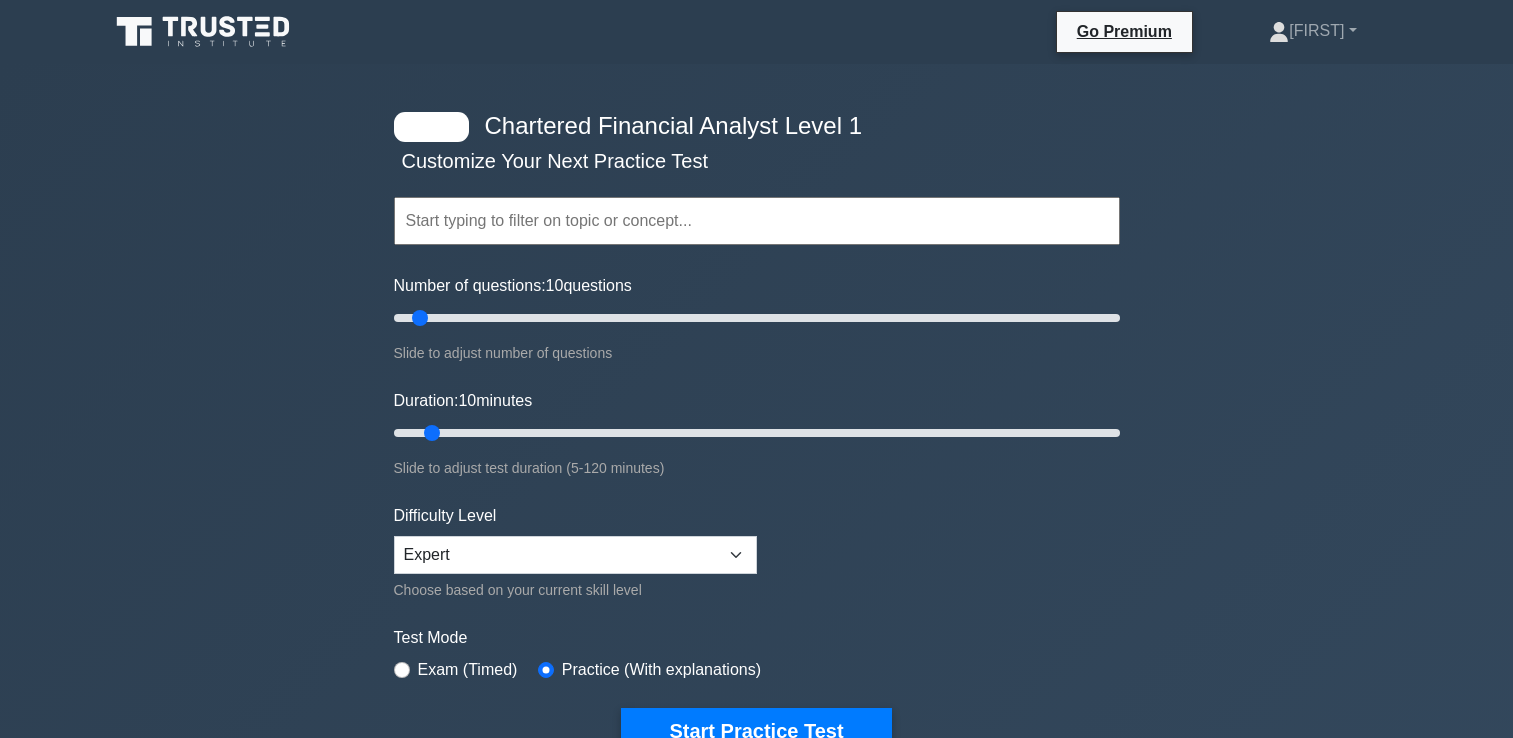 scroll, scrollTop: 0, scrollLeft: 0, axis: both 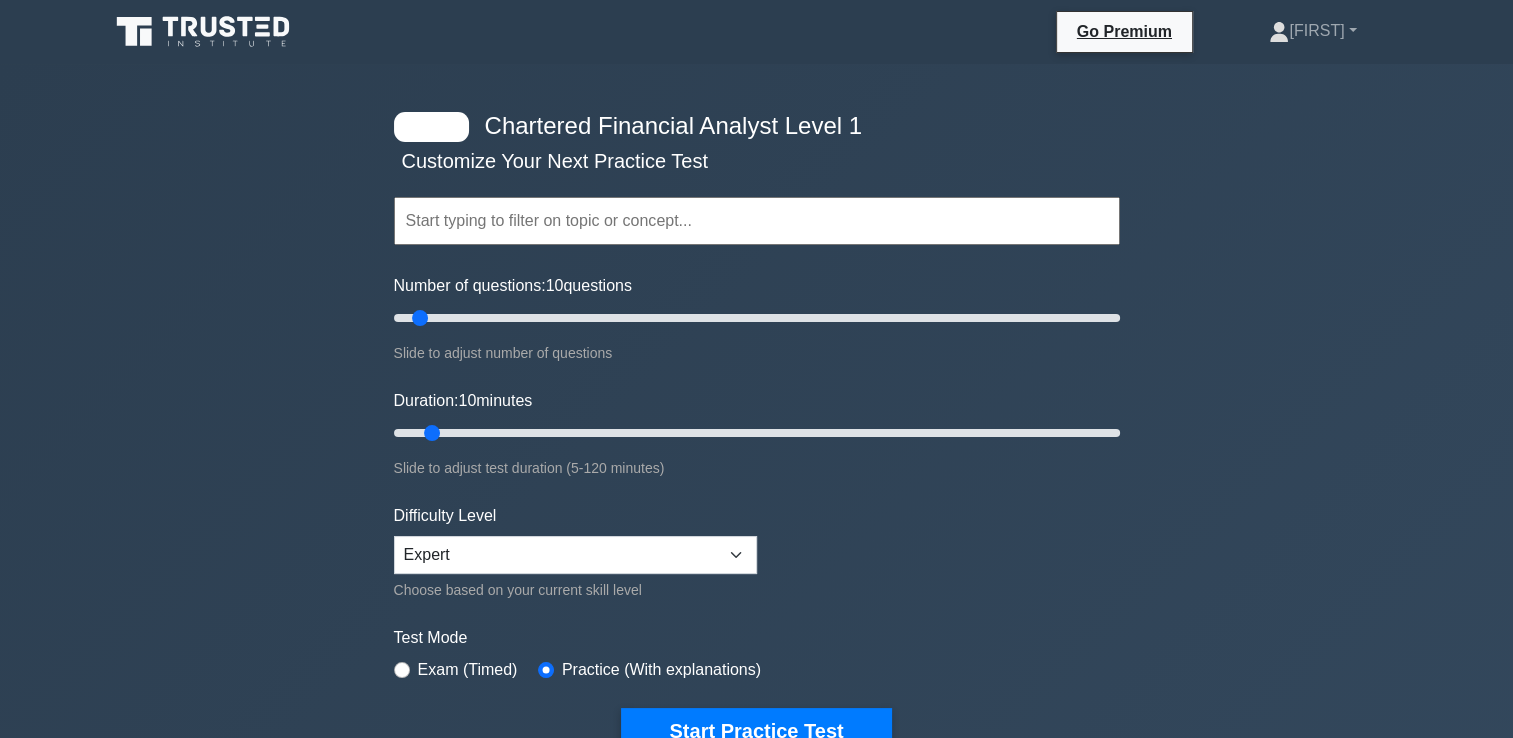 click at bounding box center [431, 127] 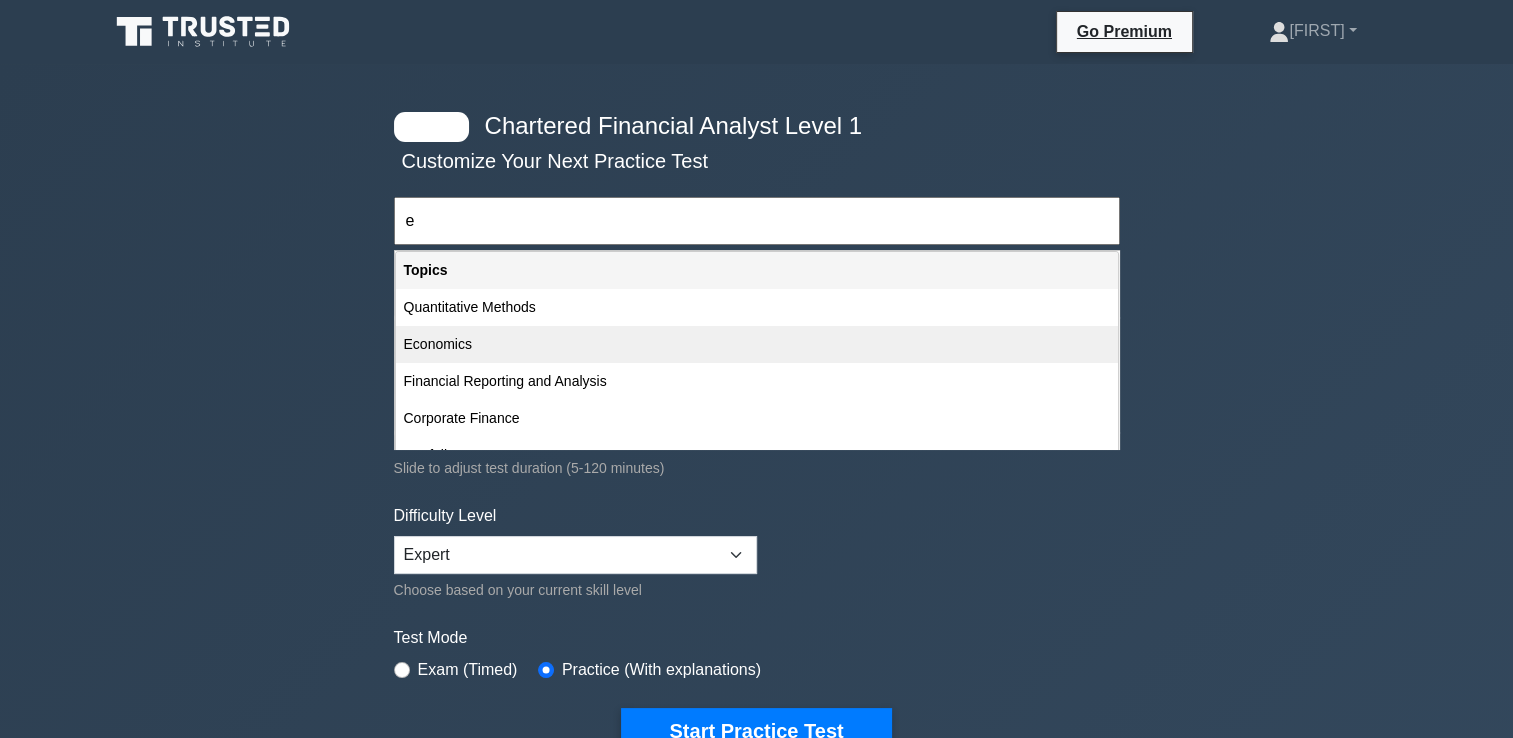 click on "Economics" at bounding box center [757, 344] 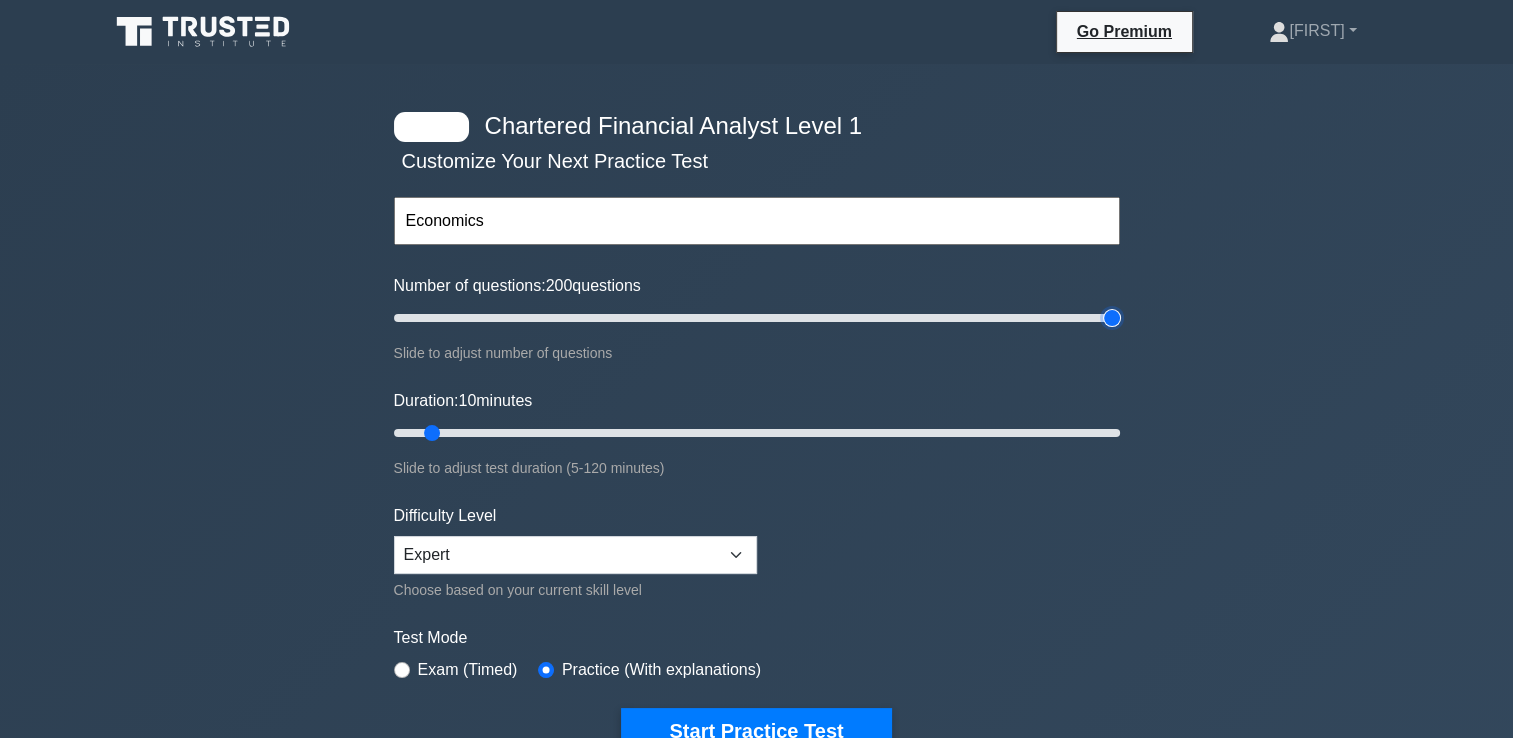 type on "200" 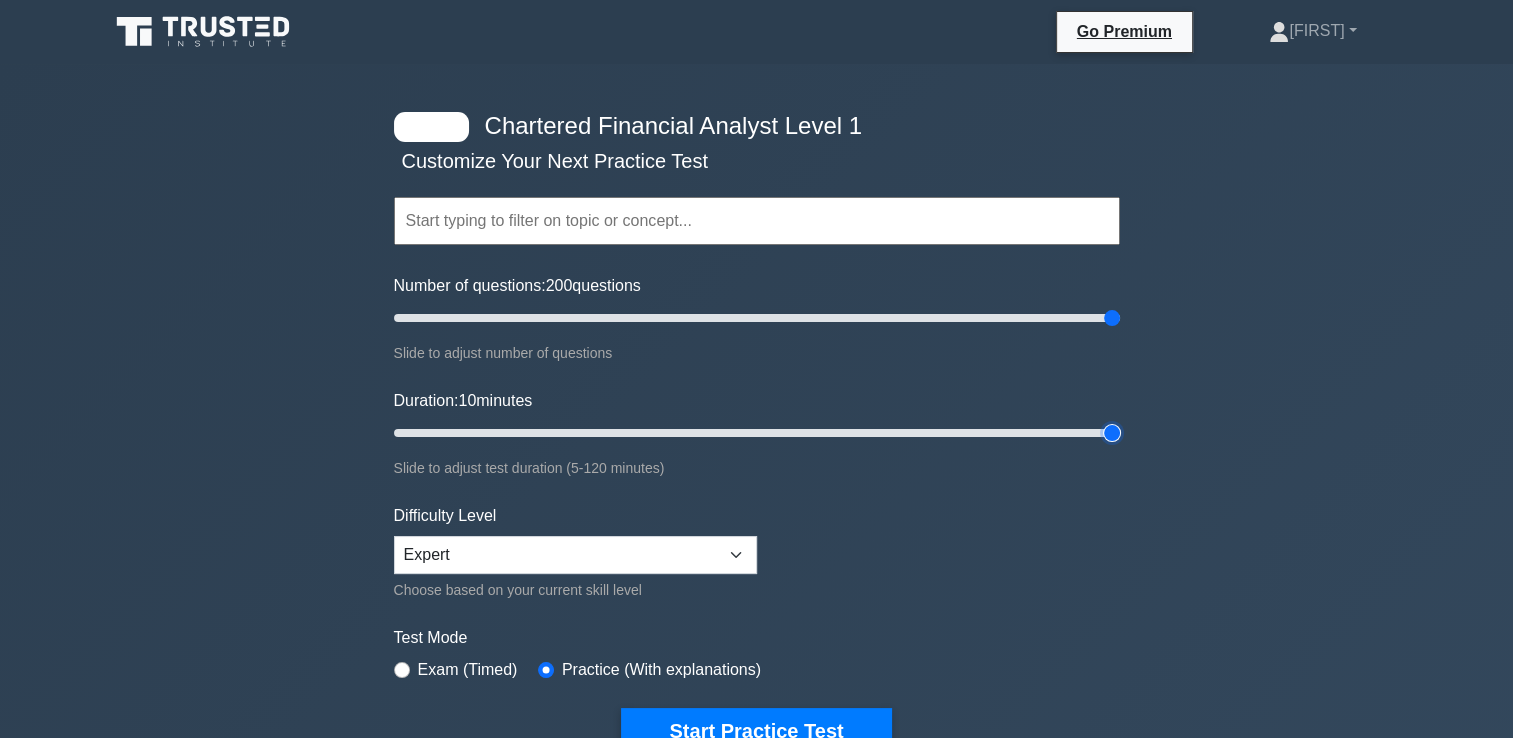type on "120" 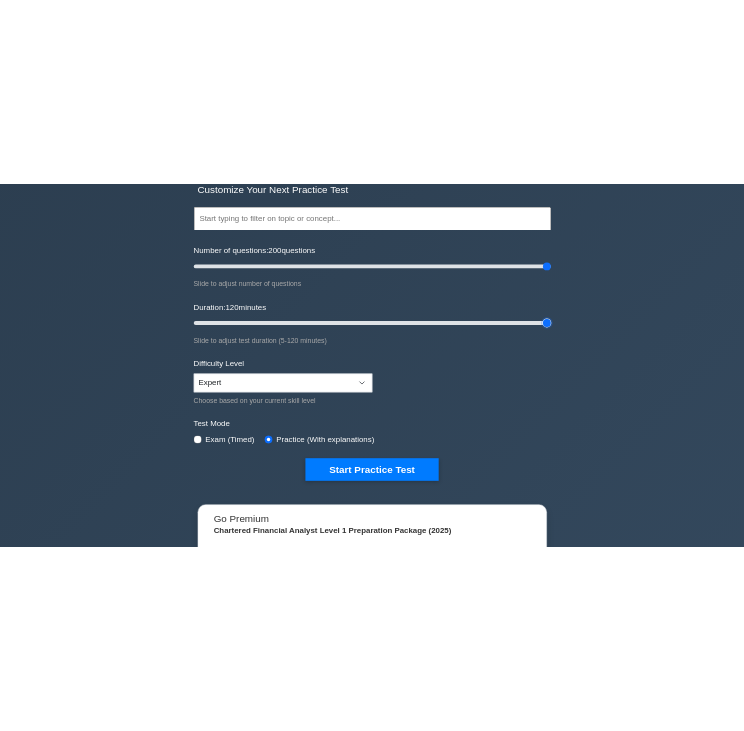 scroll, scrollTop: 152, scrollLeft: 0, axis: vertical 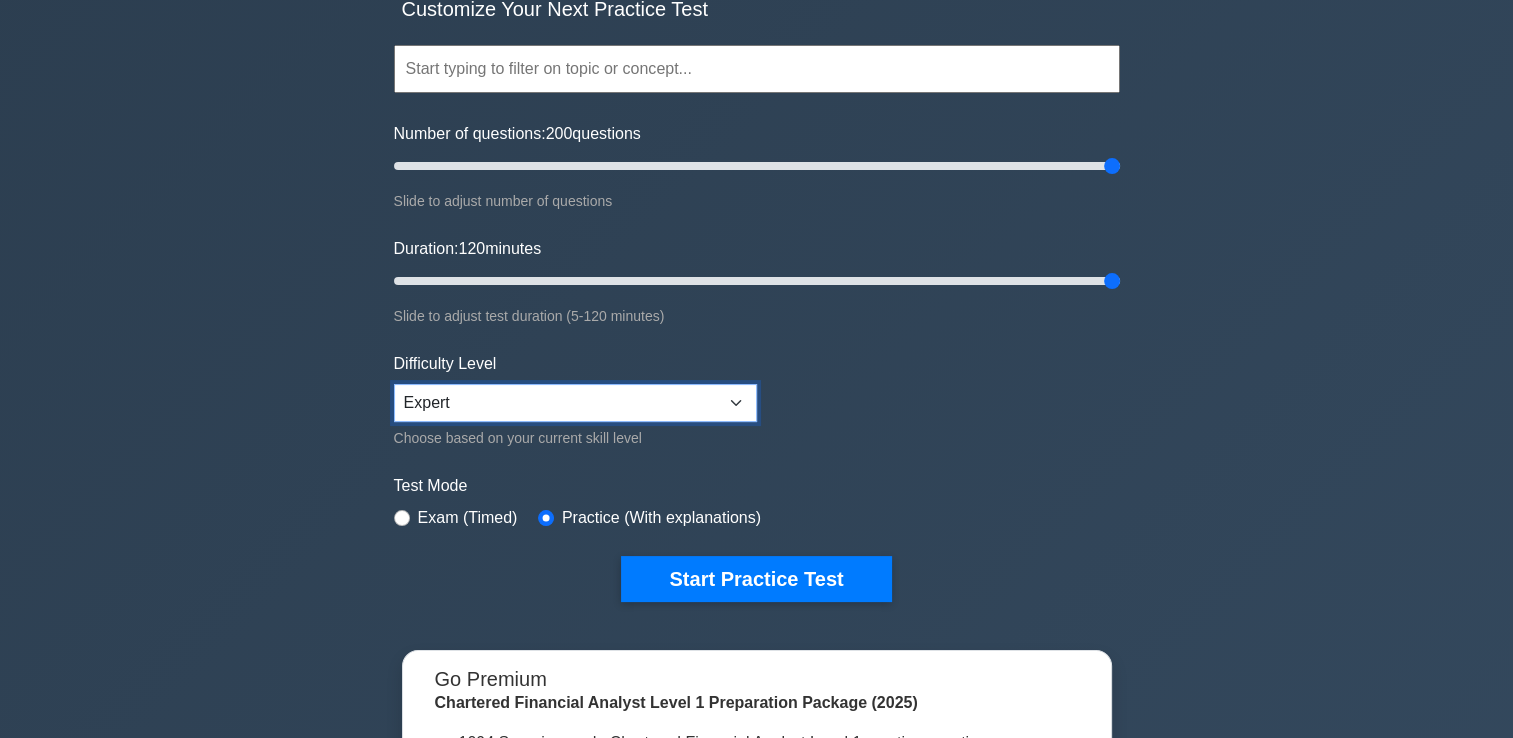 click on "Beginner
Intermediate
Expert" at bounding box center (575, 403) 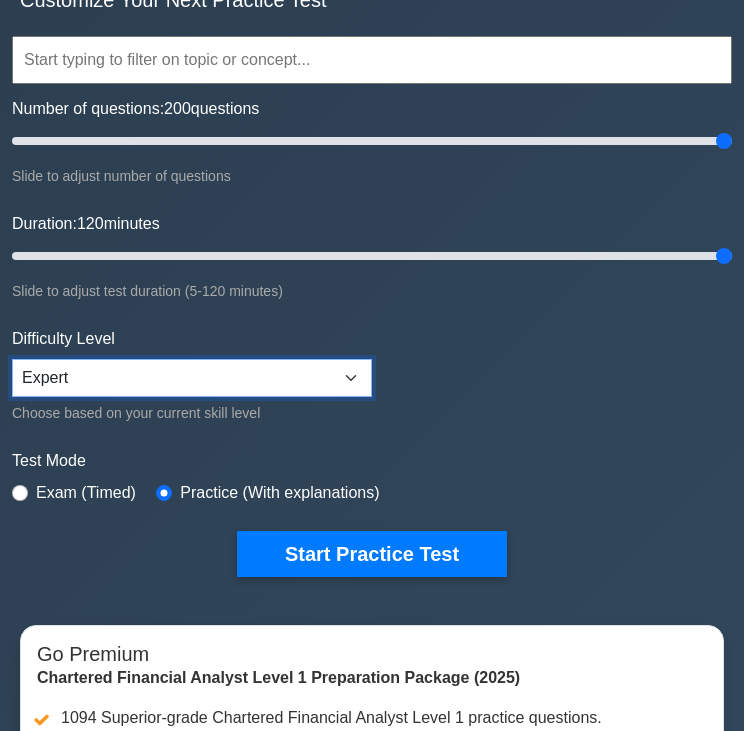 scroll, scrollTop: 152, scrollLeft: 0, axis: vertical 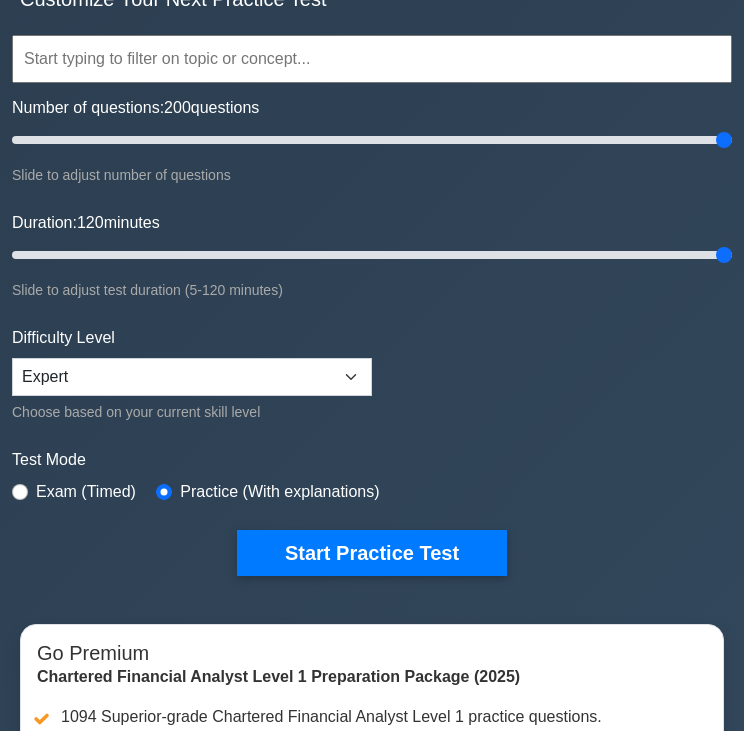 click at bounding box center (372, 59) 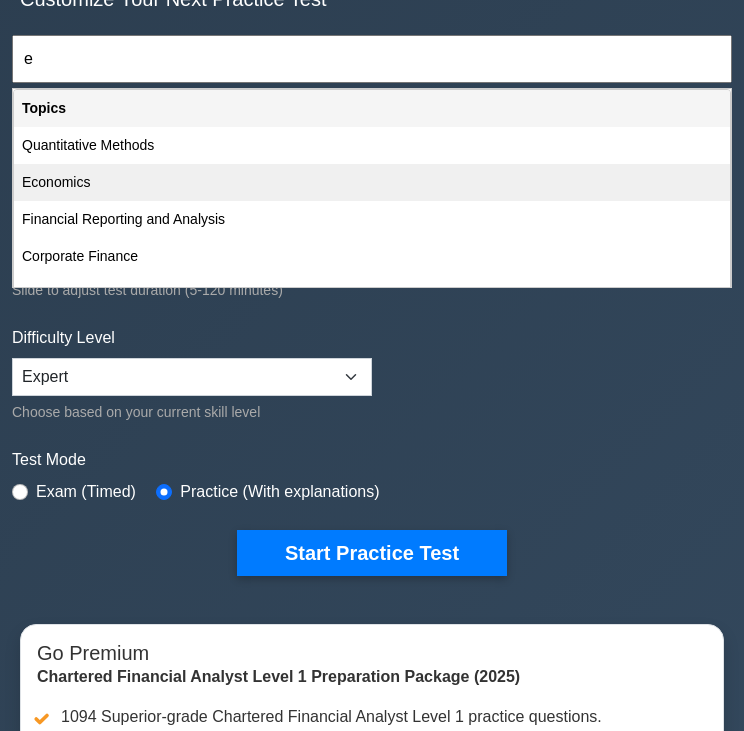 click on "Economics" at bounding box center (372, 182) 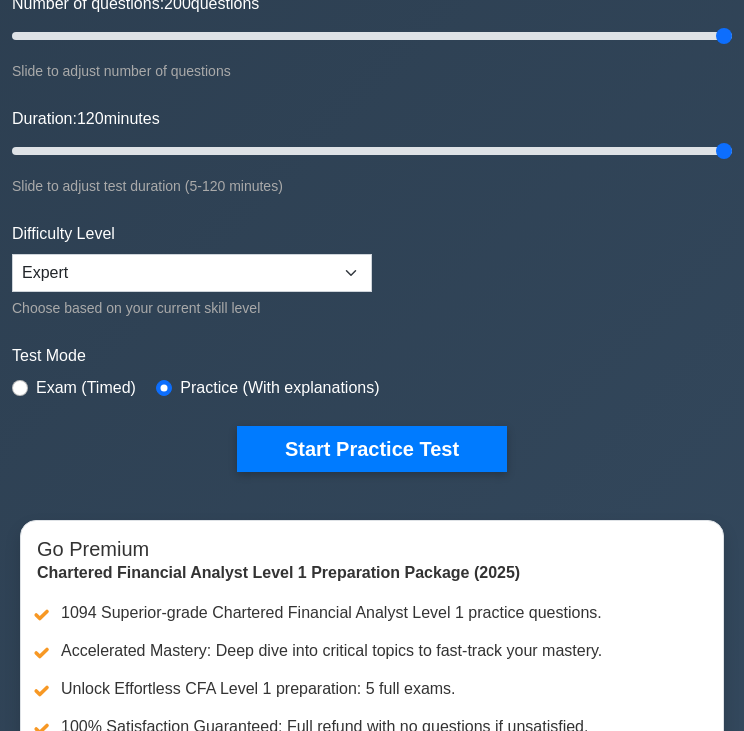 scroll, scrollTop: 256, scrollLeft: 0, axis: vertical 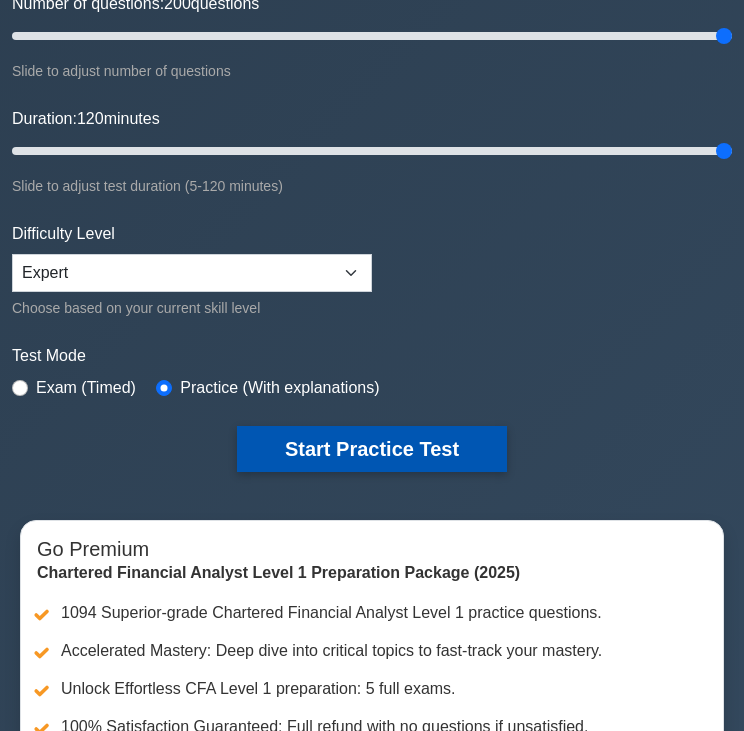 click on "Start Practice Test" at bounding box center [372, 449] 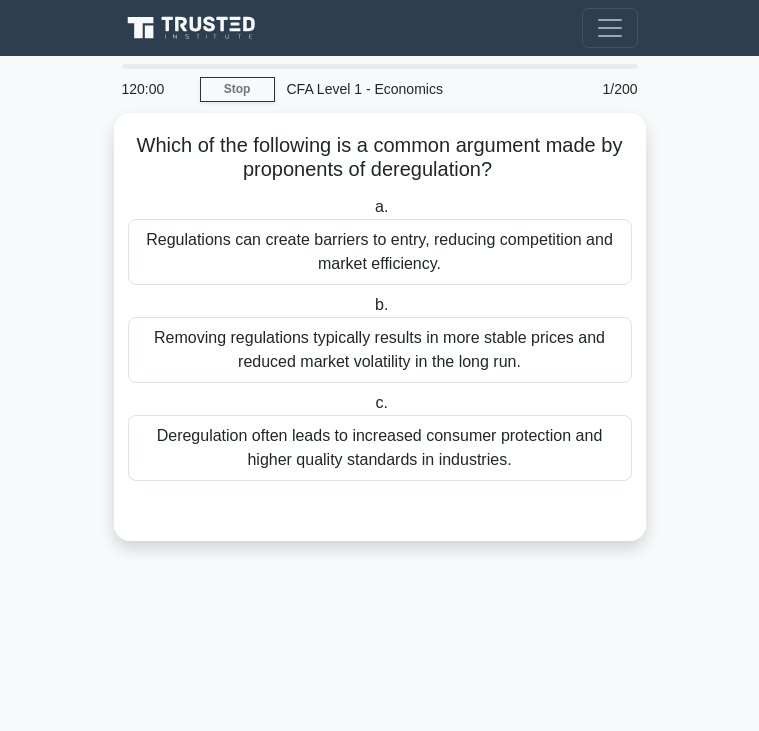 scroll, scrollTop: 0, scrollLeft: 0, axis: both 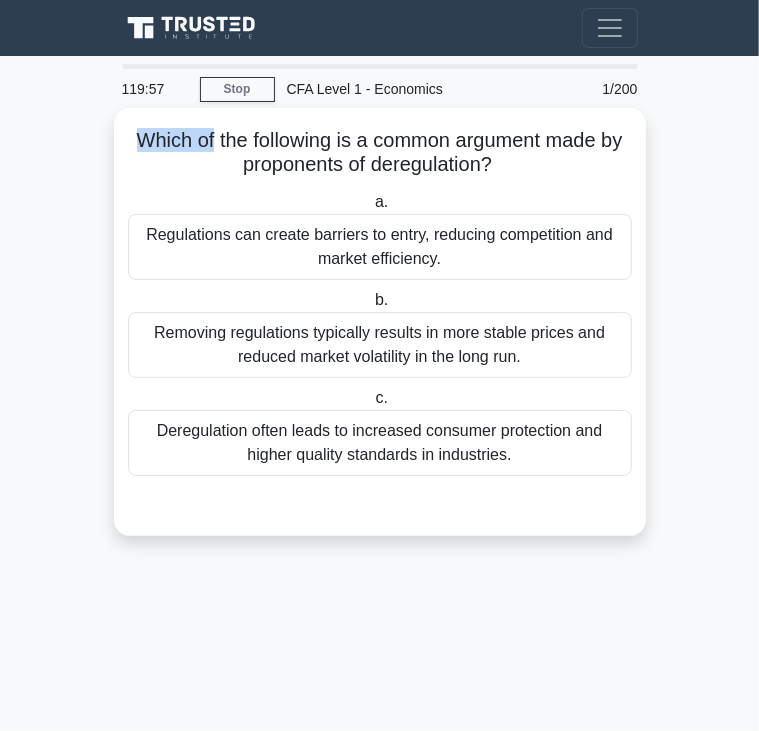 drag, startPoint x: 132, startPoint y: 143, endPoint x: 208, endPoint y: 139, distance: 76.105194 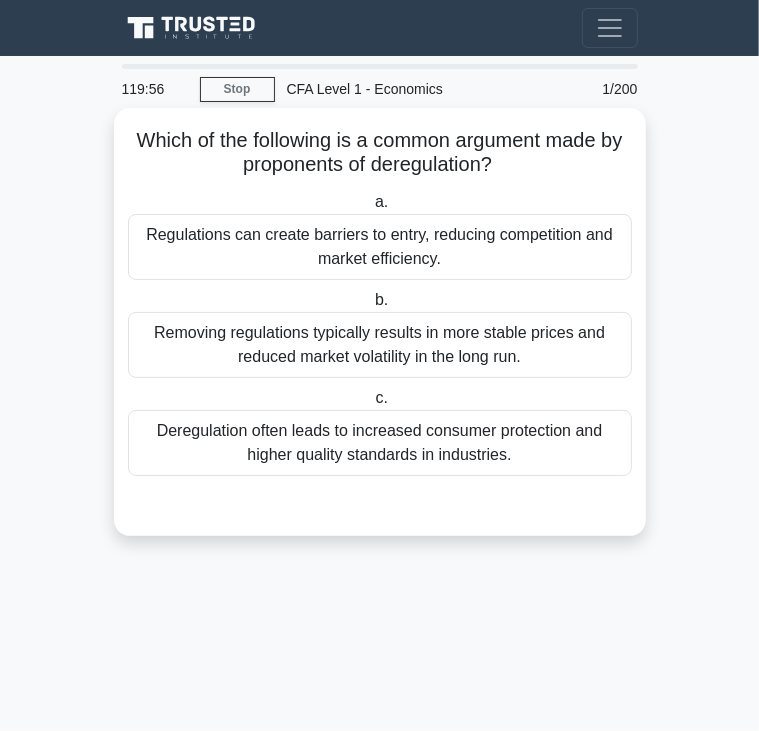 drag, startPoint x: 208, startPoint y: 139, endPoint x: 351, endPoint y: 163, distance: 145 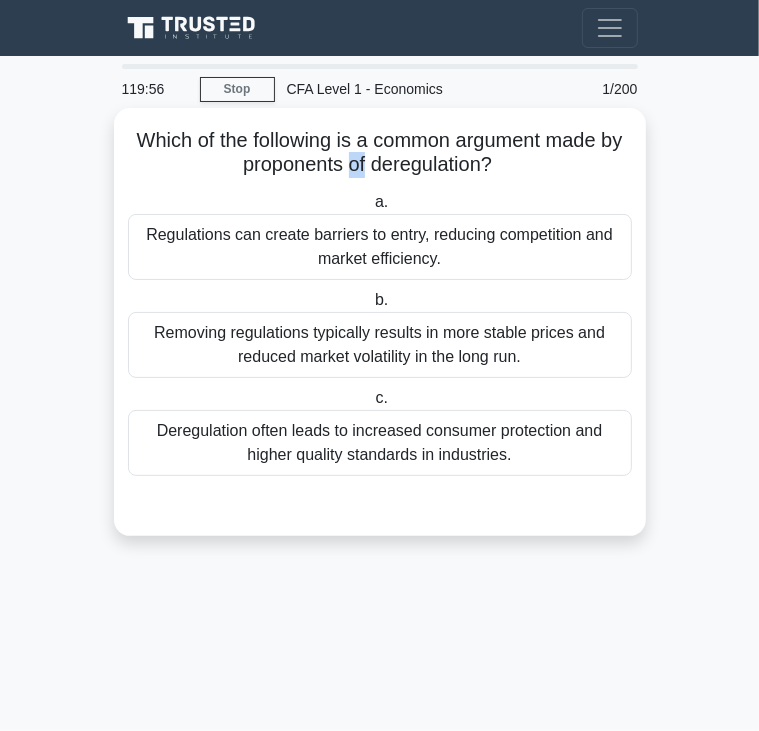 click on "Which of the following is a common argument made by proponents of deregulation?
.spinner_0XTQ{transform-origin:center;animation:spinner_y6GP .75s linear infinite}@keyframes spinner_y6GP{100%{transform:rotate(360deg)}}" at bounding box center [380, 153] 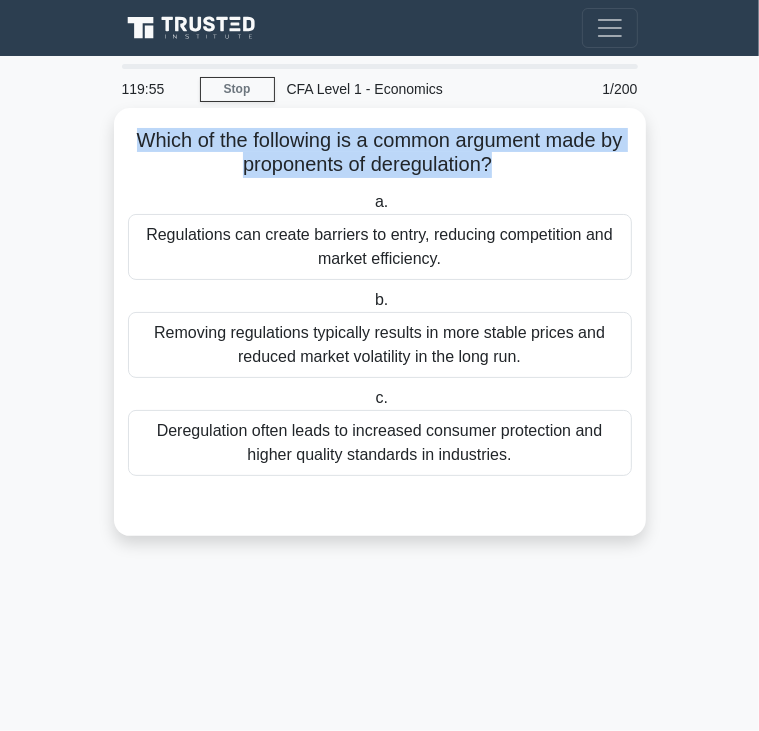 click on "Which of the following is a common argument made by proponents of deregulation?
.spinner_0XTQ{transform-origin:center;animation:spinner_y6GP .75s linear infinite}@keyframes spinner_y6GP{100%{transform:rotate(360deg)}}" at bounding box center [380, 153] 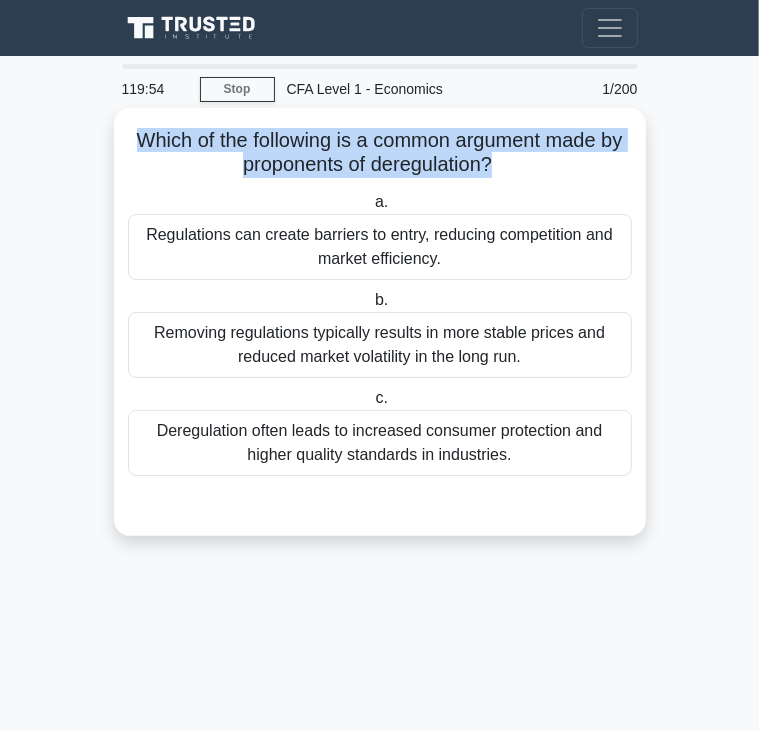 copy on "Which of the following is a common argument made by proponents of deregulation?
.spinner_0XTQ{transform-origin:center;animation:spinner_y6GP .75s linear infinite}@keyframes spinner_y6GP{100%{transform:rotate(360deg)}}" 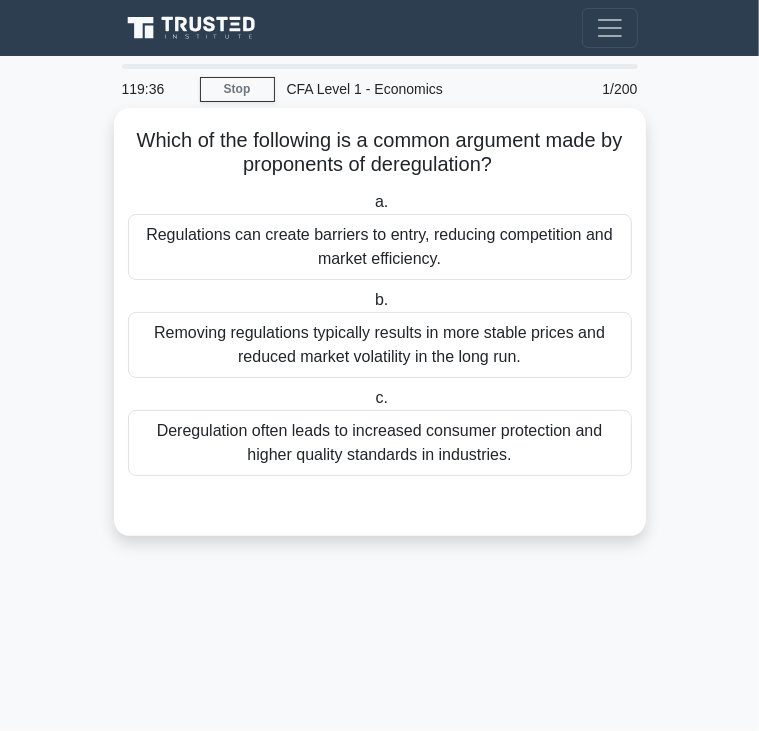 click on "Regulations can create barriers to entry, reducing competition and market efficiency." at bounding box center [380, 247] 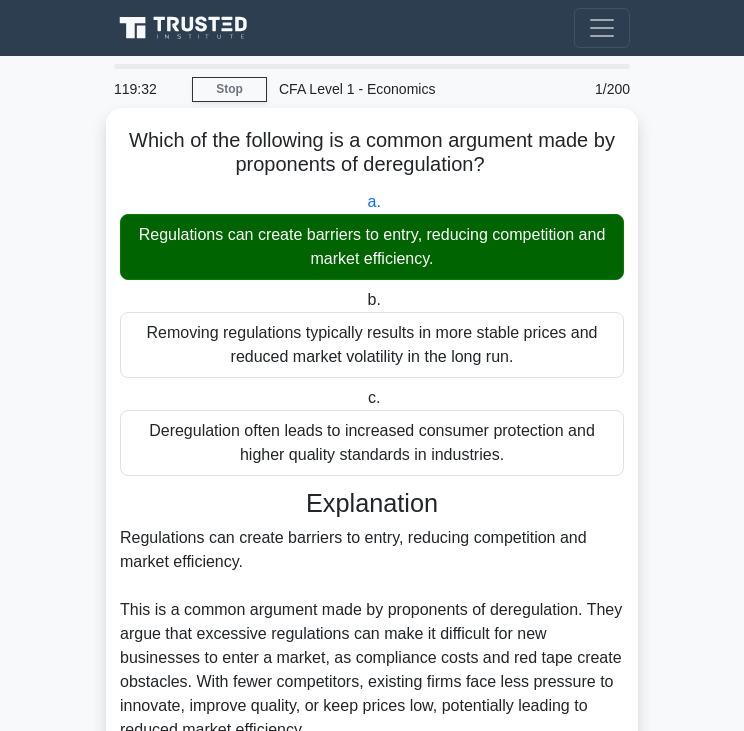 click on "Regulations can create barriers to entry, reducing competition and market efficiency." at bounding box center (372, 247) 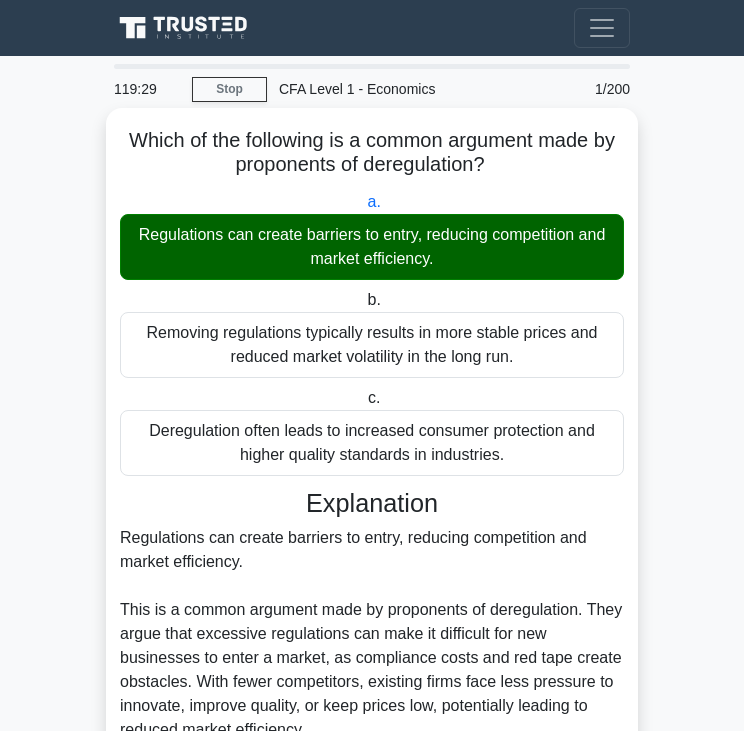 copy on "Regulations can create barriers to entry, reducing competition and market efficiency." 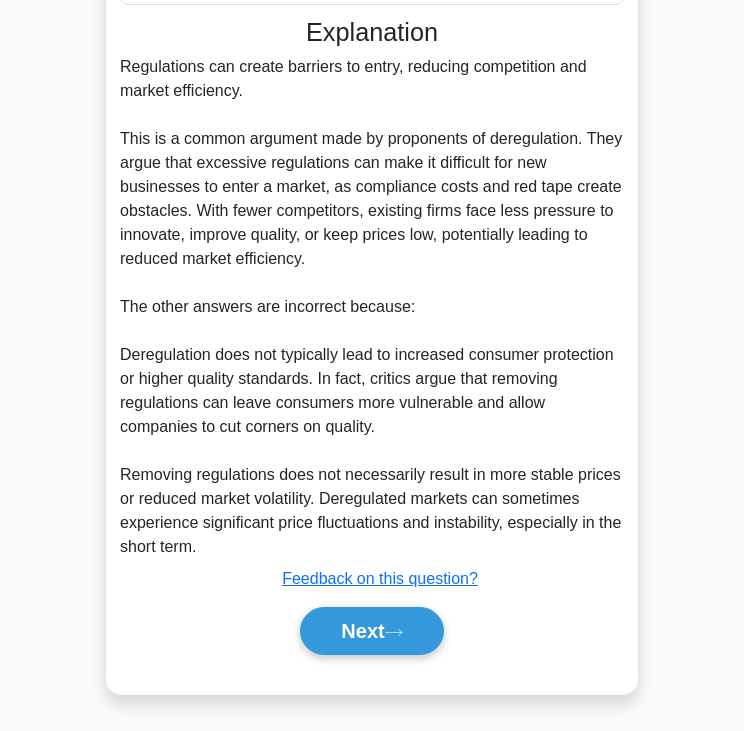 scroll, scrollTop: 475, scrollLeft: 0, axis: vertical 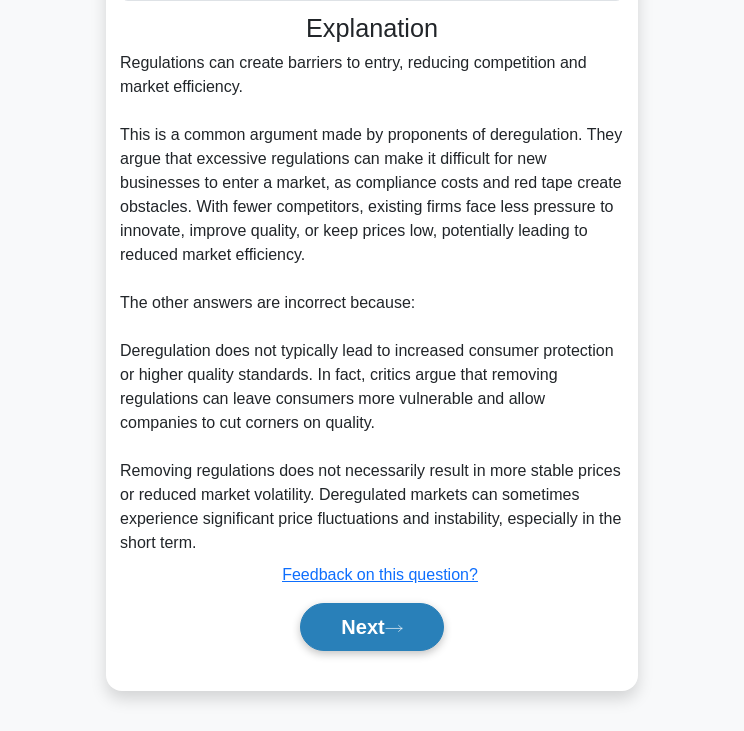 click on "Next" at bounding box center [371, 627] 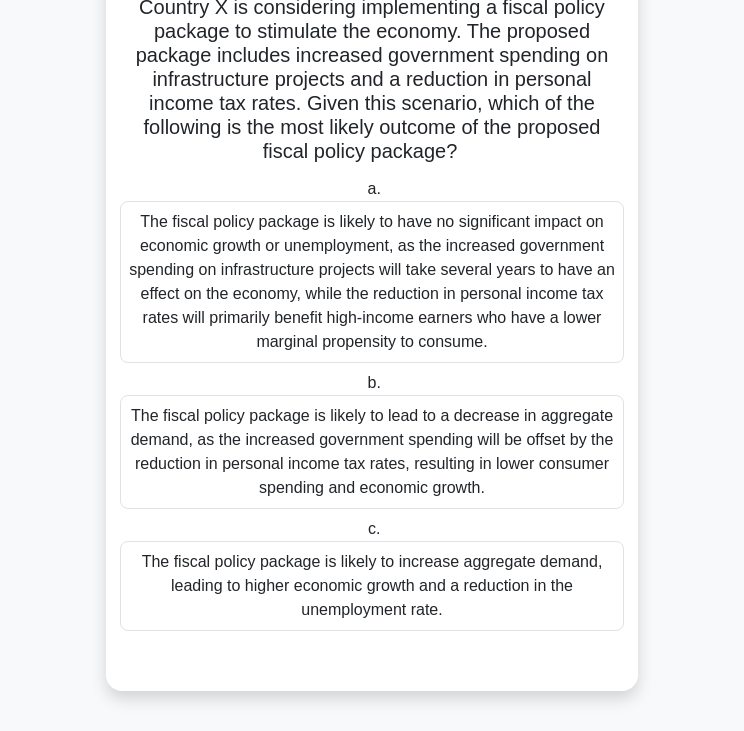 click on "Country X has been experiencing a period of slow economic growth, with GDP growth averaging only 1.5% per year over the past three years. The government of Country X is considering implementing a fiscal policy package to stimulate the economy. The proposed package includes increased government spending on infrastructure projects and a reduction in personal income tax rates. Given this scenario, which of the following is the most likely outcome of the proposed fiscal policy package?
.spinner_0XTQ{transform-origin:center;animation:spinner_y6GP .75s linear infinite}@keyframes spinner_y6GP{100%{transform:rotate(360deg)}}" at bounding box center (372, 44) 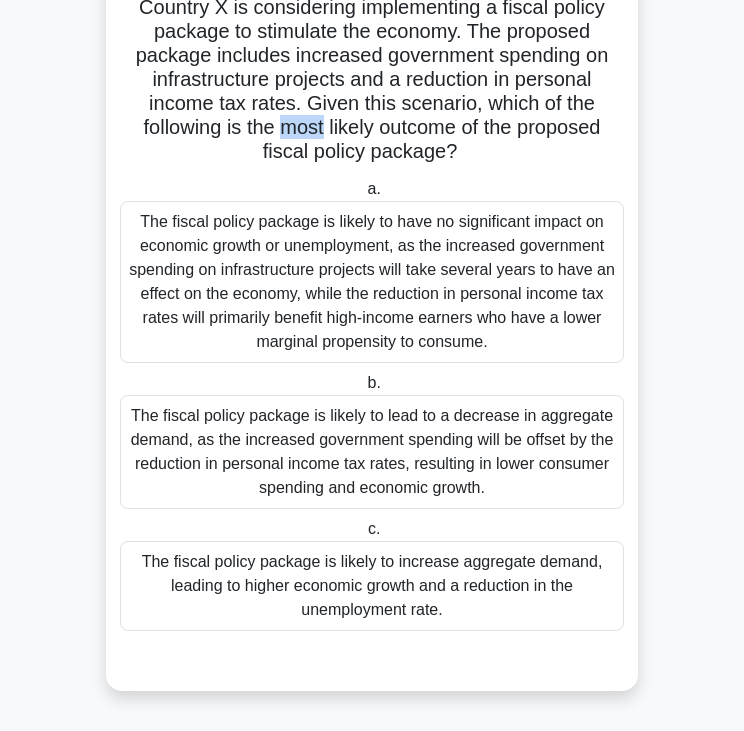 click on "Country X has been experiencing a period of slow economic growth, with GDP growth averaging only 1.5% per year over the past three years. The government of Country X is considering implementing a fiscal policy package to stimulate the economy. The proposed package includes increased government spending on infrastructure projects and a reduction in personal income tax rates. Given this scenario, which of the following is the most likely outcome of the proposed fiscal policy package?
.spinner_0XTQ{transform-origin:center;animation:spinner_y6GP .75s linear infinite}@keyframes spinner_y6GP{100%{transform:rotate(360deg)}}" at bounding box center (372, 44) 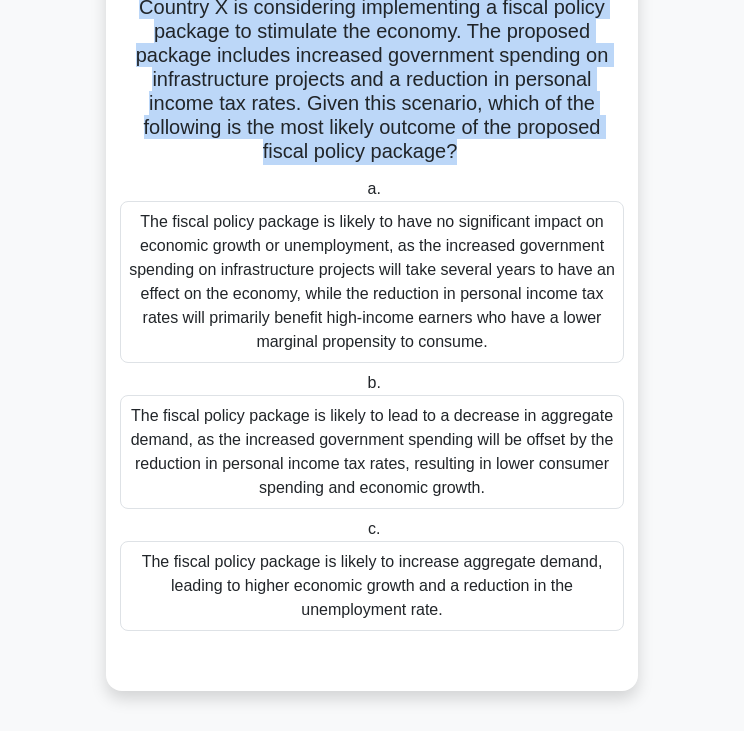 copy on "Country X has been experiencing a period of slow economic growth, with GDP growth averaging only 1.5% per year over the past three years. The government of Country X is considering implementing a fiscal policy package to stimulate the economy. The proposed package includes increased government spending on infrastructure projects and a reduction in personal income tax rates. Given this scenario, which of the following is the most likely outcome of the proposed fiscal policy package?
.spinner_0XTQ{transform-origin:center;animation:spinner_y6GP .75s linear infinite}@keyframes spinner_y6GP{100%{transform:rotate(360deg)}}" 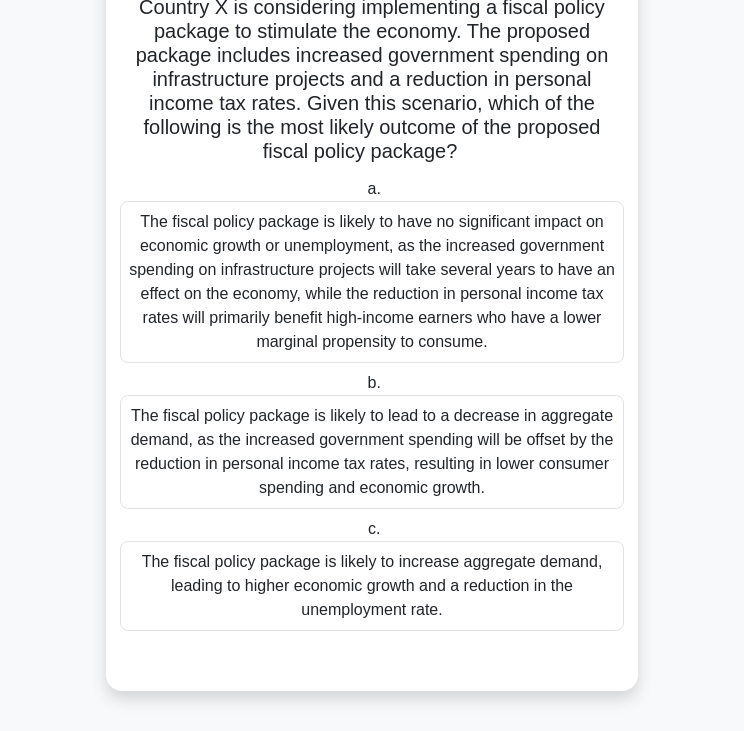 click on "The fiscal policy package is likely to have no significant impact on economic growth or unemployment, as the increased government spending on infrastructure projects will take several years to have an effect on the economy, while the reduction in personal income tax rates will primarily benefit high-income earners who have a lower marginal propensity to consume." at bounding box center [372, 282] 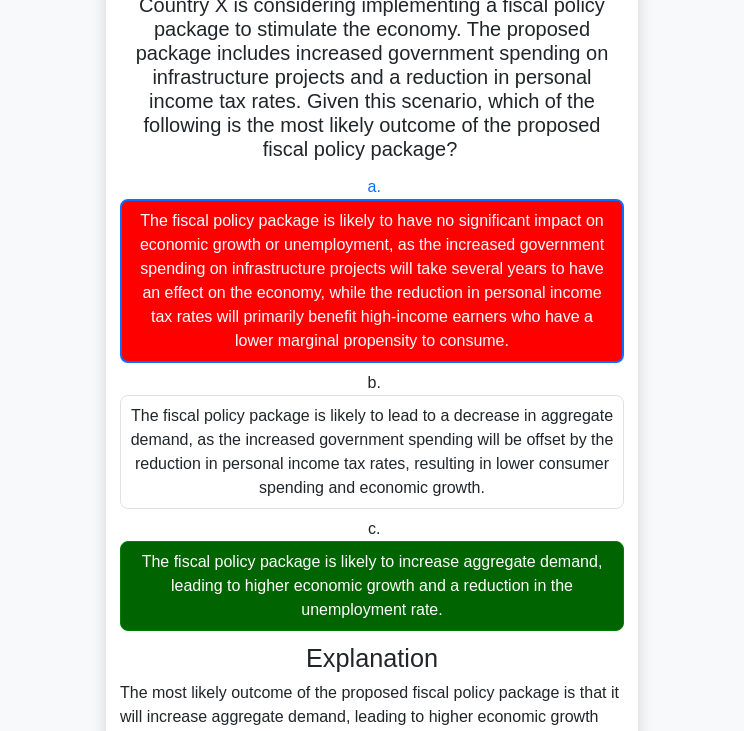 scroll, scrollTop: 836, scrollLeft: 0, axis: vertical 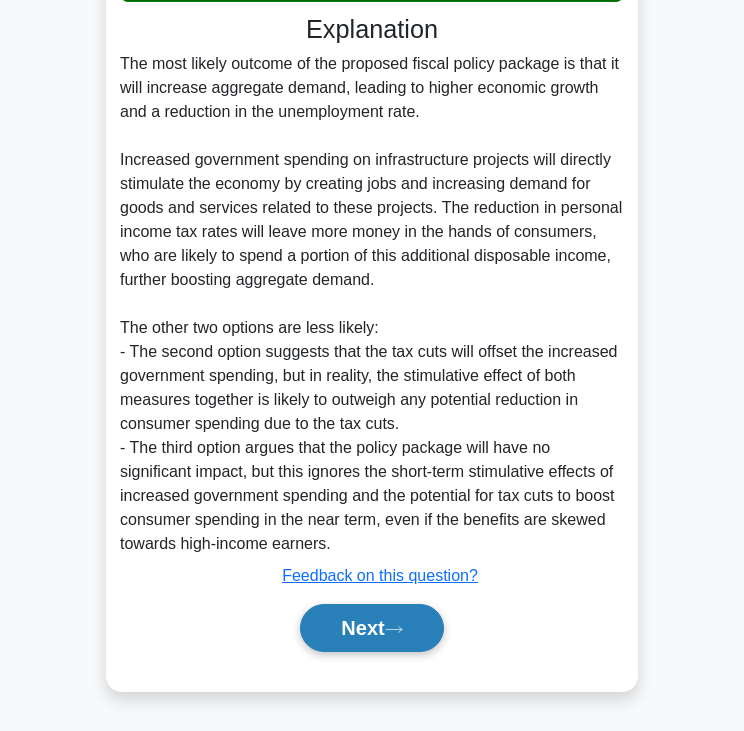 click on "Next" at bounding box center [371, 628] 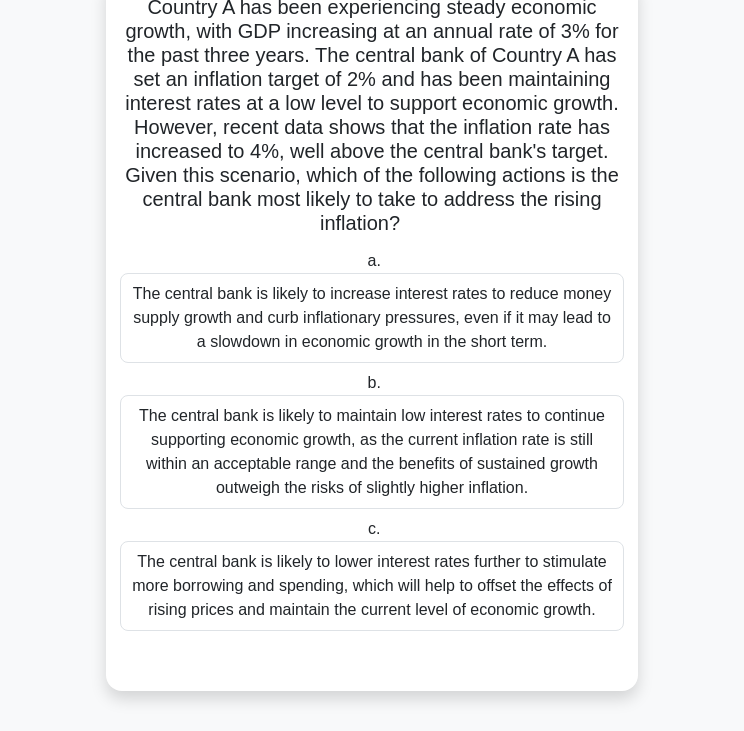 click on "Country A has been experiencing steady economic growth, with GDP increasing at an annual rate of 3% for the past three years. The central bank of Country A has set an inflation target of 2% and has been maintaining interest rates at a low level to support economic growth. However, recent data shows that the inflation rate has increased to 4%, well above the central bank's target. Given this scenario, which of the following actions is the central bank most likely to take to address the rising inflation?
.spinner_0XTQ{transform-origin:center;animation:spinner_y6GP .75s linear infinite}@keyframes spinner_y6GP{100%{transform:rotate(360deg)}}" at bounding box center (372, 116) 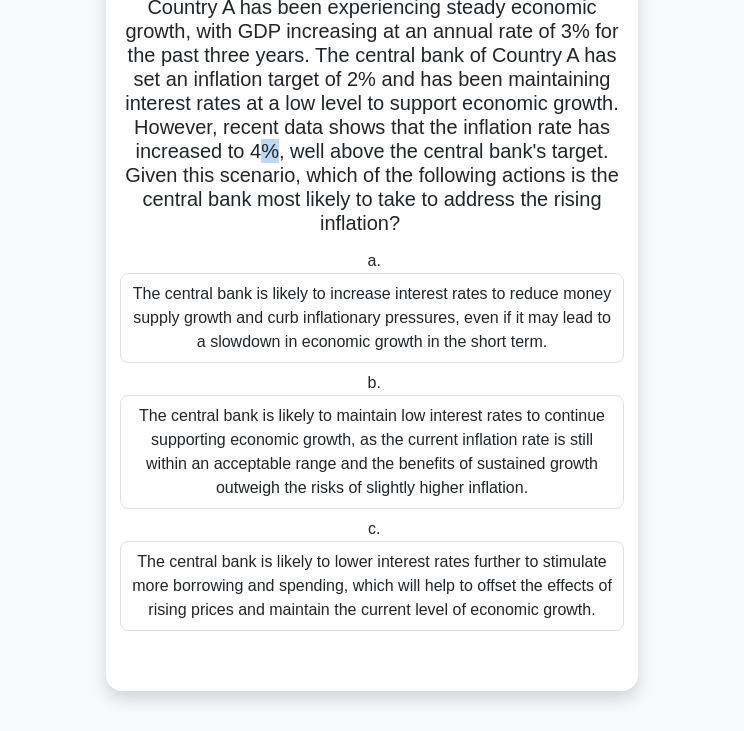 click on "Country A has been experiencing steady economic growth, with GDP increasing at an annual rate of 3% for the past three years. The central bank of Country A has set an inflation target of 2% and has been maintaining interest rates at a low level to support economic growth. However, recent data shows that the inflation rate has increased to 4%, well above the central bank's target. Given this scenario, which of the following actions is the central bank most likely to take to address the rising inflation?
.spinner_0XTQ{transform-origin:center;animation:spinner_y6GP .75s linear infinite}@keyframes spinner_y6GP{100%{transform:rotate(360deg)}}" at bounding box center [372, 116] 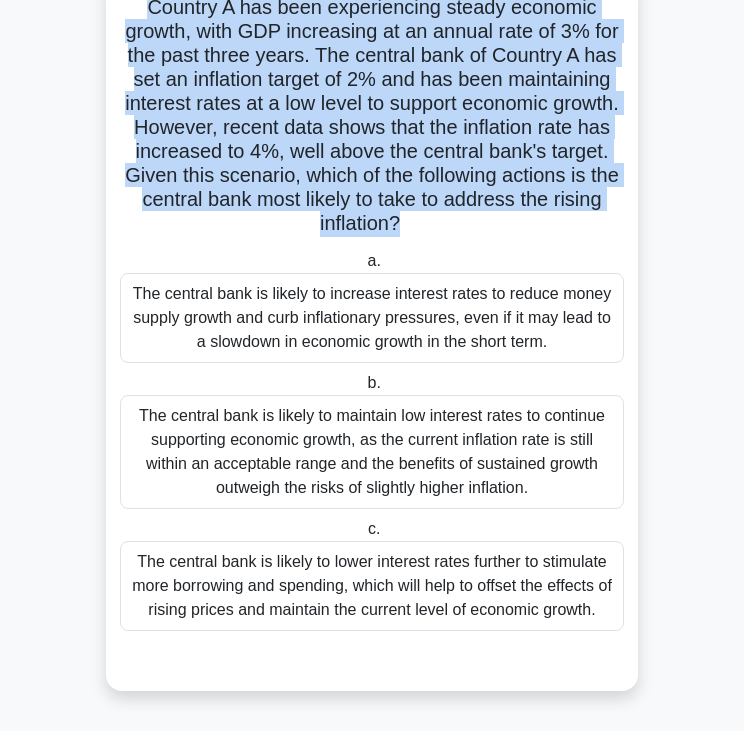 copy on "Country A has been experiencing steady economic growth, with GDP increasing at an annual rate of 3% for the past three years. The central bank of Country A has set an inflation target of 2% and has been maintaining interest rates at a low level to support economic growth. However, recent data shows that the inflation rate has increased to 4%, well above the central bank's target. Given this scenario, which of the following actions is the central bank most likely to take to address the rising inflation?
.spinner_0XTQ{transform-origin:center;animation:spinner_y6GP .75s linear infinite}@keyframes spinner_y6GP{100%{transform:rotate(360deg)}}" 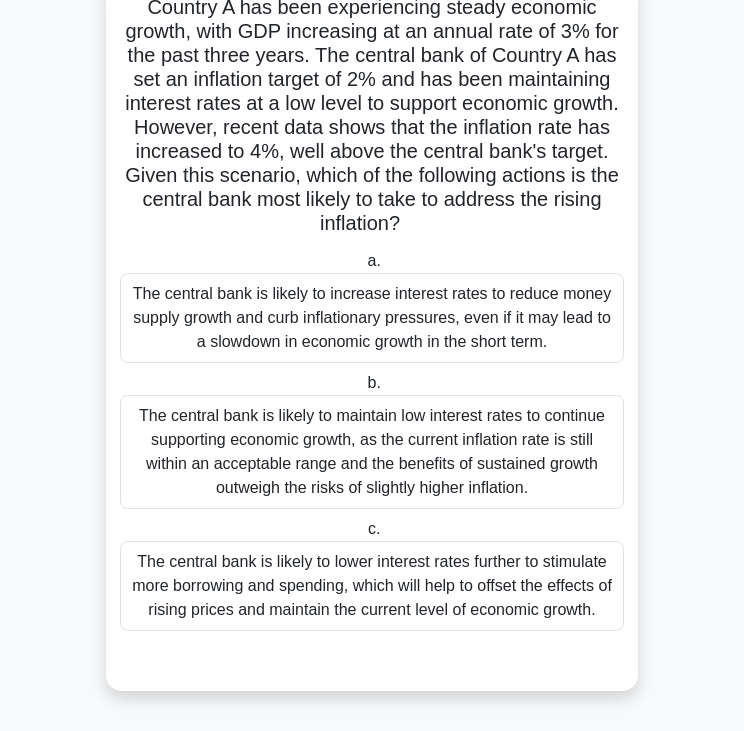 click on "The central bank is likely to lower interest rates further to stimulate more borrowing and spending, which will help to offset the effects of rising prices and maintain the current level of economic growth." at bounding box center (372, 586) 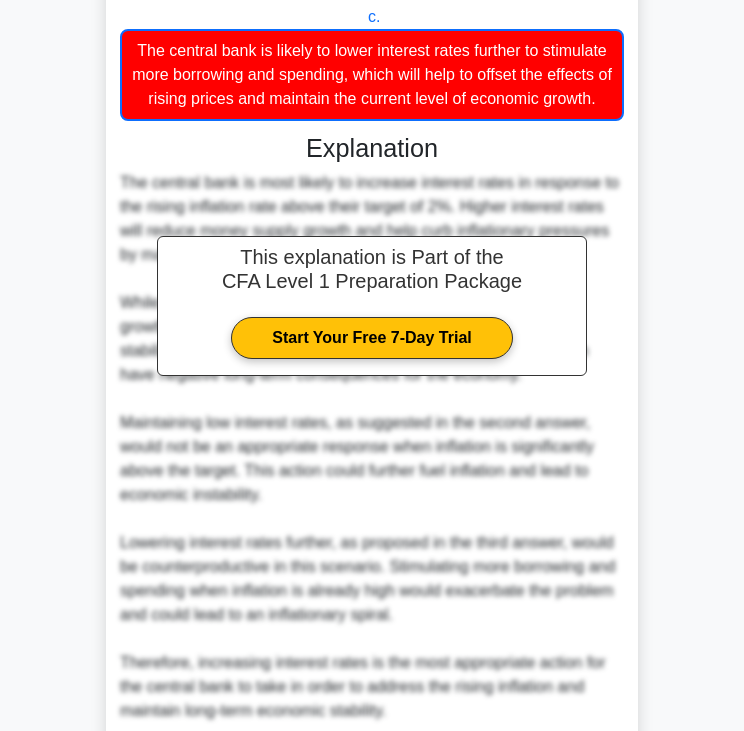 scroll, scrollTop: 836, scrollLeft: 0, axis: vertical 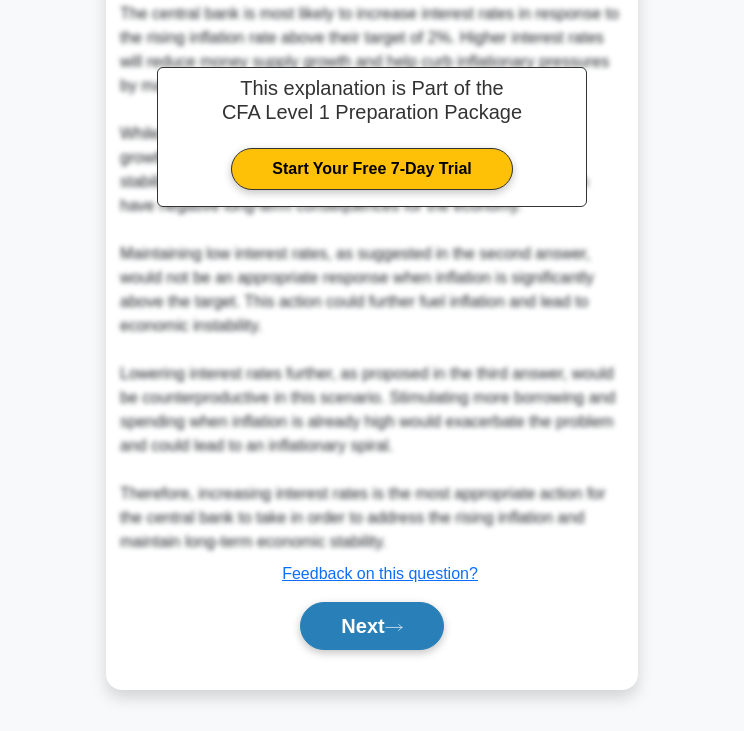 click on "Next" at bounding box center [371, 626] 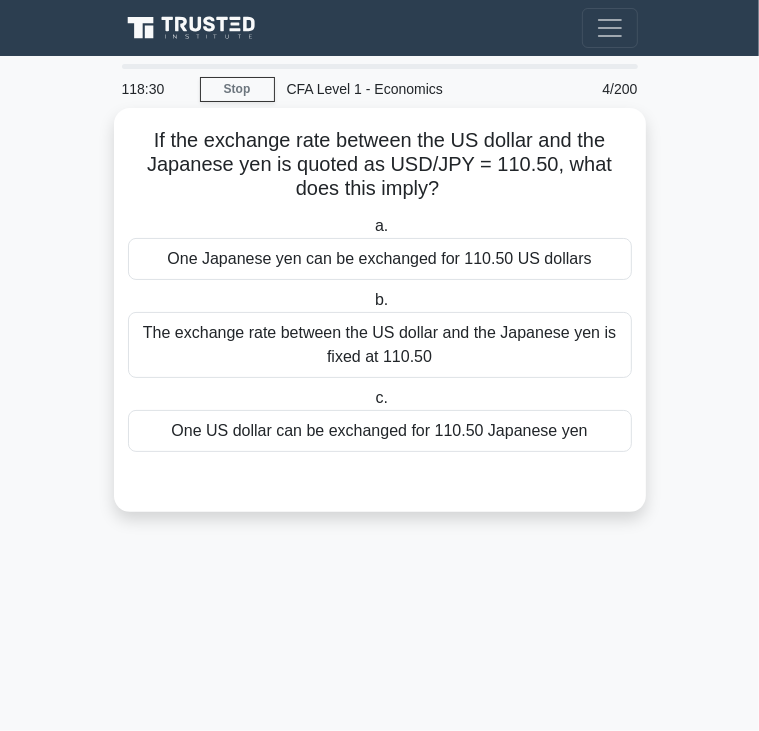 click on "If the exchange rate between the US dollar and the Japanese yen is quoted as USD/JPY = 110.50, what does this imply?
.spinner_0XTQ{transform-origin:center;animation:spinner_y6GP .75s linear infinite}@keyframes spinner_y6GP{100%{transform:rotate(360deg)}}" at bounding box center (380, 165) 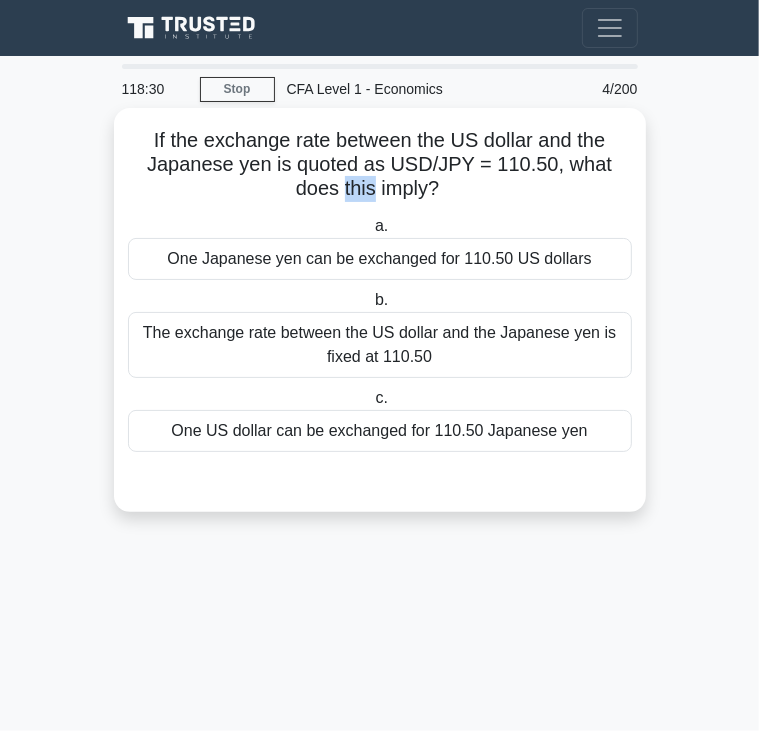 click on "If the exchange rate between the US dollar and the Japanese yen is quoted as USD/JPY = 110.50, what does this imply?
.spinner_0XTQ{transform-origin:center;animation:spinner_y6GP .75s linear infinite}@keyframes spinner_y6GP{100%{transform:rotate(360deg)}}" at bounding box center [380, 165] 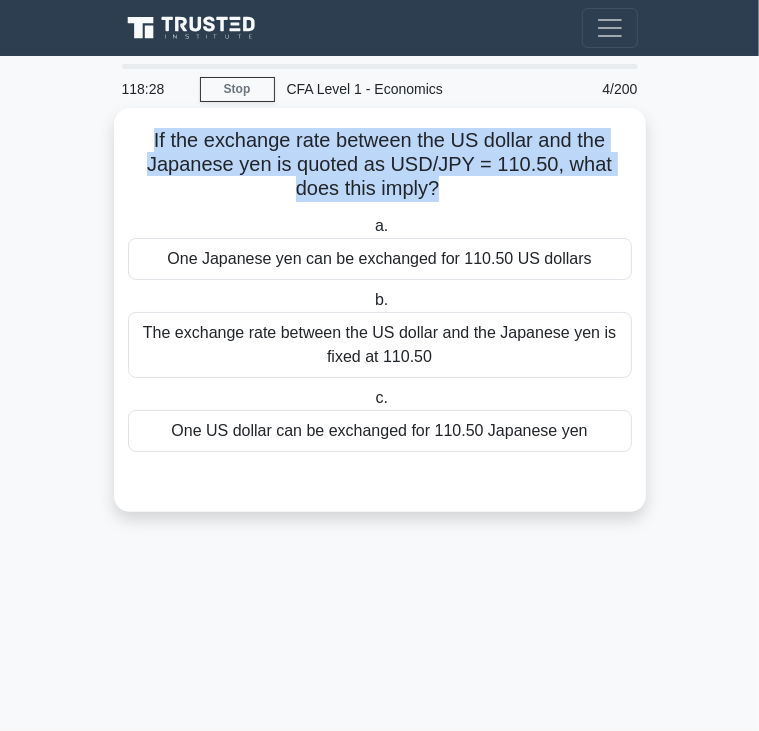 copy on "If the exchange rate between the US dollar and the Japanese yen is quoted as USD/JPY = 110.50, what does this imply?
.spinner_0XTQ{transform-origin:center;animation:spinner_y6GP .75s linear infinite}@keyframes spinner_y6GP{100%{transform:rotate(360deg)}}" 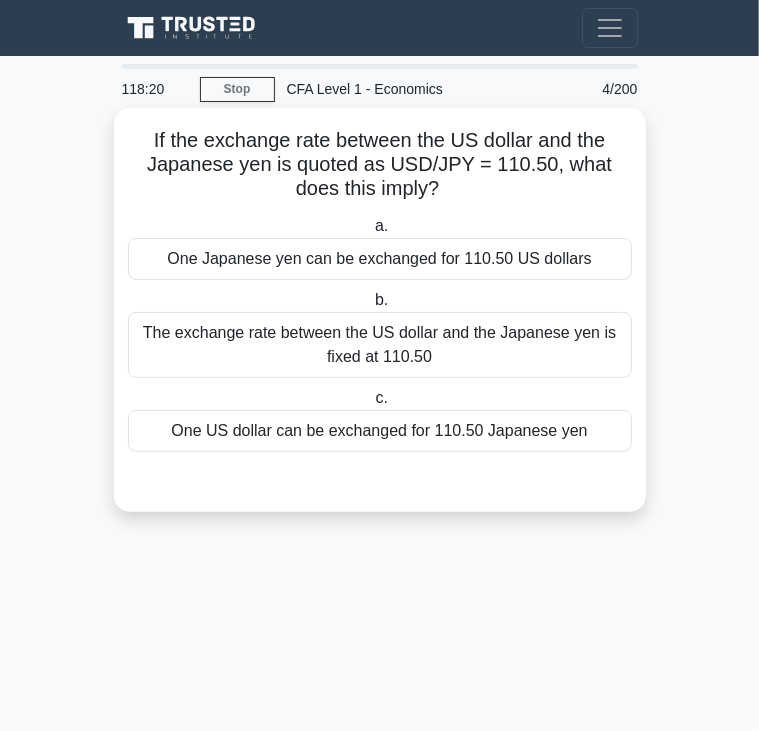 click on "One Japanese yen can be exchanged for 110.50 US dollars" at bounding box center [380, 259] 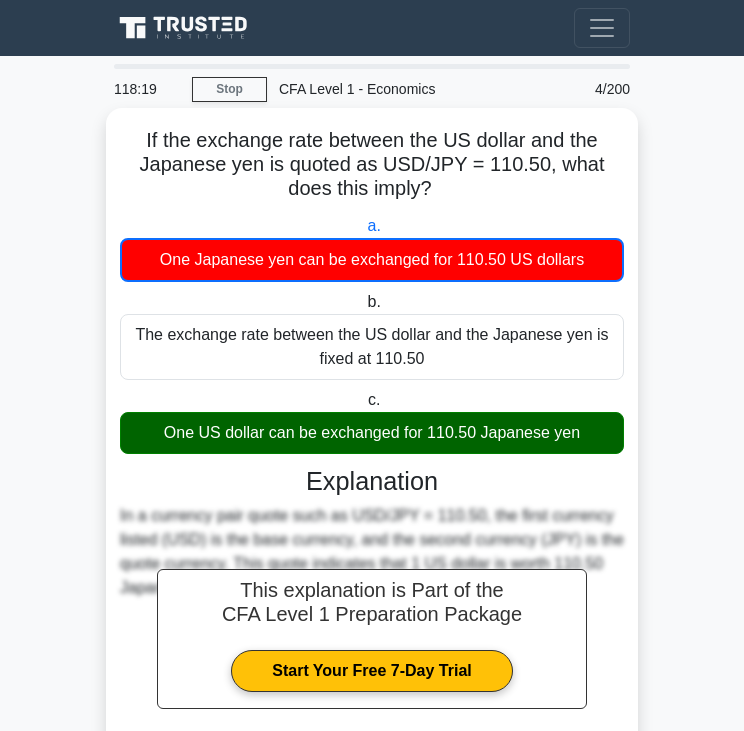 scroll, scrollTop: 188, scrollLeft: 0, axis: vertical 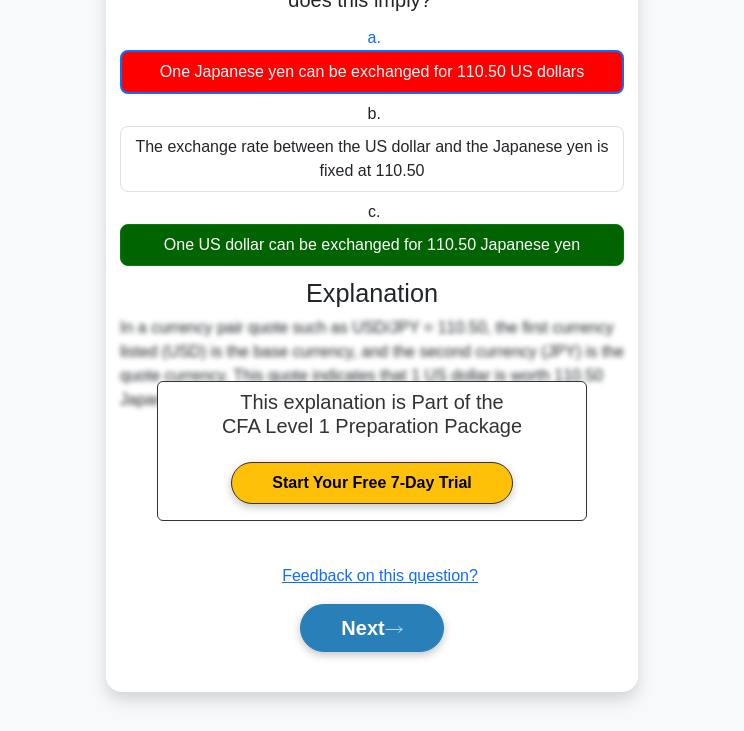 click on "Next" at bounding box center [371, 628] 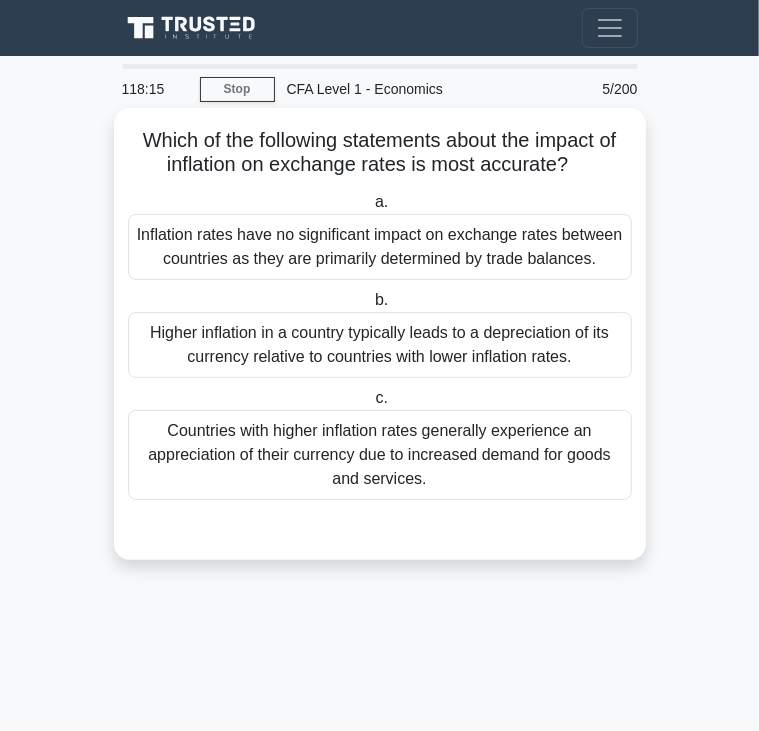 click on "Which of the following statements about the impact of inflation on exchange rates is most accurate?
.spinner_0XTQ{transform-origin:center;animation:spinner_y6GP .75s linear infinite}@keyframes spinner_y6GP{100%{transform:rotate(360deg)}}" at bounding box center (380, 153) 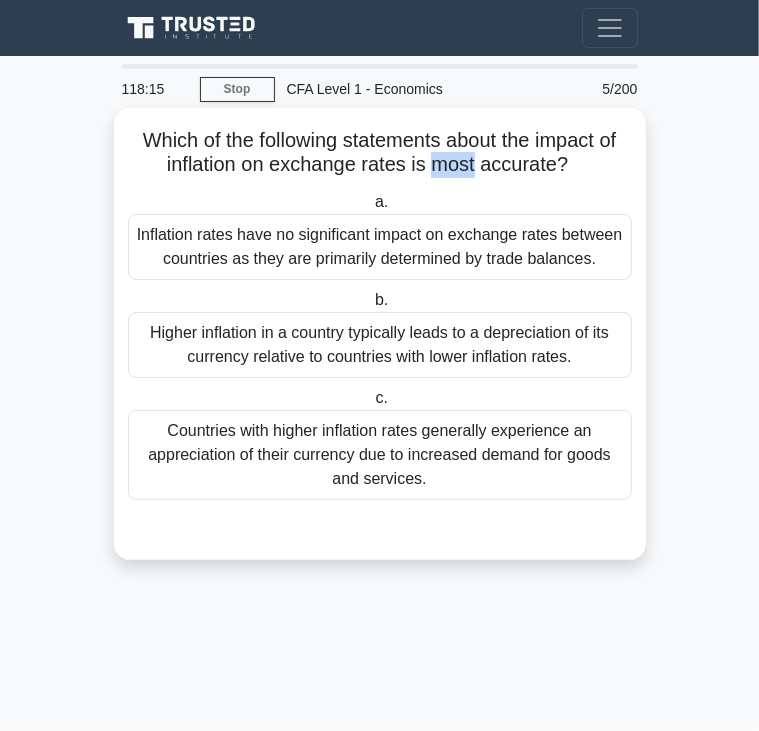 click on "Which of the following statements about the impact of inflation on exchange rates is most accurate?
.spinner_0XTQ{transform-origin:center;animation:spinner_y6GP .75s linear infinite}@keyframes spinner_y6GP{100%{transform:rotate(360deg)}}" at bounding box center [380, 153] 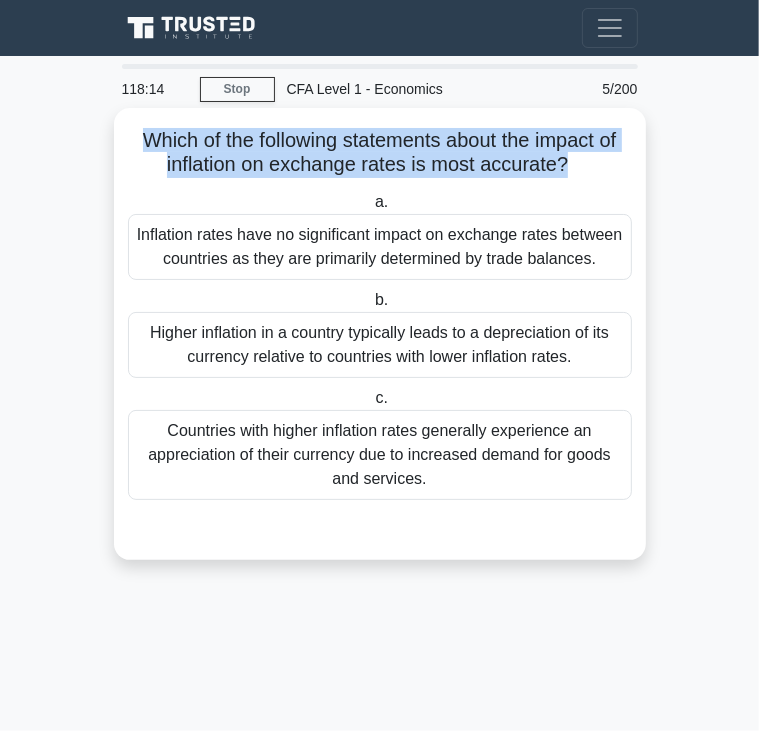 copy on "Which of the following statements about the impact of inflation on exchange rates is most accurate?
.spinner_0XTQ{transform-origin:center;animation:spinner_y6GP .75s linear infinite}@keyframes spinner_y6GP{100%{transform:rotate(360deg)}}" 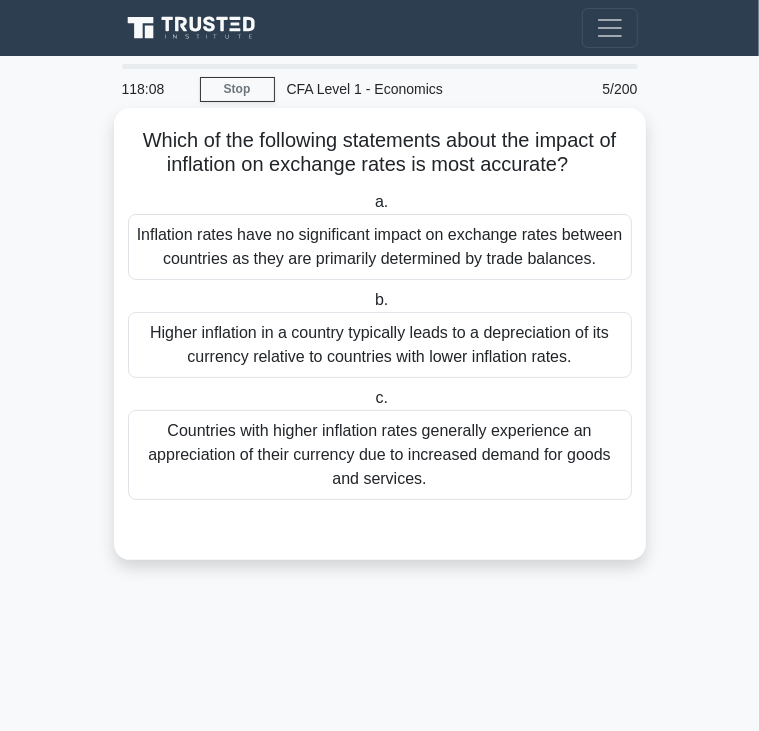 click on "Inflation rates have no significant impact on exchange rates between countries as they are primarily determined by trade balances." at bounding box center [380, 247] 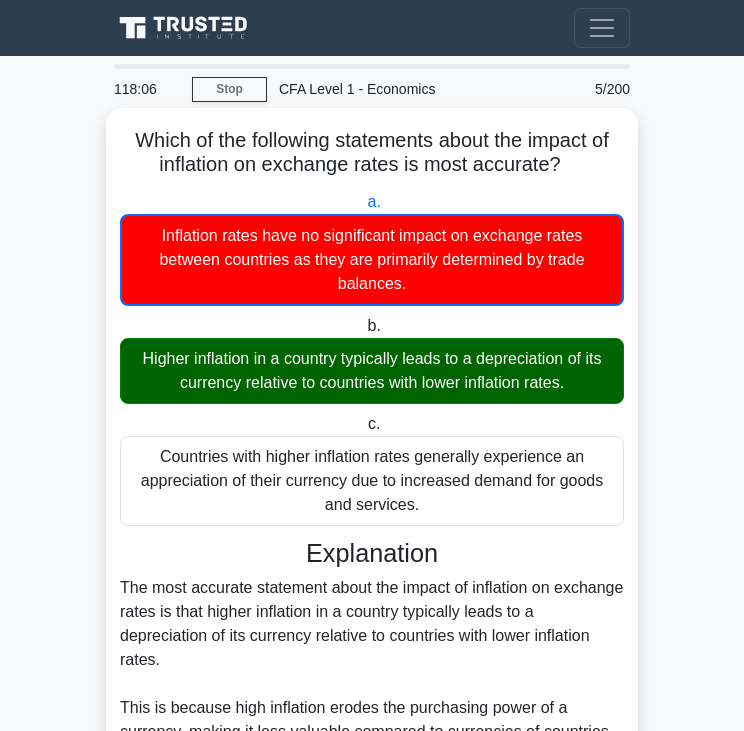 click on "Higher inflation in a country typically leads to a depreciation of its currency relative to countries with lower inflation rates." at bounding box center (372, 371) 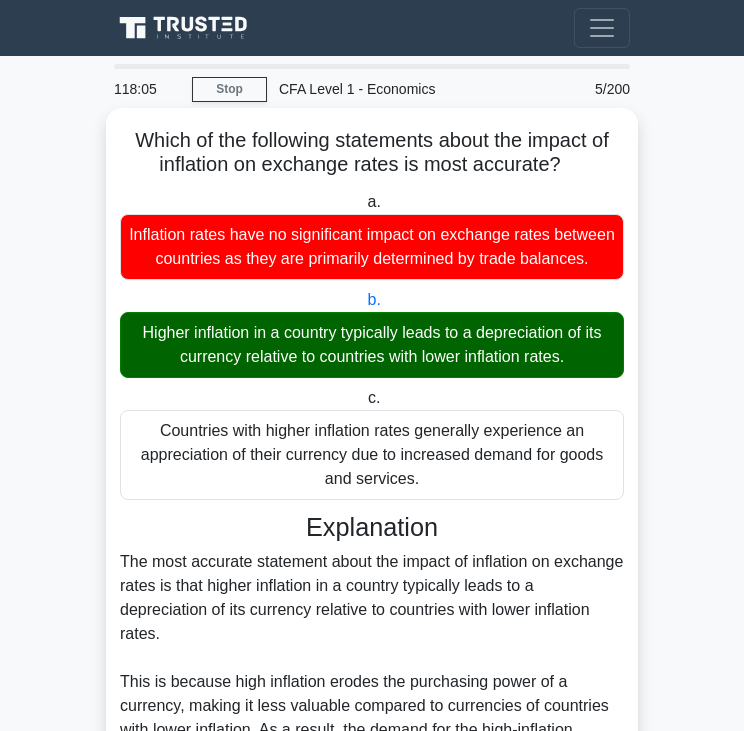 click on "Higher inflation in a country typically leads to a depreciation of its currency relative to countries with lower inflation rates." at bounding box center [372, 345] 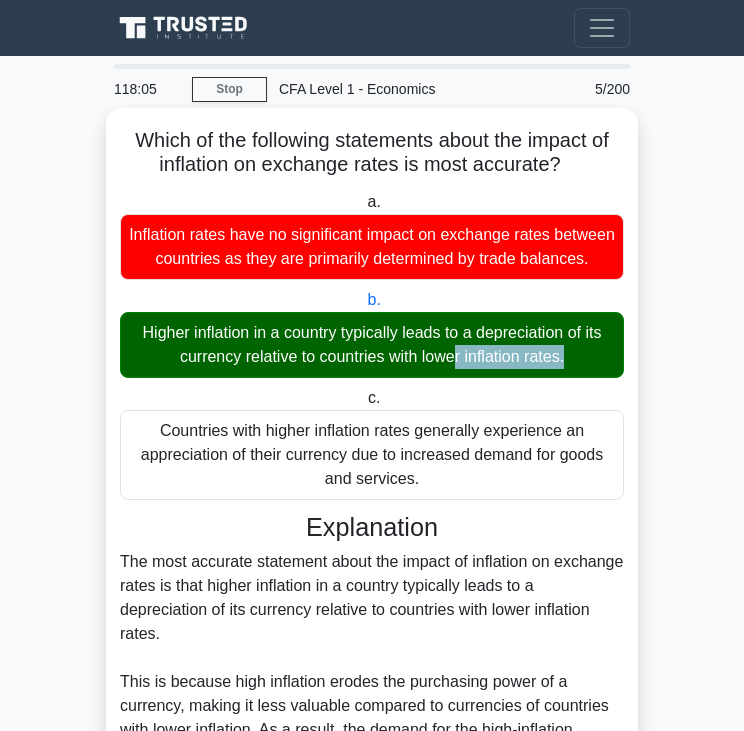 click on "Higher inflation in a country typically leads to a depreciation of its currency relative to countries with lower inflation rates." at bounding box center (372, 345) 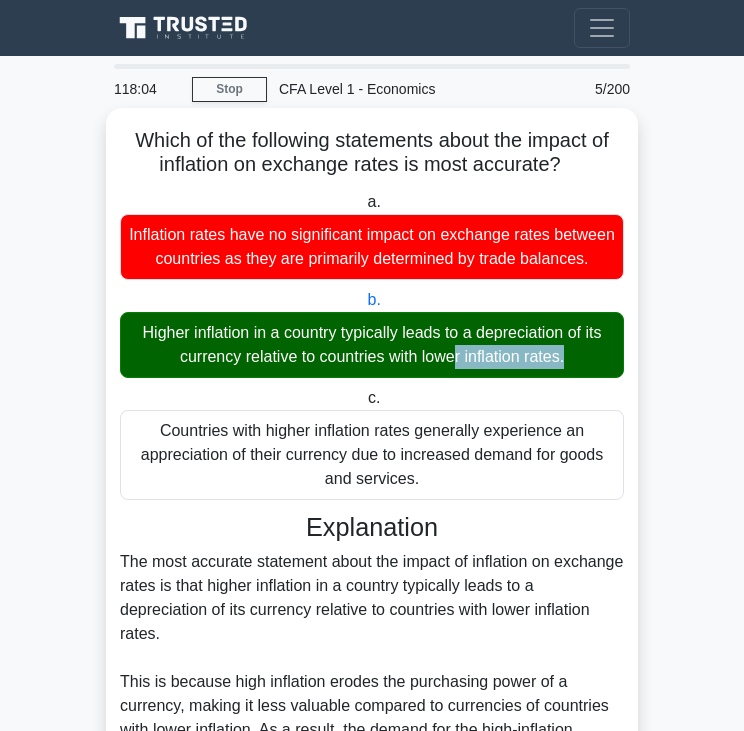 copy on "Higher inflation in a country typically leads to a depreciation of its currency relative to countries with lower inflation rates." 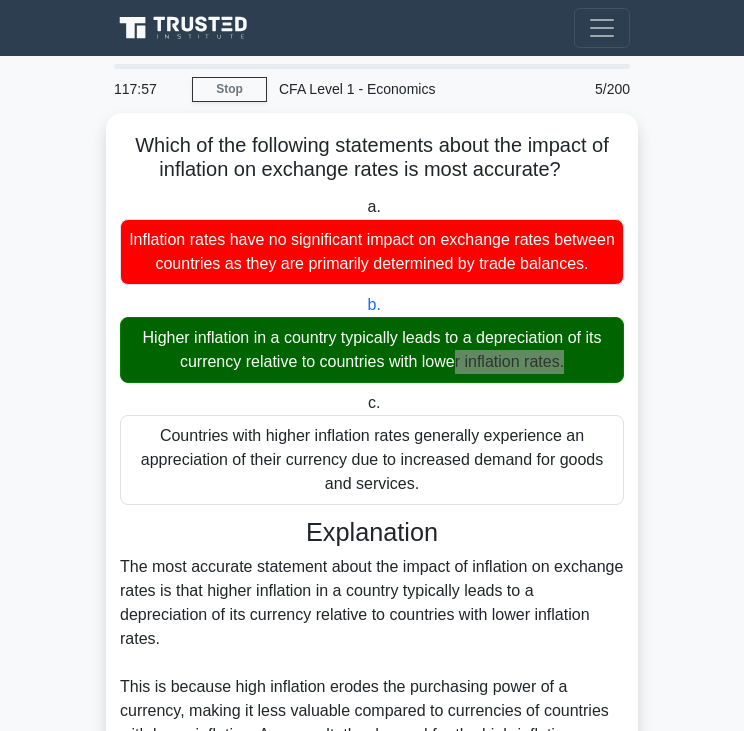scroll, scrollTop: 379, scrollLeft: 0, axis: vertical 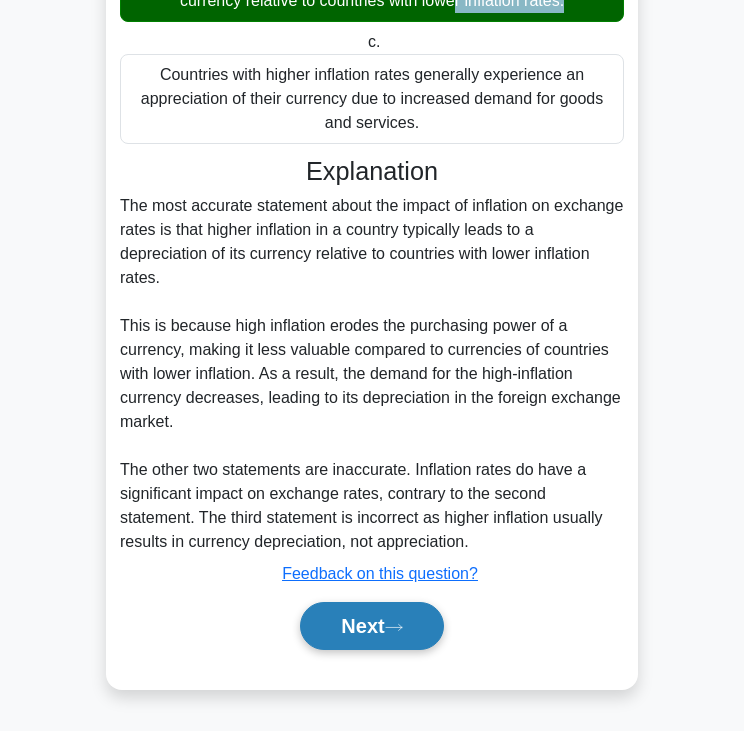 click on "Next" at bounding box center [371, 626] 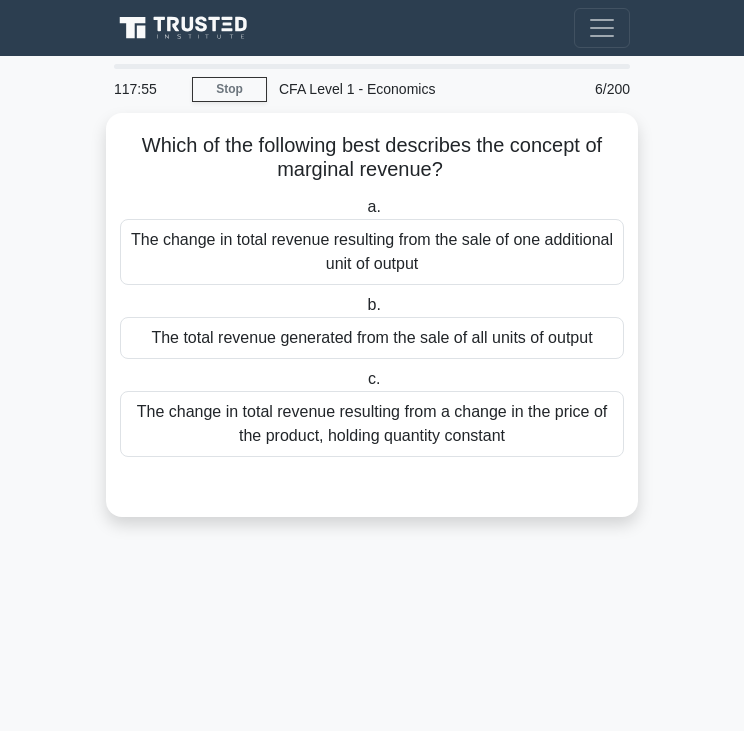 scroll, scrollTop: 0, scrollLeft: 0, axis: both 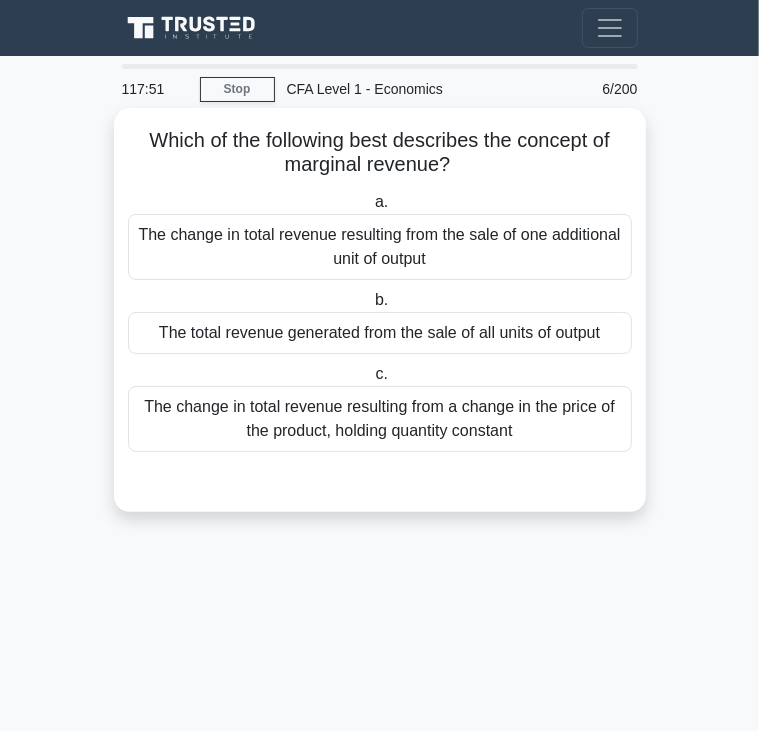 click on "Which of the following best describes the concept of marginal revenue?
.spinner_0XTQ{transform-origin:center;animation:spinner_y6GP .75s linear infinite}@keyframes spinner_y6GP{100%{transform:rotate(360deg)}}" at bounding box center [380, 153] 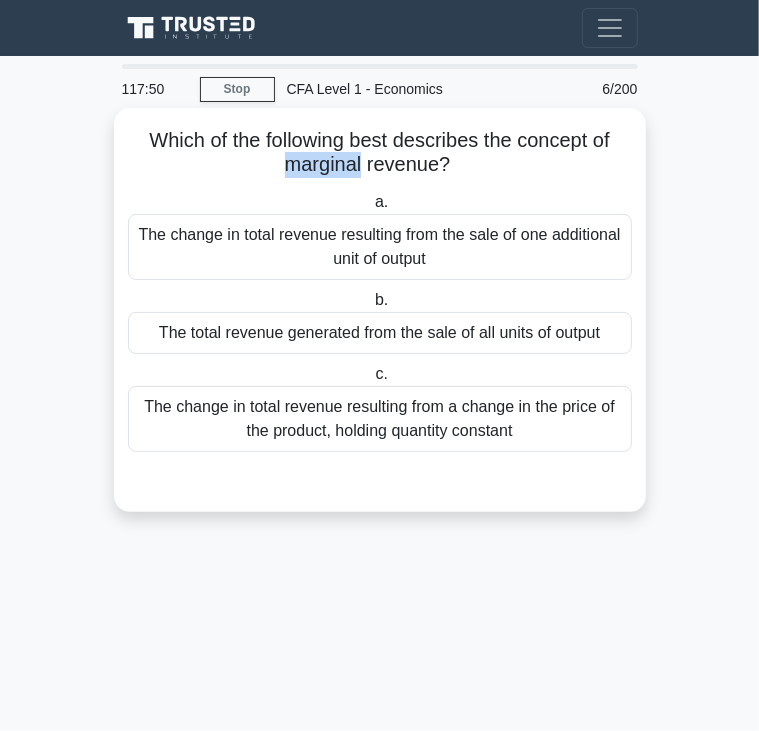 click on "Which of the following best describes the concept of marginal revenue?
.spinner_0XTQ{transform-origin:center;animation:spinner_y6GP .75s linear infinite}@keyframes spinner_y6GP{100%{transform:rotate(360deg)}}" at bounding box center [380, 153] 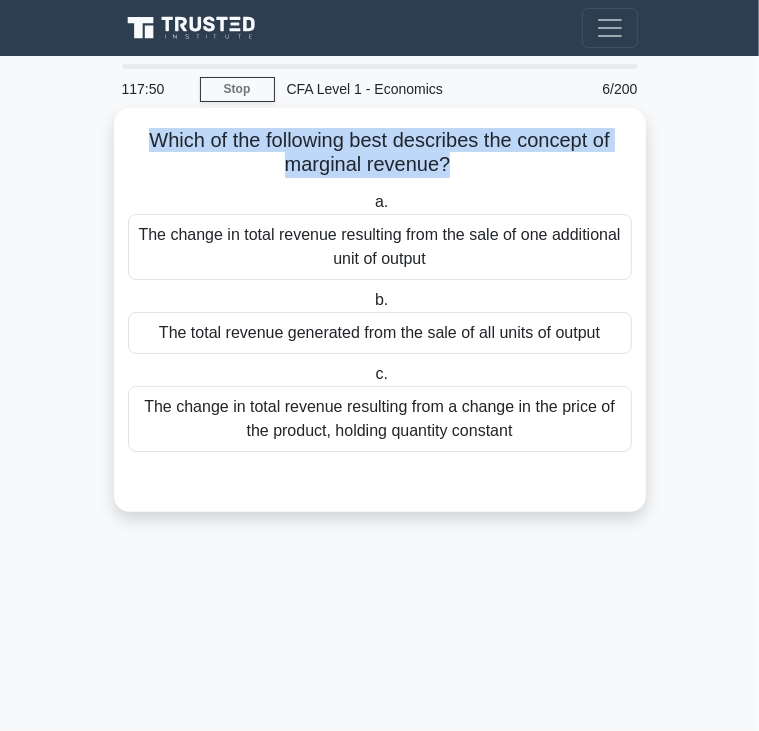 click on "Which of the following best describes the concept of marginal revenue?
.spinner_0XTQ{transform-origin:center;animation:spinner_y6GP .75s linear infinite}@keyframes spinner_y6GP{100%{transform:rotate(360deg)}}" at bounding box center (380, 153) 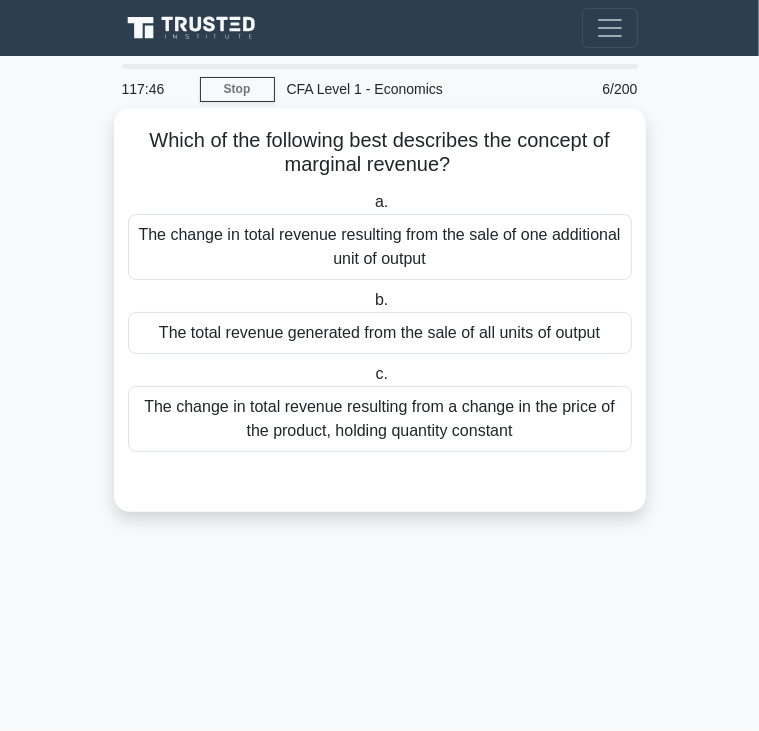 click on "The change in total revenue resulting from the sale of one additional unit of output" at bounding box center (380, 247) 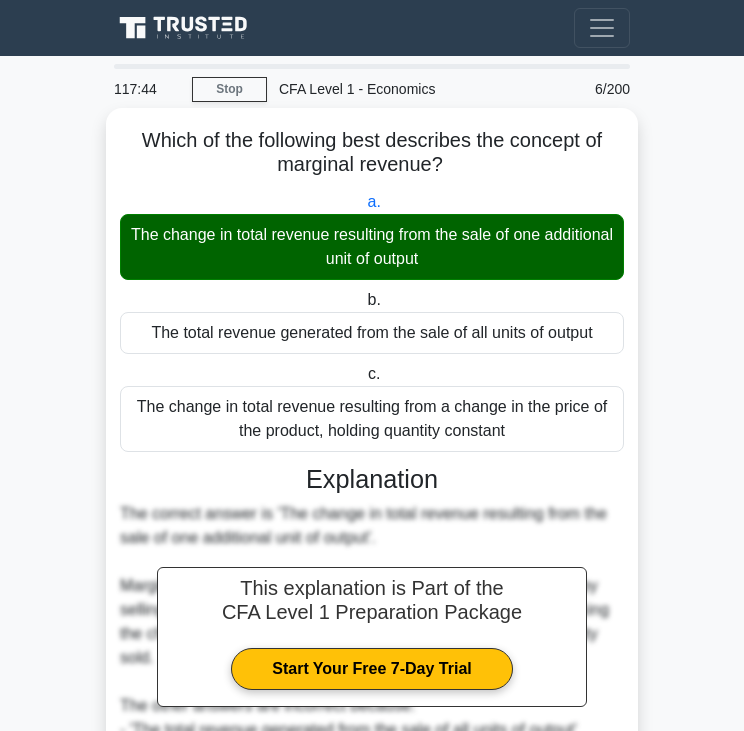 click on "a.
The change in total revenue resulting from the sale of one additional unit of output" at bounding box center [372, 235] 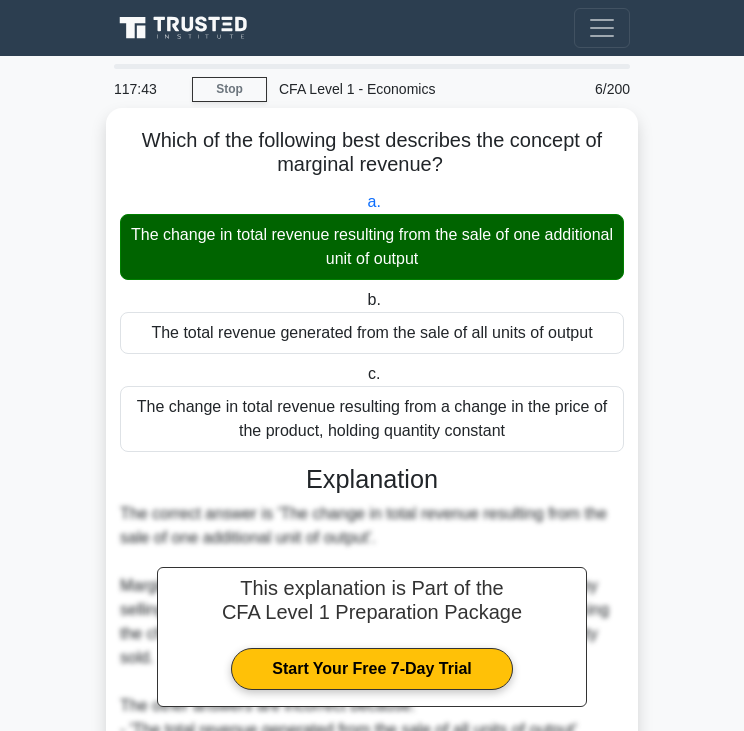 click on "The change in total revenue resulting from the sale of one additional unit of output" at bounding box center (372, 247) 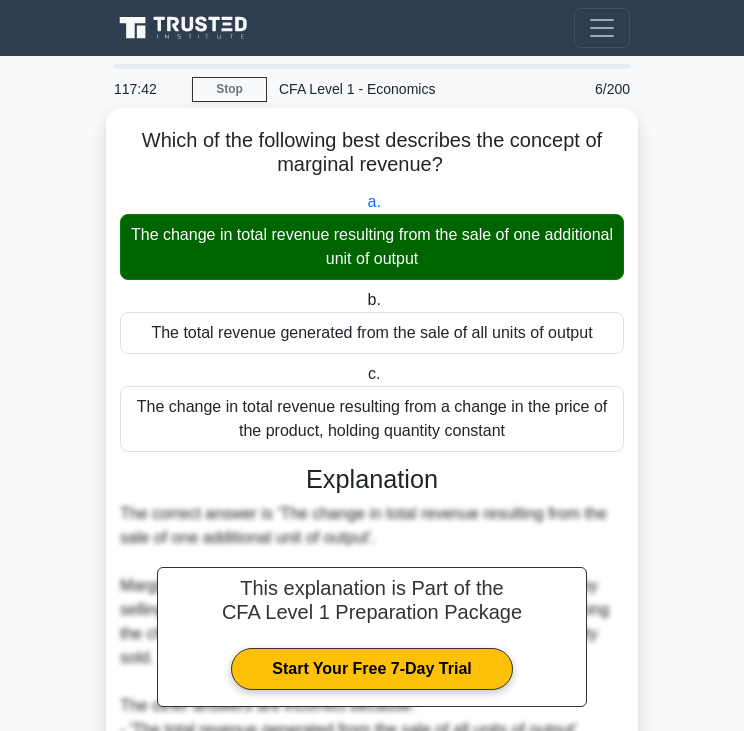 copy on "The change in total revenue resulting from the sale of one additional unit of output" 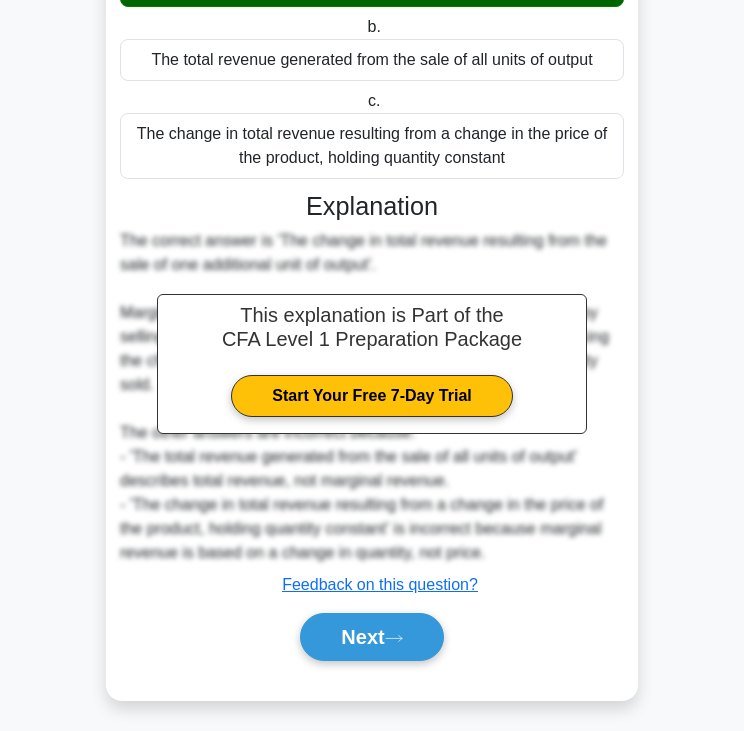 scroll, scrollTop: 283, scrollLeft: 0, axis: vertical 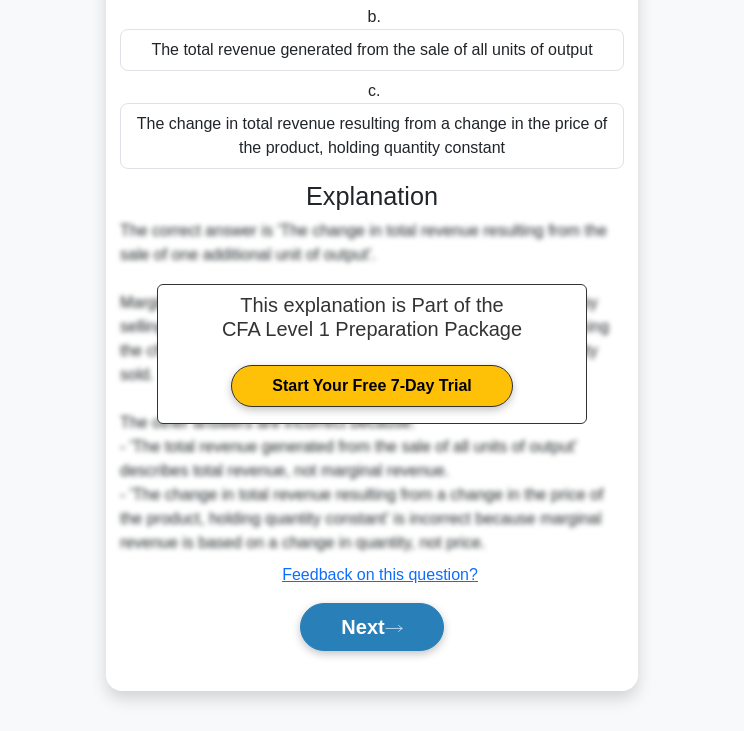 click on "Next" at bounding box center (371, 627) 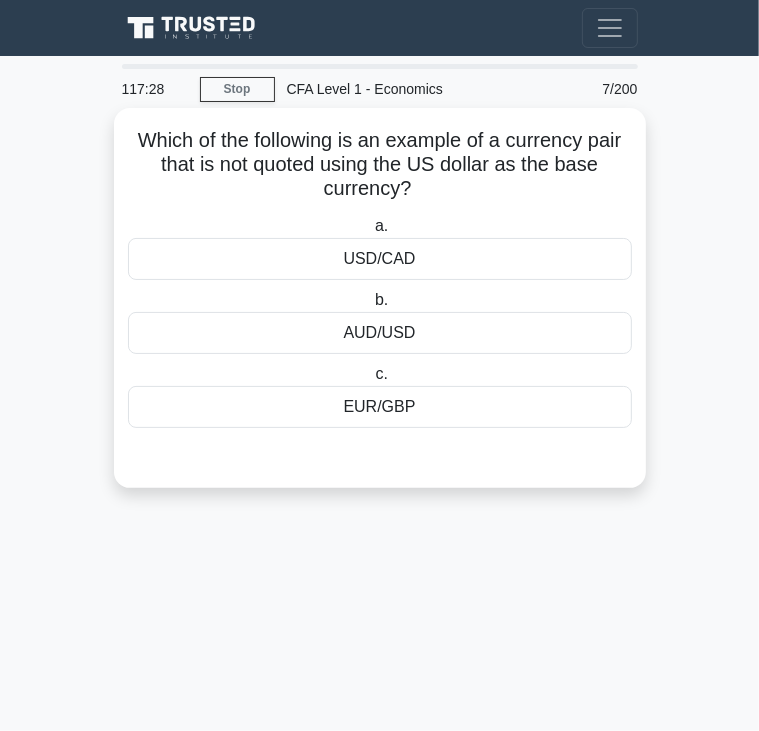 click on "Which of the following is an example of a currency pair that is not quoted using the US dollar as the base currency?
.spinner_0XTQ{transform-origin:center;animation:spinner_y6GP .75s linear infinite}@keyframes spinner_y6GP{100%{transform:rotate(360deg)}}" at bounding box center (380, 165) 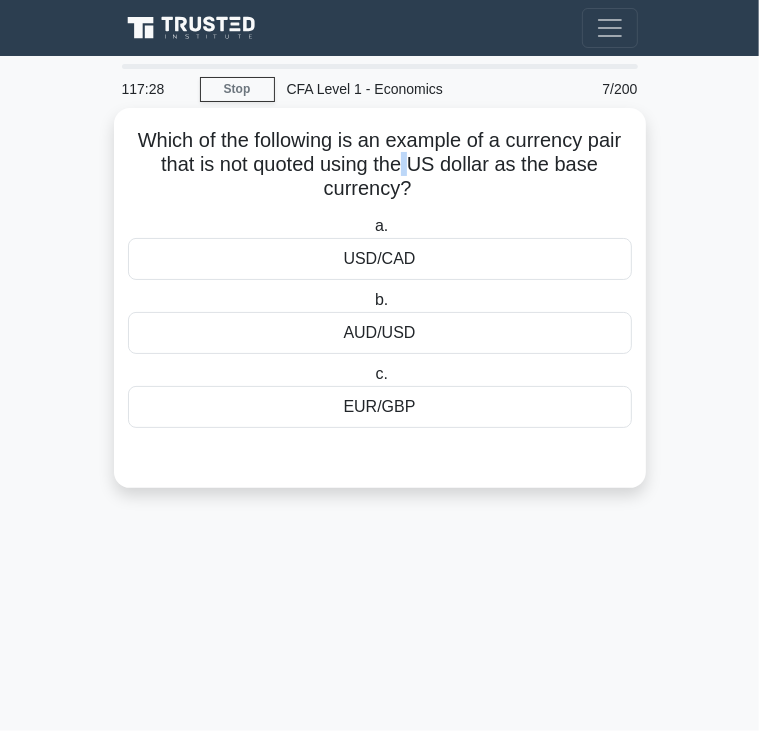 click on "Which of the following is an example of a currency pair that is not quoted using the US dollar as the base currency?
.spinner_0XTQ{transform-origin:center;animation:spinner_y6GP .75s linear infinite}@keyframes spinner_y6GP{100%{transform:rotate(360deg)}}" at bounding box center (380, 165) 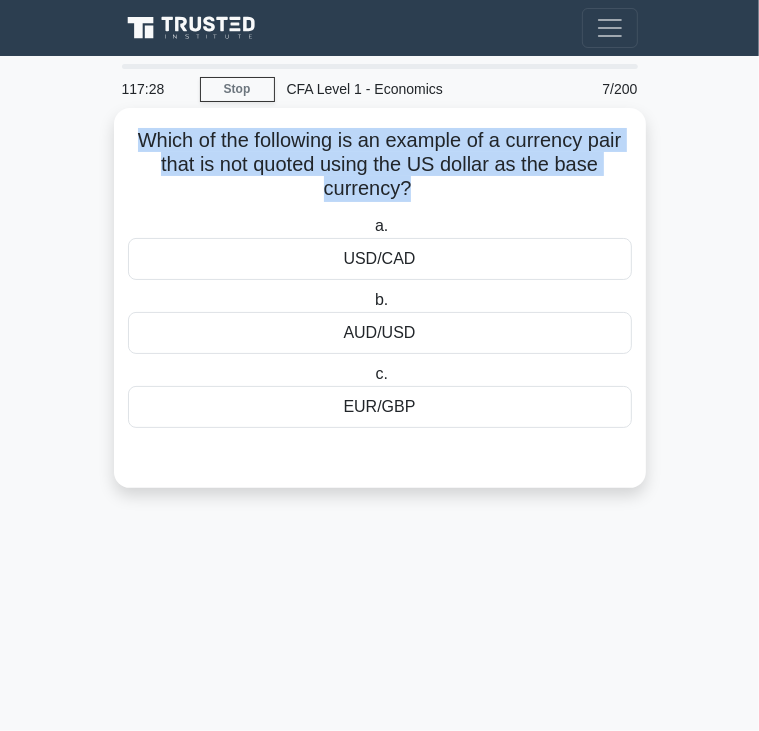 click on "Which of the following is an example of a currency pair that is not quoted using the US dollar as the base currency?
.spinner_0XTQ{transform-origin:center;animation:spinner_y6GP .75s linear infinite}@keyframes spinner_y6GP{100%{transform:rotate(360deg)}}" at bounding box center [380, 165] 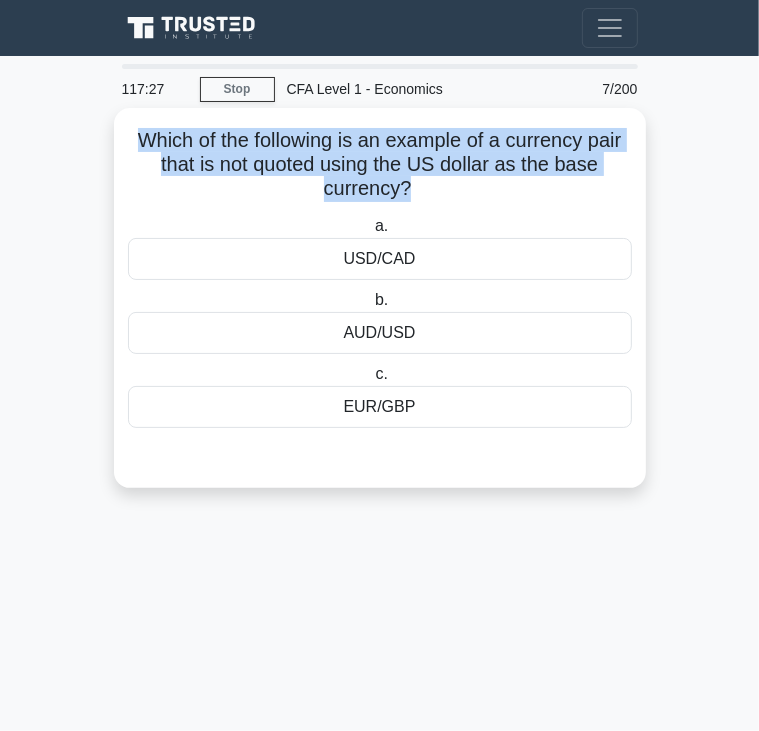 copy on "Which of the following is an example of a currency pair that is not quoted using the US dollar as the base currency?
.spinner_0XTQ{transform-origin:center;animation:spinner_y6GP .75s linear infinite}@keyframes spinner_y6GP{100%{transform:rotate(360deg)}}" 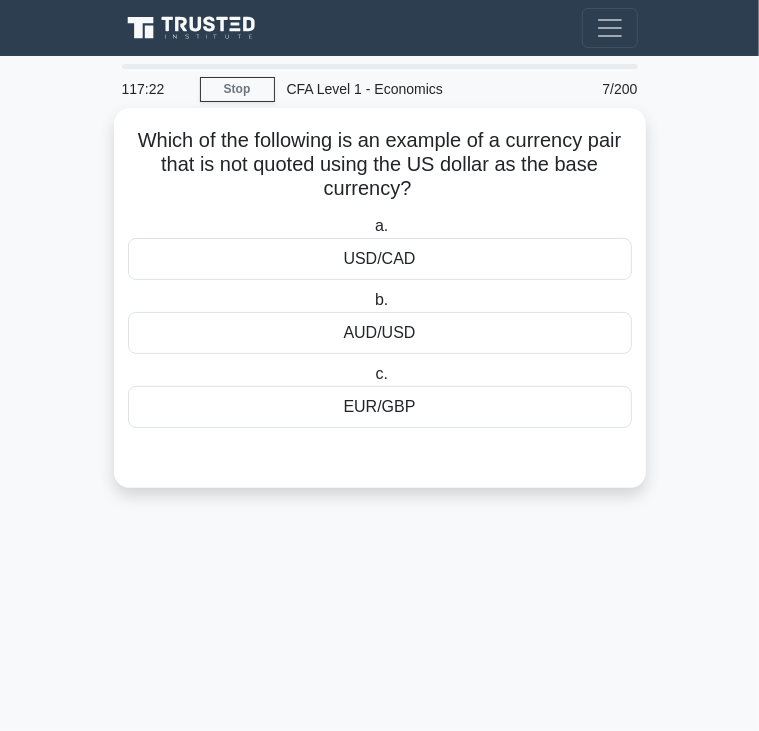 click on "USD/CAD" at bounding box center [380, 259] 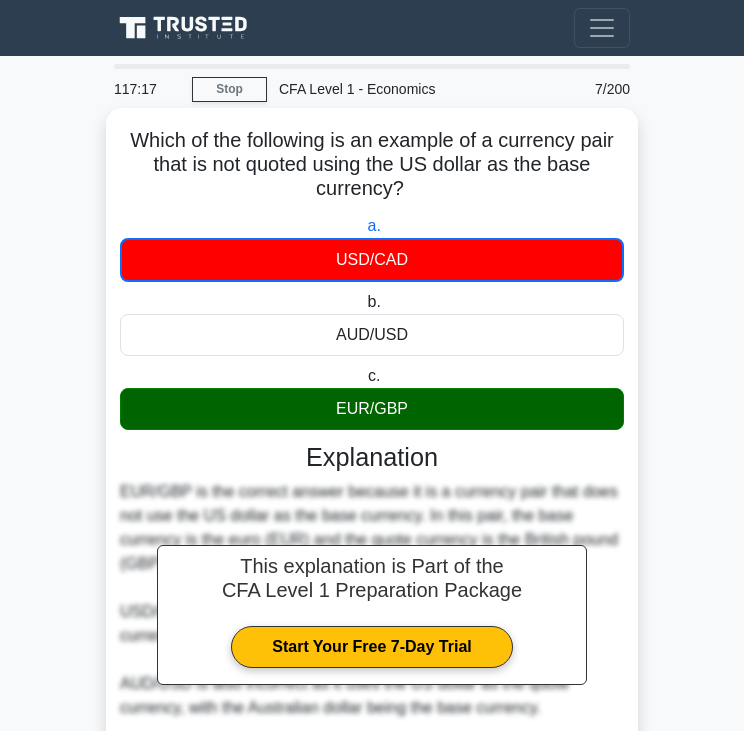 click on "EUR/GBP" at bounding box center (372, 409) 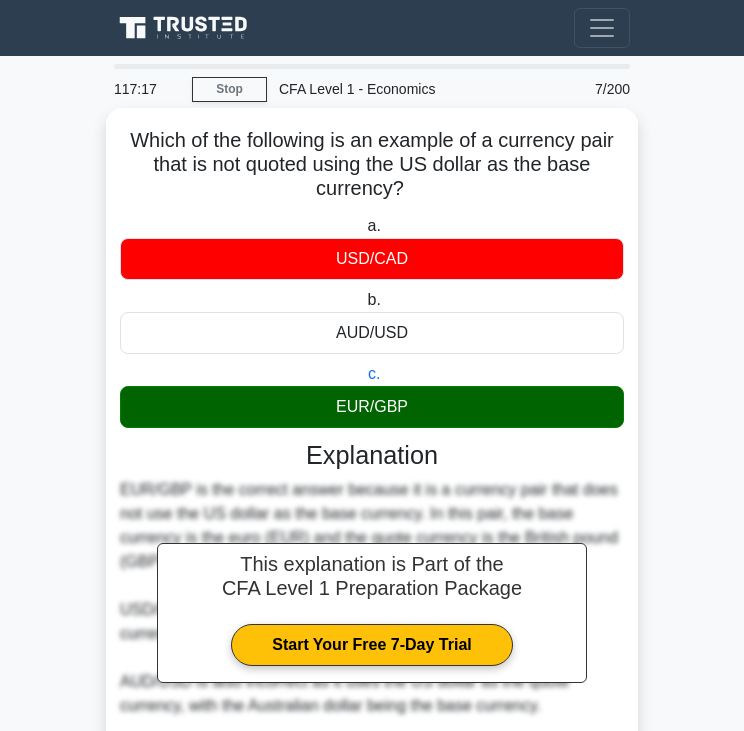 click on "EUR/GBP" at bounding box center (372, 407) 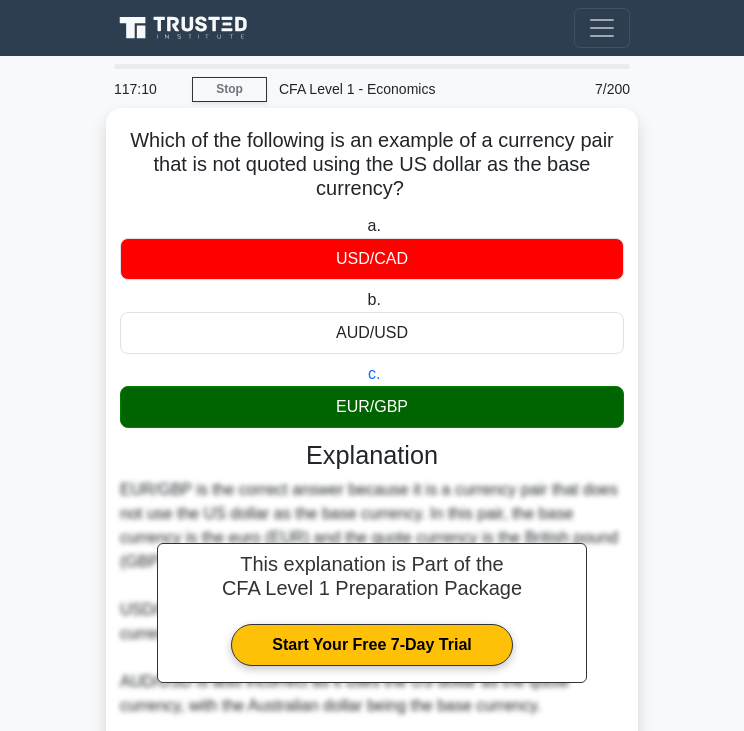 scroll, scrollTop: 163, scrollLeft: 0, axis: vertical 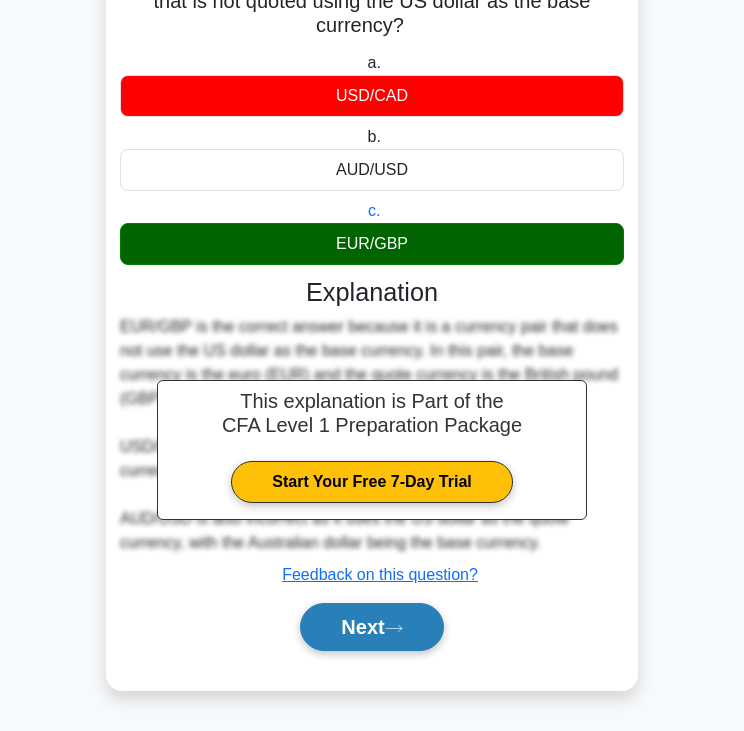 click on "Next" at bounding box center (371, 627) 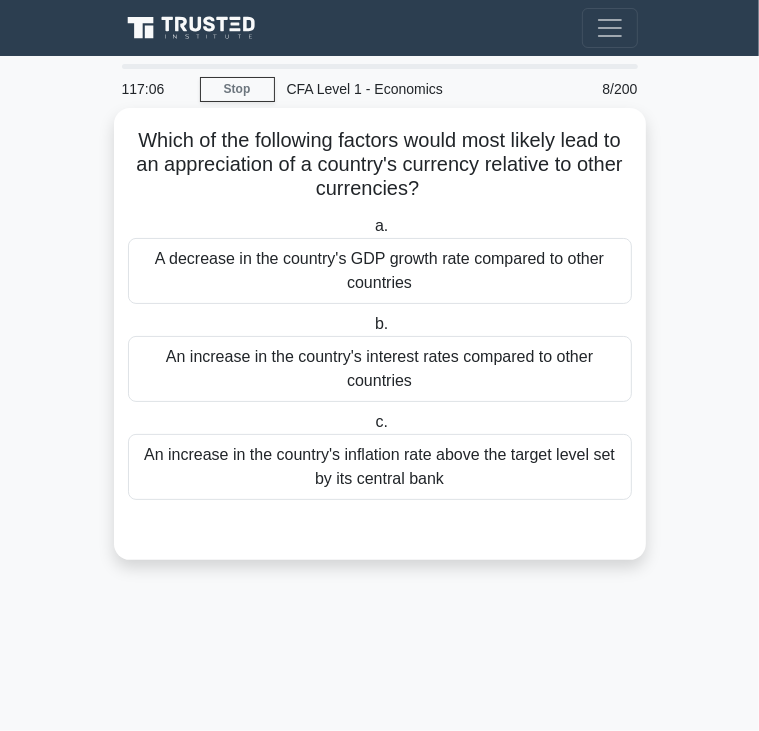 click on "Which of the following factors would most likely lead to an appreciation of a country's currency relative to other currencies?
.spinner_0XTQ{transform-origin:center;animation:spinner_y6GP .75s linear infinite}@keyframes spinner_y6GP{100%{transform:rotate(360deg)}}" at bounding box center (380, 165) 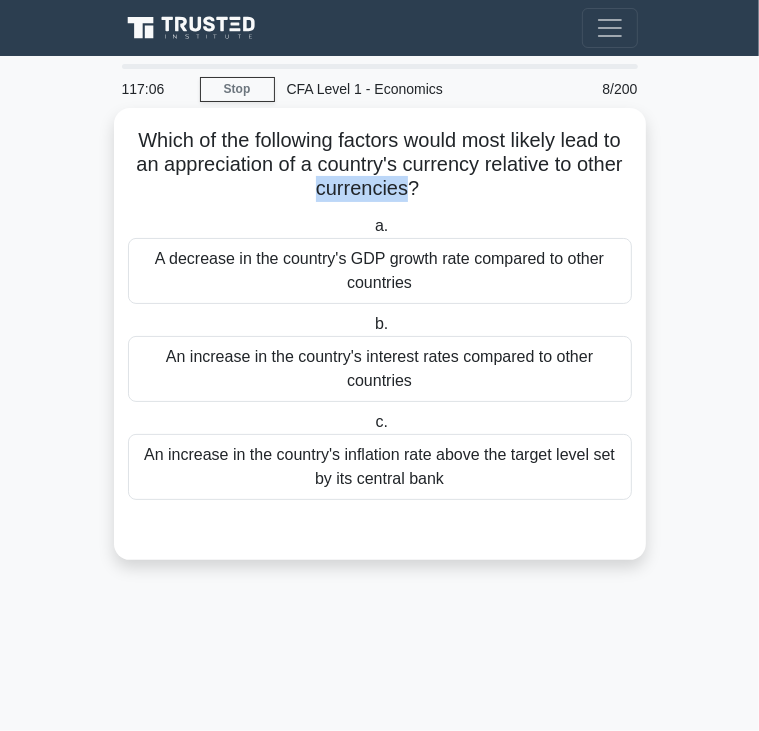 click on "Which of the following factors would most likely lead to an appreciation of a country's currency relative to other currencies?
.spinner_0XTQ{transform-origin:center;animation:spinner_y6GP .75s linear infinite}@keyframes spinner_y6GP{100%{transform:rotate(360deg)}}" at bounding box center (380, 165) 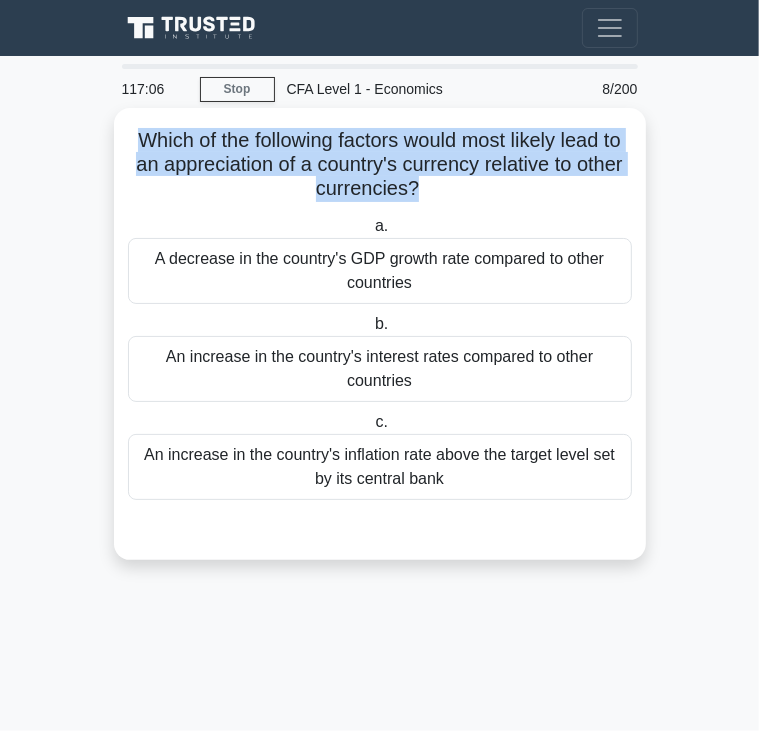 click on "Which of the following factors would most likely lead to an appreciation of a country's currency relative to other currencies?
.spinner_0XTQ{transform-origin:center;animation:spinner_y6GP .75s linear infinite}@keyframes spinner_y6GP{100%{transform:rotate(360deg)}}" at bounding box center [380, 165] 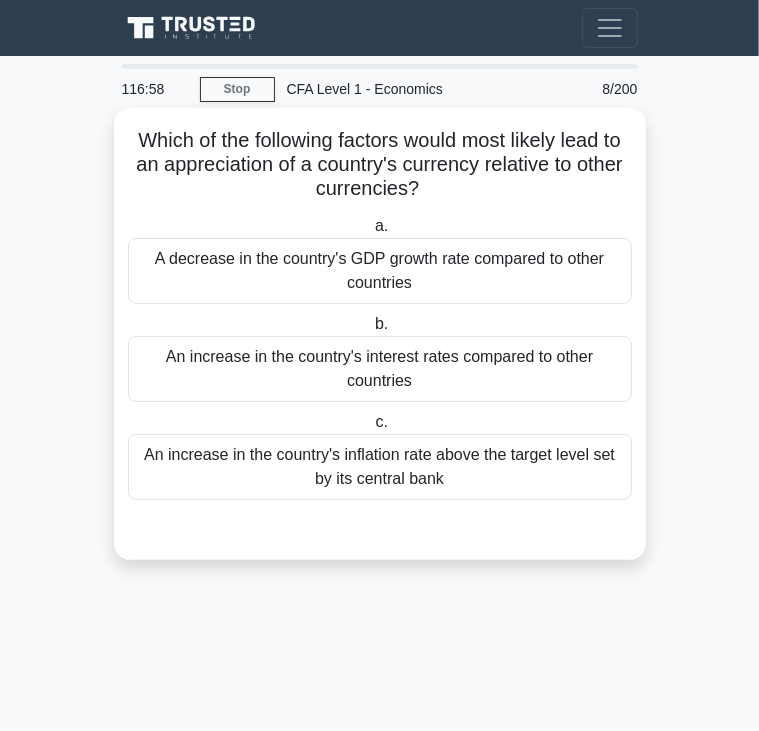 click on "A decrease in the country's GDP growth rate compared to other countries" at bounding box center (380, 271) 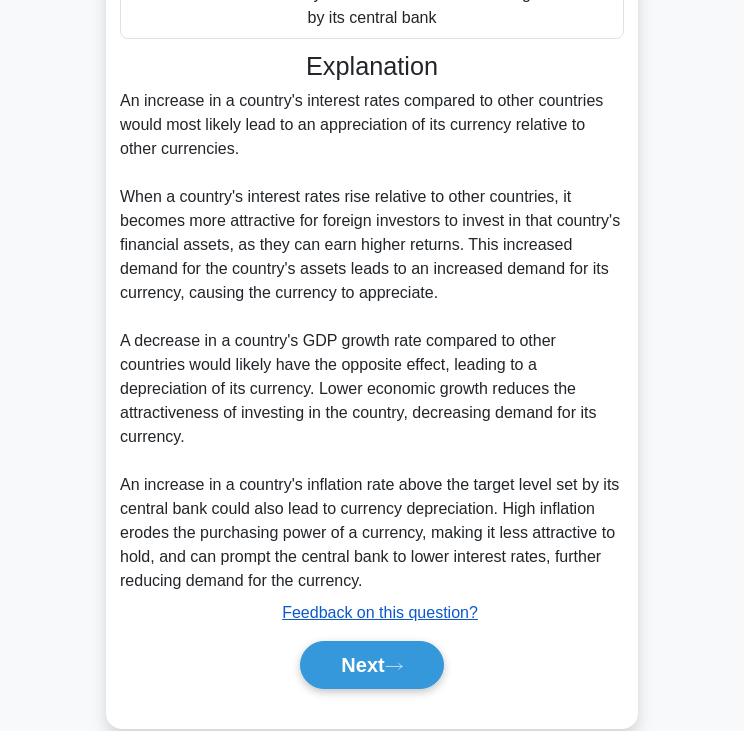 scroll, scrollTop: 464, scrollLeft: 0, axis: vertical 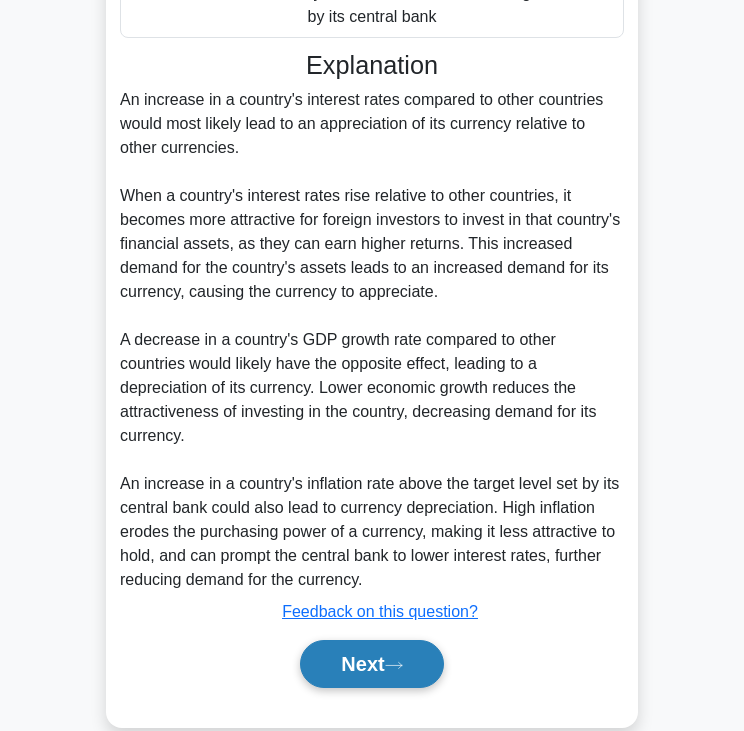 click on "Next" at bounding box center [371, 664] 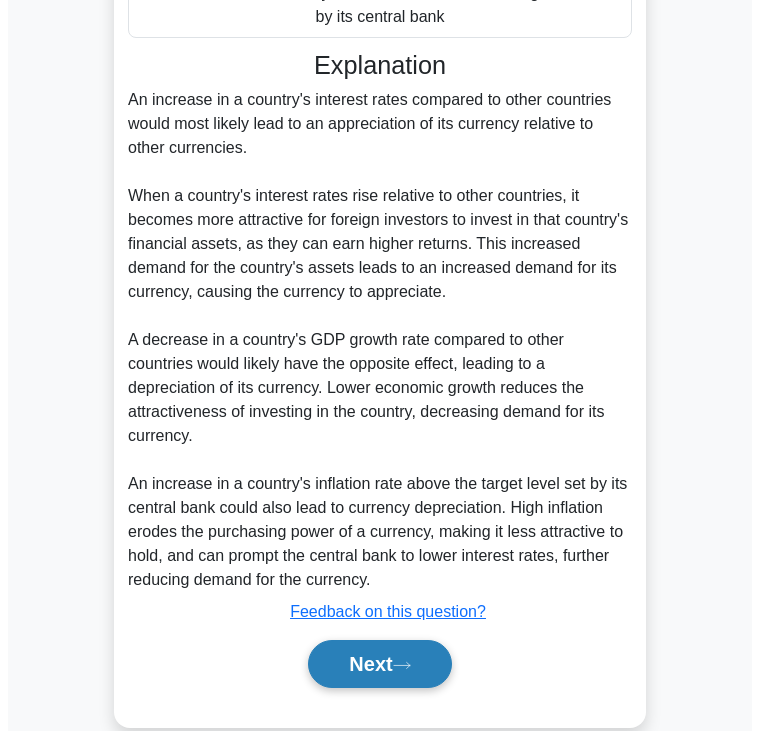 scroll, scrollTop: 0, scrollLeft: 0, axis: both 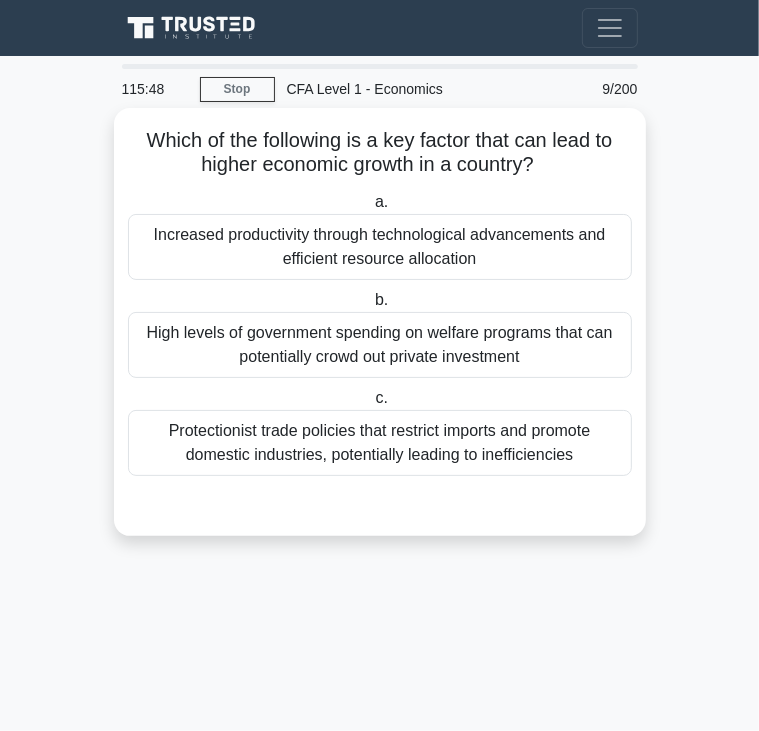 click on "Which of the following is a key factor that can lead to higher economic growth in a country?
.spinner_0XTQ{transform-origin:center;animation:spinner_y6GP .75s linear infinite}@keyframes spinner_y6GP{100%{transform:rotate(360deg)}}" at bounding box center [380, 153] 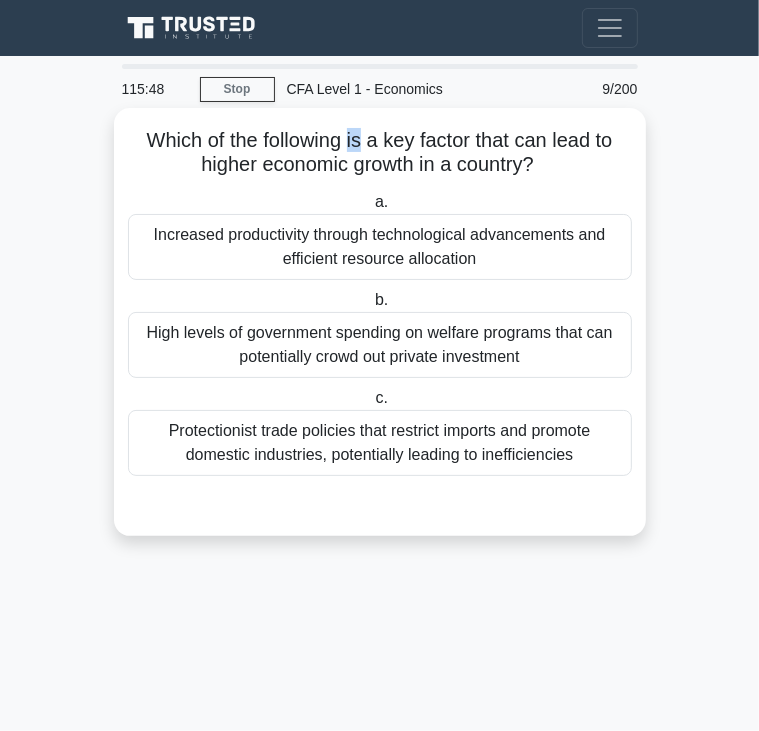 click on "Which of the following is a key factor that can lead to higher economic growth in a country?
.spinner_0XTQ{transform-origin:center;animation:spinner_y6GP .75s linear infinite}@keyframes spinner_y6GP{100%{transform:rotate(360deg)}}" at bounding box center [380, 153] 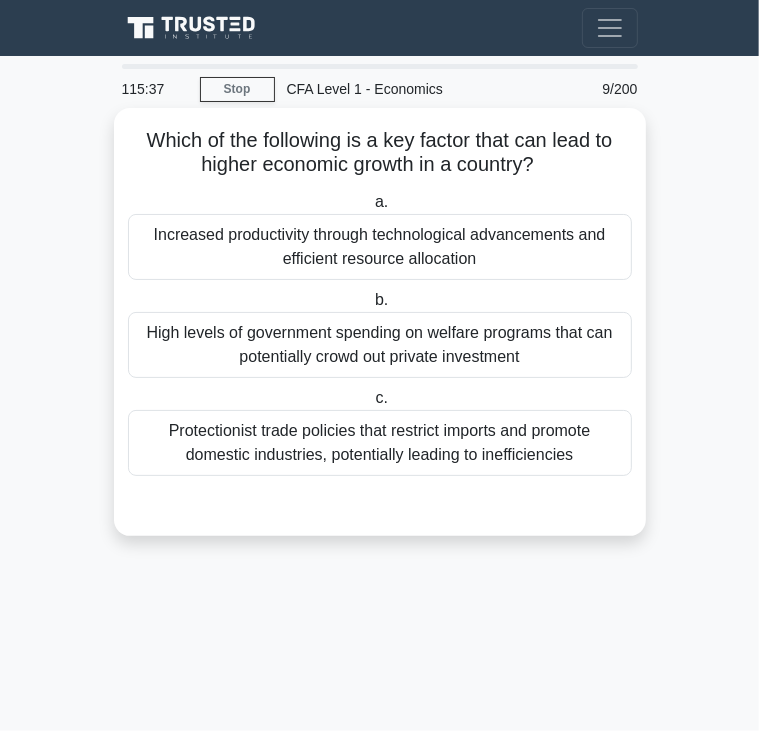 click on "High levels of government spending on welfare programs that can potentially crowd out private investment" at bounding box center (380, 345) 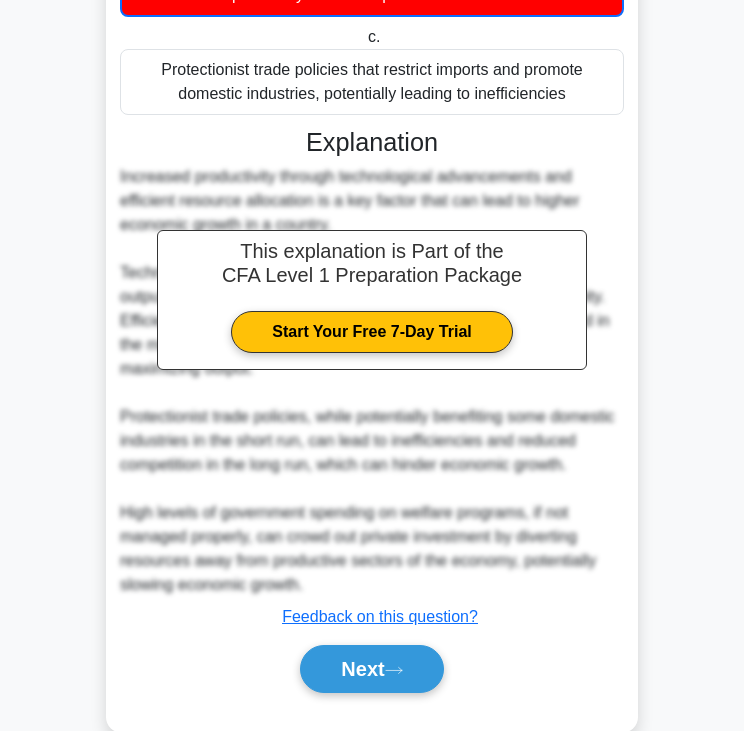 scroll, scrollTop: 380, scrollLeft: 0, axis: vertical 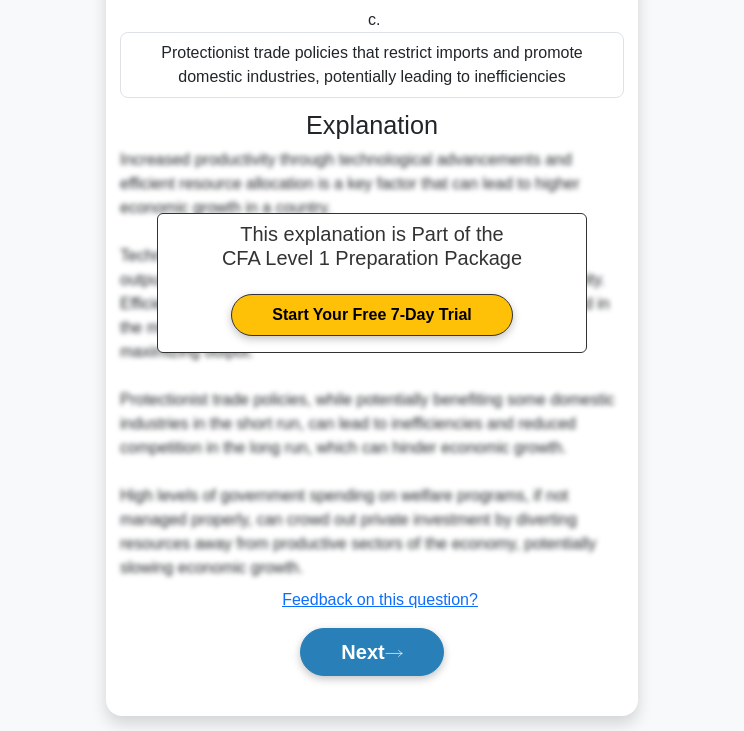 click on "Next" at bounding box center (371, 652) 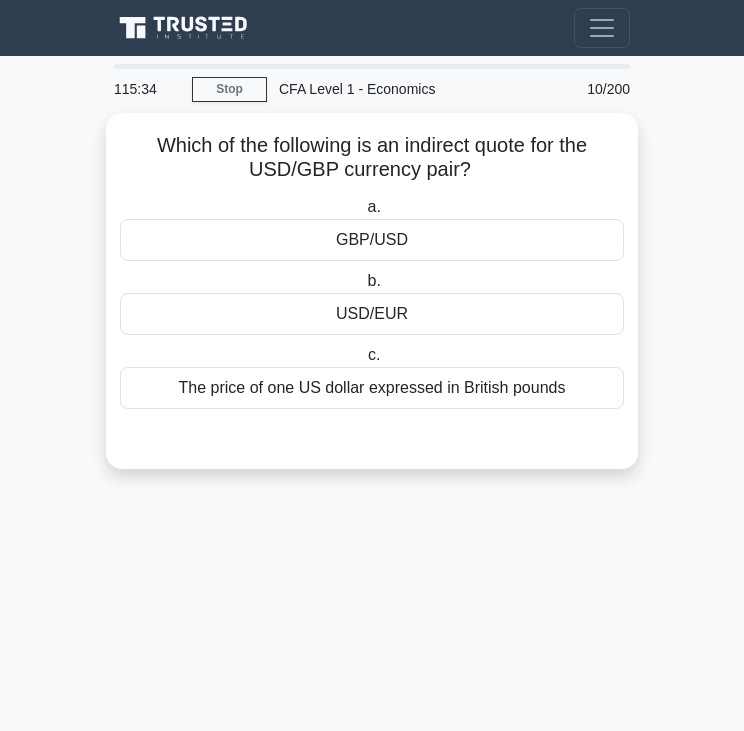 scroll, scrollTop: 0, scrollLeft: 0, axis: both 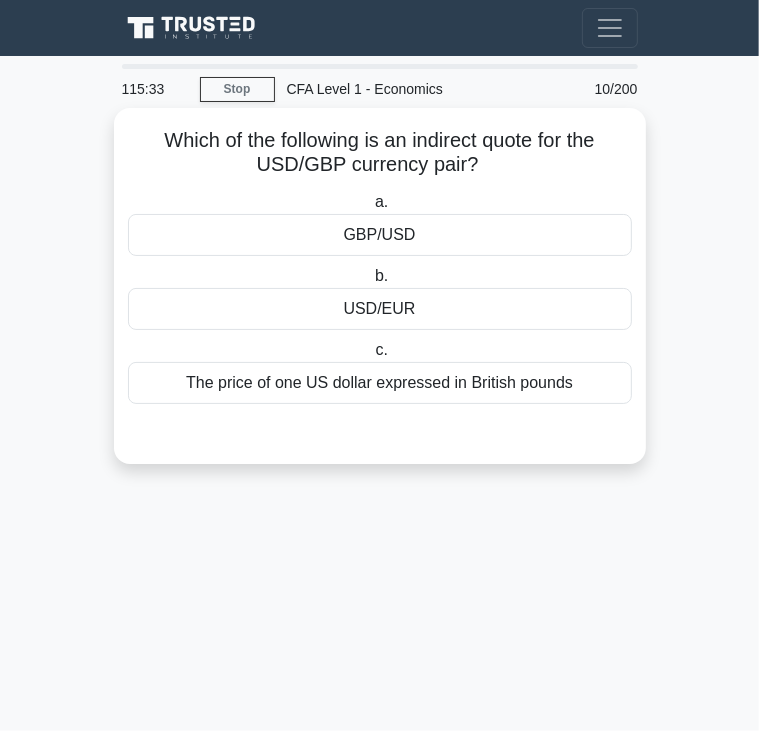 click on "Which of the following is an indirect quote for the USD/GBP currency pair?
.spinner_0XTQ{transform-origin:center;animation:spinner_y6GP .75s linear infinite}@keyframes spinner_y6GP{100%{transform:rotate(360deg)}}" at bounding box center (380, 153) 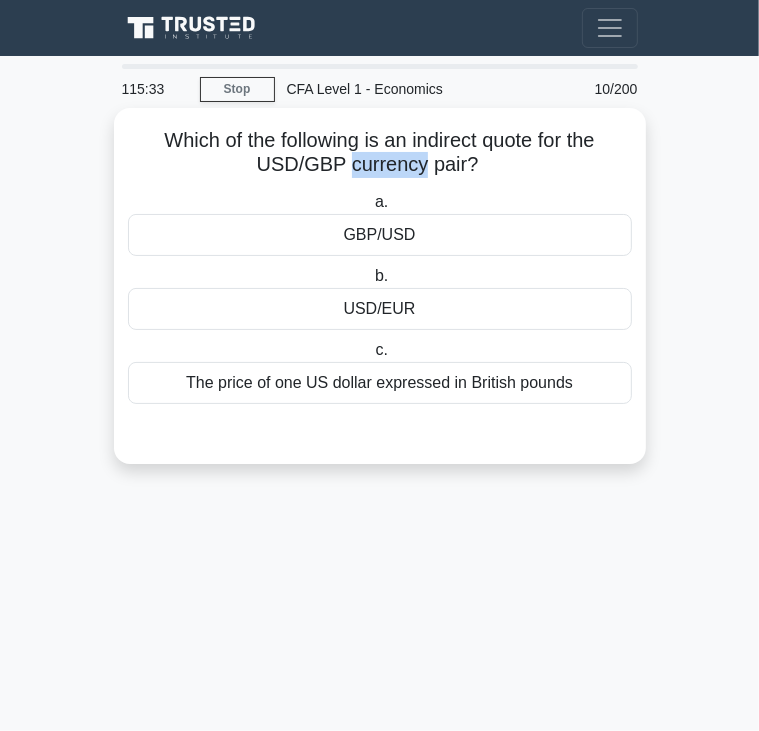 click on "Which of the following is an indirect quote for the USD/GBP currency pair?
.spinner_0XTQ{transform-origin:center;animation:spinner_y6GP .75s linear infinite}@keyframes spinner_y6GP{100%{transform:rotate(360deg)}}" at bounding box center [380, 153] 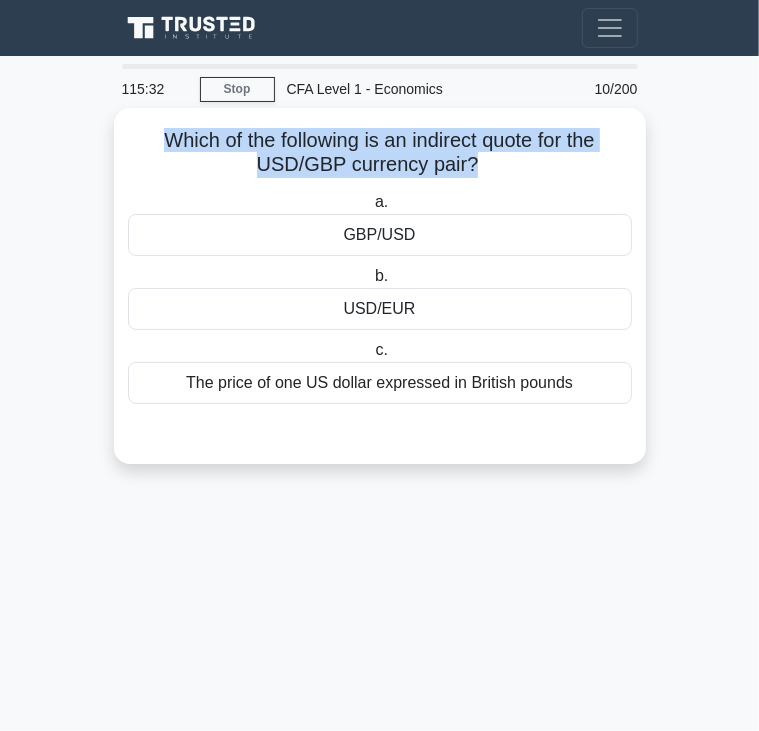 click on "Which of the following is an indirect quote for the USD/GBP currency pair?
.spinner_0XTQ{transform-origin:center;animation:spinner_y6GP .75s linear infinite}@keyframes spinner_y6GP{100%{transform:rotate(360deg)}}" at bounding box center [380, 153] 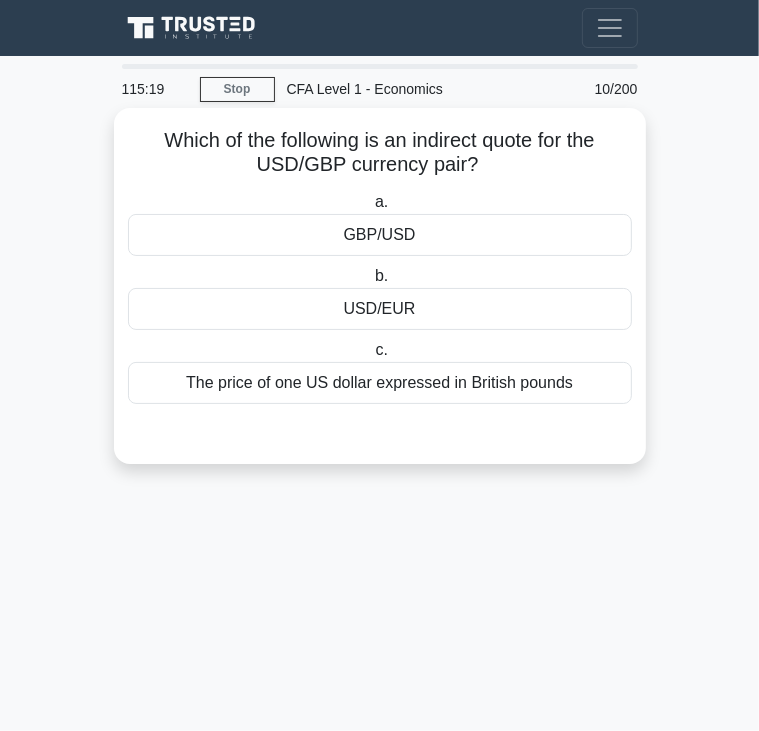 click on "USD/EUR" at bounding box center [380, 309] 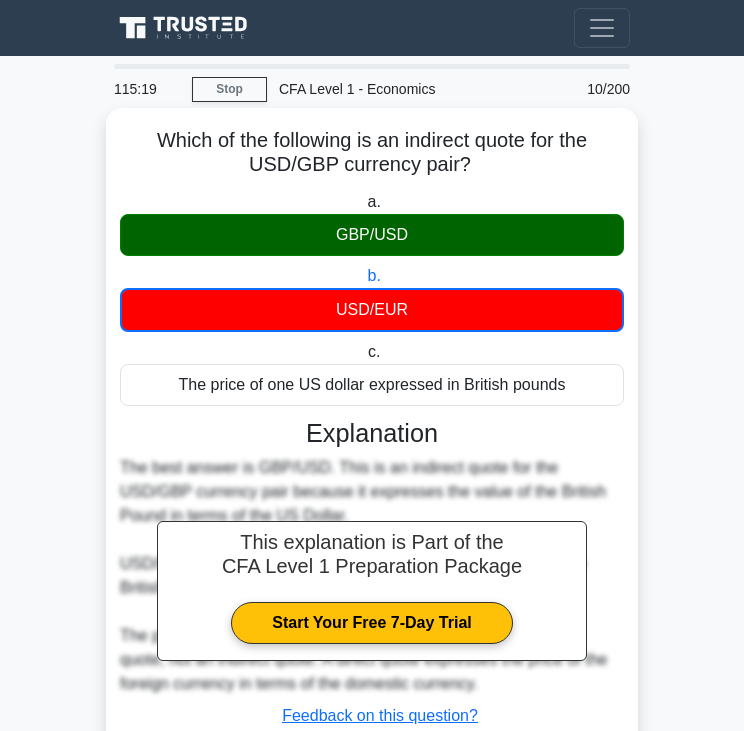 scroll, scrollTop: 140, scrollLeft: 0, axis: vertical 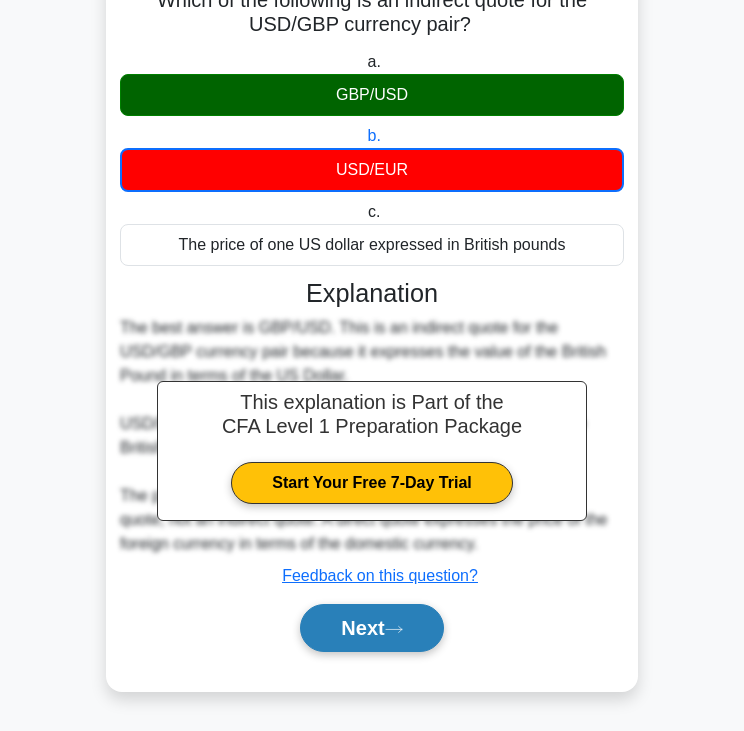 click 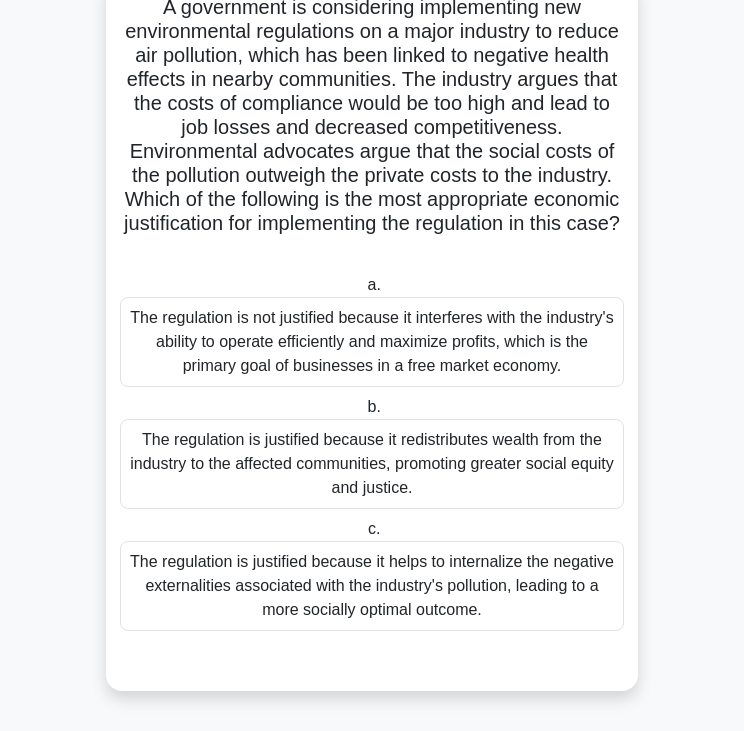 click on "A government is considering implementing new environmental regulations on a major industry to reduce air pollution, which has been linked to negative health effects in nearby communities. The industry argues that the costs of compliance would be too high and lead to job losses and decreased competitiveness. Environmental advocates argue that the social costs of the pollution outweigh the private costs to the industry. Which of the following is the most appropriate economic justification for implementing the regulation in this case?
.spinner_0XTQ{transform-origin:center;animation:spinner_y6GP .75s linear infinite}@keyframes spinner_y6GP{100%{transform:rotate(360deg)}}" at bounding box center [372, 128] 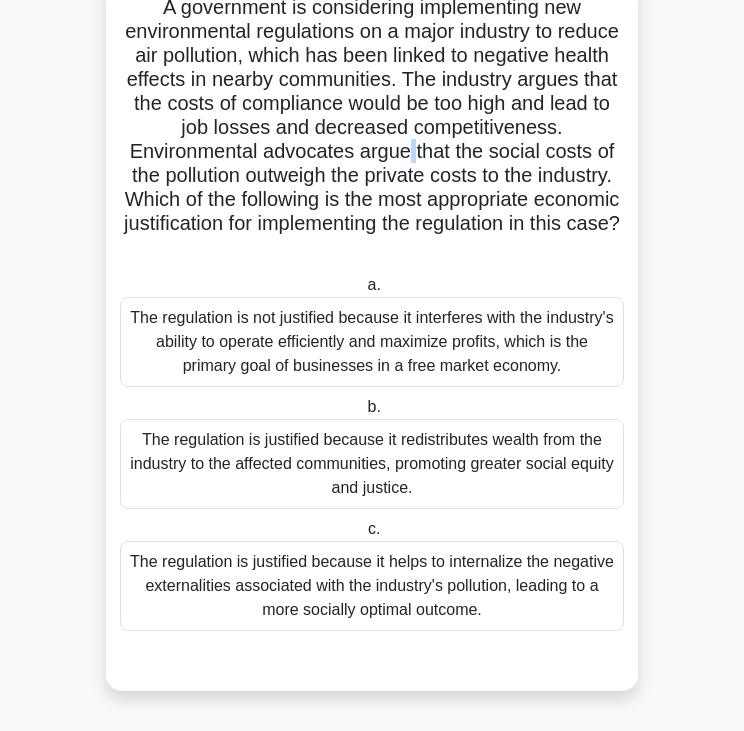 click on "A government is considering implementing new environmental regulations on a major industry to reduce air pollution, which has been linked to negative health effects in nearby communities. The industry argues that the costs of compliance would be too high and lead to job losses and decreased competitiveness. Environmental advocates argue that the social costs of the pollution outweigh the private costs to the industry. Which of the following is the most appropriate economic justification for implementing the regulation in this case?
.spinner_0XTQ{transform-origin:center;animation:spinner_y6GP .75s linear infinite}@keyframes spinner_y6GP{100%{transform:rotate(360deg)}}" at bounding box center [372, 128] 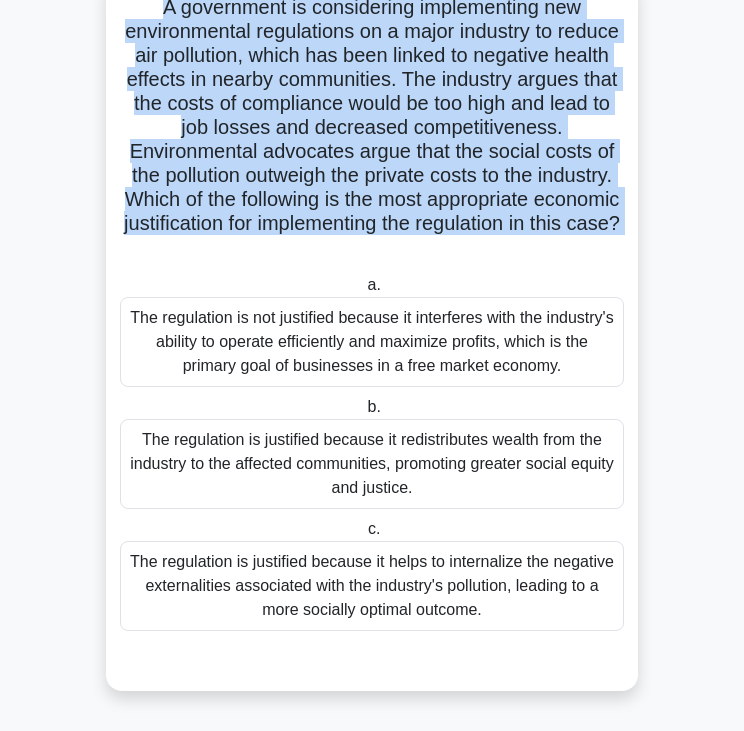 click on "A government is considering implementing new environmental regulations on a major industry to reduce air pollution, which has been linked to negative health effects in nearby communities. The industry argues that the costs of compliance would be too high and lead to job losses and decreased competitiveness. Environmental advocates argue that the social costs of the pollution outweigh the private costs to the industry. Which of the following is the most appropriate economic justification for implementing the regulation in this case?
.spinner_0XTQ{transform-origin:center;animation:spinner_y6GP .75s linear infinite}@keyframes spinner_y6GP{100%{transform:rotate(360deg)}}" at bounding box center (372, 128) 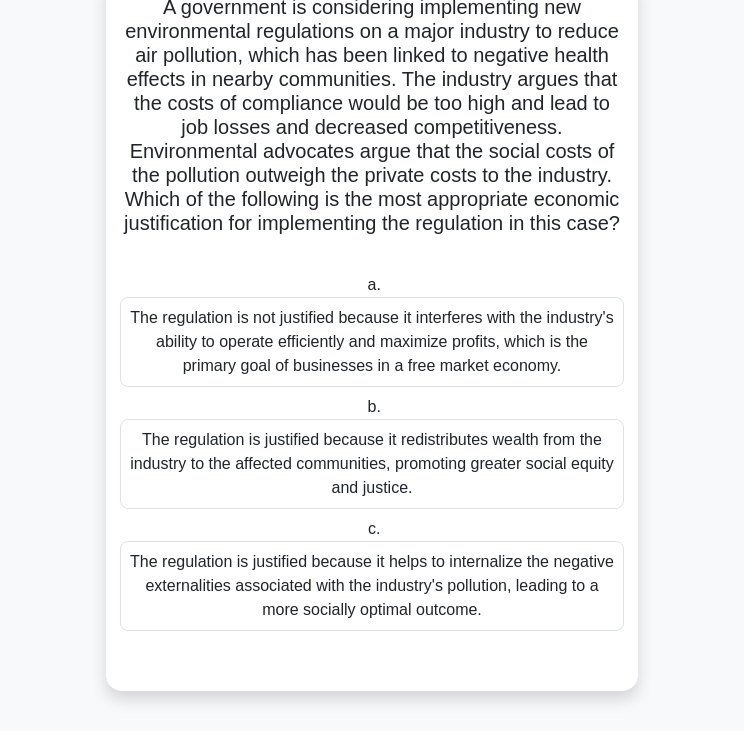 click on "The regulation is not justified because it interferes with the industry's ability to operate efficiently and maximize profits, which is the primary goal of businesses in a free market economy." at bounding box center (372, 342) 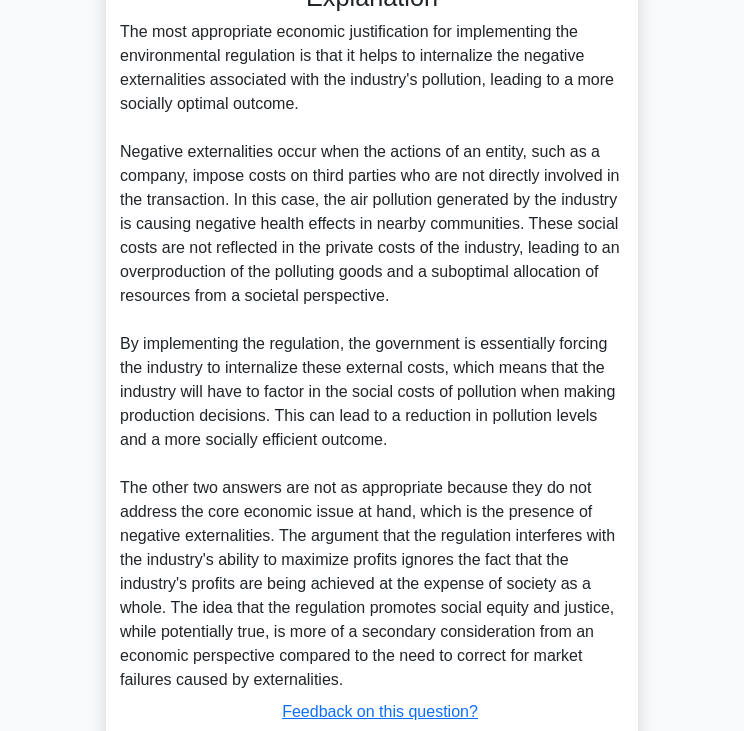 scroll, scrollTop: 932, scrollLeft: 0, axis: vertical 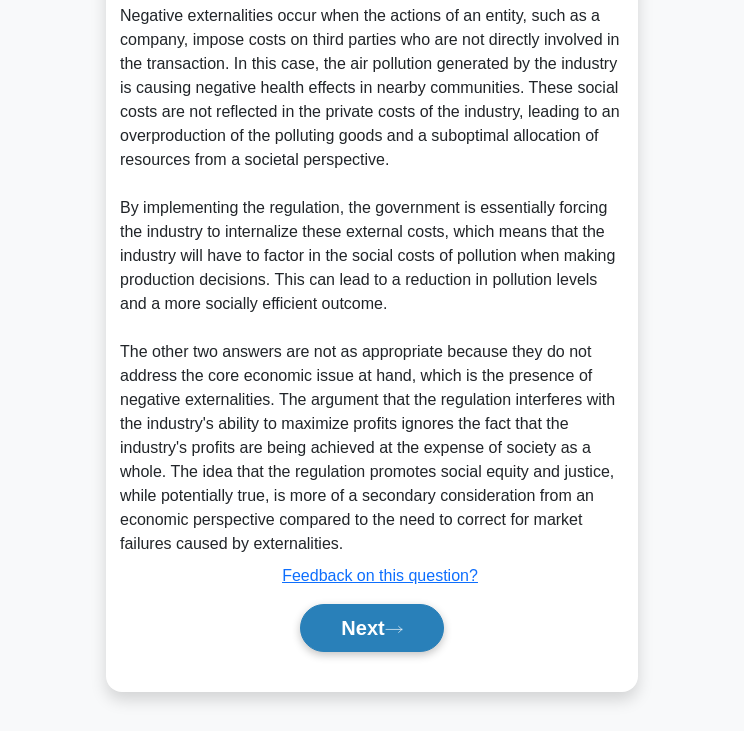click on "Next" at bounding box center [371, 628] 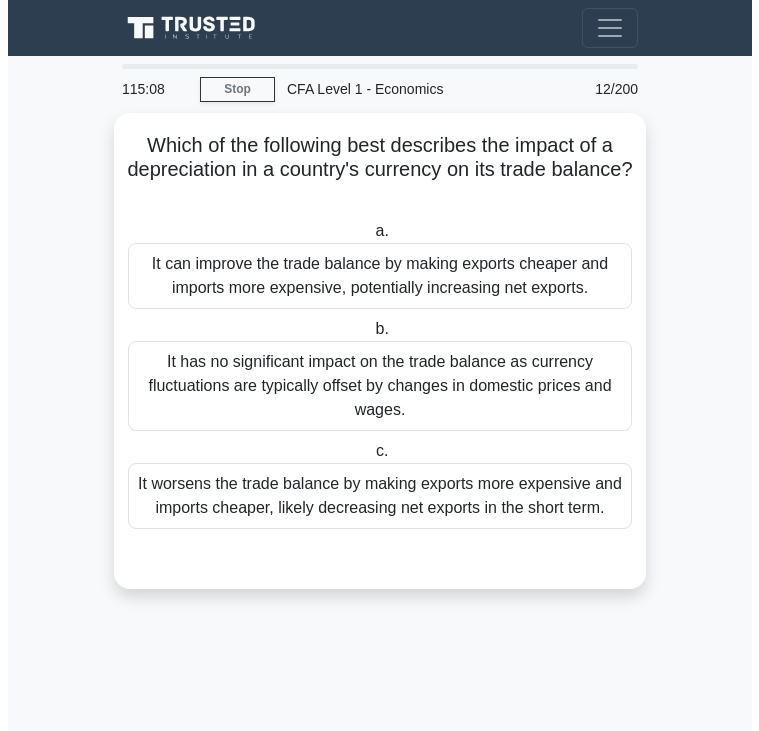 scroll, scrollTop: 0, scrollLeft: 0, axis: both 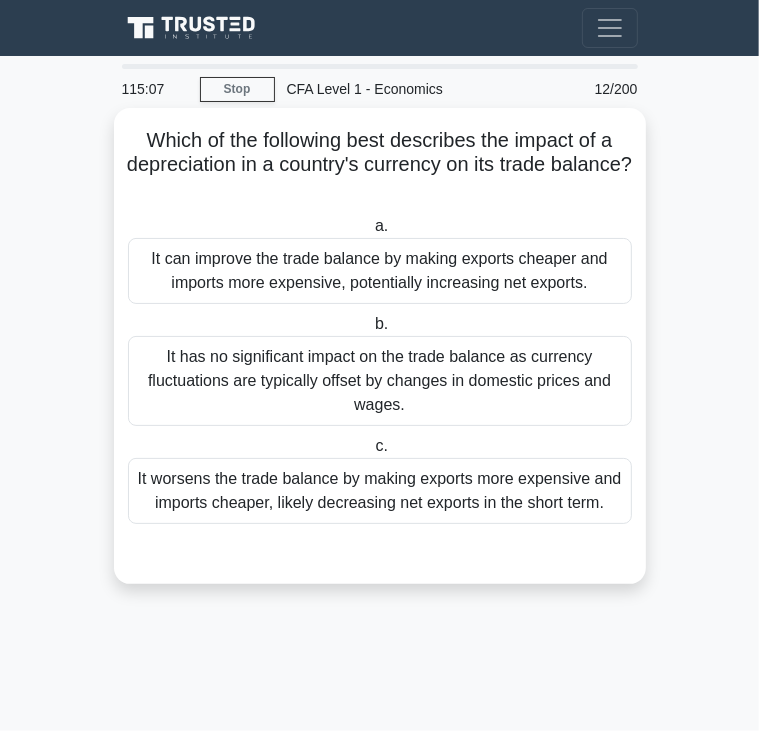 click on "Which of the following best describes the impact of a depreciation in a country's currency on its trade balance?
.spinner_0XTQ{transform-origin:center;animation:spinner_y6GP .75s linear infinite}@keyframes spinner_y6GP{100%{transform:rotate(360deg)}}" at bounding box center [380, 165] 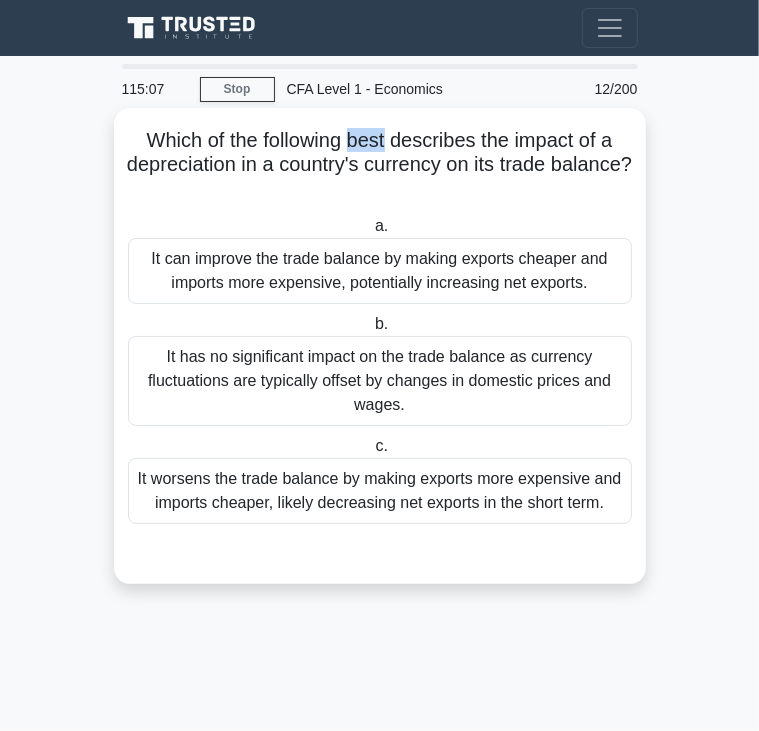 click on "Which of the following best describes the impact of a depreciation in a country's currency on its trade balance?
.spinner_0XTQ{transform-origin:center;animation:spinner_y6GP .75s linear infinite}@keyframes spinner_y6GP{100%{transform:rotate(360deg)}}" at bounding box center (380, 165) 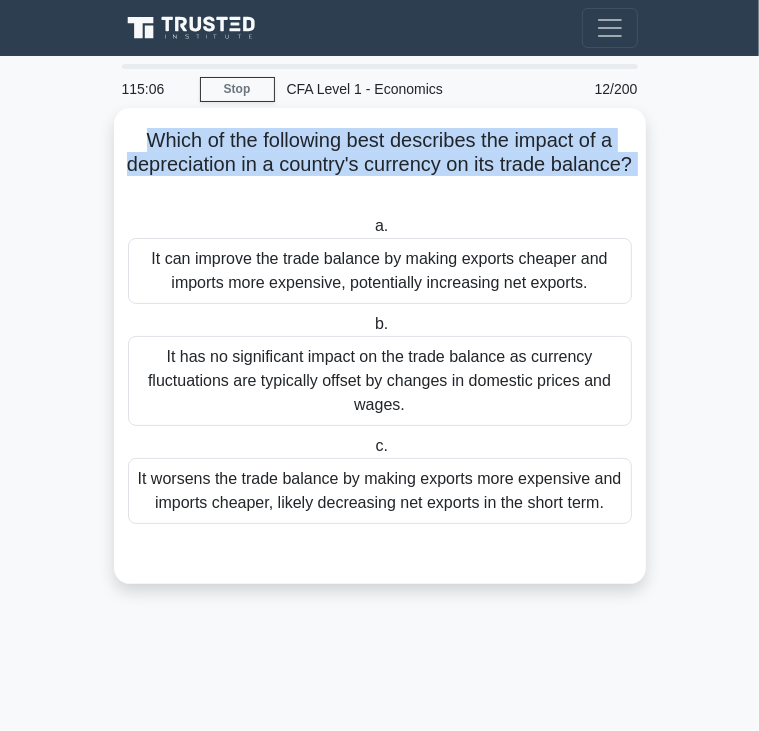 click on "Which of the following best describes the impact of a depreciation in a country's currency on its trade balance?
.spinner_0XTQ{transform-origin:center;animation:spinner_y6GP .75s linear infinite}@keyframes spinner_y6GP{100%{transform:rotate(360deg)}}" at bounding box center [380, 165] 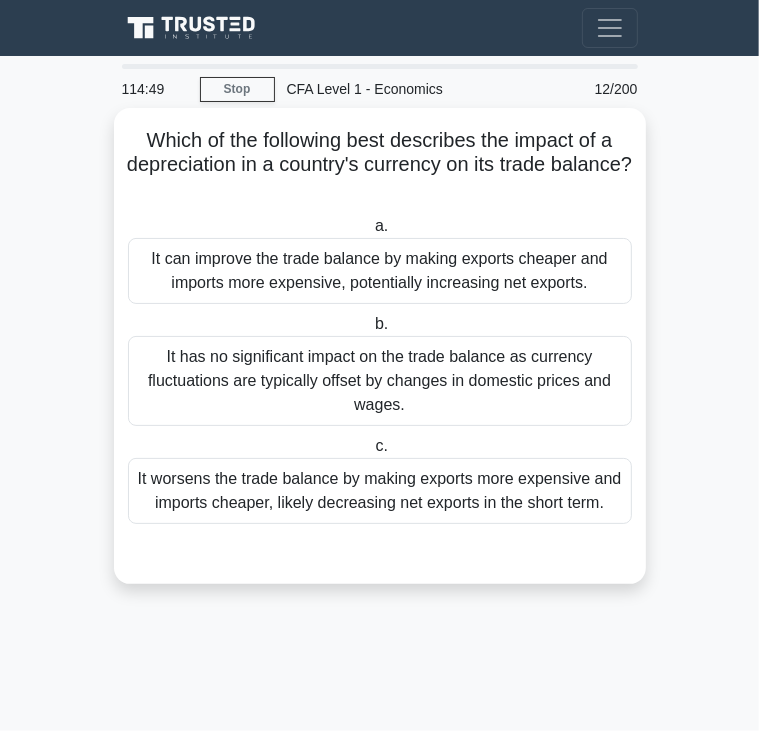 click on "It has no significant impact on the trade balance as currency fluctuations are typically offset by changes in domestic prices and wages." at bounding box center (380, 381) 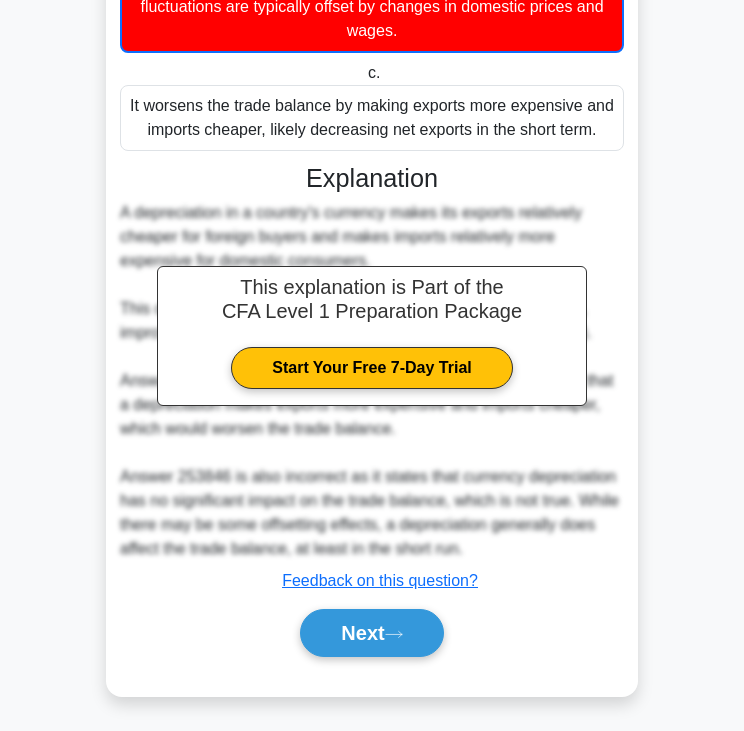 scroll, scrollTop: 380, scrollLeft: 0, axis: vertical 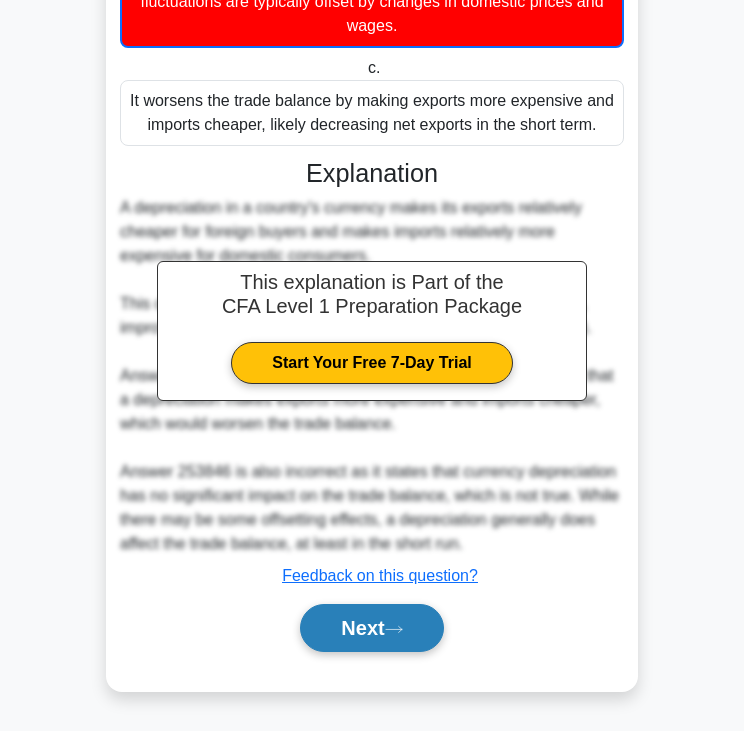 click on "Next" at bounding box center [371, 628] 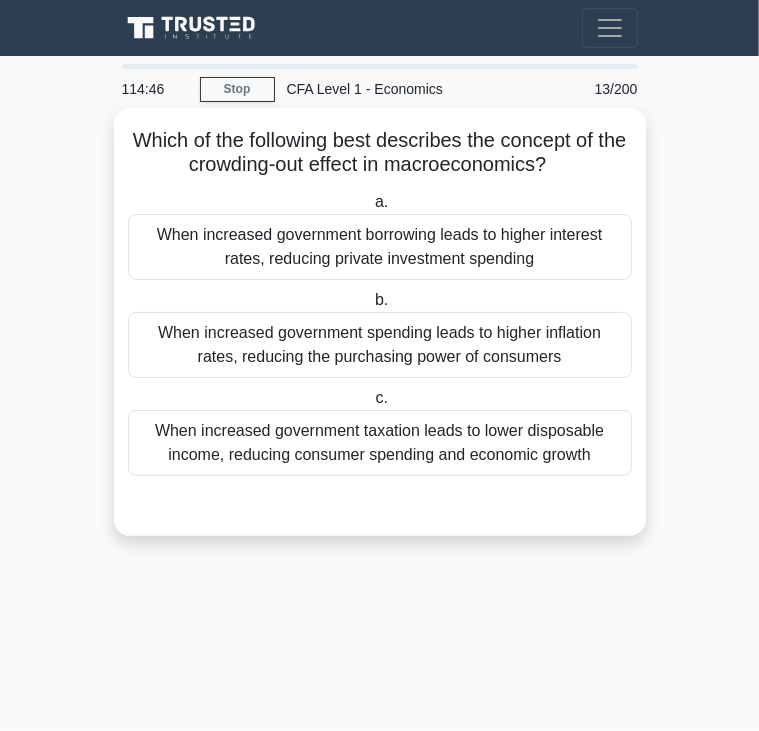click on "Which of the following best describes the concept of the crowding-out effect in macroeconomics?
.spinner_0XTQ{transform-origin:center;animation:spinner_y6GP .75s linear infinite}@keyframes spinner_y6GP{100%{transform:rotate(360deg)}}" at bounding box center [380, 153] 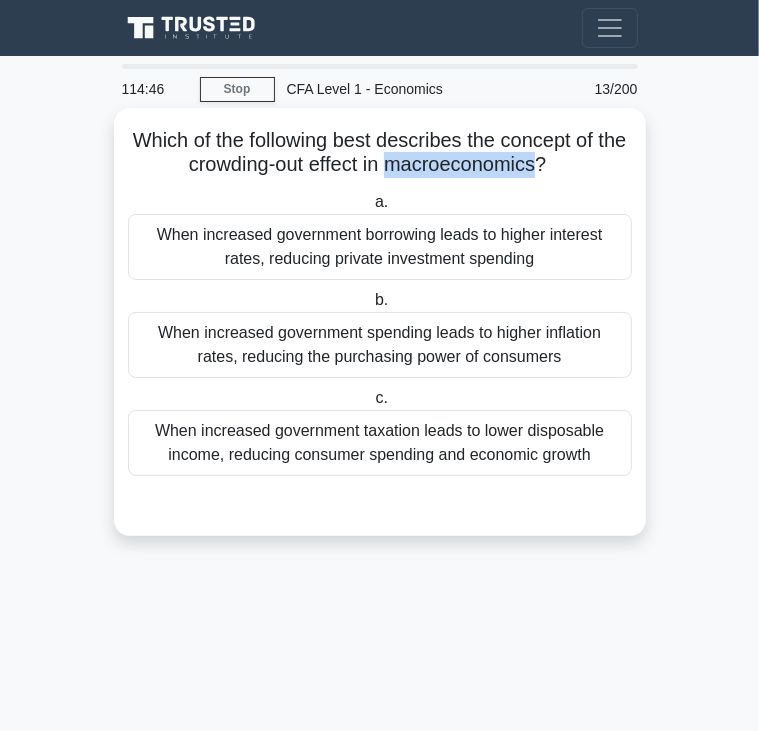click on "Which of the following best describes the concept of the crowding-out effect in macroeconomics?
.spinner_0XTQ{transform-origin:center;animation:spinner_y6GP .75s linear infinite}@keyframes spinner_y6GP{100%{transform:rotate(360deg)}}" at bounding box center (380, 153) 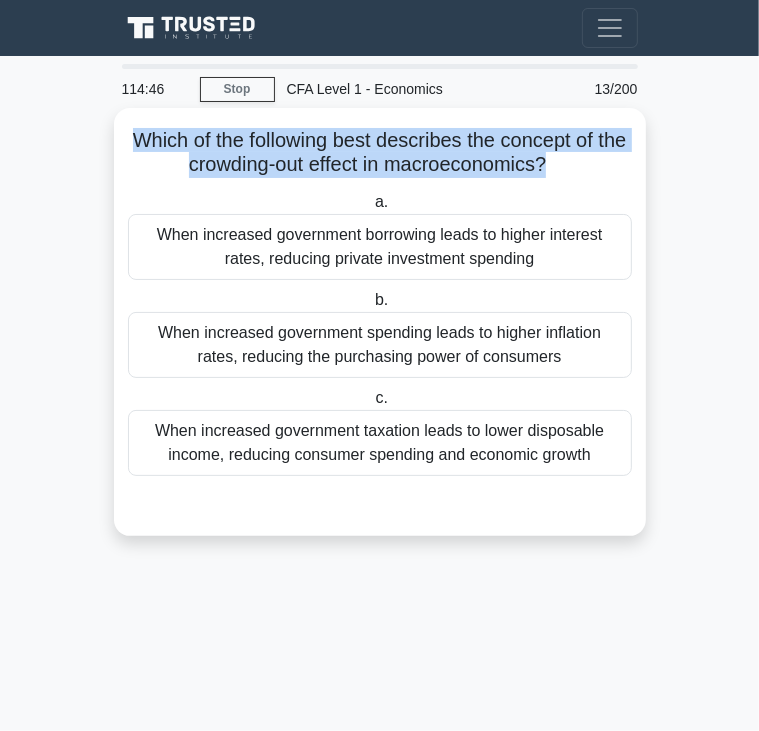 click on "Which of the following best describes the concept of the crowding-out effect in macroeconomics?
.spinner_0XTQ{transform-origin:center;animation:spinner_y6GP .75s linear infinite}@keyframes spinner_y6GP{100%{transform:rotate(360deg)}}" at bounding box center (380, 153) 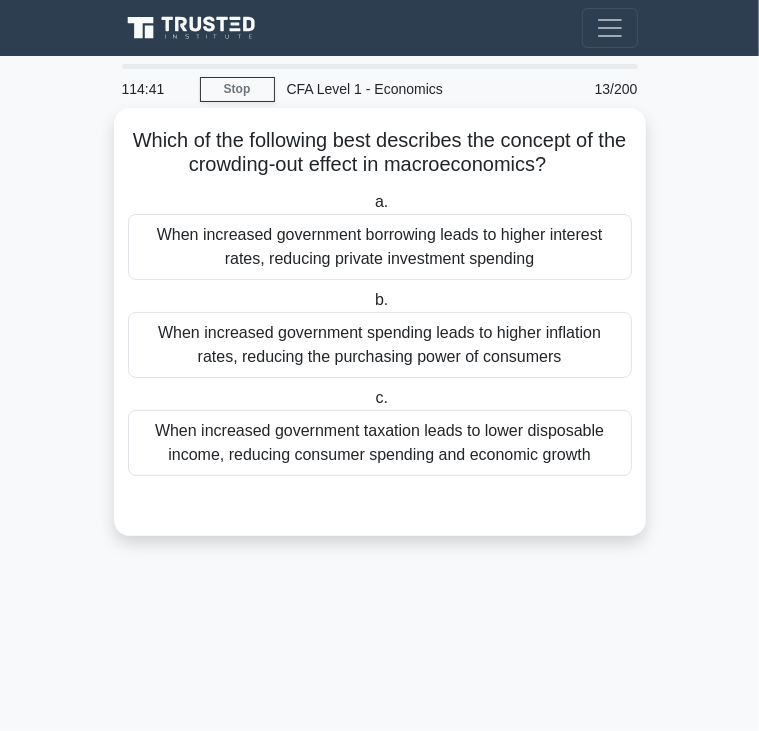 click on "b.
When increased government spending leads to higher inflation rates, reducing the purchasing power of consumers" at bounding box center [380, 333] 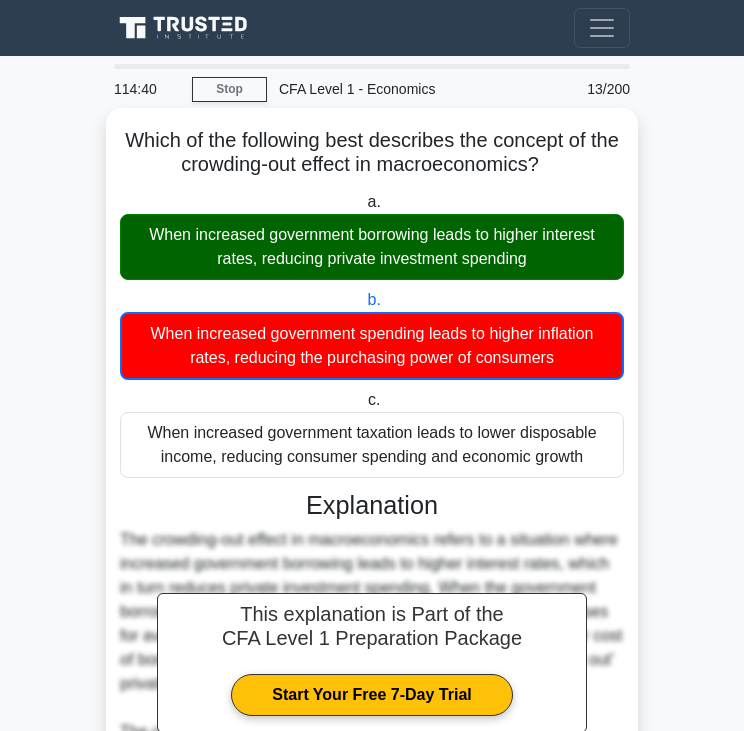 scroll, scrollTop: 332, scrollLeft: 0, axis: vertical 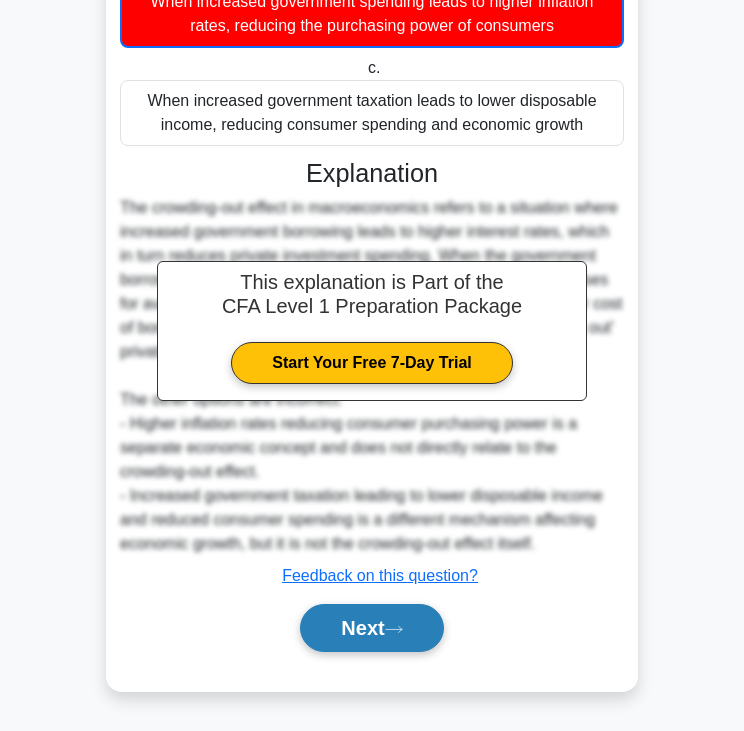 click on "Next" at bounding box center [371, 628] 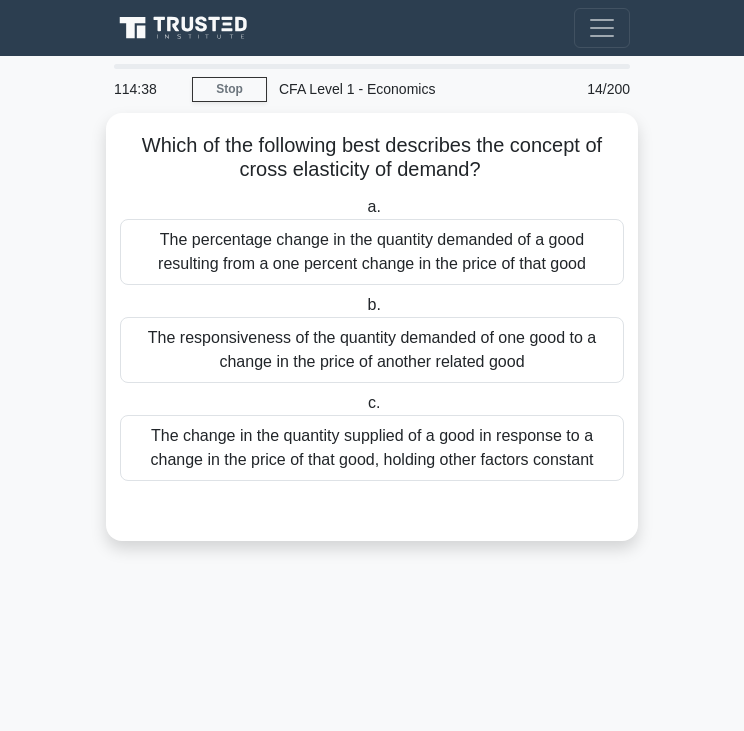scroll, scrollTop: 0, scrollLeft: 0, axis: both 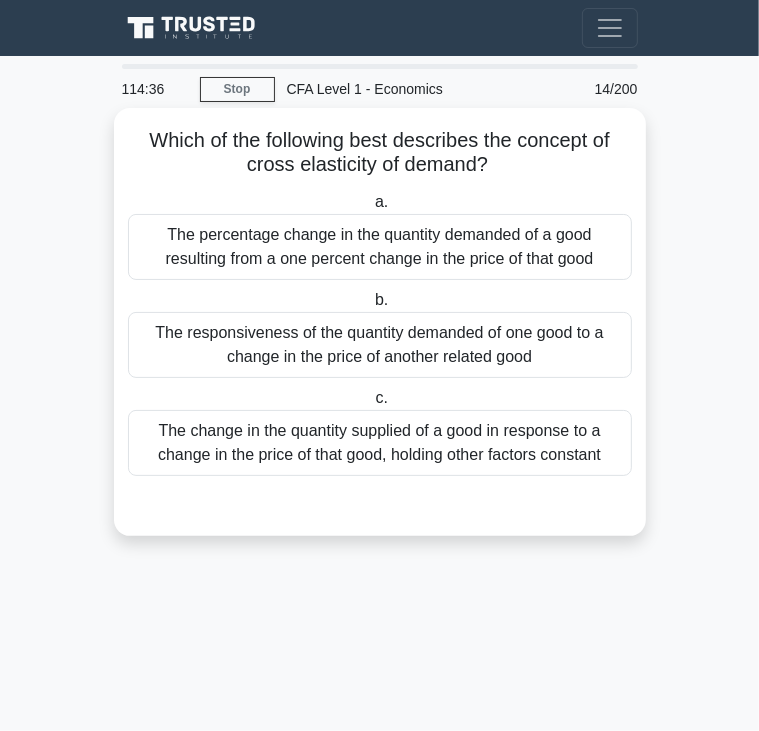 click on "Which of the following best describes the concept of cross elasticity of demand?
.spinner_0XTQ{transform-origin:center;animation:spinner_y6GP .75s linear infinite}@keyframes spinner_y6GP{100%{transform:rotate(360deg)}}" at bounding box center [380, 153] 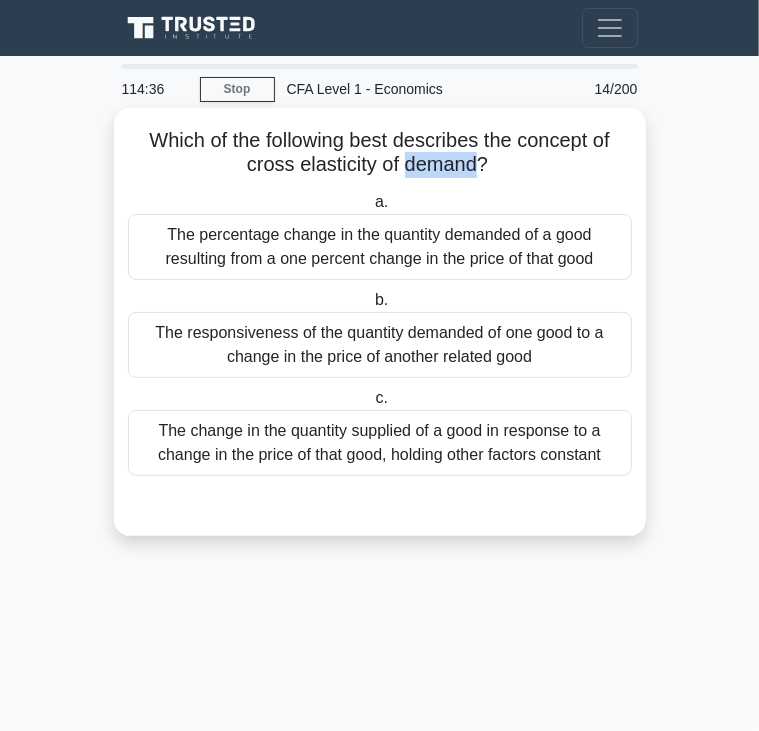 click on "Which of the following best describes the concept of cross elasticity of demand?
.spinner_0XTQ{transform-origin:center;animation:spinner_y6GP .75s linear infinite}@keyframes spinner_y6GP{100%{transform:rotate(360deg)}}" at bounding box center (380, 153) 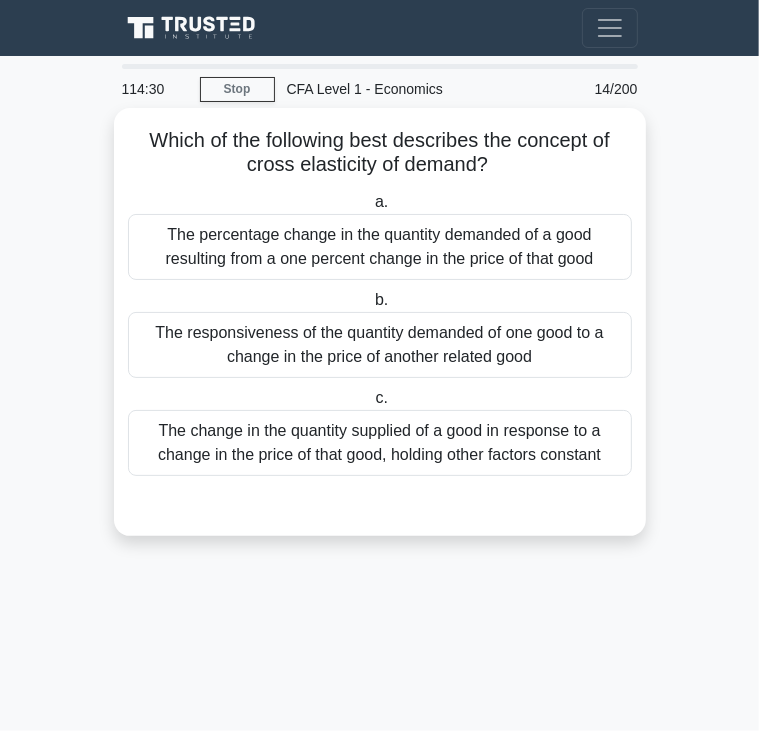 click on "The change in the quantity supplied of a good in response to a change in the price of that good, holding other factors constant" at bounding box center [380, 443] 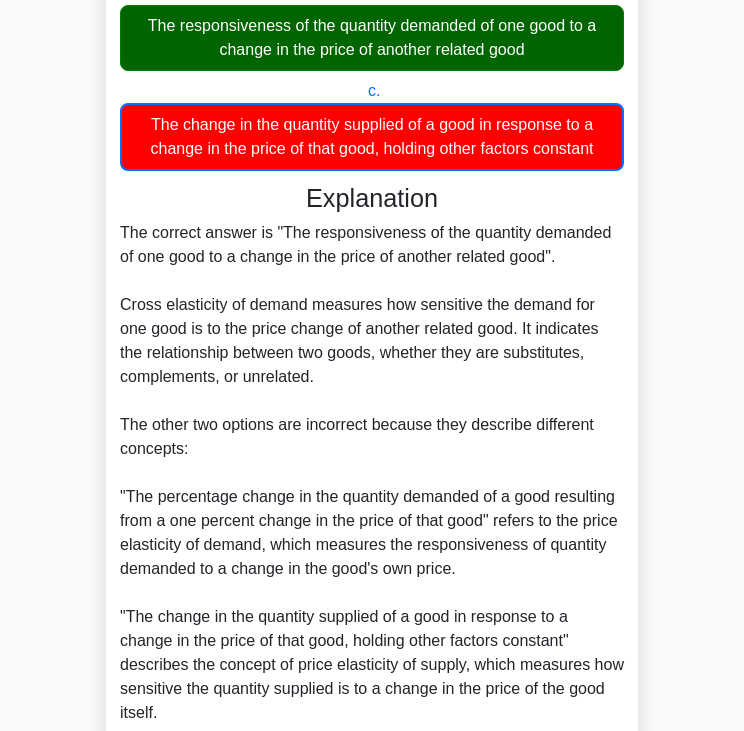 scroll, scrollTop: 476, scrollLeft: 0, axis: vertical 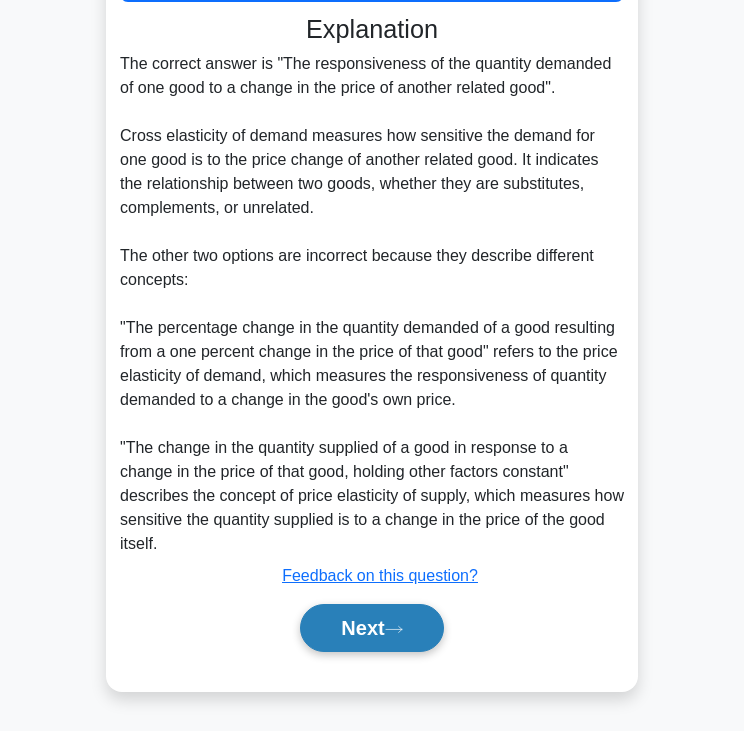 click on "Next" at bounding box center (371, 628) 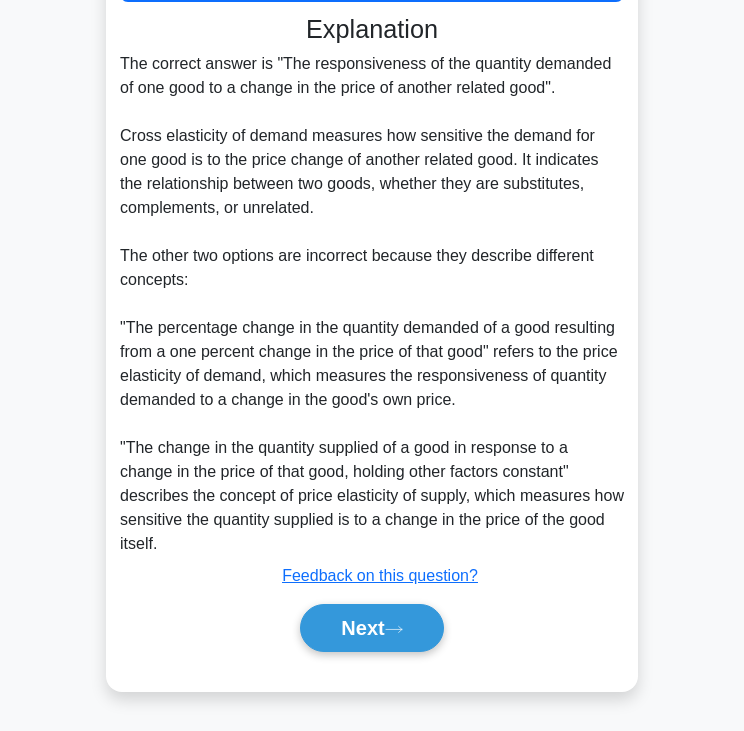 scroll, scrollTop: 0, scrollLeft: 0, axis: both 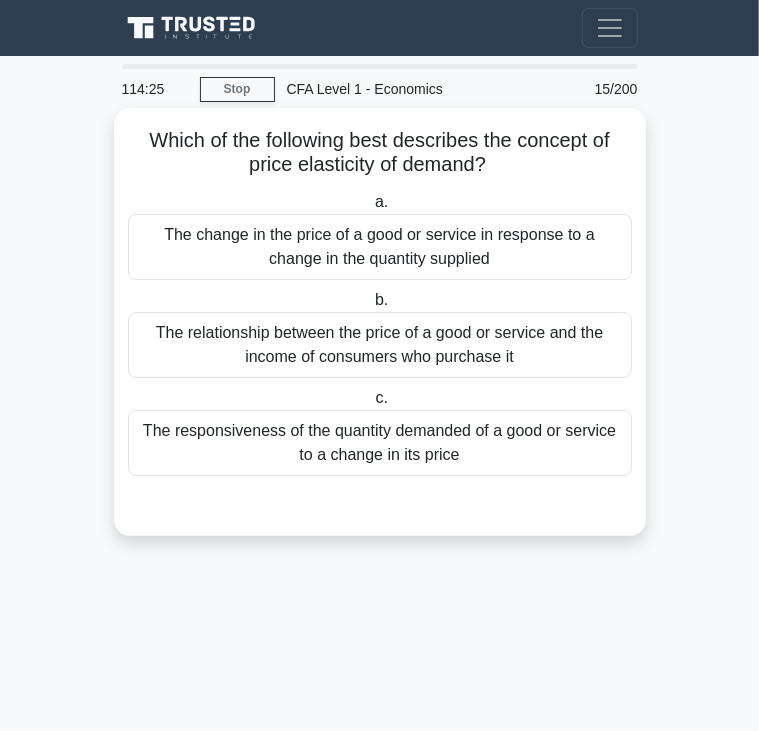 click on "Which of the following best describes the concept of price elasticity of demand?
.spinner_0XTQ{transform-origin:center;animation:spinner_y6GP .75s linear infinite}@keyframes spinner_y6GP{100%{transform:rotate(360deg)}}" at bounding box center [380, 153] 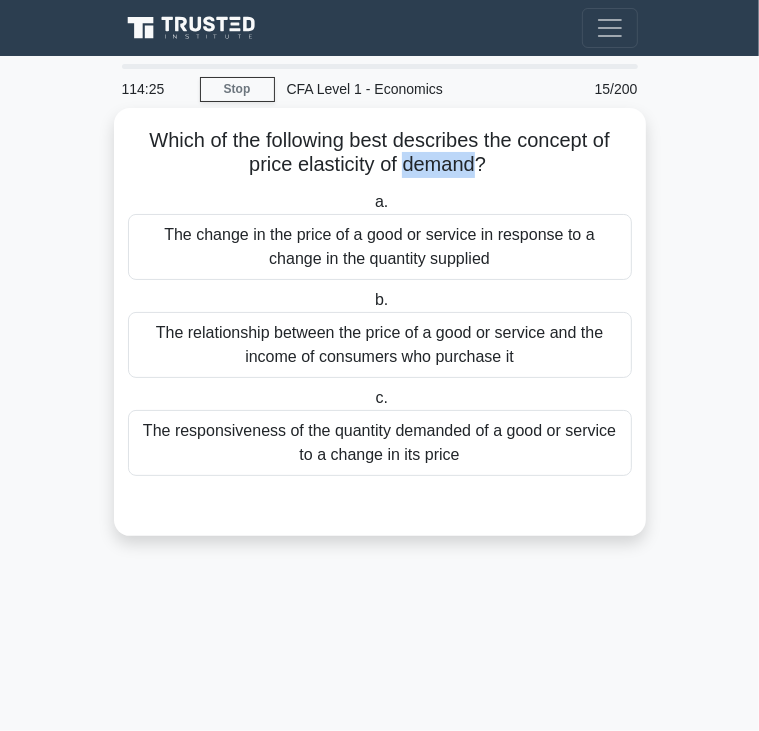 click on "Which of the following best describes the concept of price elasticity of demand?
.spinner_0XTQ{transform-origin:center;animation:spinner_y6GP .75s linear infinite}@keyframes spinner_y6GP{100%{transform:rotate(360deg)}}" at bounding box center (380, 153) 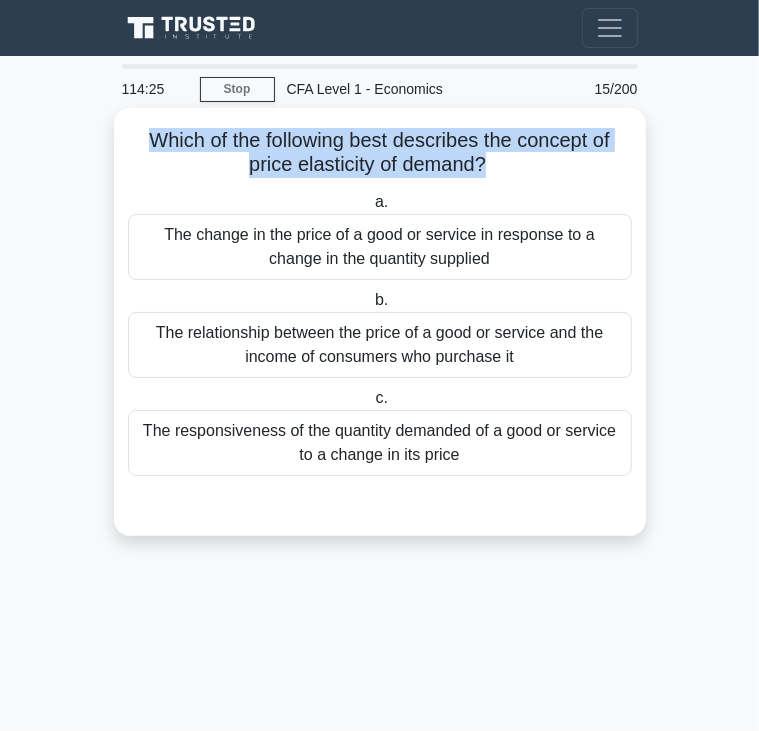 click on "Which of the following best describes the concept of price elasticity of demand?
.spinner_0XTQ{transform-origin:center;animation:spinner_y6GP .75s linear infinite}@keyframes spinner_y6GP{100%{transform:rotate(360deg)}}" at bounding box center (380, 153) 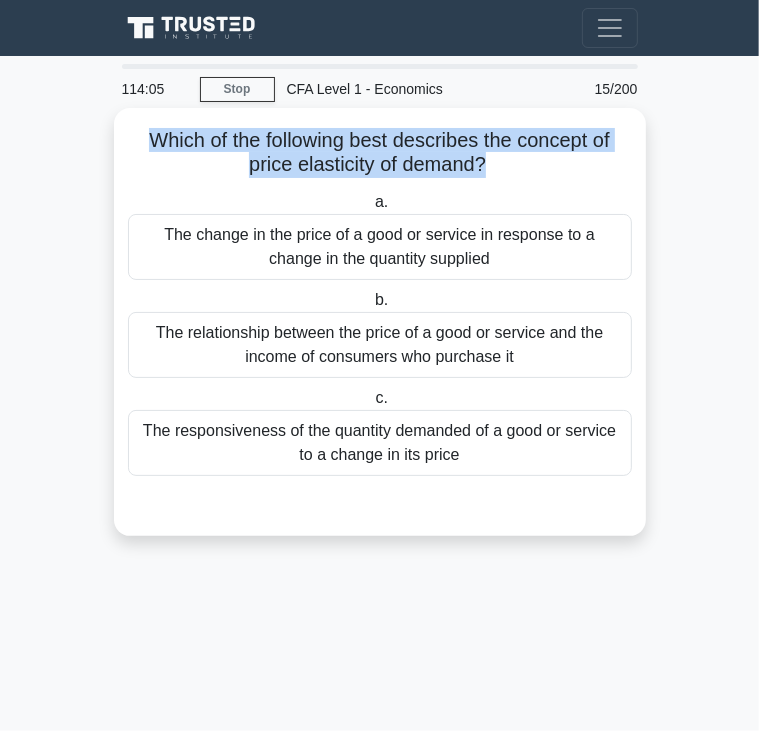 click on "Which of the following best describes the concept of price elasticity of demand?
.spinner_0XTQ{transform-origin:center;animation:spinner_y6GP .75s linear infinite}@keyframes spinner_y6GP{100%{transform:rotate(360deg)}}" at bounding box center [380, 153] 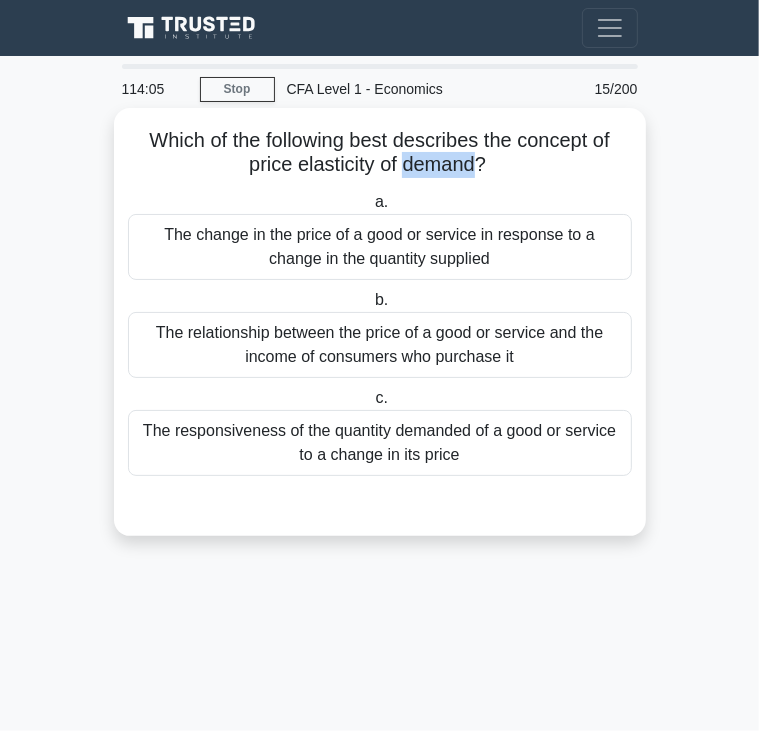 click on "Which of the following best describes the concept of price elasticity of demand?
.spinner_0XTQ{transform-origin:center;animation:spinner_y6GP .75s linear infinite}@keyframes spinner_y6GP{100%{transform:rotate(360deg)}}" at bounding box center (380, 153) 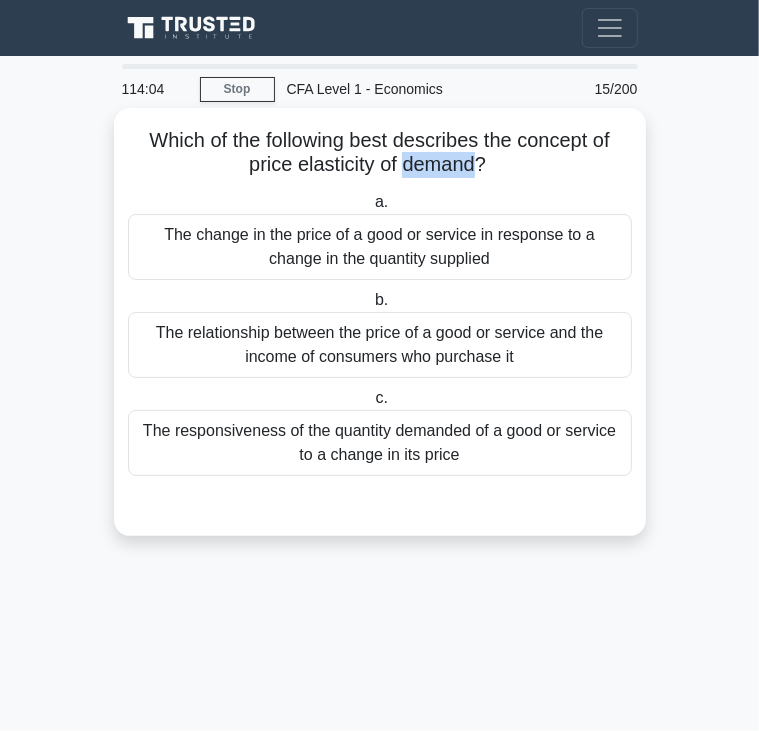 click on "Which of the following best describes the concept of price elasticity of demand?
.spinner_0XTQ{transform-origin:center;animation:spinner_y6GP .75s linear infinite}@keyframes spinner_y6GP{100%{transform:rotate(360deg)}}" at bounding box center [380, 153] 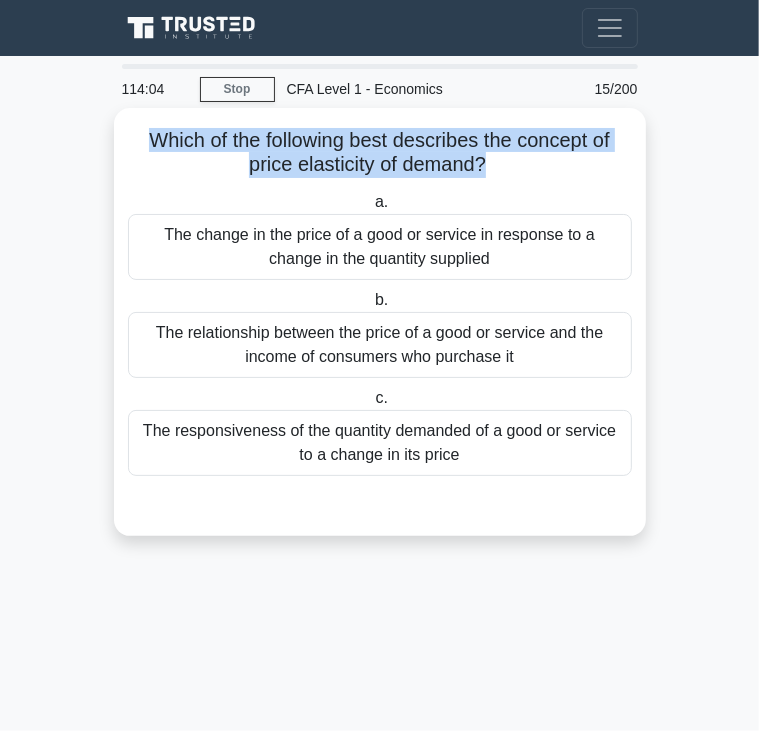click on "Which of the following best describes the concept of price elasticity of demand?
.spinner_0XTQ{transform-origin:center;animation:spinner_y6GP .75s linear infinite}@keyframes spinner_y6GP{100%{transform:rotate(360deg)}}" at bounding box center (380, 153) 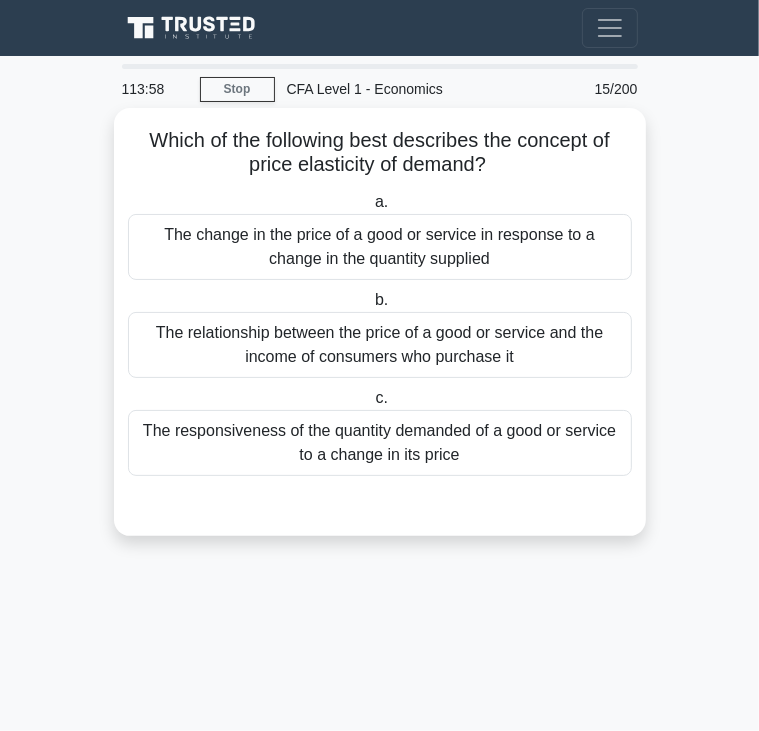 click on "The responsiveness of the quantity demanded of a good or service to a change in its price" at bounding box center [380, 443] 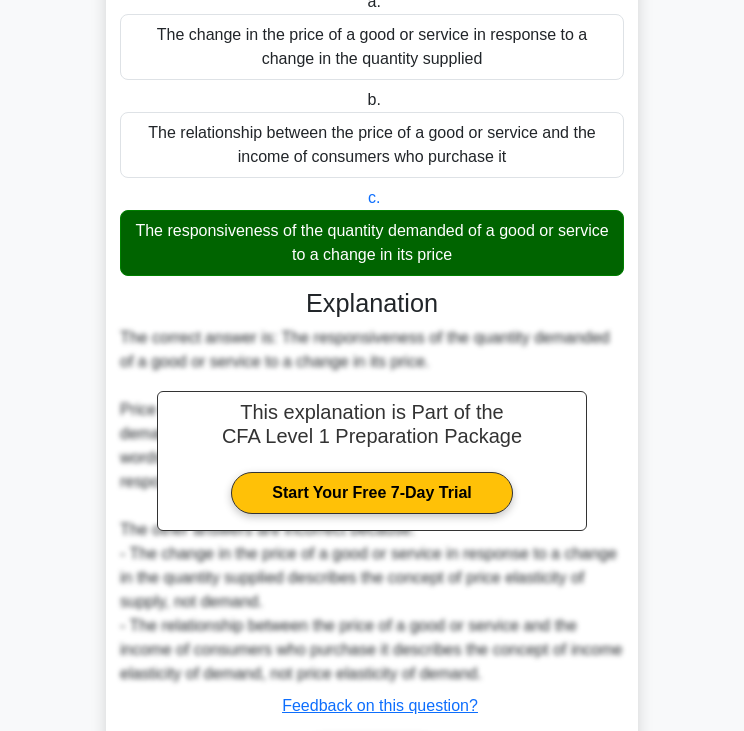 scroll, scrollTop: 331, scrollLeft: 0, axis: vertical 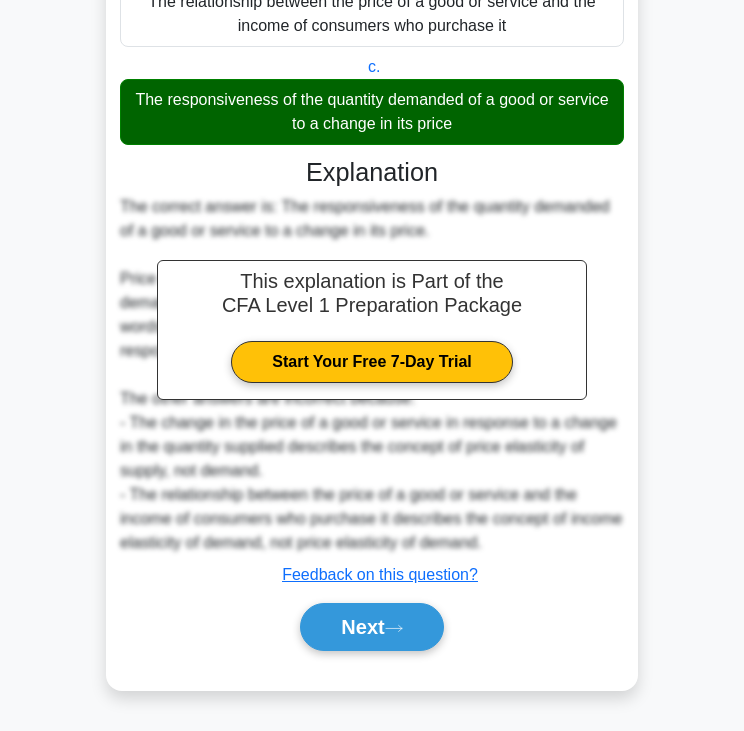 click on "Next" at bounding box center (372, 627) 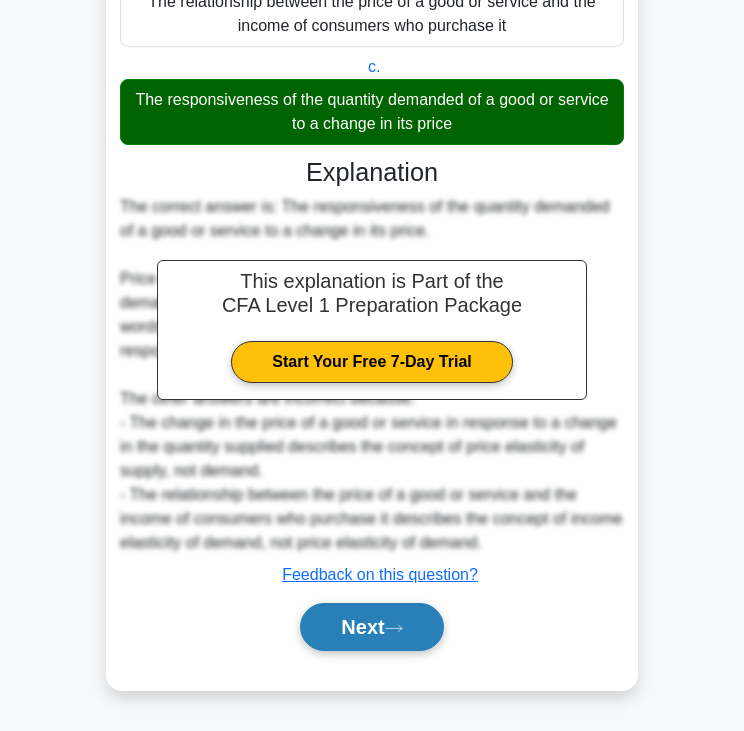 click on "Next" at bounding box center (371, 627) 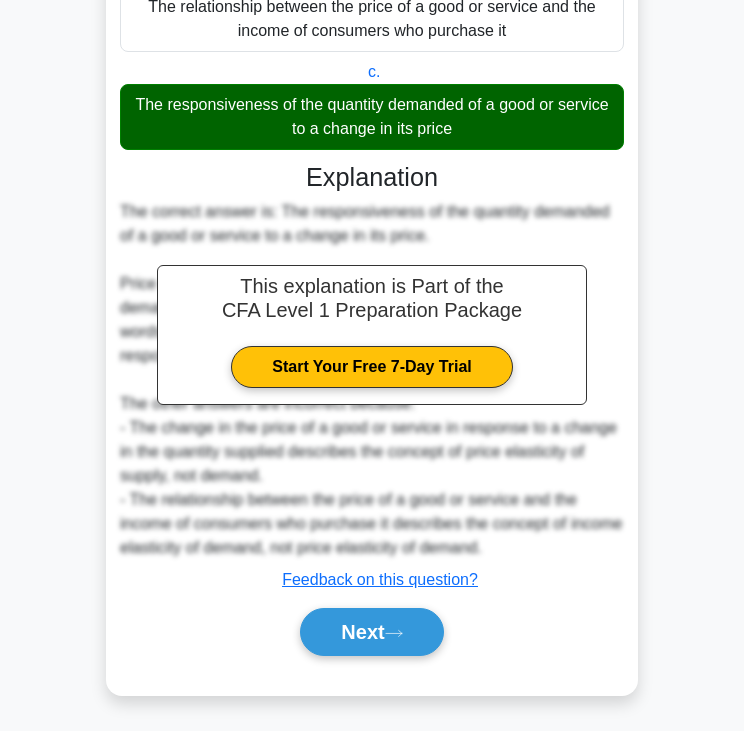 scroll, scrollTop: 0, scrollLeft: 0, axis: both 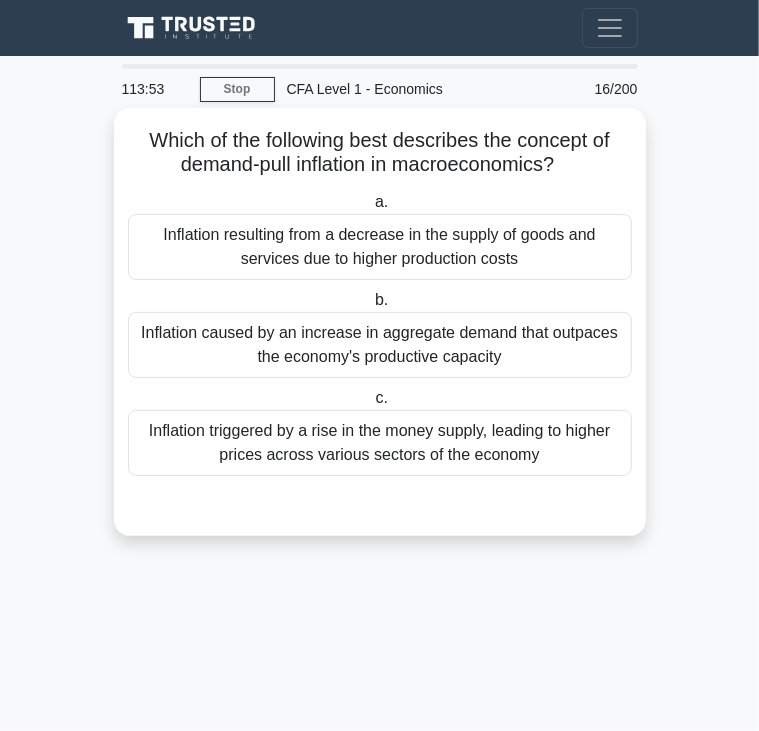 click on "Which of the following best describes the concept of demand-pull inflation in macroeconomics?
.spinner_0XTQ{transform-origin:center;animation:spinner_y6GP .75s linear infinite}@keyframes spinner_y6GP{100%{transform:rotate(360deg)}}" at bounding box center [380, 153] 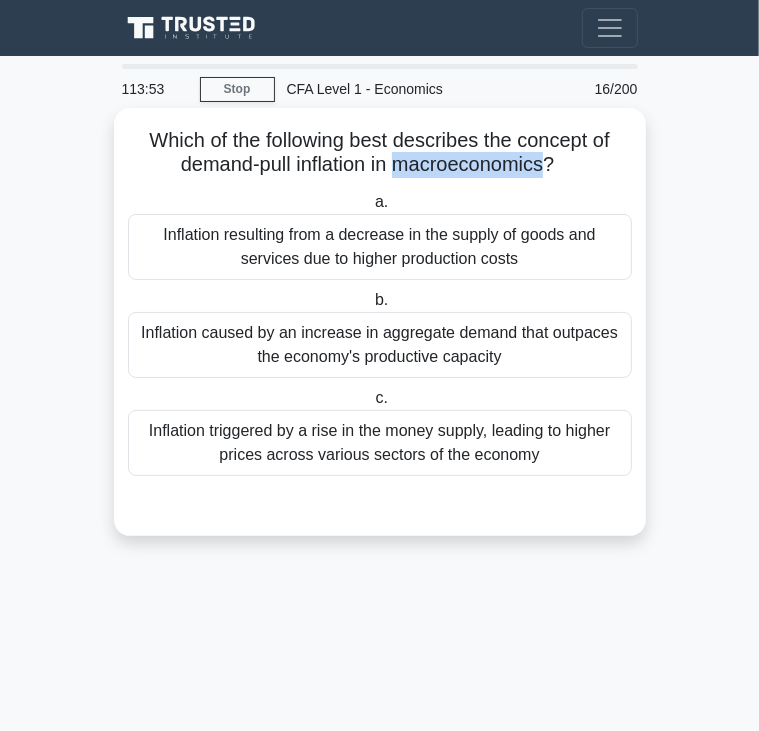 click on "Which of the following best describes the concept of demand-pull inflation in macroeconomics?
.spinner_0XTQ{transform-origin:center;animation:spinner_y6GP .75s linear infinite}@keyframes spinner_y6GP{100%{transform:rotate(360deg)}}" at bounding box center (380, 153) 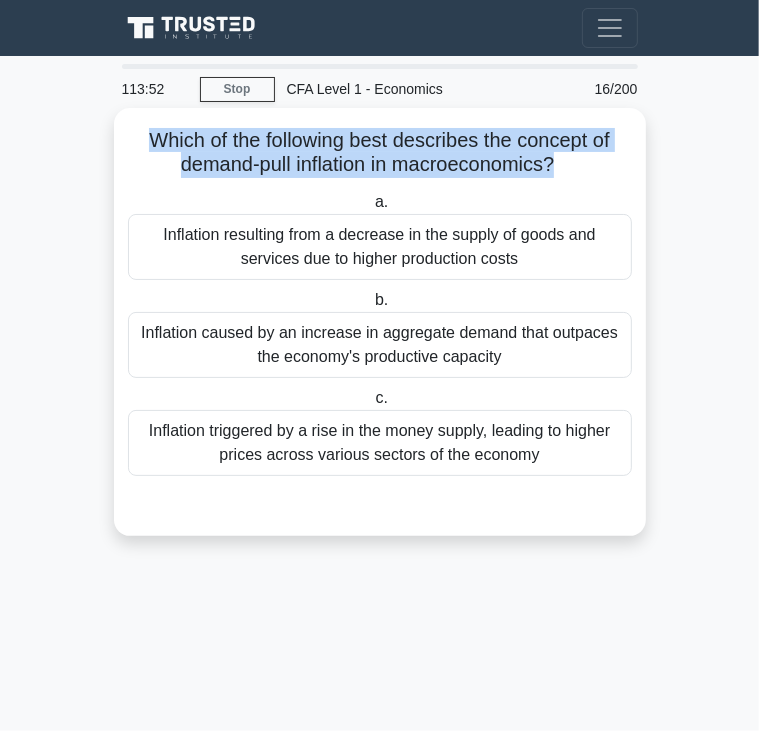 click on "Which of the following best describes the concept of demand-pull inflation in macroeconomics?
.spinner_0XTQ{transform-origin:center;animation:spinner_y6GP .75s linear infinite}@keyframes spinner_y6GP{100%{transform:rotate(360deg)}}" at bounding box center [380, 153] 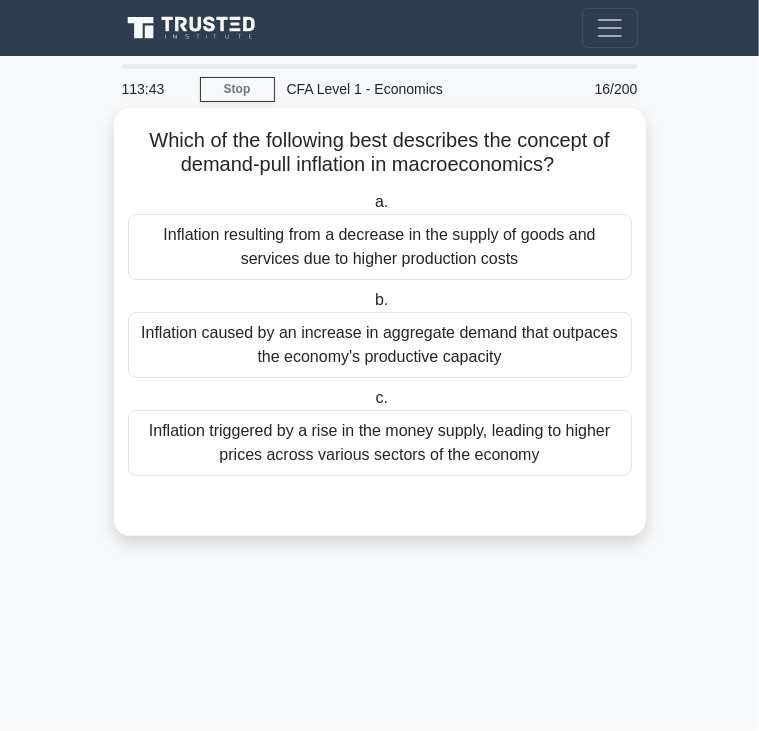 click on "Inflation resulting from a decrease in the supply of goods and services due to higher production costs" at bounding box center (380, 247) 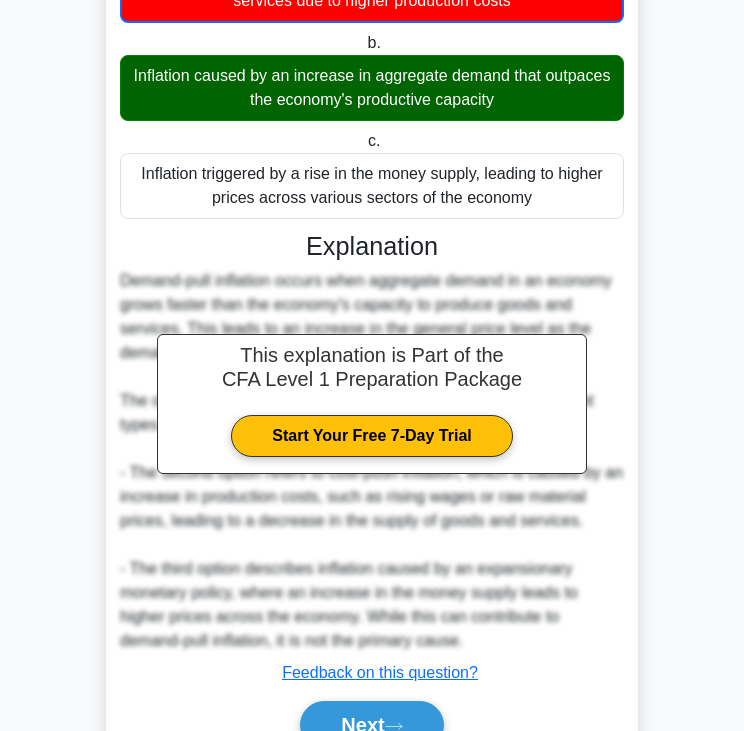scroll, scrollTop: 356, scrollLeft: 0, axis: vertical 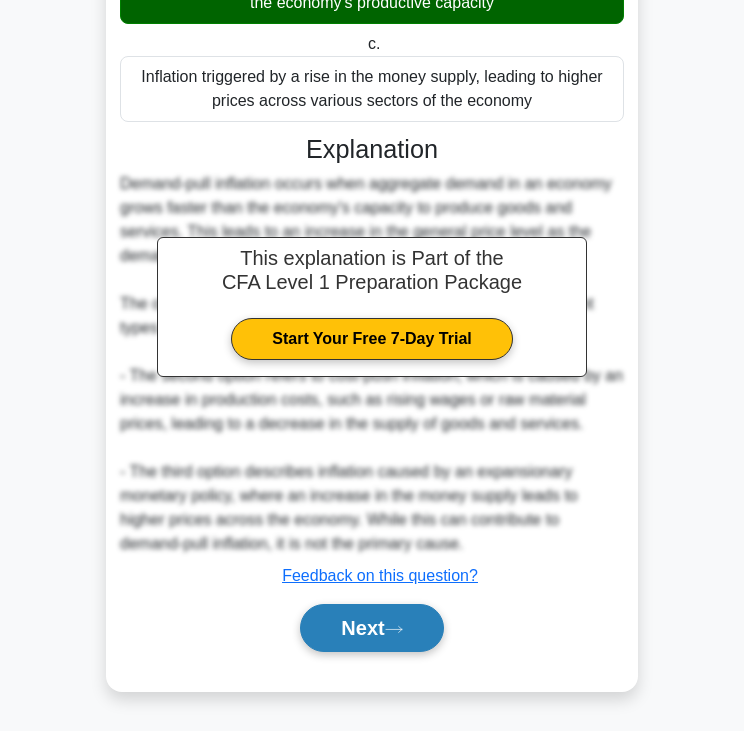 click on "Next" at bounding box center [371, 628] 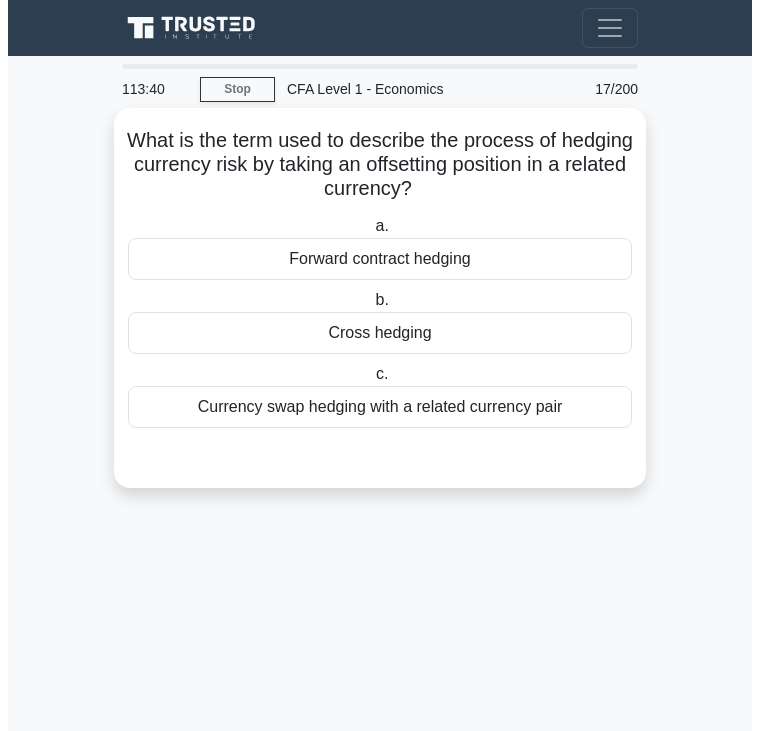 scroll, scrollTop: 0, scrollLeft: 0, axis: both 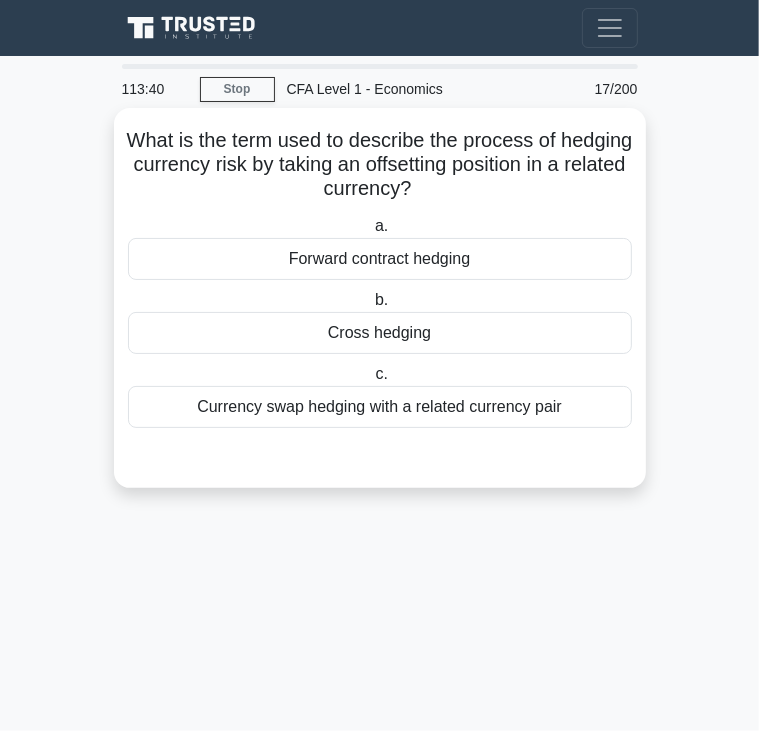click on "What is the term used to describe the process of hedging currency risk by taking an offsetting position in a related currency?
.spinner_0XTQ{transform-origin:center;animation:spinner_y6GP .75s linear infinite}@keyframes spinner_y6GP{100%{transform:rotate(360deg)}}" at bounding box center (380, 165) 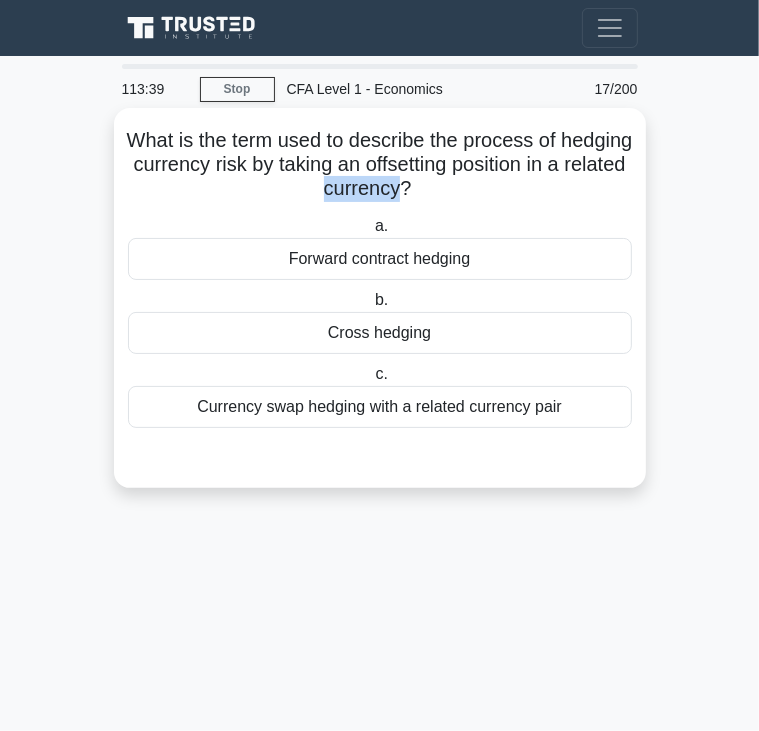 click on "What is the term used to describe the process of hedging currency risk by taking an offsetting position in a related currency?
.spinner_0XTQ{transform-origin:center;animation:spinner_y6GP .75s linear infinite}@keyframes spinner_y6GP{100%{transform:rotate(360deg)}}" at bounding box center (380, 165) 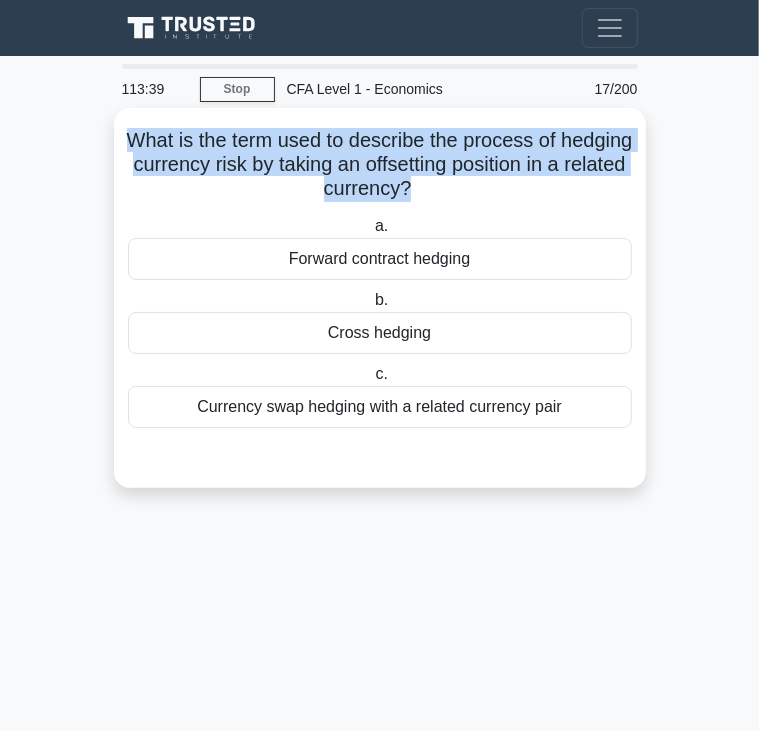 click on "What is the term used to describe the process of hedging currency risk by taking an offsetting position in a related currency?
.spinner_0XTQ{transform-origin:center;animation:spinner_y6GP .75s linear infinite}@keyframes spinner_y6GP{100%{transform:rotate(360deg)}}" at bounding box center [380, 165] 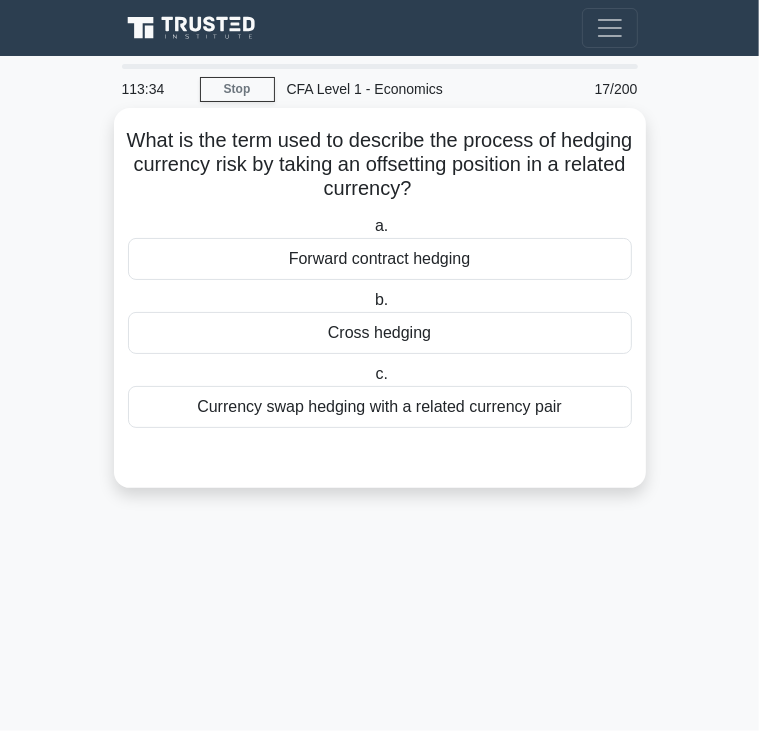 click on "Forward contract hedging" at bounding box center (380, 259) 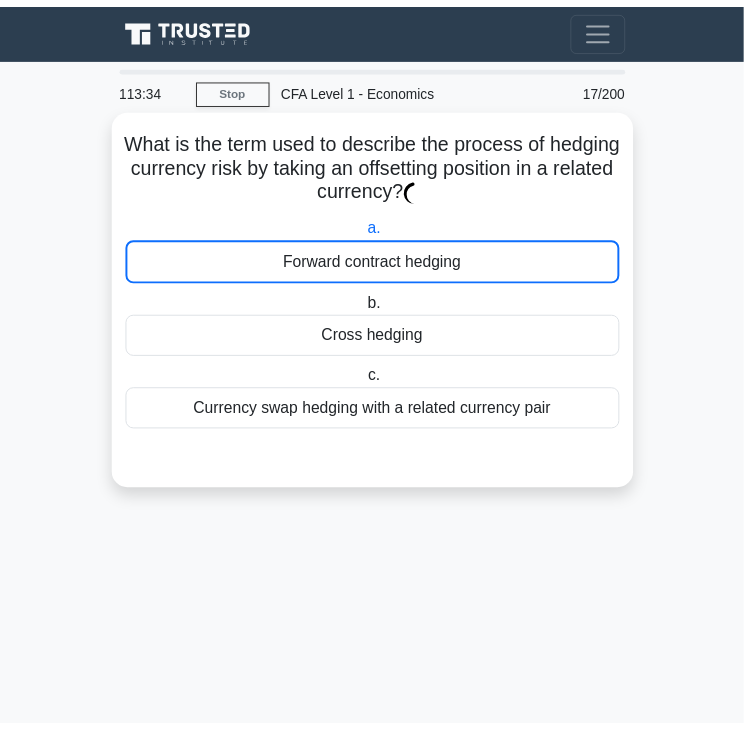 scroll, scrollTop: 188, scrollLeft: 0, axis: vertical 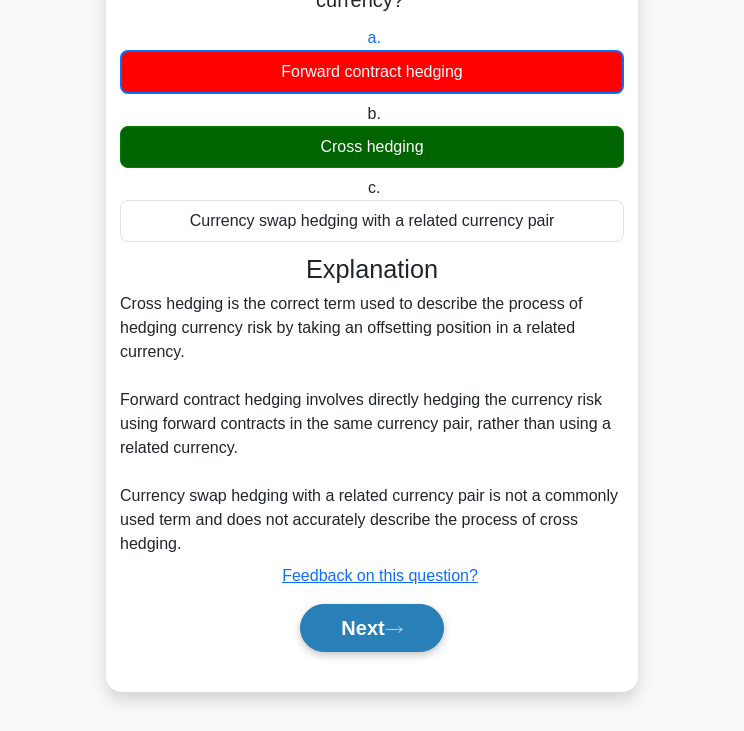 click on "Next" at bounding box center (371, 628) 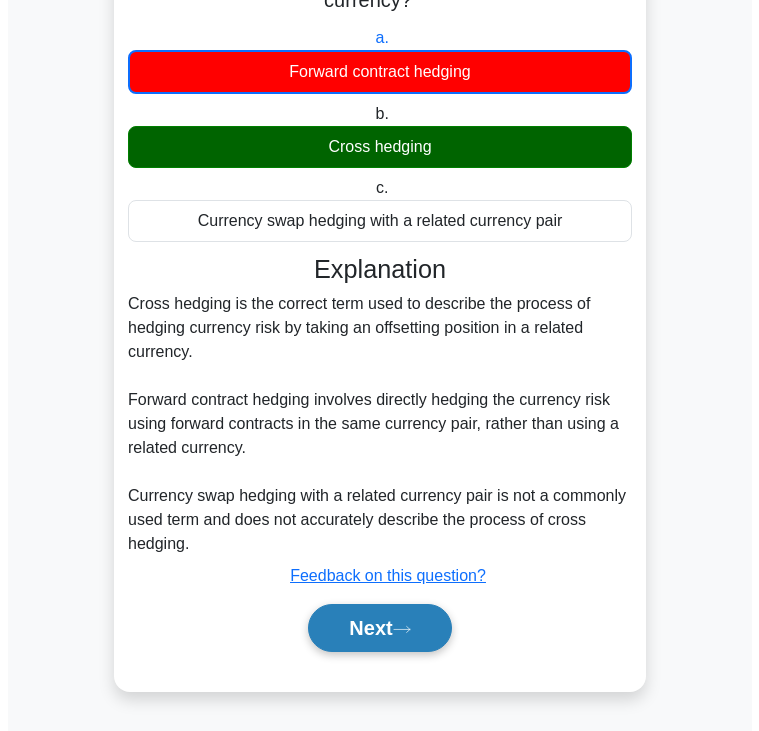 scroll, scrollTop: 0, scrollLeft: 0, axis: both 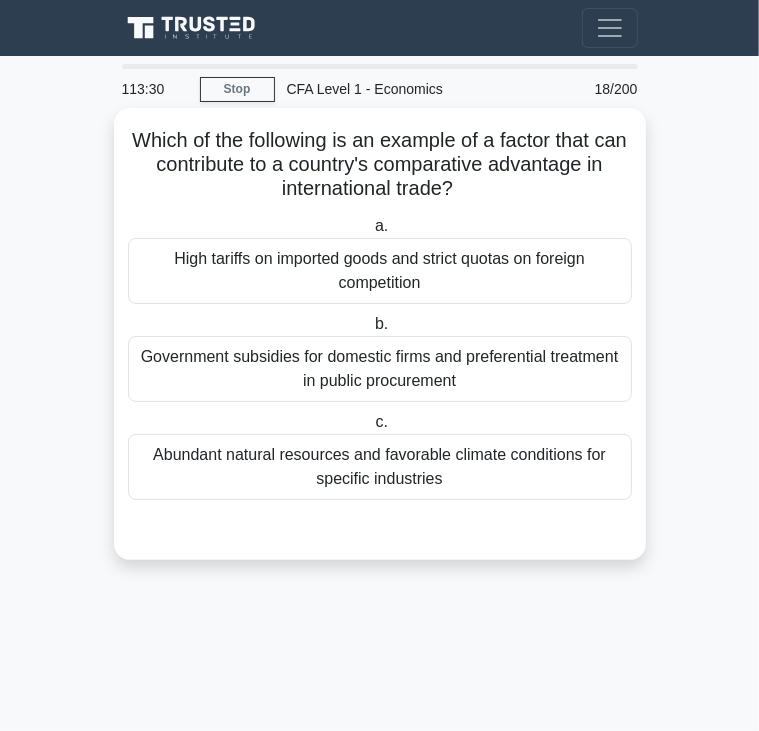 click on "Which of the following is an example of a factor that can contribute to a country's comparative advantage in international trade?
.spinner_0XTQ{transform-origin:center;animation:spinner_y6GP .75s linear infinite}@keyframes spinner_y6GP{100%{transform:rotate(360deg)}}" at bounding box center [380, 165] 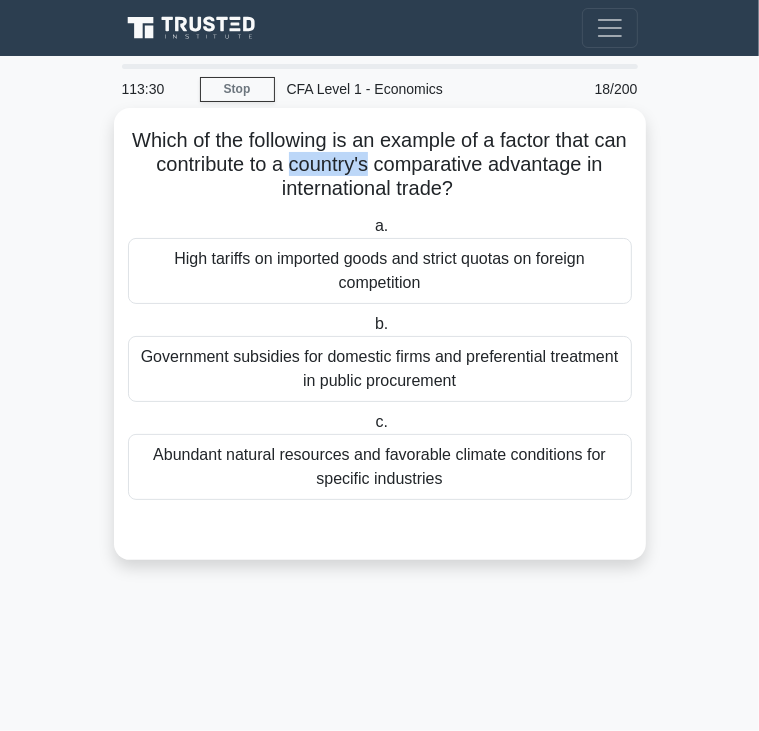 click on "Which of the following is an example of a factor that can contribute to a country's comparative advantage in international trade?
.spinner_0XTQ{transform-origin:center;animation:spinner_y6GP .75s linear infinite}@keyframes spinner_y6GP{100%{transform:rotate(360deg)}}" at bounding box center (380, 165) 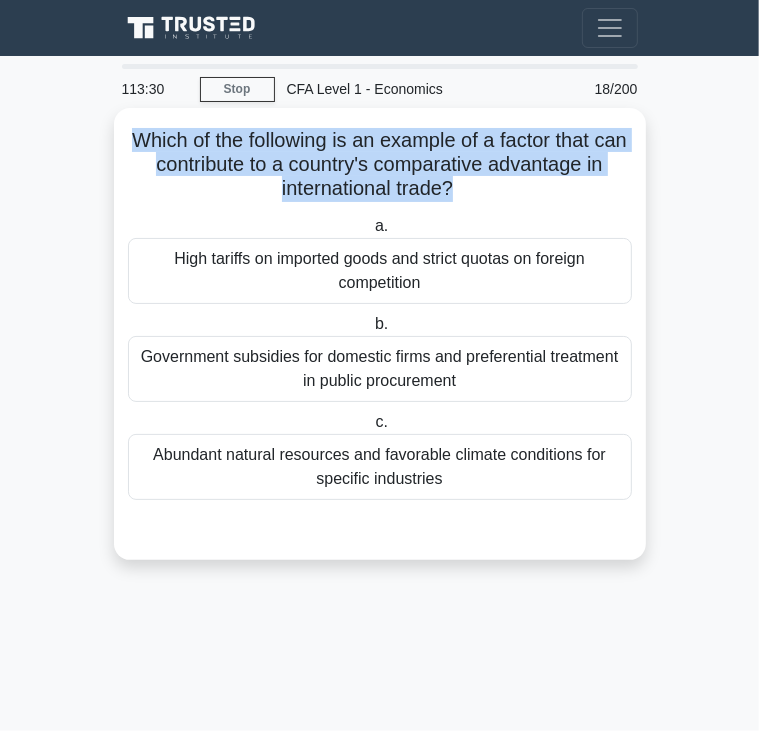 click on "Which of the following is an example of a factor that can contribute to a country's comparative advantage in international trade?
.spinner_0XTQ{transform-origin:center;animation:spinner_y6GP .75s linear infinite}@keyframes spinner_y6GP{100%{transform:rotate(360deg)}}" at bounding box center [380, 165] 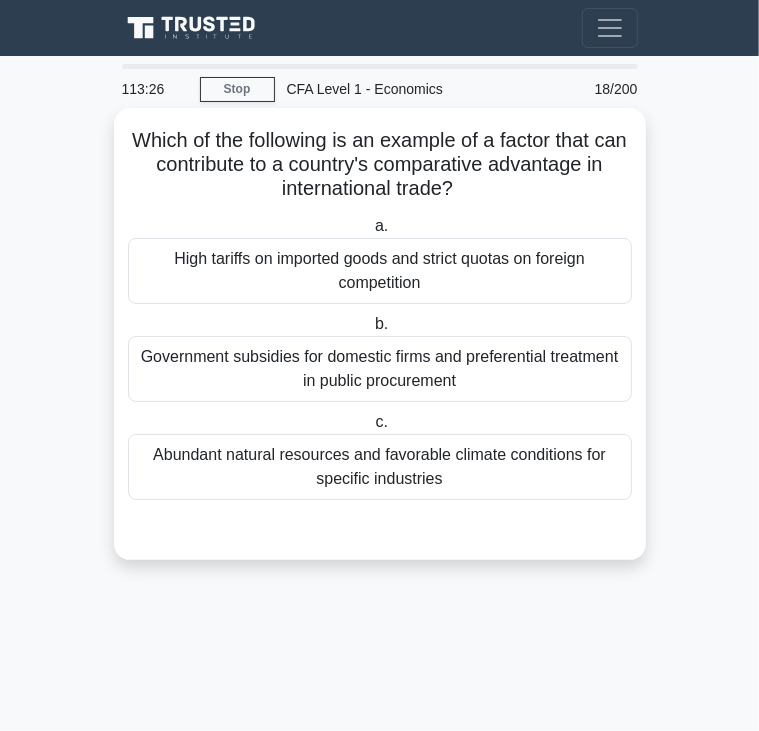 click on "High tariffs on imported goods and strict quotas on foreign competition" at bounding box center (380, 271) 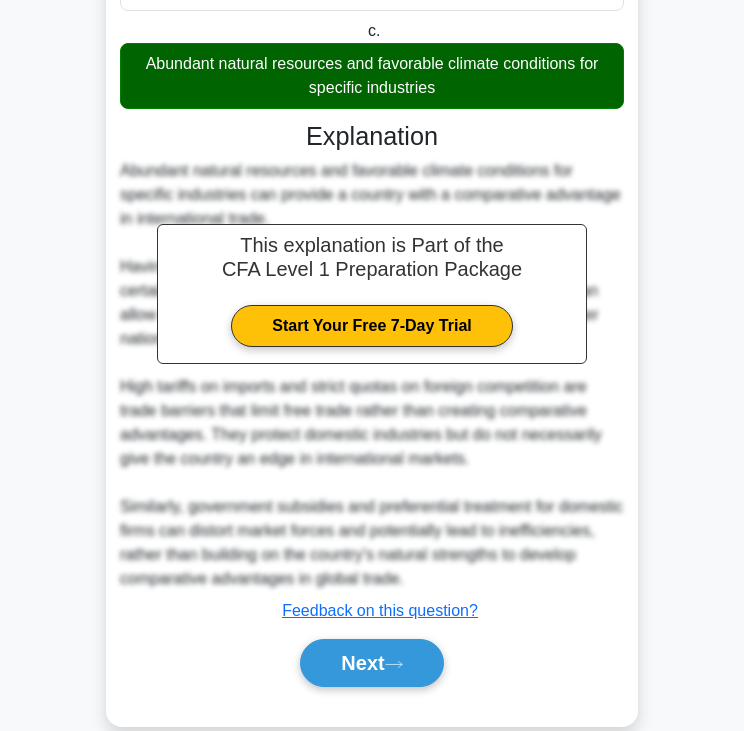 scroll, scrollTop: 428, scrollLeft: 0, axis: vertical 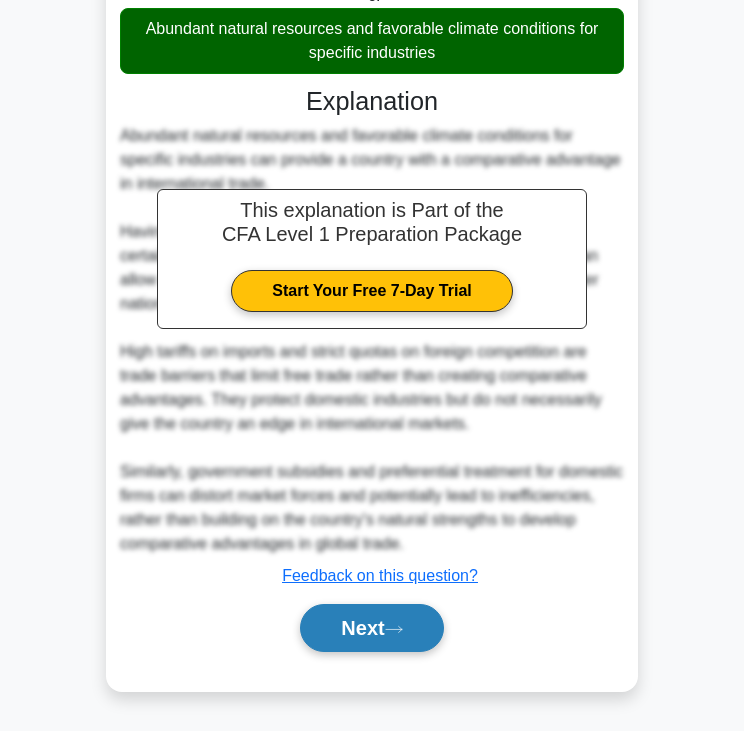 click on "Next" at bounding box center [371, 628] 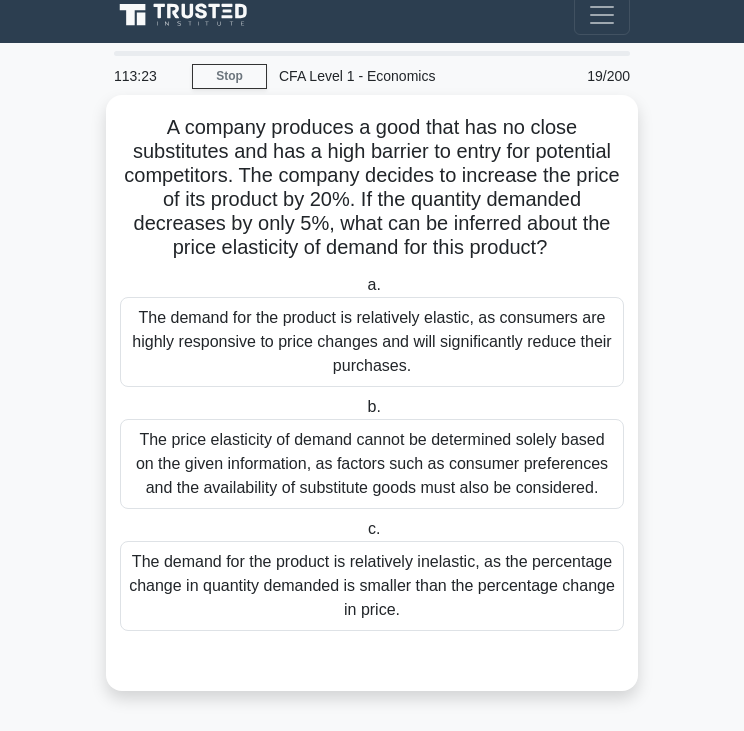 click on "A company produces a good that has no close substitutes and has a high barrier to entry for potential competitors. The company decides to increase the price of its product by 20%. If the quantity demanded decreases by only 5%, what can be inferred about the price elasticity of demand for this product?
.spinner_0XTQ{transform-origin:center;animation:spinner_y6GP .75s linear infinite}@keyframes spinner_y6GP{100%{transform:rotate(360deg)}}" at bounding box center [372, 188] 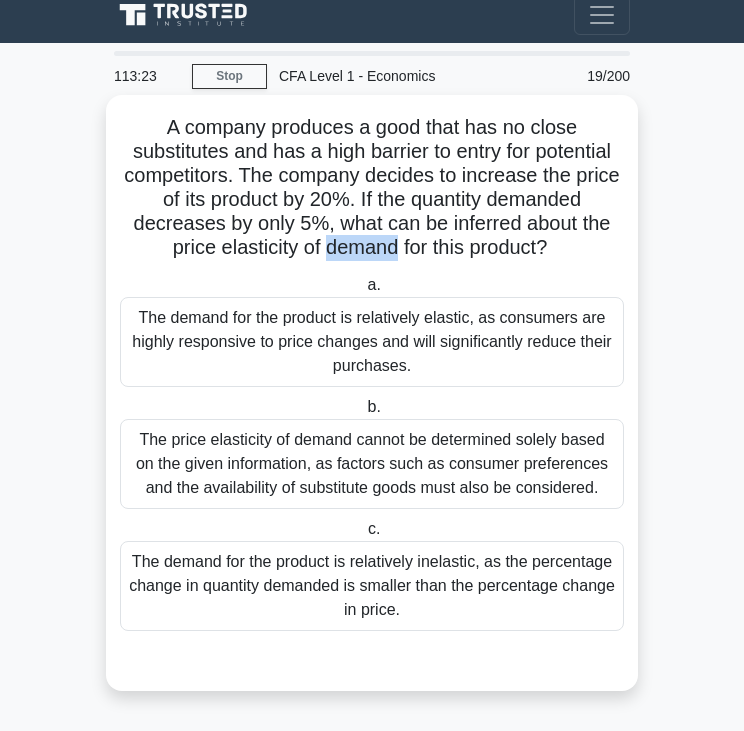 click on "A company produces a good that has no close substitutes and has a high barrier to entry for potential competitors. The company decides to increase the price of its product by 20%. If the quantity demanded decreases by only 5%, what can be inferred about the price elasticity of demand for this product?
.spinner_0XTQ{transform-origin:center;animation:spinner_y6GP .75s linear infinite}@keyframes spinner_y6GP{100%{transform:rotate(360deg)}}" at bounding box center (372, 188) 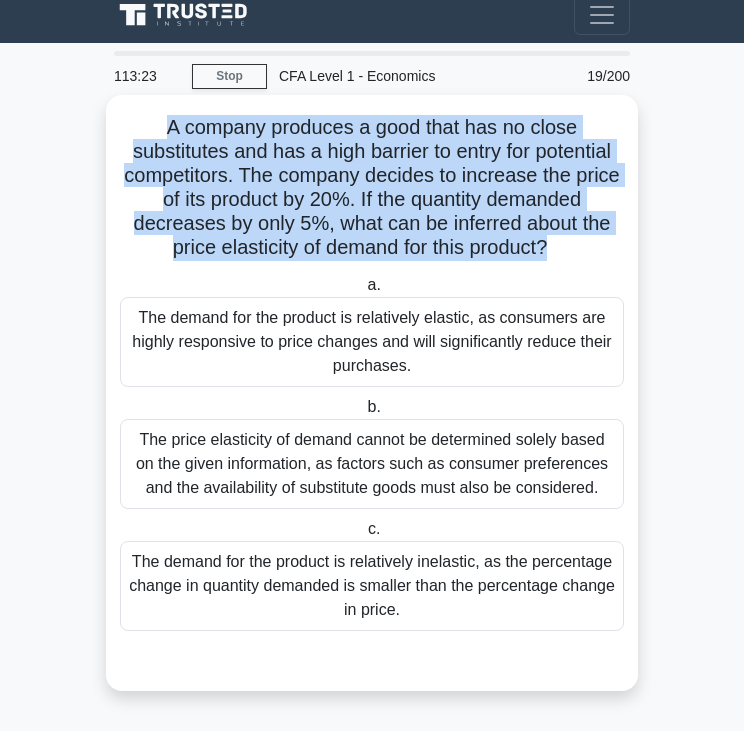 click on "A company produces a good that has no close substitutes and has a high barrier to entry for potential competitors. The company decides to increase the price of its product by 20%. If the quantity demanded decreases by only 5%, what can be inferred about the price elasticity of demand for this product?
.spinner_0XTQ{transform-origin:center;animation:spinner_y6GP .75s linear infinite}@keyframes spinner_y6GP{100%{transform:rotate(360deg)}}" at bounding box center [372, 188] 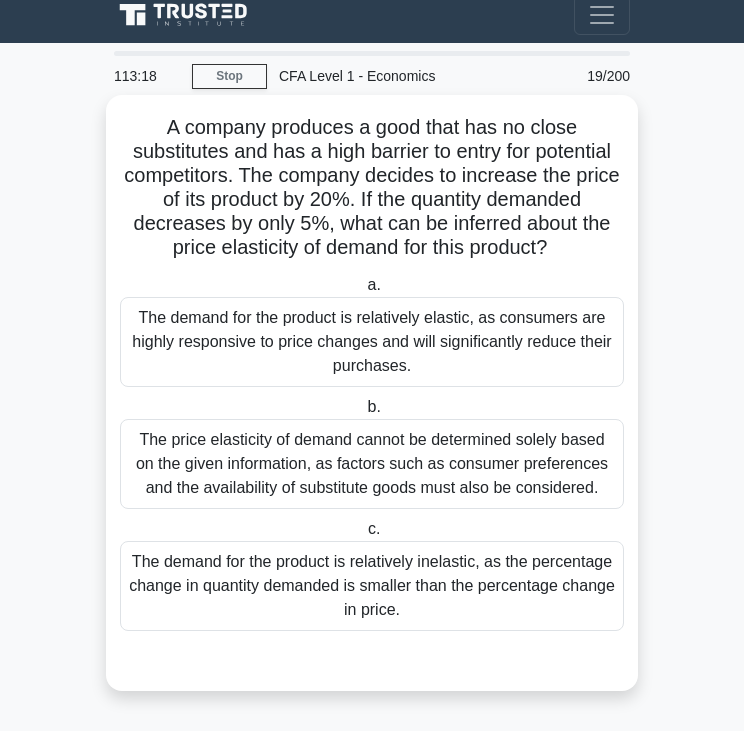 click on "The demand for the product is relatively elastic, as consumers are highly responsive to price changes and will significantly reduce their purchases." at bounding box center (372, 342) 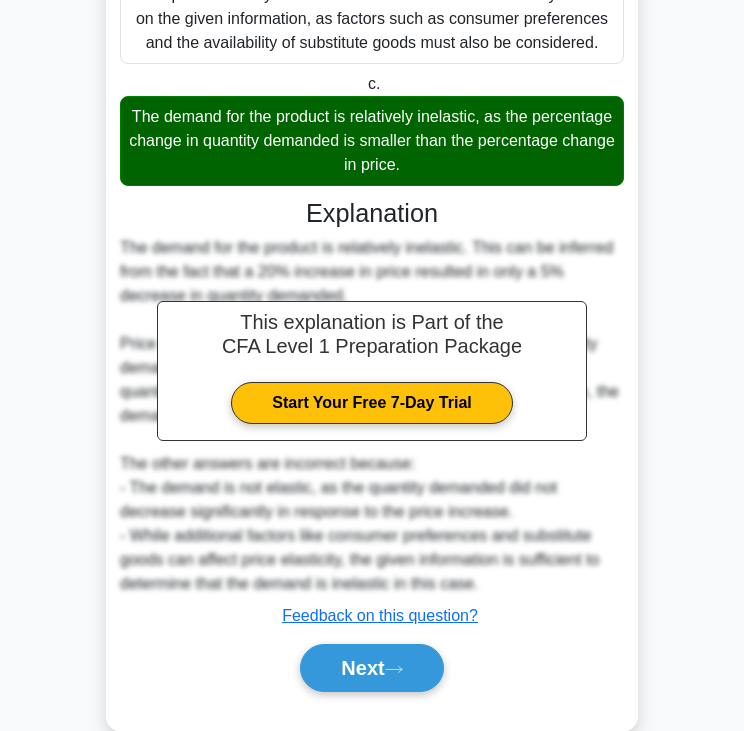 scroll, scrollTop: 500, scrollLeft: 0, axis: vertical 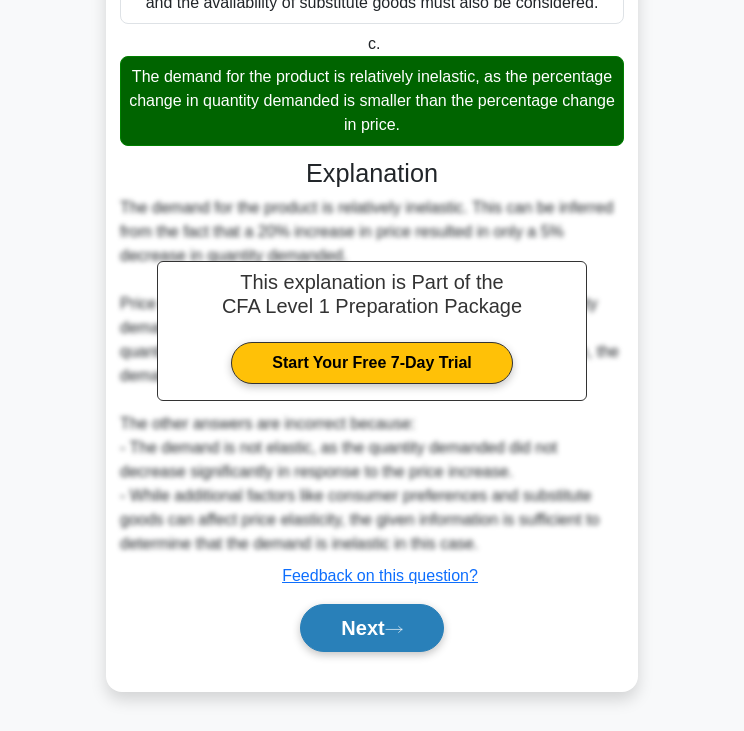 drag, startPoint x: 389, startPoint y: 655, endPoint x: 398, endPoint y: 639, distance: 18.35756 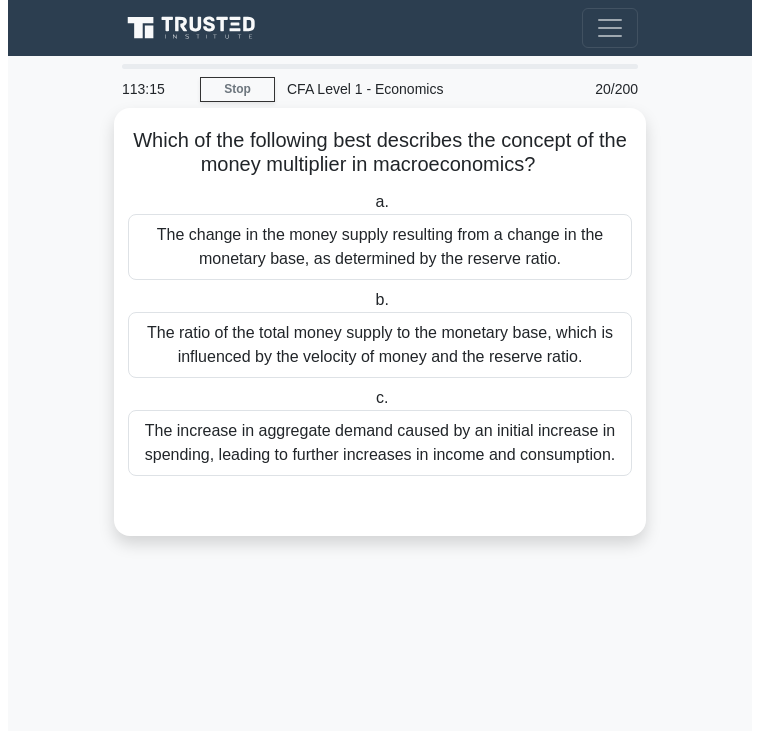 scroll, scrollTop: 0, scrollLeft: 0, axis: both 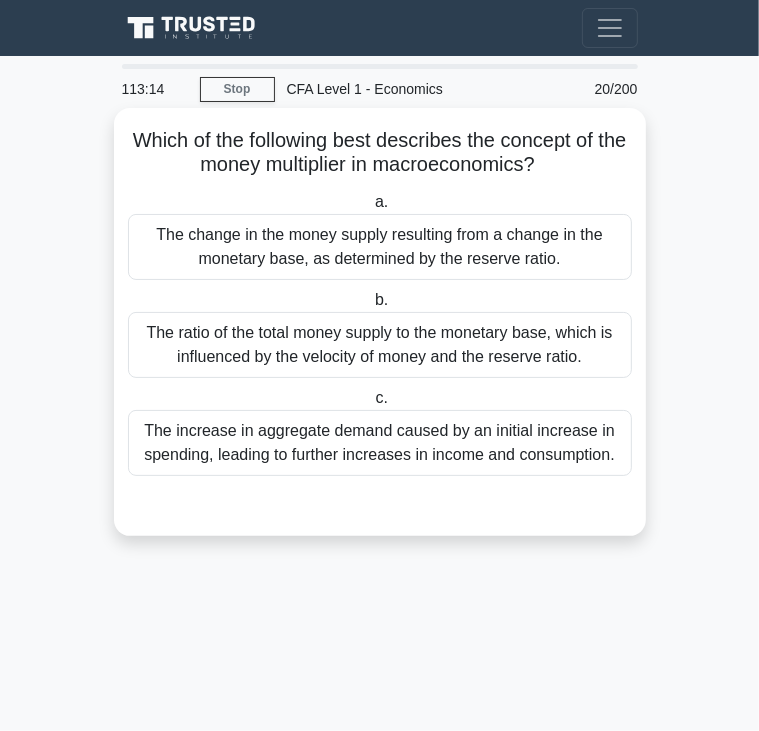 click on "Which of the following best describes the concept of the money multiplier in macroeconomics?
.spinner_0XTQ{transform-origin:center;animation:spinner_y6GP .75s linear infinite}@keyframes spinner_y6GP{100%{transform:rotate(360deg)}}" at bounding box center [380, 153] 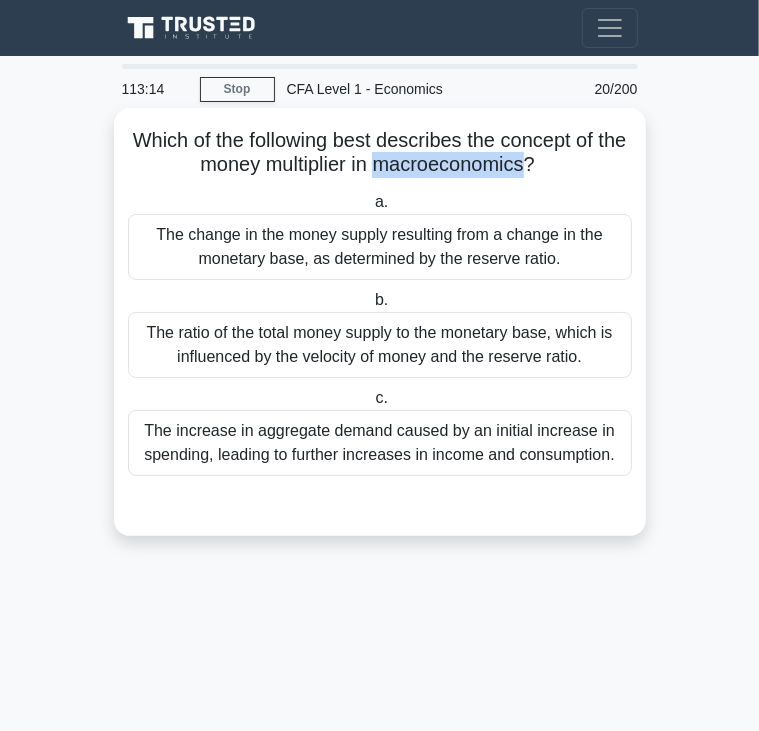click on "Which of the following best describes the concept of the money multiplier in macroeconomics?
.spinner_0XTQ{transform-origin:center;animation:spinner_y6GP .75s linear infinite}@keyframes spinner_y6GP{100%{transform:rotate(360deg)}}" at bounding box center (380, 153) 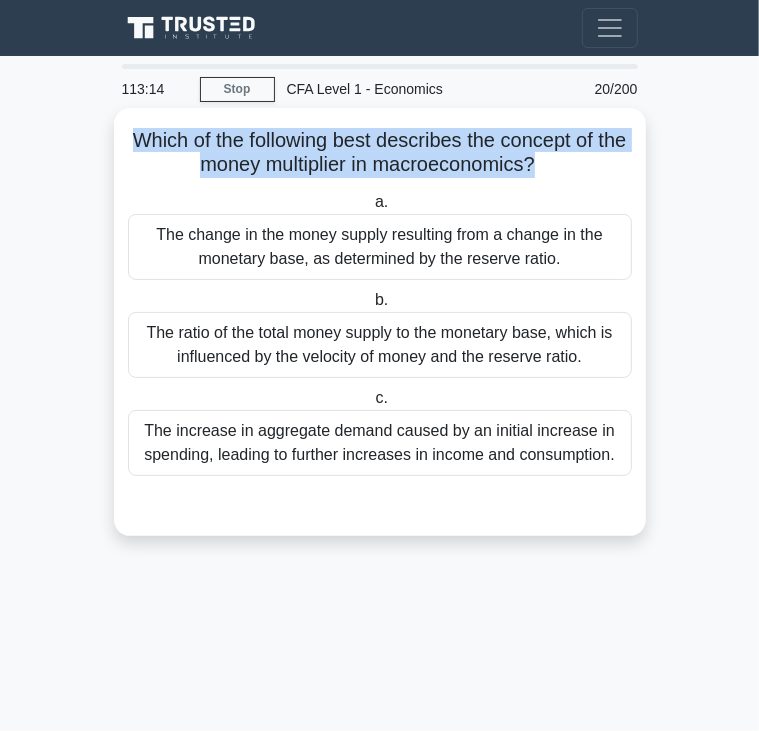 click on "Which of the following best describes the concept of the money multiplier in macroeconomics?
.spinner_0XTQ{transform-origin:center;animation:spinner_y6GP .75s linear infinite}@keyframes spinner_y6GP{100%{transform:rotate(360deg)}}" at bounding box center (380, 153) 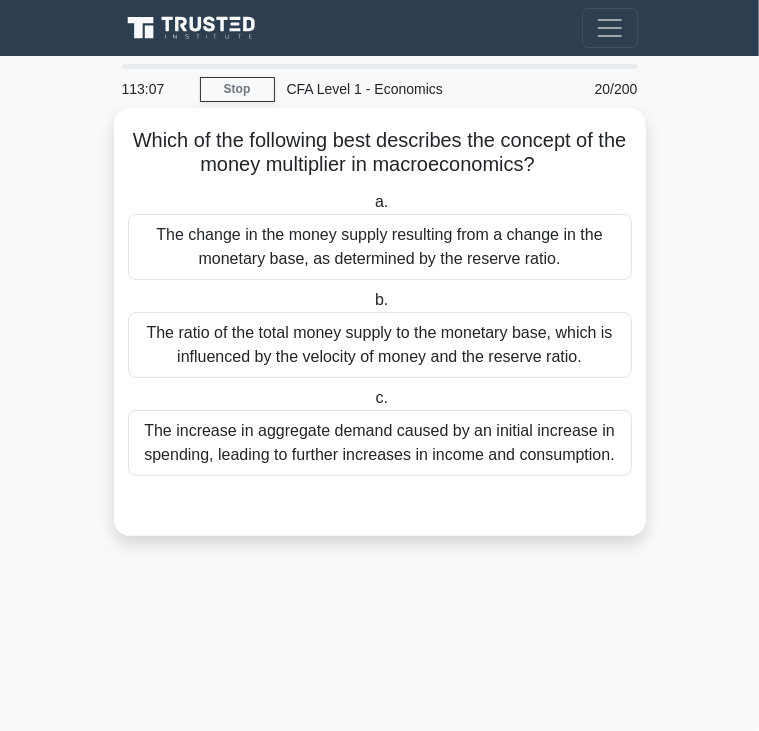 click on "The change in the money supply resulting from a change in the monetary base, as determined by the reserve ratio." at bounding box center (380, 247) 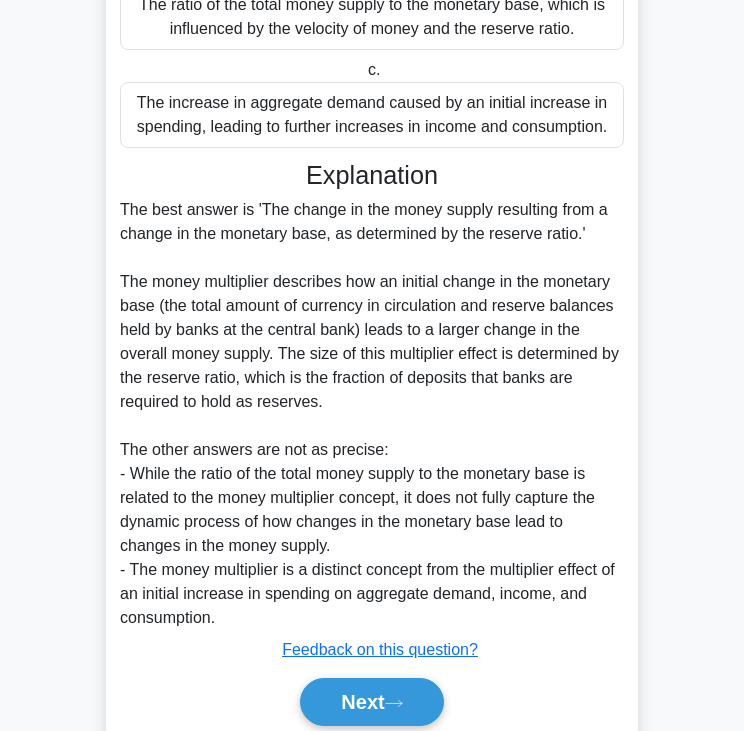scroll, scrollTop: 403, scrollLeft: 0, axis: vertical 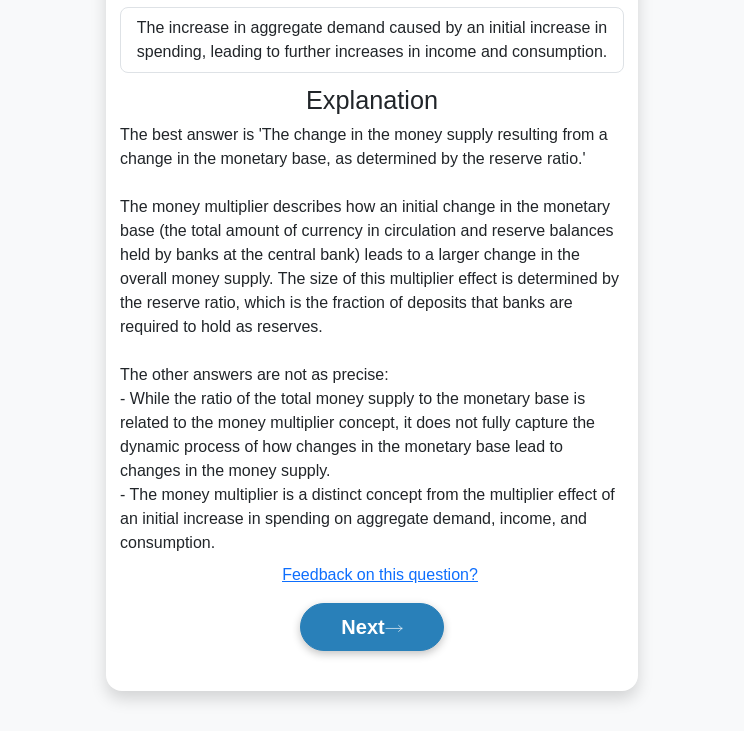 click on "Next" at bounding box center [371, 627] 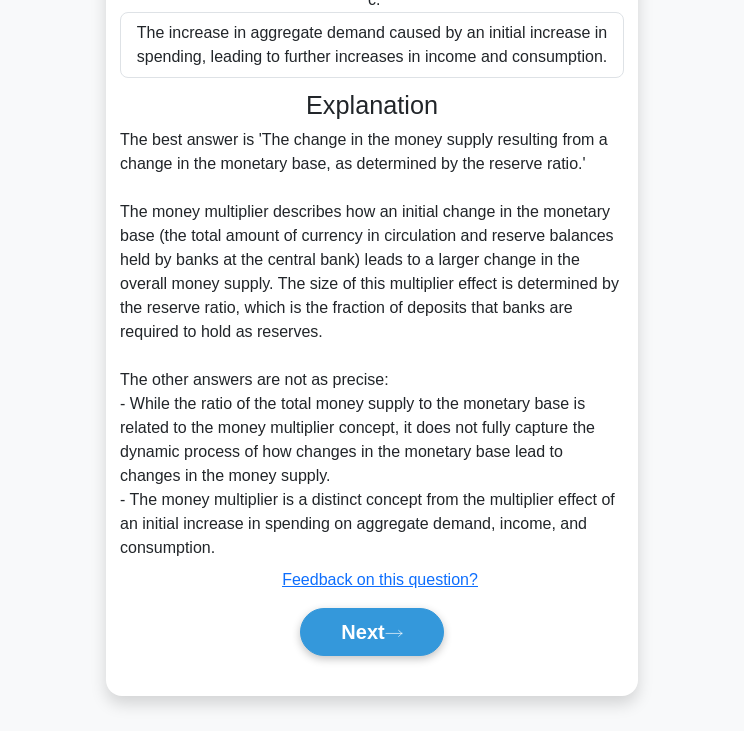 scroll, scrollTop: 0, scrollLeft: 0, axis: both 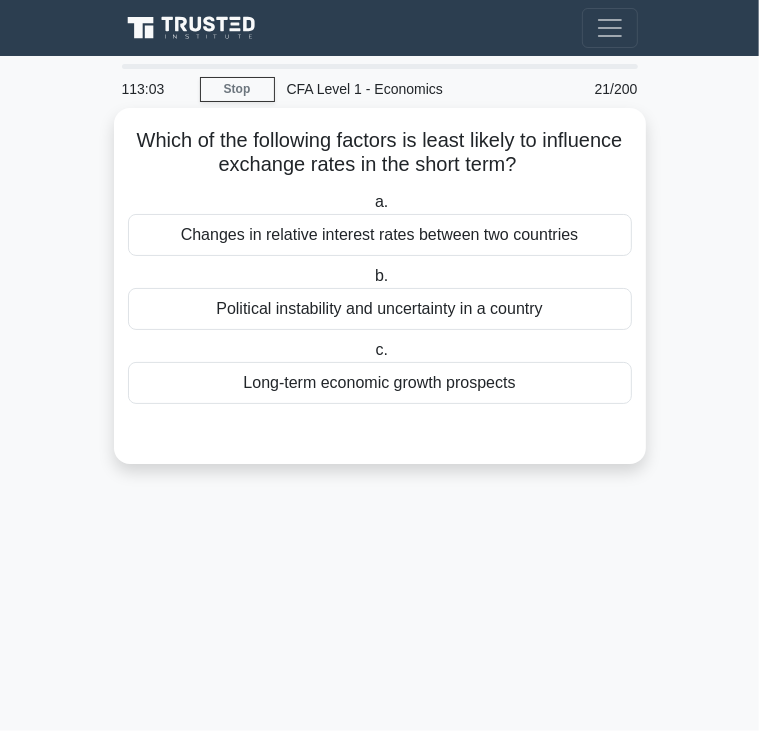 click on "Which of the following factors is least likely to influence exchange rates in the short term?
.spinner_0XTQ{transform-origin:center;animation:spinner_y6GP .75s linear infinite}@keyframes spinner_y6GP{100%{transform:rotate(360deg)}}" at bounding box center [380, 153] 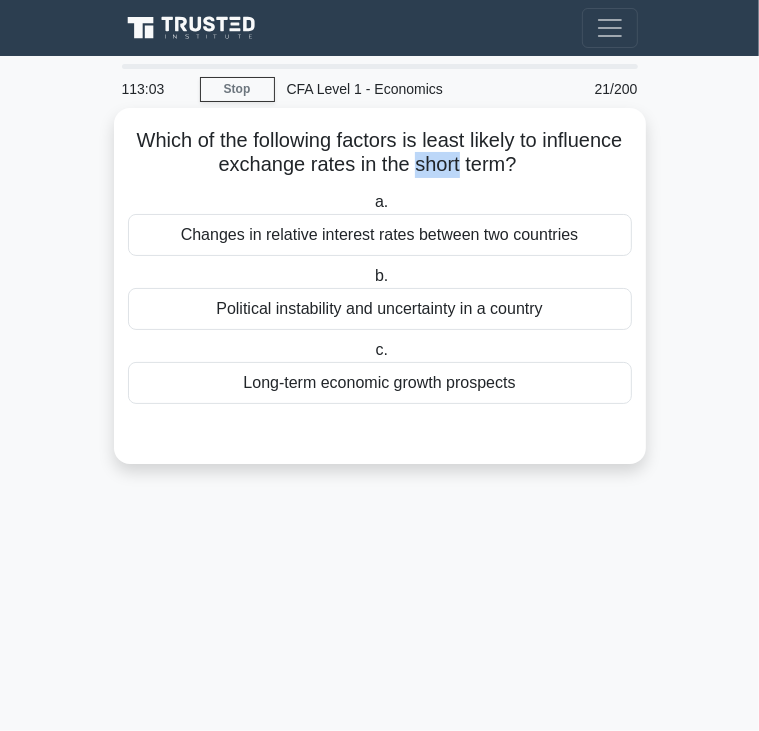 click on "Which of the following factors is least likely to influence exchange rates in the short term?
.spinner_0XTQ{transform-origin:center;animation:spinner_y6GP .75s linear infinite}@keyframes spinner_y6GP{100%{transform:rotate(360deg)}}" at bounding box center [380, 153] 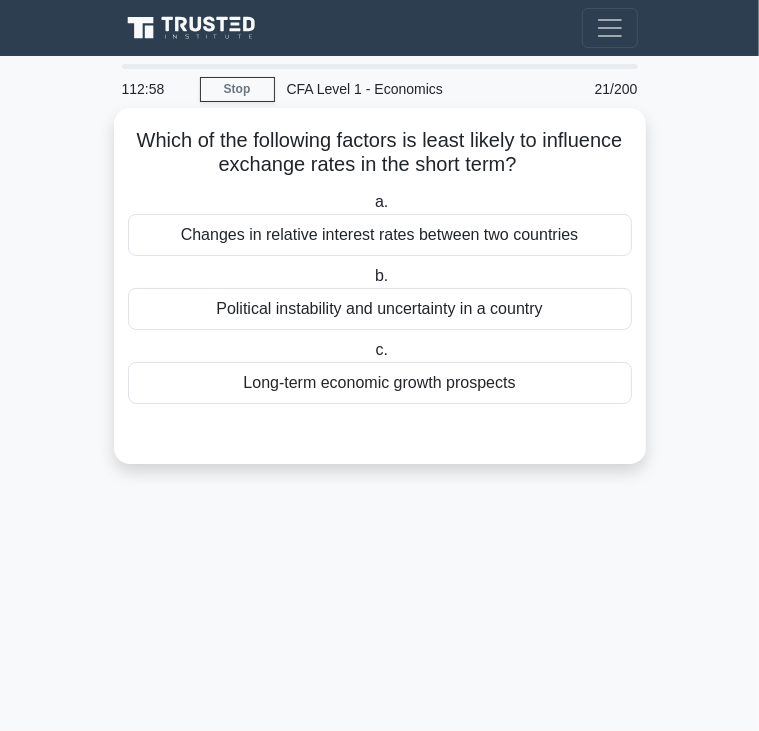 click on "Changes in relative interest rates between two countries" at bounding box center (380, 235) 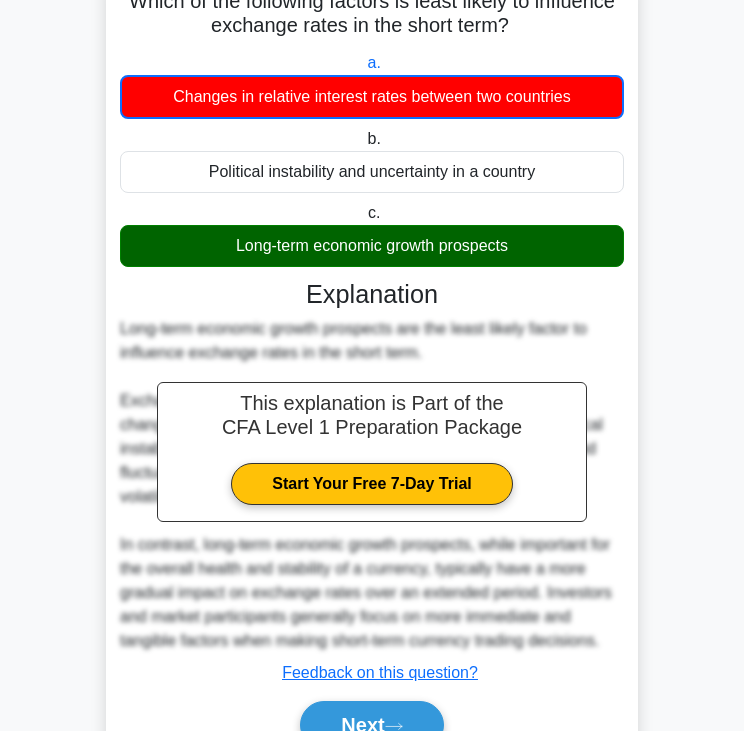 scroll, scrollTop: 236, scrollLeft: 0, axis: vertical 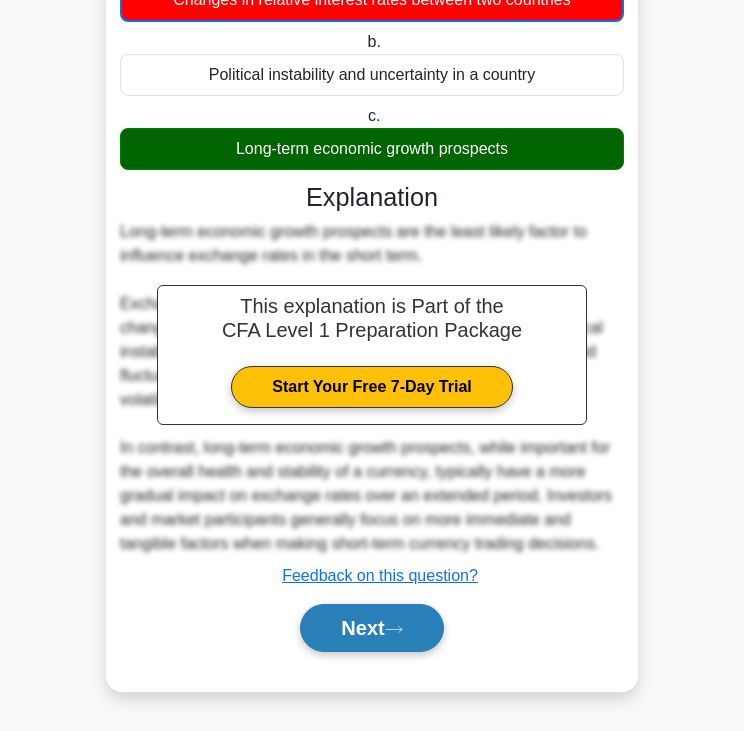 click on "Next" at bounding box center (371, 628) 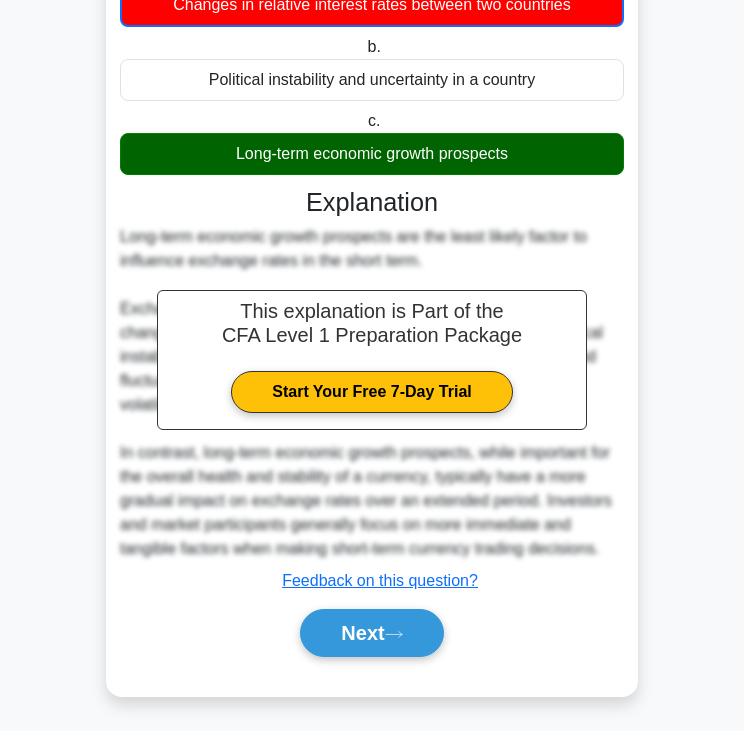 scroll, scrollTop: 0, scrollLeft: 0, axis: both 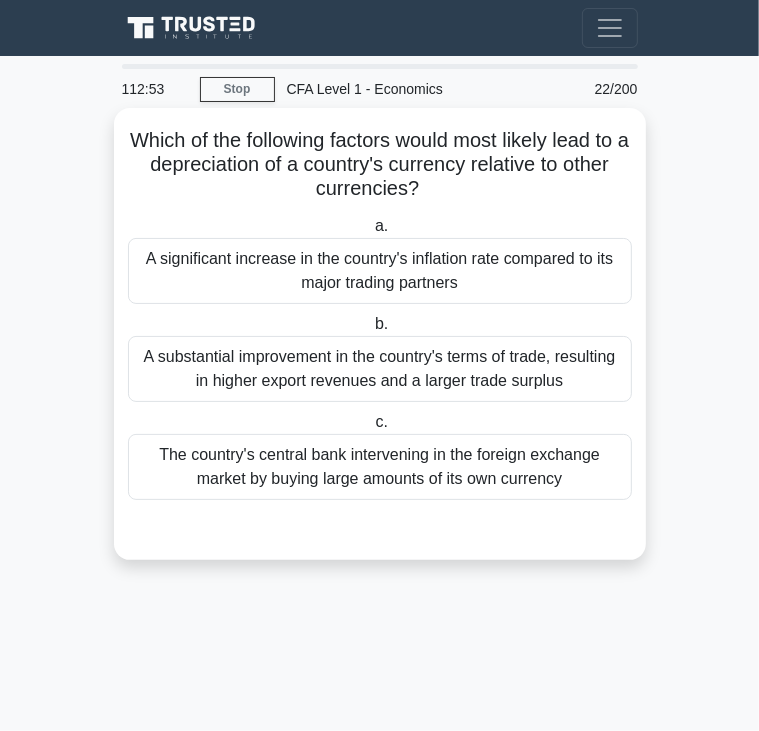 click on "Which of the following factors would most likely lead to a depreciation of a country's currency relative to other currencies?
.spinner_0XTQ{transform-origin:center;animation:spinner_y6GP .75s linear infinite}@keyframes spinner_y6GP{100%{transform:rotate(360deg)}}" at bounding box center [380, 165] 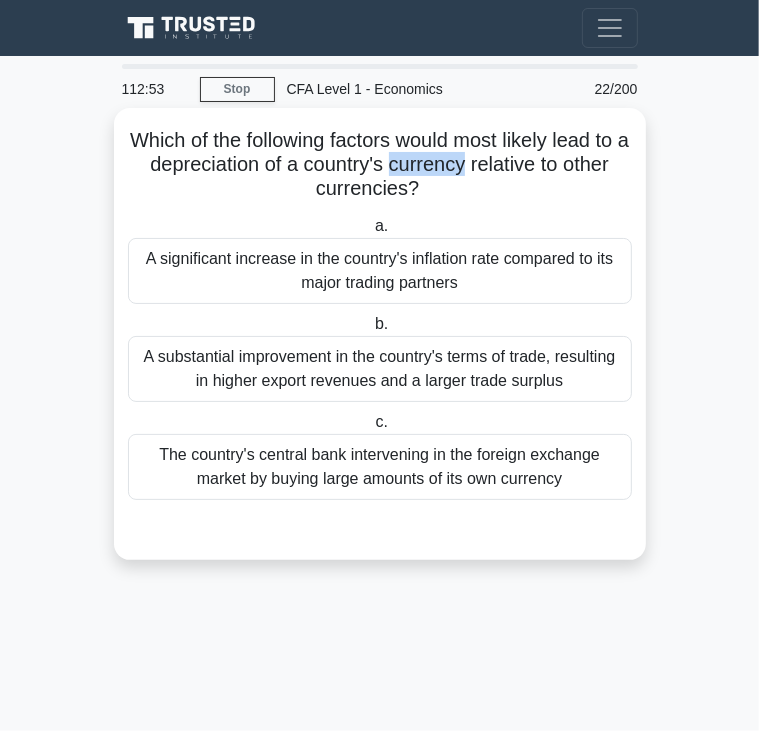 click on "Which of the following factors would most likely lead to a depreciation of a country's currency relative to other currencies?
.spinner_0XTQ{transform-origin:center;animation:spinner_y6GP .75s linear infinite}@keyframes spinner_y6GP{100%{transform:rotate(360deg)}}" at bounding box center [380, 165] 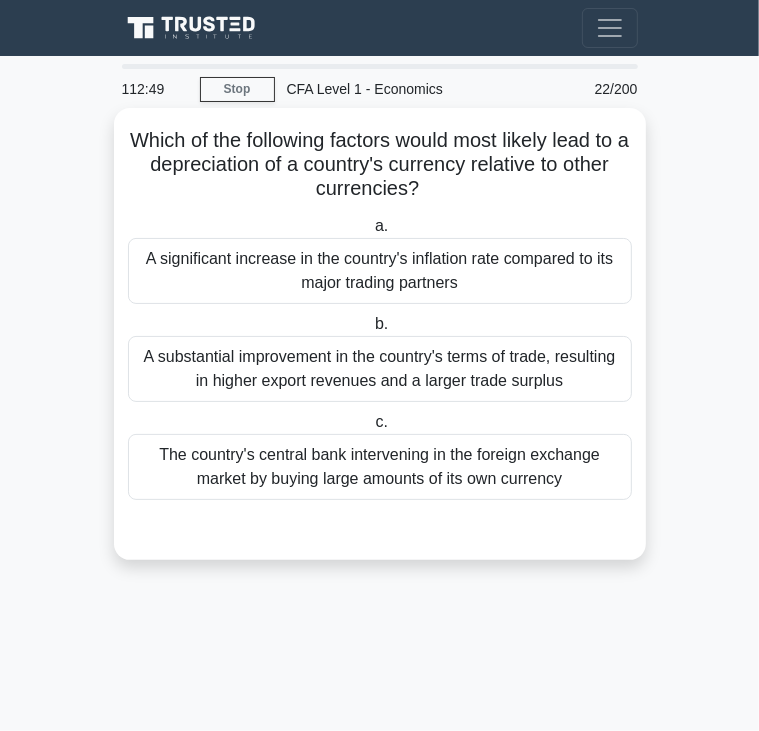 click on "A significant increase in the country's inflation rate compared to its major trading partners" at bounding box center [380, 271] 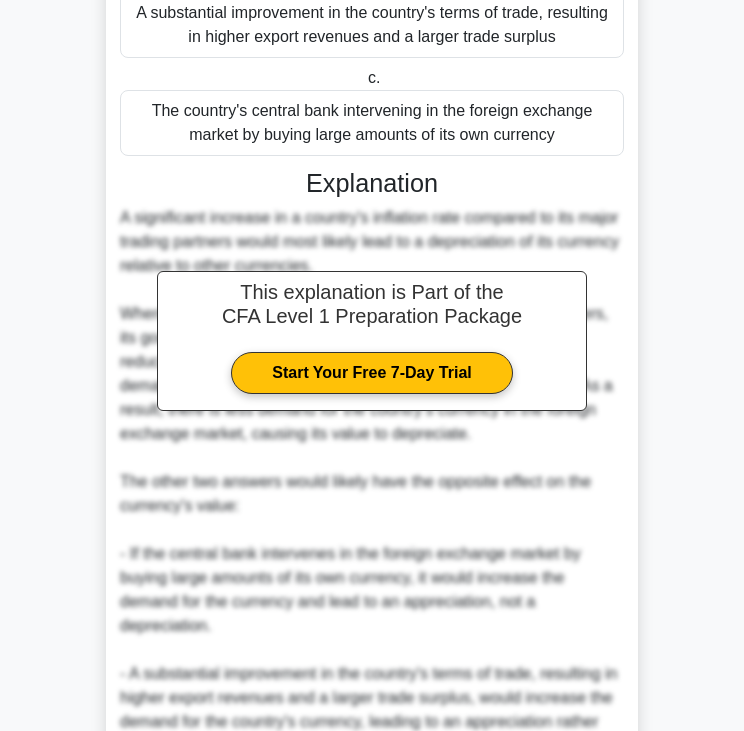 scroll, scrollTop: 547, scrollLeft: 0, axis: vertical 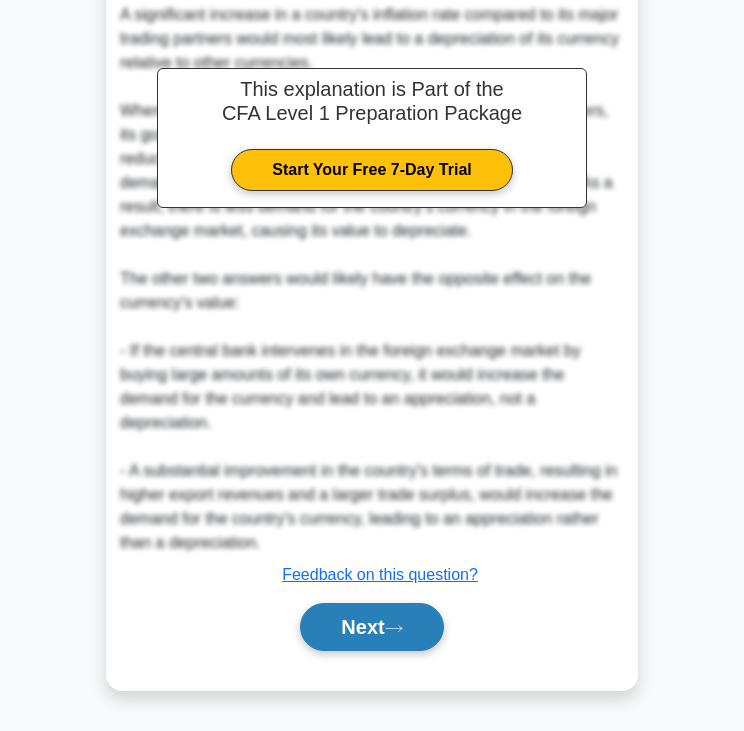 click on "Next" at bounding box center [371, 627] 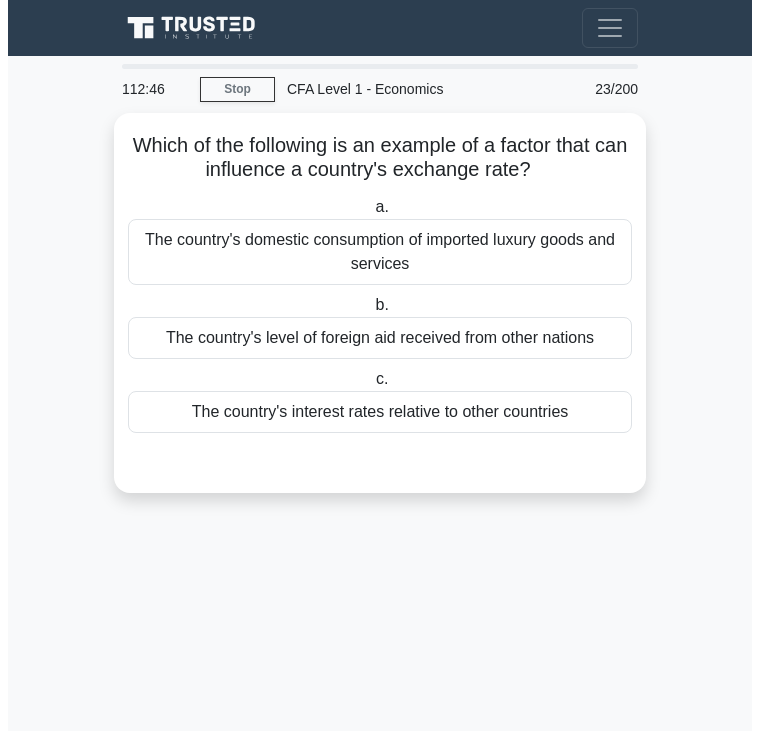 scroll, scrollTop: 0, scrollLeft: 0, axis: both 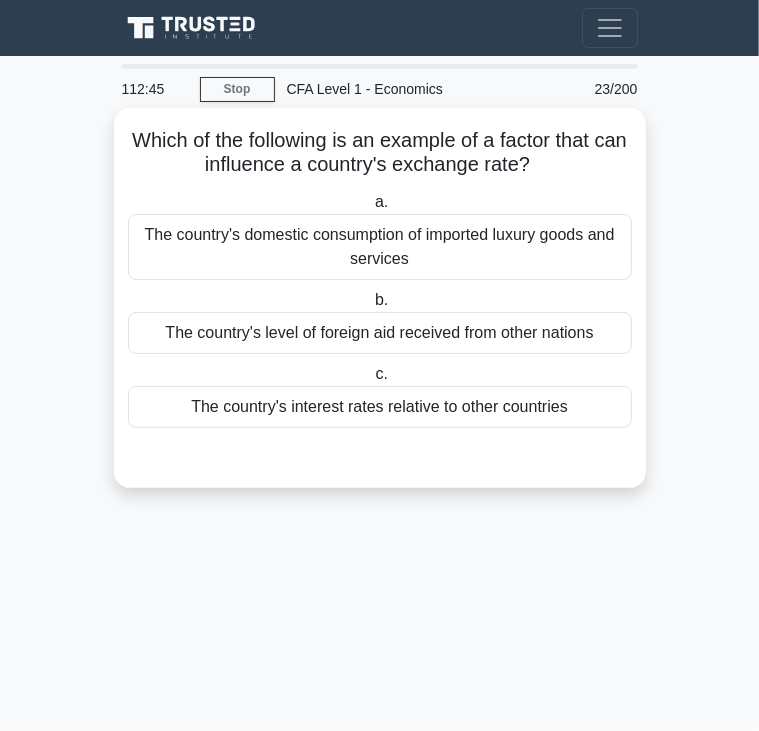 click on "Which of the following is an example of a factor that can influence a country's exchange rate?
.spinner_0XTQ{transform-origin:center;animation:spinner_y6GP .75s linear infinite}@keyframes spinner_y6GP{100%{transform:rotate(360deg)}}" at bounding box center (380, 153) 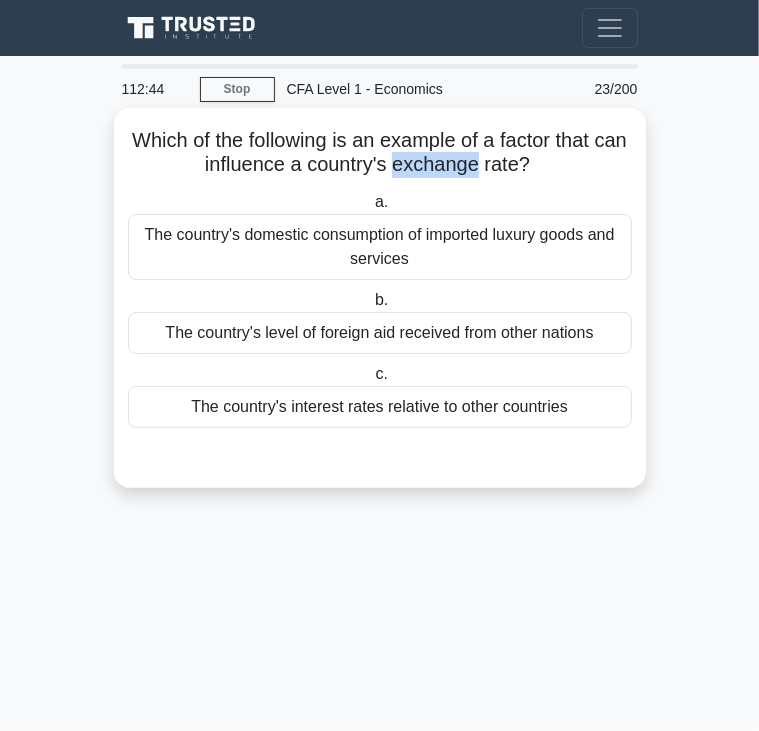 click on "Which of the following is an example of a factor that can influence a country's exchange rate?
.spinner_0XTQ{transform-origin:center;animation:spinner_y6GP .75s linear infinite}@keyframes spinner_y6GP{100%{transform:rotate(360deg)}}" at bounding box center (380, 153) 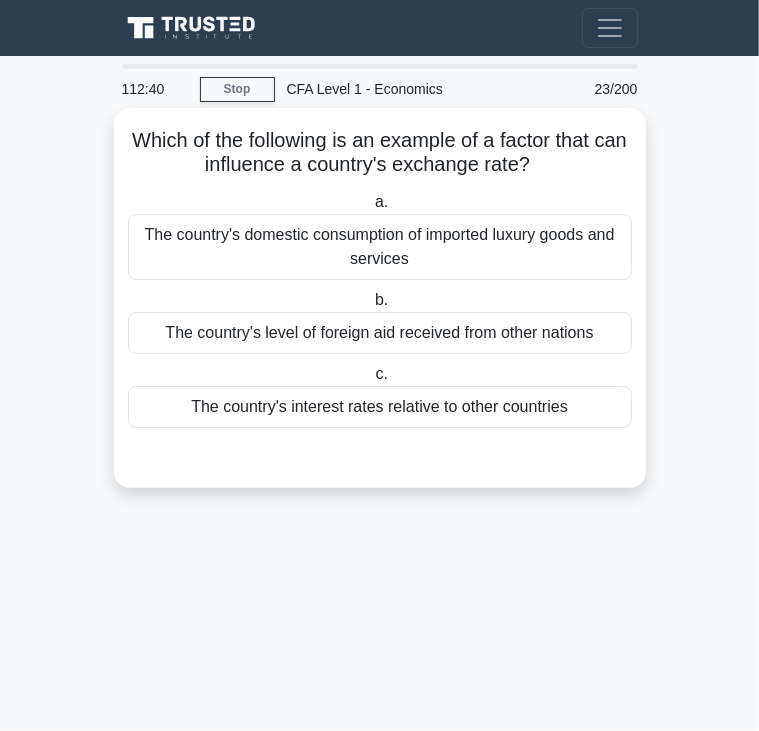 click on "The country's domestic consumption of imported luxury goods and services" at bounding box center (380, 247) 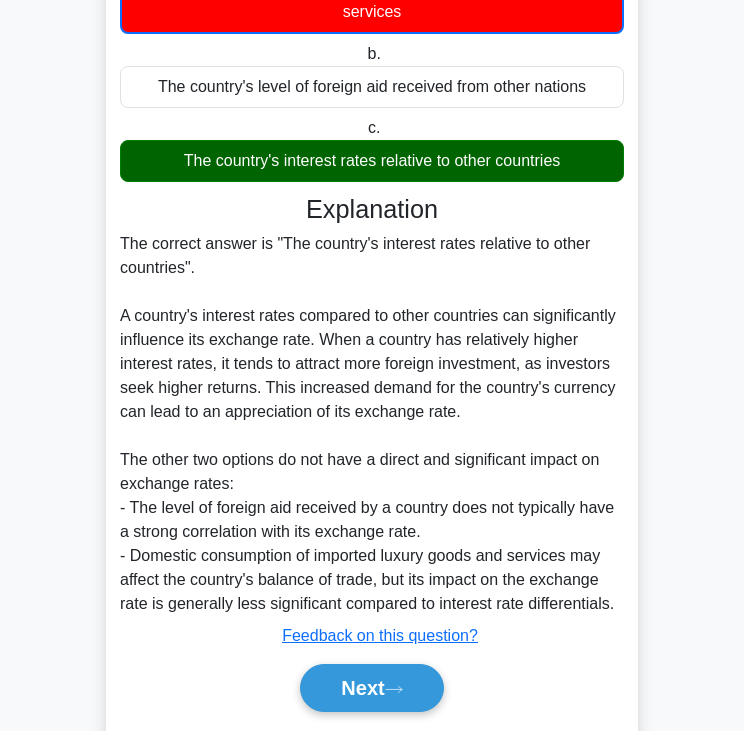 scroll, scrollTop: 308, scrollLeft: 0, axis: vertical 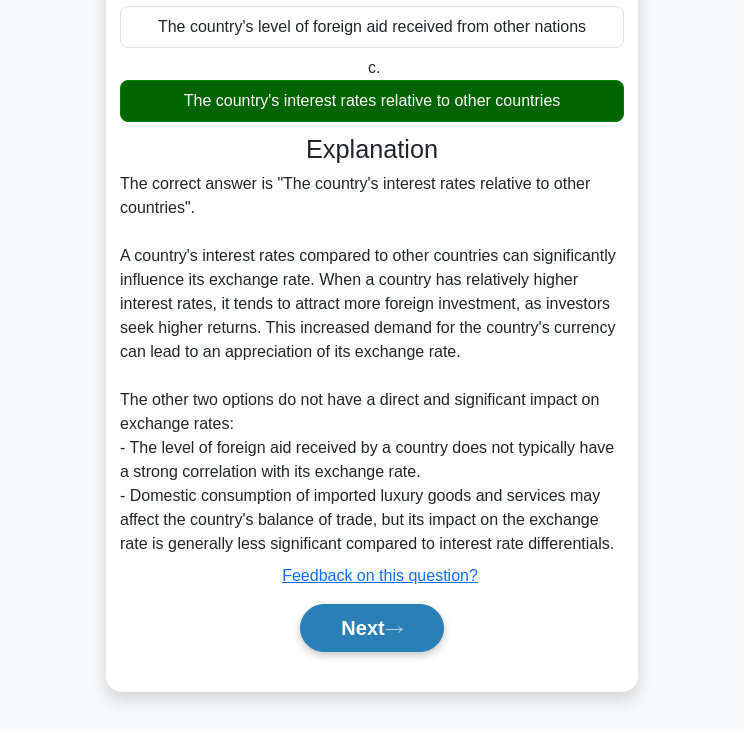 click on "Next" at bounding box center [371, 628] 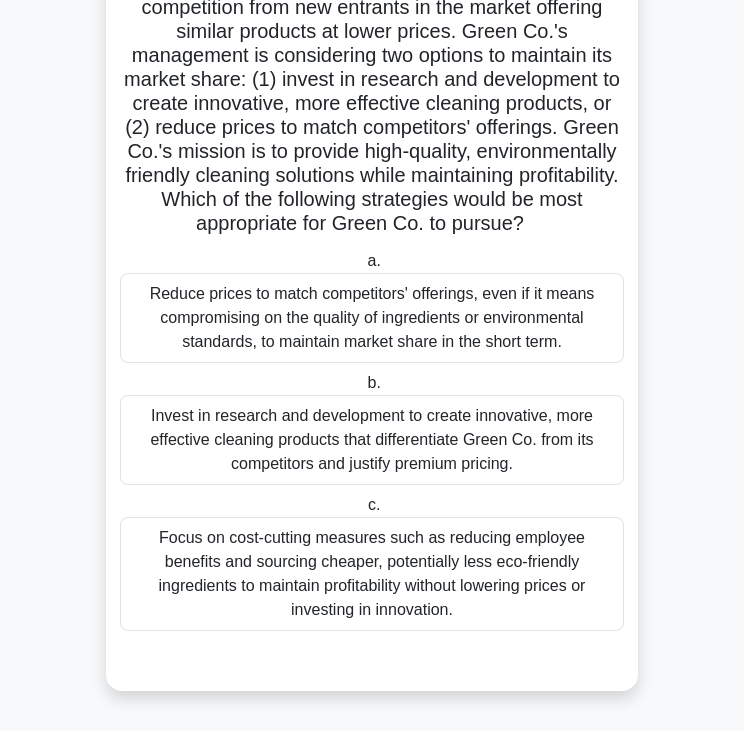 click on "Green Co., a leading eco-friendly cleaning products manufacturer, has been experiencing steady growth in sales. However, the company is facing increasing competition from new entrants in the market offering similar products at lower prices. Green Co.'s management is considering two options to maintain its market share: (1) invest in research and development to create innovative, more effective cleaning products, or (2) reduce prices to match competitors' offerings. Green Co.'s mission is to provide high-quality, environmentally friendly cleaning solutions while maintaining profitability. Which of the following strategies would be most appropriate for Green Co. to pursue?
.spinner_0XTQ{transform-origin:center;animation:spinner_y6GP .75s linear infinite}@keyframes spinner_y6GP{100%{transform:rotate(360deg)}}" at bounding box center (372, 80) 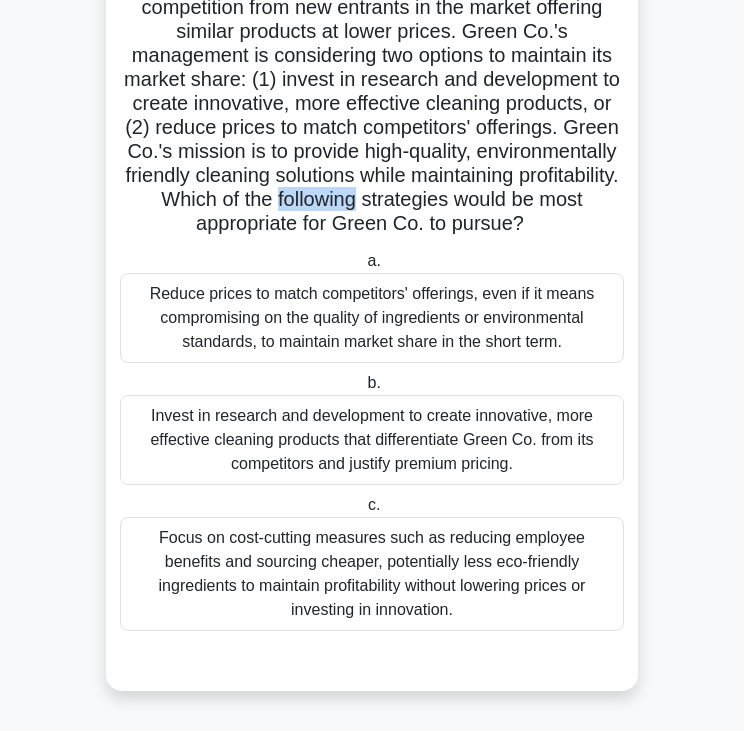 click on "Green Co., a leading eco-friendly cleaning products manufacturer, has been experiencing steady growth in sales. However, the company is facing increasing competition from new entrants in the market offering similar products at lower prices. Green Co.'s management is considering two options to maintain its market share: (1) invest in research and development to create innovative, more effective cleaning products, or (2) reduce prices to match competitors' offerings. Green Co.'s mission is to provide high-quality, environmentally friendly cleaning solutions while maintaining profitability. Which of the following strategies would be most appropriate for Green Co. to pursue?
.spinner_0XTQ{transform-origin:center;animation:spinner_y6GP .75s linear infinite}@keyframes spinner_y6GP{100%{transform:rotate(360deg)}}" at bounding box center (372, 80) 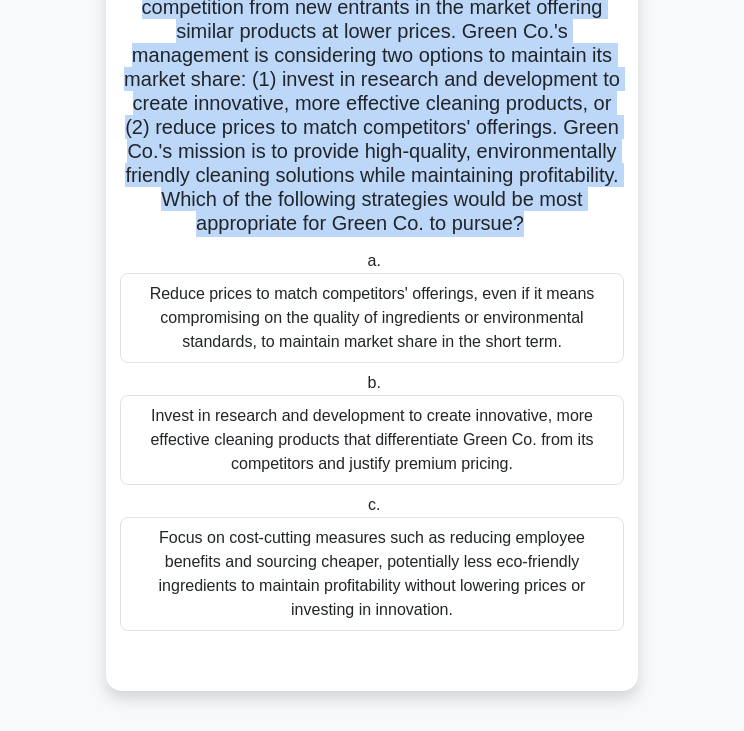 click on "Green Co., a leading eco-friendly cleaning products manufacturer, has been experiencing steady growth in sales. However, the company is facing increasing competition from new entrants in the market offering similar products at lower prices. Green Co.'s management is considering two options to maintain its market share: (1) invest in research and development to create innovative, more effective cleaning products, or (2) reduce prices to match competitors' offerings. Green Co.'s mission is to provide high-quality, environmentally friendly cleaning solutions while maintaining profitability. Which of the following strategies would be most appropriate for Green Co. to pursue?
.spinner_0XTQ{transform-origin:center;animation:spinner_y6GP .75s linear infinite}@keyframes spinner_y6GP{100%{transform:rotate(360deg)}}" at bounding box center [372, 80] 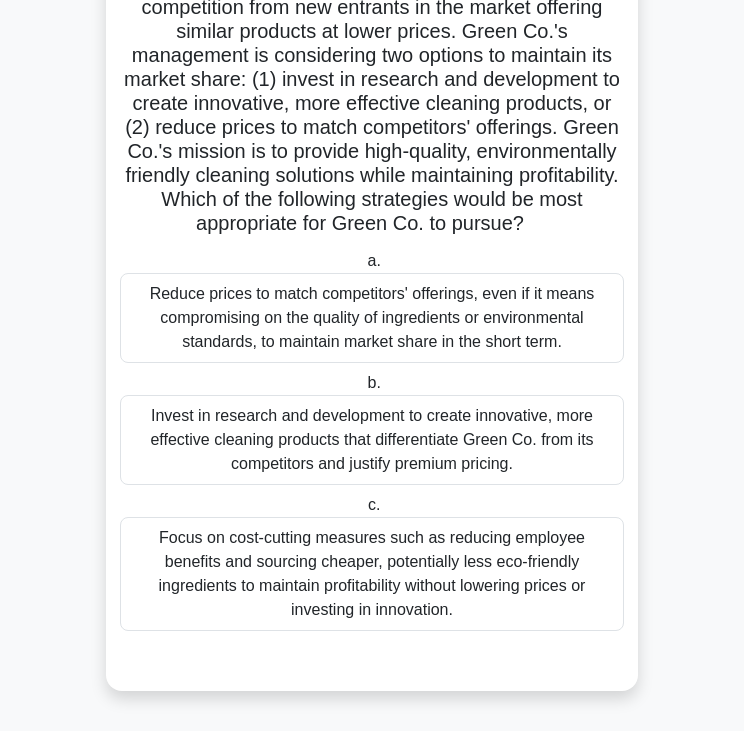 click on "Invest in research and development to create innovative, more effective cleaning products that differentiate Green Co. from its competitors and justify premium pricing." at bounding box center (372, 440) 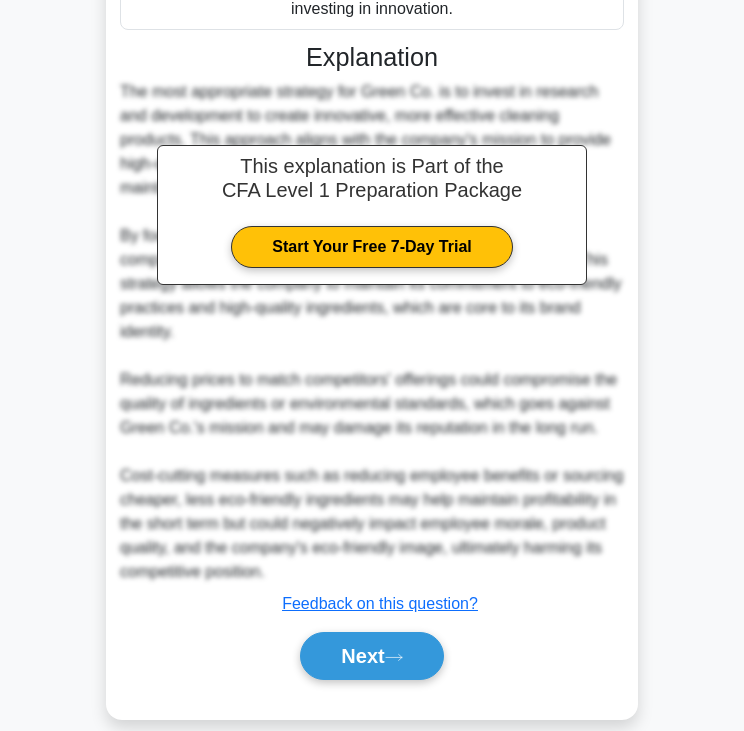 scroll, scrollTop: 835, scrollLeft: 0, axis: vertical 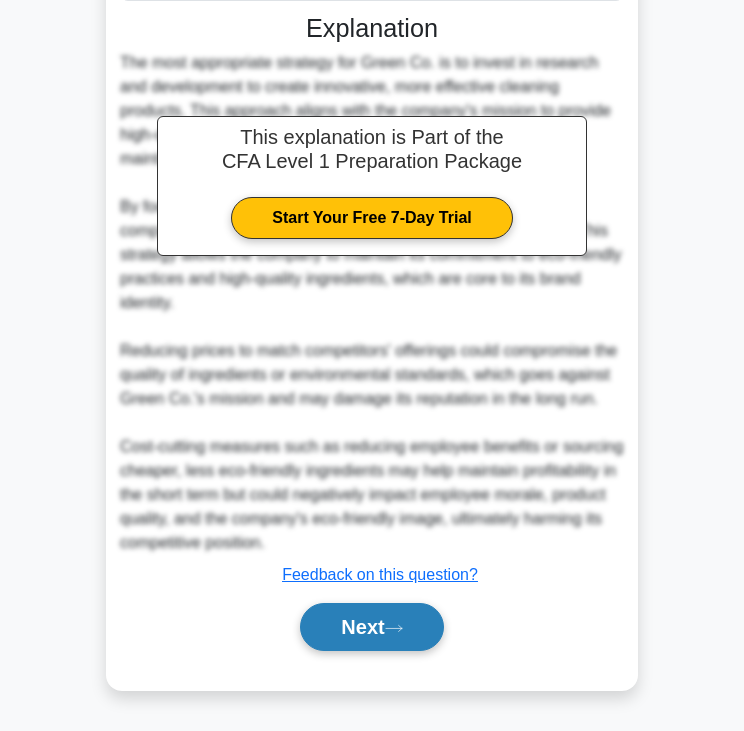 click on "Next" at bounding box center [371, 627] 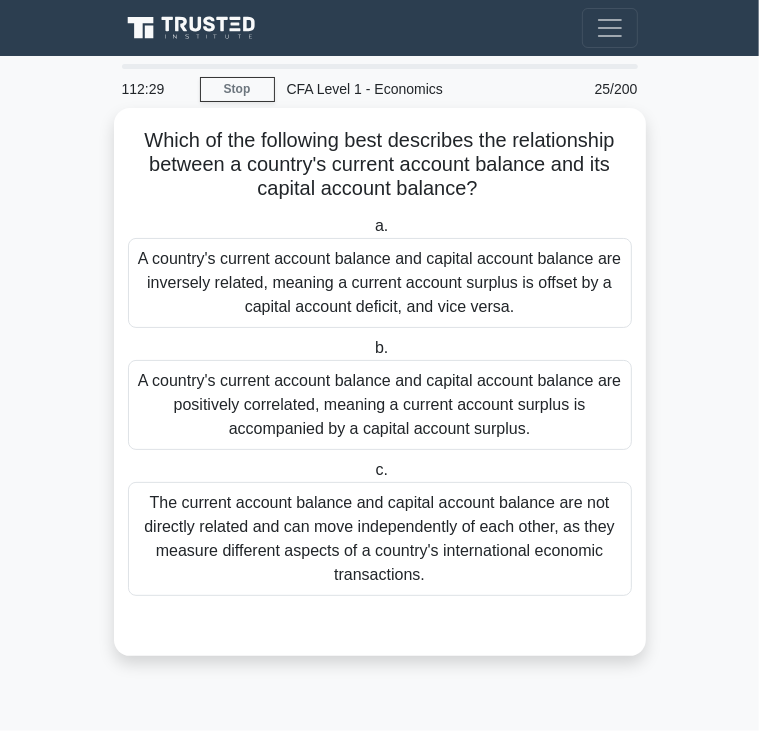 click on "Which of the following best describes the relationship between a country's current account balance and its capital account balance?
.spinner_0XTQ{transform-origin:center;animation:spinner_y6GP .75s linear infinite}@keyframes spinner_y6GP{100%{transform:rotate(360deg)}}" at bounding box center [380, 165] 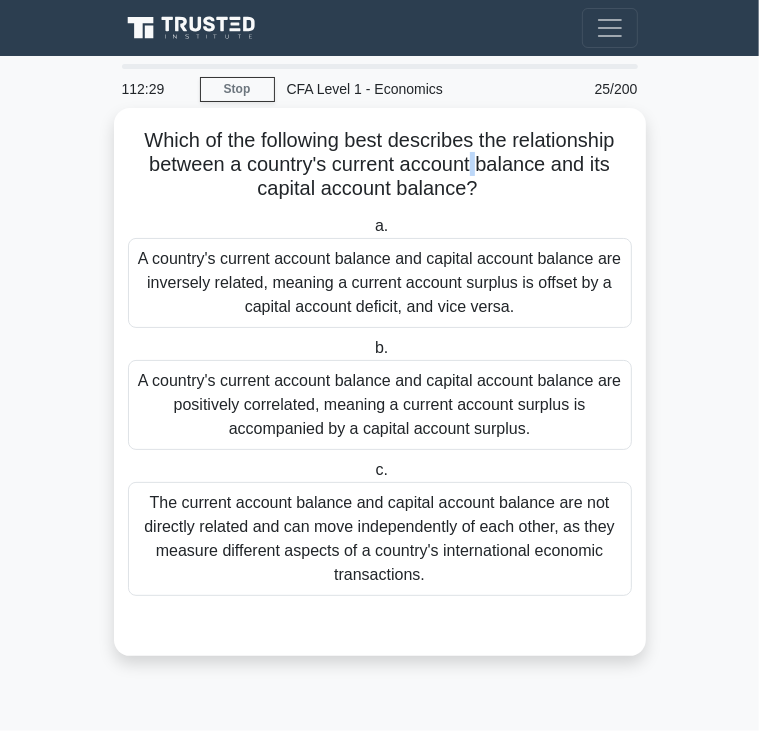 click on "Which of the following best describes the relationship between a country's current account balance and its capital account balance?
.spinner_0XTQ{transform-origin:center;animation:spinner_y6GP .75s linear infinite}@keyframes spinner_y6GP{100%{transform:rotate(360deg)}}" at bounding box center [380, 165] 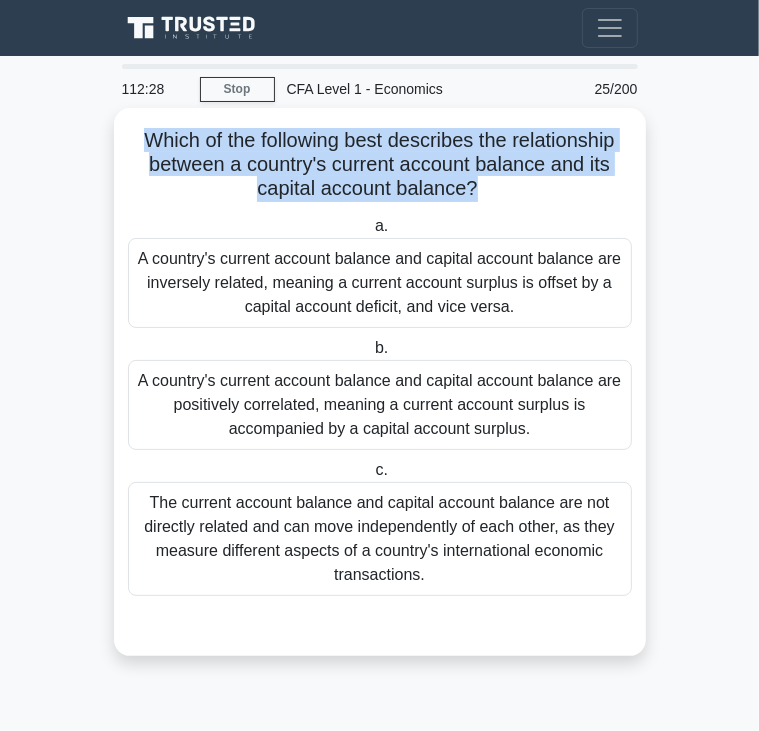 click on "Which of the following best describes the relationship between a country's current account balance and its capital account balance?
.spinner_0XTQ{transform-origin:center;animation:spinner_y6GP .75s linear infinite}@keyframes spinner_y6GP{100%{transform:rotate(360deg)}}" at bounding box center [380, 165] 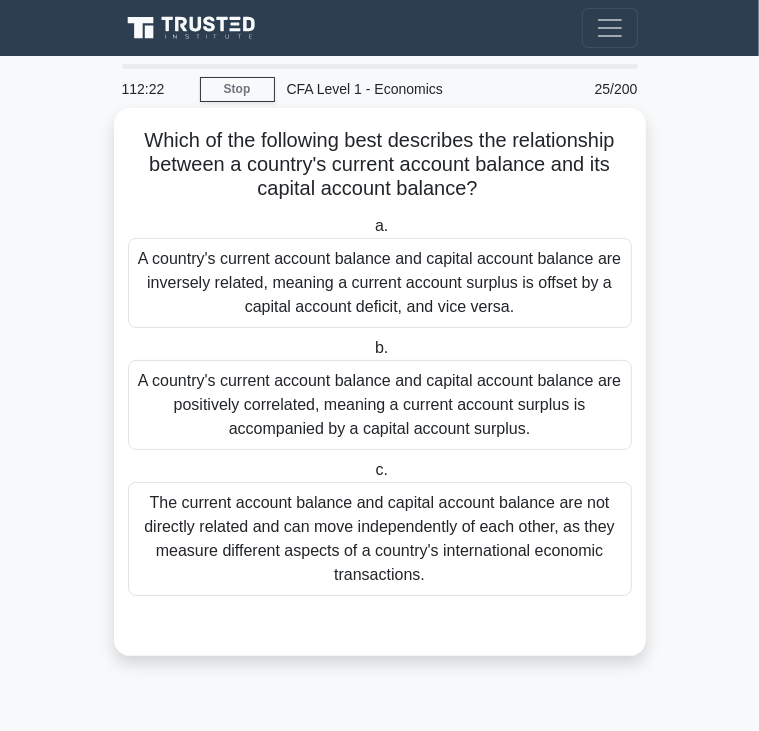 click on "A country's current account balance and capital account balance are inversely related, meaning a current account surplus is offset by a capital account deficit, and vice versa." at bounding box center [380, 283] 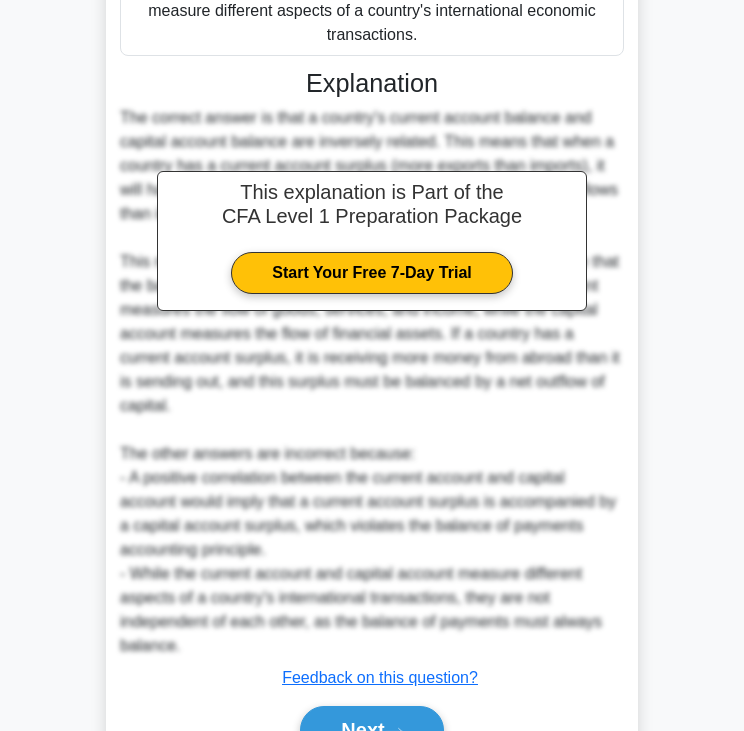 scroll, scrollTop: 584, scrollLeft: 0, axis: vertical 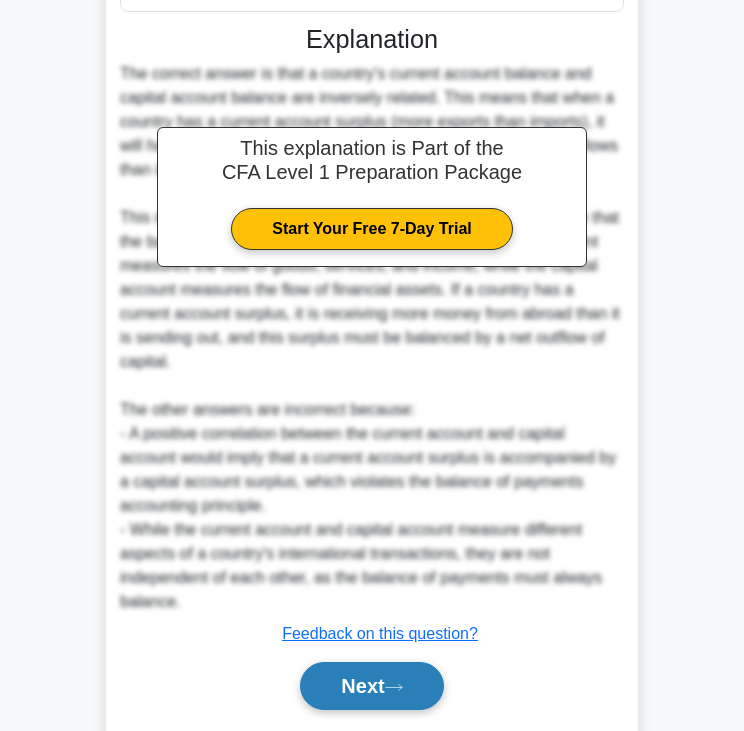 click 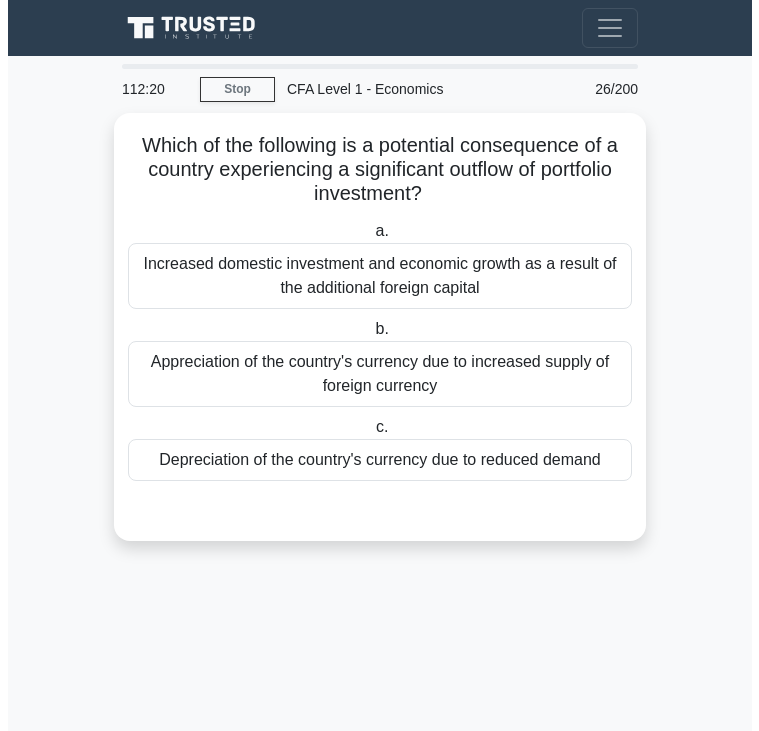 scroll, scrollTop: 0, scrollLeft: 0, axis: both 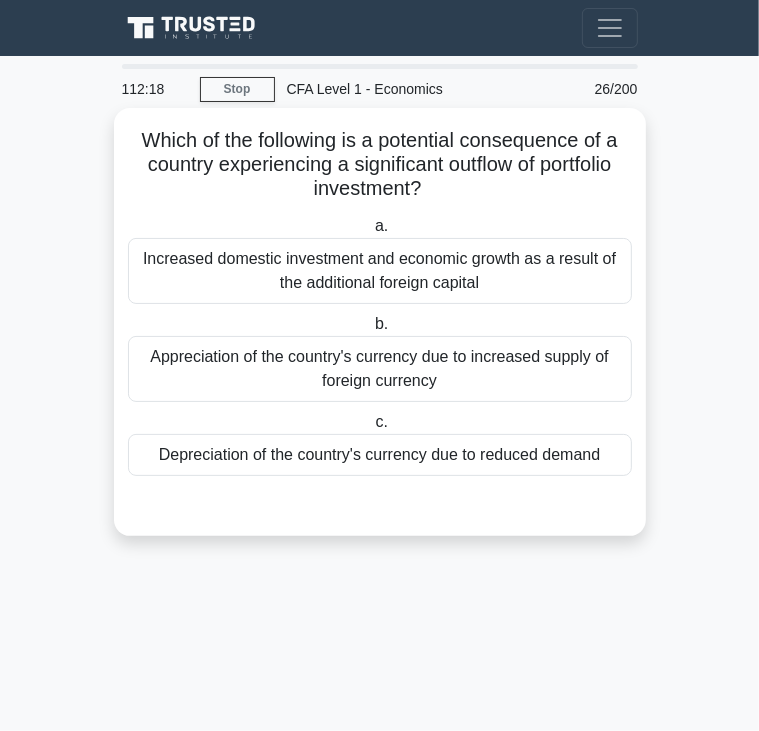 click on "Which of the following is a potential consequence of a country experiencing a significant outflow of portfolio investment?
.spinner_0XTQ{transform-origin:center;animation:spinner_y6GP .75s linear infinite}@keyframes spinner_y6GP{100%{transform:rotate(360deg)}}" at bounding box center (380, 165) 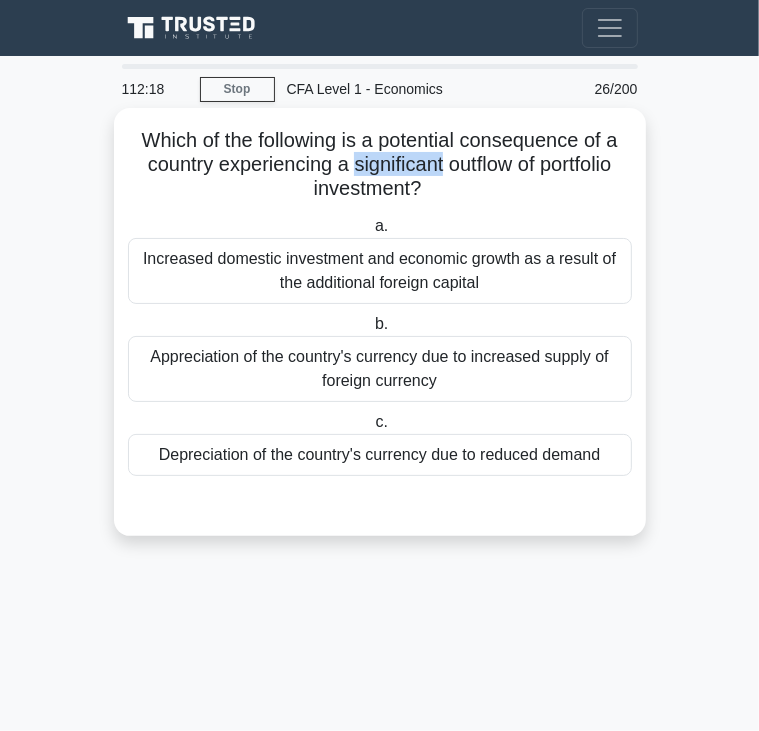 click on "Which of the following is a potential consequence of a country experiencing a significant outflow of portfolio investment?
.spinner_0XTQ{transform-origin:center;animation:spinner_y6GP .75s linear infinite}@keyframes spinner_y6GP{100%{transform:rotate(360deg)}}" at bounding box center [380, 165] 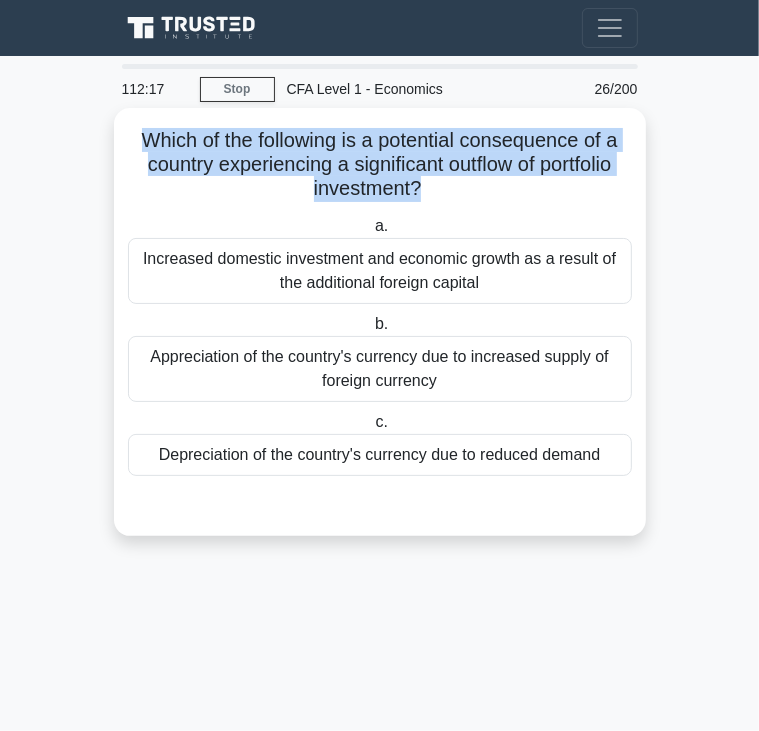 click on "Which of the following is a potential consequence of a country experiencing a significant outflow of portfolio investment?
.spinner_0XTQ{transform-origin:center;animation:spinner_y6GP .75s linear infinite}@keyframes spinner_y6GP{100%{transform:rotate(360deg)}}" at bounding box center (380, 165) 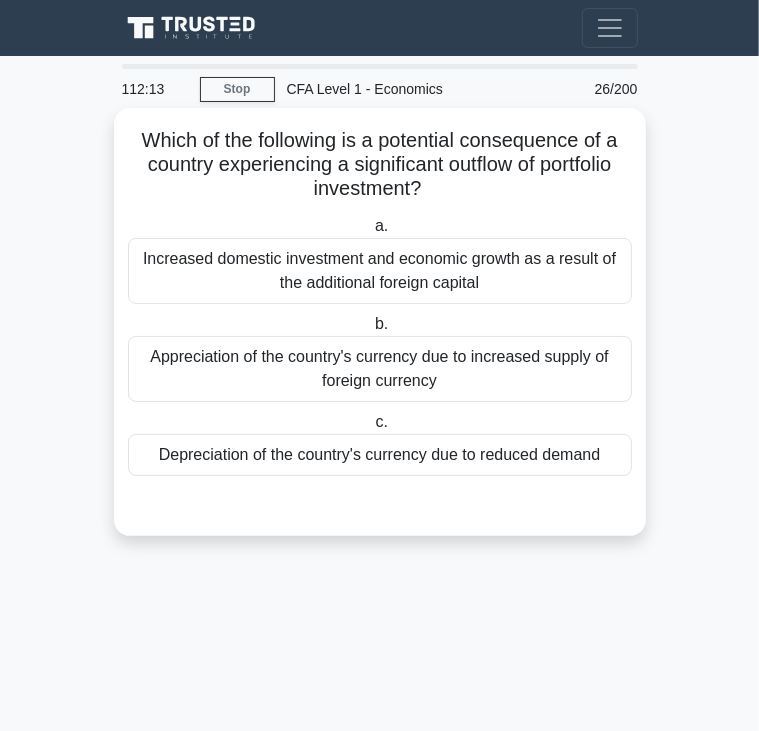 click on "Increased domestic investment and economic growth as a result of the additional foreign capital" at bounding box center [380, 271] 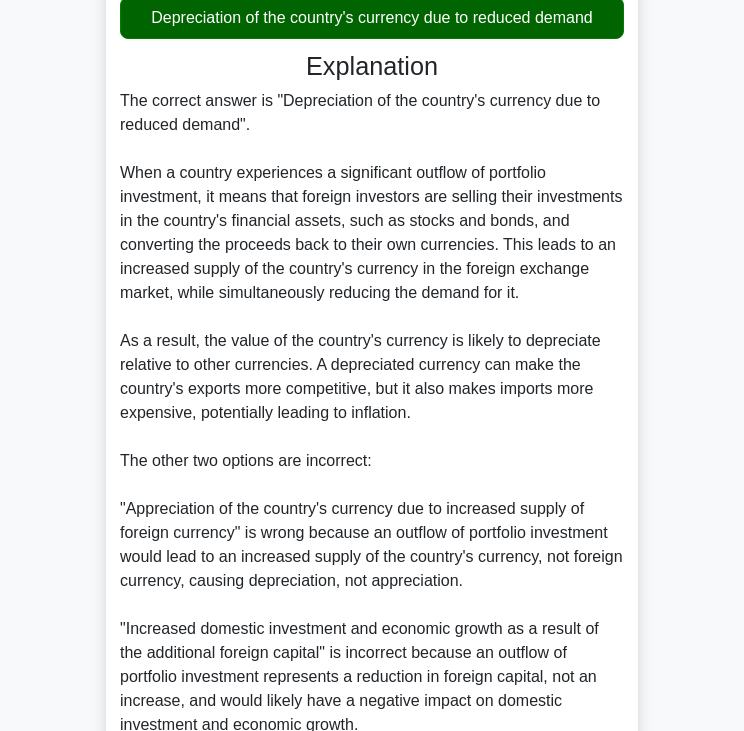 scroll, scrollTop: 620, scrollLeft: 0, axis: vertical 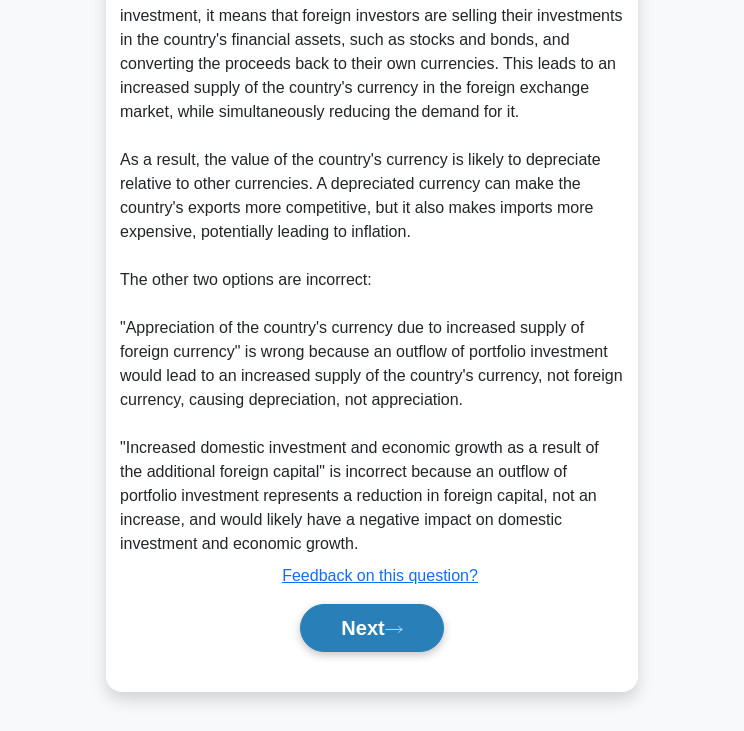 click on "Next" at bounding box center (371, 628) 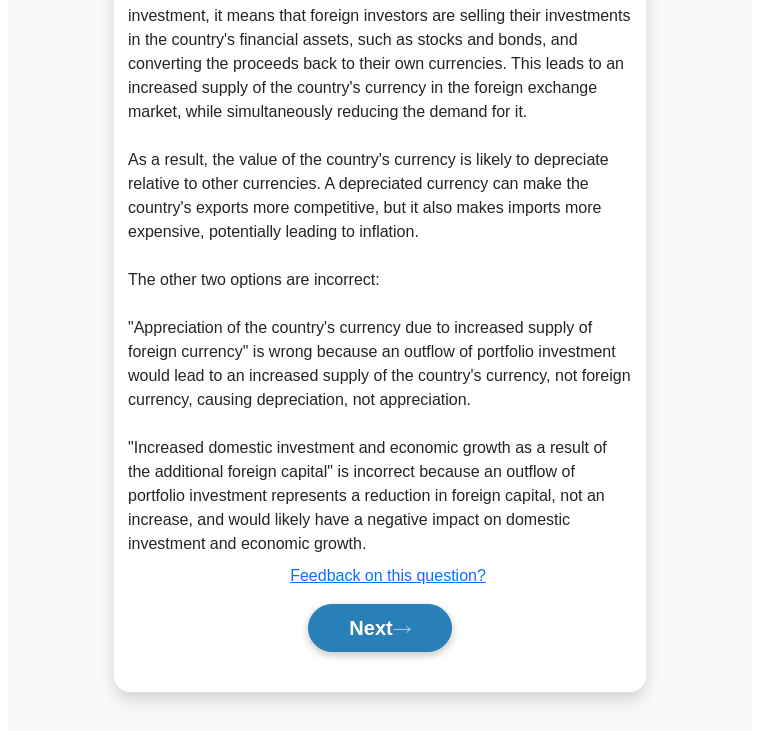 scroll, scrollTop: 0, scrollLeft: 0, axis: both 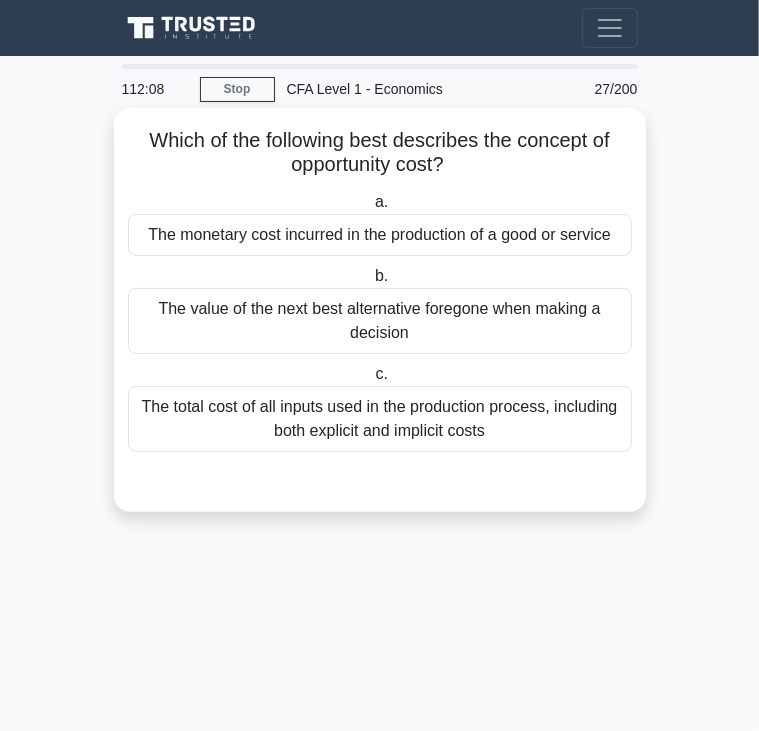 click on "Which of the following best describes the concept of opportunity cost?
.spinner_0XTQ{transform-origin:center;animation:spinner_y6GP .75s linear infinite}@keyframes spinner_y6GP{100%{transform:rotate(360deg)}}" at bounding box center [380, 153] 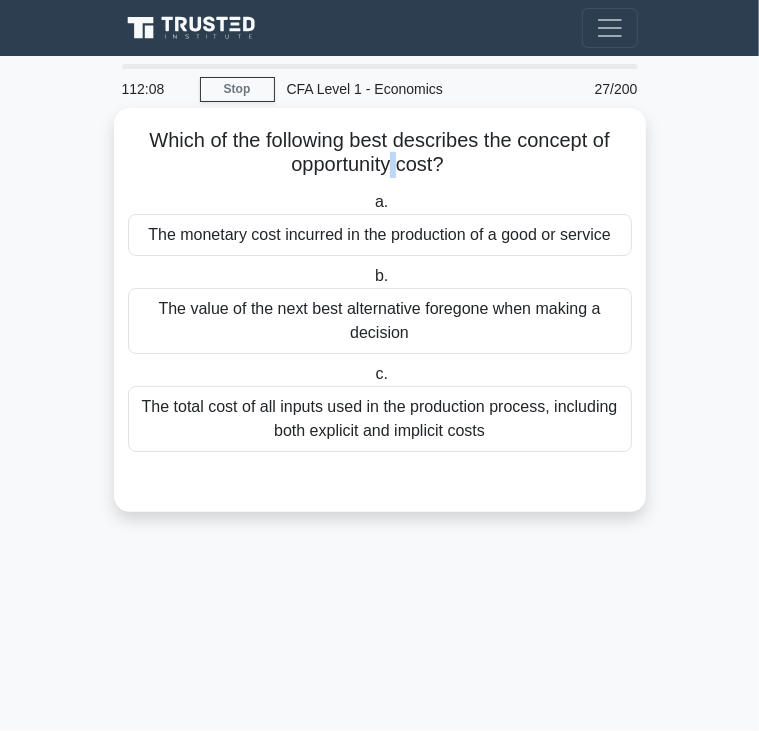 click on "Which of the following best describes the concept of opportunity cost?
.spinner_0XTQ{transform-origin:center;animation:spinner_y6GP .75s linear infinite}@keyframes spinner_y6GP{100%{transform:rotate(360deg)}}" at bounding box center [380, 153] 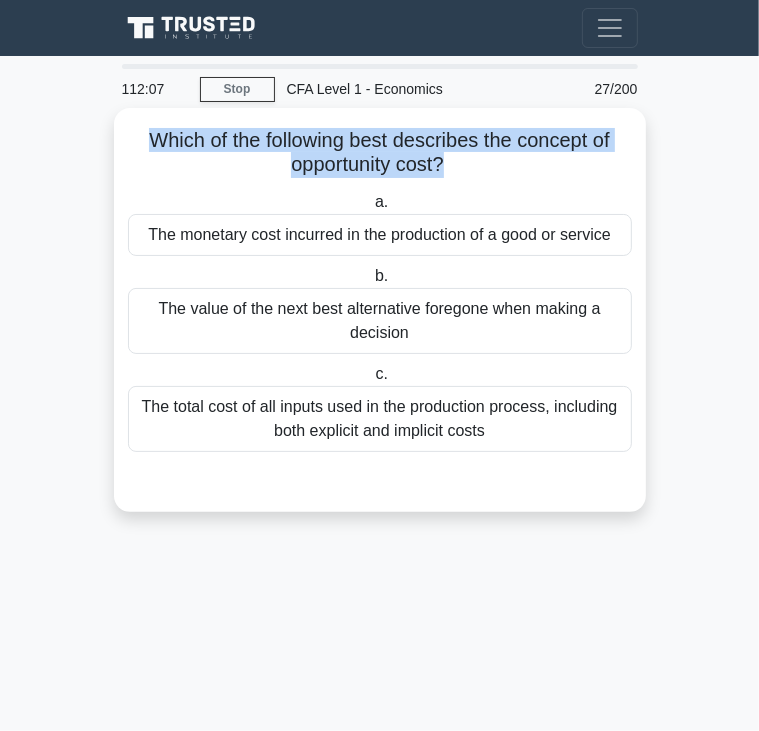 click on "Which of the following best describes the concept of opportunity cost?
.spinner_0XTQ{transform-origin:center;animation:spinner_y6GP .75s linear infinite}@keyframes spinner_y6GP{100%{transform:rotate(360deg)}}" at bounding box center (380, 153) 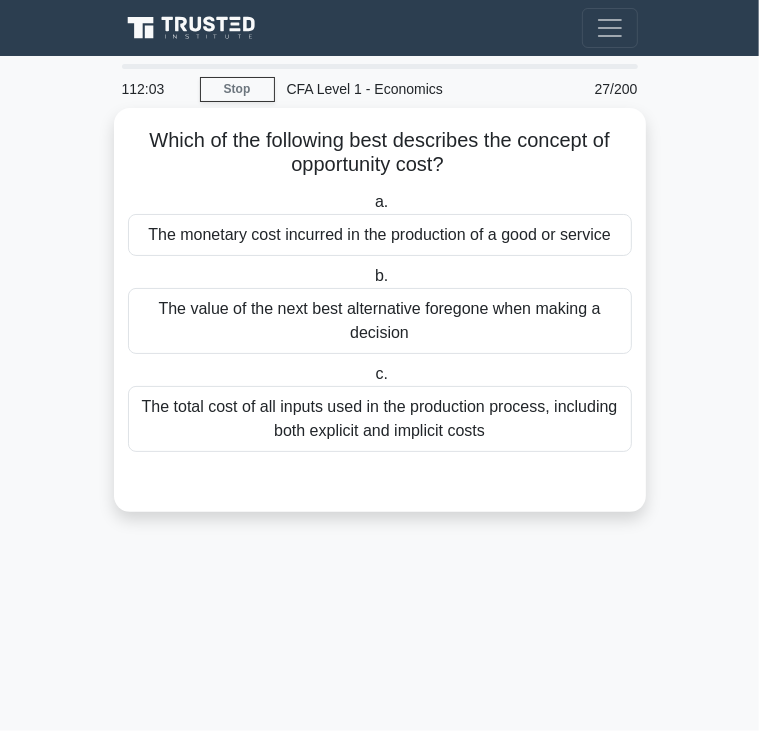 click on "The monetary cost incurred in the production of a good or service" at bounding box center (380, 235) 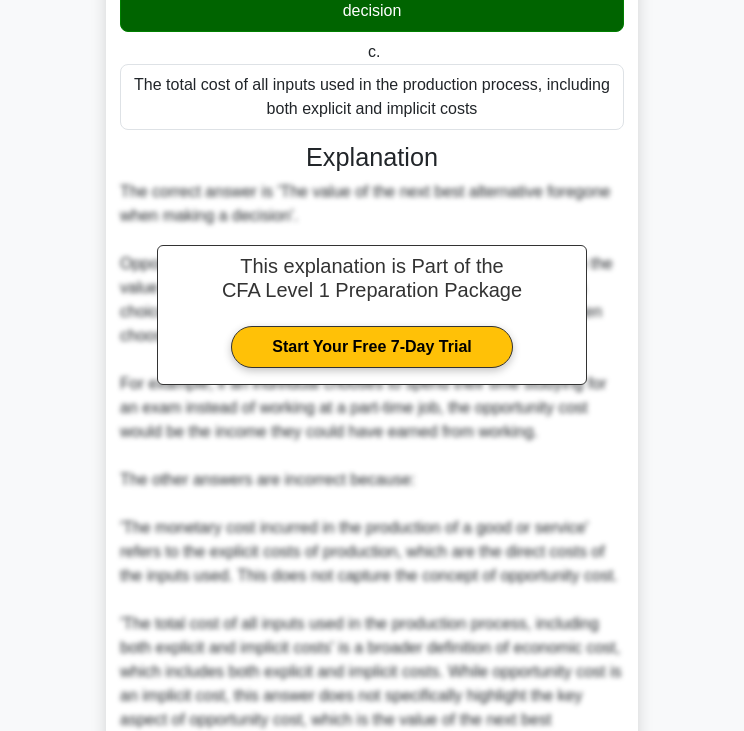 scroll, scrollTop: 524, scrollLeft: 0, axis: vertical 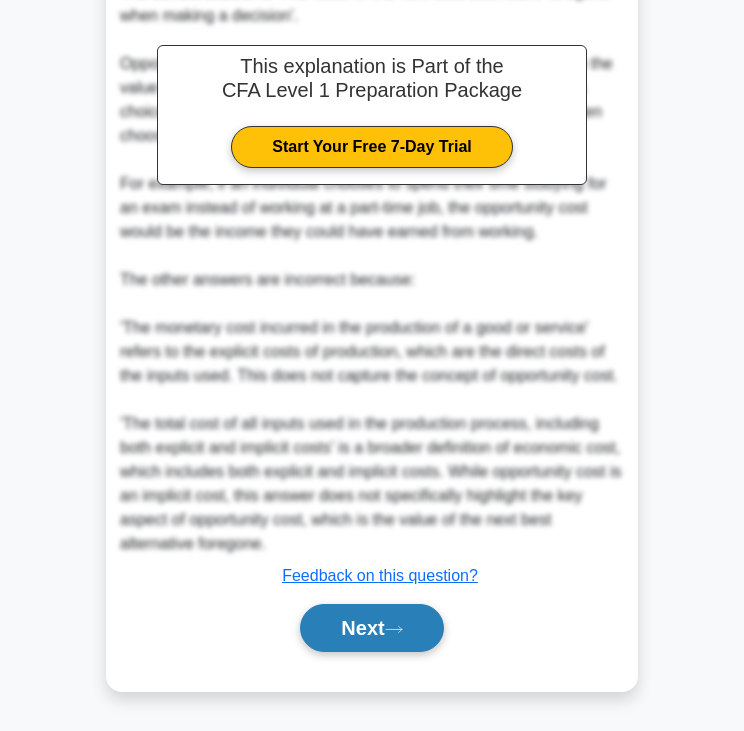 click on "Next" at bounding box center (371, 628) 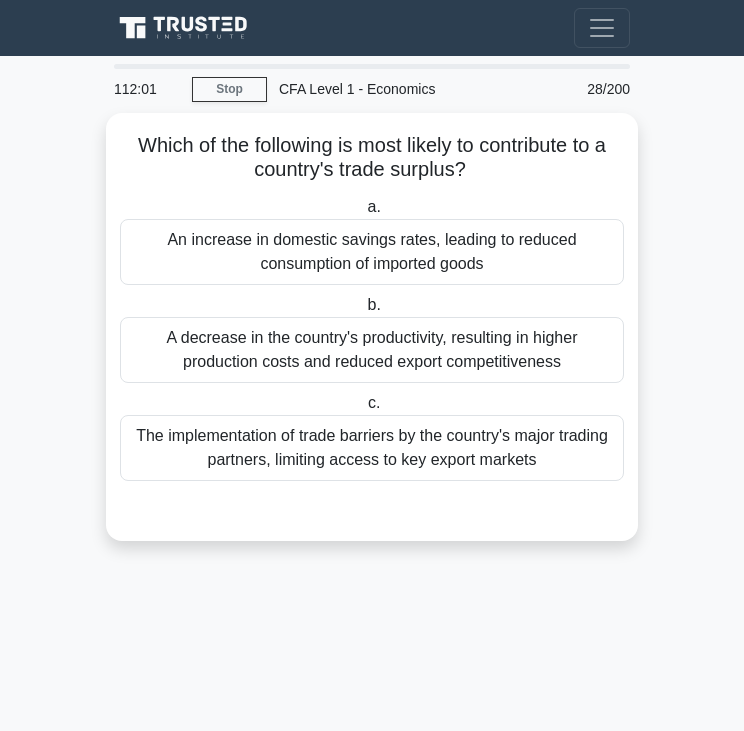 scroll, scrollTop: 0, scrollLeft: 0, axis: both 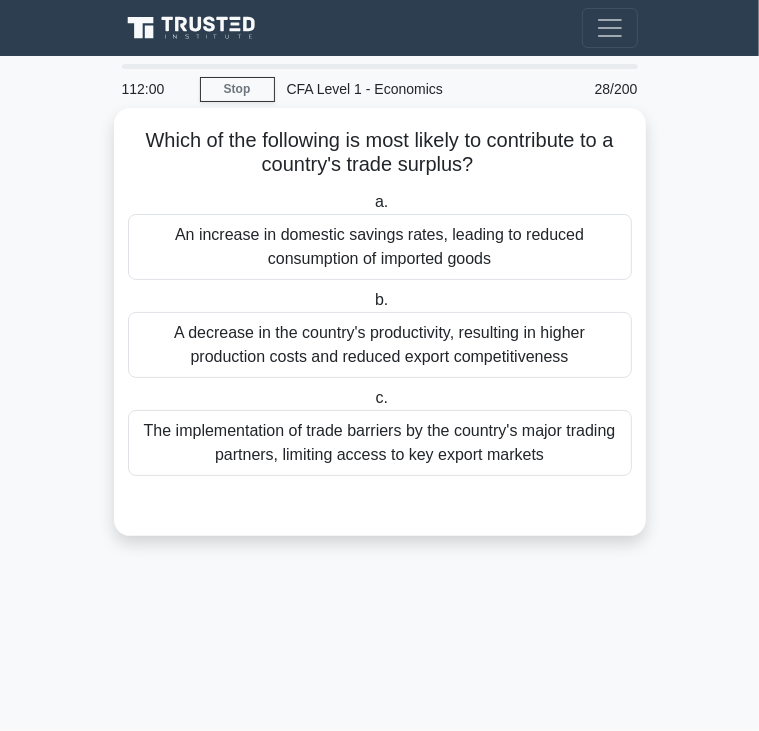 click on "Which of the following is most likely to contribute to a country's trade surplus?
.spinner_0XTQ{transform-origin:center;animation:spinner_y6GP .75s linear infinite}@keyframes spinner_y6GP{100%{transform:rotate(360deg)}}" at bounding box center [380, 153] 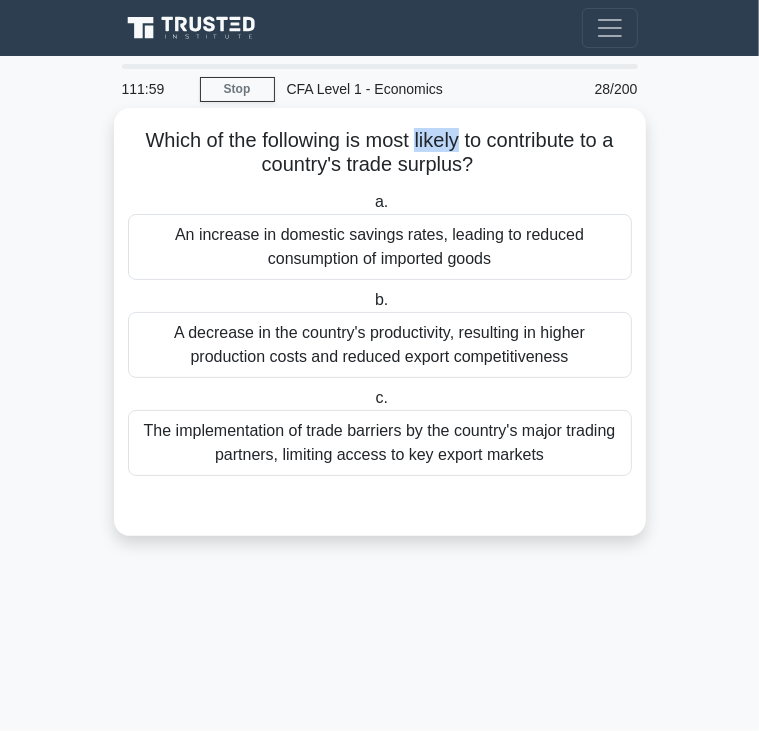 click on "Which of the following is most likely to contribute to a country's trade surplus?
.spinner_0XTQ{transform-origin:center;animation:spinner_y6GP .75s linear infinite}@keyframes spinner_y6GP{100%{transform:rotate(360deg)}}" at bounding box center (380, 153) 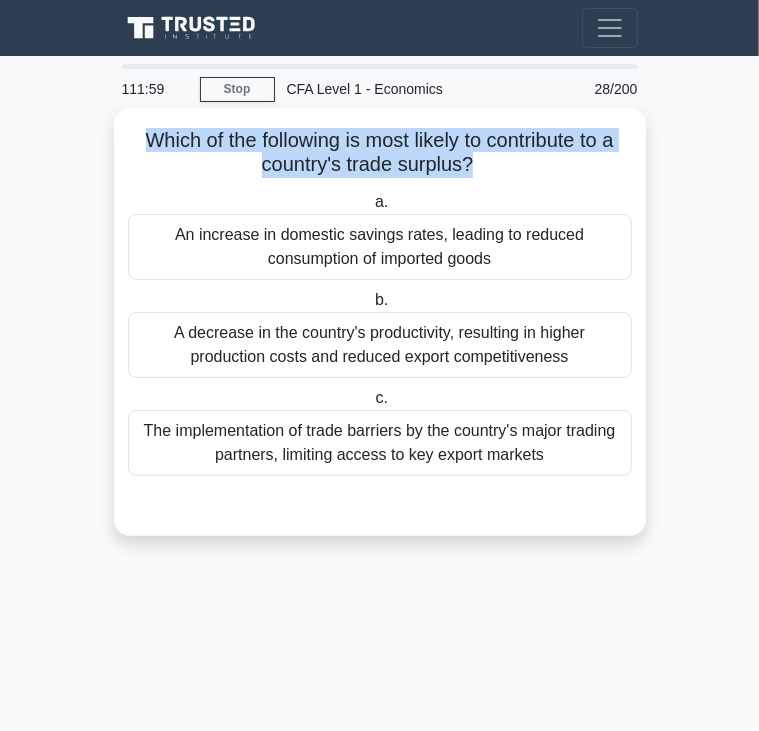 click on "Which of the following is most likely to contribute to a country's trade surplus?
.spinner_0XTQ{transform-origin:center;animation:spinner_y6GP .75s linear infinite}@keyframes spinner_y6GP{100%{transform:rotate(360deg)}}" at bounding box center (380, 153) 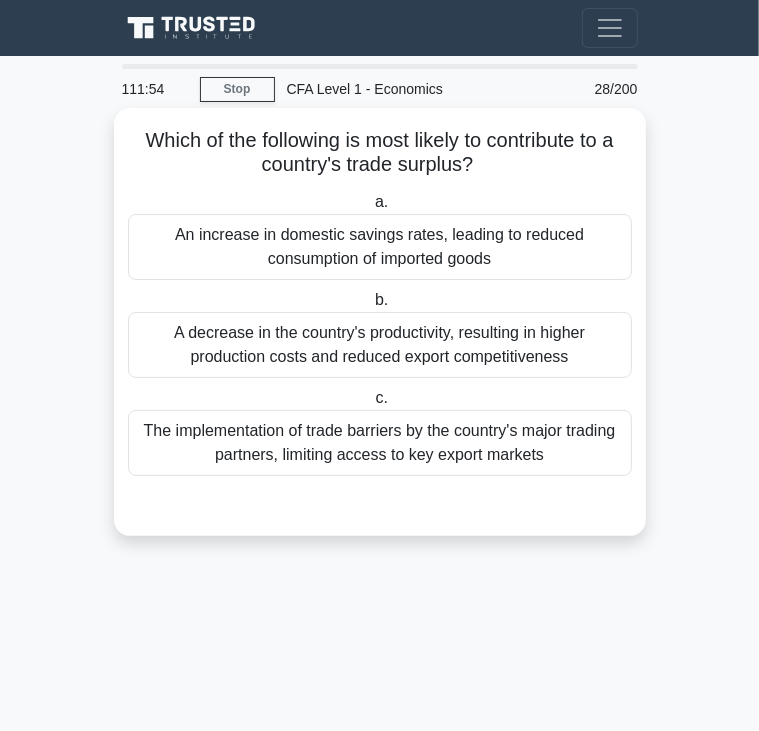 click on "An increase in domestic savings rates, leading to reduced consumption of imported goods" at bounding box center [380, 247] 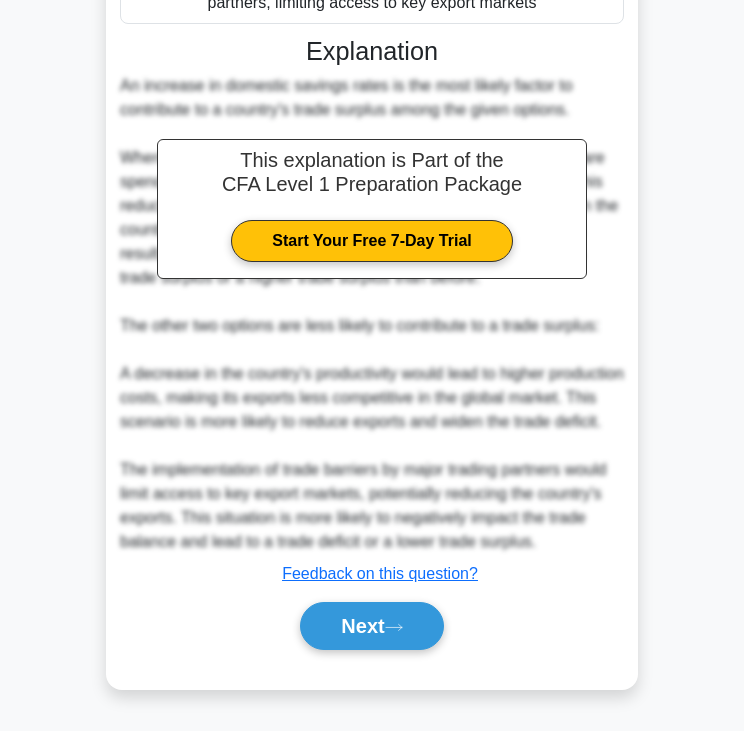 scroll, scrollTop: 475, scrollLeft: 0, axis: vertical 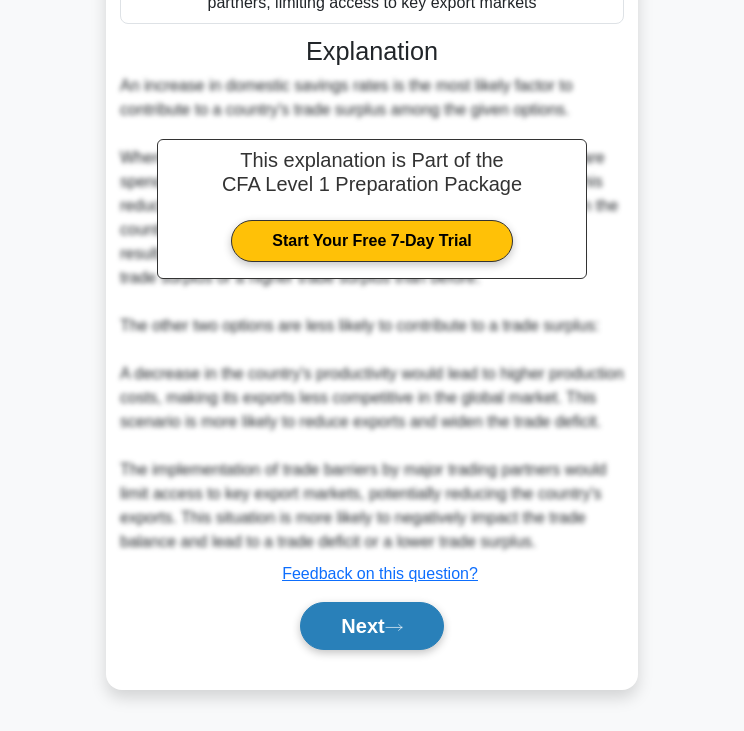 click on "Next" at bounding box center [371, 626] 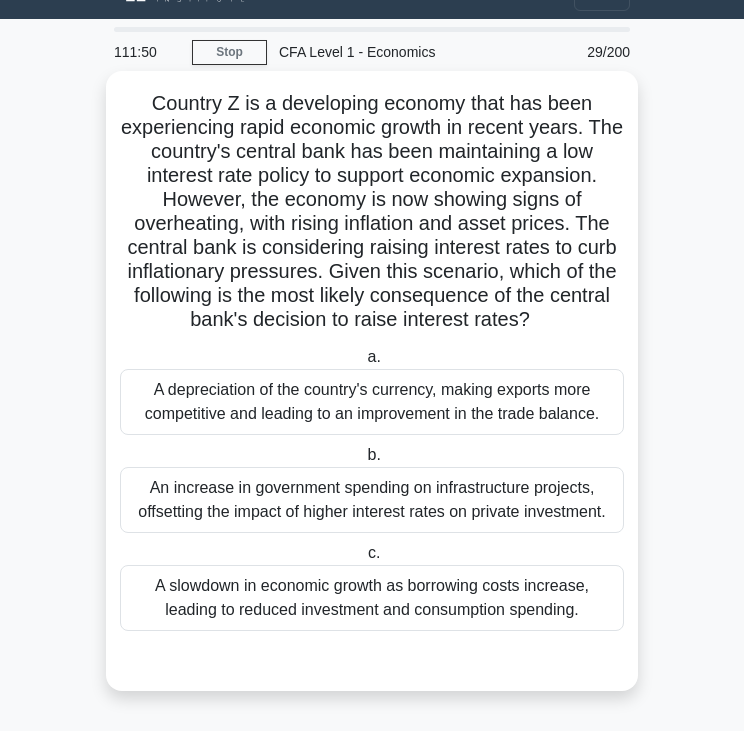 click on "Country Z is a developing economy that has been experiencing rapid economic growth in recent years. The country's central bank has been maintaining a low interest rate policy to support economic expansion. However, the economy is now showing signs of overheating, with rising inflation and asset prices. The central bank is considering raising interest rates to curb inflationary pressures. Given this scenario, which of the following is the most likely consequence of the central bank's decision to raise interest rates?
.spinner_0XTQ{transform-origin:center;animation:spinner_y6GP .75s linear infinite}@keyframes spinner_y6GP{100%{transform:rotate(360deg)}}" at bounding box center [372, 212] 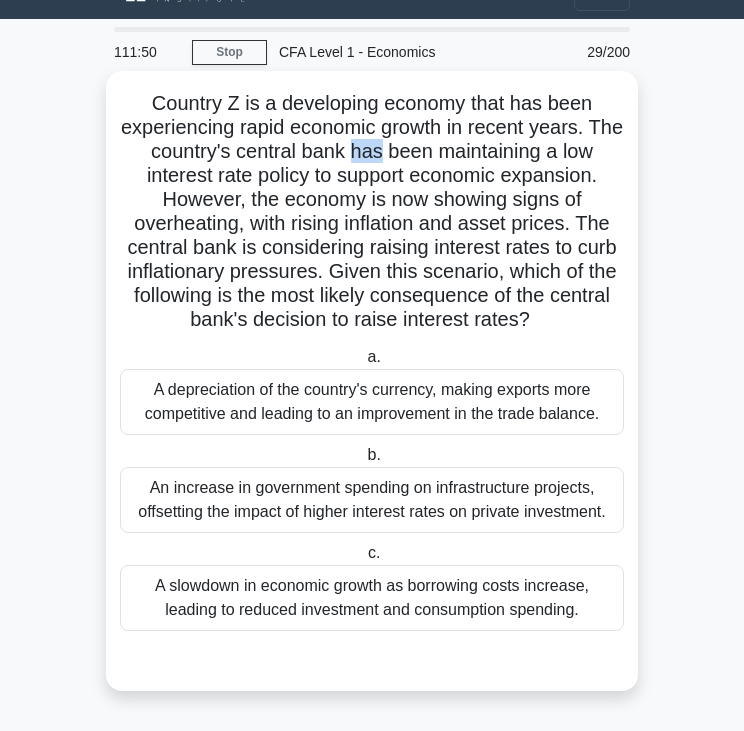 click on "Country Z is a developing economy that has been experiencing rapid economic growth in recent years. The country's central bank has been maintaining a low interest rate policy to support economic expansion. However, the economy is now showing signs of overheating, with rising inflation and asset prices. The central bank is considering raising interest rates to curb inflationary pressures. Given this scenario, which of the following is the most likely consequence of the central bank's decision to raise interest rates?
.spinner_0XTQ{transform-origin:center;animation:spinner_y6GP .75s linear infinite}@keyframes spinner_y6GP{100%{transform:rotate(360deg)}}" at bounding box center [372, 212] 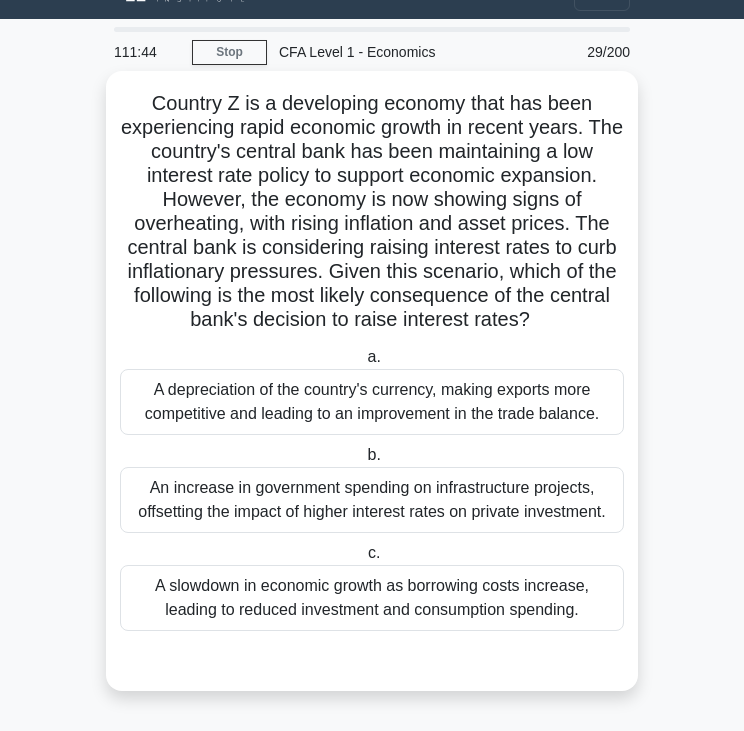 click on "An increase in government spending on infrastructure projects, offsetting the impact of higher interest rates on private investment." at bounding box center (372, 500) 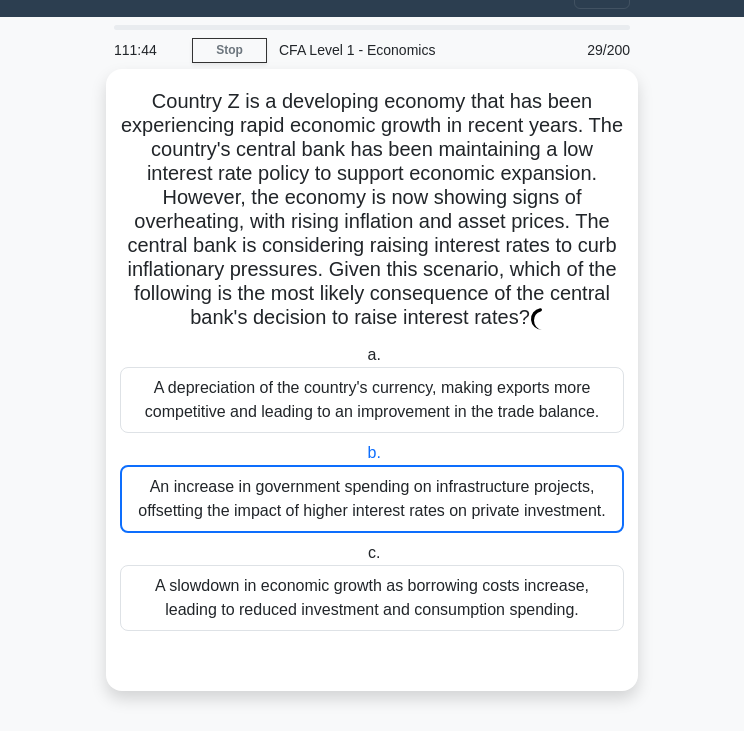scroll, scrollTop: 596, scrollLeft: 0, axis: vertical 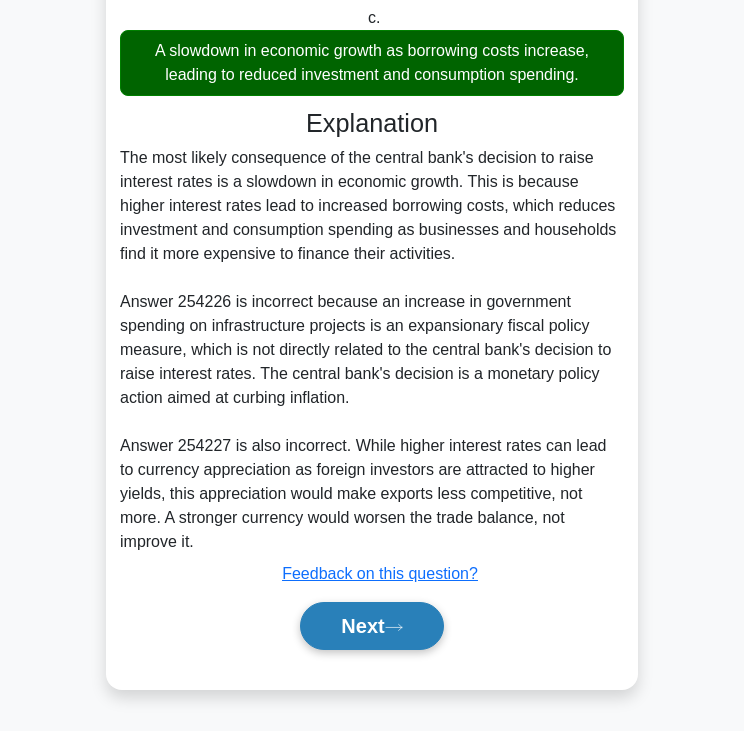 click on "Next" at bounding box center (371, 626) 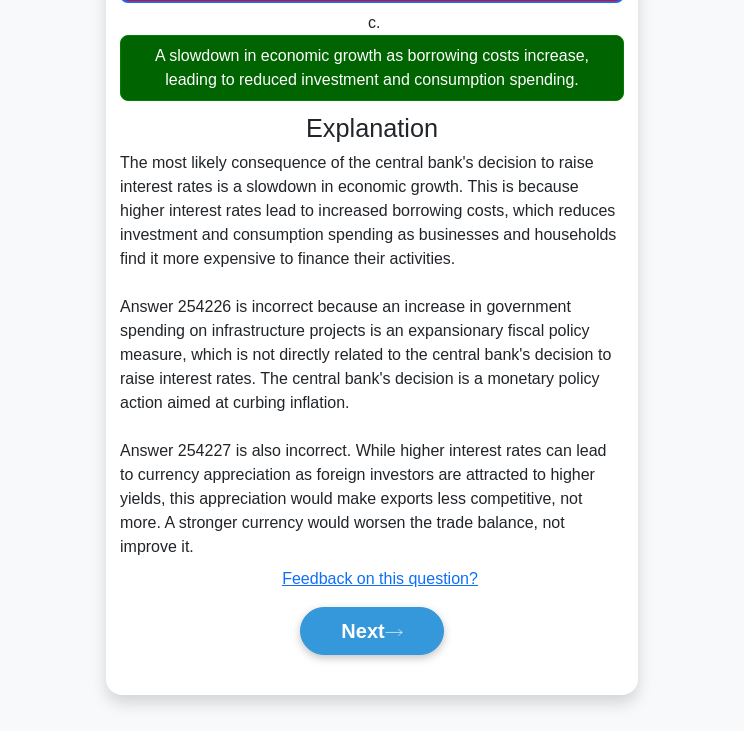 scroll, scrollTop: 0, scrollLeft: 0, axis: both 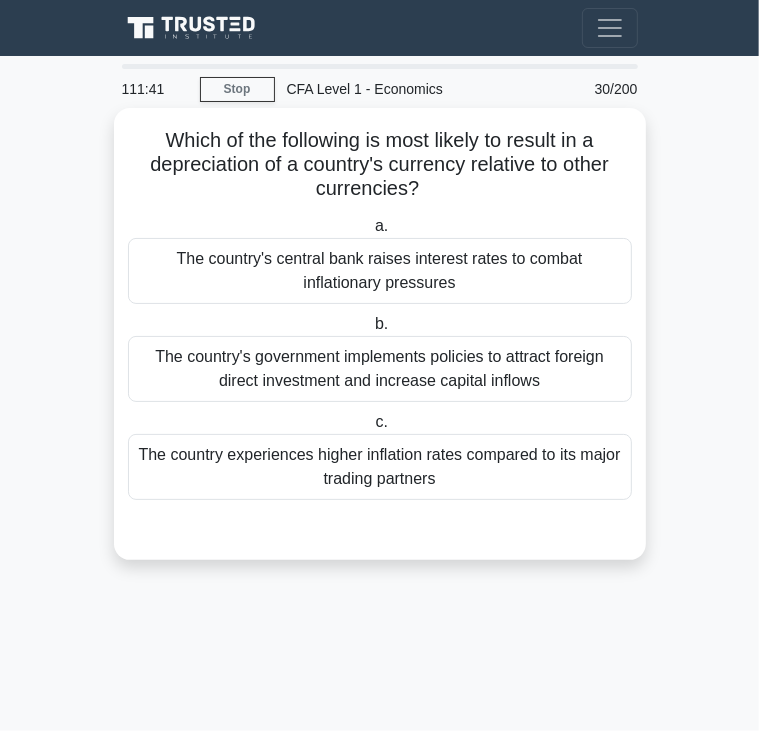 click on "Which of the following is most likely to result in a depreciation of a country's currency relative to other currencies?
.spinner_0XTQ{transform-origin:center;animation:spinner_y6GP .75s linear infinite}@keyframes spinner_y6GP{100%{transform:rotate(360deg)}}" at bounding box center (380, 165) 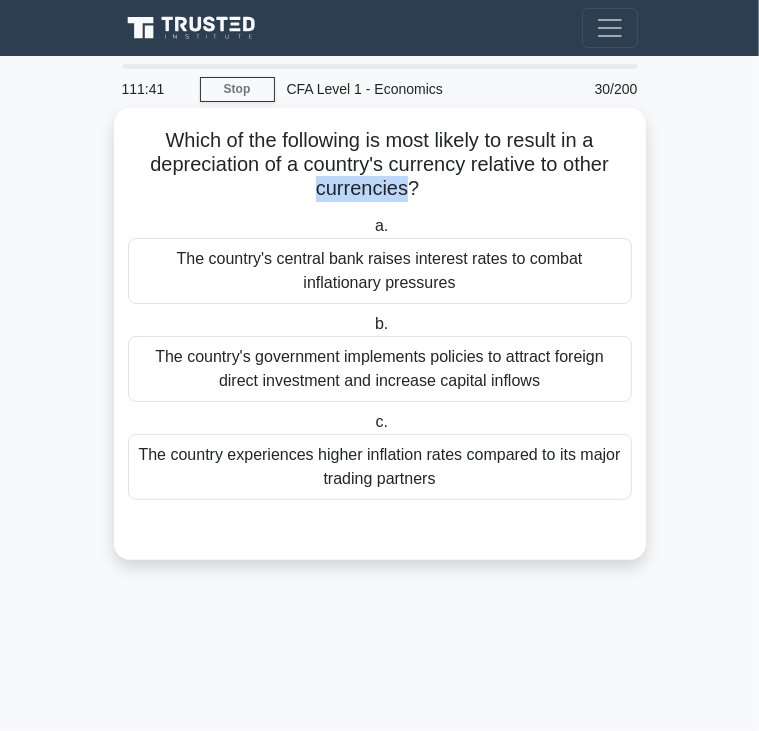 click on "Which of the following is most likely to result in a depreciation of a country's currency relative to other currencies?
.spinner_0XTQ{transform-origin:center;animation:spinner_y6GP .75s linear infinite}@keyframes spinner_y6GP{100%{transform:rotate(360deg)}}" at bounding box center [380, 165] 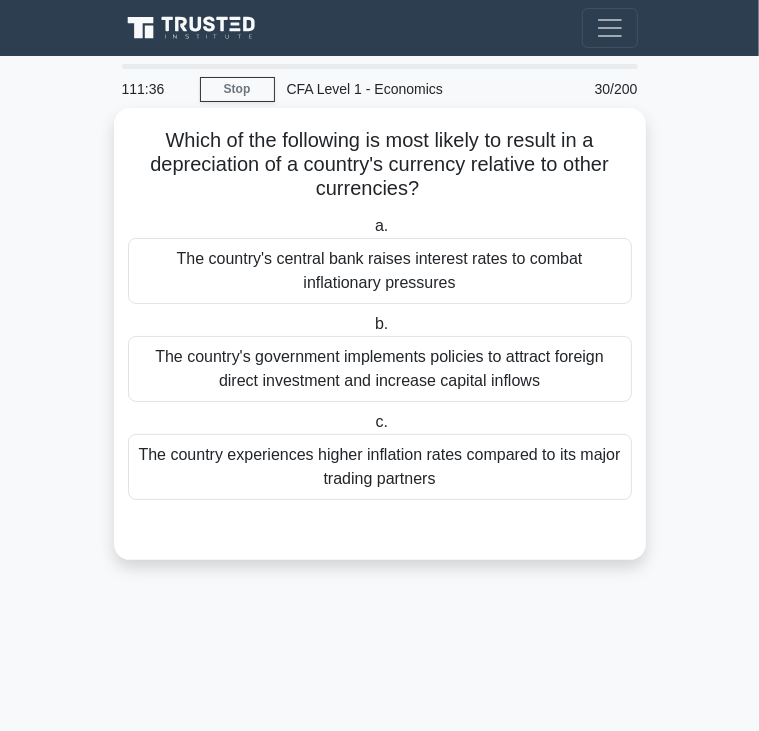 click on "c.
The country experiences higher inflation rates compared to its major trading partners" at bounding box center (380, 455) 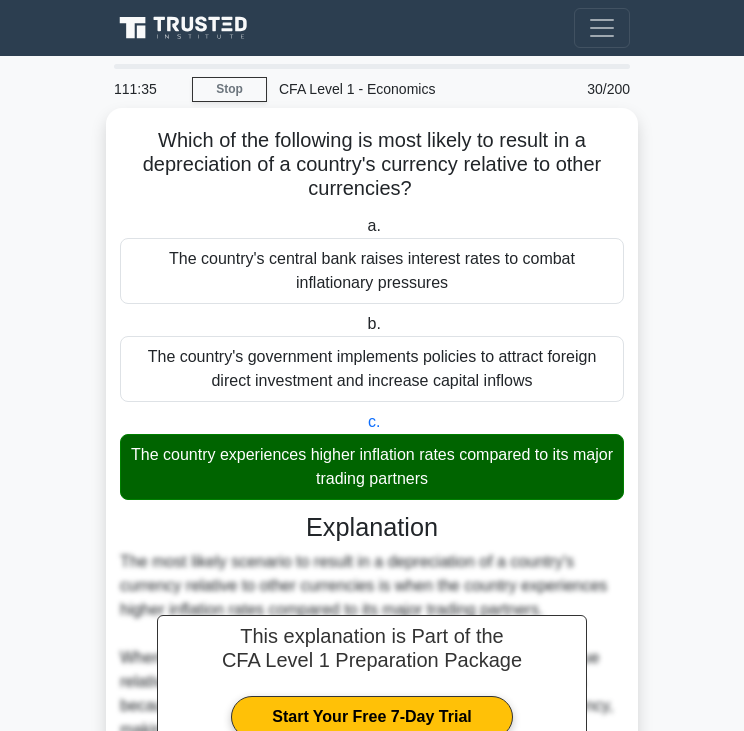scroll, scrollTop: 403, scrollLeft: 0, axis: vertical 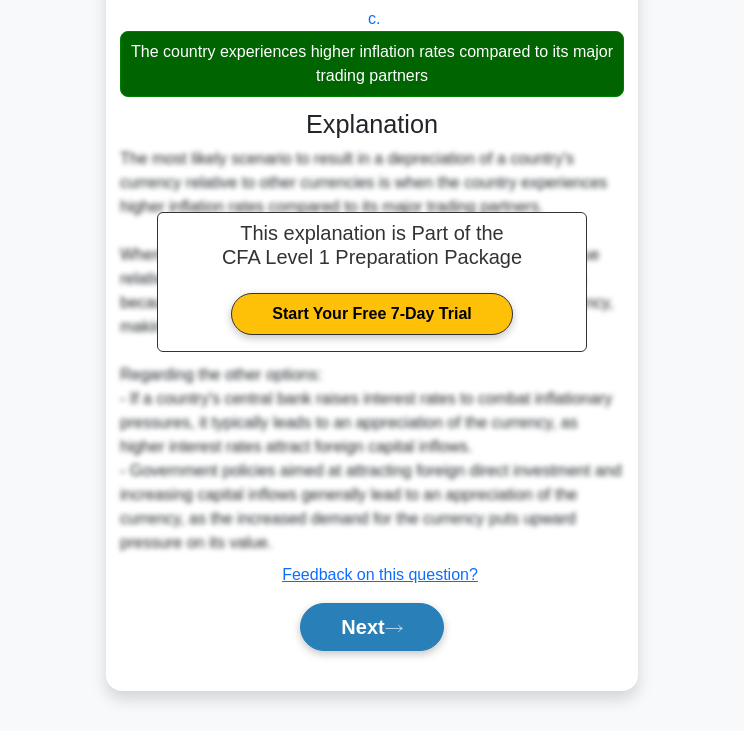 click on "Next" at bounding box center (371, 627) 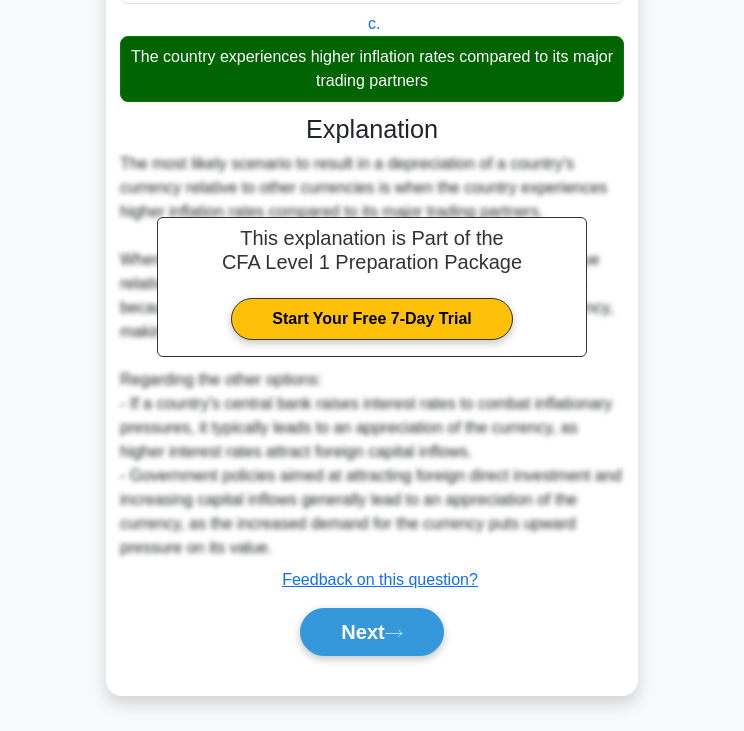 scroll, scrollTop: 0, scrollLeft: 0, axis: both 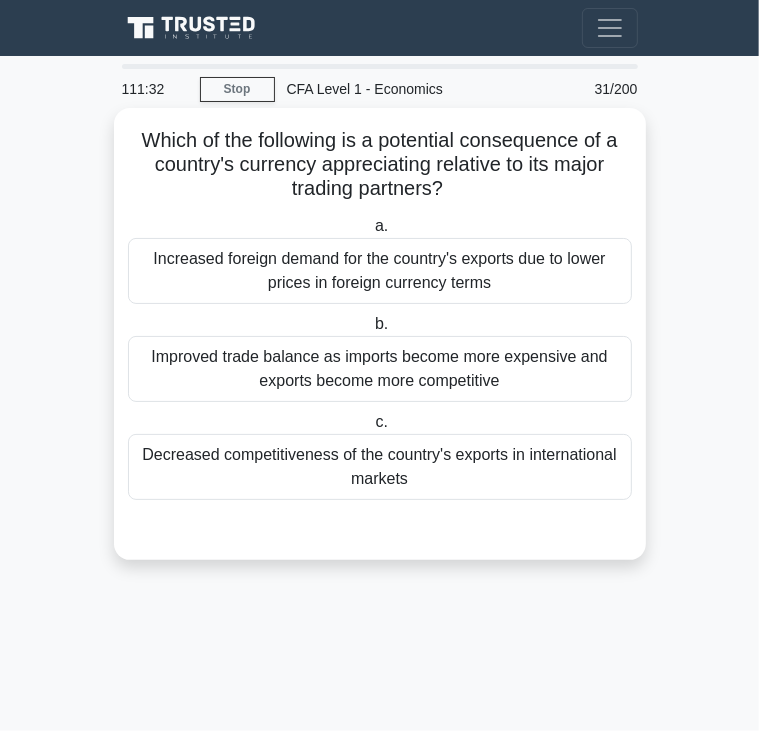 click on "Which of the following is a potential consequence of a country's currency appreciating relative to its major trading partners?
.spinner_0XTQ{transform-origin:center;animation:spinner_y6GP .75s linear infinite}@keyframes spinner_y6GP{100%{transform:rotate(360deg)}}" at bounding box center (380, 165) 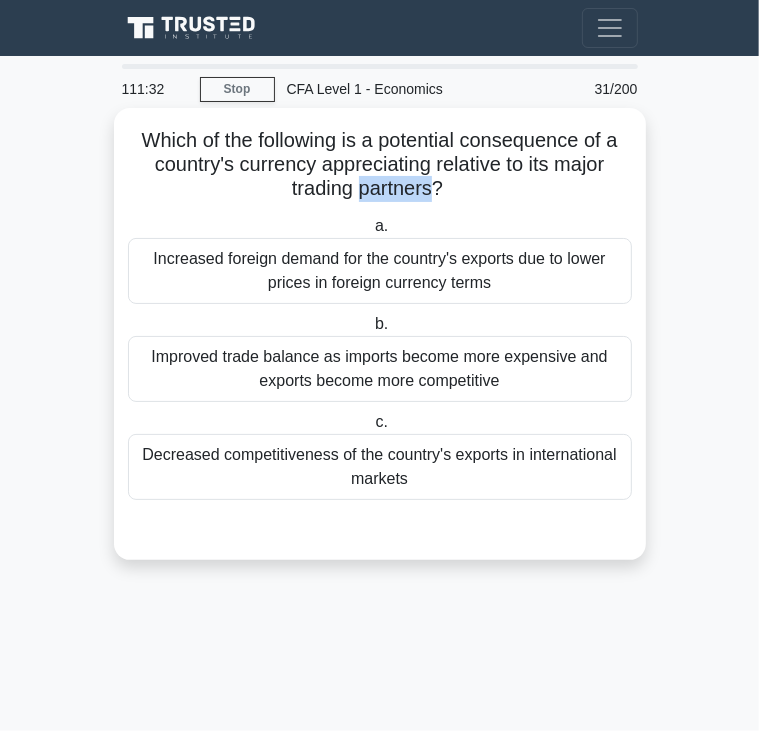 click on "Which of the following is a potential consequence of a country's currency appreciating relative to its major trading partners?
.spinner_0XTQ{transform-origin:center;animation:spinner_y6GP .75s linear infinite}@keyframes spinner_y6GP{100%{transform:rotate(360deg)}}" at bounding box center [380, 165] 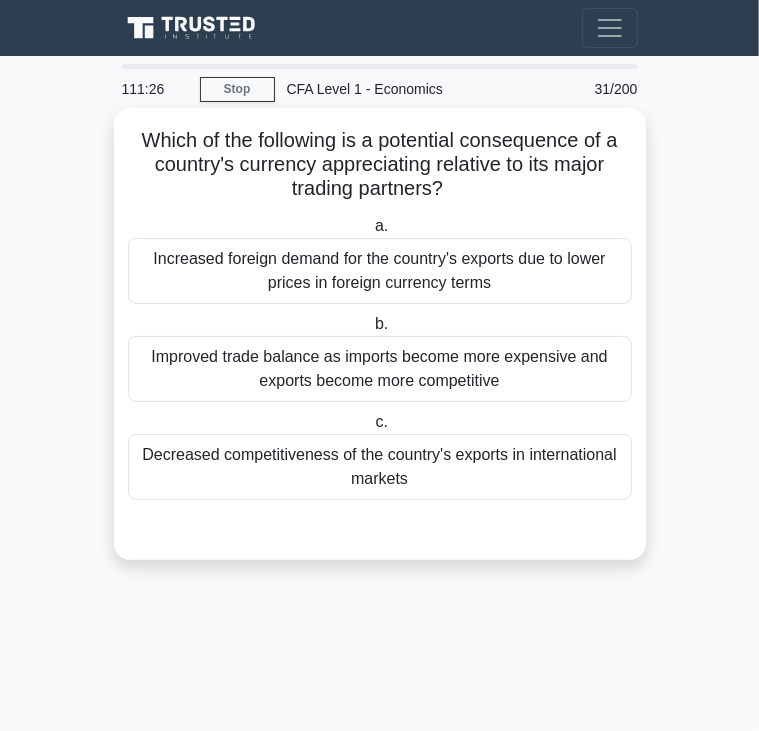 click on "Increased foreign demand for the country's exports due to lower prices in foreign currency terms" at bounding box center [380, 271] 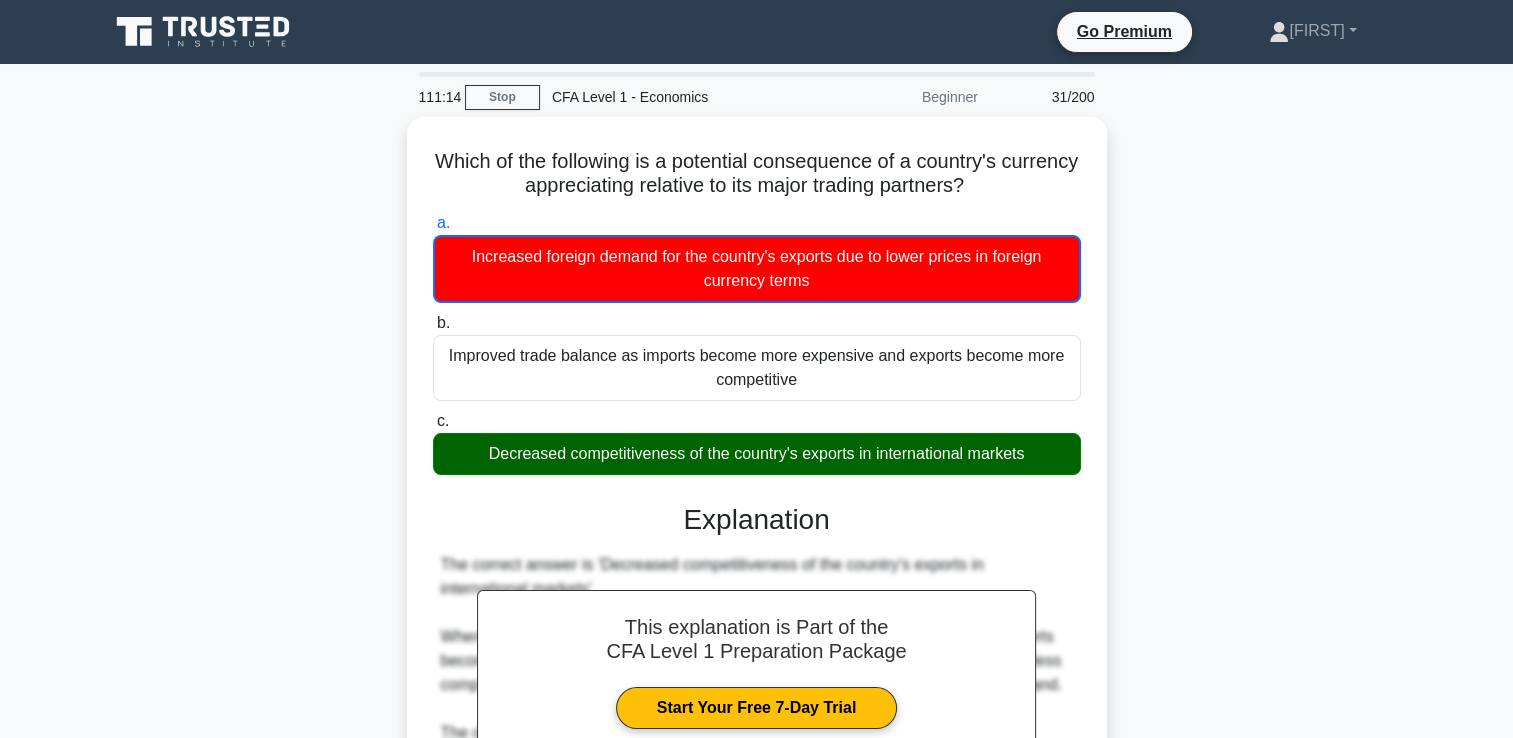 click on "Which of the following is a potential consequence of a country's currency appreciating relative to its major trading partners?
.spinner_0XTQ{transform-origin:center;animation:spinner_y6GP .75s linear infinite}@keyframes spinner_y6GP{100%{transform:rotate(360deg)}}
a.
Increased foreign demand for the country's exports due to lower prices in foreign currency terms
b. c." at bounding box center [757, 574] 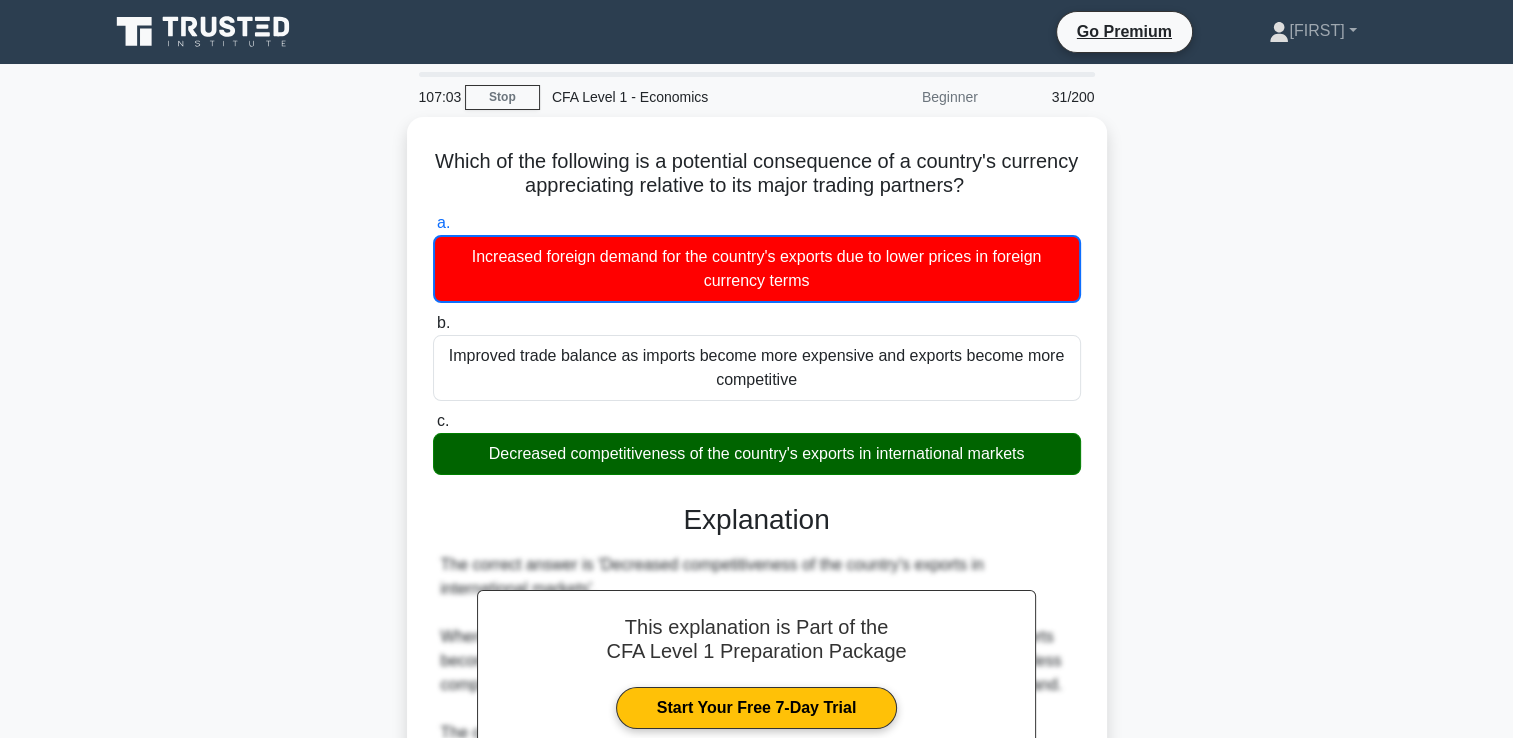 click on "Which of the following is a potential consequence of a country's currency appreciating relative to its major trading partners?
.spinner_0XTQ{transform-origin:center;animation:spinner_y6GP .75s linear infinite}@keyframes spinner_y6GP{100%{transform:rotate(360deg)}}
a.
Increased foreign demand for the country's exports due to lower prices in foreign currency terms
b. c." at bounding box center [757, 574] 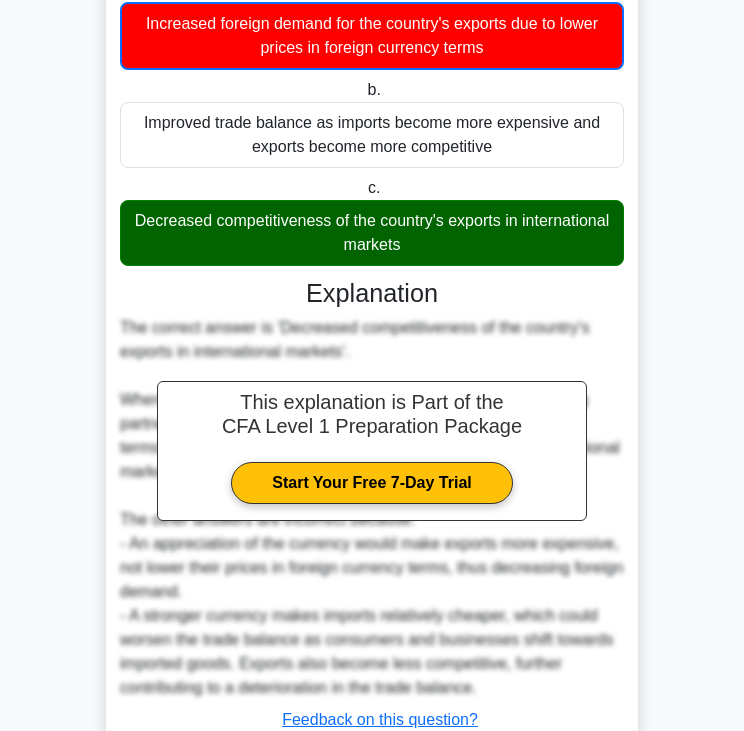 scroll, scrollTop: 380, scrollLeft: 0, axis: vertical 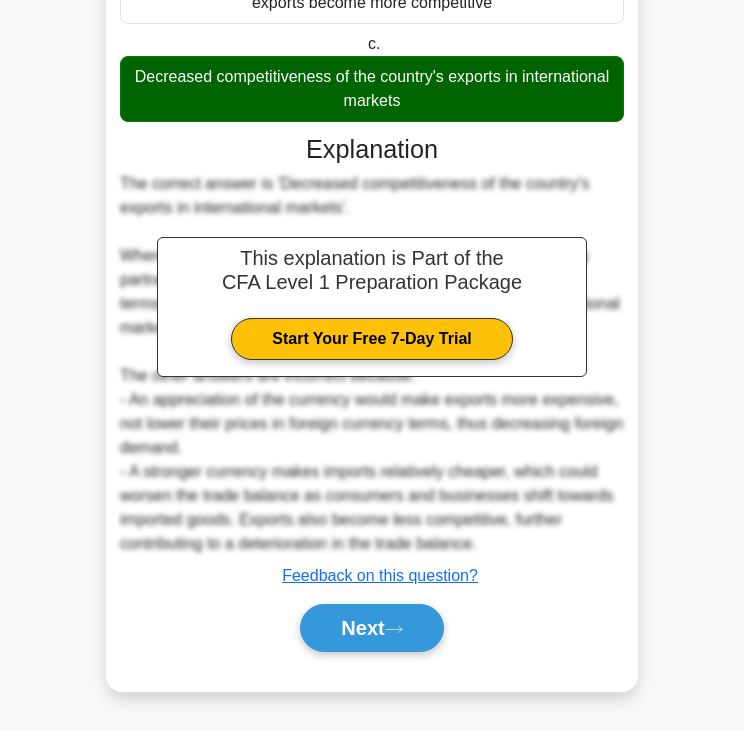 click on "Next" at bounding box center [372, 628] 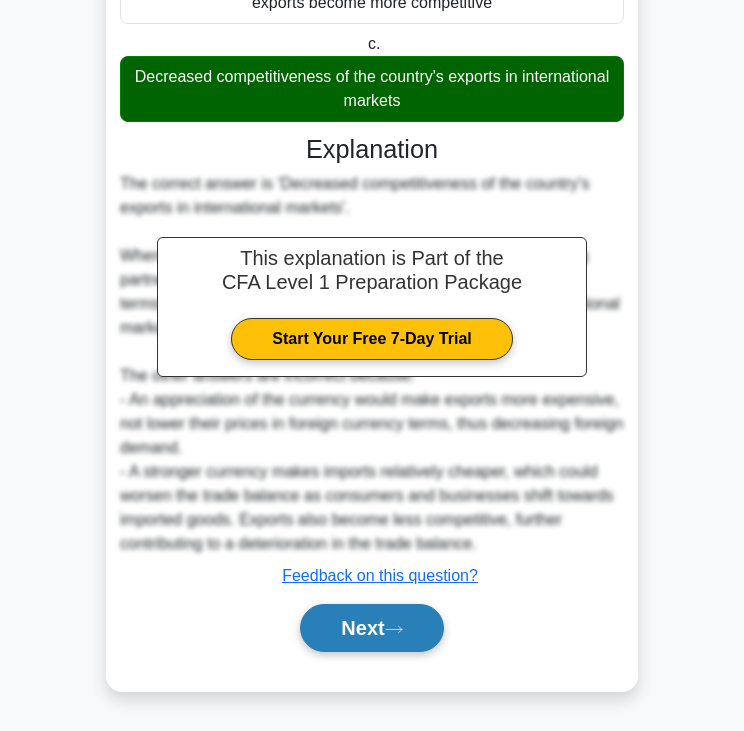 click on "Next" at bounding box center (371, 628) 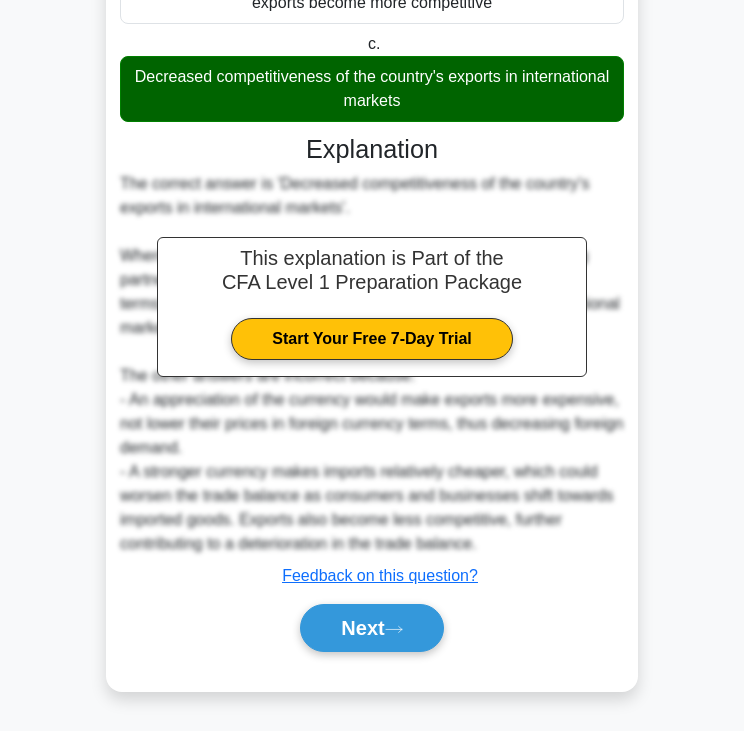 scroll, scrollTop: 205, scrollLeft: 0, axis: vertical 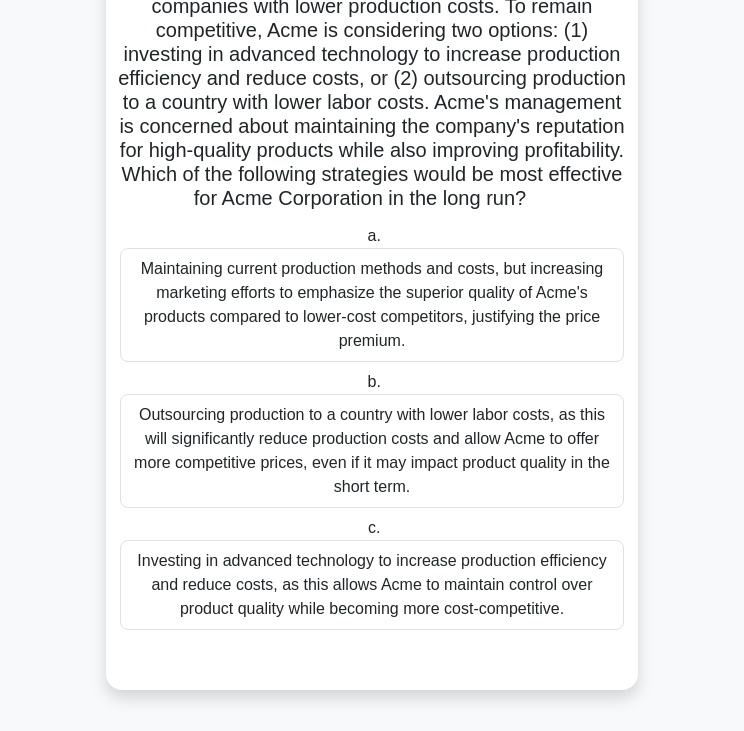 click on "Acme Corporation, a leading manufacturer of consumer electronics, is facing increasing competition from foreign companies with lower production costs. To remain competitive, Acme is considering two options: (1) investing in advanced technology to increase production efficiency and reduce costs, or (2) outsourcing production to a country with lower labor costs. Acme's management is concerned about maintaining the company's reputation for high-quality products while also improving profitability. Which of the following strategies would be most effective for Acme Corporation in the long run?
.spinner_0XTQ{transform-origin:center;animation:spinner_y6GP .75s linear infinite}@keyframes spinner_y6GP{100%{transform:rotate(360deg)}}" at bounding box center (372, 79) 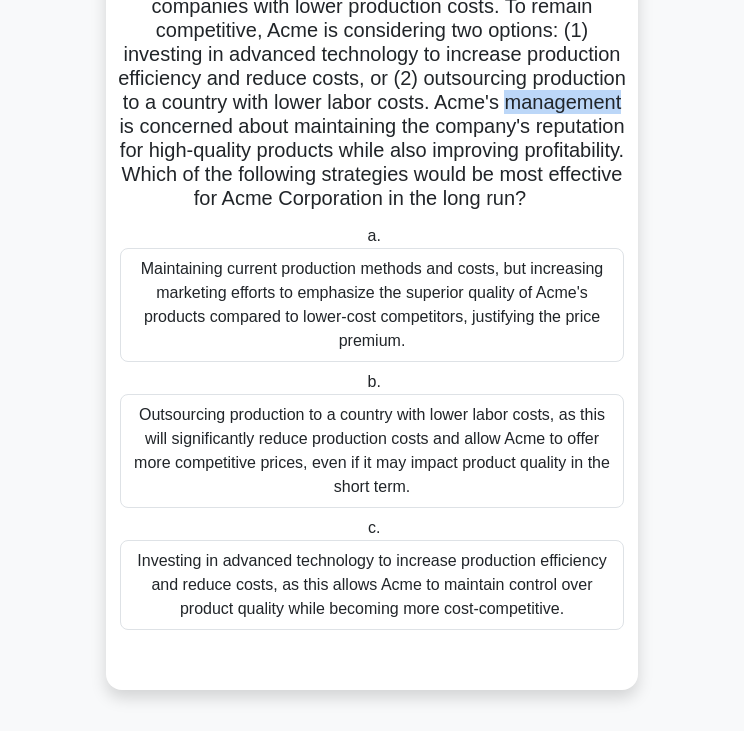 click on "Acme Corporation, a leading manufacturer of consumer electronics, is facing increasing competition from foreign companies with lower production costs. To remain competitive, Acme is considering two options: (1) investing in advanced technology to increase production efficiency and reduce costs, or (2) outsourcing production to a country with lower labor costs. Acme's management is concerned about maintaining the company's reputation for high-quality products while also improving profitability. Which of the following strategies would be most effective for Acme Corporation in the long run?
.spinner_0XTQ{transform-origin:center;animation:spinner_y6GP .75s linear infinite}@keyframes spinner_y6GP{100%{transform:rotate(360deg)}}" at bounding box center (372, 79) 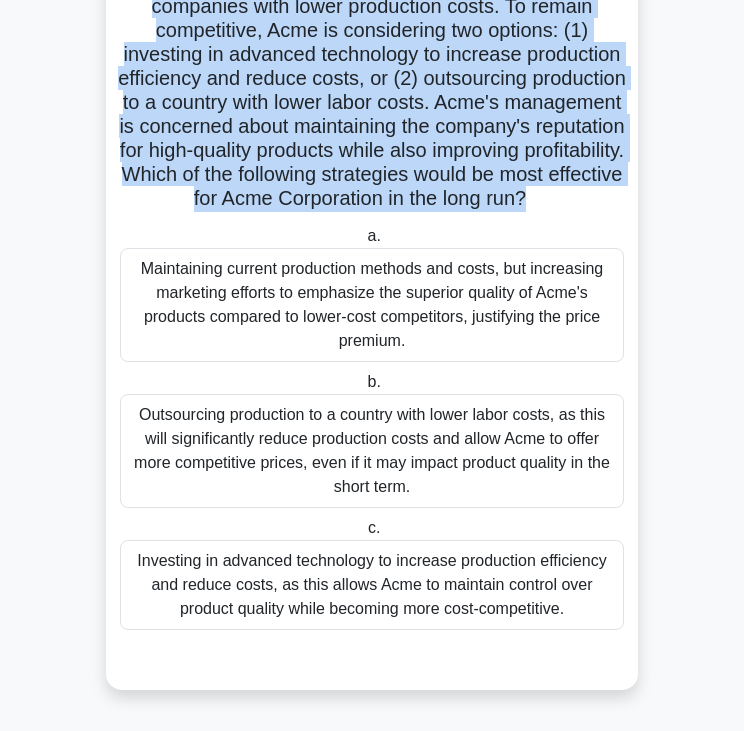 click on "Acme Corporation, a leading manufacturer of consumer electronics, is facing increasing competition from foreign companies with lower production costs. To remain competitive, Acme is considering two options: (1) investing in advanced technology to increase production efficiency and reduce costs, or (2) outsourcing production to a country with lower labor costs. Acme's management is concerned about maintaining the company's reputation for high-quality products while also improving profitability. Which of the following strategies would be most effective for Acme Corporation in the long run?
.spinner_0XTQ{transform-origin:center;animation:spinner_y6GP .75s linear infinite}@keyframes spinner_y6GP{100%{transform:rotate(360deg)}}" at bounding box center (372, 79) 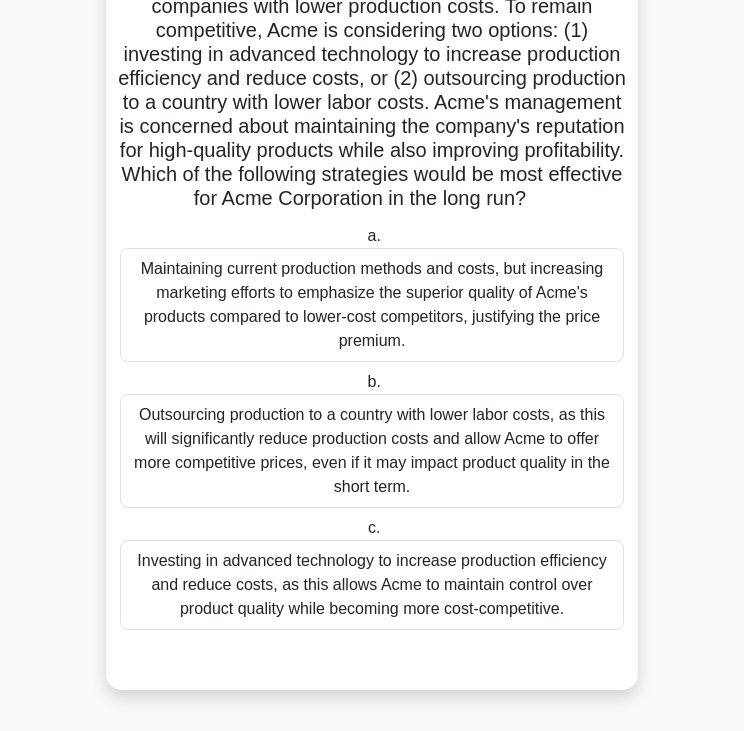 click on "Maintaining current production methods and costs, but increasing marketing efforts to emphasize the superior quality of Acme's products compared to lower-cost competitors, justifying the price premium." at bounding box center [372, 305] 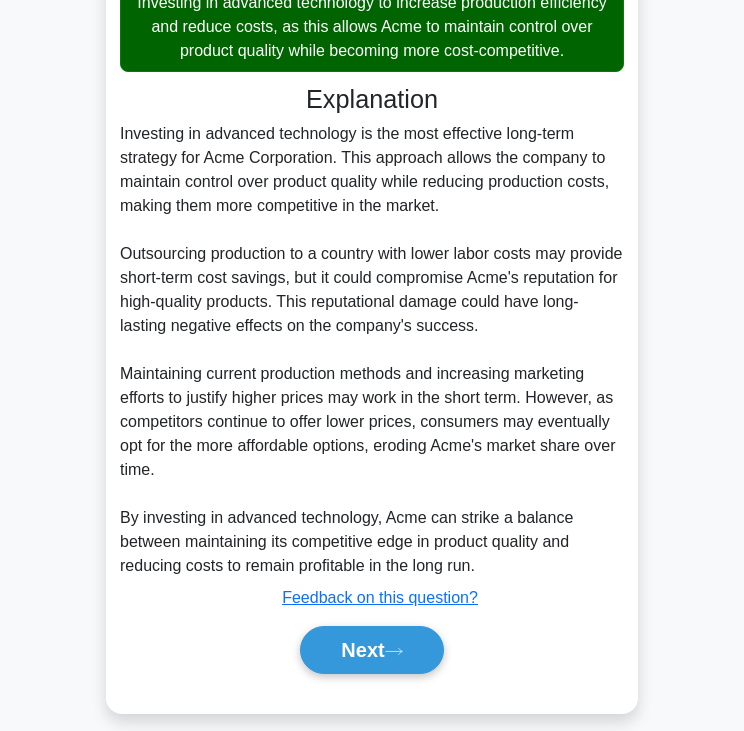 scroll, scrollTop: 756, scrollLeft: 0, axis: vertical 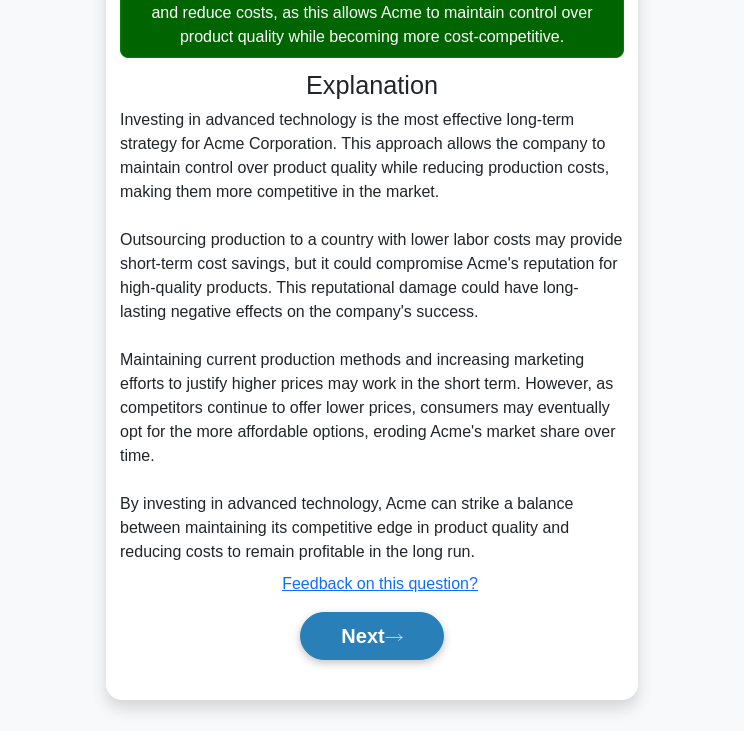 click on "Next" at bounding box center [371, 636] 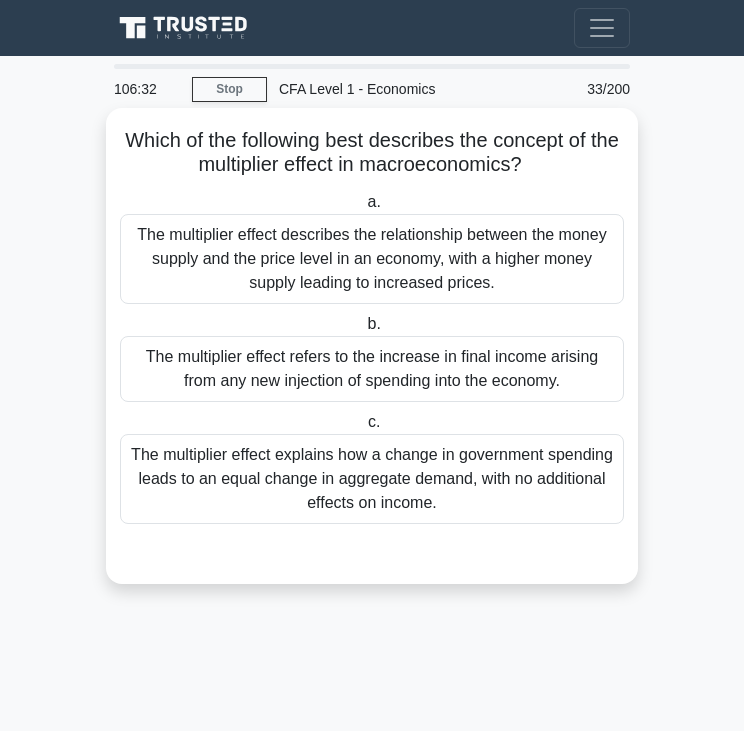 scroll, scrollTop: 0, scrollLeft: 0, axis: both 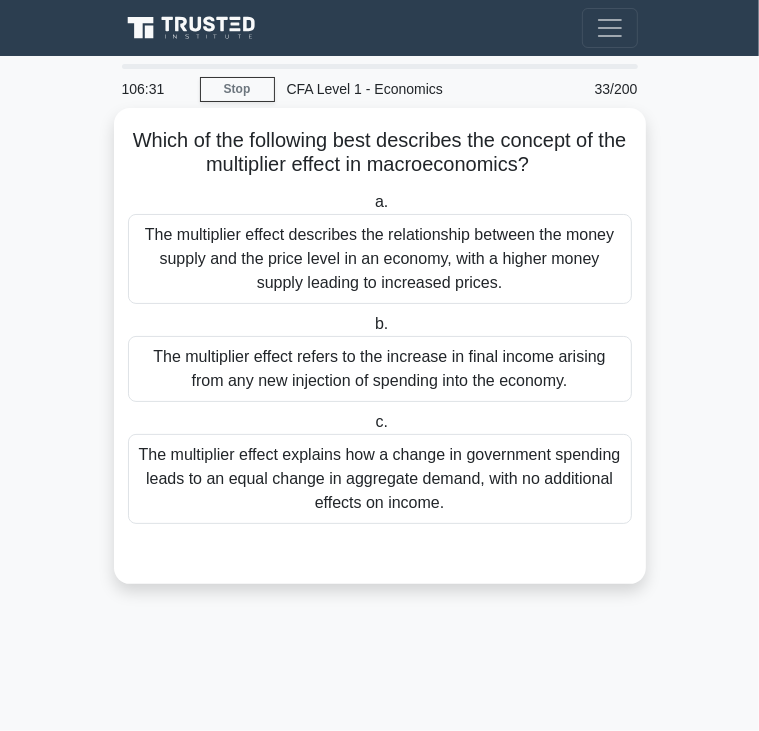 click on "Which of the following best describes the concept of the multiplier effect in macroeconomics?
.spinner_0XTQ{transform-origin:center;animation:spinner_y6GP .75s linear infinite}@keyframes spinner_y6GP{100%{transform:rotate(360deg)}}" at bounding box center [380, 153] 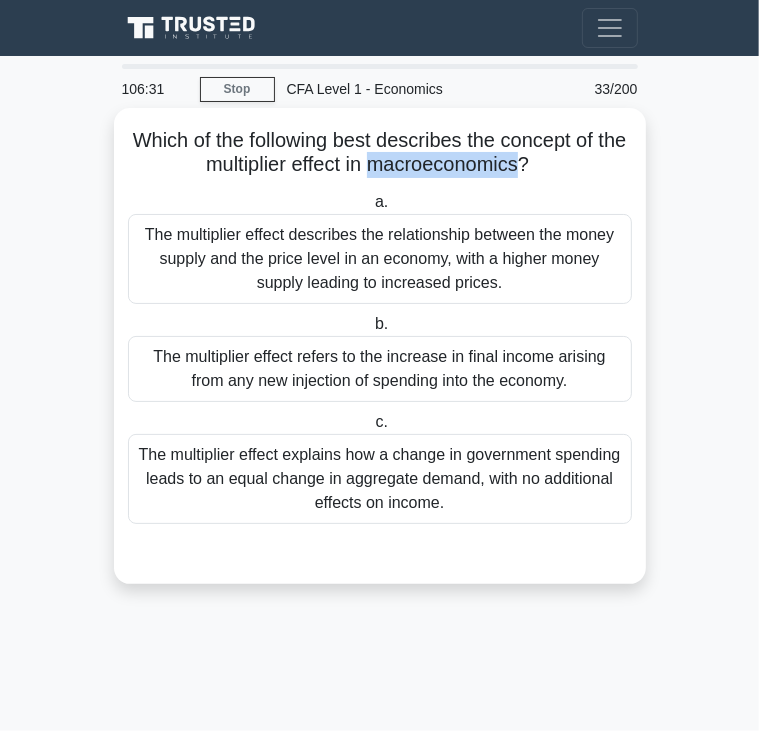 click on "Which of the following best describes the concept of the multiplier effect in macroeconomics?
.spinner_0XTQ{transform-origin:center;animation:spinner_y6GP .75s linear infinite}@keyframes spinner_y6GP{100%{transform:rotate(360deg)}}" at bounding box center [380, 153] 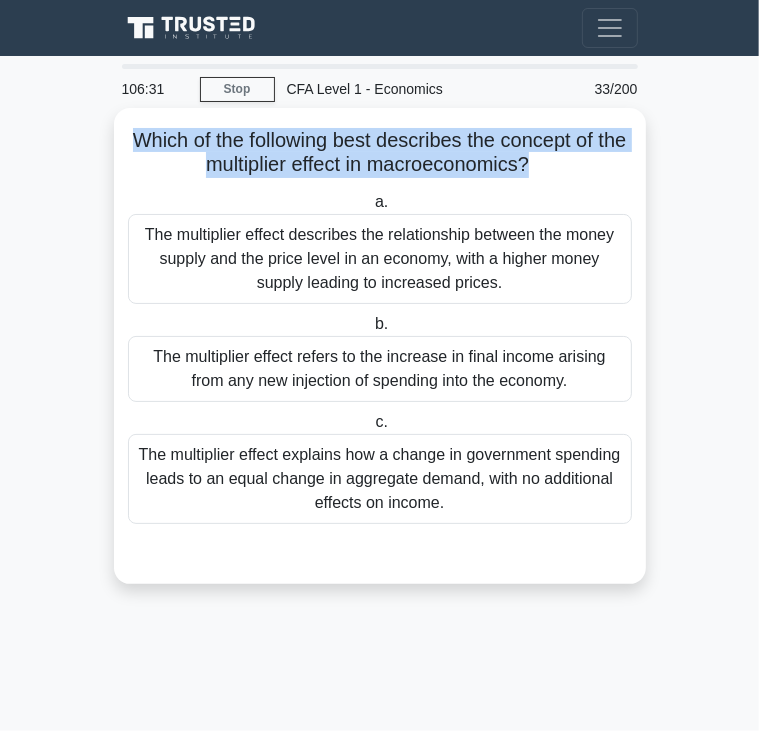 click on "Which of the following best describes the concept of the multiplier effect in macroeconomics?
.spinner_0XTQ{transform-origin:center;animation:spinner_y6GP .75s linear infinite}@keyframes spinner_y6GP{100%{transform:rotate(360deg)}}" at bounding box center [380, 153] 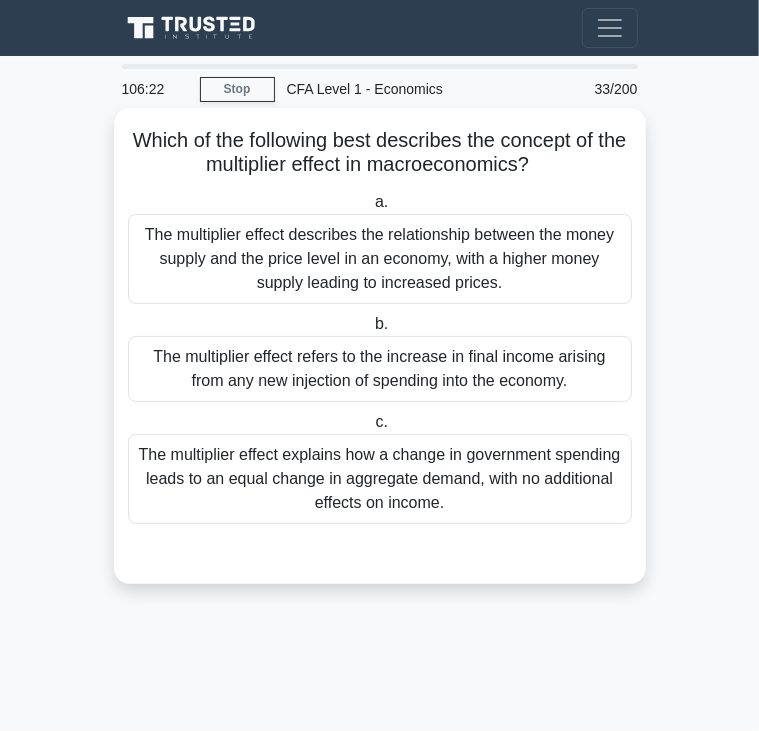 drag, startPoint x: 508, startPoint y: 357, endPoint x: 407, endPoint y: 365, distance: 101.31634 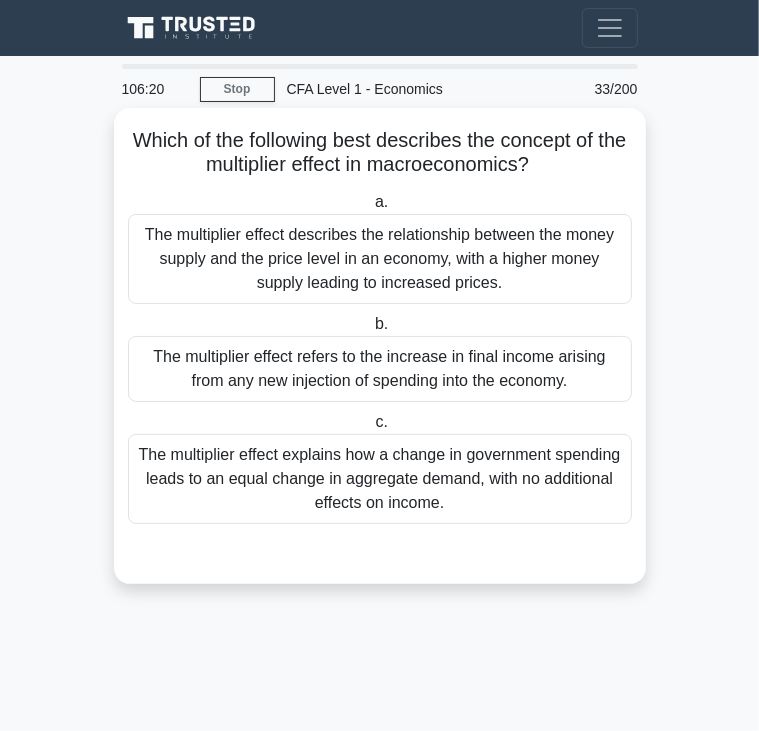 click on "The multiplier effect refers to the increase in final income arising from any new injection of spending into the economy." at bounding box center (380, 369) 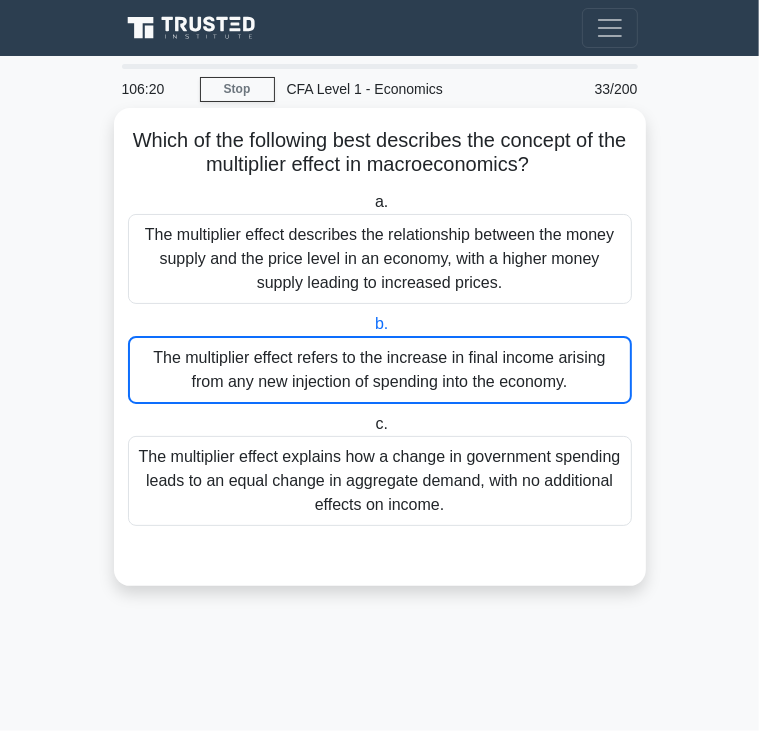 click on "The multiplier effect refers to the increase in final income arising from any new injection of spending into the economy." at bounding box center (380, 370) 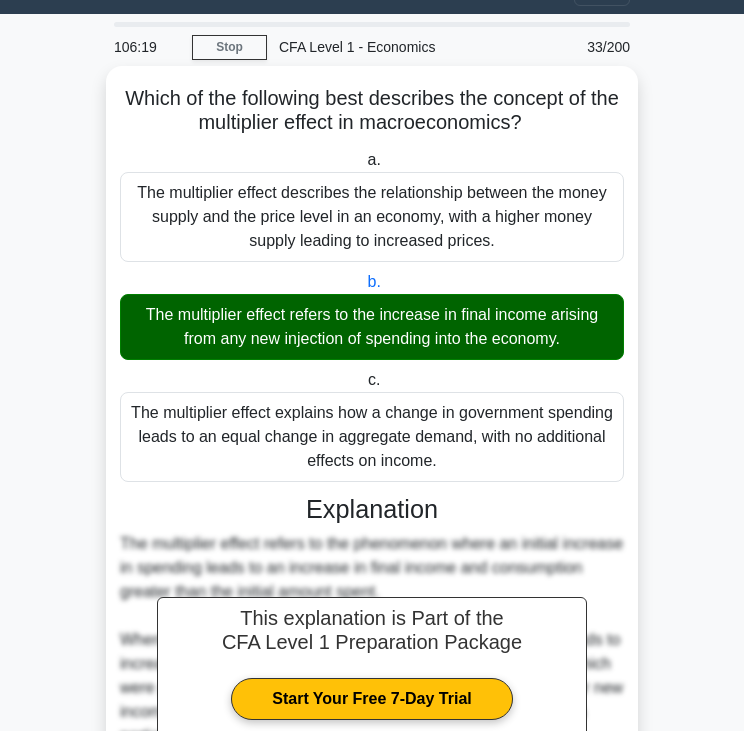 scroll, scrollTop: 523, scrollLeft: 0, axis: vertical 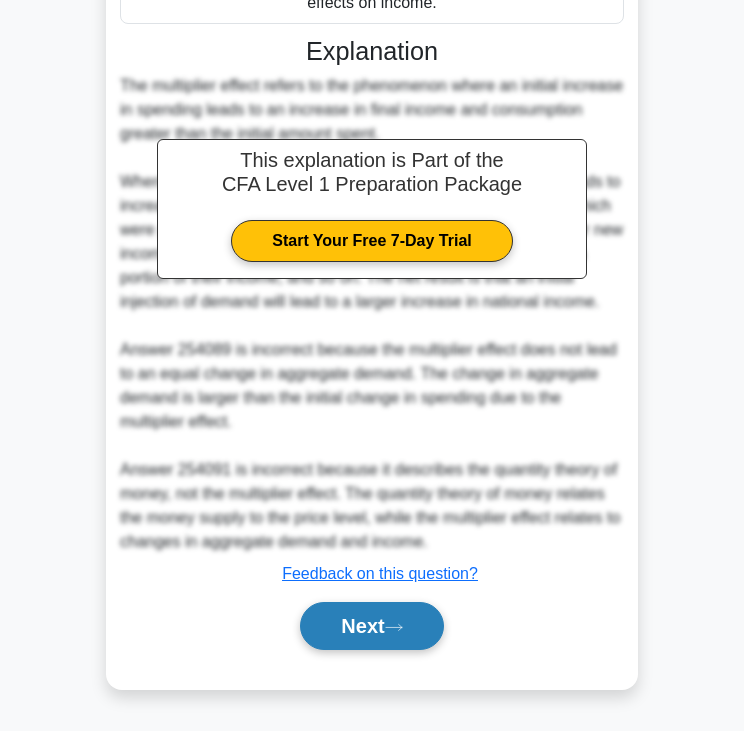 click on "Next" at bounding box center (371, 626) 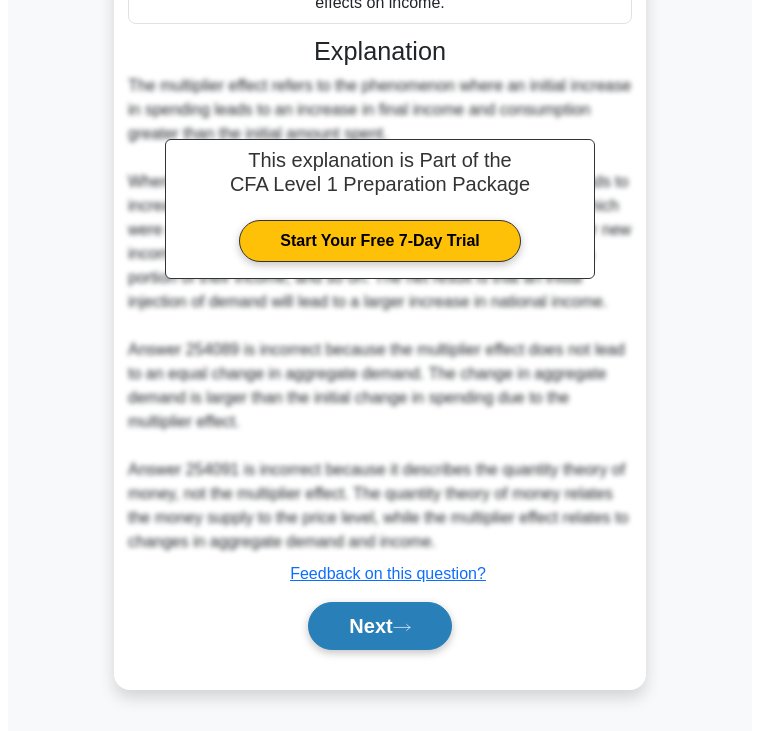 scroll, scrollTop: 0, scrollLeft: 0, axis: both 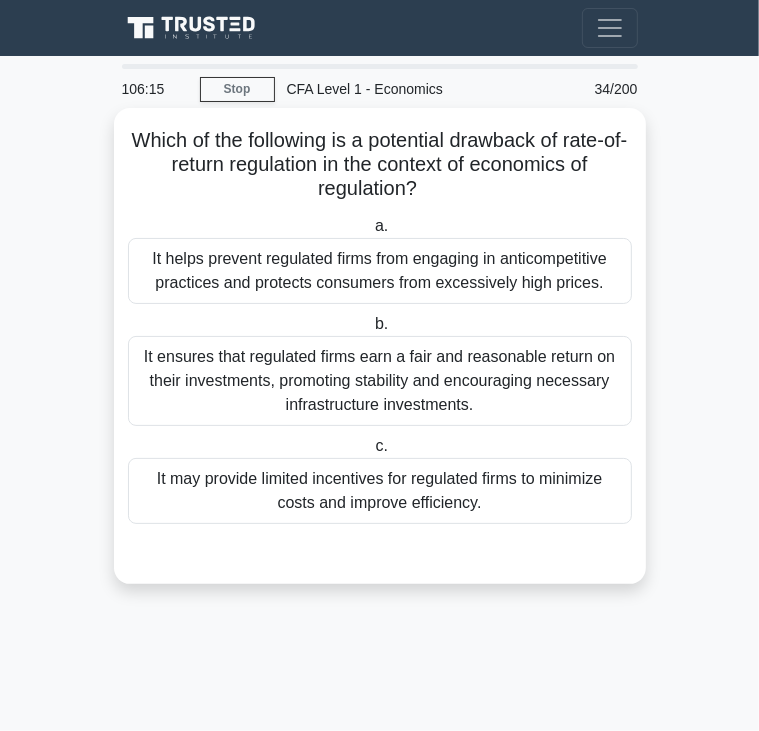 click on "Which of the following is a potential drawback of rate-of-return regulation in the context of economics of regulation?
.spinner_0XTQ{transform-origin:center;animation:spinner_y6GP .75s linear infinite}@keyframes spinner_y6GP{100%{transform:rotate(360deg)}}" at bounding box center [380, 165] 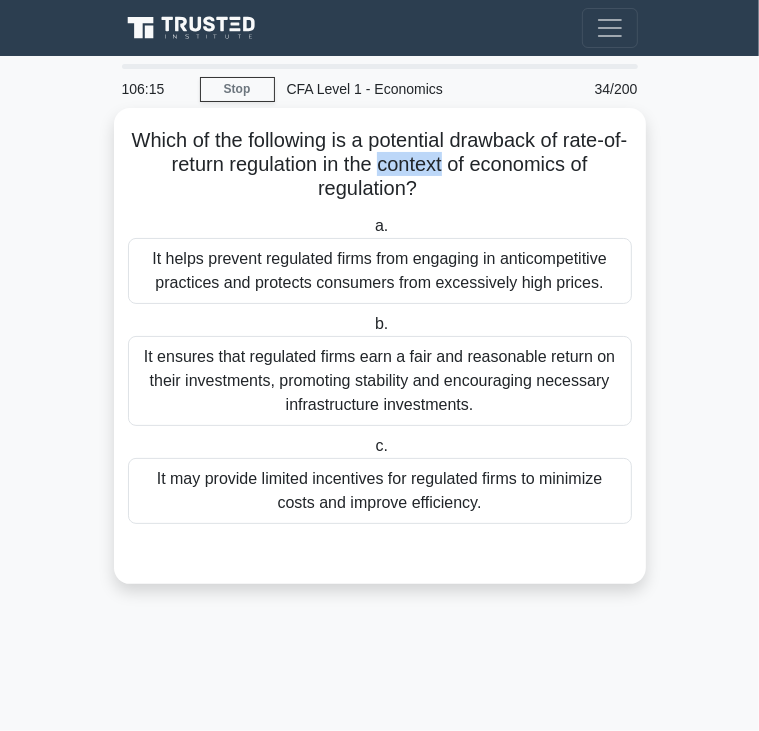 click on "Which of the following is a potential drawback of rate-of-return regulation in the context of economics of regulation?
.spinner_0XTQ{transform-origin:center;animation:spinner_y6GP .75s linear infinite}@keyframes spinner_y6GP{100%{transform:rotate(360deg)}}" at bounding box center [380, 165] 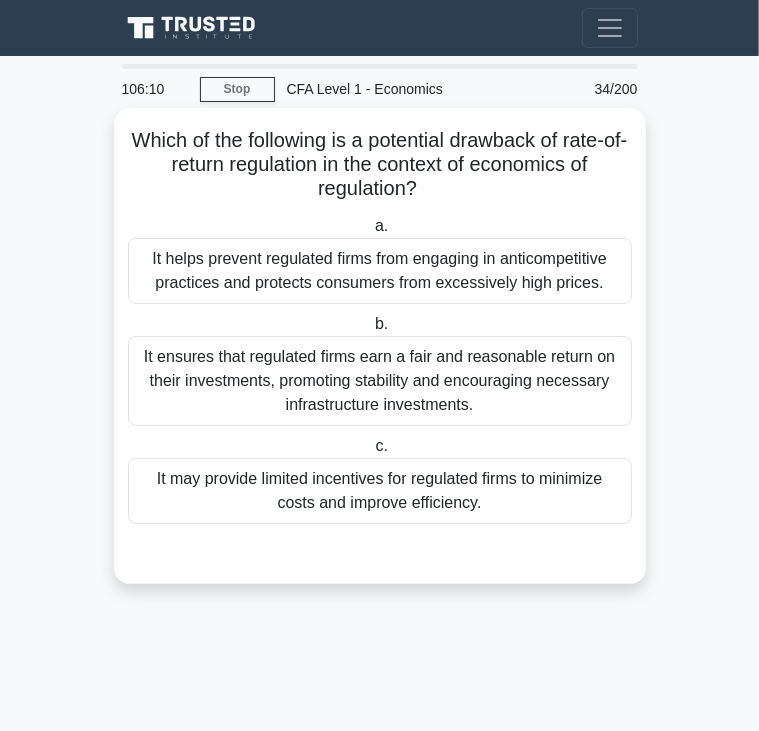 click on "It ensures that regulated firms earn a fair and reasonable return on their investments, promoting stability and encouraging necessary infrastructure investments." at bounding box center (380, 381) 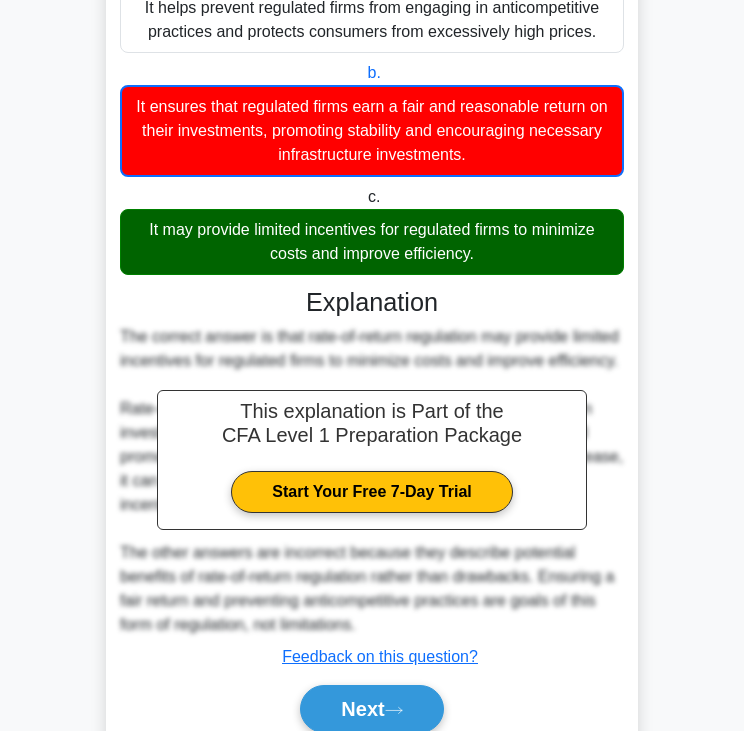 scroll, scrollTop: 356, scrollLeft: 0, axis: vertical 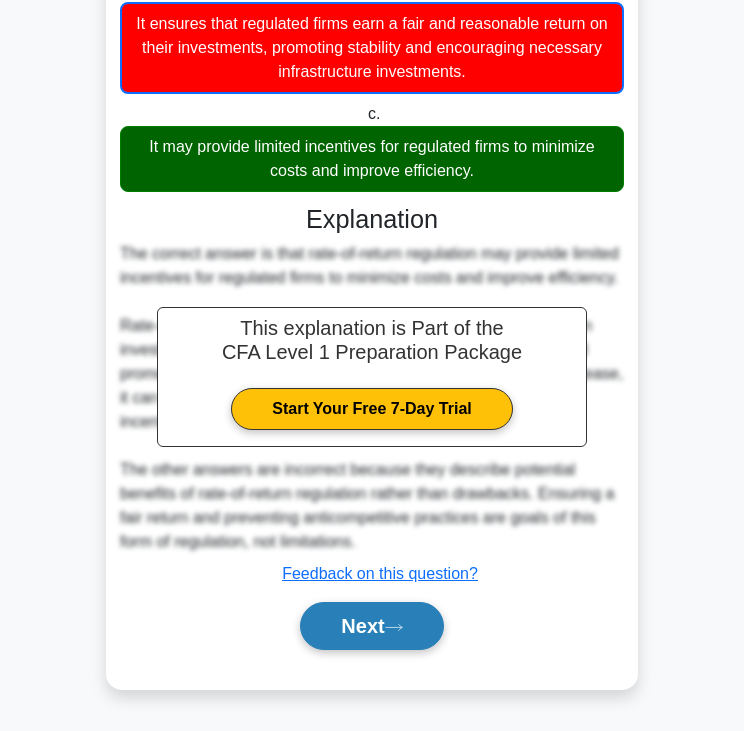 click on "Next" at bounding box center [371, 626] 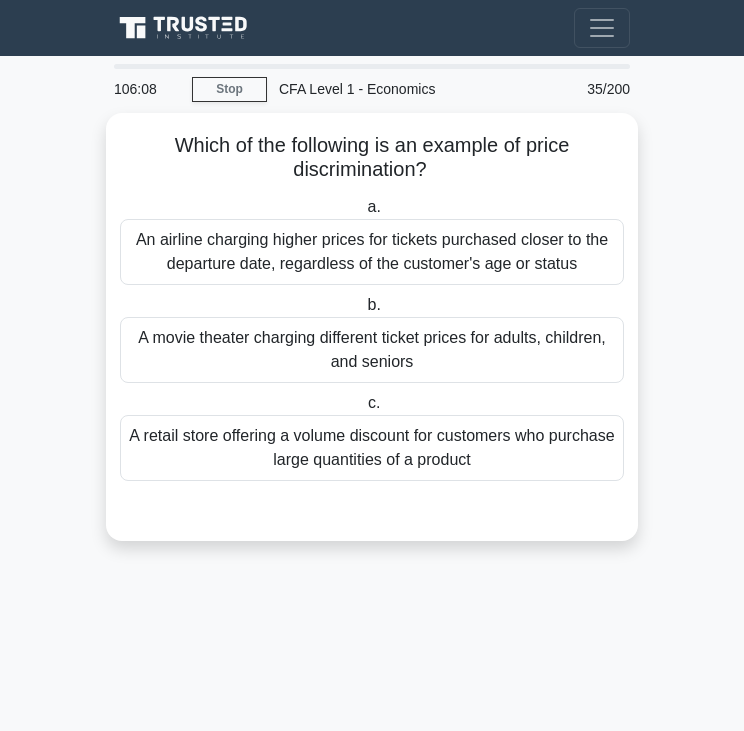 scroll, scrollTop: 0, scrollLeft: 0, axis: both 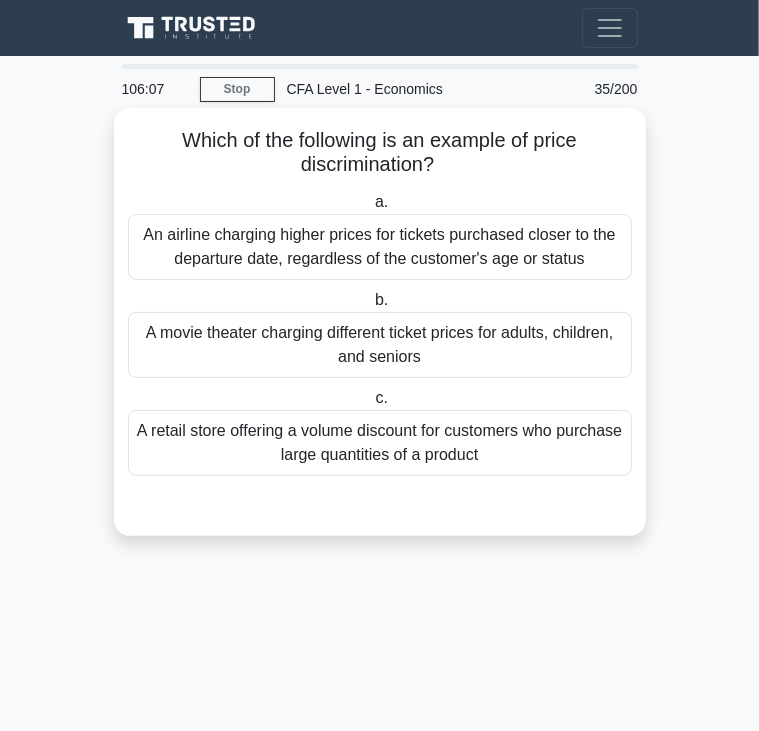 click on "Which of the following is an example of price discrimination?
.spinner_0XTQ{transform-origin:center;animation:spinner_y6GP .75s linear infinite}@keyframes spinner_y6GP{100%{transform:rotate(360deg)}}" at bounding box center [380, 153] 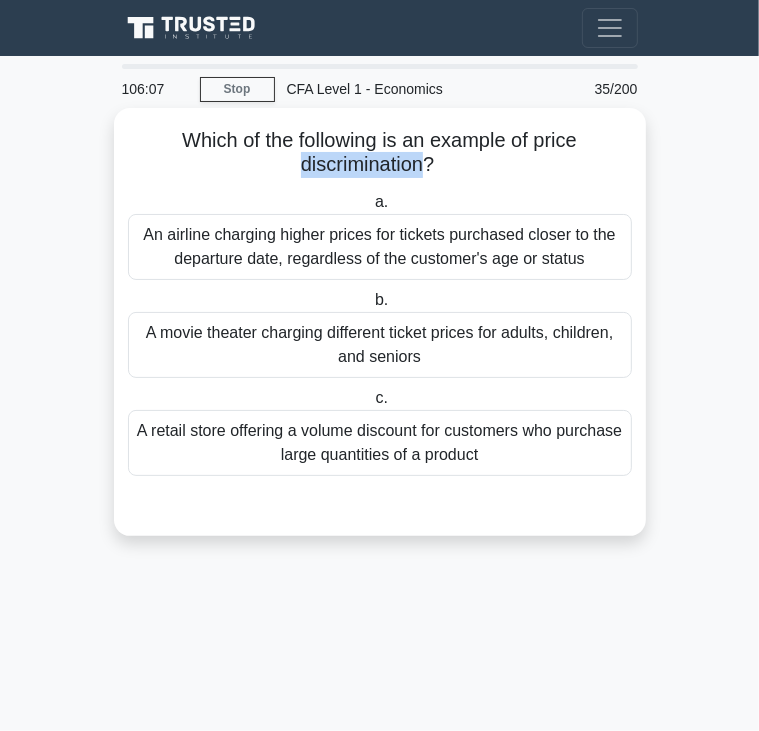 click on "Which of the following is an example of price discrimination?
.spinner_0XTQ{transform-origin:center;animation:spinner_y6GP .75s linear infinite}@keyframes spinner_y6GP{100%{transform:rotate(360deg)}}" at bounding box center [380, 153] 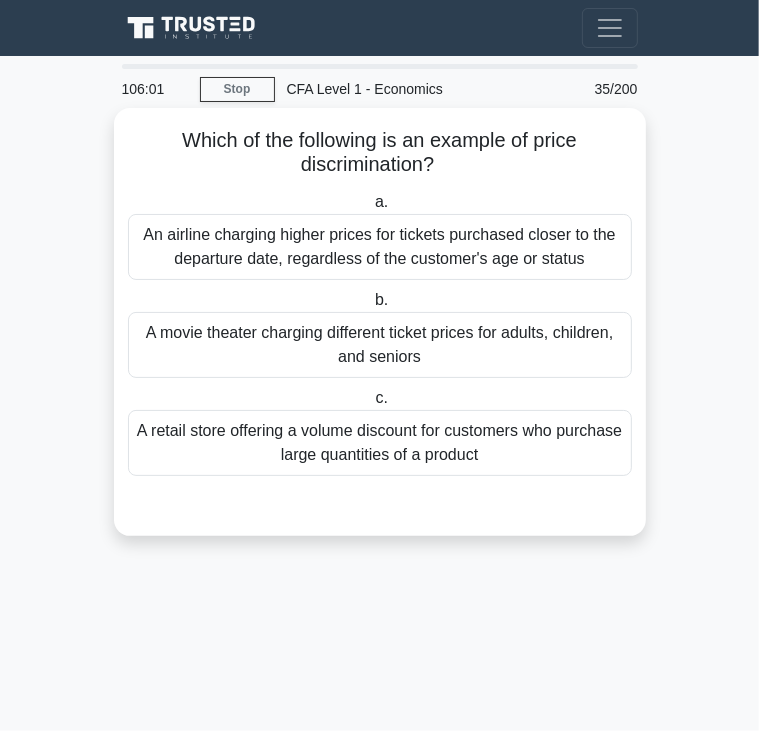 click on "A movie theater charging different ticket prices for adults, children, and seniors" at bounding box center [380, 345] 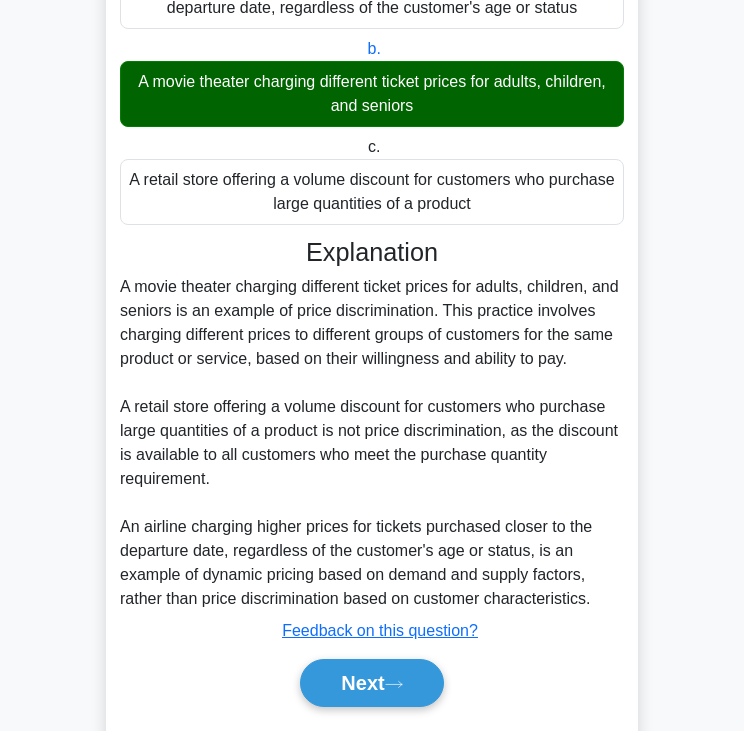 scroll, scrollTop: 307, scrollLeft: 0, axis: vertical 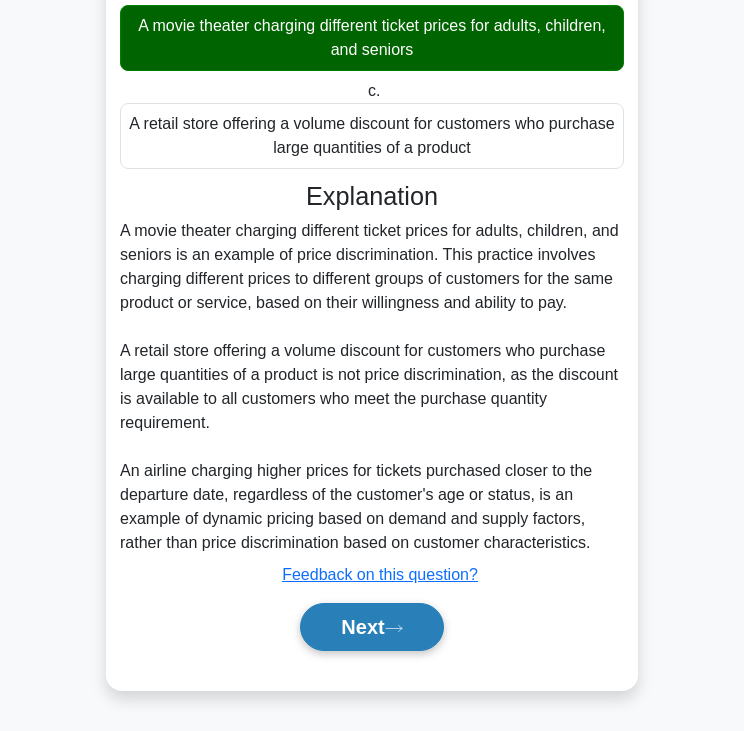 click on "Next" at bounding box center [371, 627] 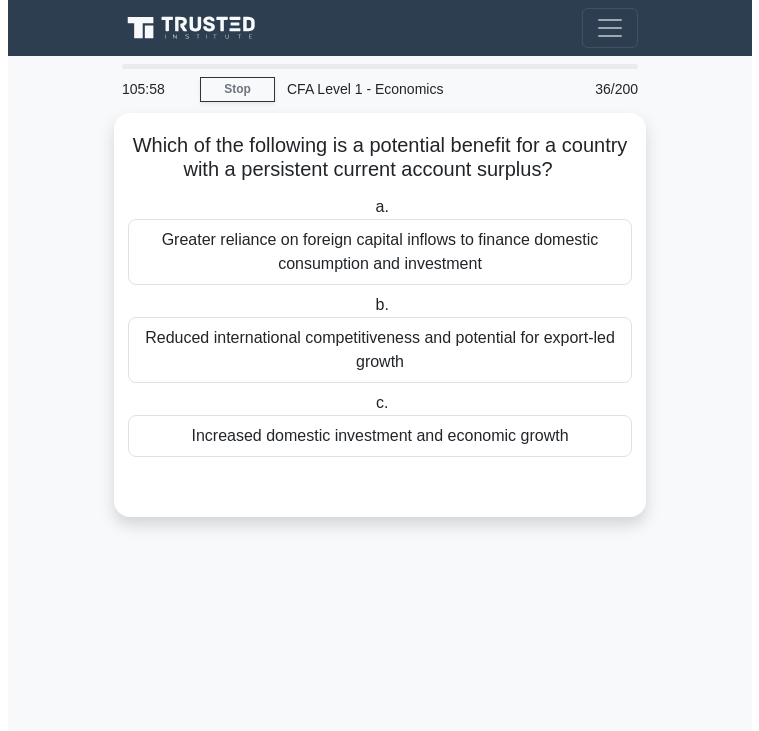 scroll, scrollTop: 0, scrollLeft: 0, axis: both 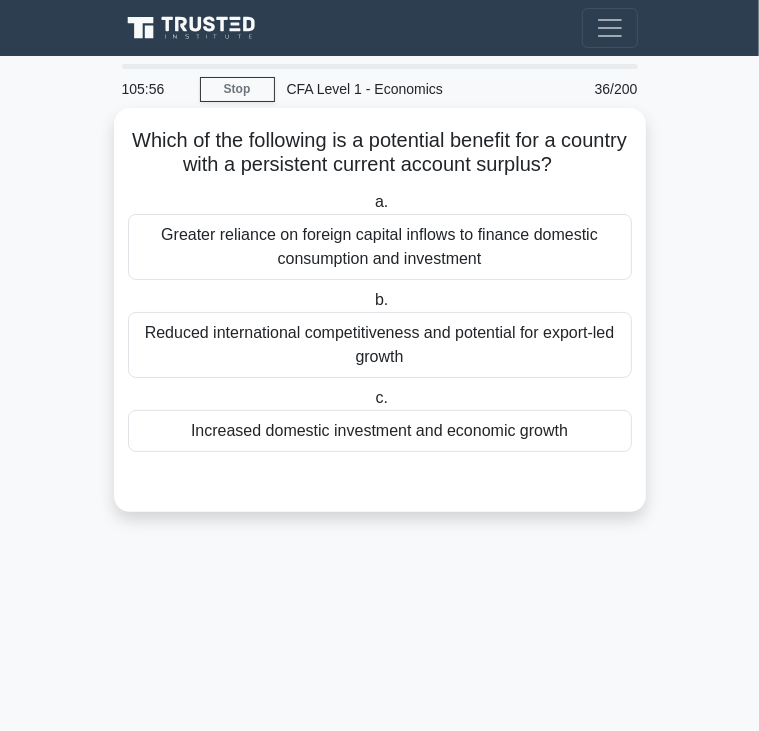 click on "Which of the following is a potential benefit for a country with a persistent current account surplus?
.spinner_0XTQ{transform-origin:center;animation:spinner_y6GP .75s linear infinite}@keyframes spinner_y6GP{100%{transform:rotate(360deg)}}" at bounding box center (380, 153) 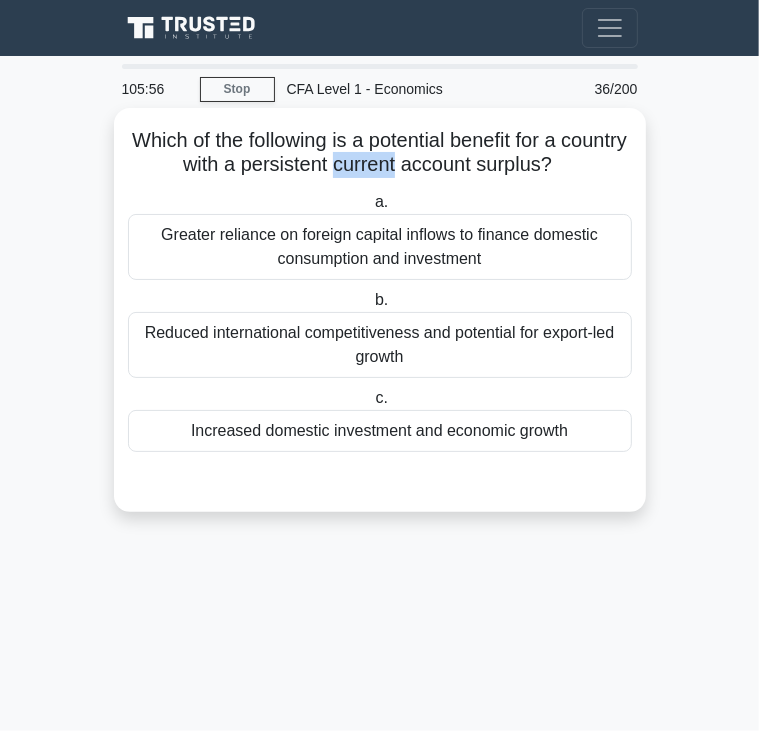 click on "Which of the following is a potential benefit for a country with a persistent current account surplus?
.spinner_0XTQ{transform-origin:center;animation:spinner_y6GP .75s linear infinite}@keyframes spinner_y6GP{100%{transform:rotate(360deg)}}" at bounding box center (380, 153) 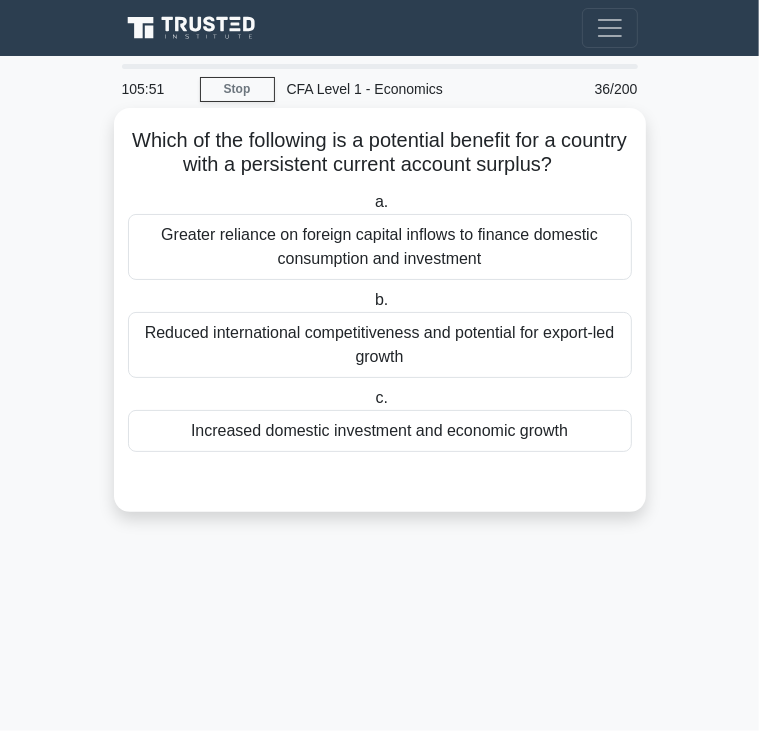 click on "Reduced international competitiveness and potential for export-led growth" at bounding box center (380, 345) 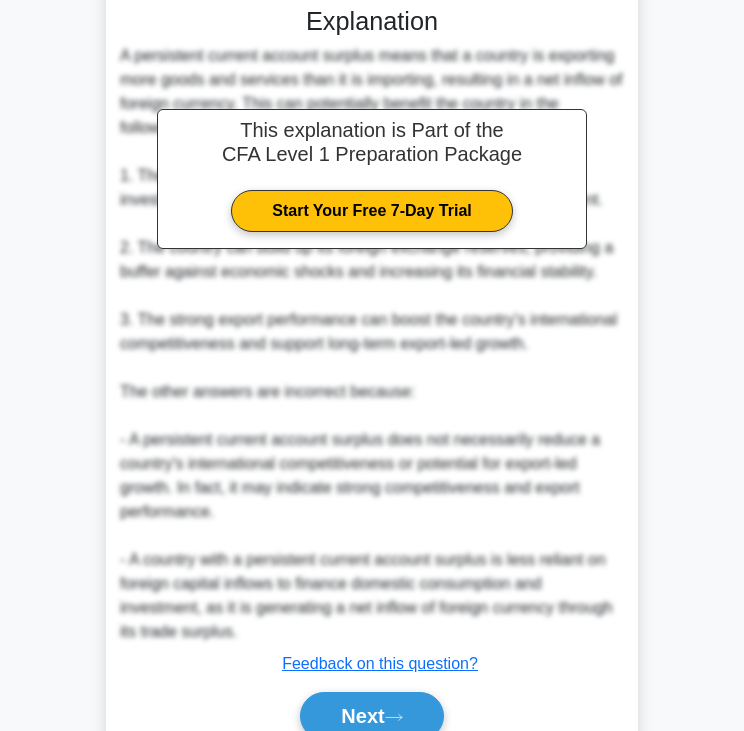 scroll, scrollTop: 464, scrollLeft: 0, axis: vertical 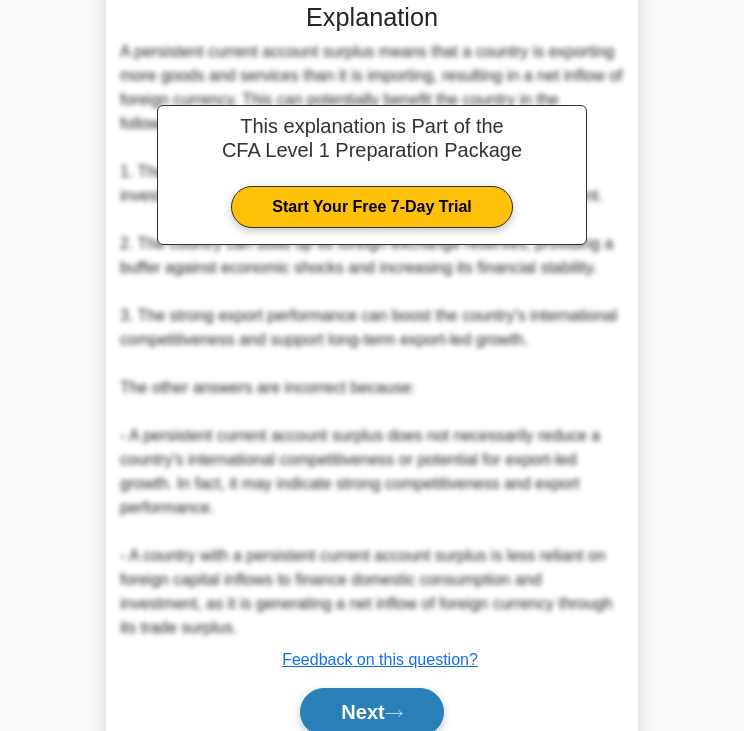 click on "Next" at bounding box center [371, 712] 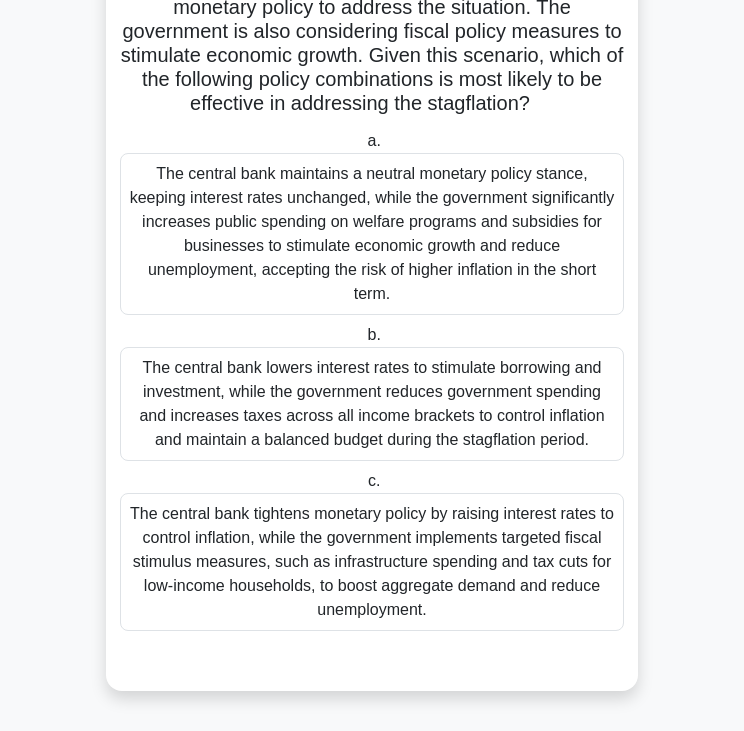 click on "A small, open economy is experiencing a period of stagflation, characterized by high unemployment and inflation rates. The central bank decides to implement a monetary policy to address the situation. The government is also considering fiscal policy measures to stimulate economic growth. Given this scenario, which of the following policy combinations is most likely to be effective in addressing the stagflation?
.spinner_0XTQ{transform-origin:center;animation:spinner_y6GP .75s linear infinite}@keyframes spinner_y6GP{100%{transform:rotate(360deg)}}" at bounding box center [372, 20] 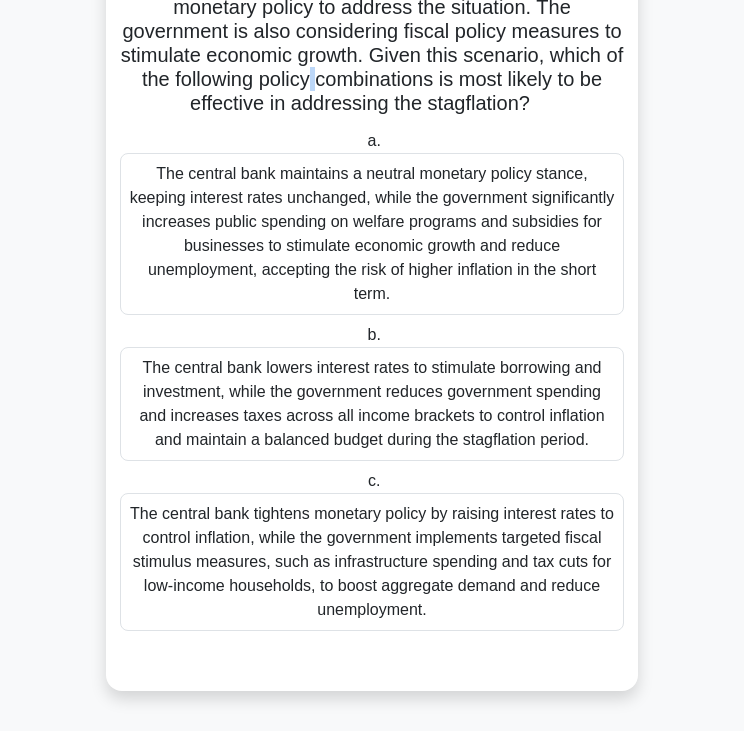 click on "A small, open economy is experiencing a period of stagflation, characterized by high unemployment and inflation rates. The central bank decides to implement a monetary policy to address the situation. The government is also considering fiscal policy measures to stimulate economic growth. Given this scenario, which of the following policy combinations is most likely to be effective in addressing the stagflation?
.spinner_0XTQ{transform-origin:center;animation:spinner_y6GP .75s linear infinite}@keyframes spinner_y6GP{100%{transform:rotate(360deg)}}" at bounding box center [372, 20] 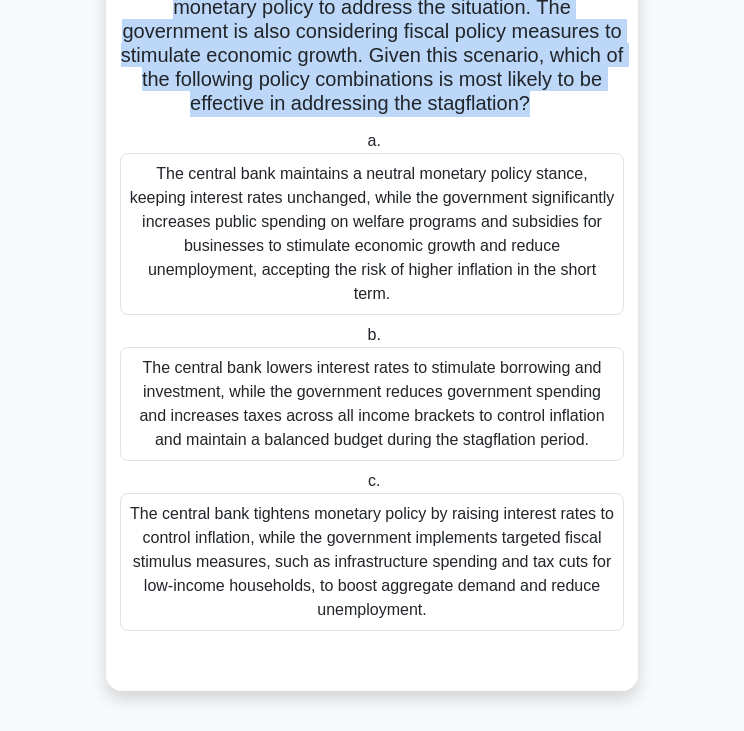 click on "A small, open economy is experiencing a period of stagflation, characterized by high unemployment and inflation rates. The central bank decides to implement a monetary policy to address the situation. The government is also considering fiscal policy measures to stimulate economic growth. Given this scenario, which of the following policy combinations is most likely to be effective in addressing the stagflation?
.spinner_0XTQ{transform-origin:center;animation:spinner_y6GP .75s linear infinite}@keyframes spinner_y6GP{100%{transform:rotate(360deg)}}" at bounding box center (372, 20) 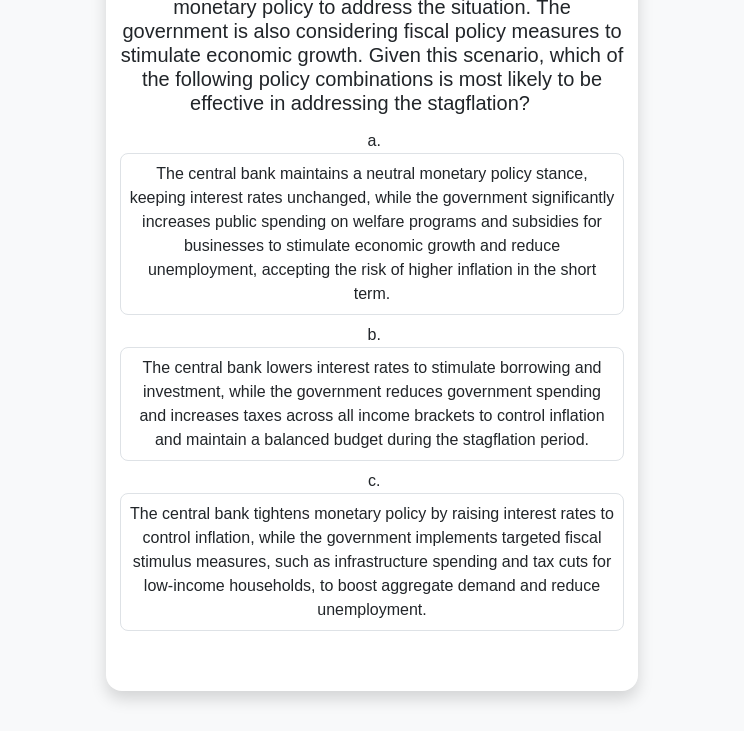 click on "The central bank lowers interest rates to stimulate borrowing and investment, while the government reduces government spending and increases taxes across all income brackets to control inflation and maintain a balanced budget during the stagflation period." at bounding box center (372, 404) 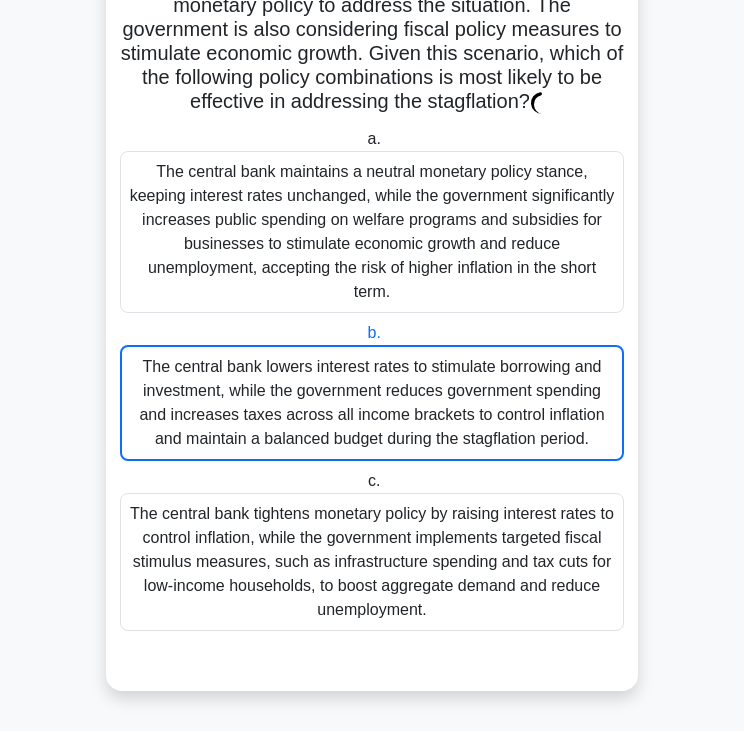 scroll, scrollTop: 836, scrollLeft: 0, axis: vertical 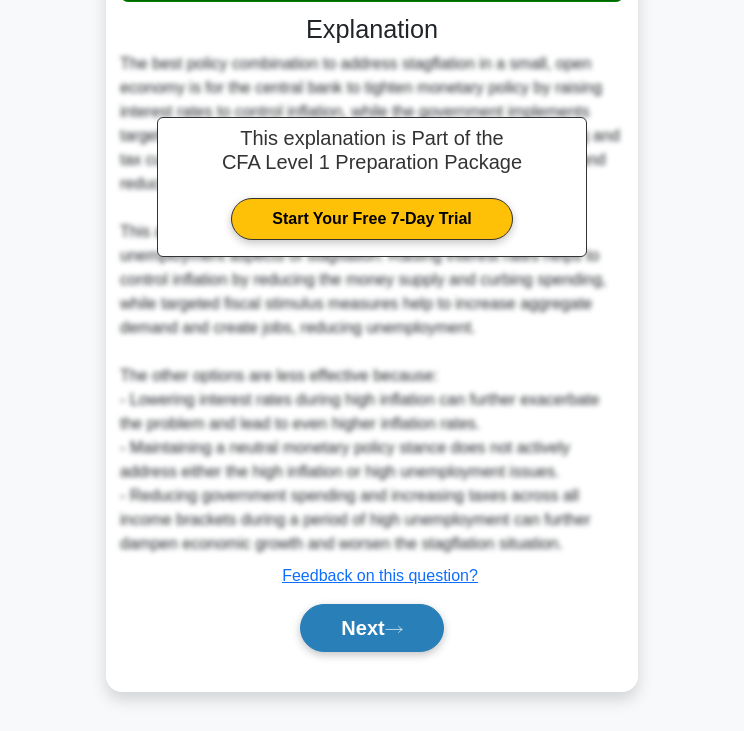 click 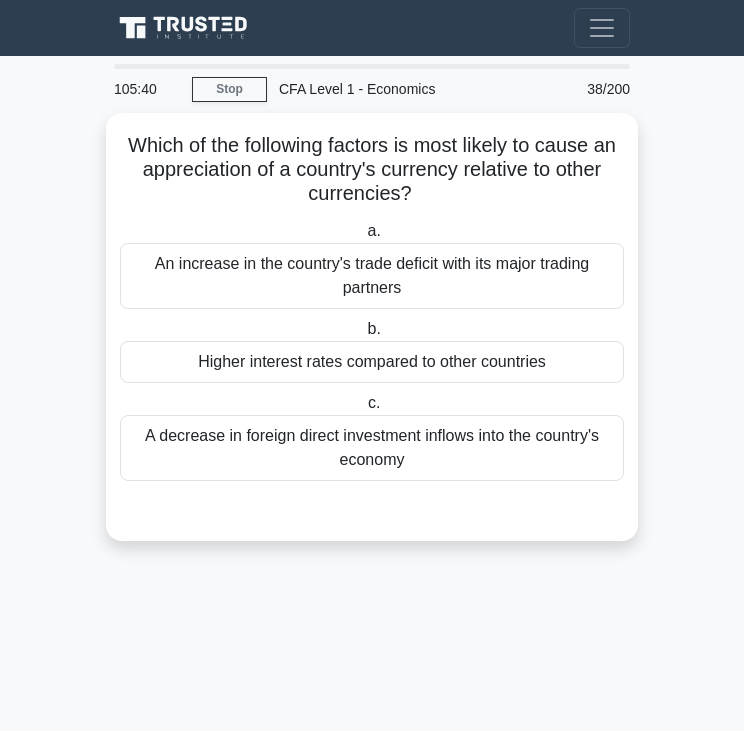 scroll, scrollTop: 0, scrollLeft: 0, axis: both 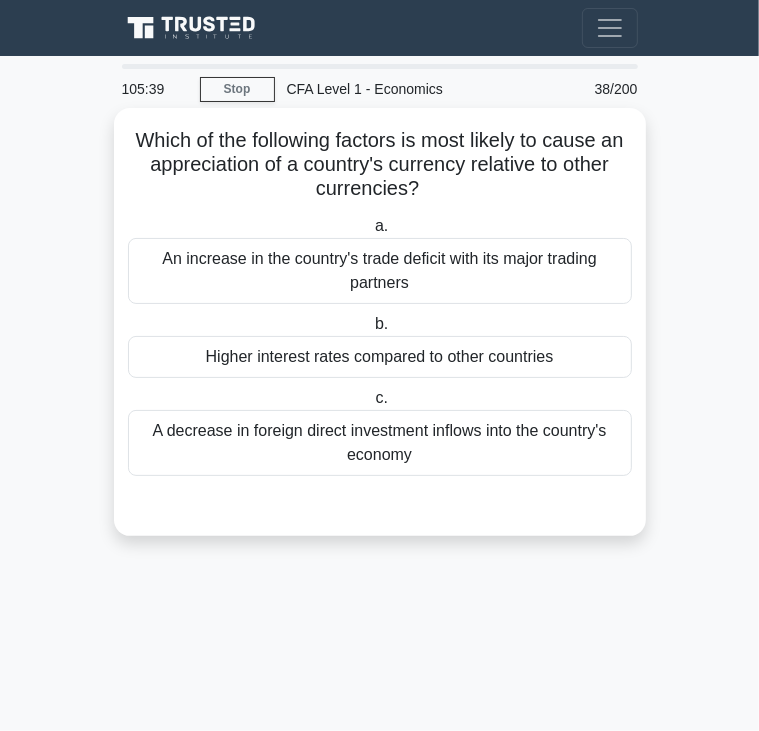 click on "Which of the following factors is most likely to cause an appreciation of a country's currency relative to other currencies?
.spinner_0XTQ{transform-origin:center;animation:spinner_y6GP .75s linear infinite}@keyframes spinner_y6GP{100%{transform:rotate(360deg)}}" at bounding box center (380, 165) 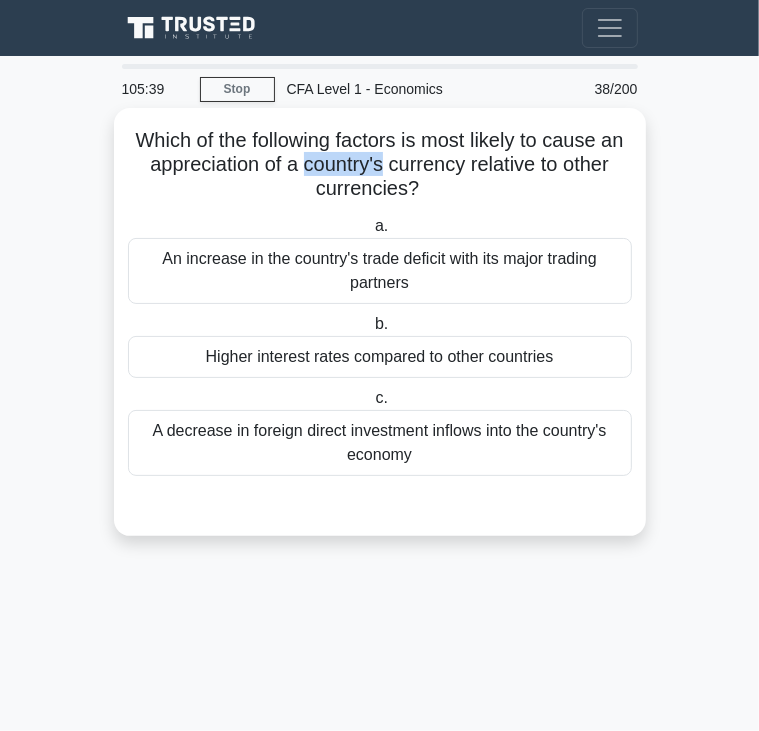 click on "Which of the following factors is most likely to cause an appreciation of a country's currency relative to other currencies?
.spinner_0XTQ{transform-origin:center;animation:spinner_y6GP .75s linear infinite}@keyframes spinner_y6GP{100%{transform:rotate(360deg)}}" at bounding box center (380, 165) 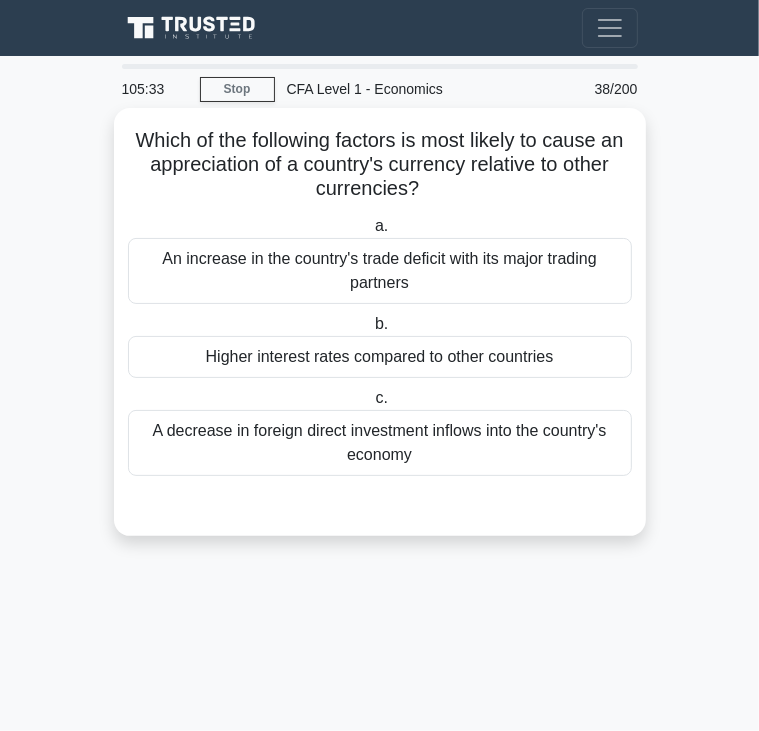 click on "An increase in the country's trade deficit with its major trading partners" at bounding box center (380, 271) 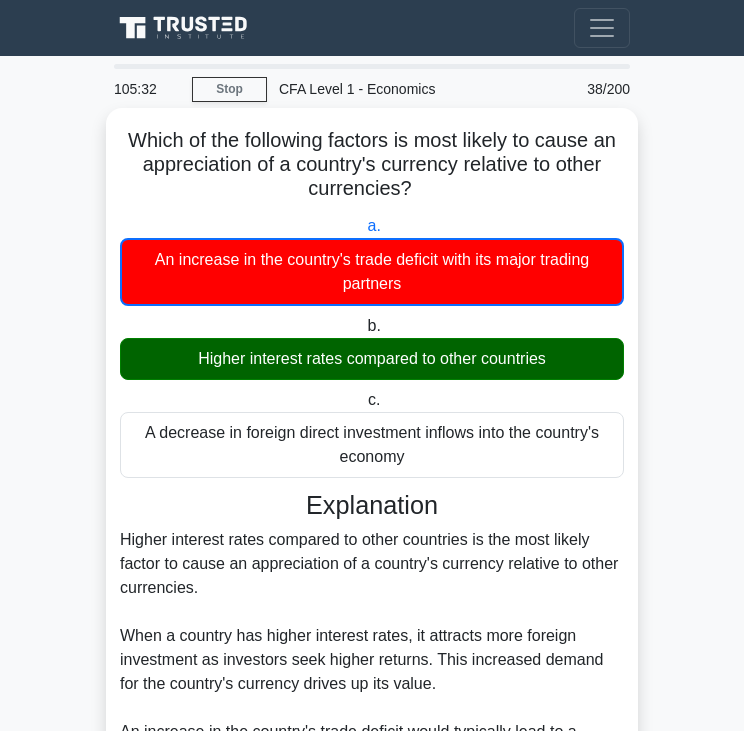 scroll, scrollTop: 356, scrollLeft: 0, axis: vertical 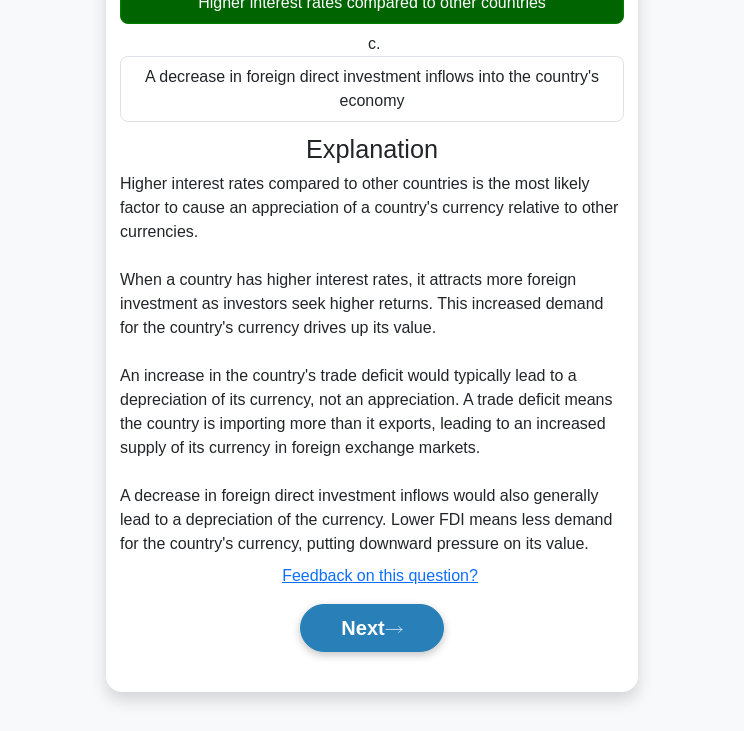 click on "Next" at bounding box center [371, 628] 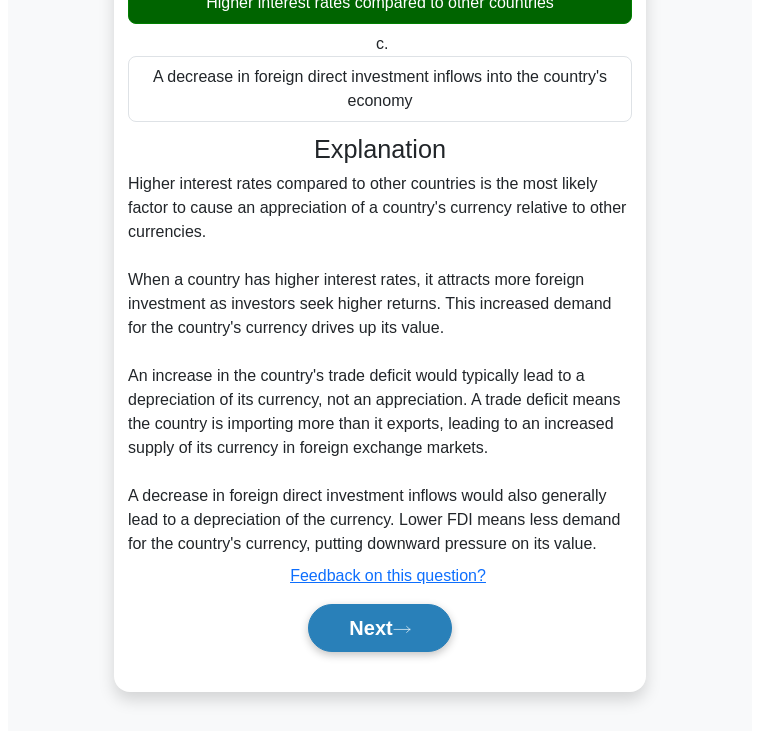 scroll, scrollTop: 0, scrollLeft: 0, axis: both 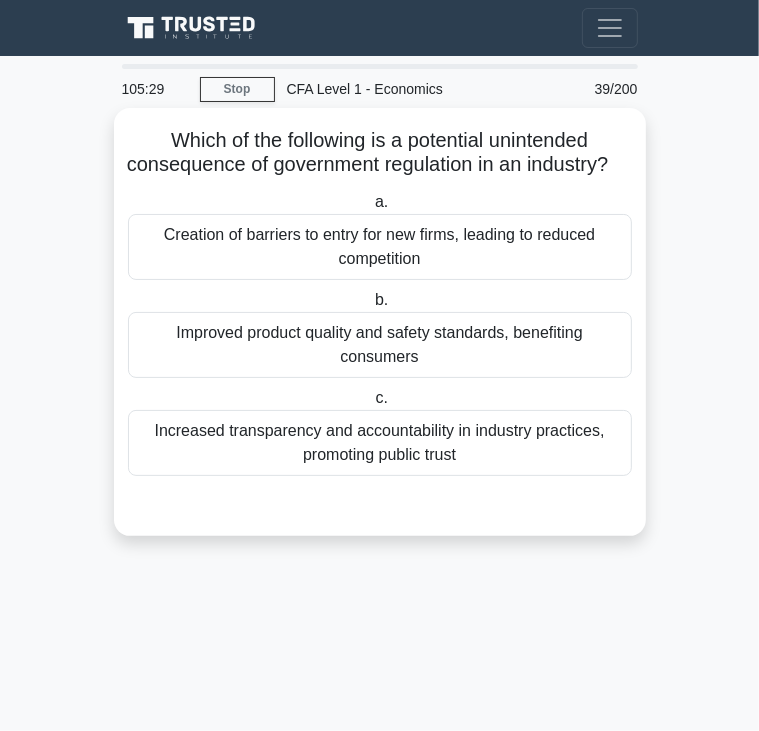 click on "Which of the following is a potential unintended consequence of government regulation in an industry?
.spinner_0XTQ{transform-origin:center;animation:spinner_y6GP .75s linear infinite}@keyframes spinner_y6GP{100%{transform:rotate(360deg)}}" at bounding box center (380, 153) 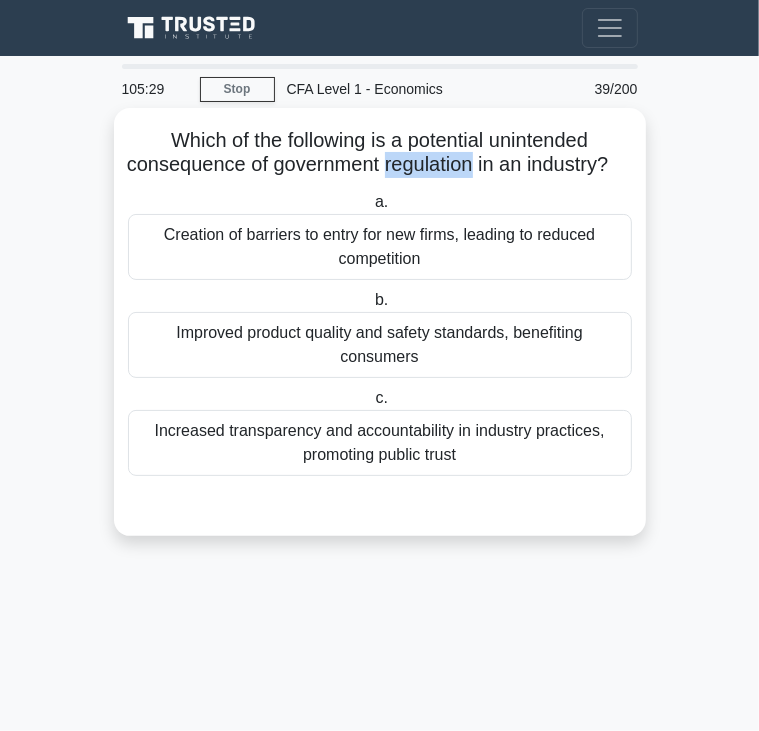 click on "Which of the following is a potential unintended consequence of government regulation in an industry?
.spinner_0XTQ{transform-origin:center;animation:spinner_y6GP .75s linear infinite}@keyframes spinner_y6GP{100%{transform:rotate(360deg)}}" at bounding box center (380, 153) 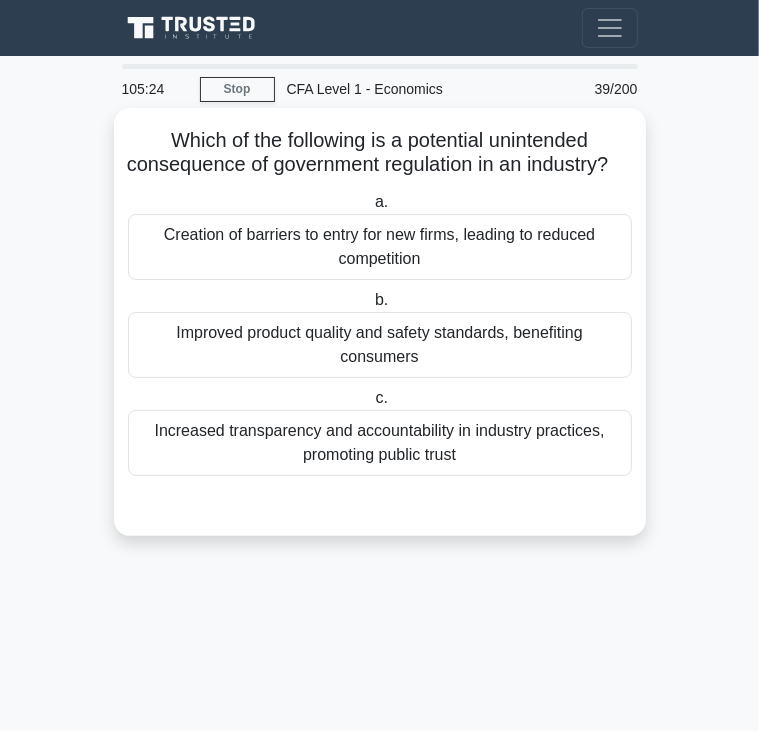 click on "Creation of barriers to entry for new firms, leading to reduced competition" at bounding box center (380, 247) 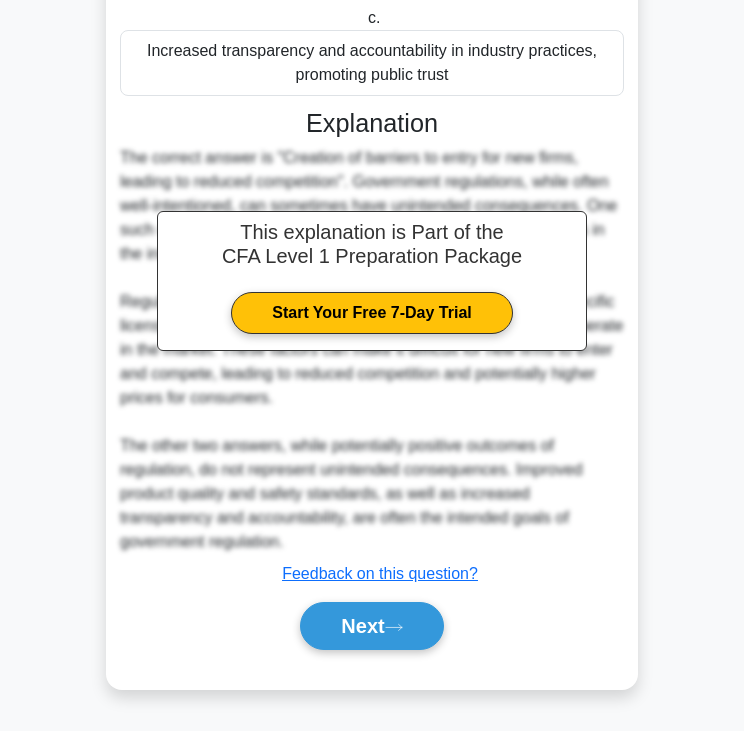scroll, scrollTop: 403, scrollLeft: 0, axis: vertical 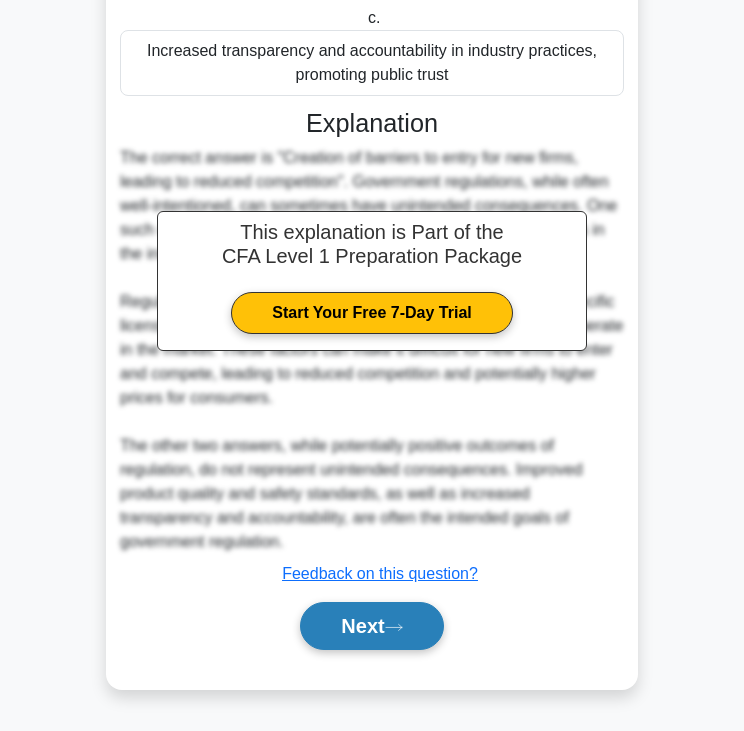 click on "Next" at bounding box center [371, 626] 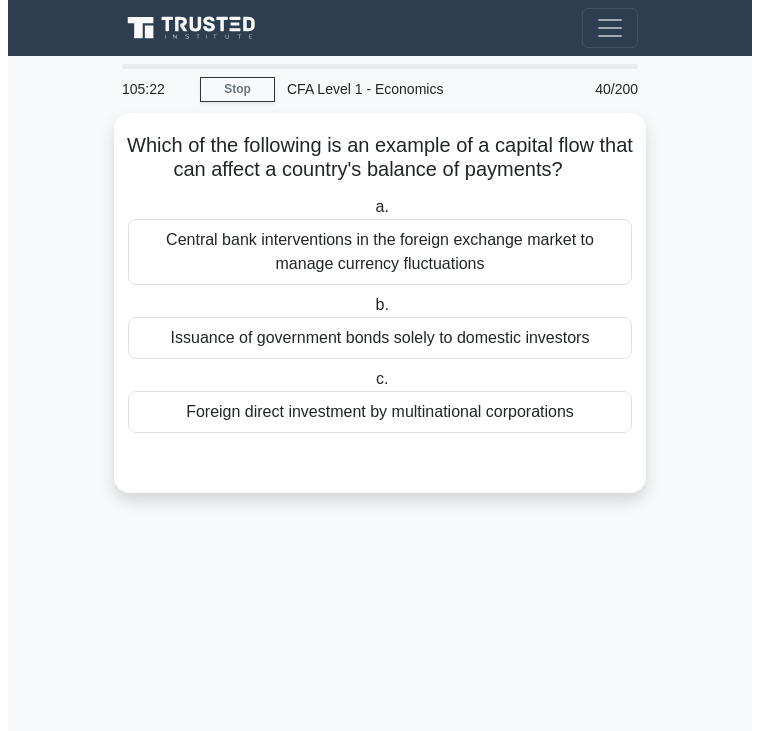 scroll, scrollTop: 0, scrollLeft: 0, axis: both 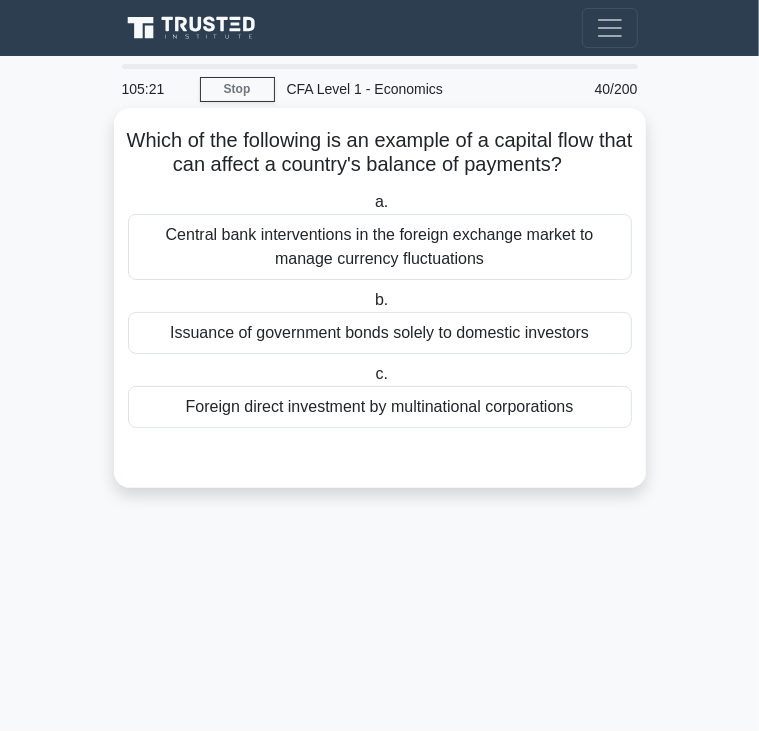 click on "Which of the following is an example of a capital flow that can affect a country's balance of payments?
.spinner_0XTQ{transform-origin:center;animation:spinner_y6GP .75s linear infinite}@keyframes spinner_y6GP{100%{transform:rotate(360deg)}}" at bounding box center [380, 153] 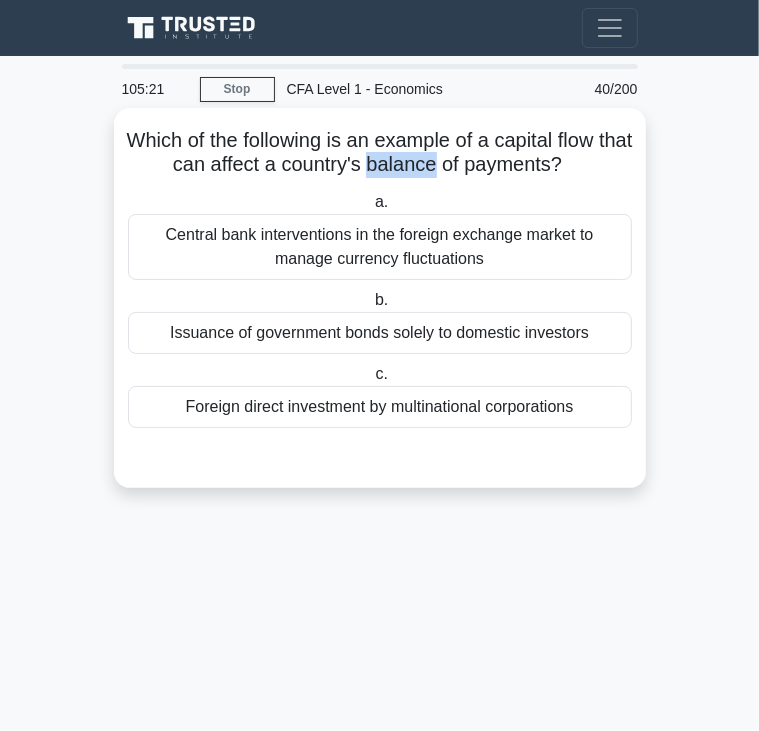 click on "Which of the following is an example of a capital flow that can affect a country's balance of payments?
.spinner_0XTQ{transform-origin:center;animation:spinner_y6GP .75s linear infinite}@keyframes spinner_y6GP{100%{transform:rotate(360deg)}}" at bounding box center (380, 153) 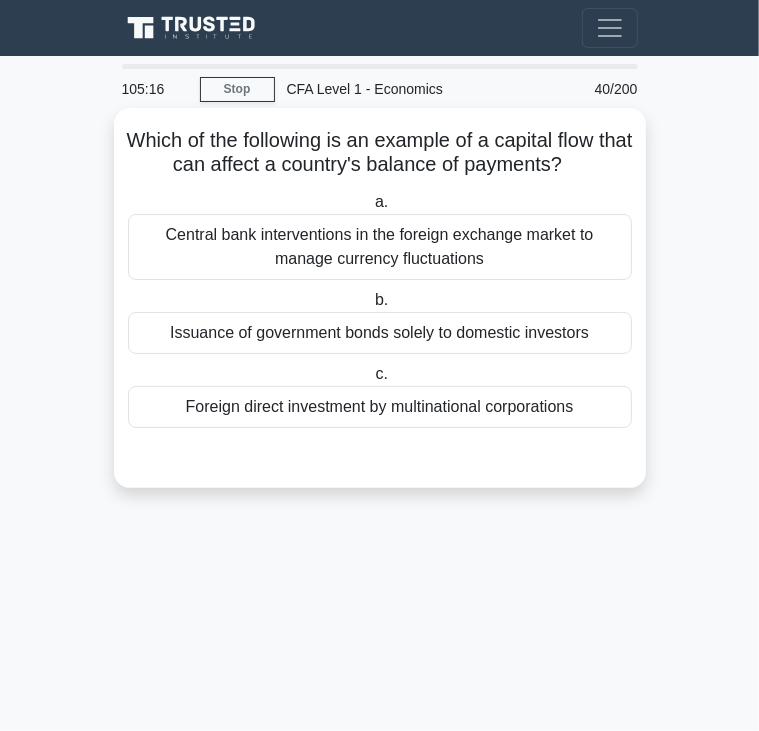click on "Issuance of government bonds solely to domestic investors" at bounding box center (380, 333) 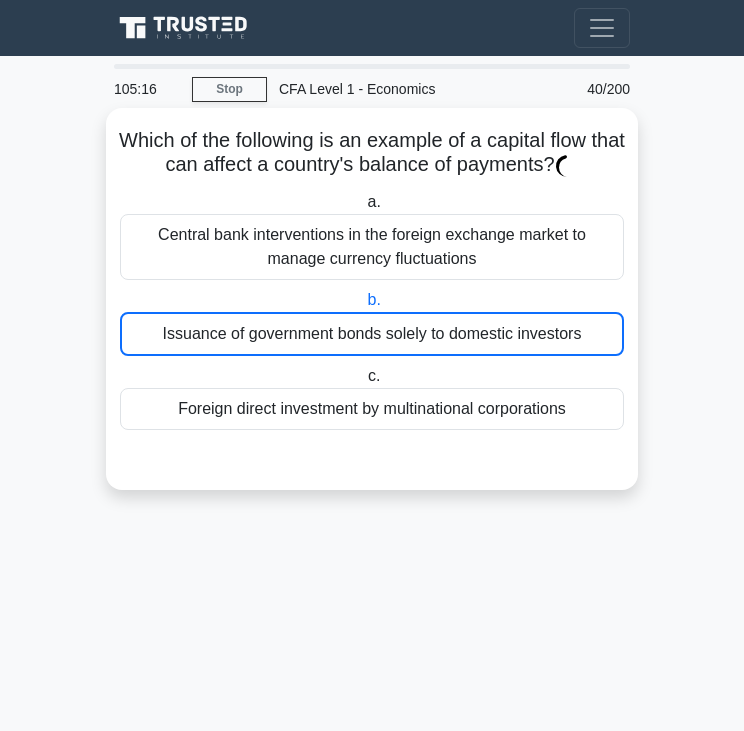 scroll, scrollTop: 380, scrollLeft: 0, axis: vertical 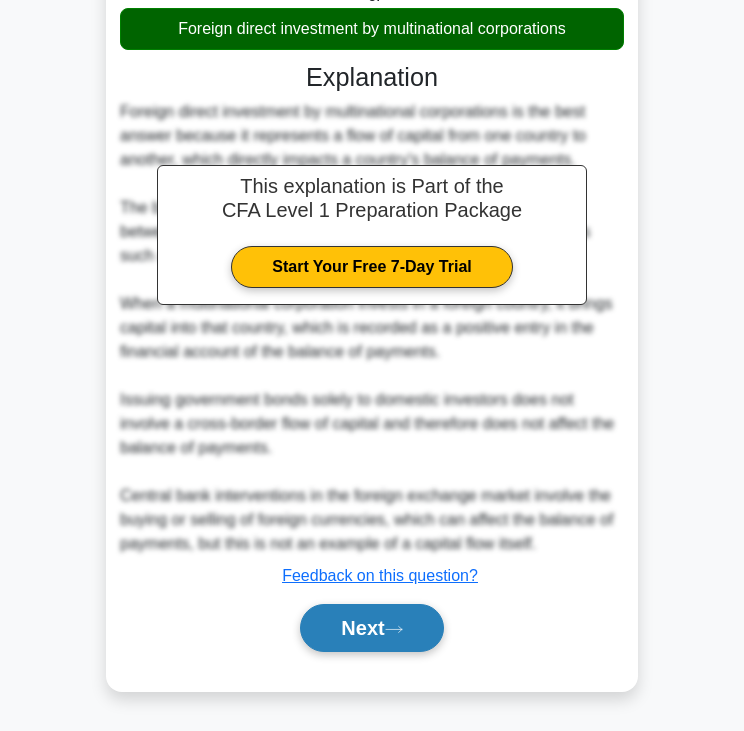 click on "Next" at bounding box center [371, 628] 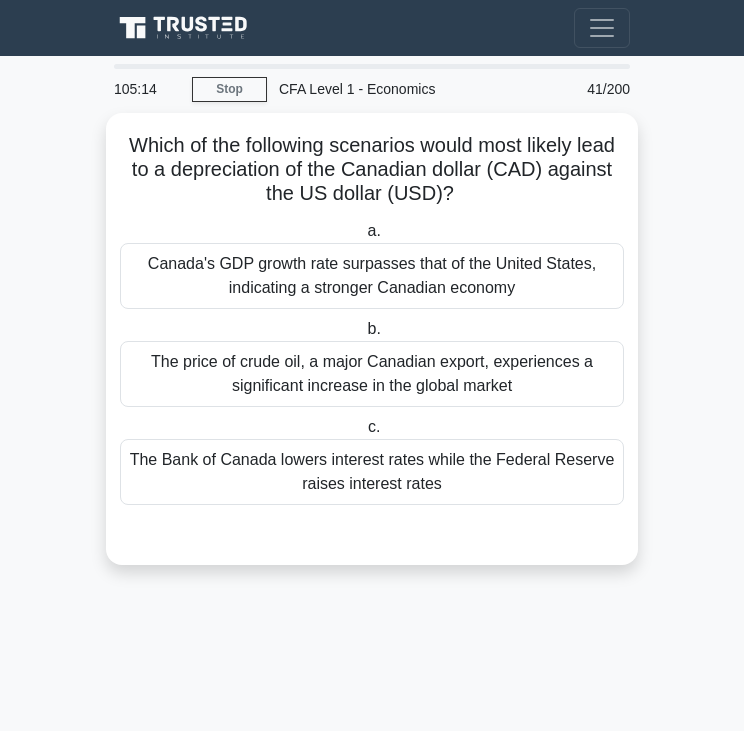 scroll, scrollTop: 0, scrollLeft: 0, axis: both 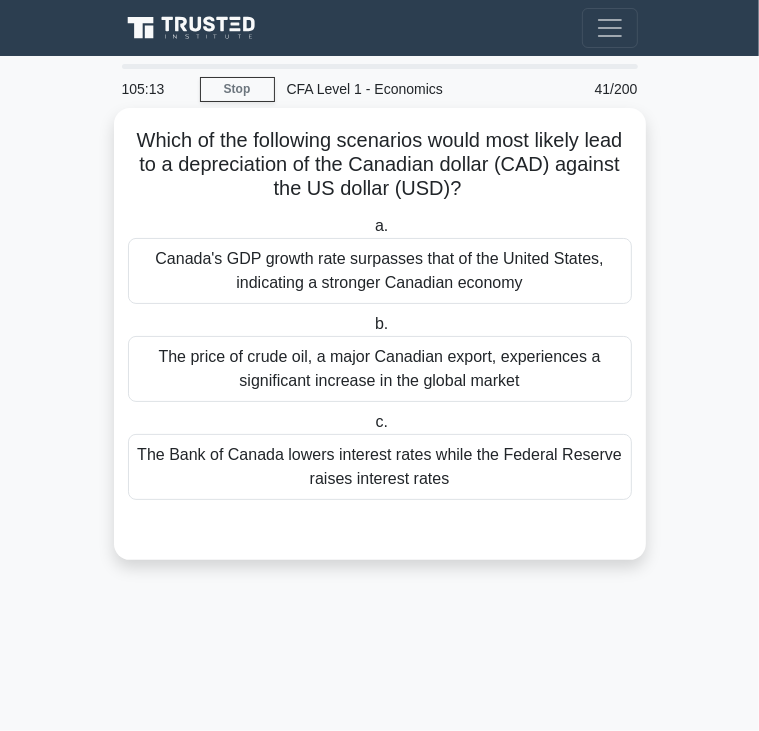 click on "Which of the following scenarios would most likely lead to a depreciation of the Canadian dollar (CAD) against the US dollar (USD)?
.spinner_0XTQ{transform-origin:center;animation:spinner_y6GP .75s linear infinite}@keyframes spinner_y6GP{100%{transform:rotate(360deg)}}" at bounding box center (380, 165) 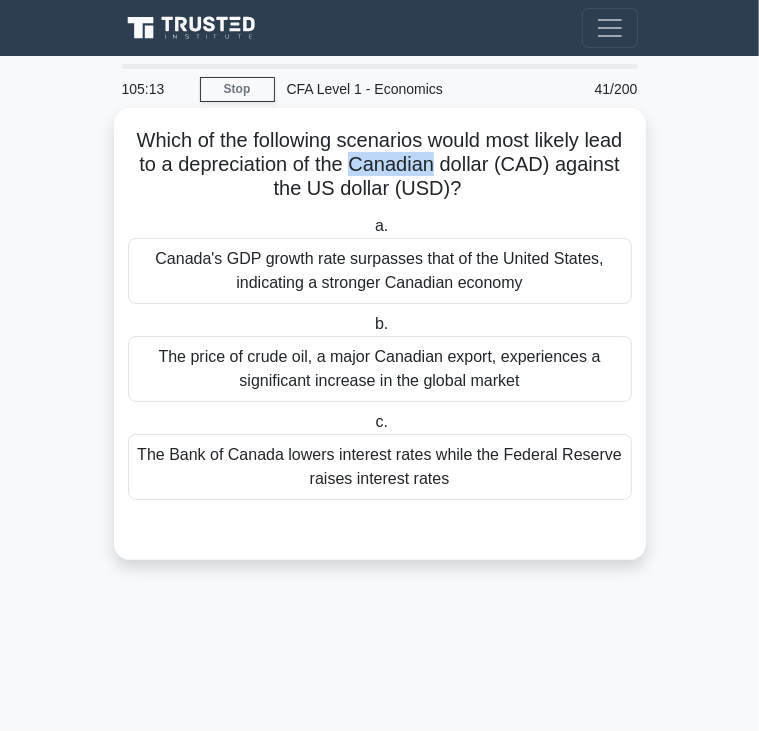 click on "Which of the following scenarios would most likely lead to a depreciation of the Canadian dollar (CAD) against the US dollar (USD)?
.spinner_0XTQ{transform-origin:center;animation:spinner_y6GP .75s linear infinite}@keyframes spinner_y6GP{100%{transform:rotate(360deg)}}" at bounding box center [380, 165] 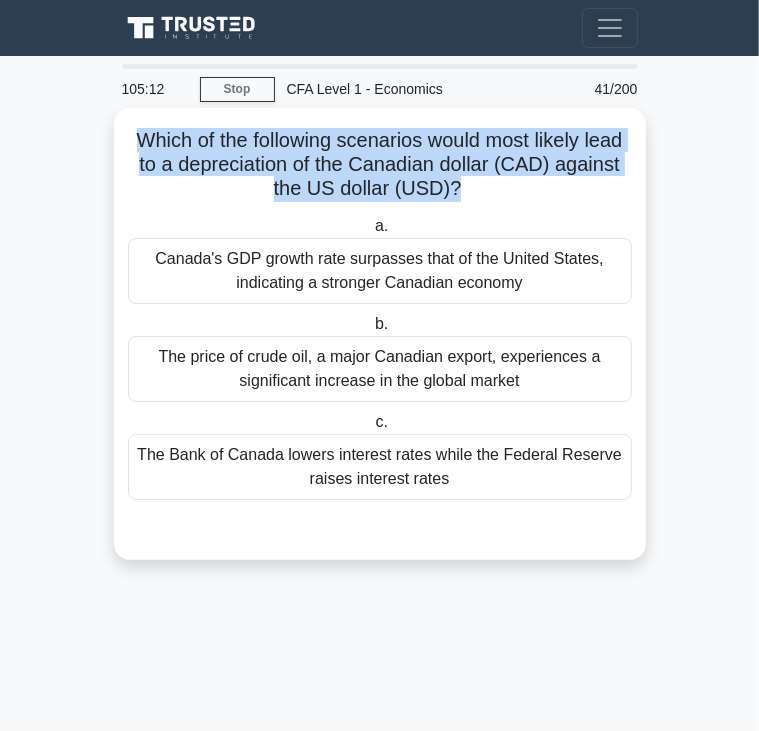 click on "Which of the following scenarios would most likely lead to a depreciation of the Canadian dollar (CAD) against the US dollar (USD)?
.spinner_0XTQ{transform-origin:center;animation:spinner_y6GP .75s linear infinite}@keyframes spinner_y6GP{100%{transform:rotate(360deg)}}" at bounding box center [380, 165] 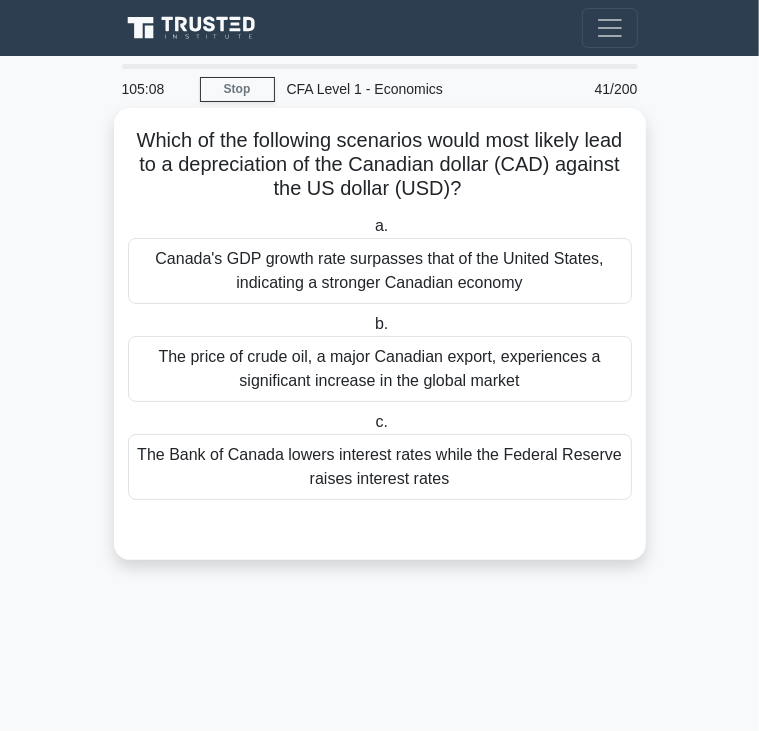 click on "The Bank of Canada lowers interest rates while the Federal Reserve raises interest rates" at bounding box center [380, 467] 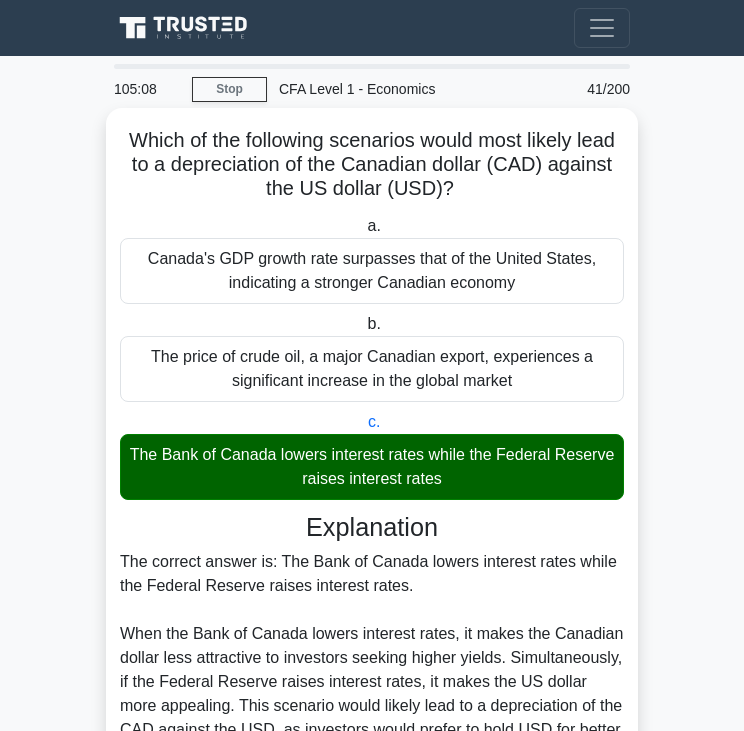 scroll, scrollTop: 427, scrollLeft: 0, axis: vertical 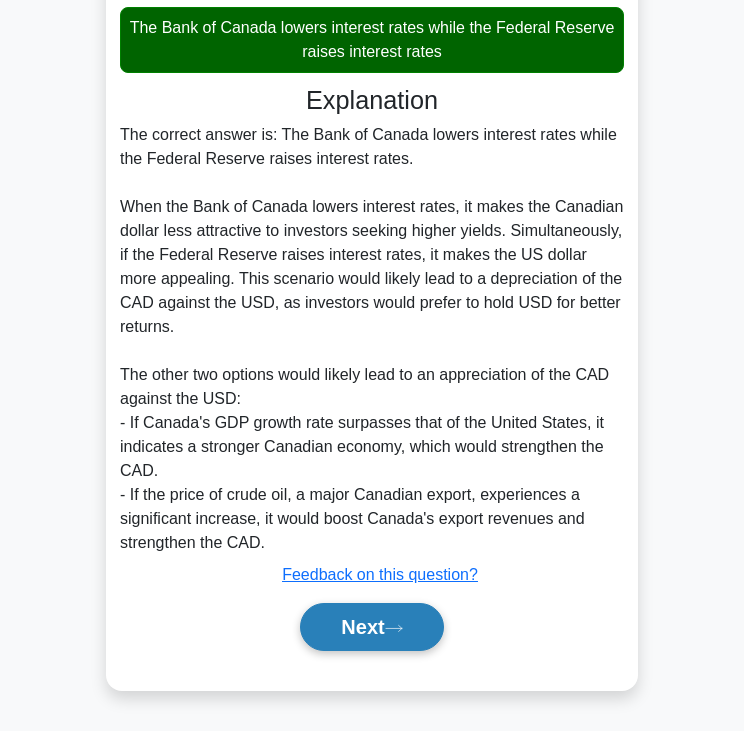 click on "Next" at bounding box center (371, 627) 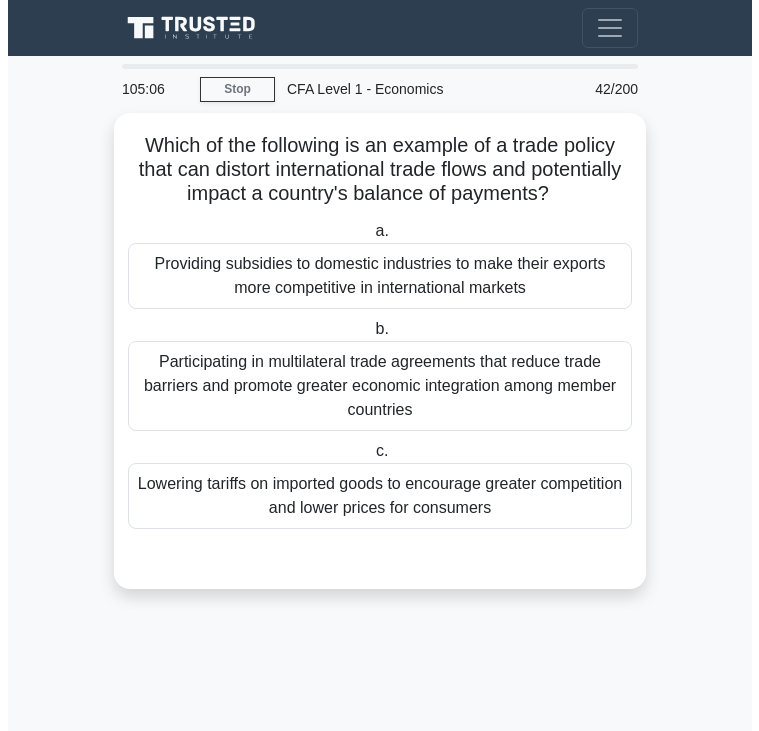 scroll, scrollTop: 0, scrollLeft: 0, axis: both 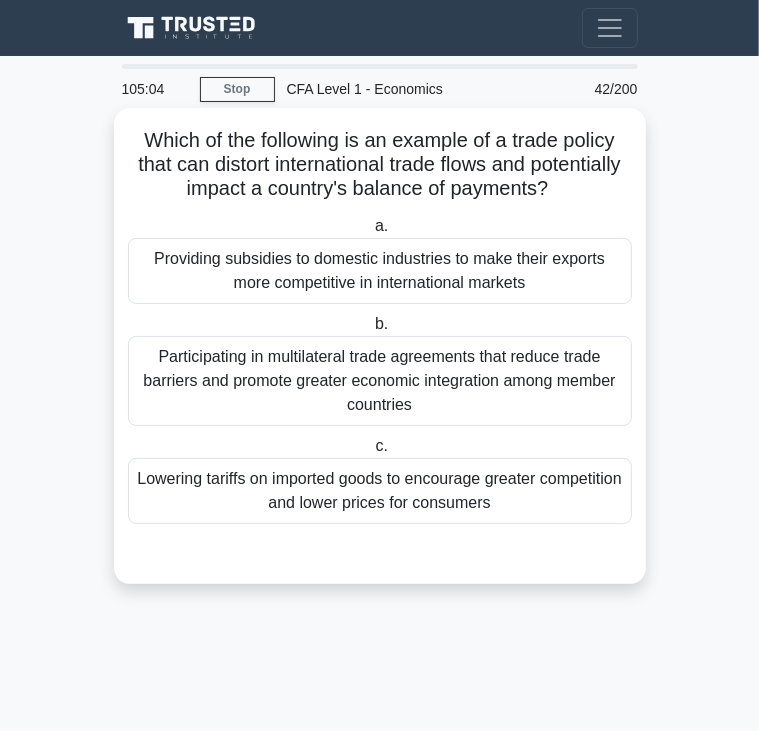 click on "Which of the following is an example of a trade policy that can distort international trade flows and potentially impact a country's balance of payments?
.spinner_0XTQ{transform-origin:center;animation:spinner_y6GP .75s linear infinite}@keyframes spinner_y6GP{100%{transform:rotate(360deg)}}" at bounding box center [380, 165] 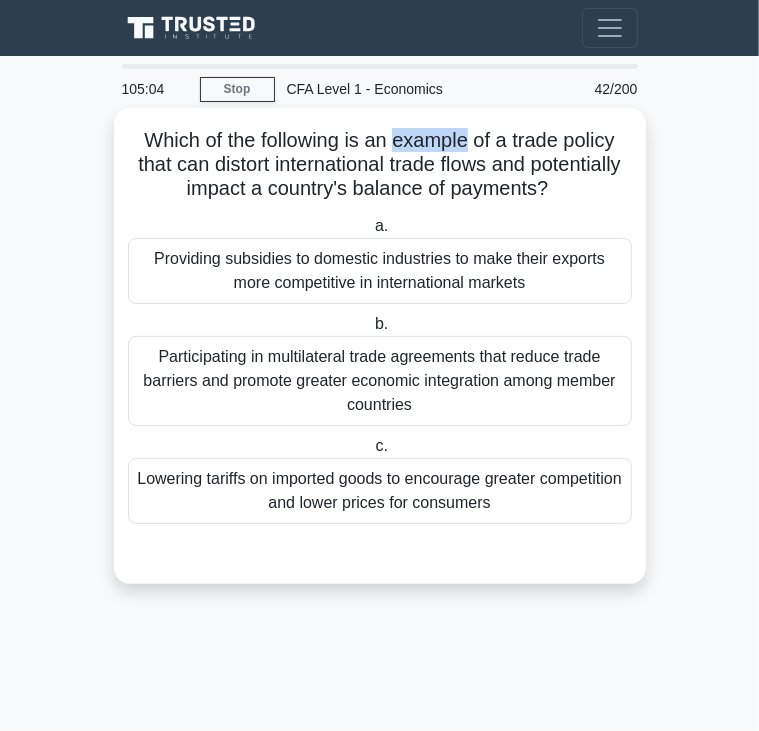 click on "Which of the following is an example of a trade policy that can distort international trade flows and potentially impact a country's balance of payments?
.spinner_0XTQ{transform-origin:center;animation:spinner_y6GP .75s linear infinite}@keyframes spinner_y6GP{100%{transform:rotate(360deg)}}" at bounding box center (380, 165) 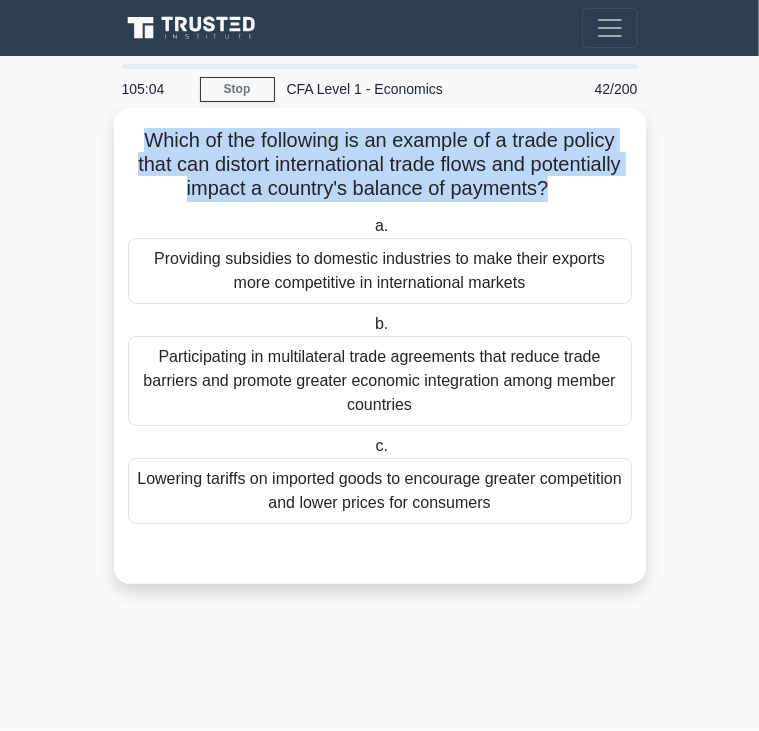 click on "Which of the following is an example of a trade policy that can distort international trade flows and potentially impact a country's balance of payments?
.spinner_0XTQ{transform-origin:center;animation:spinner_y6GP .75s linear infinite}@keyframes spinner_y6GP{100%{transform:rotate(360deg)}}" at bounding box center (380, 165) 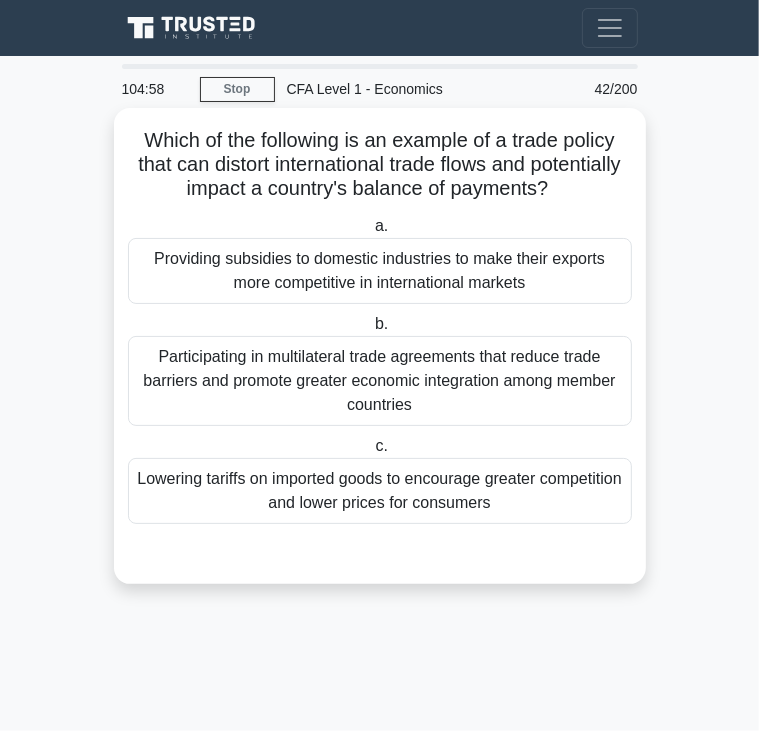 click on "Participating in multilateral trade agreements that reduce trade barriers and promote greater economic integration among member countries" at bounding box center [380, 381] 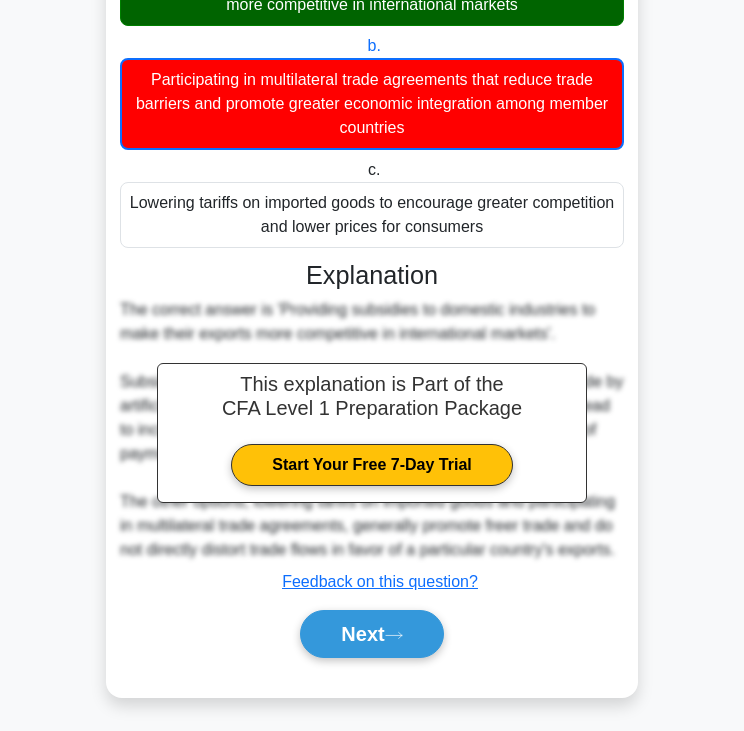 scroll, scrollTop: 308, scrollLeft: 0, axis: vertical 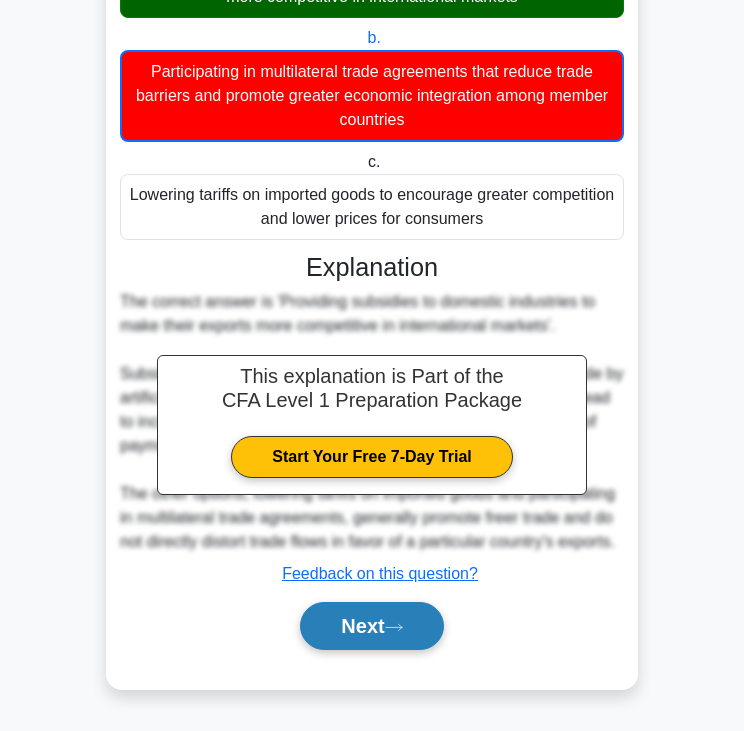 click on "Next" at bounding box center (371, 626) 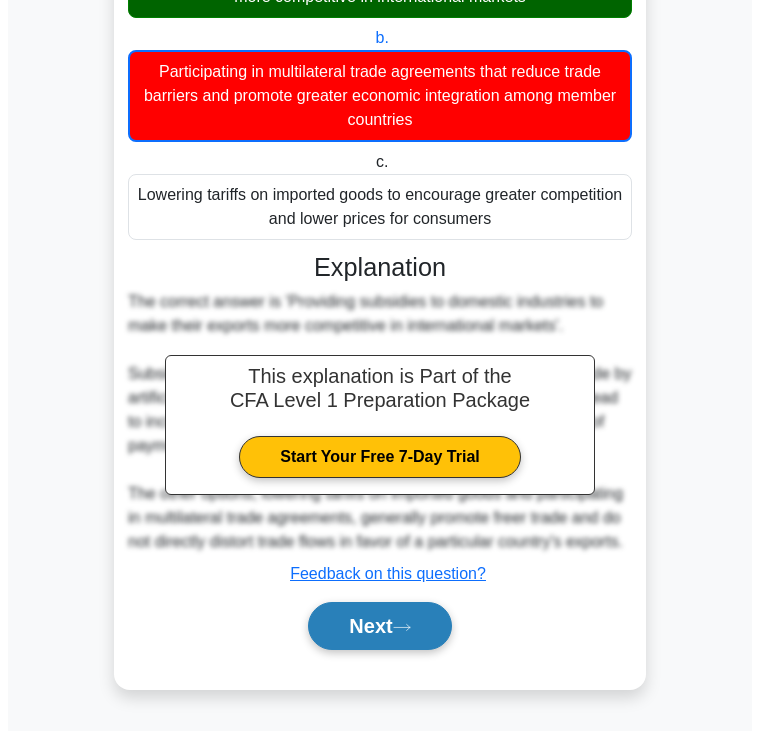 scroll, scrollTop: 0, scrollLeft: 0, axis: both 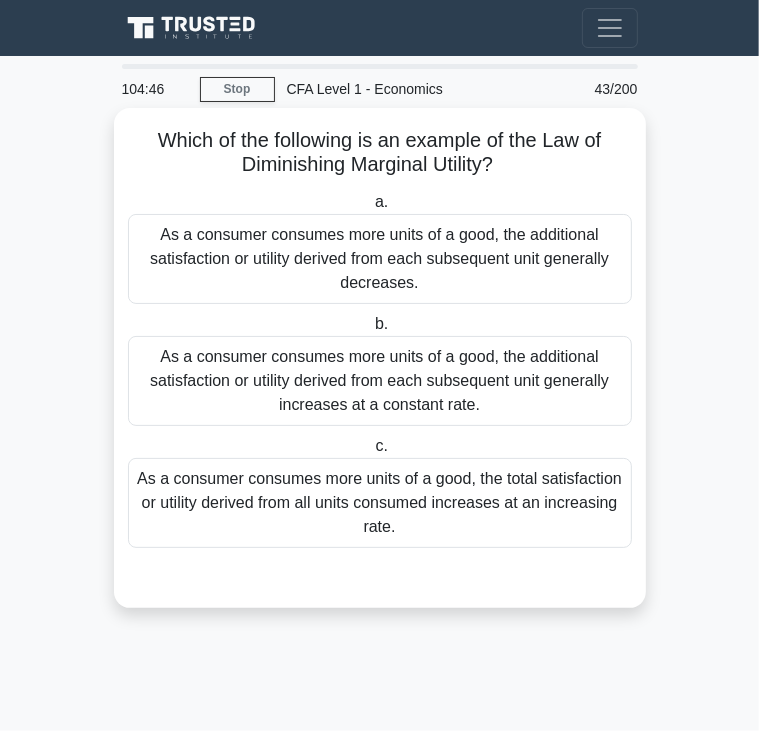 click on "Which of the following is an example of the Law of Diminishing Marginal Utility?
.spinner_0XTQ{transform-origin:center;animation:spinner_y6GP .75s linear infinite}@keyframes spinner_y6GP{100%{transform:rotate(360deg)}}" at bounding box center [380, 153] 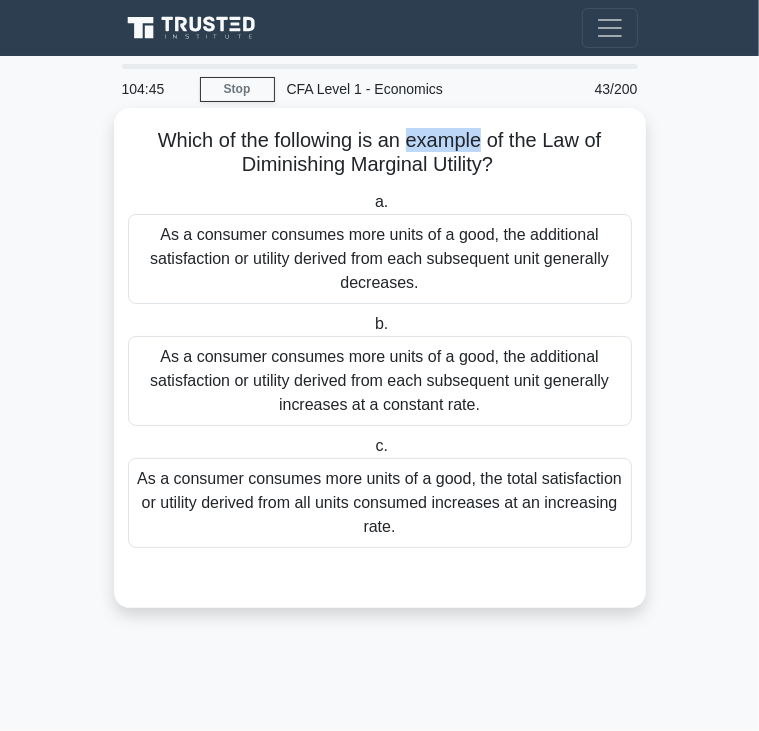 click on "Which of the following is an example of the Law of Diminishing Marginal Utility?
.spinner_0XTQ{transform-origin:center;animation:spinner_y6GP .75s linear infinite}@keyframes spinner_y6GP{100%{transform:rotate(360deg)}}" at bounding box center [380, 153] 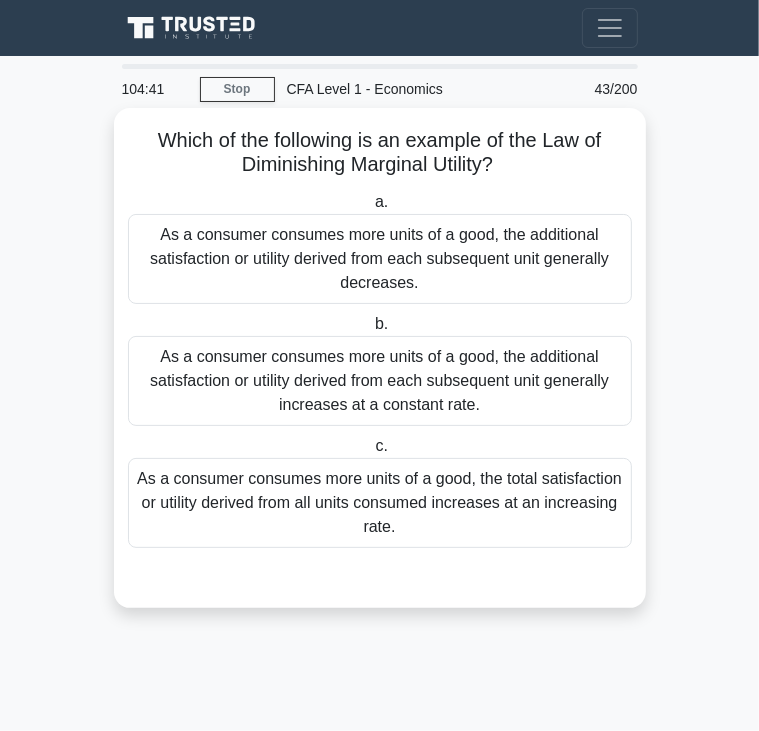 click on "As a consumer consumes more units of a good, the additional satisfaction or utility derived from each subsequent unit generally decreases." at bounding box center [380, 259] 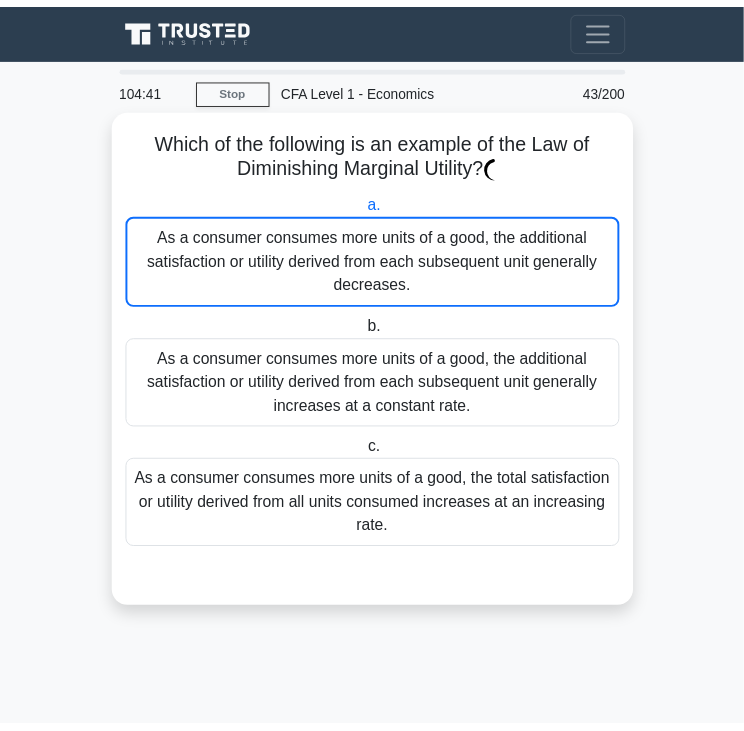 scroll, scrollTop: 403, scrollLeft: 0, axis: vertical 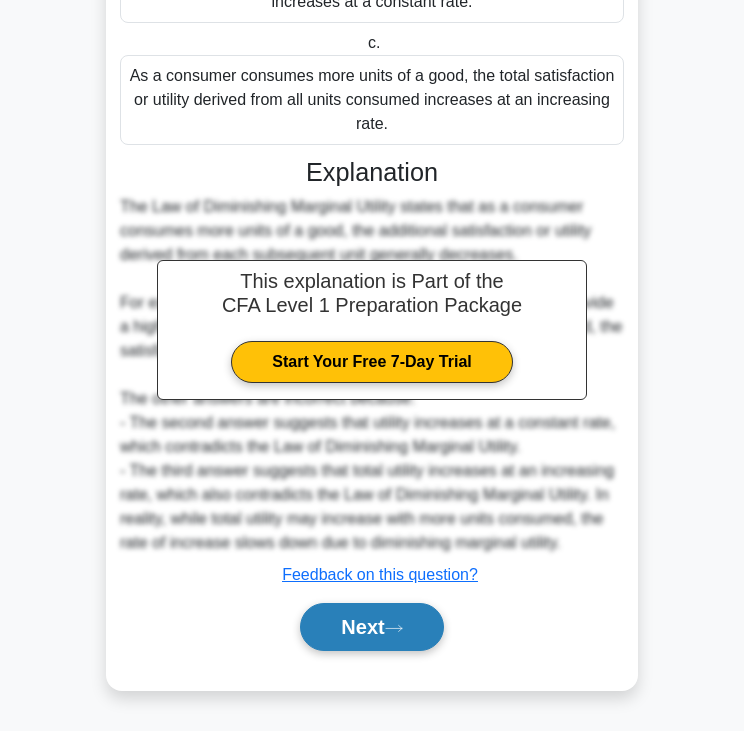 click on "Next" at bounding box center (371, 627) 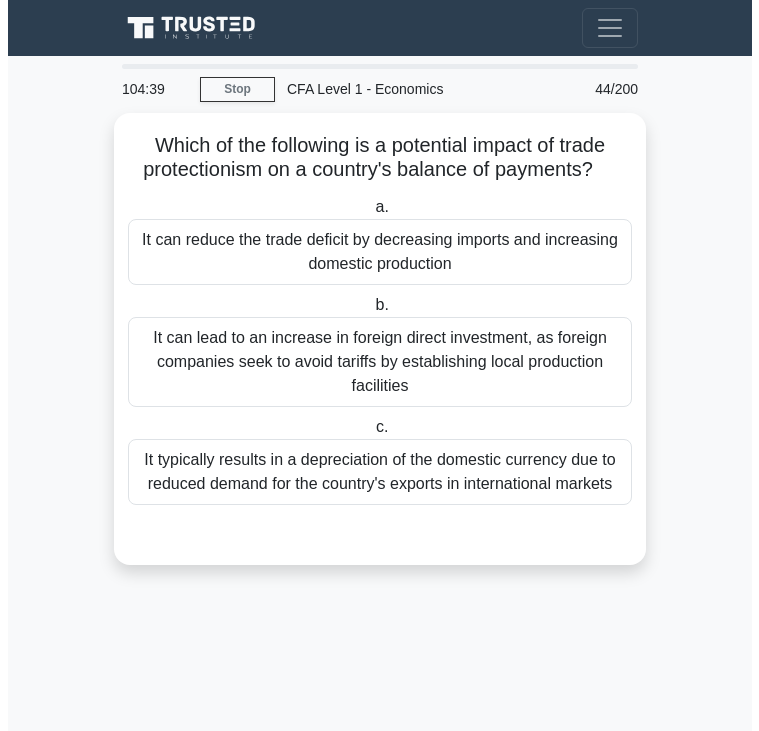 scroll, scrollTop: 0, scrollLeft: 0, axis: both 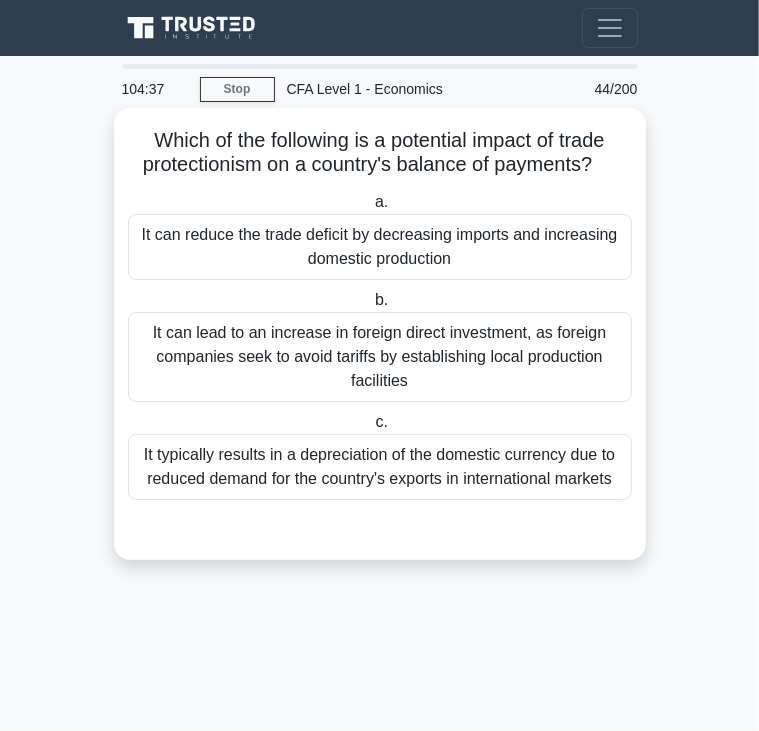 click on "Which of the following is a potential impact of trade protectionism on a country's balance of payments?
.spinner_0XTQ{transform-origin:center;animation:spinner_y6GP .75s linear infinite}@keyframes spinner_y6GP{100%{transform:rotate(360deg)}}" at bounding box center [380, 153] 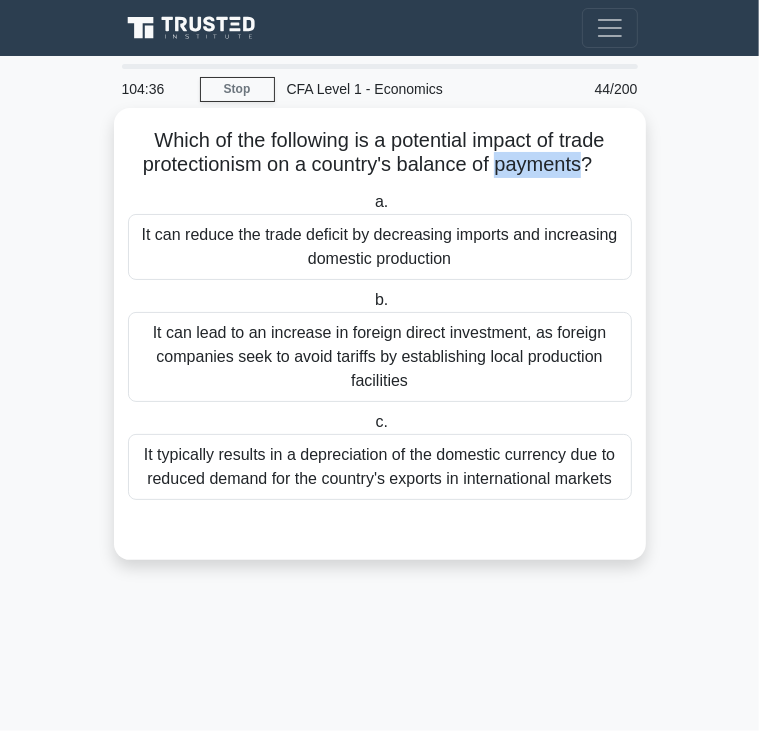 click on "Which of the following is a potential impact of trade protectionism on a country's balance of payments?
.spinner_0XTQ{transform-origin:center;animation:spinner_y6GP .75s linear infinite}@keyframes spinner_y6GP{100%{transform:rotate(360deg)}}" at bounding box center [380, 153] 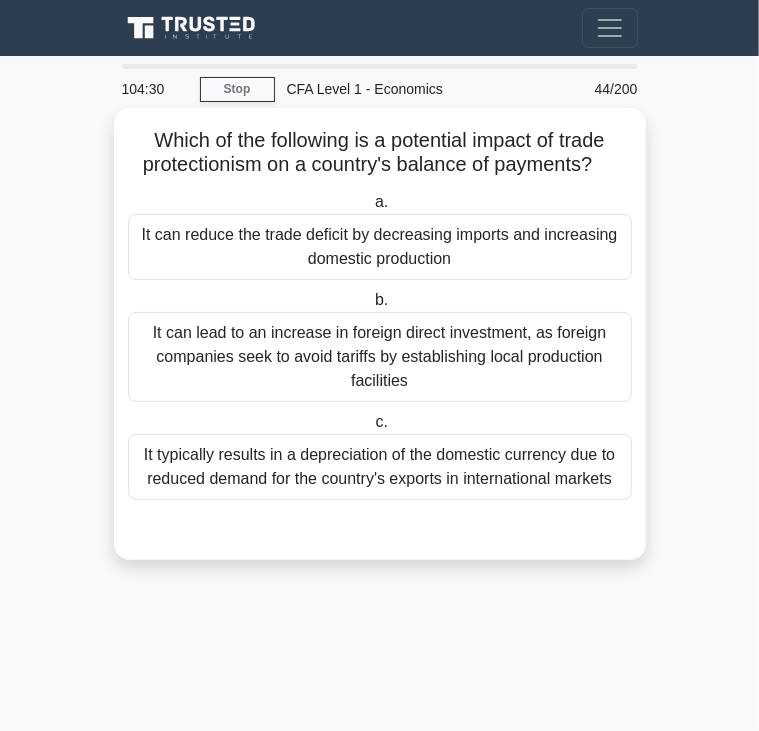 click on "It can reduce the trade deficit by decreasing imports and increasing domestic production" at bounding box center (380, 247) 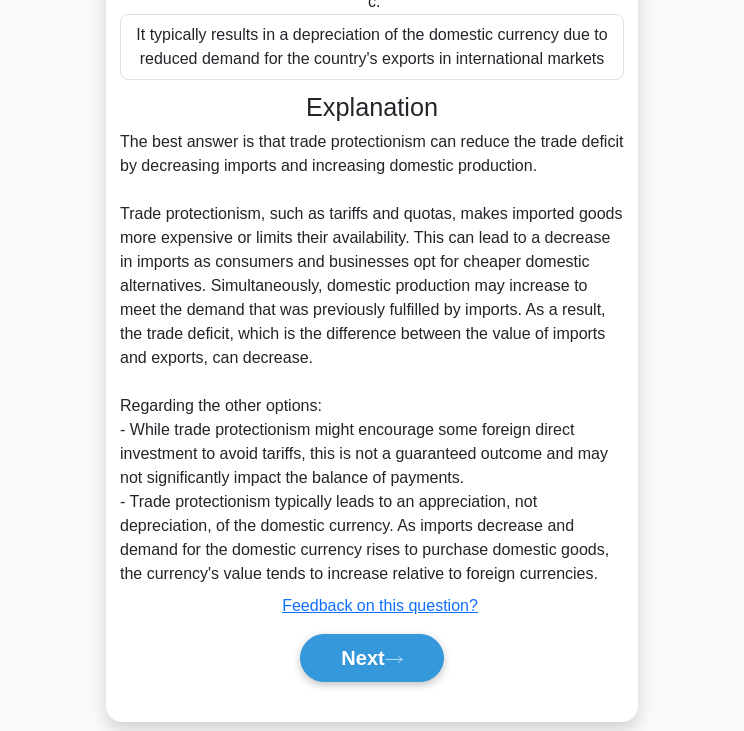 scroll, scrollTop: 451, scrollLeft: 0, axis: vertical 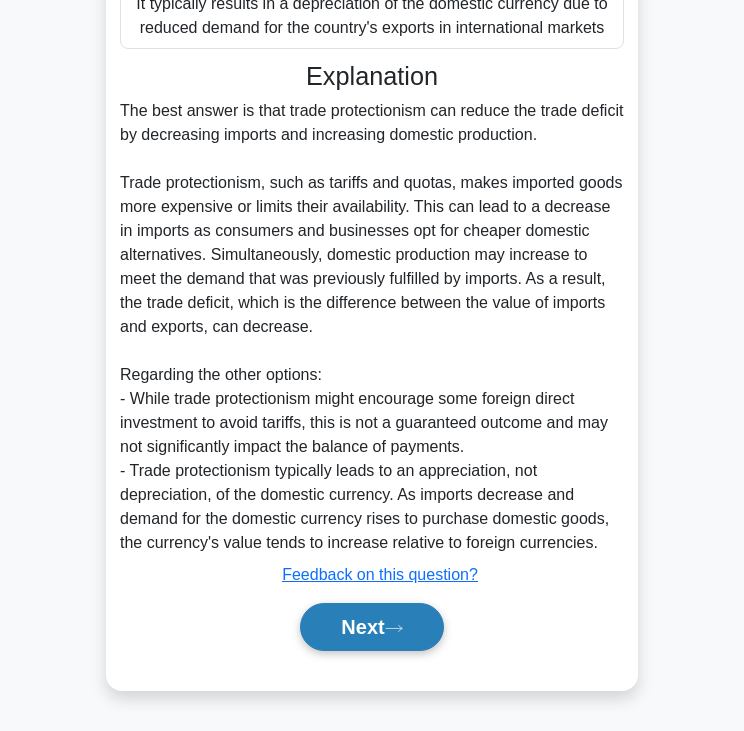 click on "Next" at bounding box center (371, 627) 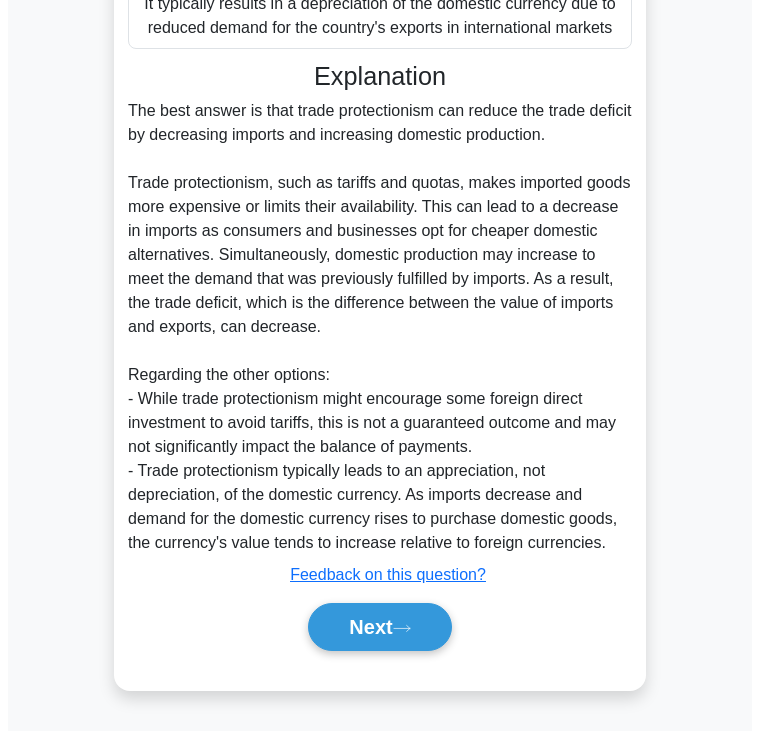 scroll, scrollTop: 0, scrollLeft: 0, axis: both 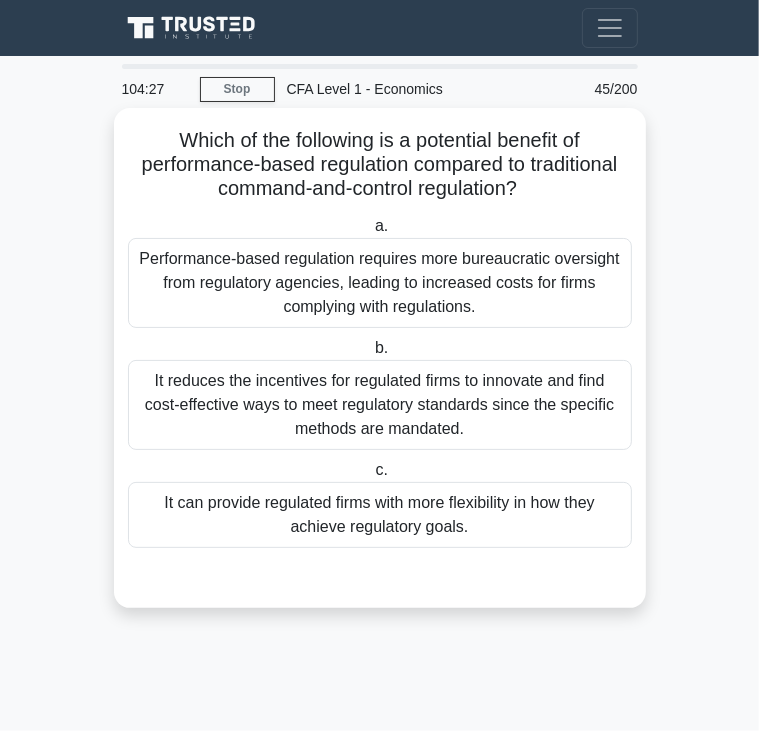 click on "Which of the following is a potential benefit of performance-based regulation compared to traditional command-and-control regulation?
.spinner_0XTQ{transform-origin:center;animation:spinner_y6GP .75s linear infinite}@keyframes spinner_y6GP{100%{transform:rotate(360deg)}}" at bounding box center (380, 165) 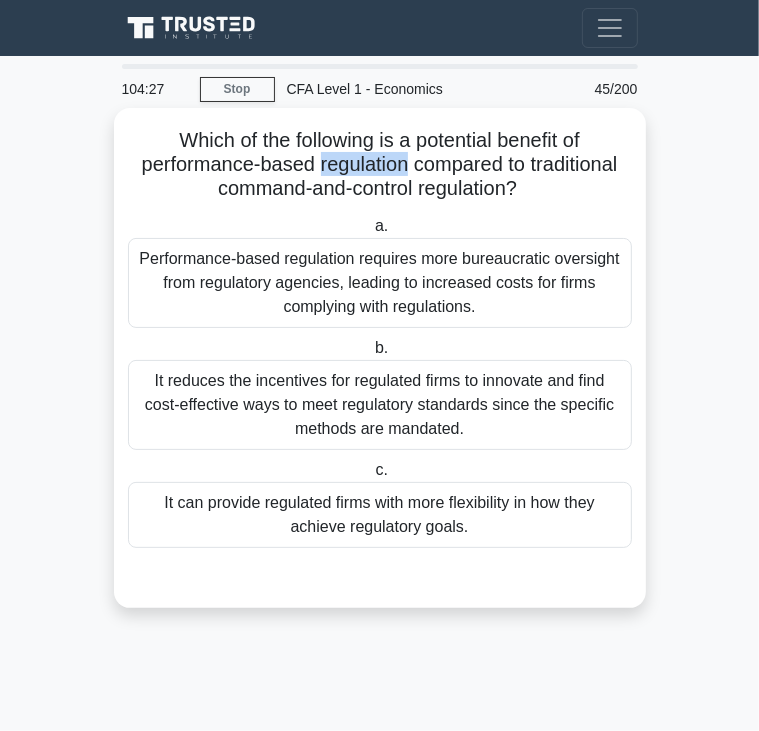 click on "Which of the following is a potential benefit of performance-based regulation compared to traditional command-and-control regulation?
.spinner_0XTQ{transform-origin:center;animation:spinner_y6GP .75s linear infinite}@keyframes spinner_y6GP{100%{transform:rotate(360deg)}}" at bounding box center (380, 165) 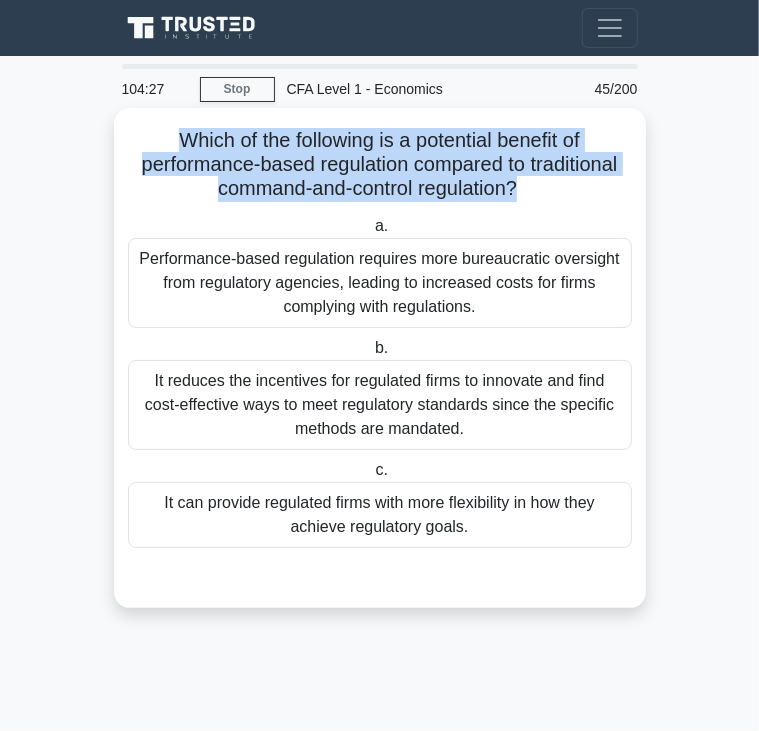 click on "Which of the following is a potential benefit of performance-based regulation compared to traditional command-and-control regulation?
.spinner_0XTQ{transform-origin:center;animation:spinner_y6GP .75s linear infinite}@keyframes spinner_y6GP{100%{transform:rotate(360deg)}}" at bounding box center (380, 165) 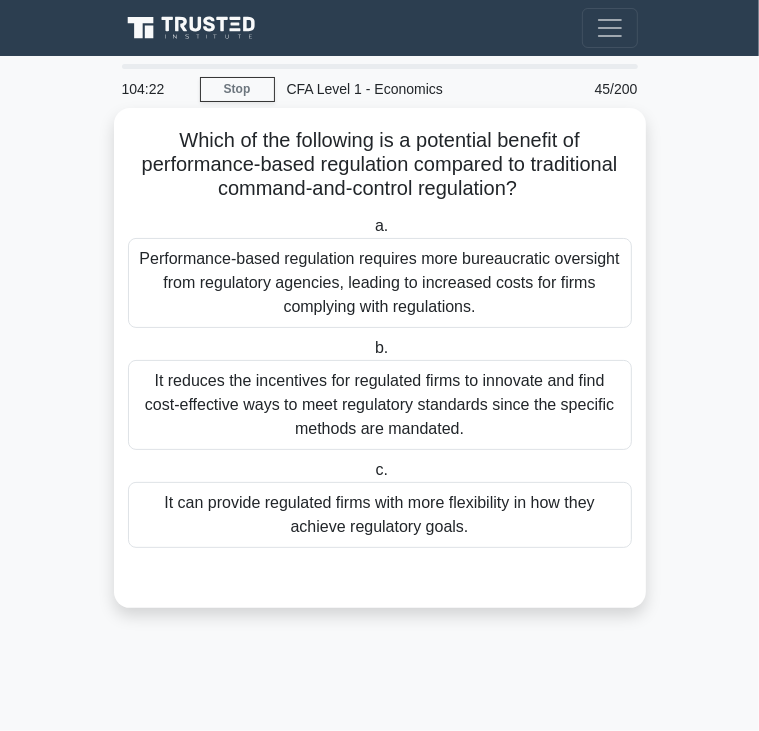 click on "Performance-based regulation requires more bureaucratic oversight from regulatory agencies, leading to increased costs for firms complying with regulations." at bounding box center (380, 283) 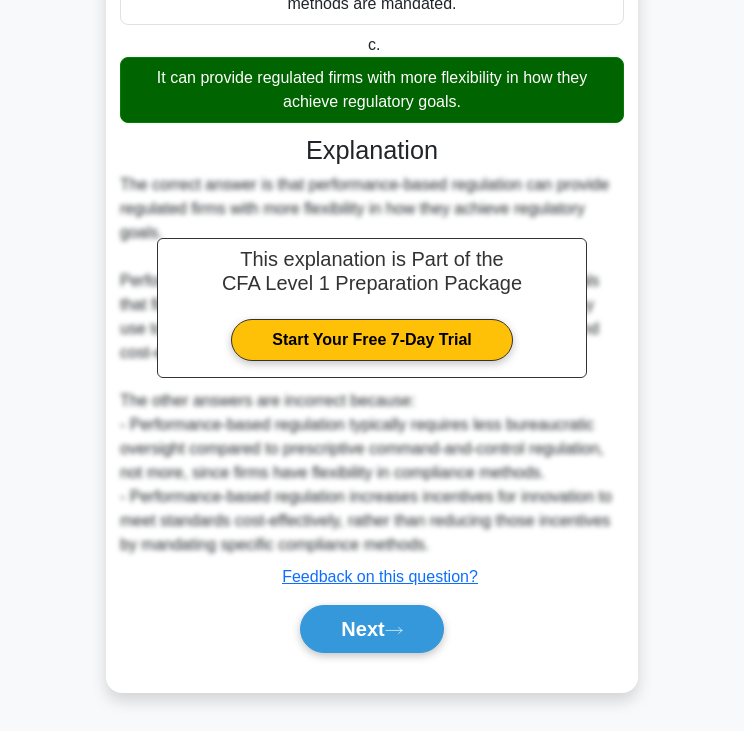 scroll, scrollTop: 428, scrollLeft: 0, axis: vertical 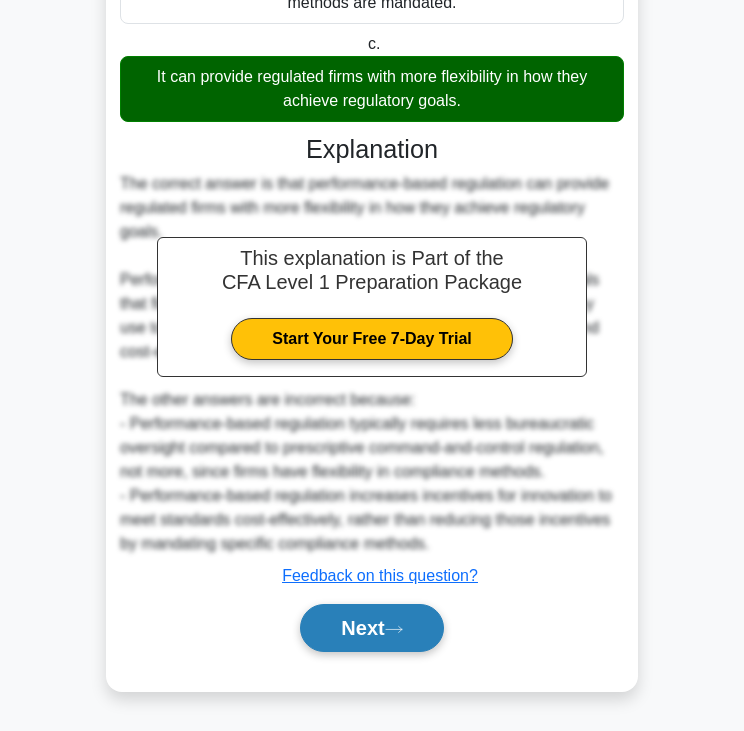 click on "Next" at bounding box center (371, 628) 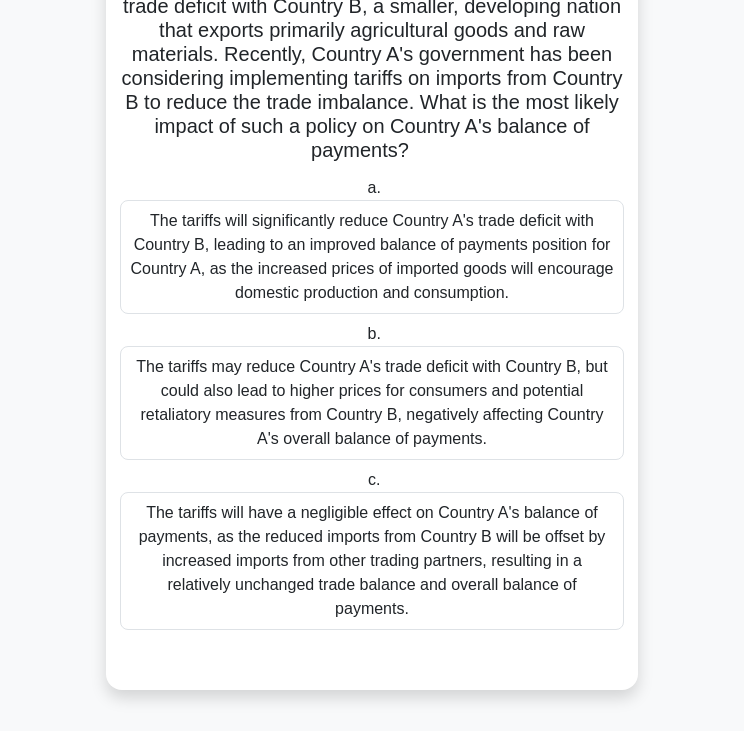 scroll, scrollTop: 157, scrollLeft: 0, axis: vertical 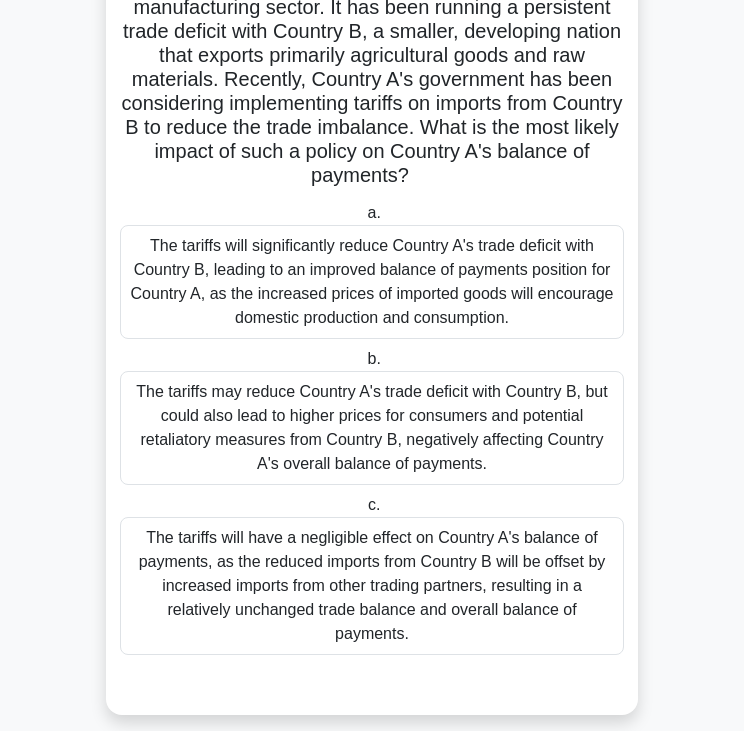 click on "Country A is a large, developed economy with a strong manufacturing sector. It has been running a persistent trade deficit with Country B, a smaller, developing nation that exports primarily agricultural goods and raw materials. Recently, Country A's government has been considering implementing tariffs on imports from Country B to reduce the trade imbalance. What is the most likely impact of such a policy on Country A's balance of payments?
.spinner_0XTQ{transform-origin:center;animation:spinner_y6GP .75s linear infinite}@keyframes spinner_y6GP{100%{transform:rotate(360deg)}}" at bounding box center [372, 80] 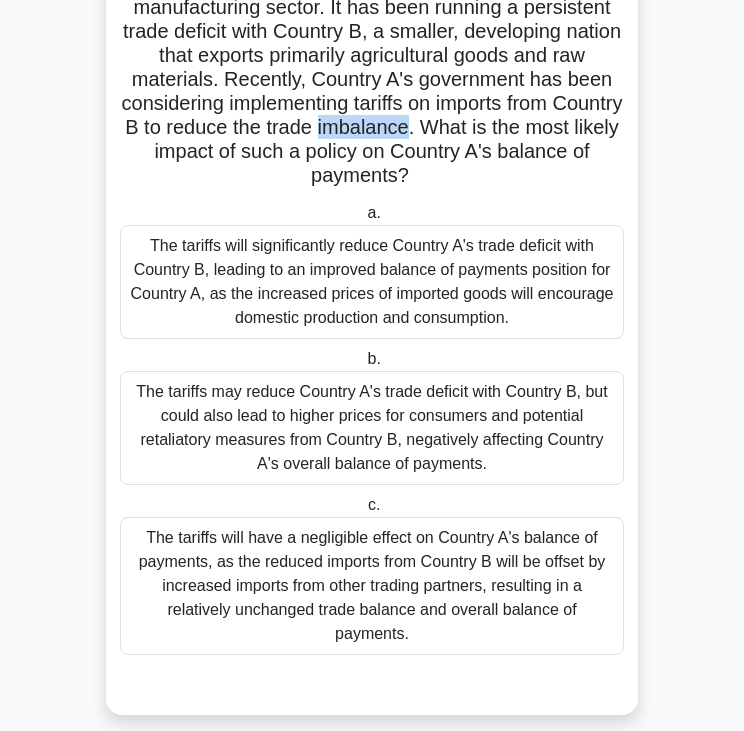 click on "Country A is a large, developed economy with a strong manufacturing sector. It has been running a persistent trade deficit with Country B, a smaller, developing nation that exports primarily agricultural goods and raw materials. Recently, Country A's government has been considering implementing tariffs on imports from Country B to reduce the trade imbalance. What is the most likely impact of such a policy on Country A's balance of payments?
.spinner_0XTQ{transform-origin:center;animation:spinner_y6GP .75s linear infinite}@keyframes spinner_y6GP{100%{transform:rotate(360deg)}}" at bounding box center (372, 80) 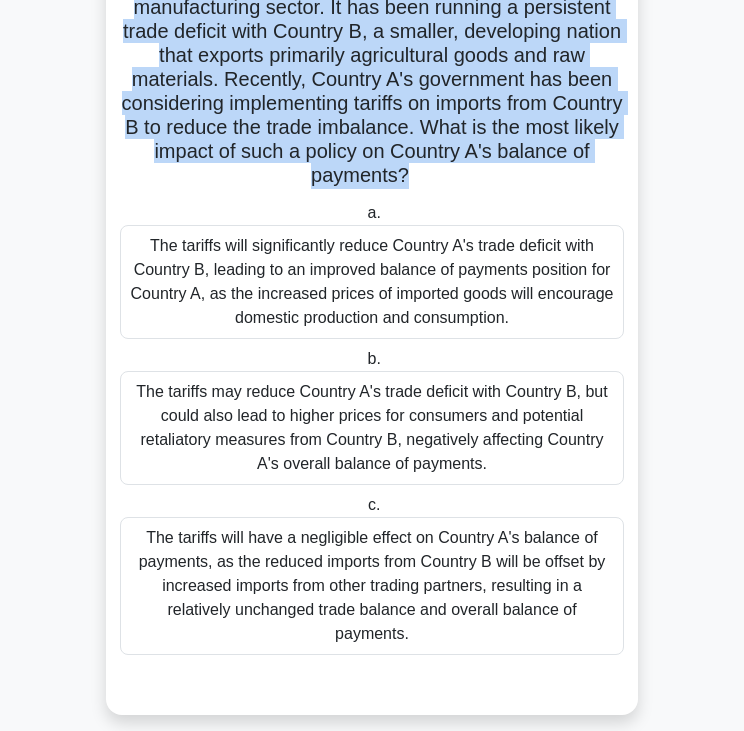 click on "Country A is a large, developed economy with a strong manufacturing sector. It has been running a persistent trade deficit with Country B, a smaller, developing nation that exports primarily agricultural goods and raw materials. Recently, Country A's government has been considering implementing tariffs on imports from Country B to reduce the trade imbalance. What is the most likely impact of such a policy on Country A's balance of payments?
.spinner_0XTQ{transform-origin:center;animation:spinner_y6GP .75s linear infinite}@keyframes spinner_y6GP{100%{transform:rotate(360deg)}}" at bounding box center (372, 80) 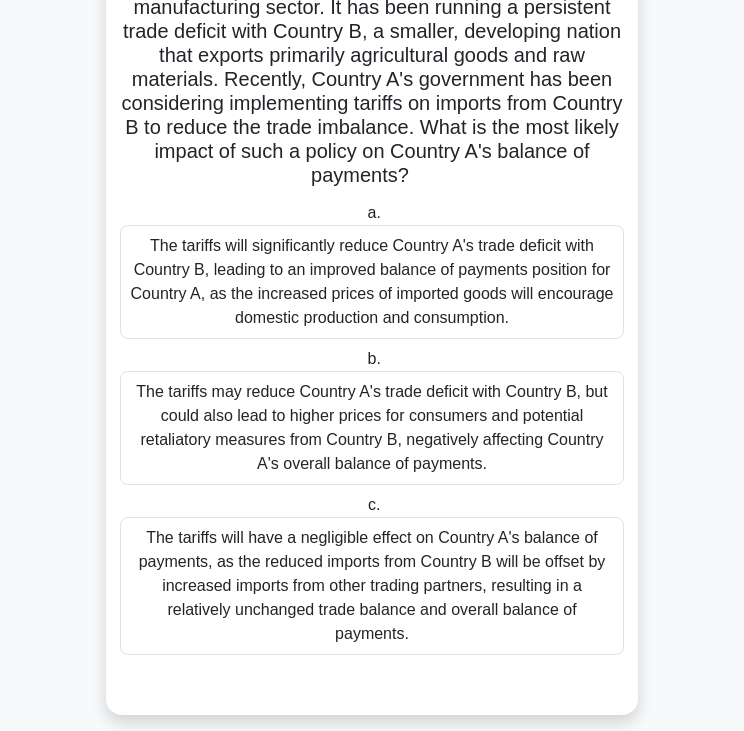 click on "The tariffs will significantly reduce Country A's trade deficit with Country B, leading to an improved balance of payments position for Country A, as the increased prices of imported goods will encourage domestic production and consumption." at bounding box center [372, 282] 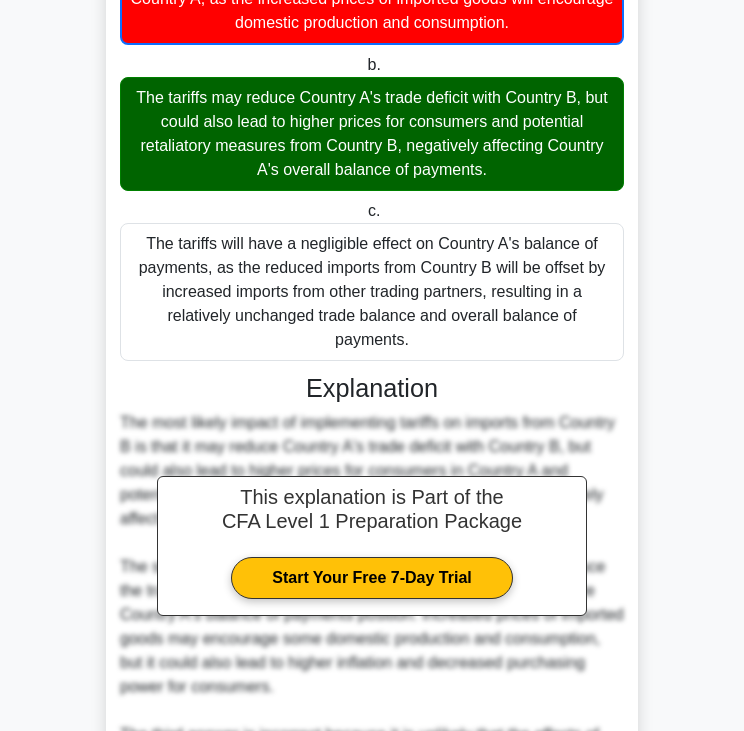 scroll, scrollTop: 716, scrollLeft: 0, axis: vertical 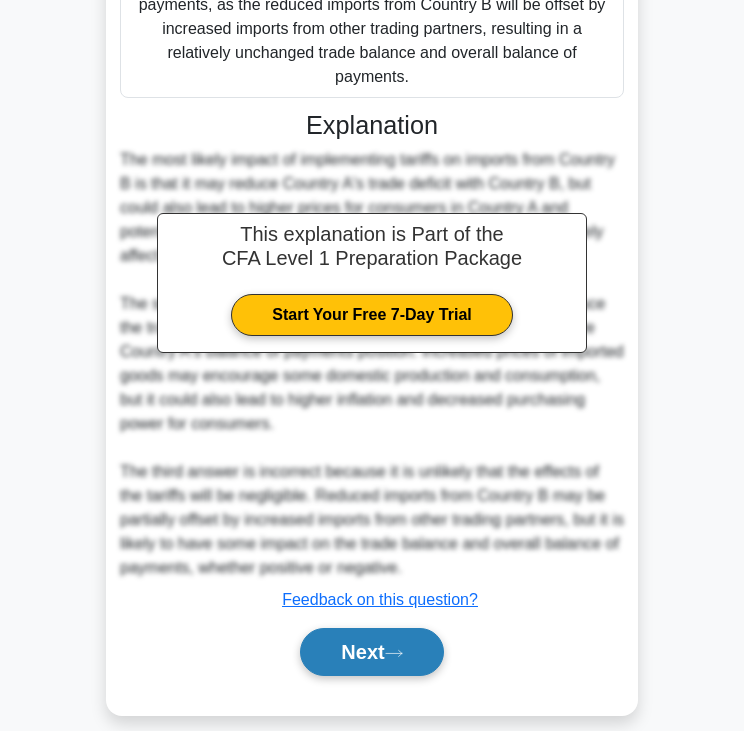click on "Next" at bounding box center (371, 652) 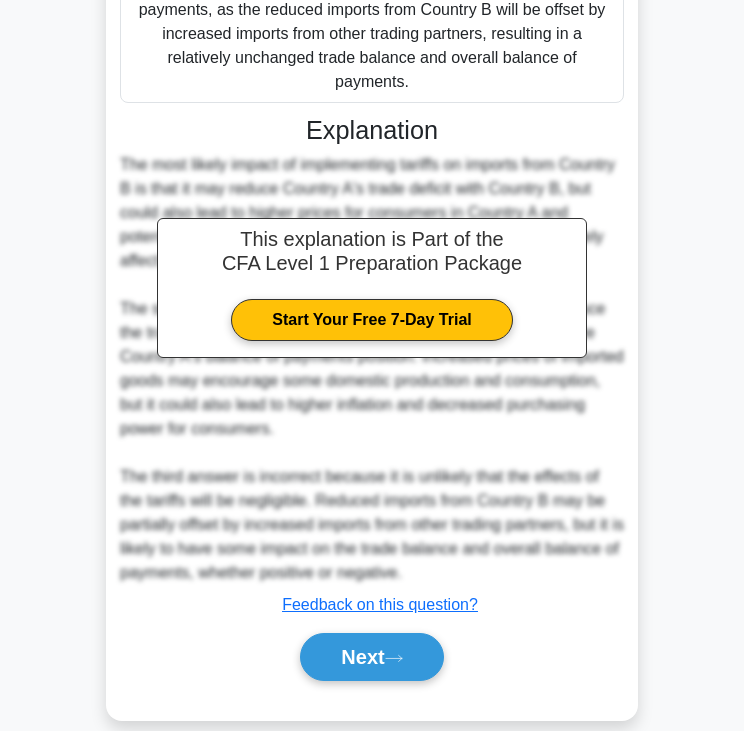 scroll, scrollTop: 0, scrollLeft: 0, axis: both 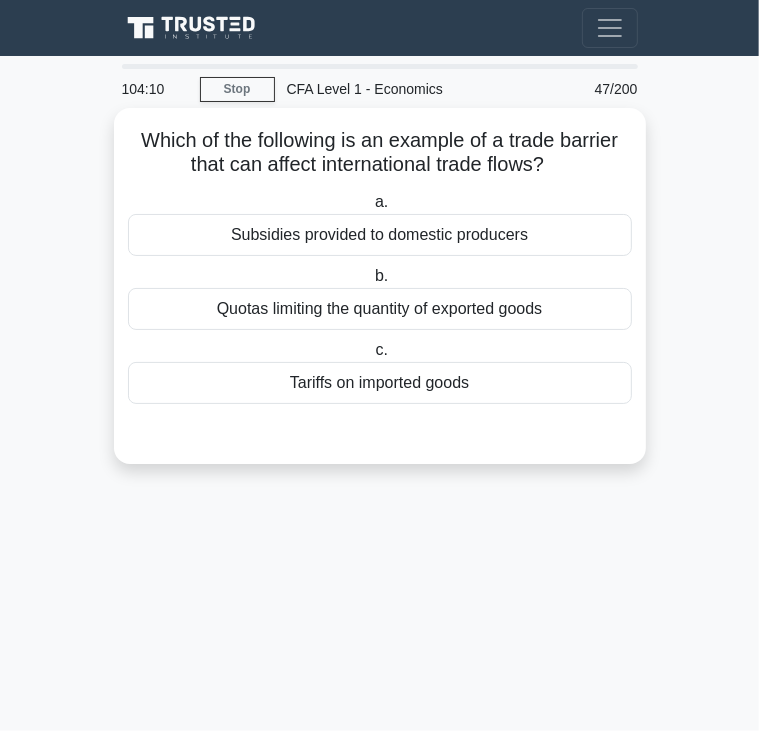click on "Which of the following is an example of a trade barrier that can affect international trade flows?
.spinner_0XTQ{transform-origin:center;animation:spinner_y6GP .75s linear infinite}@keyframes spinner_y6GP{100%{transform:rotate(360deg)}}" at bounding box center (380, 153) 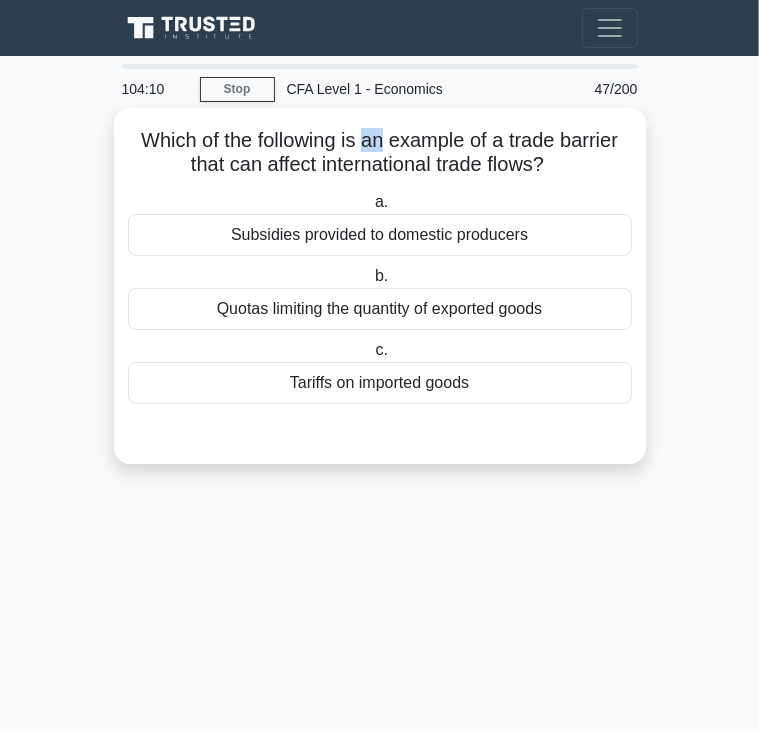 click on "Which of the following is an example of a trade barrier that can affect international trade flows?
.spinner_0XTQ{transform-origin:center;animation:spinner_y6GP .75s linear infinite}@keyframes spinner_y6GP{100%{transform:rotate(360deg)}}" at bounding box center (380, 153) 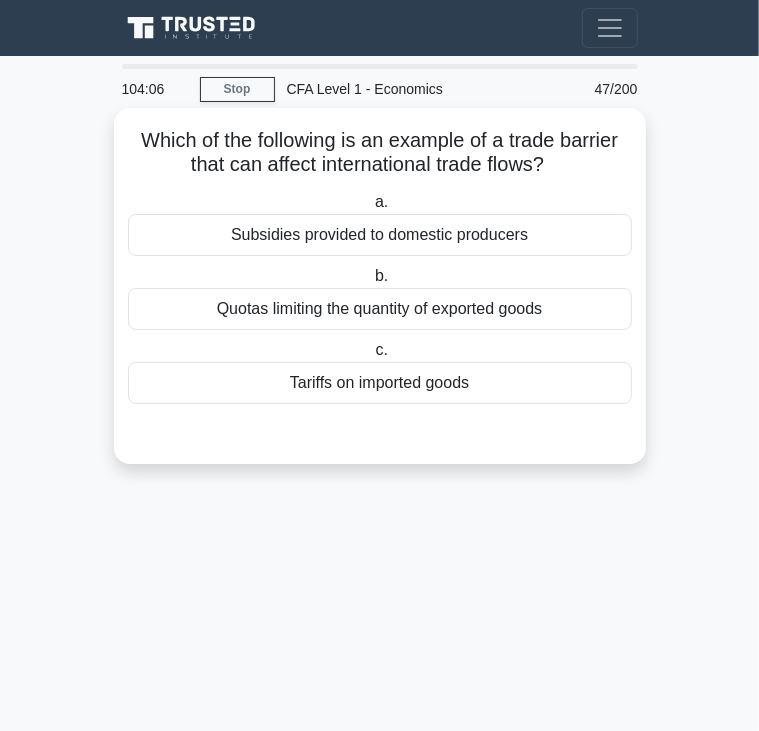 click on "Quotas limiting the quantity of exported goods" at bounding box center [380, 309] 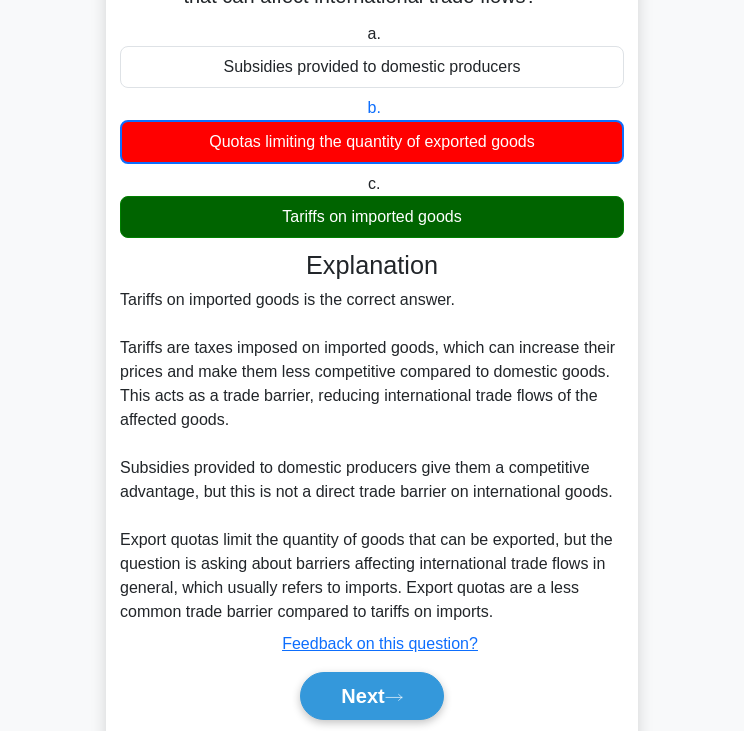 scroll, scrollTop: 236, scrollLeft: 0, axis: vertical 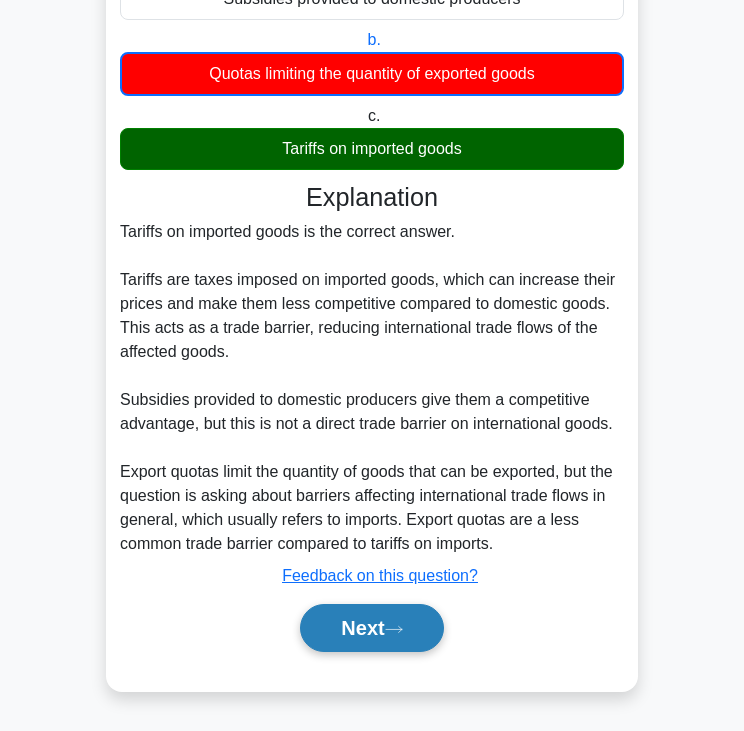 click on "Next" at bounding box center [371, 628] 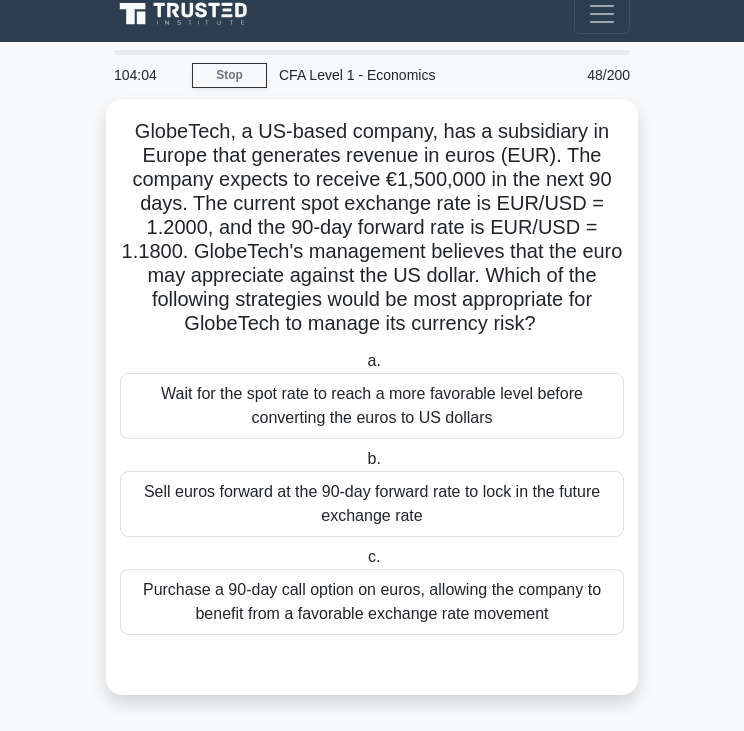 scroll, scrollTop: 13, scrollLeft: 0, axis: vertical 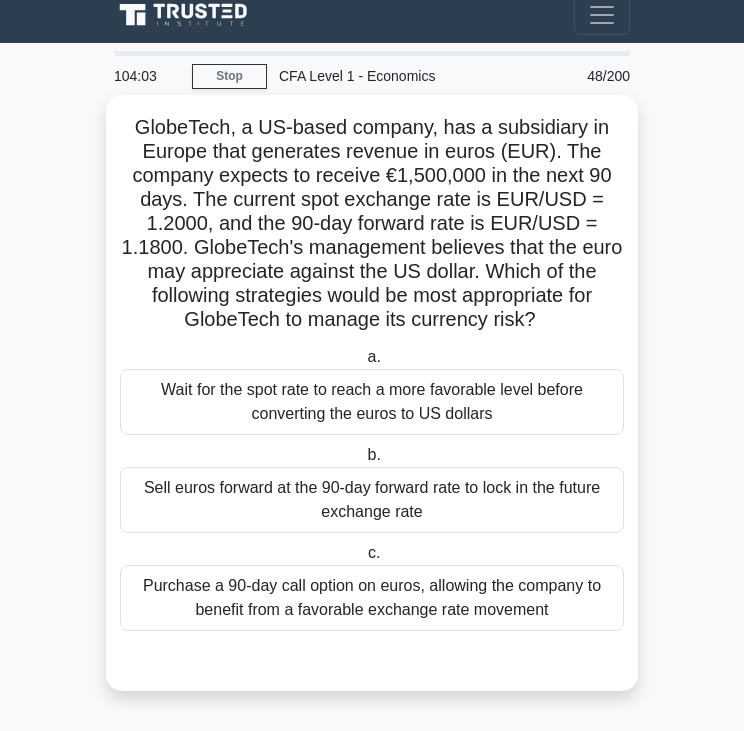 click on "GlobeTech, a US-based company, has a subsidiary in Europe that generates revenue in euros (EUR). The company expects to receive €1,500,000 in the next 90 days. The current spot exchange rate is EUR/USD = 1.2000, and the 90-day forward rate is EUR/USD = 1.1800. GlobeTech's management believes that the euro may appreciate against the US dollar. Which of the following strategies would be most appropriate for GlobeTech to manage its currency risk?
.spinner_0XTQ{transform-origin:center;animation:spinner_y6GP .75s linear infinite}@keyframes spinner_y6GP{100%{transform:rotate(360deg)}}" at bounding box center [372, 224] 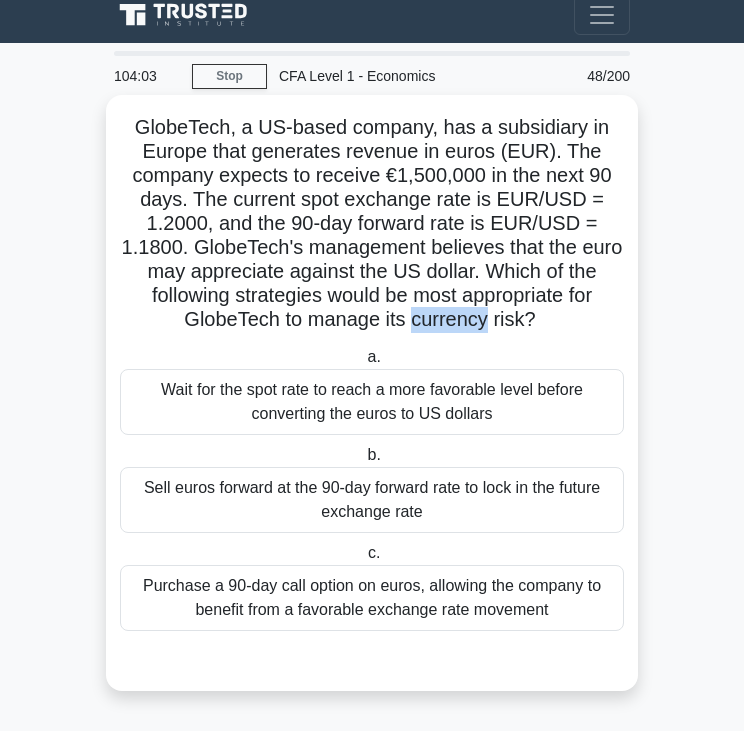 click on "GlobeTech, a US-based company, has a subsidiary in Europe that generates revenue in euros (EUR). The company expects to receive €1,500,000 in the next 90 days. The current spot exchange rate is EUR/USD = 1.2000, and the 90-day forward rate is EUR/USD = 1.1800. GlobeTech's management believes that the euro may appreciate against the US dollar. Which of the following strategies would be most appropriate for GlobeTech to manage its currency risk?
.spinner_0XTQ{transform-origin:center;animation:spinner_y6GP .75s linear infinite}@keyframes spinner_y6GP{100%{transform:rotate(360deg)}}" at bounding box center (372, 224) 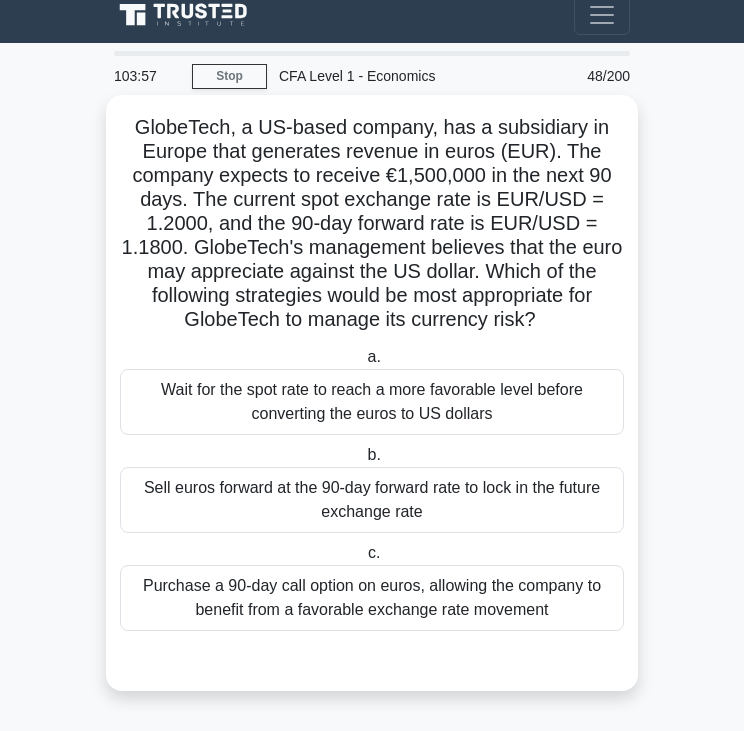 click on "Wait for the spot rate to reach a more favorable level before converting the euros to US dollars" at bounding box center [372, 402] 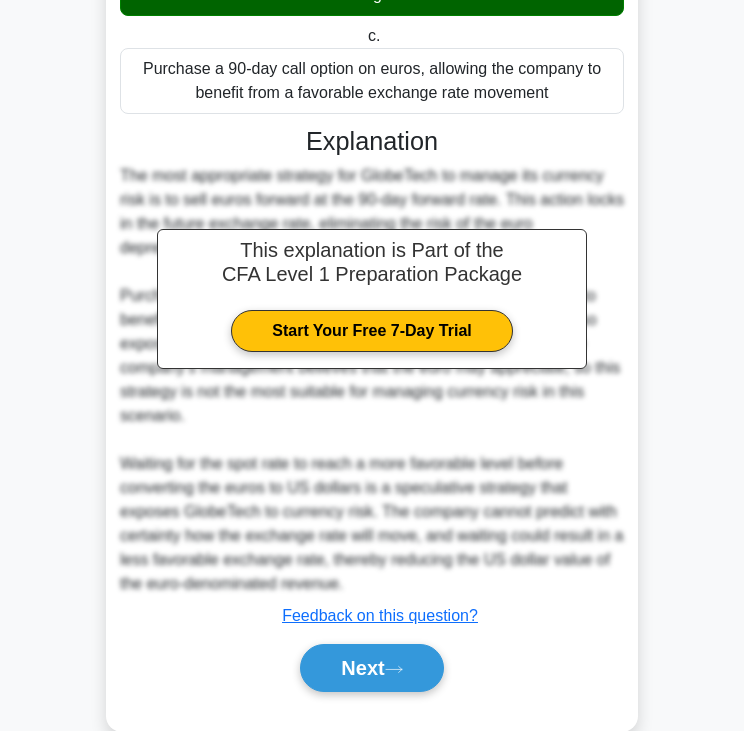 scroll, scrollTop: 572, scrollLeft: 0, axis: vertical 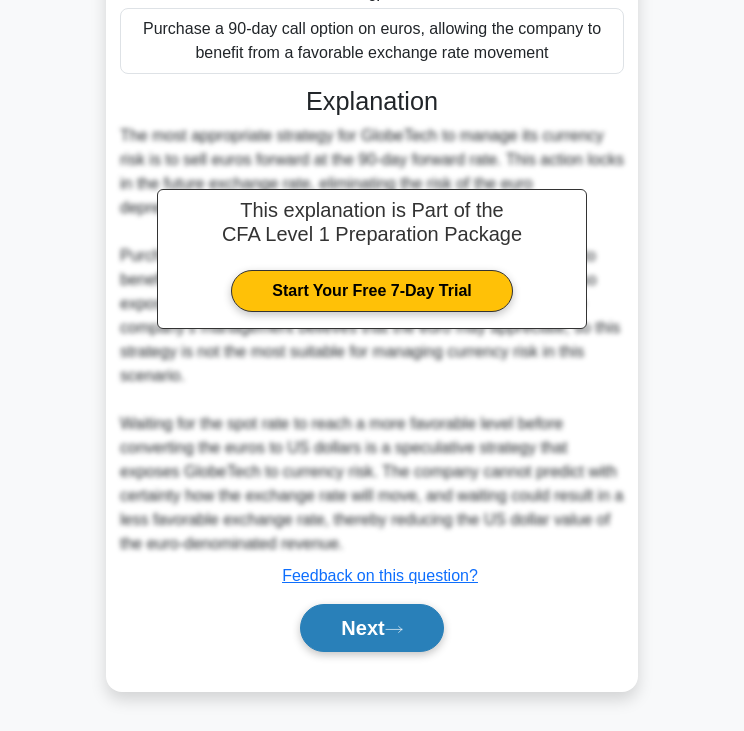 click on "Next" at bounding box center (371, 628) 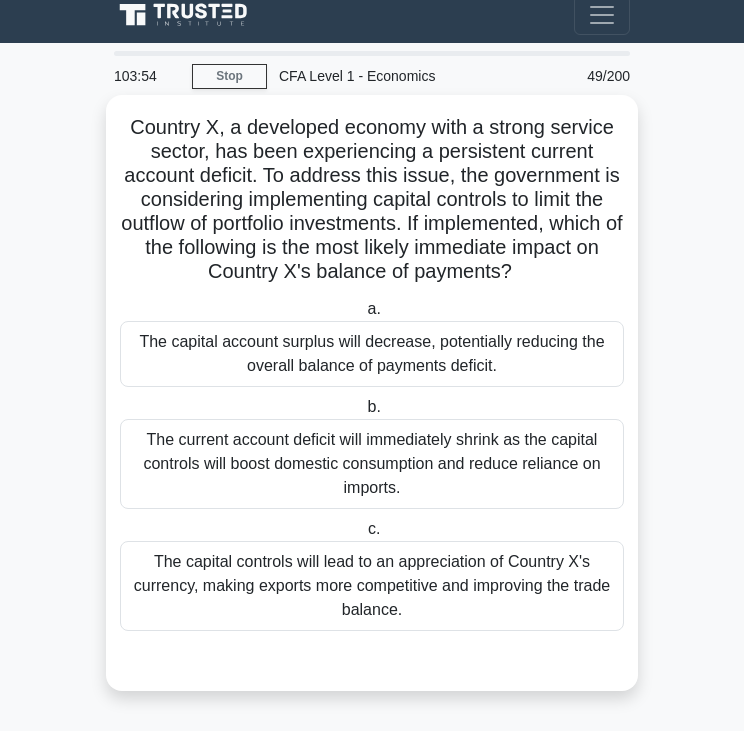click on "Country X, a developed economy with a strong service sector, has been experiencing a persistent current account deficit. To address this issue, the government is considering implementing capital controls to limit the outflow of portfolio investments. If implemented, which of the following is the most likely immediate impact on Country X's balance of payments?
.spinner_0XTQ{transform-origin:center;animation:spinner_y6GP .75s linear infinite}@keyframes spinner_y6GP{100%{transform:rotate(360deg)}}" at bounding box center [372, 200] 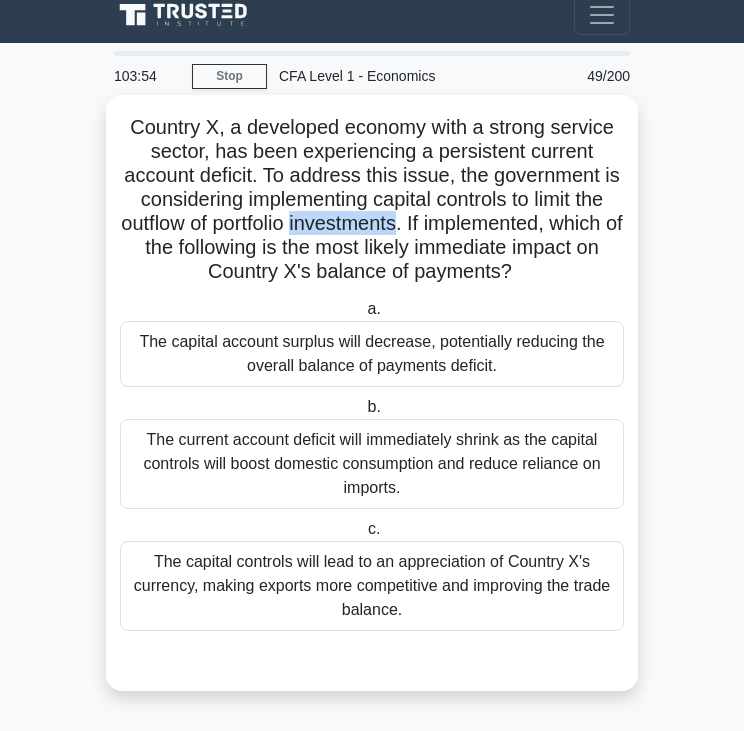 click on "Country X, a developed economy with a strong service sector, has been experiencing a persistent current account deficit. To address this issue, the government is considering implementing capital controls to limit the outflow of portfolio investments. If implemented, which of the following is the most likely immediate impact on Country X's balance of payments?
.spinner_0XTQ{transform-origin:center;animation:spinner_y6GP .75s linear infinite}@keyframes spinner_y6GP{100%{transform:rotate(360deg)}}" at bounding box center (372, 200) 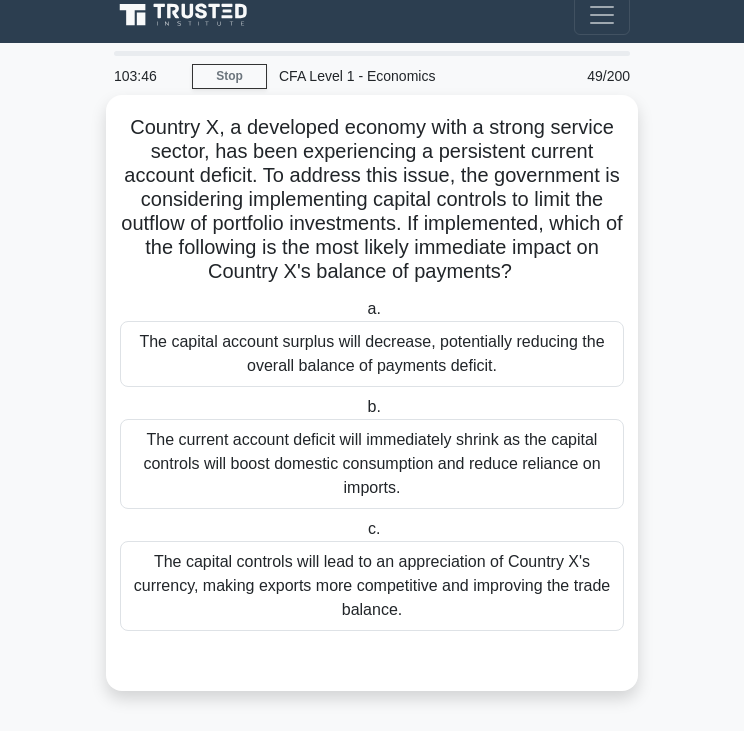 click on "a.
The capital account surplus will decrease, potentially reducing the overall balance of payments deficit.
b.
c." at bounding box center (372, 464) 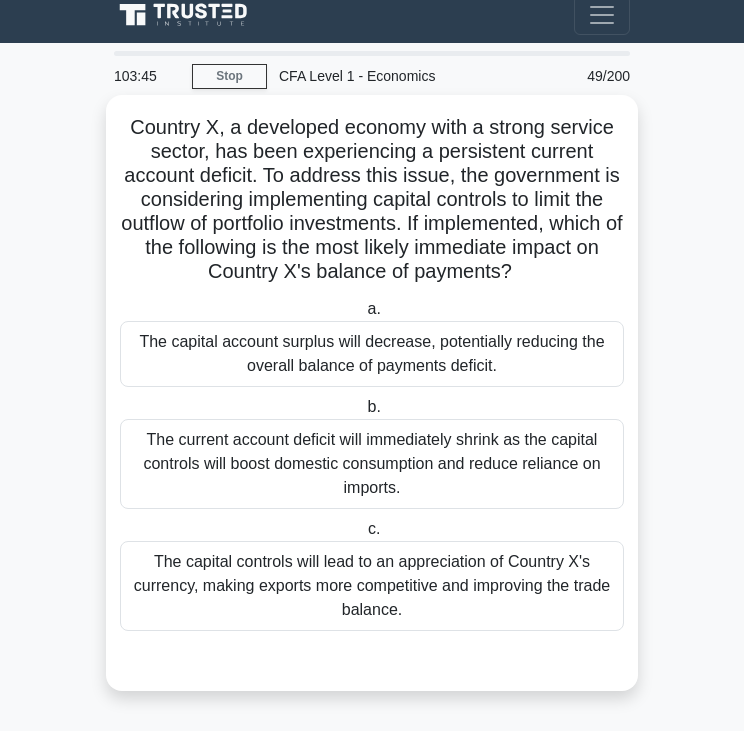 click on "The current account deficit will immediately shrink as the capital controls will boost domestic consumption and reduce reliance on imports." at bounding box center (372, 464) 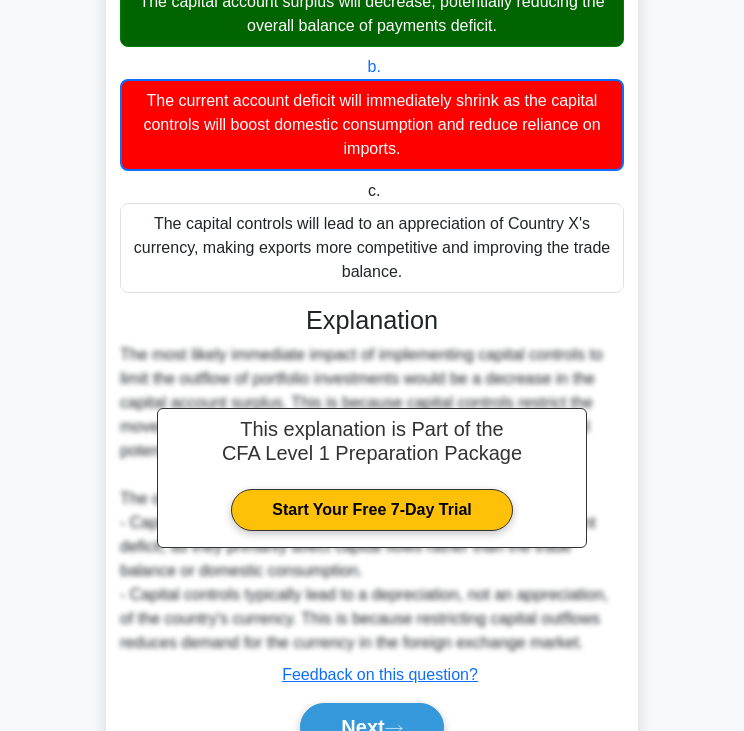 scroll, scrollTop: 452, scrollLeft: 0, axis: vertical 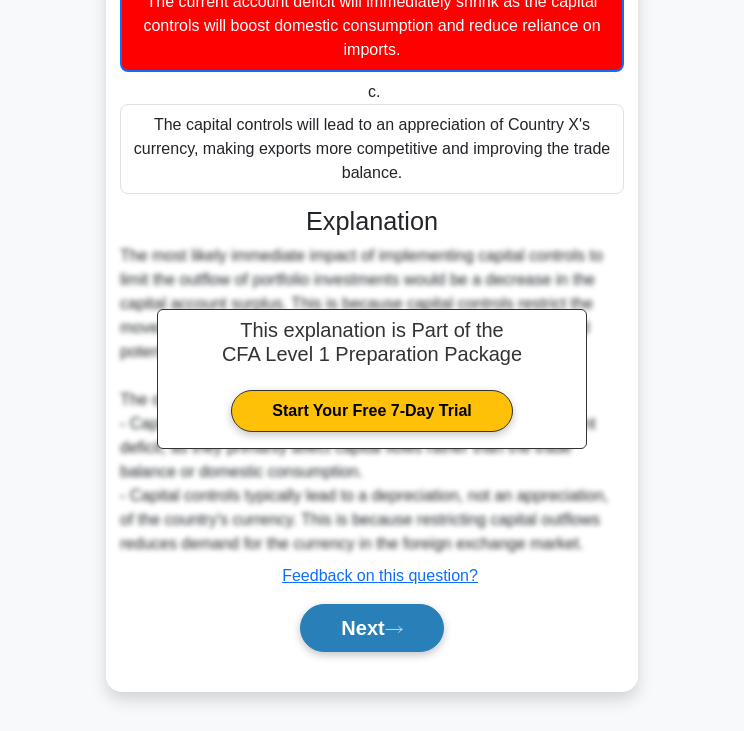click on "Next" at bounding box center [371, 628] 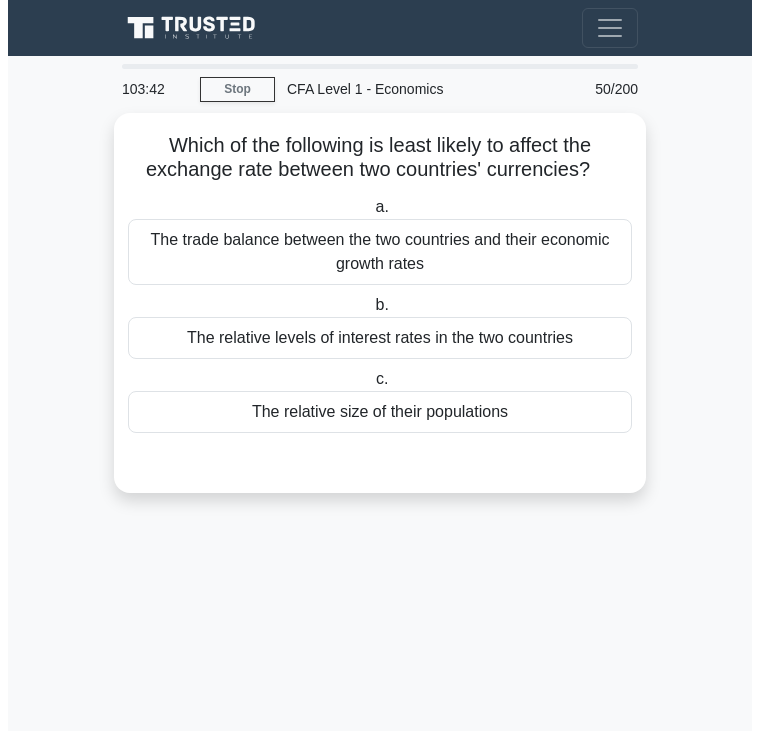 scroll, scrollTop: 0, scrollLeft: 0, axis: both 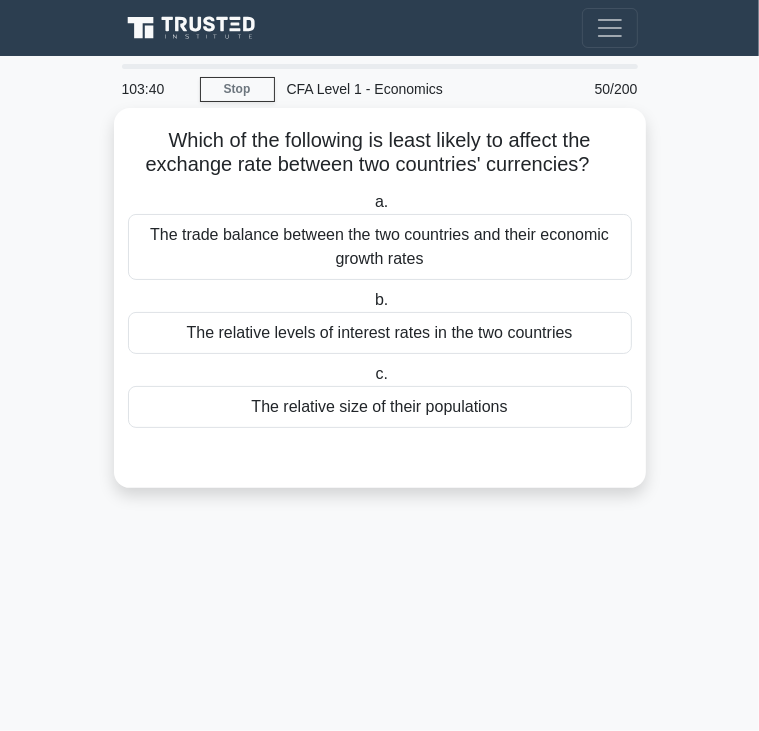 click on "Which of the following is least likely to affect the exchange rate between two countries' currencies?
.spinner_0XTQ{transform-origin:center;animation:spinner_y6GP .75s linear infinite}@keyframes spinner_y6GP{100%{transform:rotate(360deg)}}" at bounding box center [380, 153] 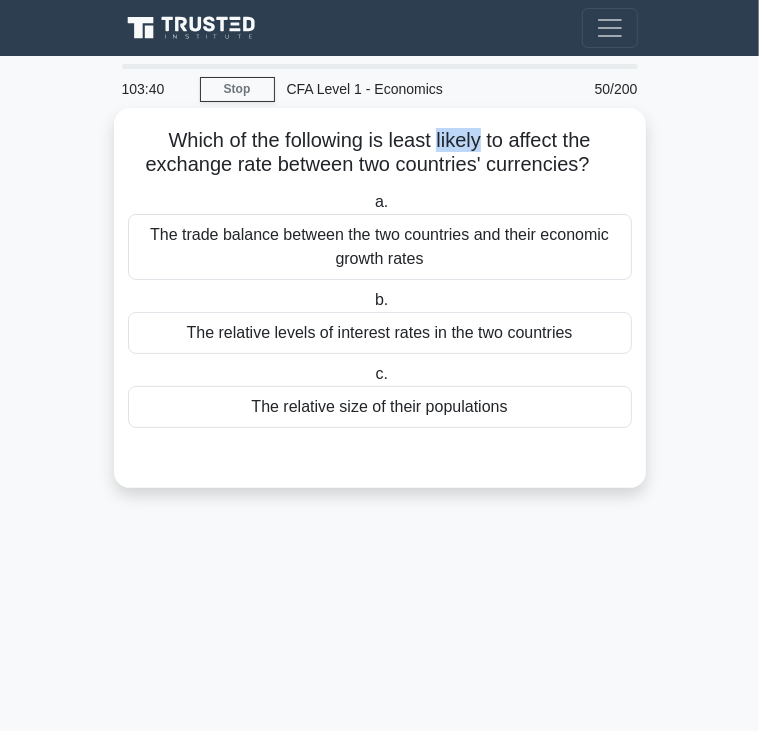 click on "Which of the following is least likely to affect the exchange rate between two countries' currencies?
.spinner_0XTQ{transform-origin:center;animation:spinner_y6GP .75s linear infinite}@keyframes spinner_y6GP{100%{transform:rotate(360deg)}}" at bounding box center (380, 153) 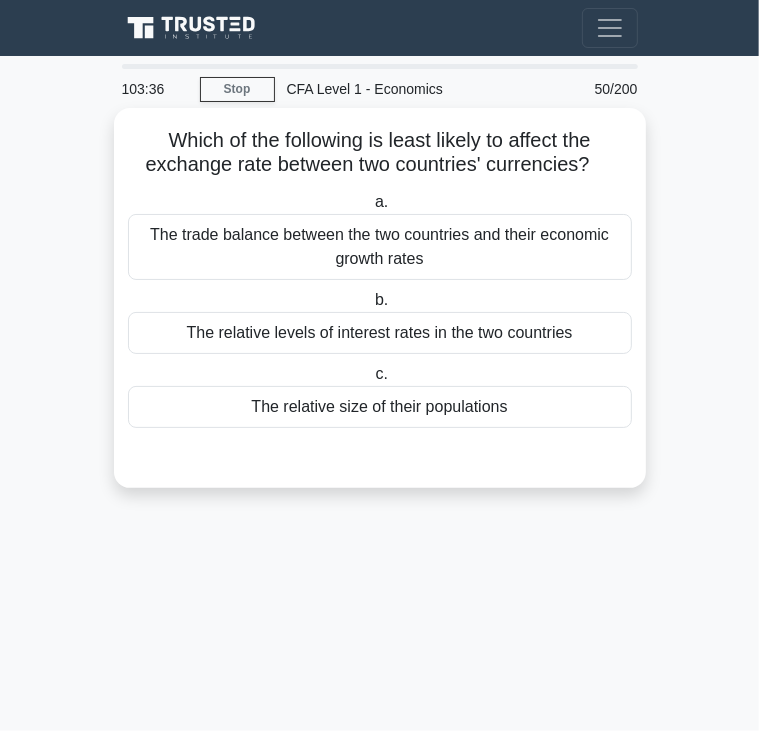 click on "The trade balance between the two countries and their economic growth rates" at bounding box center (380, 247) 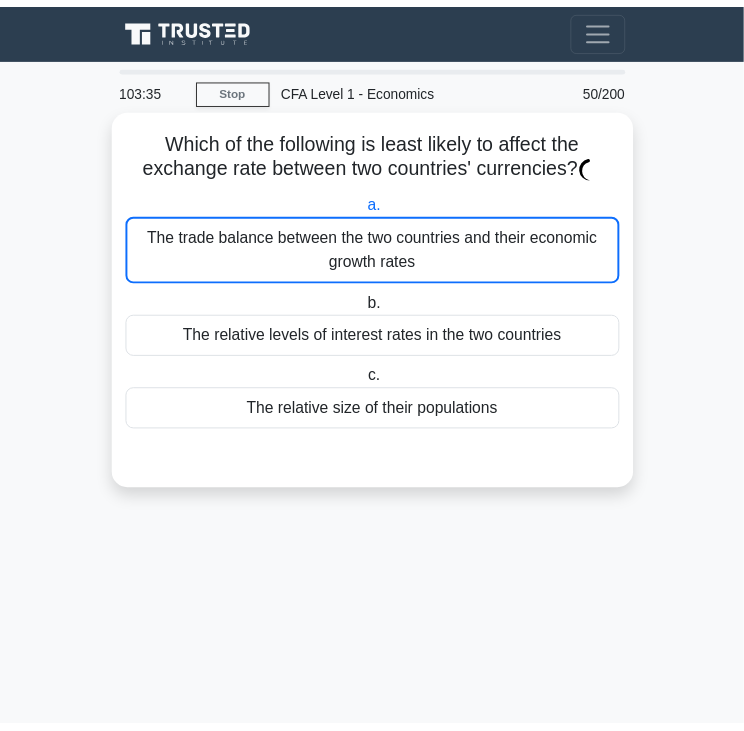 scroll, scrollTop: 260, scrollLeft: 0, axis: vertical 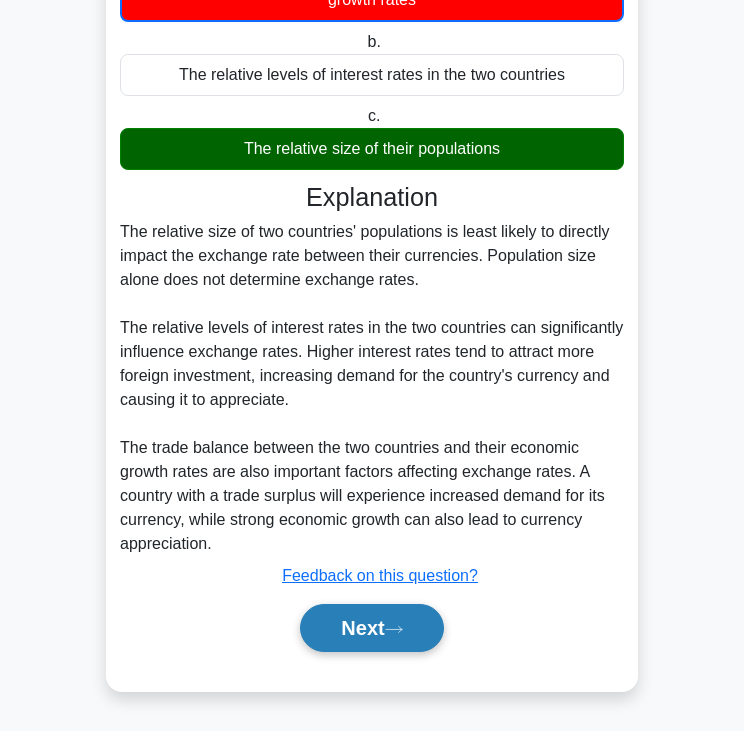 click on "Next" at bounding box center [371, 628] 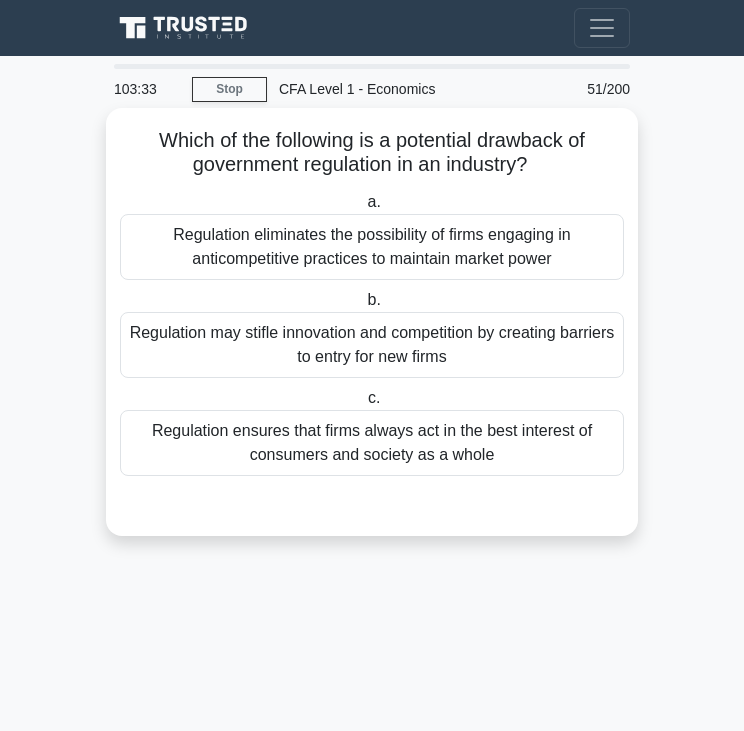 scroll, scrollTop: 0, scrollLeft: 0, axis: both 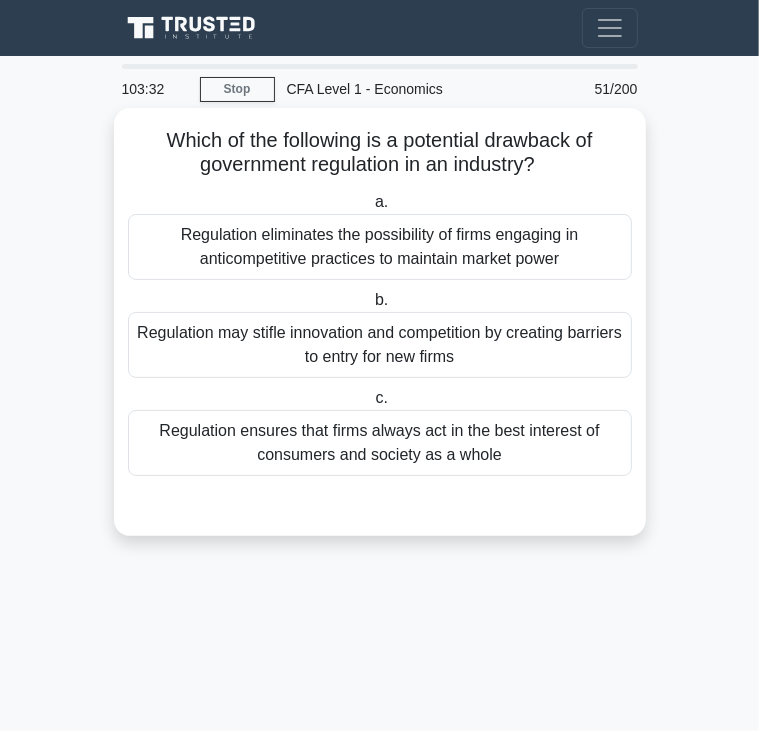 click on "Which of the following is a potential drawback of government regulation in an industry?
.spinner_0XTQ{transform-origin:center;animation:spinner_y6GP .75s linear infinite}@keyframes spinner_y6GP{100%{transform:rotate(360deg)}}" at bounding box center [380, 153] 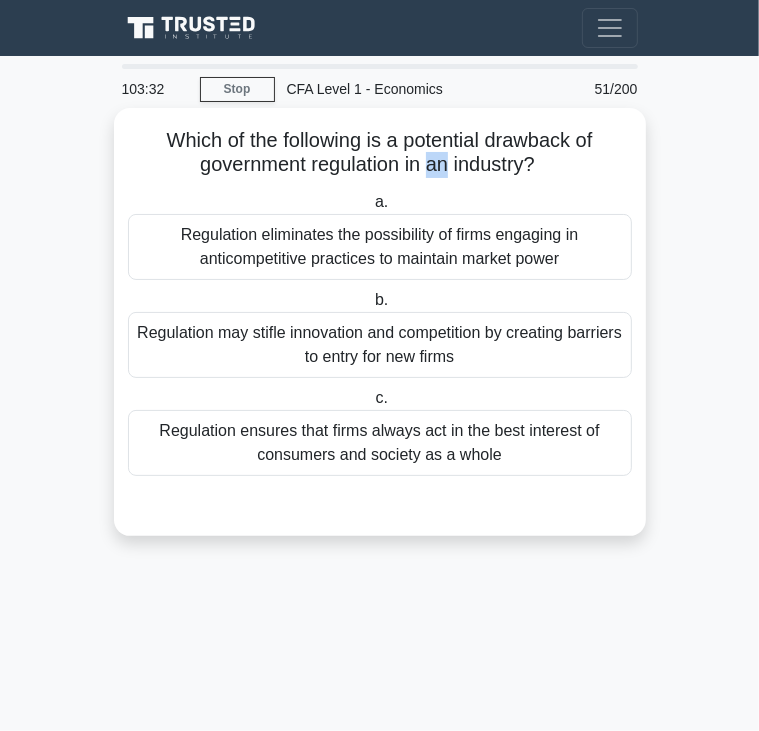 click on "Which of the following is a potential drawback of government regulation in an industry?
.spinner_0XTQ{transform-origin:center;animation:spinner_y6GP .75s linear infinite}@keyframes spinner_y6GP{100%{transform:rotate(360deg)}}" at bounding box center (380, 153) 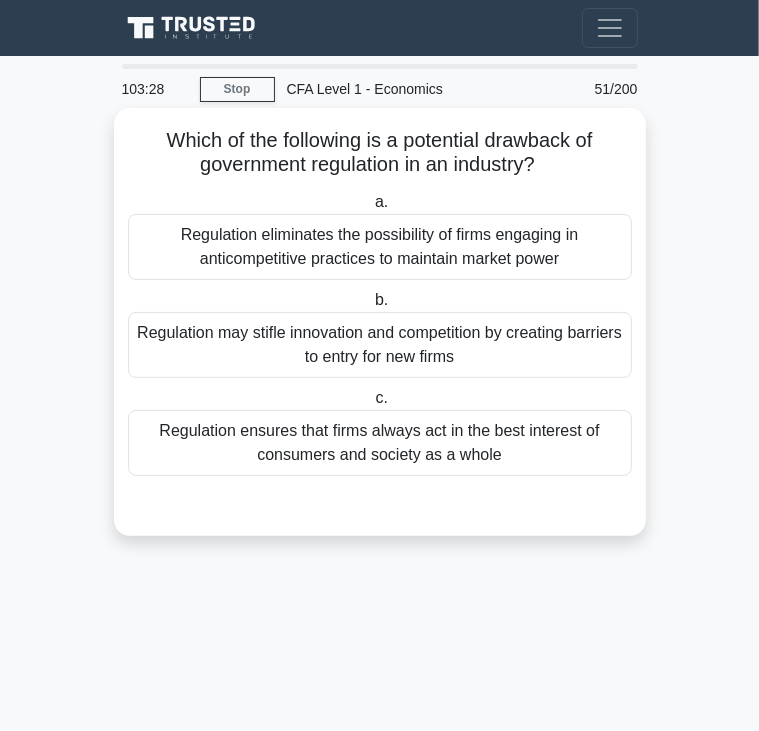 click on "Regulation eliminates the possibility of firms engaging in anticompetitive practices to maintain market power" at bounding box center [380, 247] 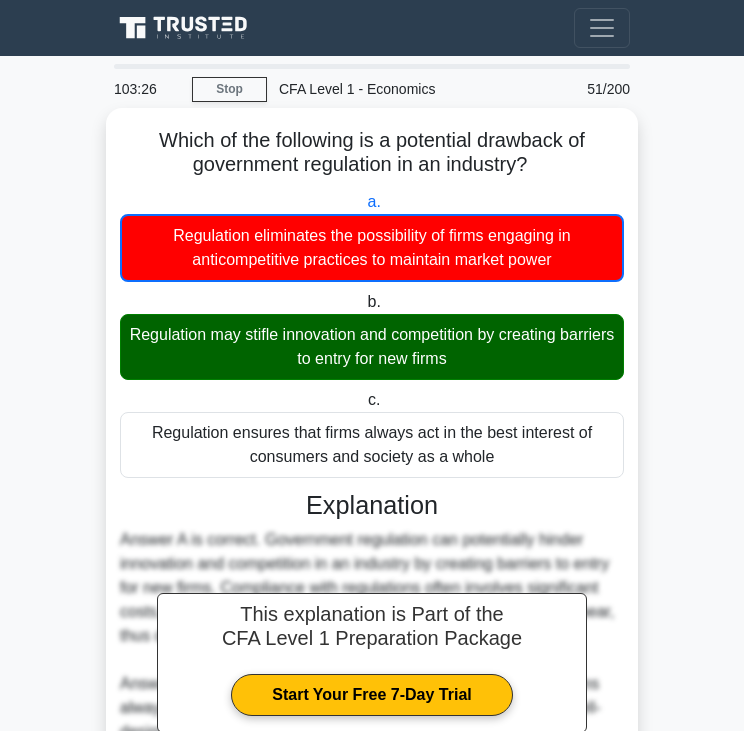 click on "Which of the following is a potential drawback of government regulation in an industry?
.spinner_0XTQ{transform-origin:center;animation:spinner_y6GP .75s linear infinite}@keyframes spinner_y6GP{100%{transform:rotate(360deg)}}" at bounding box center [372, 153] 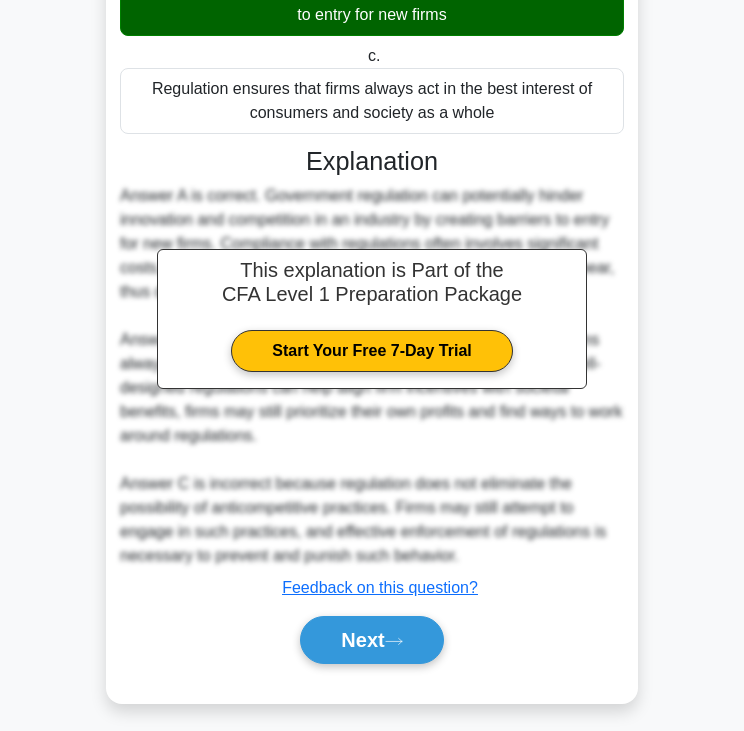 scroll, scrollTop: 356, scrollLeft: 0, axis: vertical 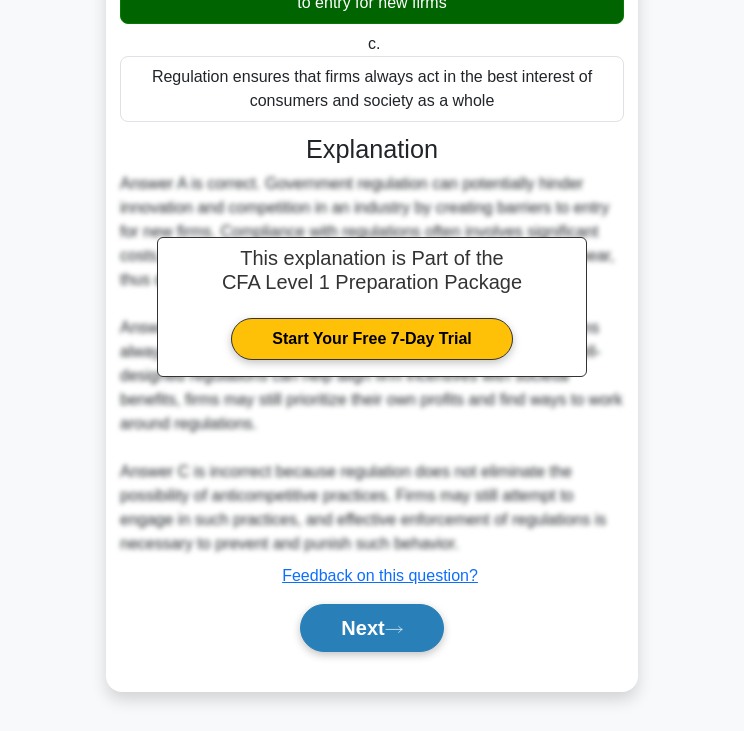 click on "Next" at bounding box center [371, 628] 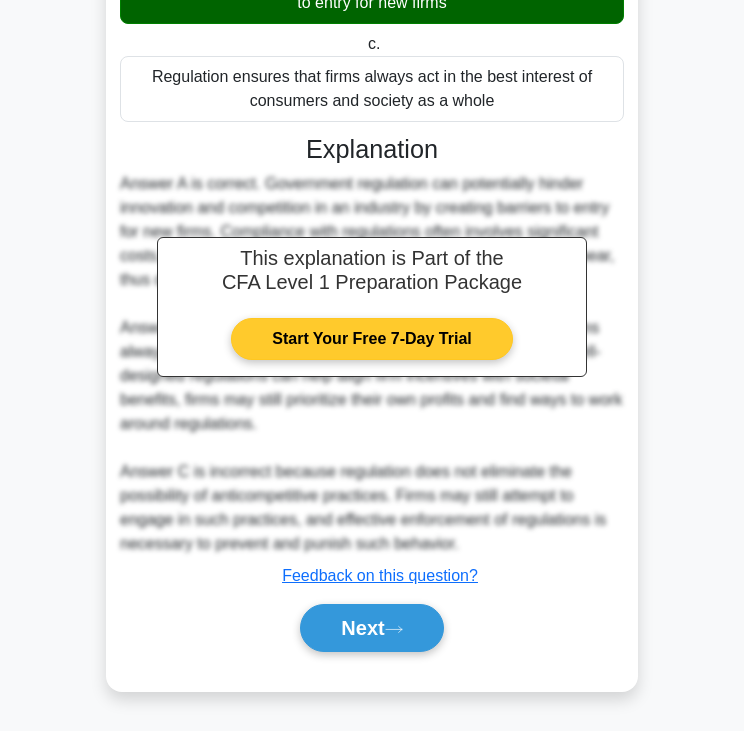 scroll, scrollTop: 0, scrollLeft: 0, axis: both 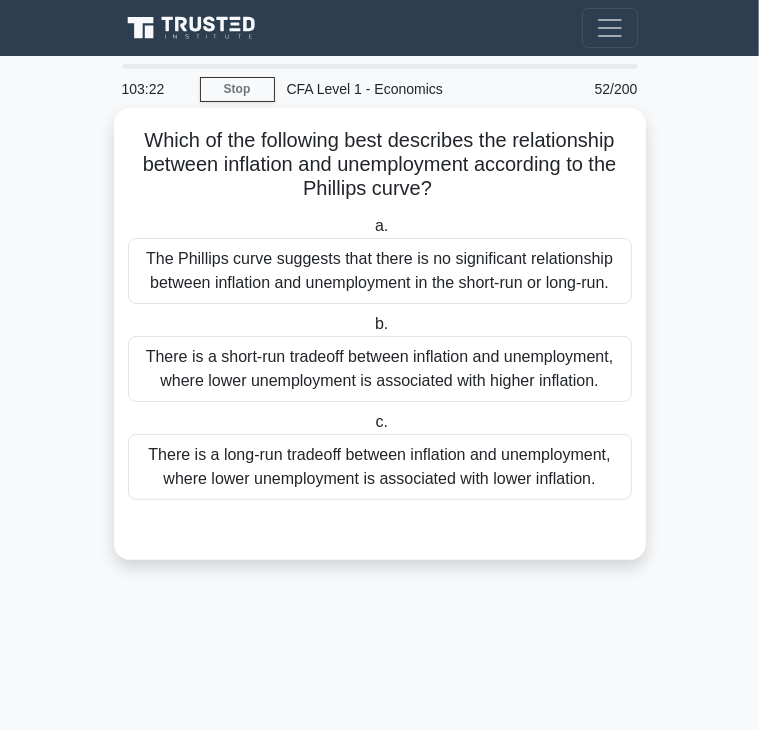 click on "Which of the following best describes the relationship between inflation and unemployment according to the Phillips curve?
.spinner_0XTQ{transform-origin:center;animation:spinner_y6GP .75s linear infinite}@keyframes spinner_y6GP{100%{transform:rotate(360deg)}}" at bounding box center [380, 165] 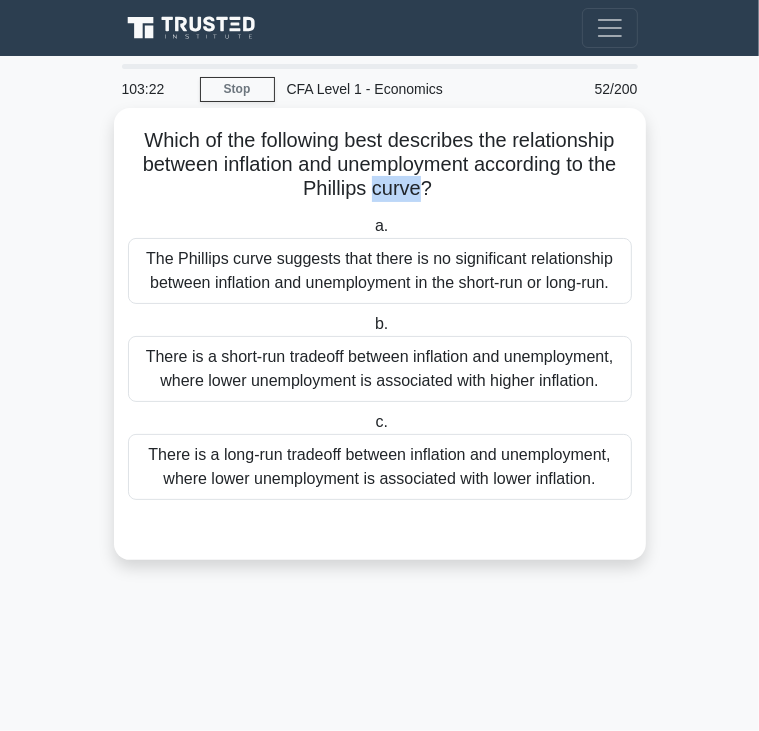 click on "Which of the following best describes the relationship between inflation and unemployment according to the Phillips curve?
.spinner_0XTQ{transform-origin:center;animation:spinner_y6GP .75s linear infinite}@keyframes spinner_y6GP{100%{transform:rotate(360deg)}}" at bounding box center [380, 165] 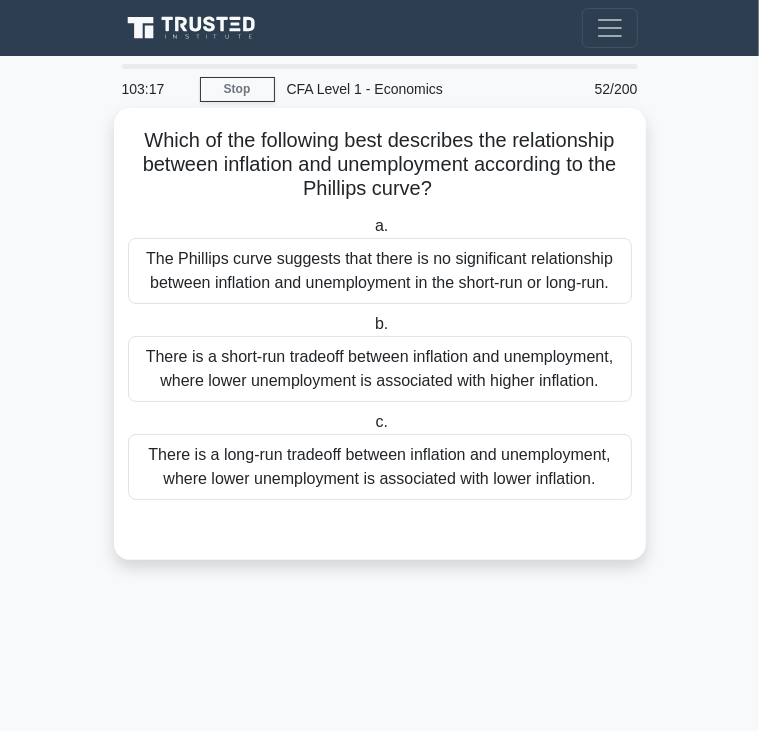click on "b.
There is a short-run tradeoff between inflation and unemployment, where lower unemployment is associated with higher inflation." at bounding box center [380, 357] 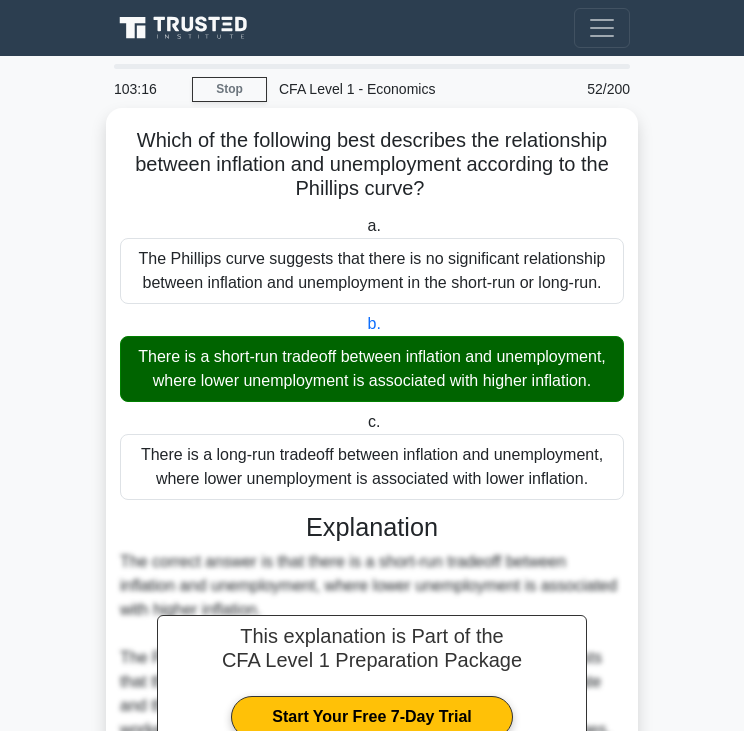 scroll, scrollTop: 523, scrollLeft: 0, axis: vertical 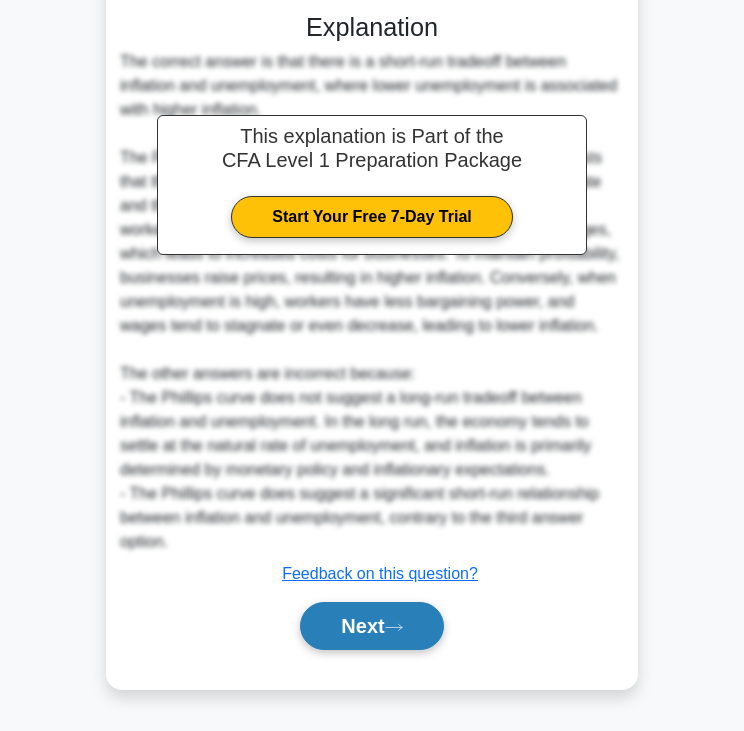 click on "Next" at bounding box center (371, 626) 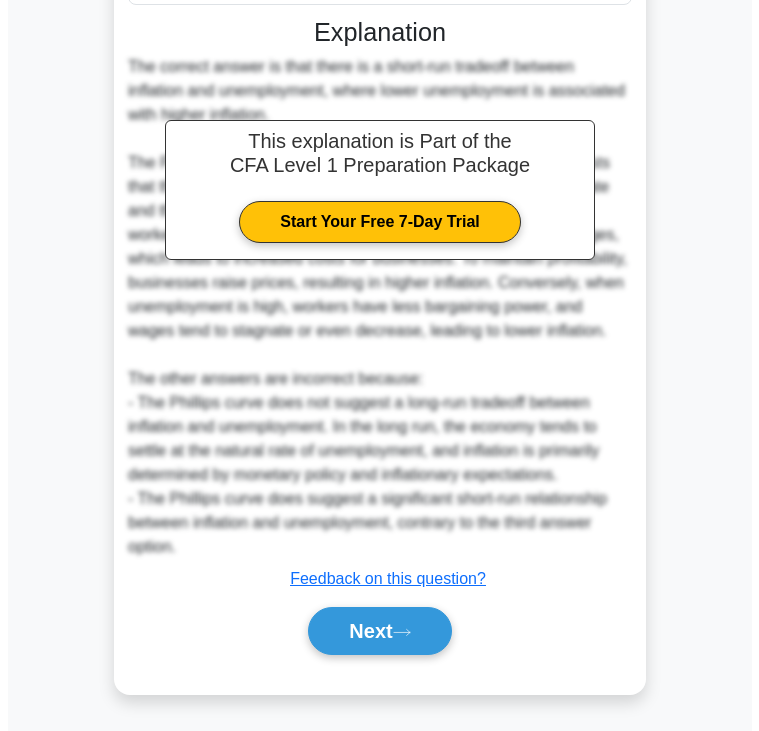 scroll, scrollTop: 0, scrollLeft: 0, axis: both 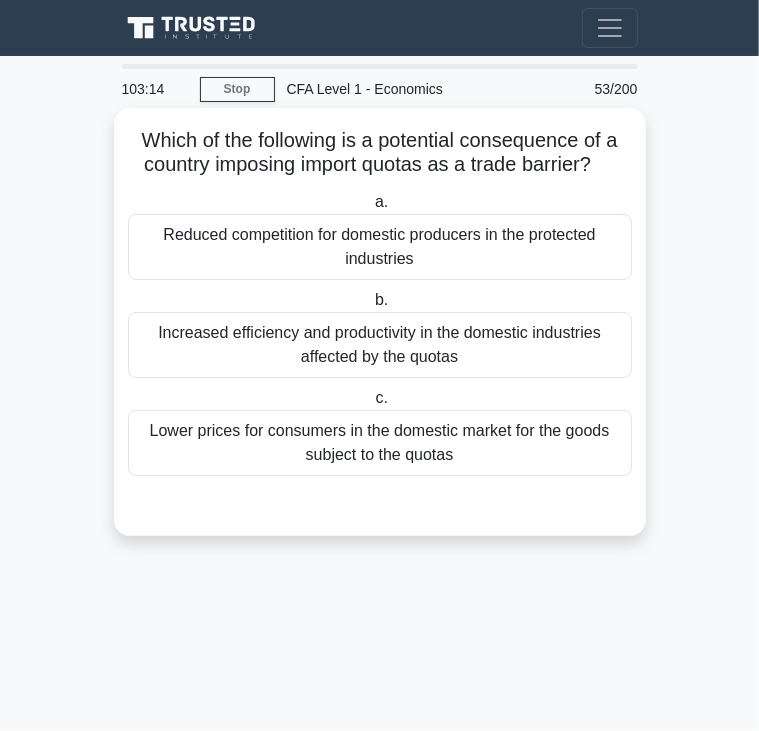 click on "Which of the following is a potential consequence of a country imposing import quotas as a trade barrier?
.spinner_0XTQ{transform-origin:center;animation:spinner_y6GP .75s linear infinite}@keyframes spinner_y6GP{100%{transform:rotate(360deg)}}" at bounding box center [380, 153] 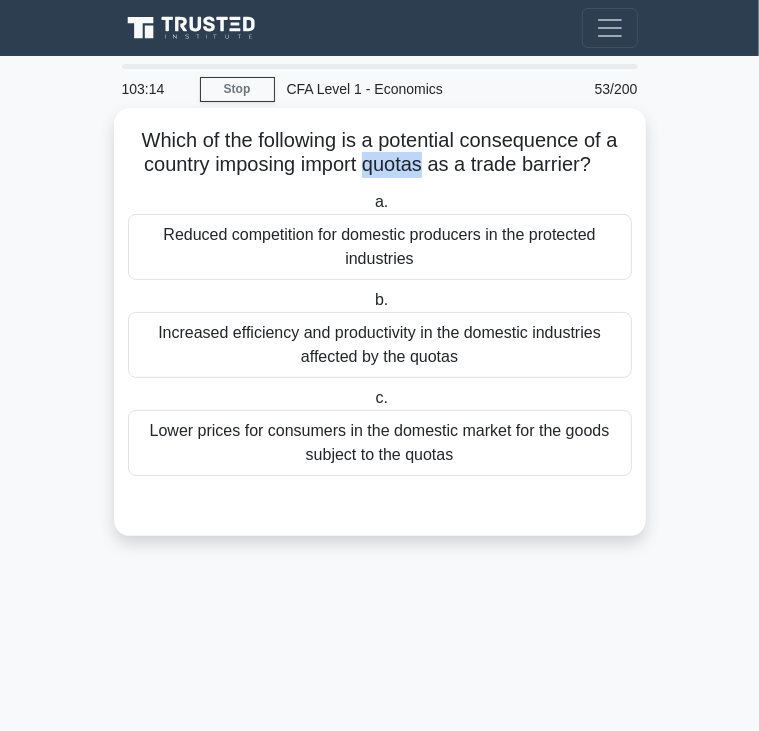 click on "Which of the following is a potential consequence of a country imposing import quotas as a trade barrier?
.spinner_0XTQ{transform-origin:center;animation:spinner_y6GP .75s linear infinite}@keyframes spinner_y6GP{100%{transform:rotate(360deg)}}" at bounding box center (380, 153) 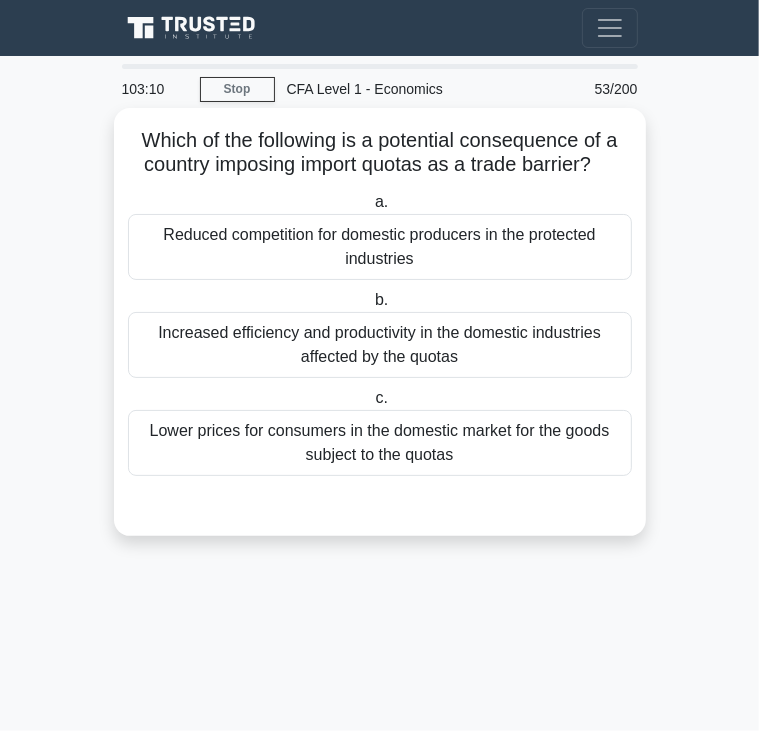 click on "Increased efficiency and productivity in the domestic industries affected by the quotas" at bounding box center [380, 345] 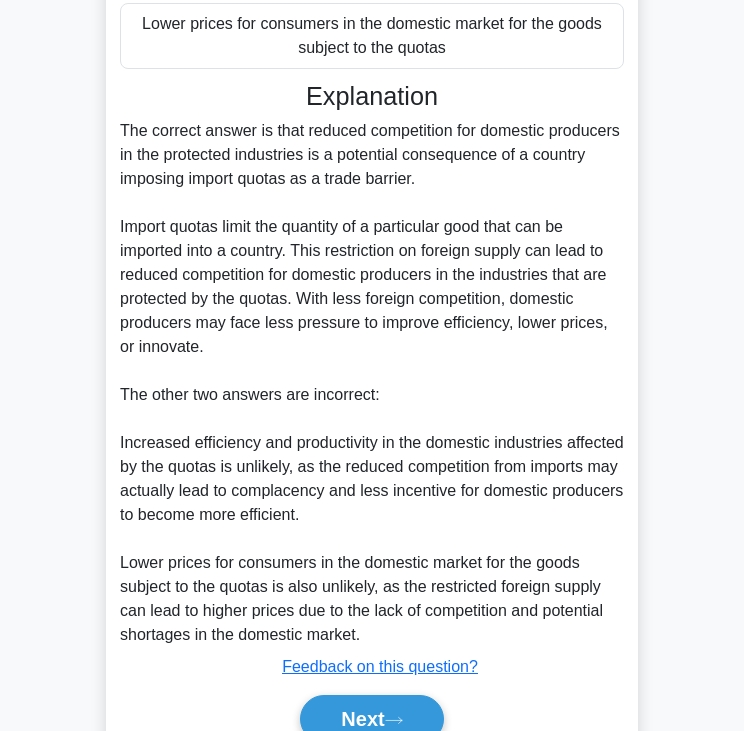 scroll, scrollTop: 420, scrollLeft: 0, axis: vertical 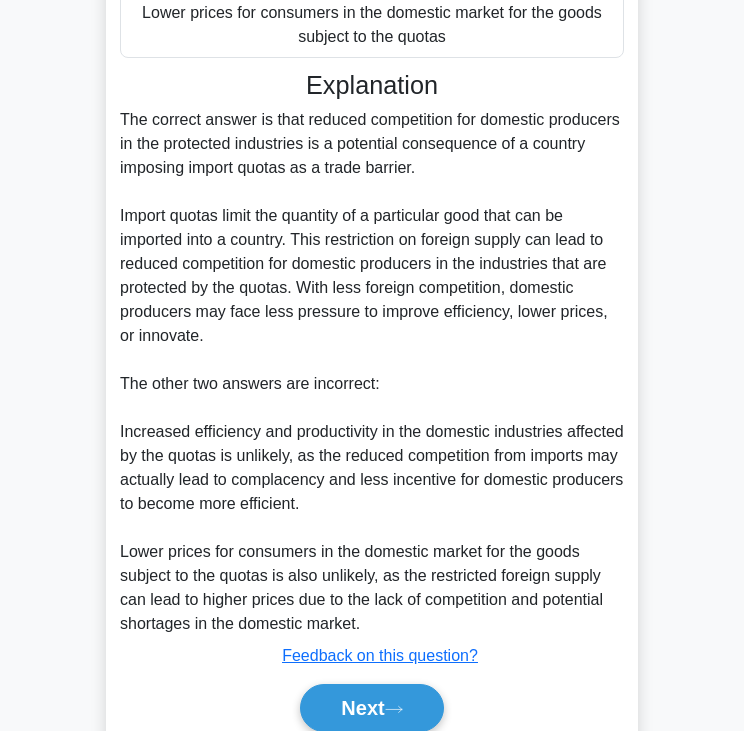 click on "Next" at bounding box center (372, 708) 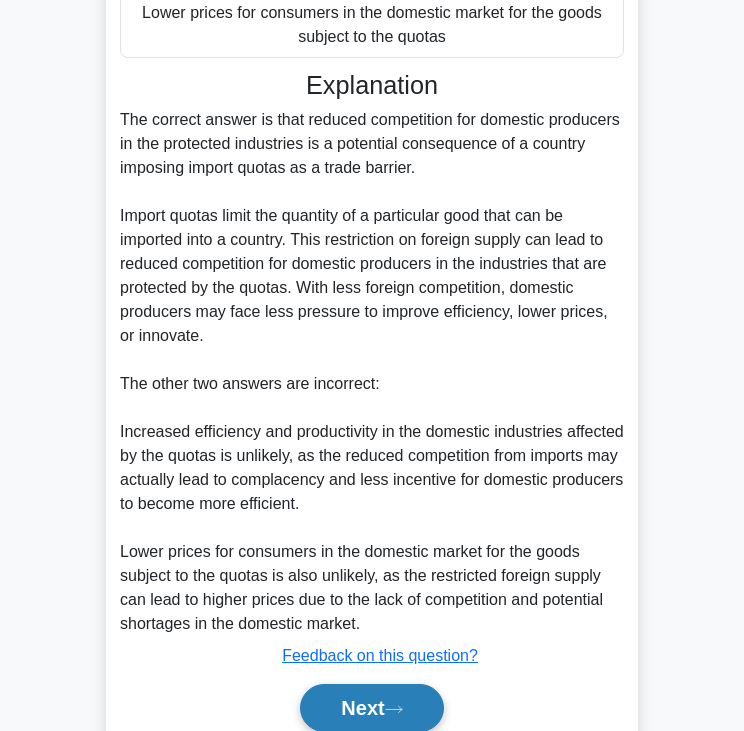 click on "Next" at bounding box center (371, 708) 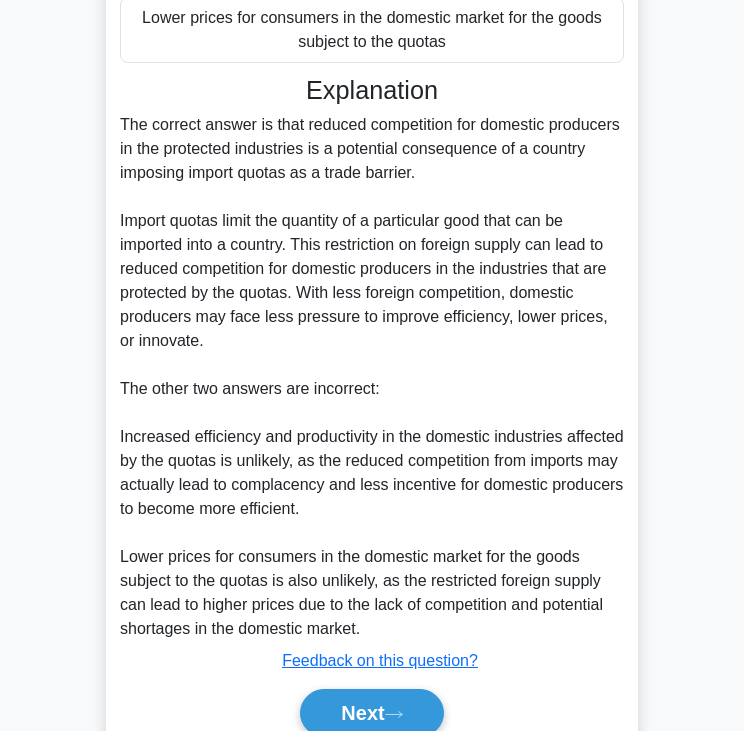 scroll, scrollTop: 0, scrollLeft: 0, axis: both 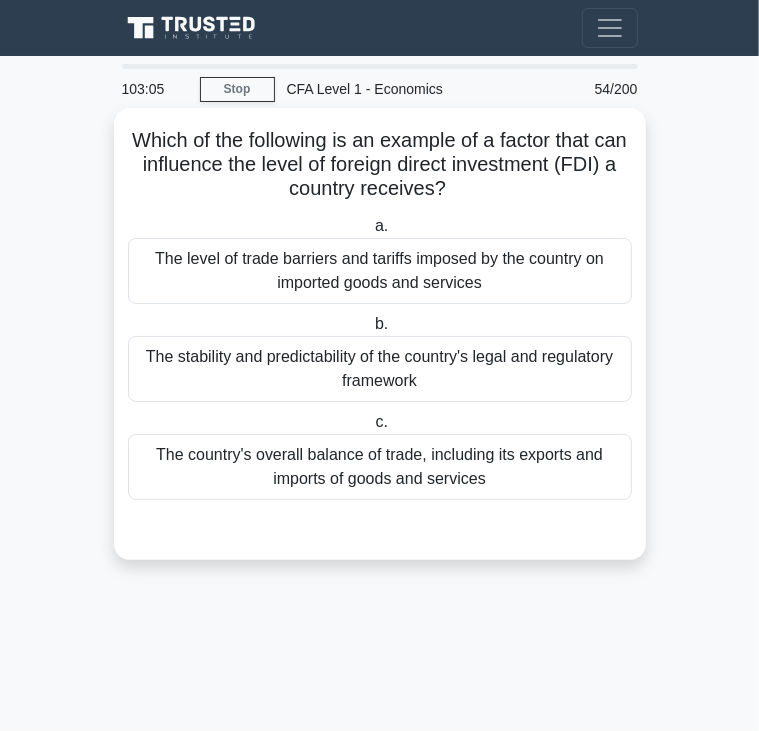 click on "Which of the following is an example of a factor that can influence the level of foreign direct investment (FDI) a country receives?
.spinner_0XTQ{transform-origin:center;animation:spinner_y6GP .75s linear infinite}@keyframes spinner_y6GP{100%{transform:rotate(360deg)}}" at bounding box center [380, 165] 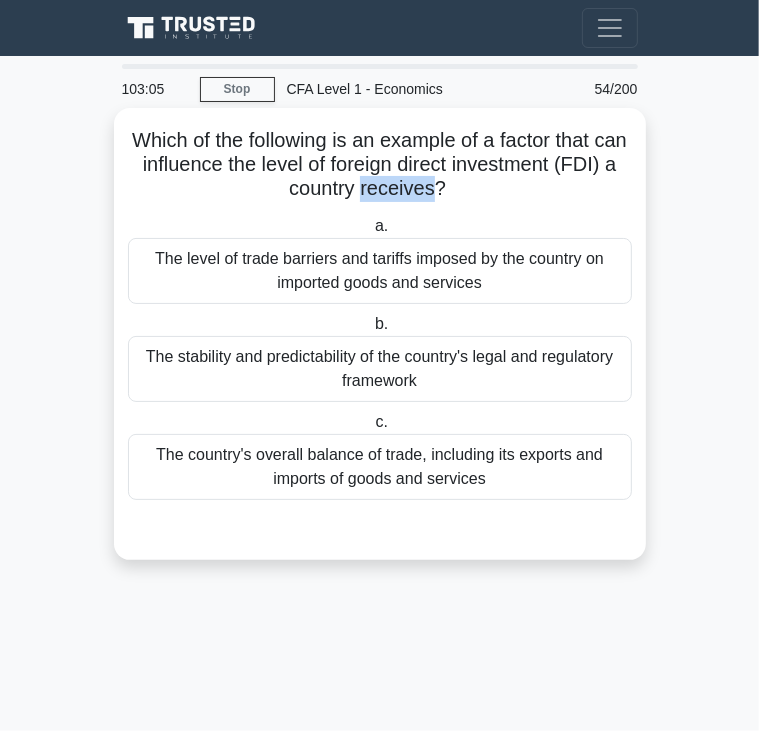 click on "Which of the following is an example of a factor that can influence the level of foreign direct investment (FDI) a country receives?
.spinner_0XTQ{transform-origin:center;animation:spinner_y6GP .75s linear infinite}@keyframes spinner_y6GP{100%{transform:rotate(360deg)}}" at bounding box center (380, 165) 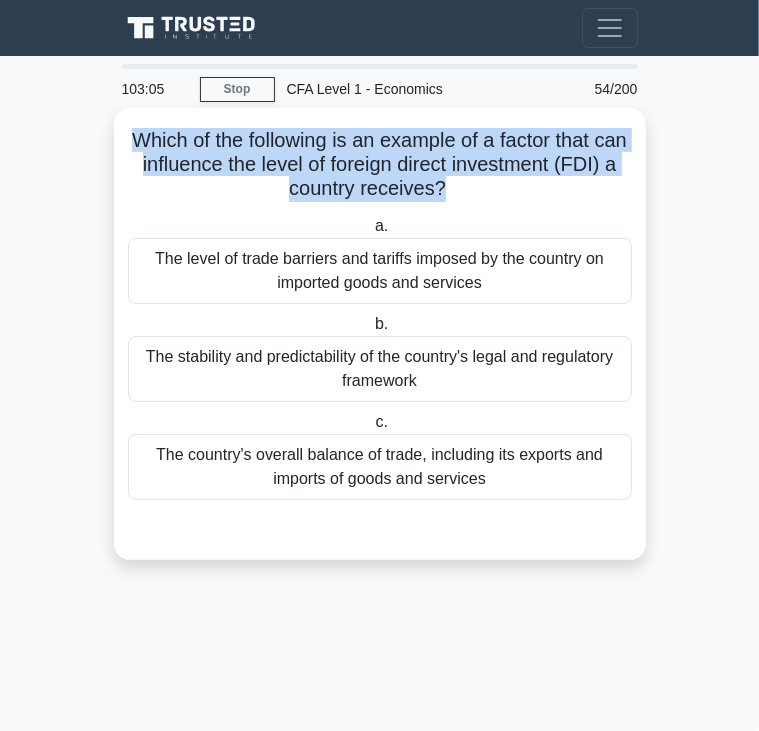 click on "Which of the following is an example of a factor that can influence the level of foreign direct investment (FDI) a country receives?
.spinner_0XTQ{transform-origin:center;animation:spinner_y6GP .75s linear infinite}@keyframes spinner_y6GP{100%{transform:rotate(360deg)}}" at bounding box center [380, 165] 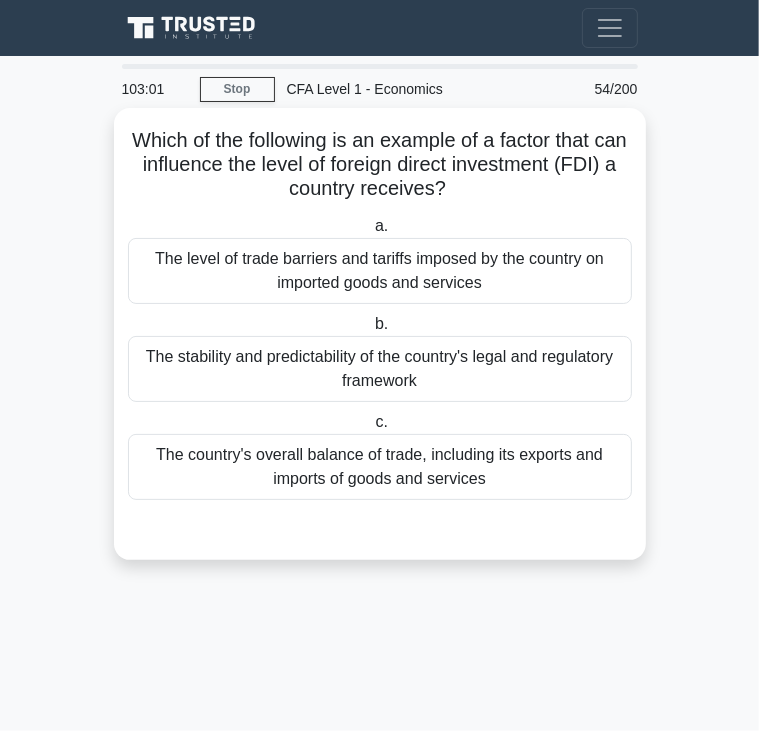 click on "The stability and predictability of the country's legal and regulatory framework" at bounding box center (380, 369) 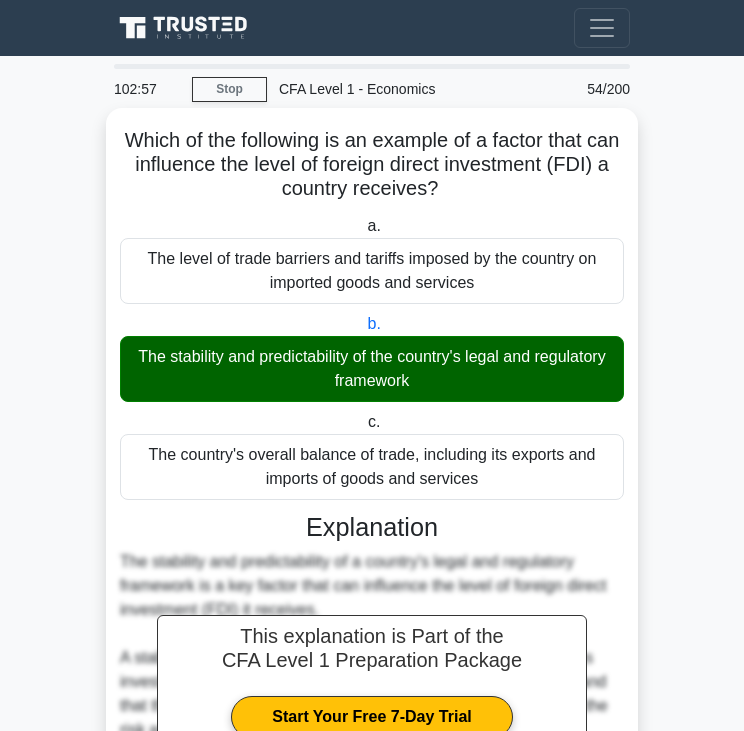 click on "Which of the following is an example of a factor that can influence the level of foreign direct investment (FDI) a country receives?
.spinner_0XTQ{transform-origin:center;animation:spinner_y6GP .75s linear infinite}@keyframes spinner_y6GP{100%{transform:rotate(360deg)}}" at bounding box center [372, 165] 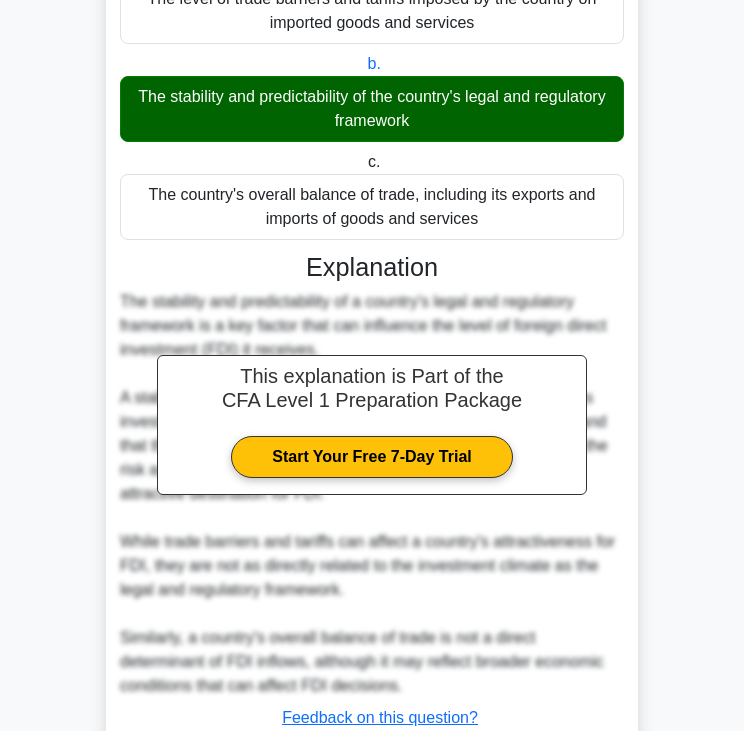 scroll, scrollTop: 403, scrollLeft: 0, axis: vertical 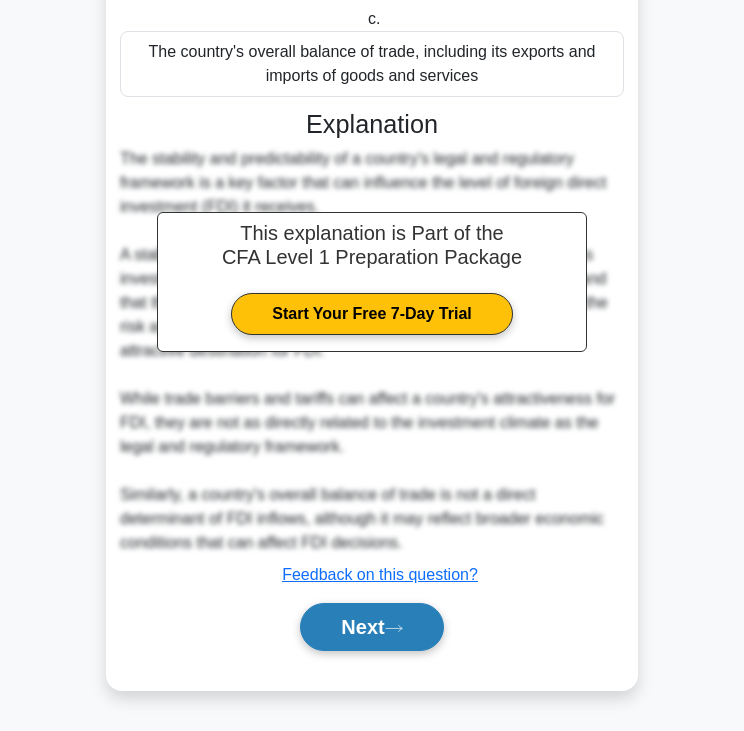 click on "Next" at bounding box center [371, 627] 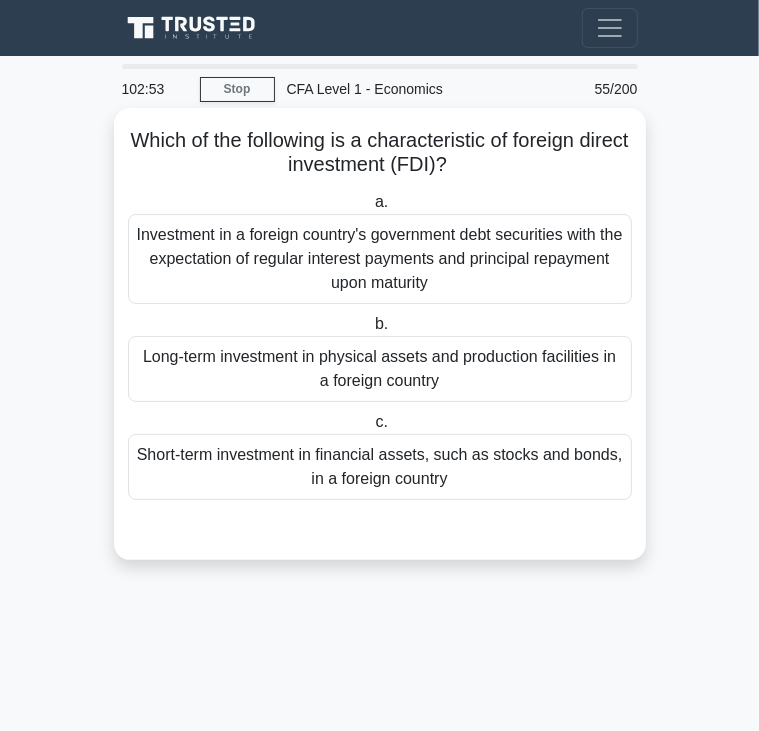 click on "Which of the following is a characteristic of foreign direct investment (FDI)?
.spinner_0XTQ{transform-origin:center;animation:spinner_y6GP .75s linear infinite}@keyframes spinner_y6GP{100%{transform:rotate(360deg)}}" at bounding box center (380, 153) 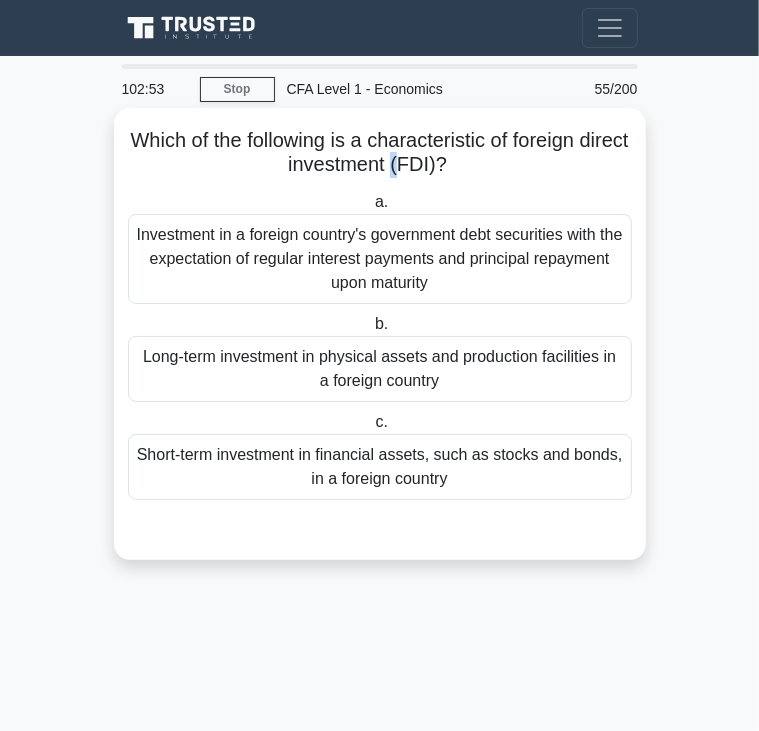 click on "Which of the following is a characteristic of foreign direct investment (FDI)?
.spinner_0XTQ{transform-origin:center;animation:spinner_y6GP .75s linear infinite}@keyframes spinner_y6GP{100%{transform:rotate(360deg)}}" at bounding box center (380, 153) 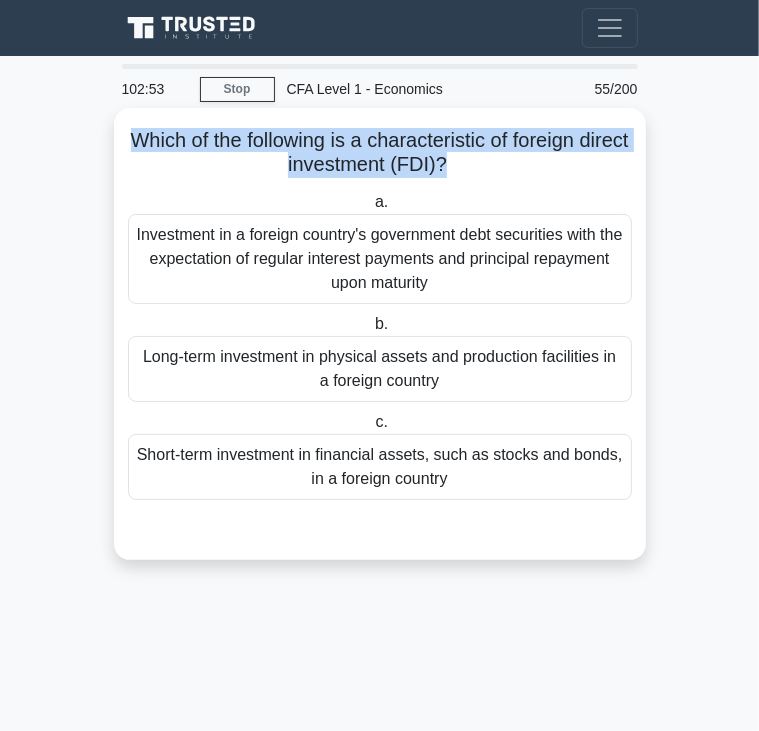 click on "Which of the following is a characteristic of foreign direct investment (FDI)?
.spinner_0XTQ{transform-origin:center;animation:spinner_y6GP .75s linear infinite}@keyframes spinner_y6GP{100%{transform:rotate(360deg)}}" at bounding box center [380, 153] 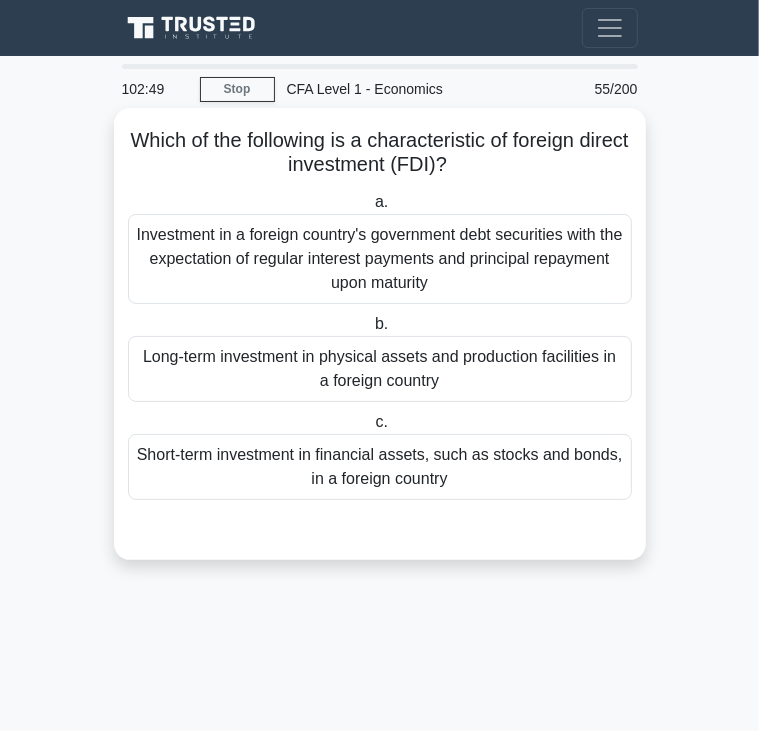 click on "Investment in a foreign country's government debt securities with the expectation of regular interest payments and principal repayment upon maturity" at bounding box center (380, 259) 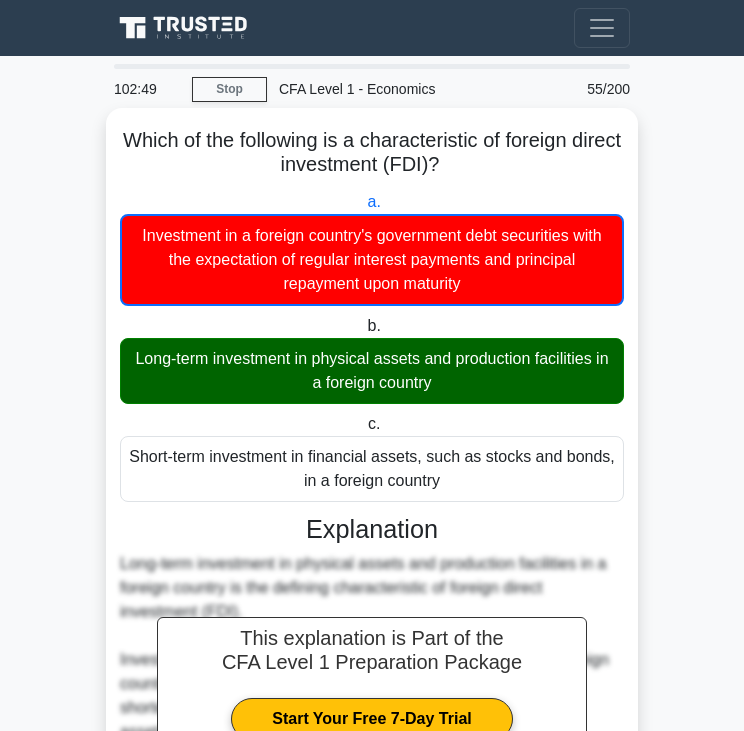 scroll, scrollTop: 284, scrollLeft: 0, axis: vertical 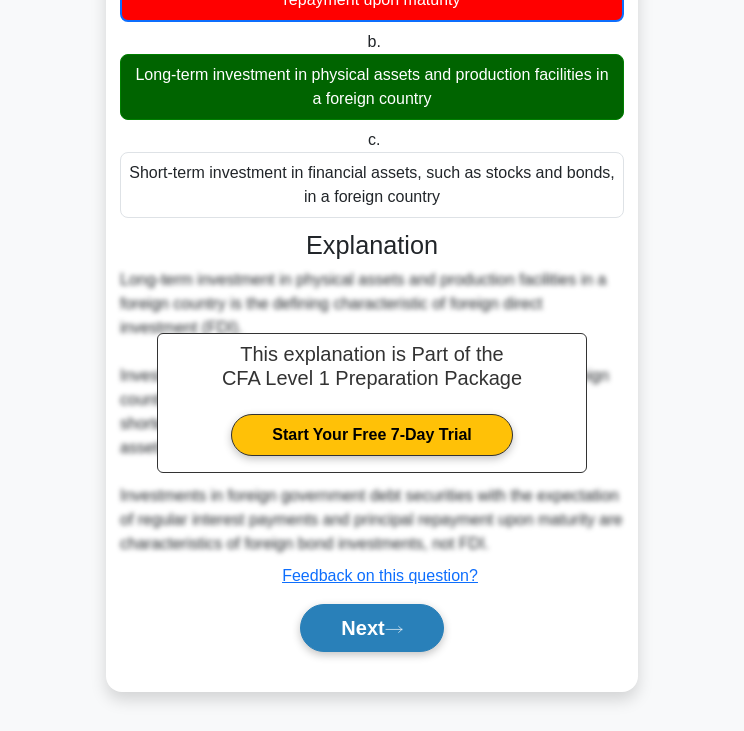 click on "Next" at bounding box center [371, 628] 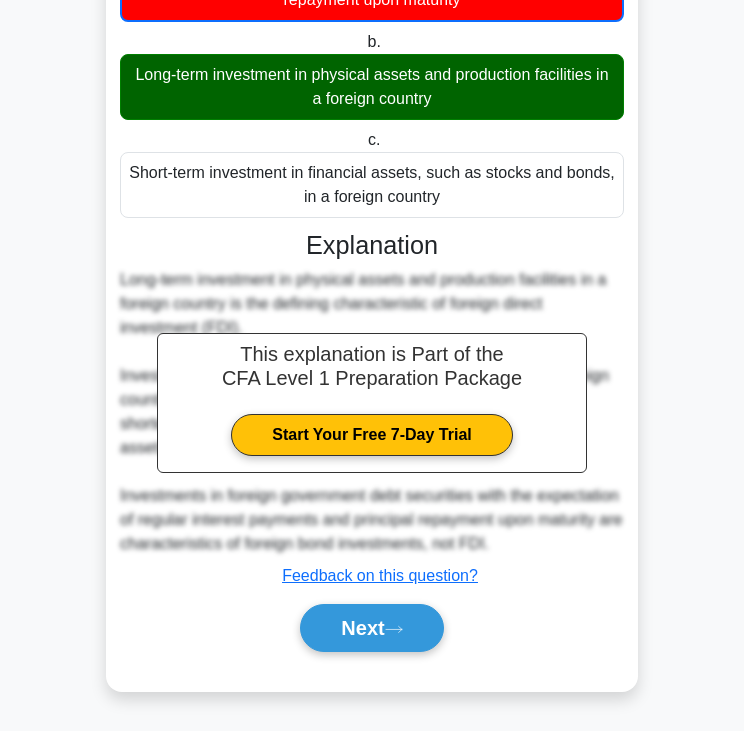 scroll, scrollTop: 0, scrollLeft: 0, axis: both 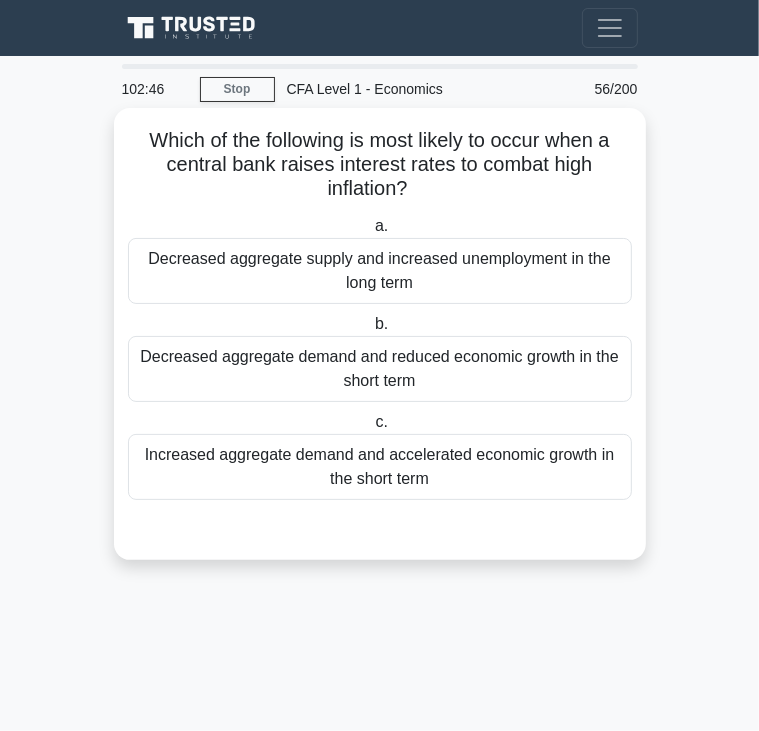 click on ".spinner_0XTQ{transform-origin:center;animation:spinner_y6GP .75s linear infinite}@keyframes spinner_y6GP{100%{transform:rotate(360deg)}}" 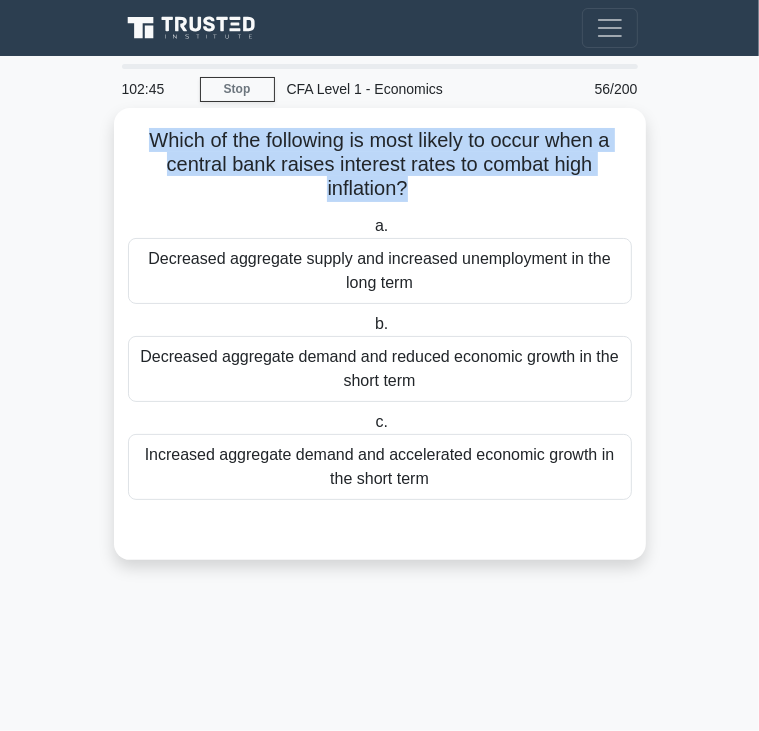 click on ".spinner_0XTQ{transform-origin:center;animation:spinner_y6GP .75s linear infinite}@keyframes spinner_y6GP{100%{transform:rotate(360deg)}}" 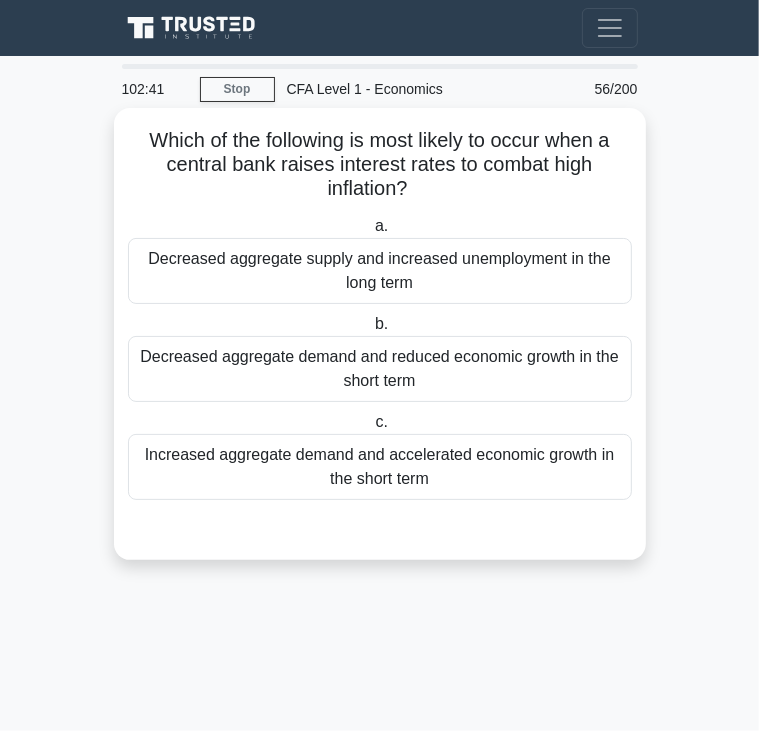 click on "Decreased aggregate demand and reduced economic growth in the short term" at bounding box center (380, 369) 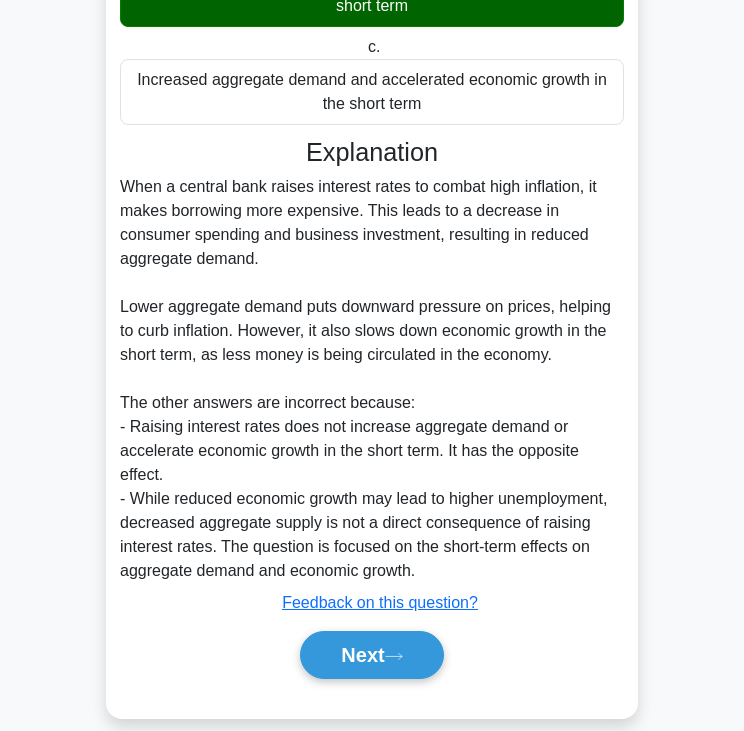scroll, scrollTop: 403, scrollLeft: 0, axis: vertical 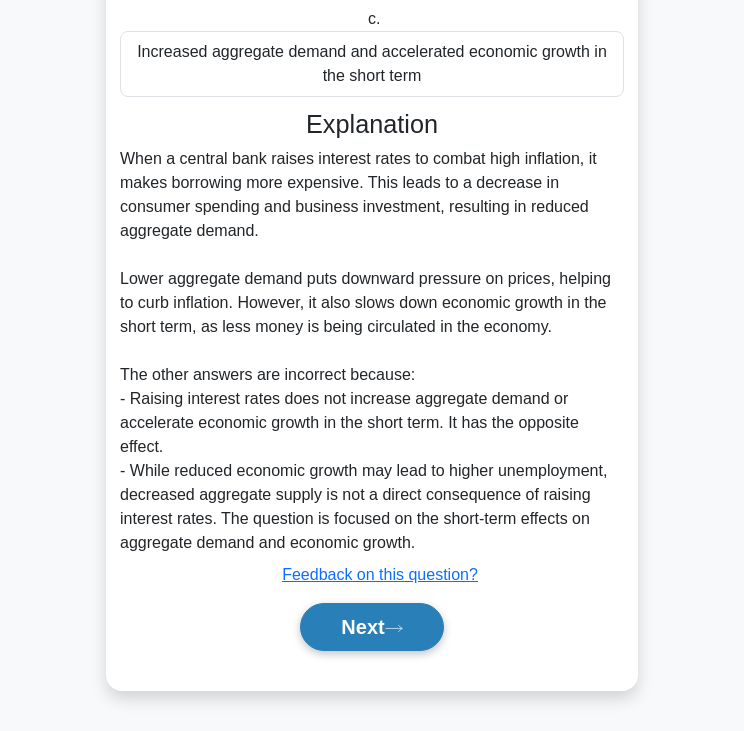 click on "Next" at bounding box center [371, 627] 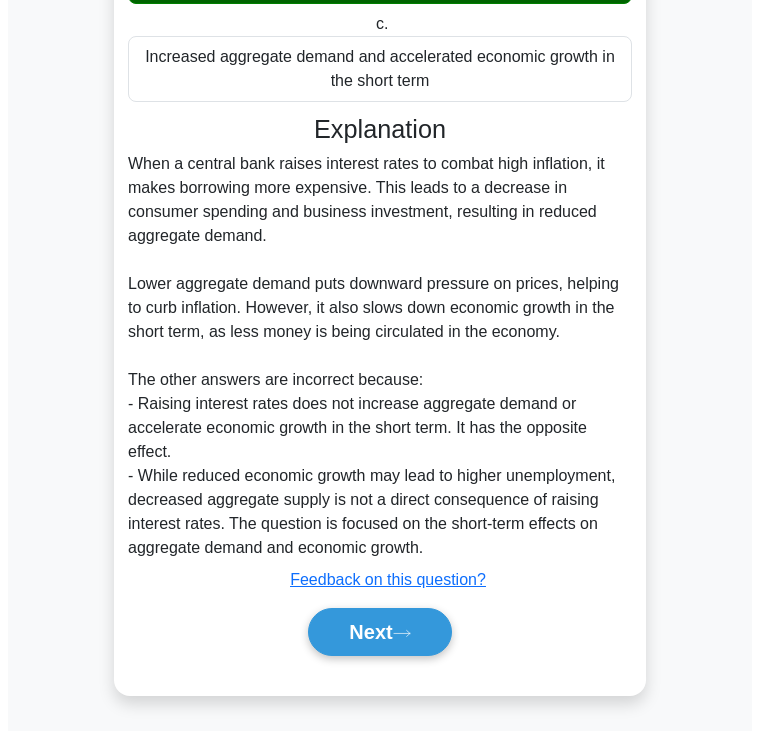scroll, scrollTop: 0, scrollLeft: 0, axis: both 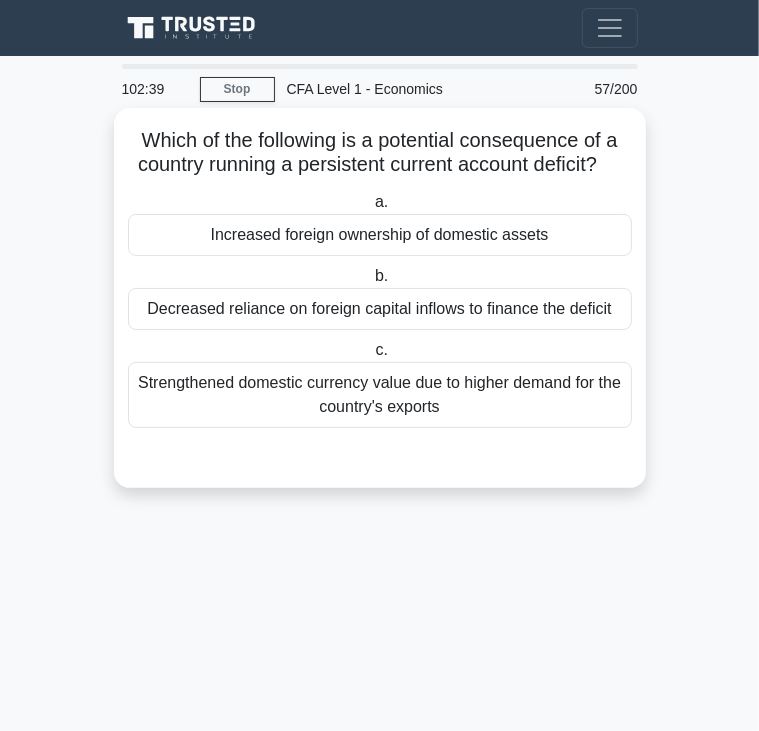 click on "Which of the following is a potential consequence of a country running a persistent current account deficit?
.spinner_0XTQ{transform-origin:center;animation:spinner_y6GP .75s linear infinite}@keyframes spinner_y6GP{100%{transform:rotate(360deg)}}
a.
Increased foreign ownership of domestic assets
b." at bounding box center [380, 298] 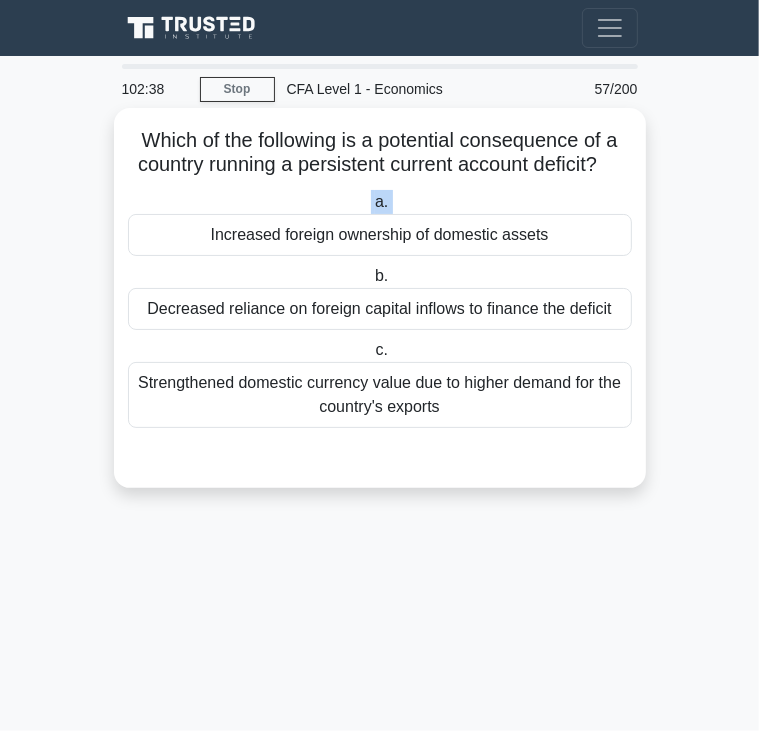 click on "Which of the following is a potential consequence of a country running a persistent current account deficit?
.spinner_0XTQ{transform-origin:center;animation:spinner_y6GP .75s linear infinite}@keyframes spinner_y6GP{100%{transform:rotate(360deg)}}
a.
Increased foreign ownership of domestic assets
b." at bounding box center [380, 298] 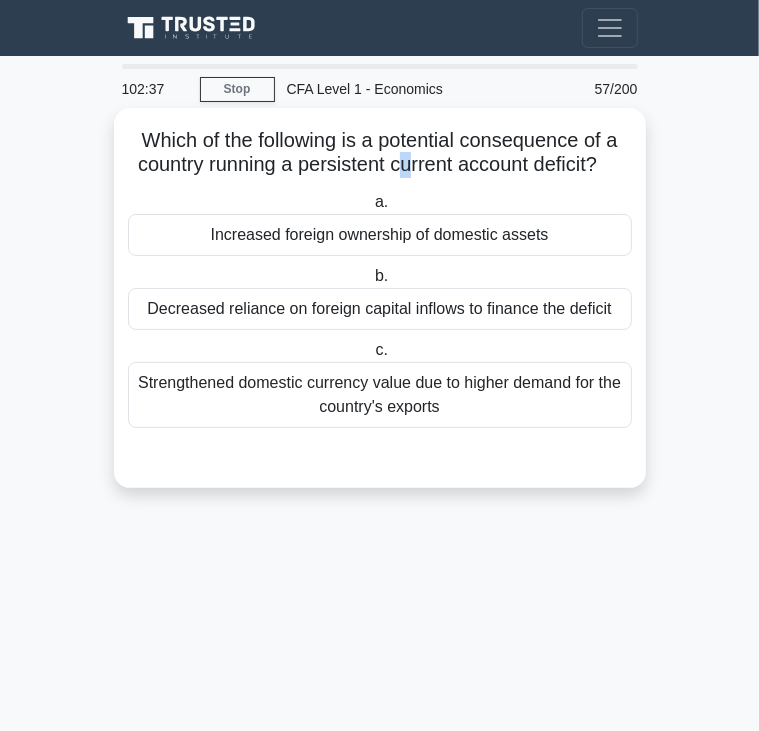 drag, startPoint x: 407, startPoint y: 179, endPoint x: 406, endPoint y: 167, distance: 12.0415945 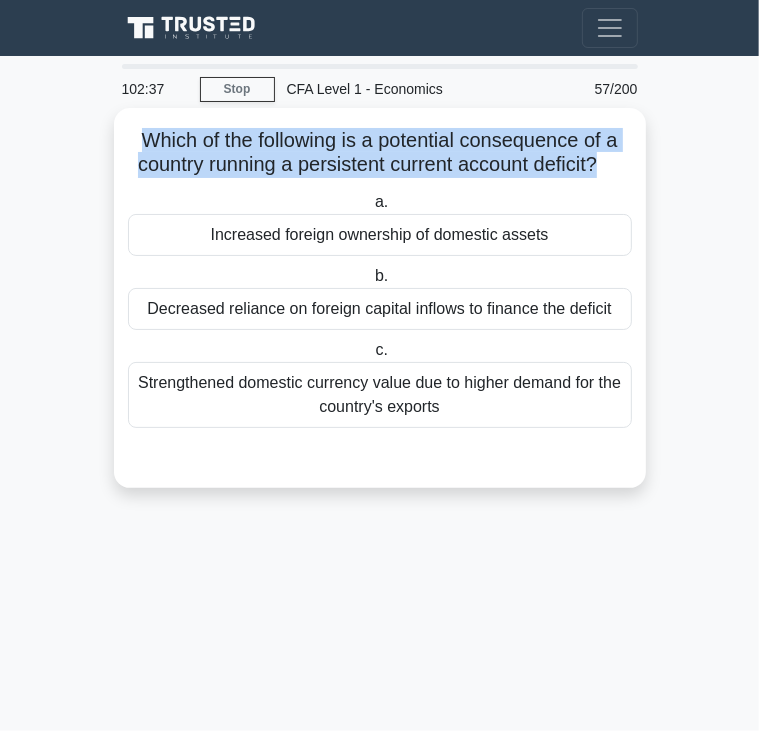 click on "Which of the following is a potential consequence of a country running a persistent current account deficit?
.spinner_0XTQ{transform-origin:center;animation:spinner_y6GP .75s linear infinite}@keyframes spinner_y6GP{100%{transform:rotate(360deg)}}" at bounding box center [380, 153] 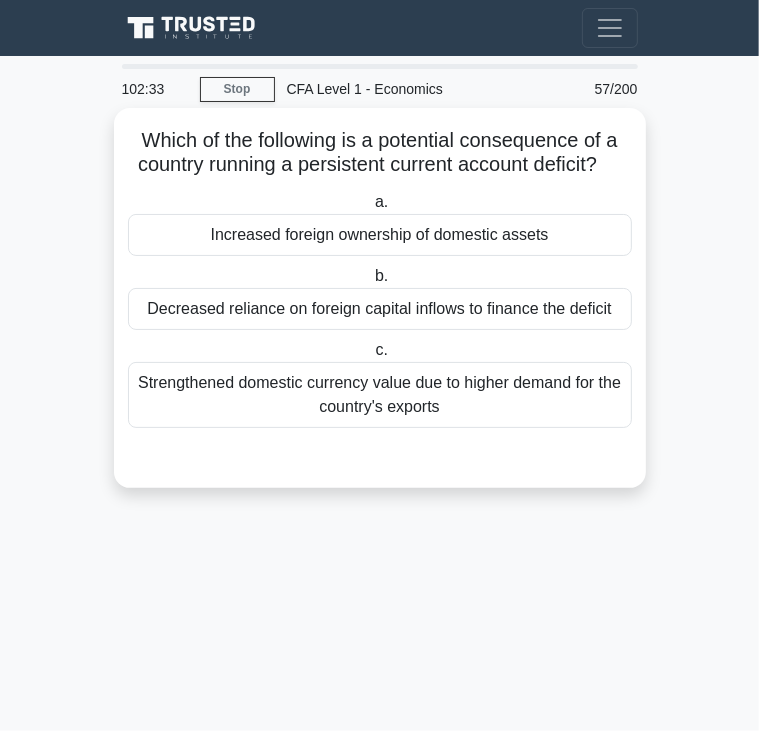 click on "Strengthened domestic currency value due to higher demand for the country's exports" at bounding box center [380, 395] 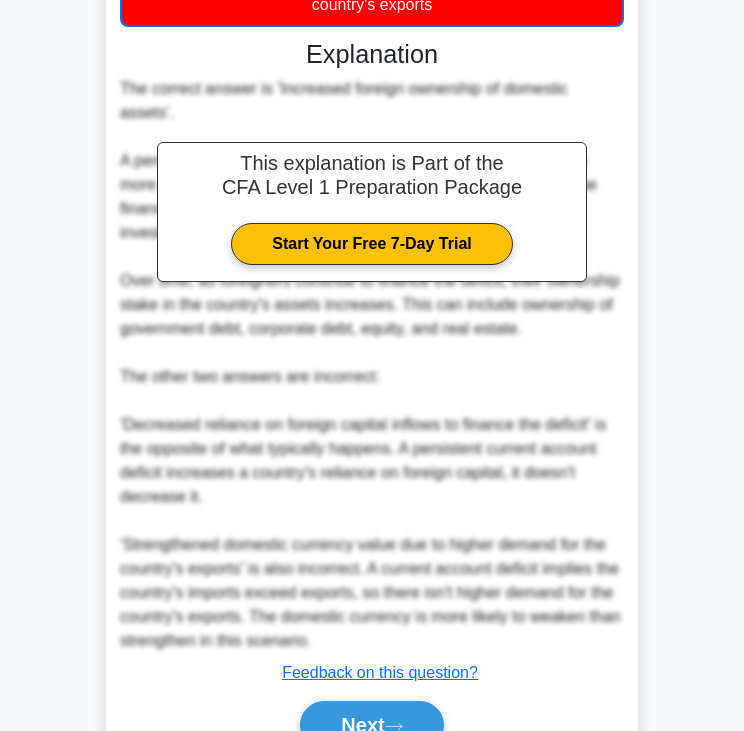 scroll, scrollTop: 476, scrollLeft: 0, axis: vertical 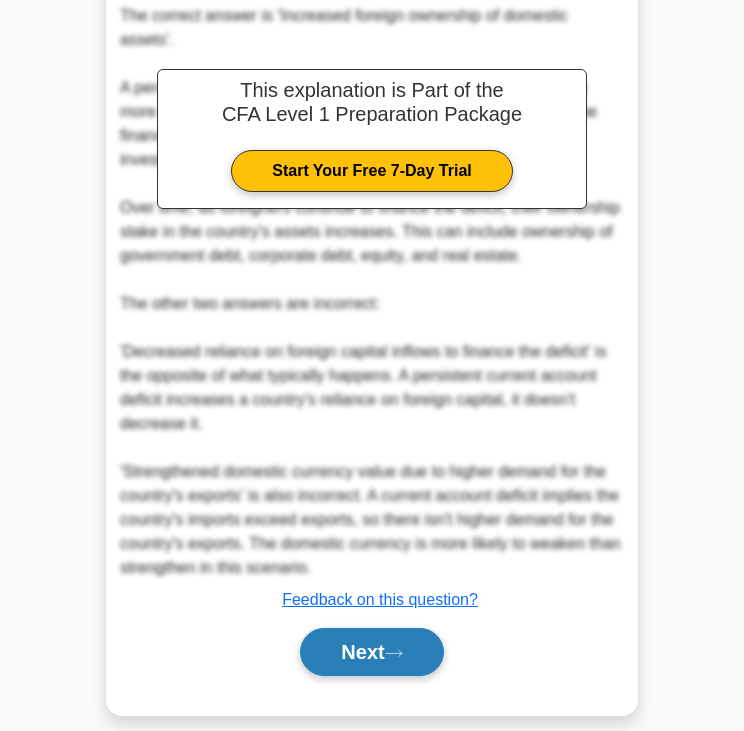 click on "Next" at bounding box center (371, 652) 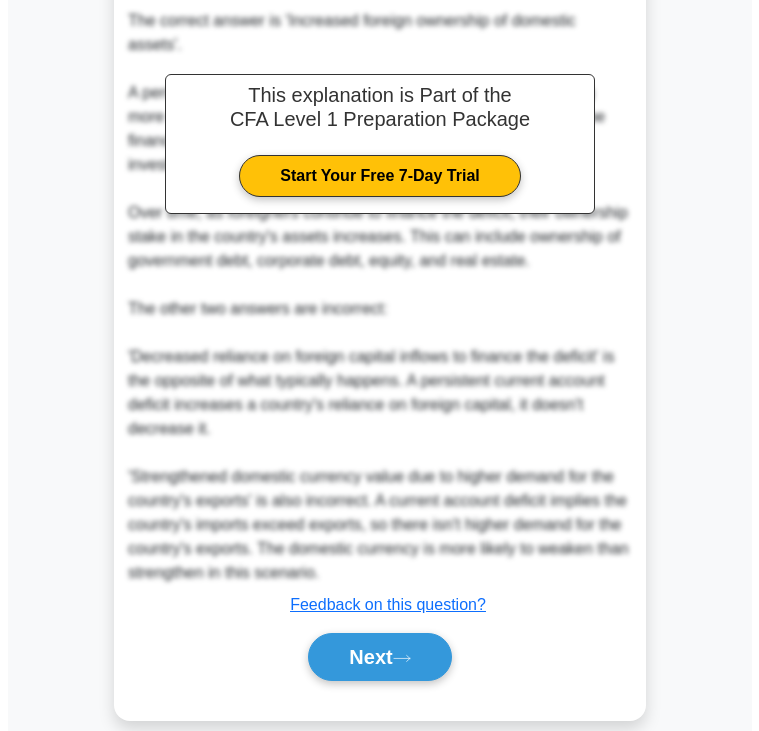 scroll, scrollTop: 0, scrollLeft: 0, axis: both 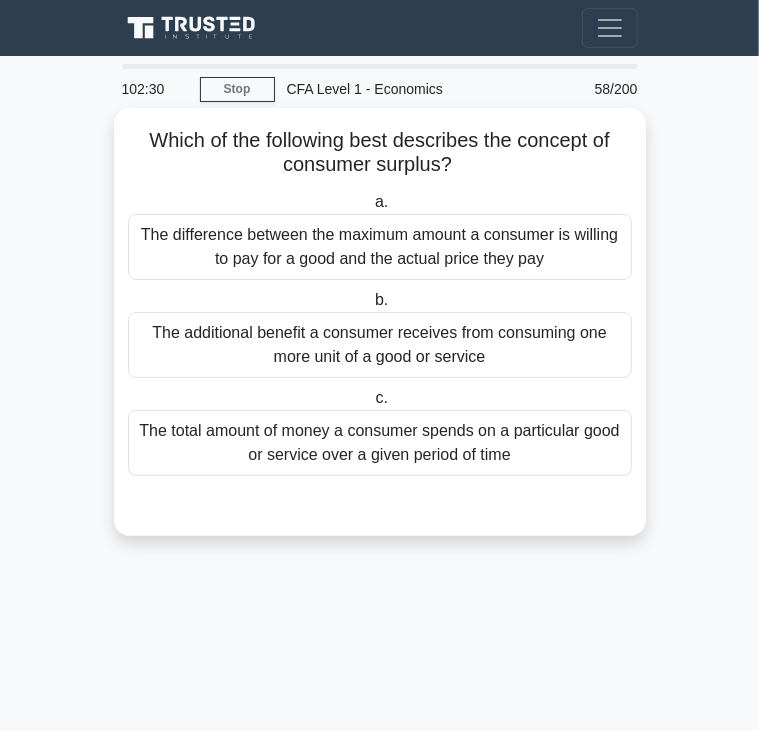 click on "Which of the following best describes the concept of consumer surplus?
.spinner_0XTQ{transform-origin:center;animation:spinner_y6GP .75s linear infinite}@keyframes spinner_y6GP{100%{transform:rotate(360deg)}}" at bounding box center [380, 153] 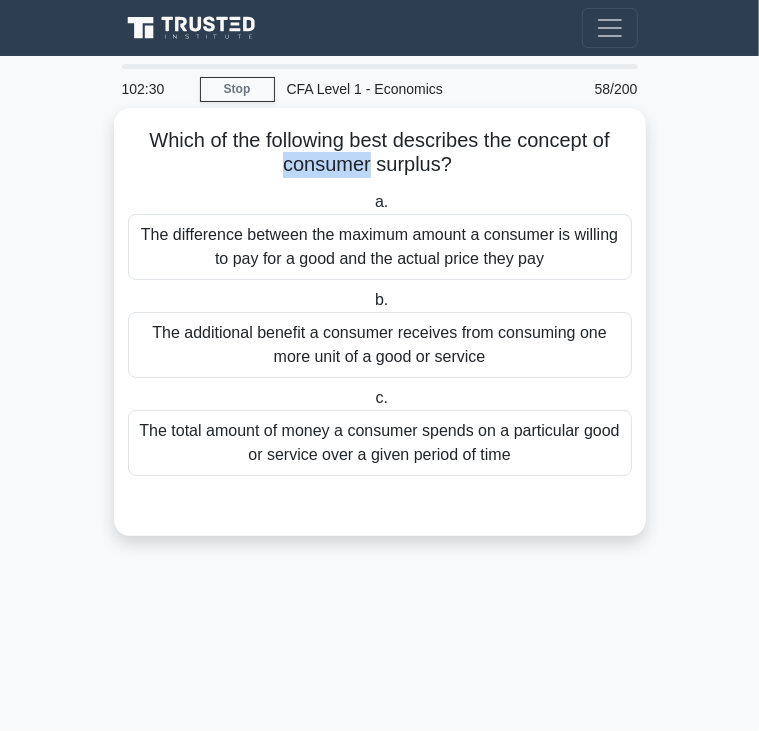 click on "Which of the following best describes the concept of consumer surplus?
.spinner_0XTQ{transform-origin:center;animation:spinner_y6GP .75s linear infinite}@keyframes spinner_y6GP{100%{transform:rotate(360deg)}}" at bounding box center [380, 153] 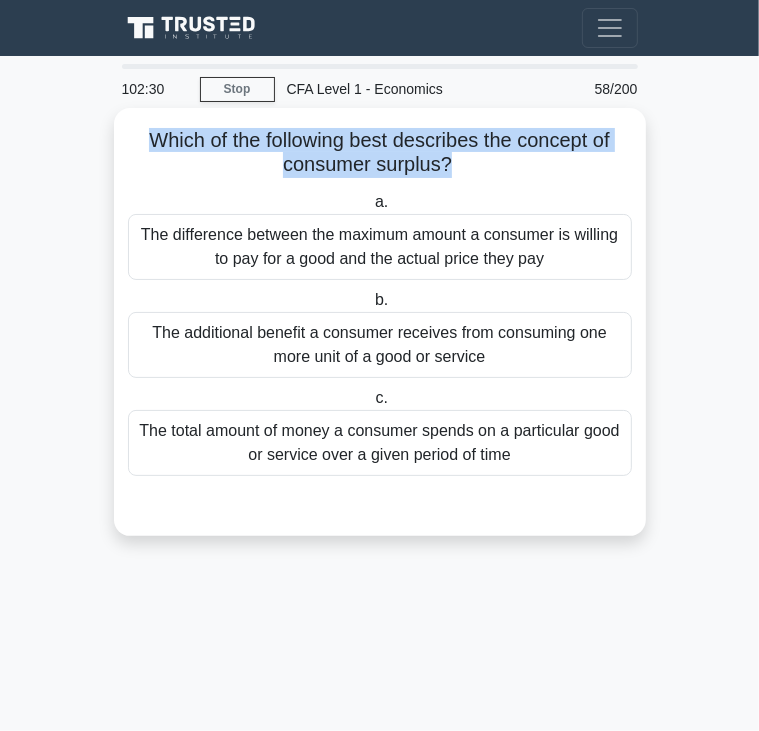 click on "Which of the following best describes the concept of consumer surplus?
.spinner_0XTQ{transform-origin:center;animation:spinner_y6GP .75s linear infinite}@keyframes spinner_y6GP{100%{transform:rotate(360deg)}}" at bounding box center (380, 153) 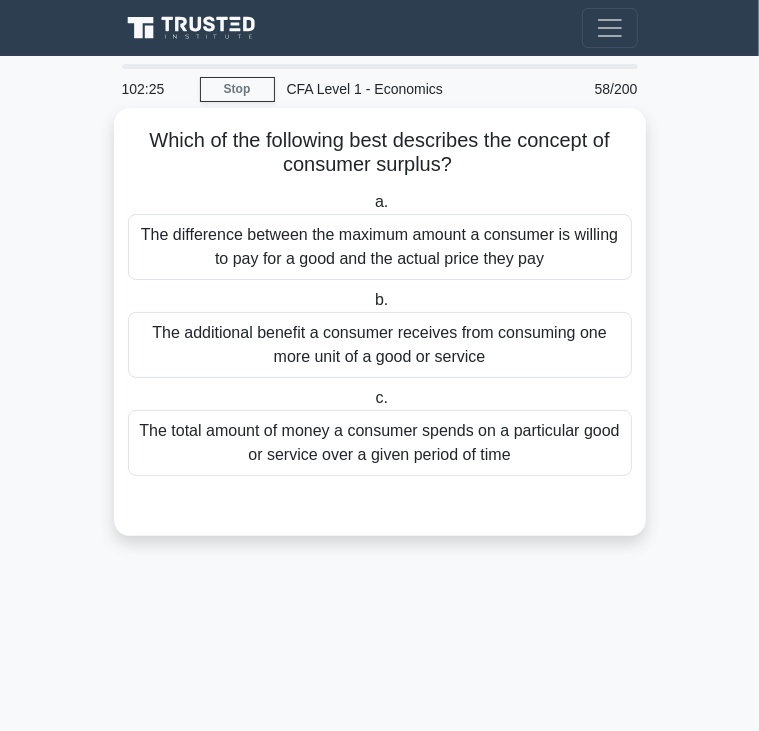 click on "The difference between the maximum amount a consumer is willing to pay for a good and the actual price they pay" at bounding box center [380, 247] 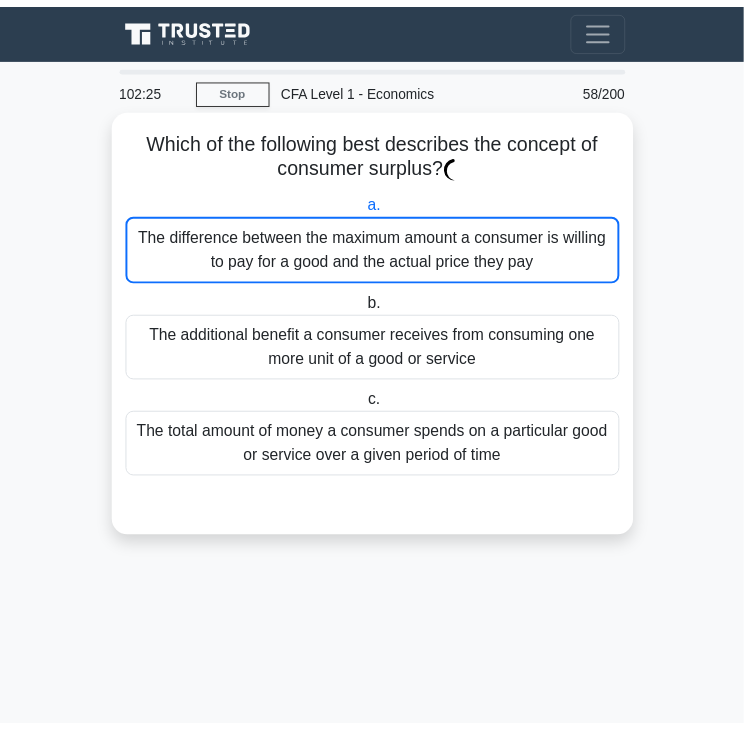 scroll, scrollTop: 259, scrollLeft: 0, axis: vertical 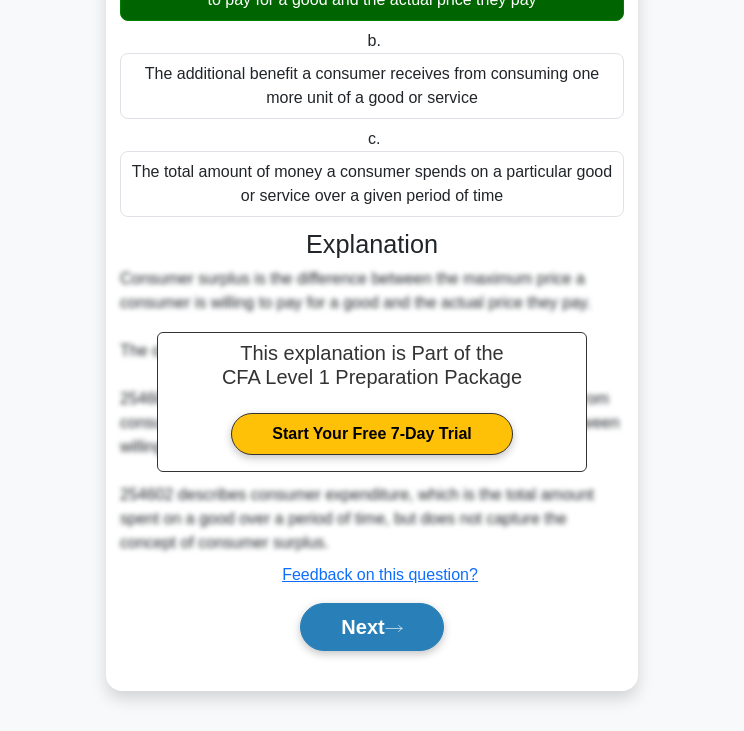 click on "Next" at bounding box center (371, 627) 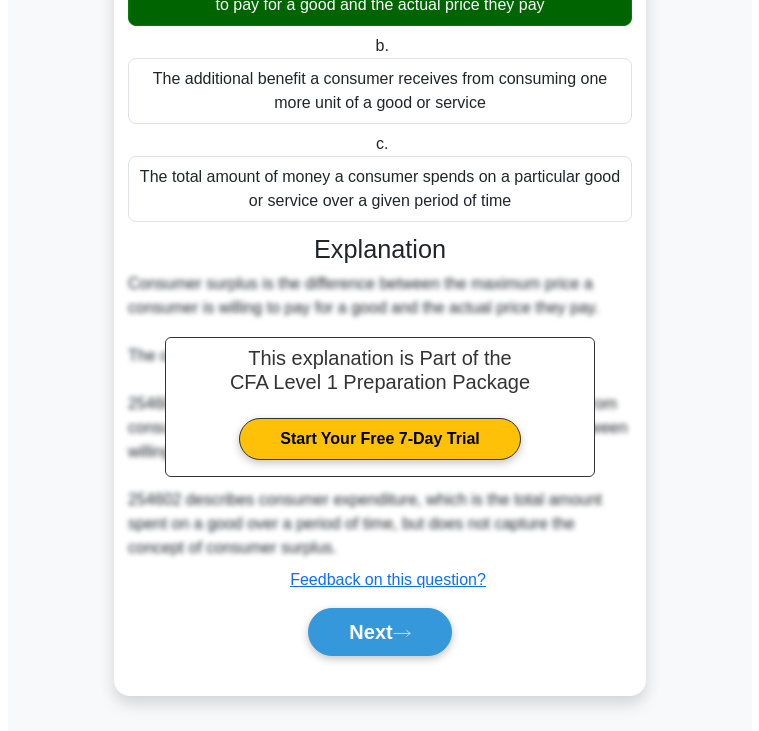 scroll, scrollTop: 0, scrollLeft: 0, axis: both 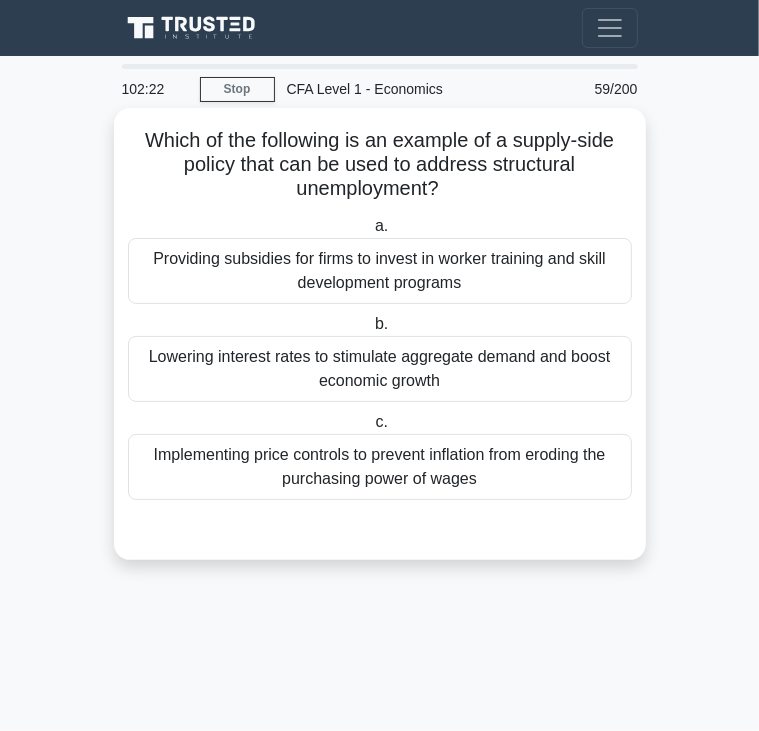 click on "Which of the following is an example of a supply-side policy that can be used to address structural unemployment?
.spinner_0XTQ{transform-origin:center;animation:spinner_y6GP .75s linear infinite}@keyframes spinner_y6GP{100%{transform:rotate(360deg)}}" at bounding box center (380, 165) 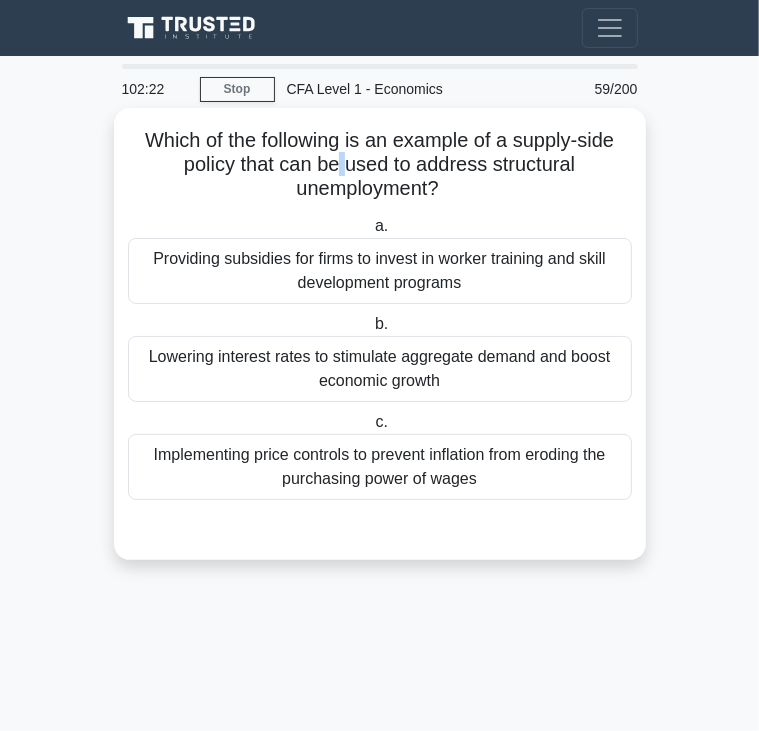 click on "Which of the following is an example of a supply-side policy that can be used to address structural unemployment?
.spinner_0XTQ{transform-origin:center;animation:spinner_y6GP .75s linear infinite}@keyframes spinner_y6GP{100%{transform:rotate(360deg)}}" at bounding box center (380, 165) 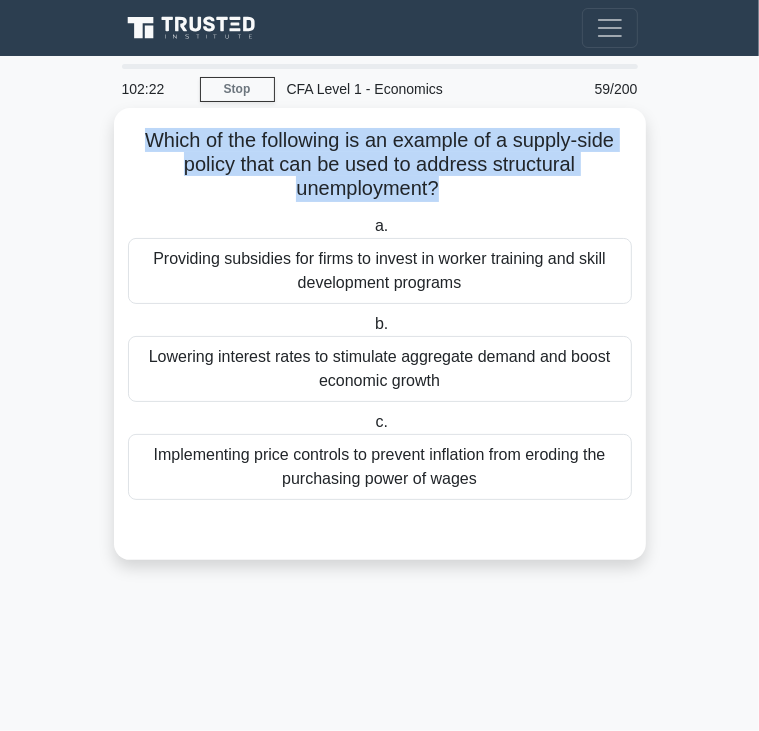 click on "Which of the following is an example of a supply-side policy that can be used to address structural unemployment?
.spinner_0XTQ{transform-origin:center;animation:spinner_y6GP .75s linear infinite}@keyframes spinner_y6GP{100%{transform:rotate(360deg)}}" at bounding box center (380, 165) 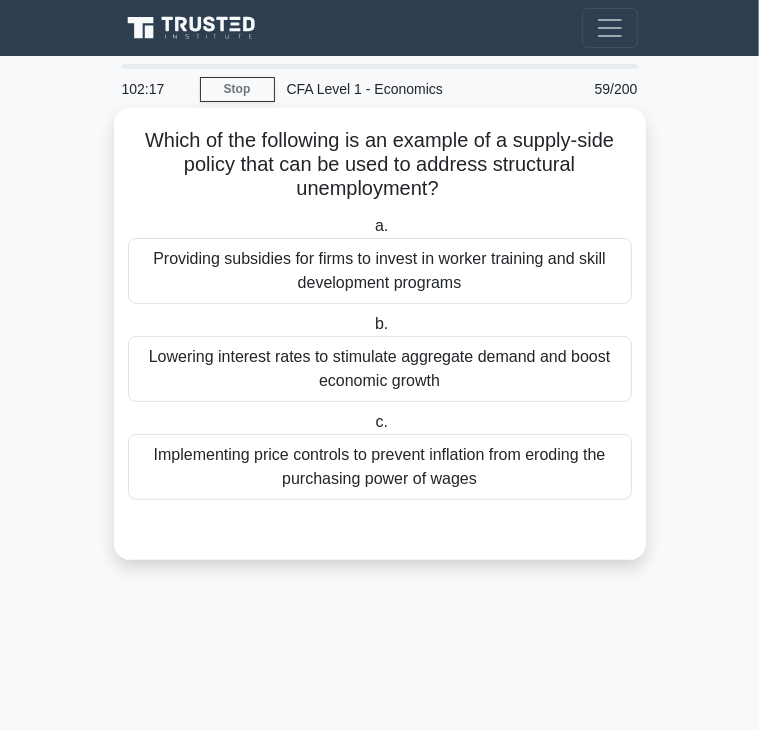 click on "Providing subsidies for firms to invest in worker training and skill development programs" at bounding box center (380, 271) 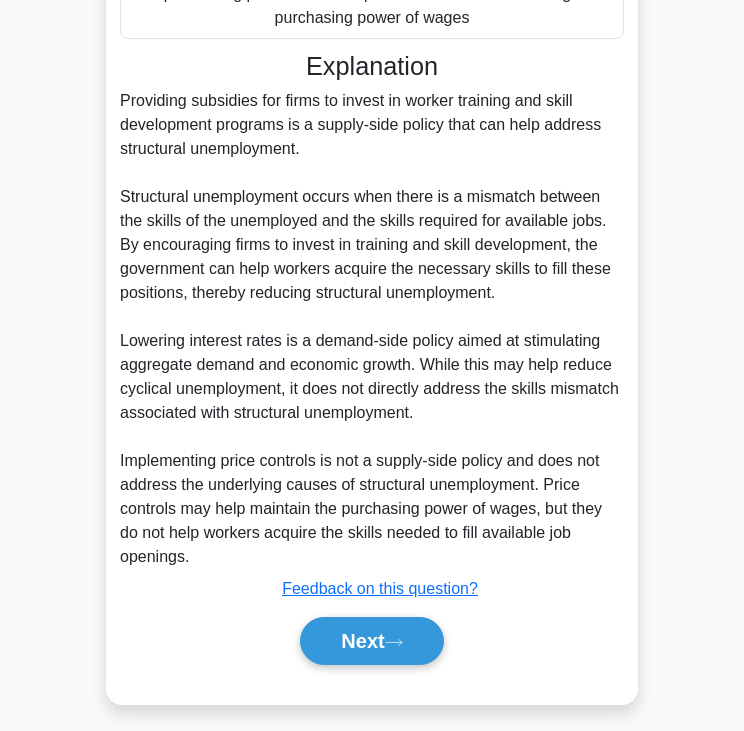 scroll, scrollTop: 475, scrollLeft: 0, axis: vertical 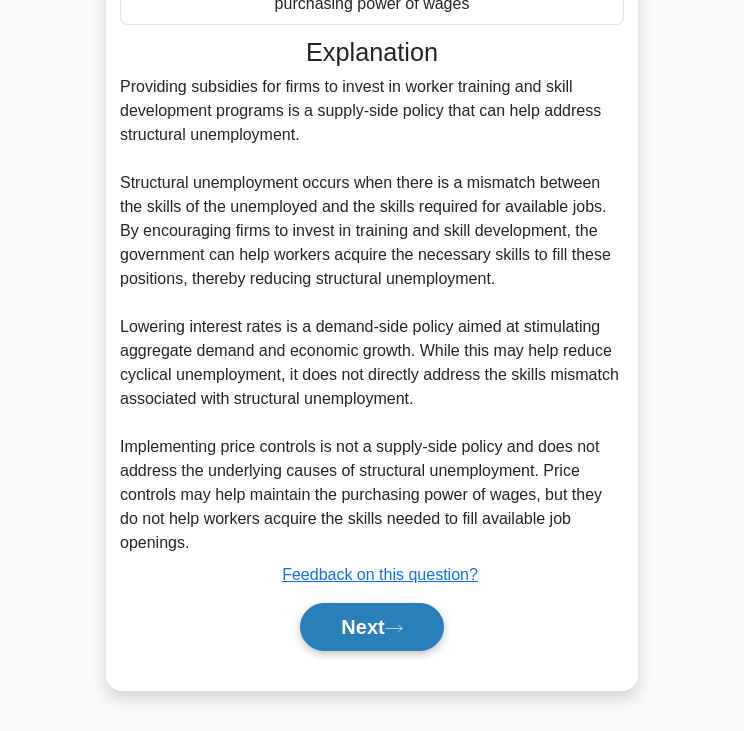 click on "Next" at bounding box center (371, 627) 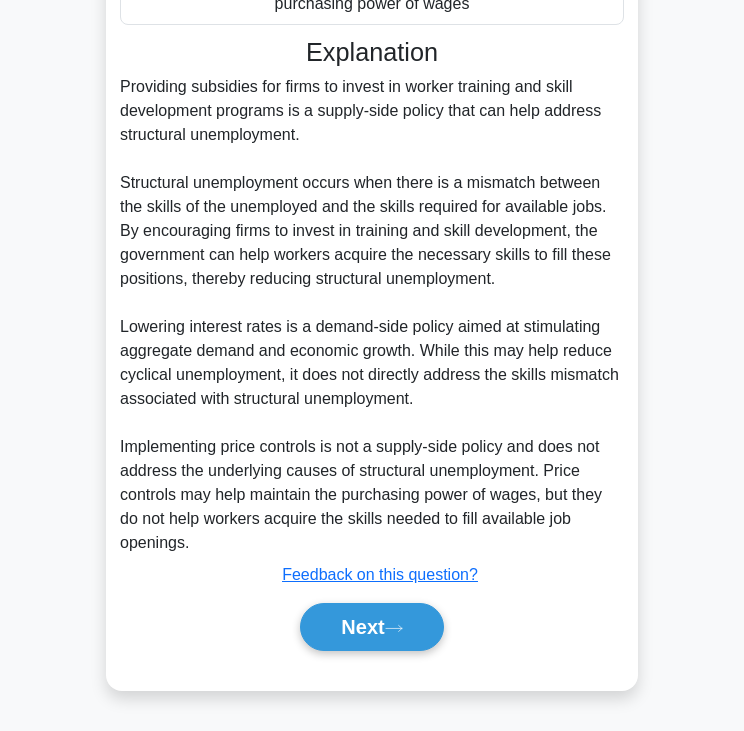 scroll, scrollTop: 0, scrollLeft: 0, axis: both 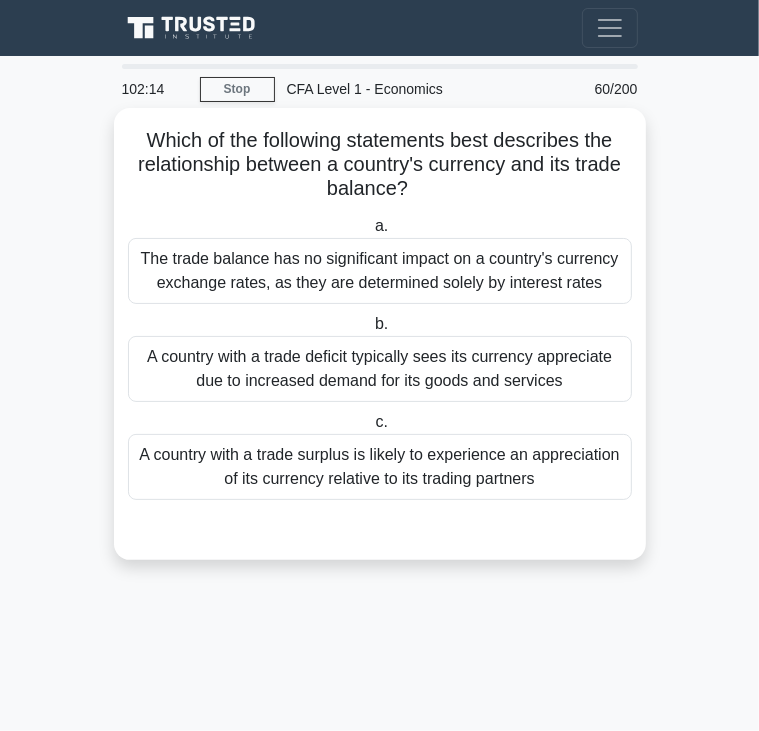 click on ".spinner_0XTQ{transform-origin:center;animation:spinner_y6GP .75s linear infinite}@keyframes spinner_y6GP{100%{transform:rotate(360deg)}}" 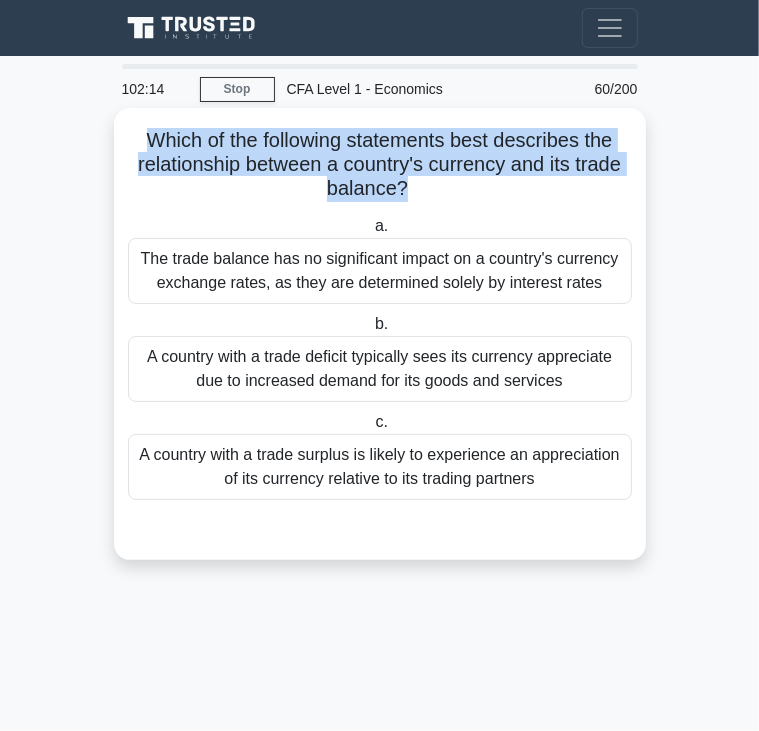 click on ".spinner_0XTQ{transform-origin:center;animation:spinner_y6GP .75s linear infinite}@keyframes spinner_y6GP{100%{transform:rotate(360deg)}}" 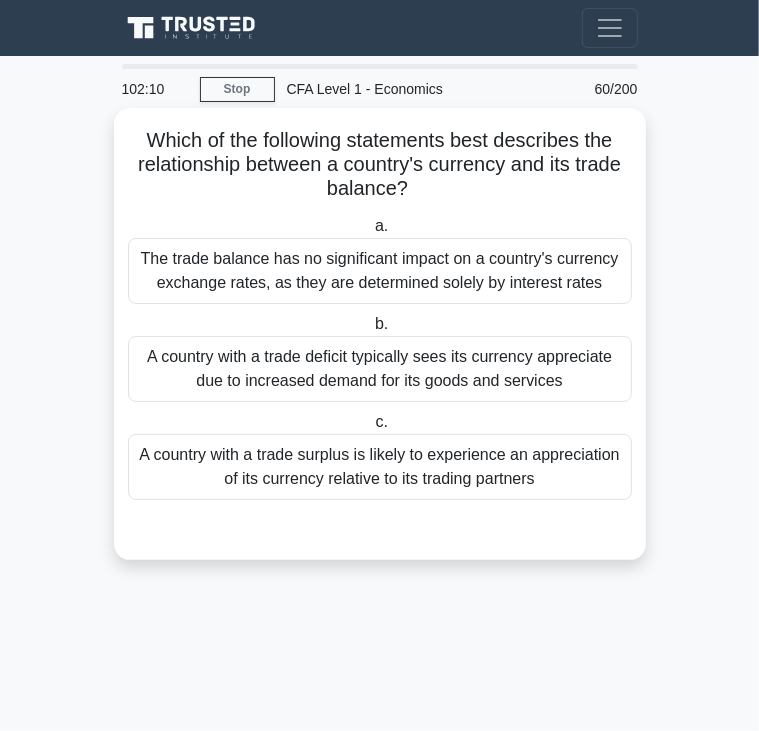 click on "A country with a trade deficit typically sees its currency appreciate due to increased demand for its goods and services" at bounding box center [380, 369] 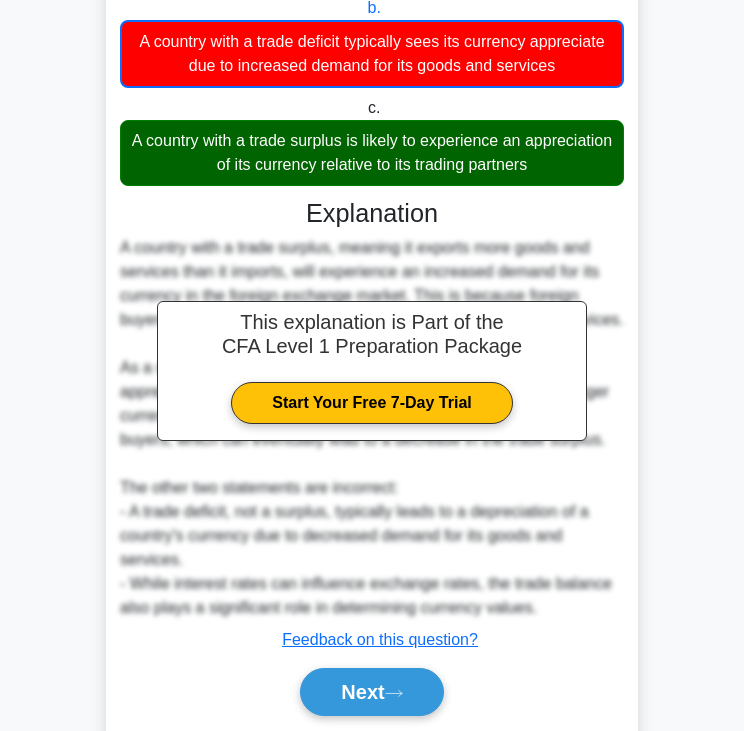 scroll, scrollTop: 380, scrollLeft: 0, axis: vertical 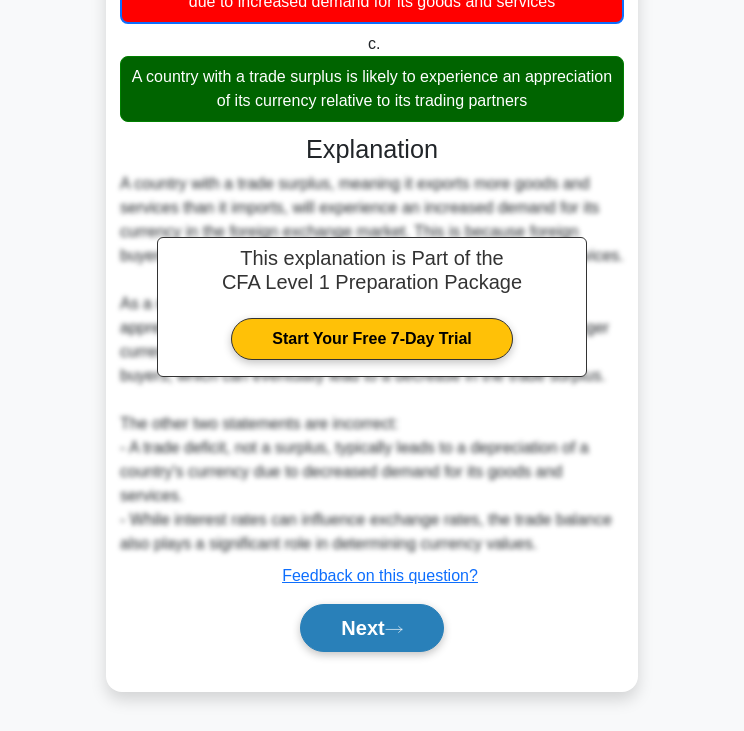 click on "Next" at bounding box center [371, 628] 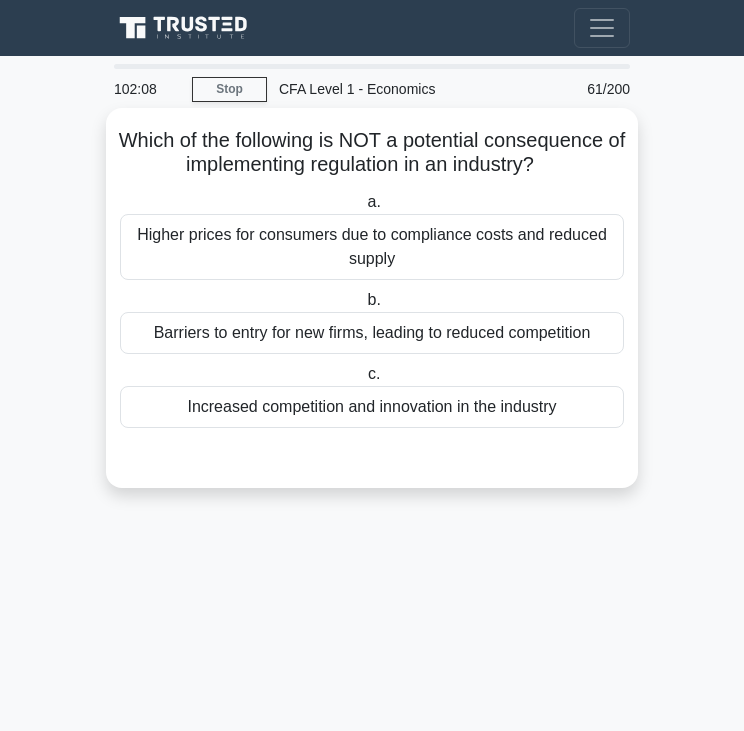 scroll, scrollTop: 0, scrollLeft: 0, axis: both 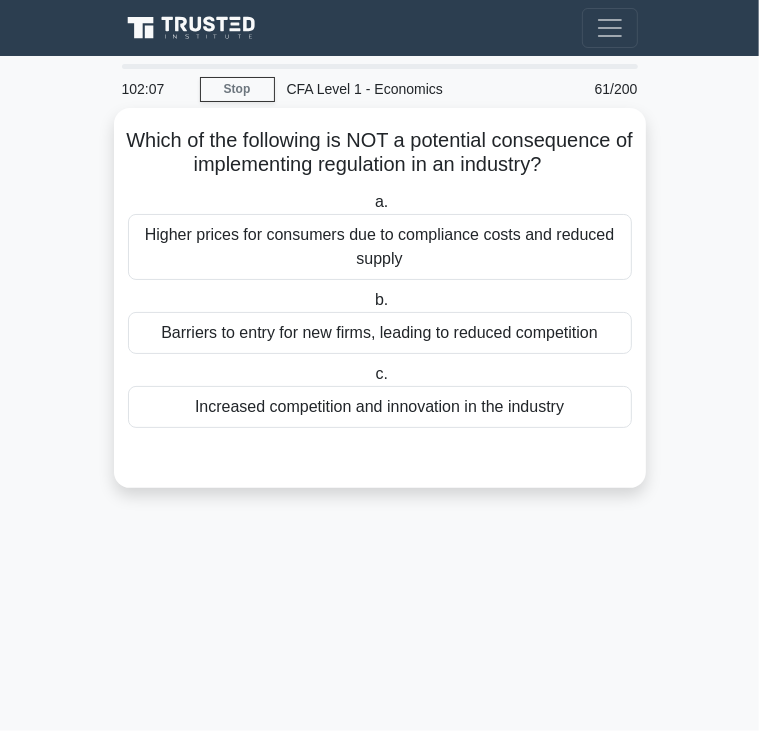 click on "Which of the following is NOT a potential consequence of implementing regulation in an industry?
.spinner_0XTQ{transform-origin:center;animation:spinner_y6GP .75s linear infinite}@keyframes spinner_y6GP{100%{transform:rotate(360deg)}}" at bounding box center [380, 153] 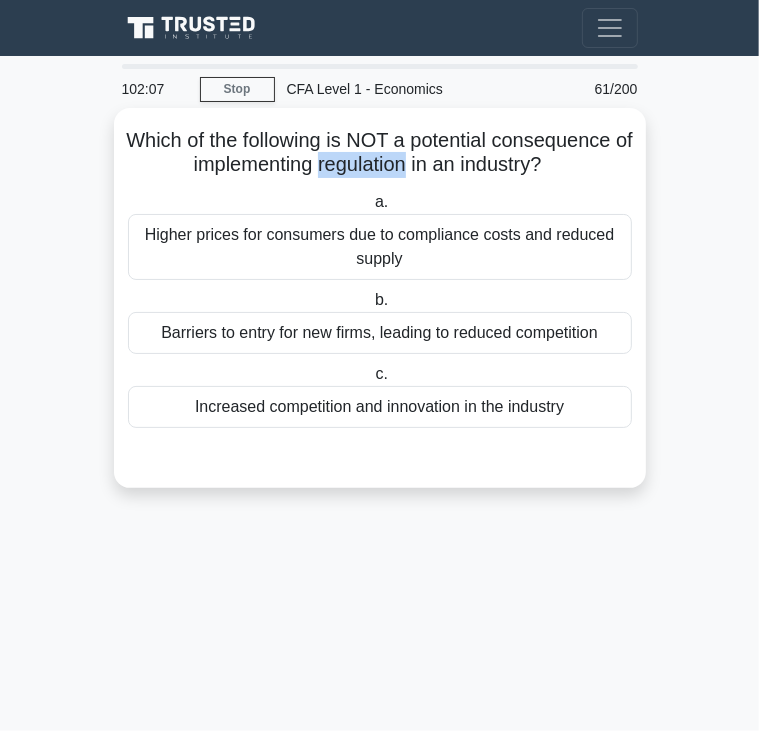 click on "Which of the following is NOT a potential consequence of implementing regulation in an industry?
.spinner_0XTQ{transform-origin:center;animation:spinner_y6GP .75s linear infinite}@keyframes spinner_y6GP{100%{transform:rotate(360deg)}}" at bounding box center (380, 153) 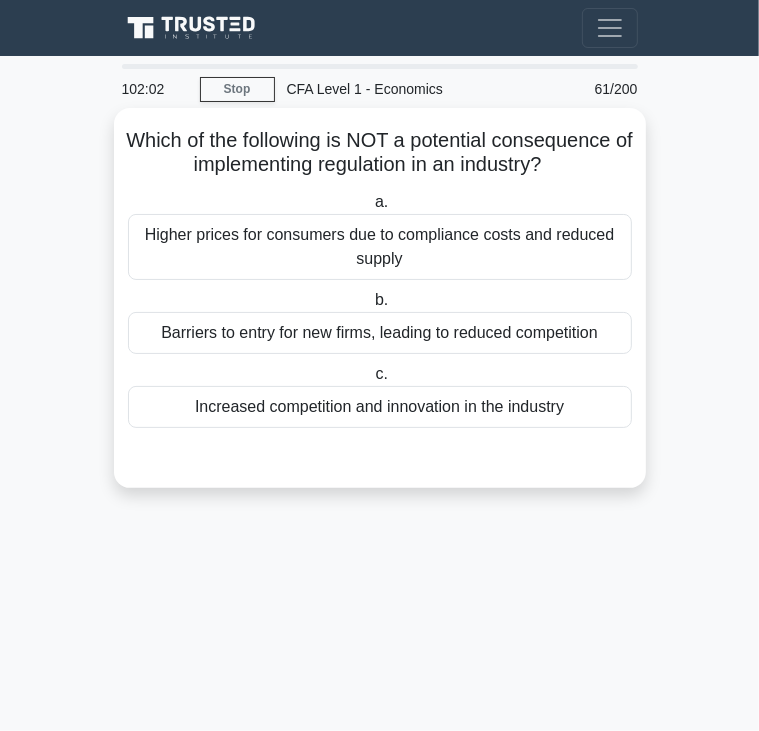click on "Barriers to entry for new firms, leading to reduced competition" at bounding box center (380, 333) 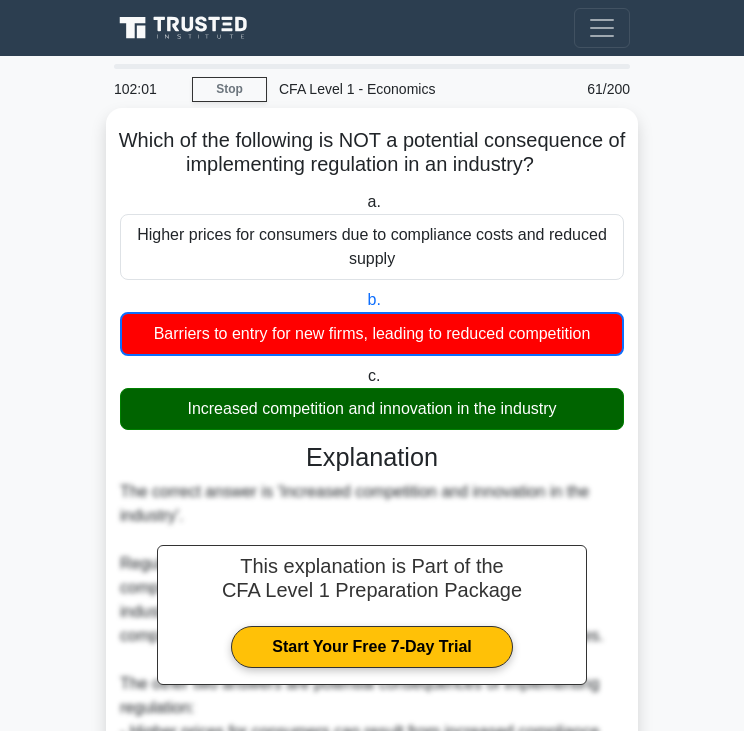 scroll, scrollTop: 260, scrollLeft: 0, axis: vertical 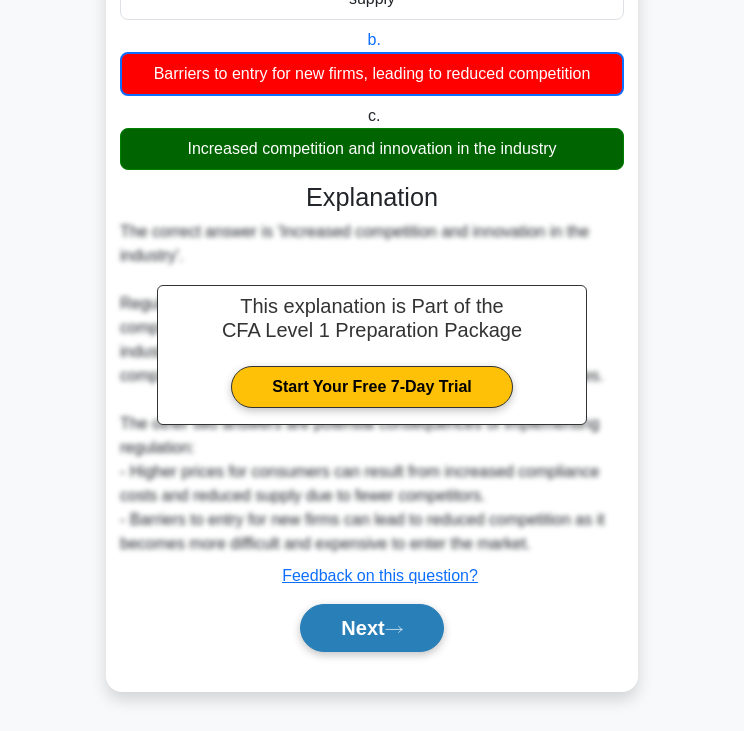 click 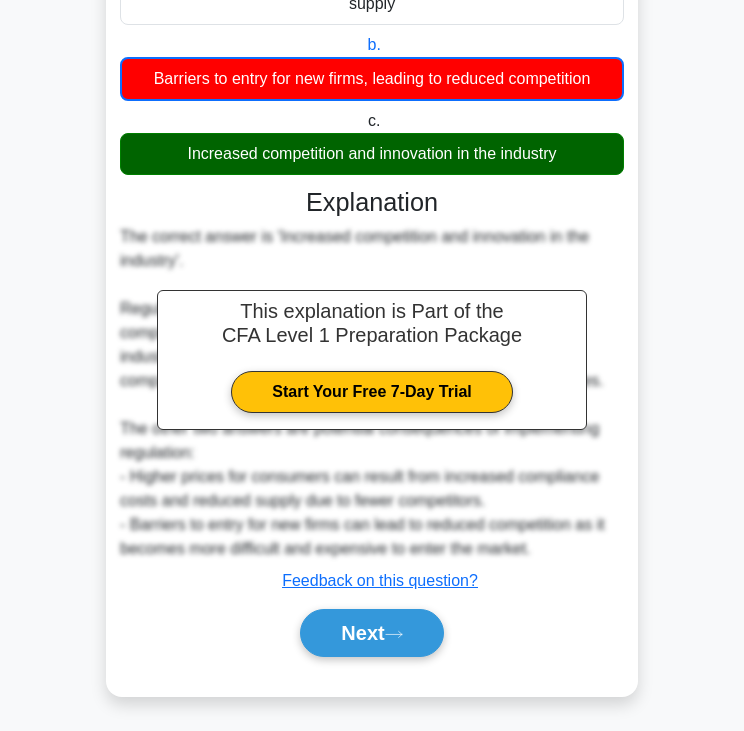 scroll, scrollTop: 0, scrollLeft: 0, axis: both 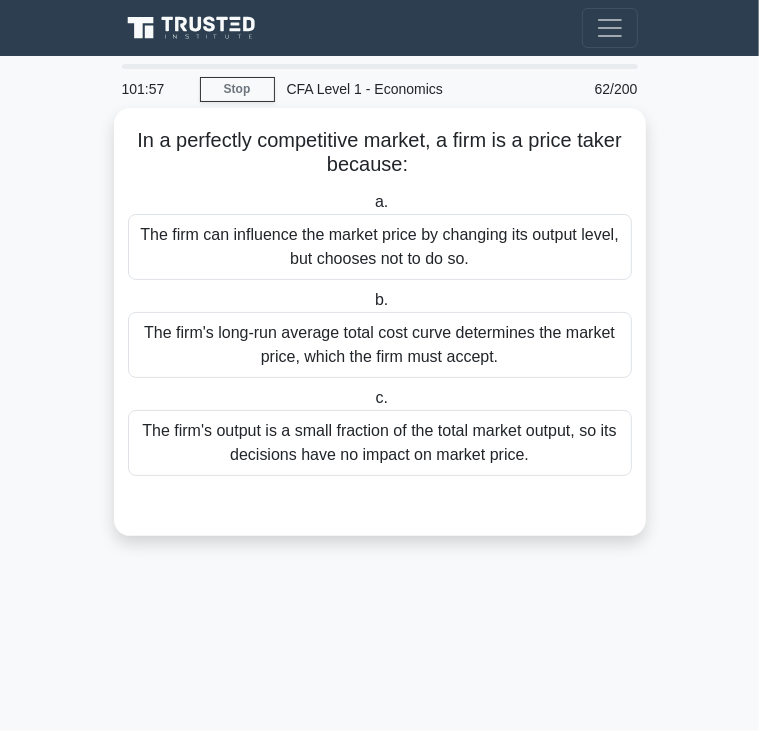 click on "In a perfectly competitive market, a firm is a price taker because:
.spinner_0XTQ{transform-origin:center;animation:spinner_y6GP .75s linear infinite}@keyframes spinner_y6GP{100%{transform:rotate(360deg)}}" at bounding box center [380, 153] 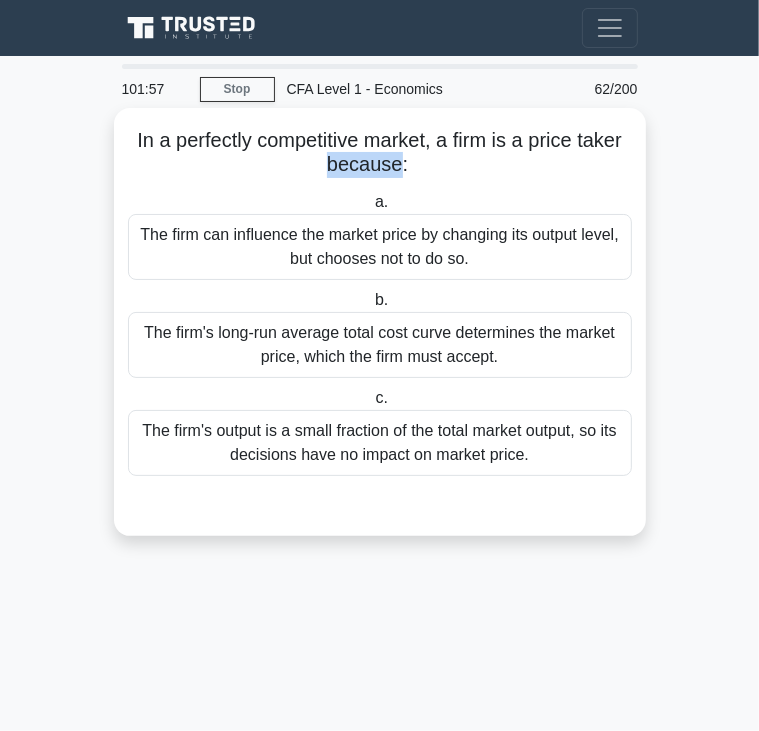 click on "In a perfectly competitive market, a firm is a price taker because:
.spinner_0XTQ{transform-origin:center;animation:spinner_y6GP .75s linear infinite}@keyframes spinner_y6GP{100%{transform:rotate(360deg)}}" at bounding box center (380, 153) 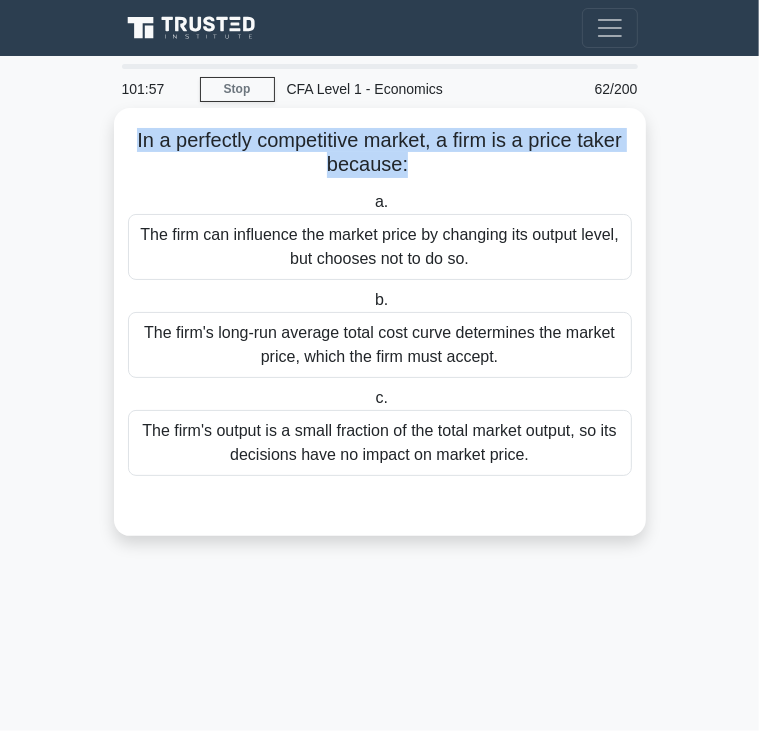 click on "In a perfectly competitive market, a firm is a price taker because:
.spinner_0XTQ{transform-origin:center;animation:spinner_y6GP .75s linear infinite}@keyframes spinner_y6GP{100%{transform:rotate(360deg)}}" at bounding box center (380, 153) 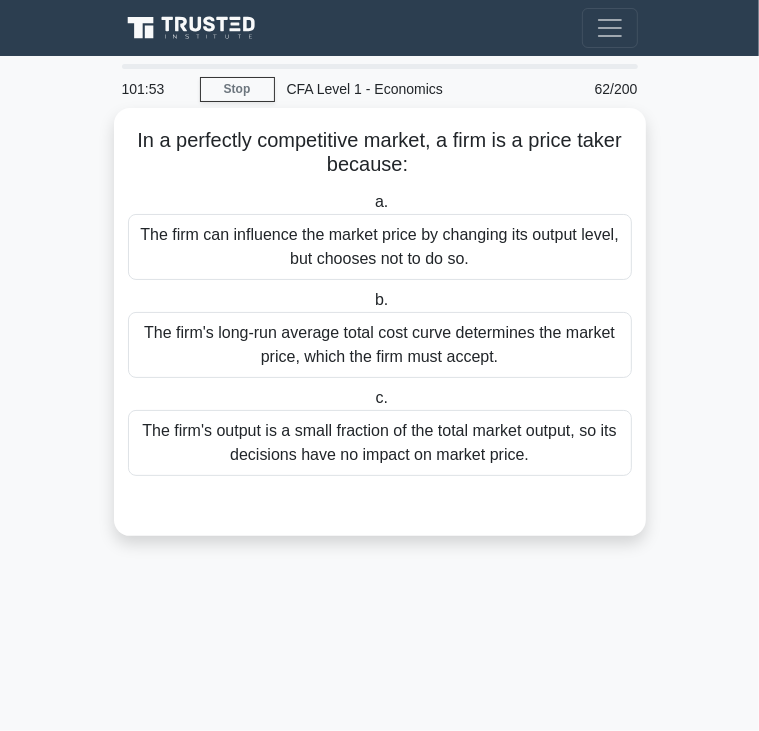 click on "The firm's long-run average total cost curve determines the market price, which the firm must accept." at bounding box center [380, 345] 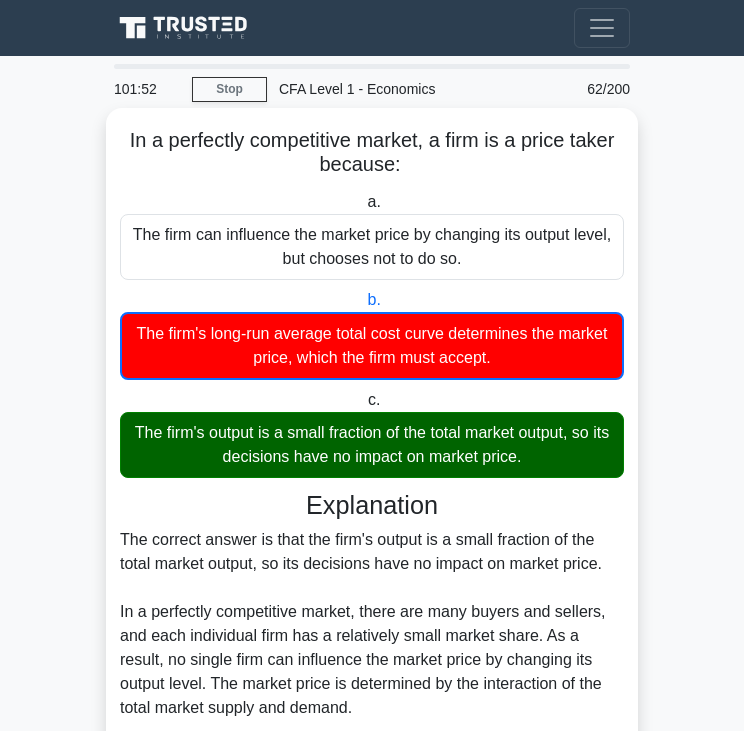 scroll, scrollTop: 308, scrollLeft: 0, axis: vertical 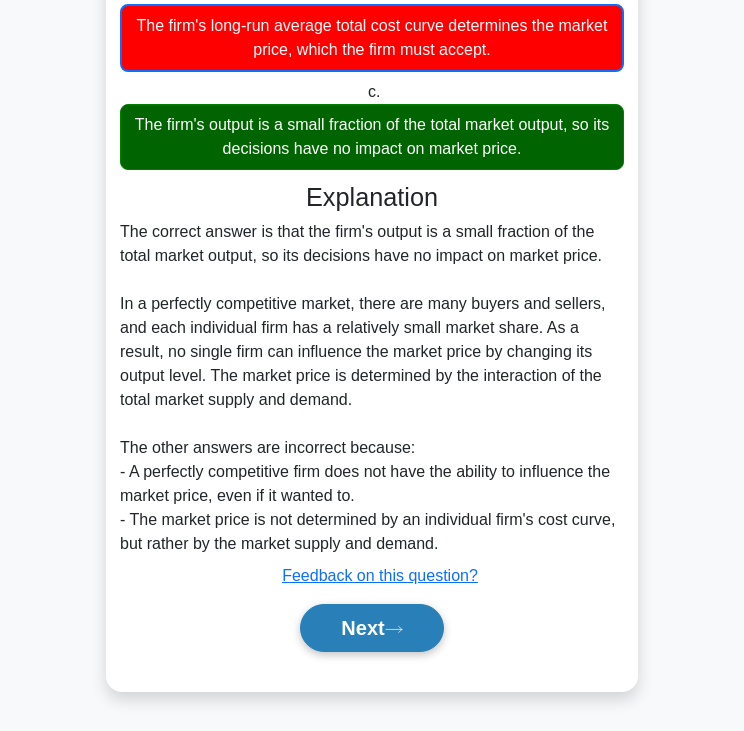 click on "Next" at bounding box center (371, 628) 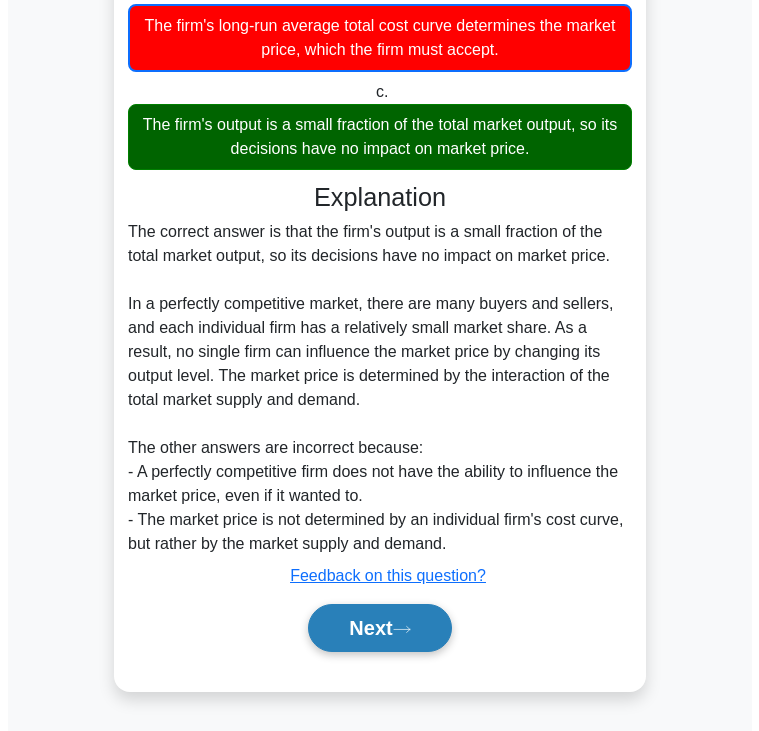scroll, scrollTop: 0, scrollLeft: 0, axis: both 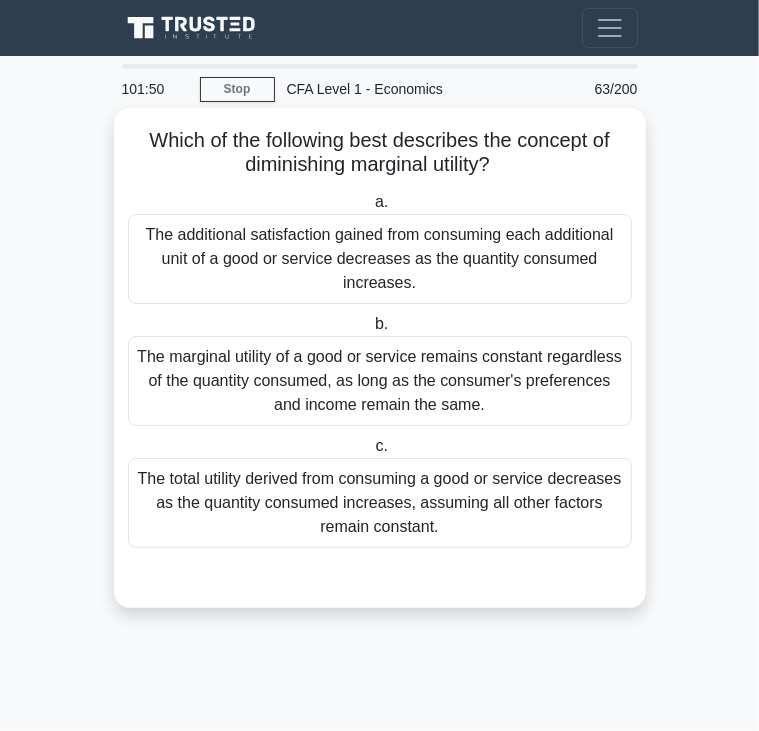 click on "Which of the following best describes the concept of diminishing marginal utility?
.spinner_0XTQ{transform-origin:center;animation:spinner_y6GP .75s linear infinite}@keyframes spinner_y6GP{100%{transform:rotate(360deg)}}" at bounding box center (380, 153) 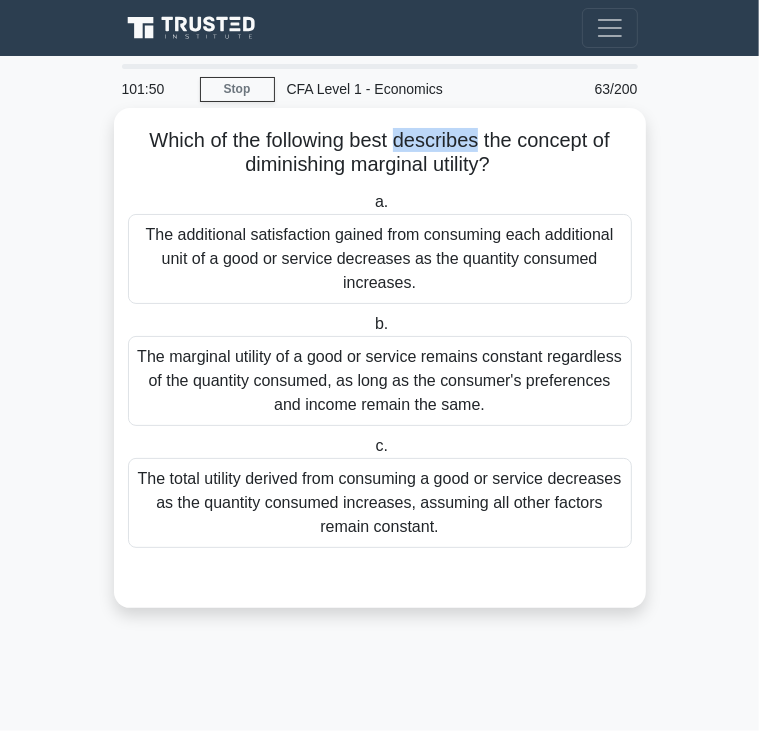 click on "Which of the following best describes the concept of diminishing marginal utility?
.spinner_0XTQ{transform-origin:center;animation:spinner_y6GP .75s linear infinite}@keyframes spinner_y6GP{100%{transform:rotate(360deg)}}" at bounding box center (380, 153) 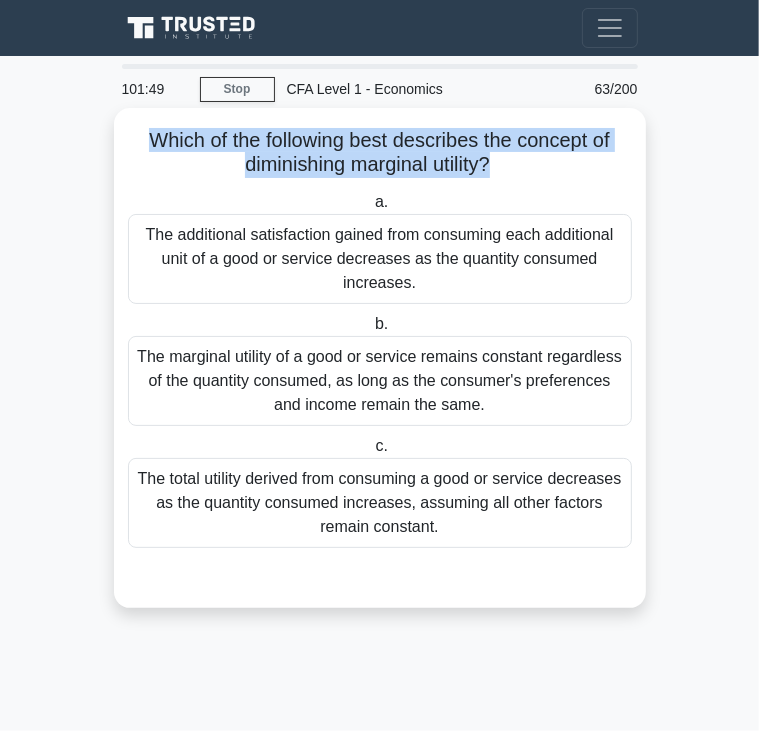 click on "Which of the following best describes the concept of diminishing marginal utility?
.spinner_0XTQ{transform-origin:center;animation:spinner_y6GP .75s linear infinite}@keyframes spinner_y6GP{100%{transform:rotate(360deg)}}" at bounding box center [380, 153] 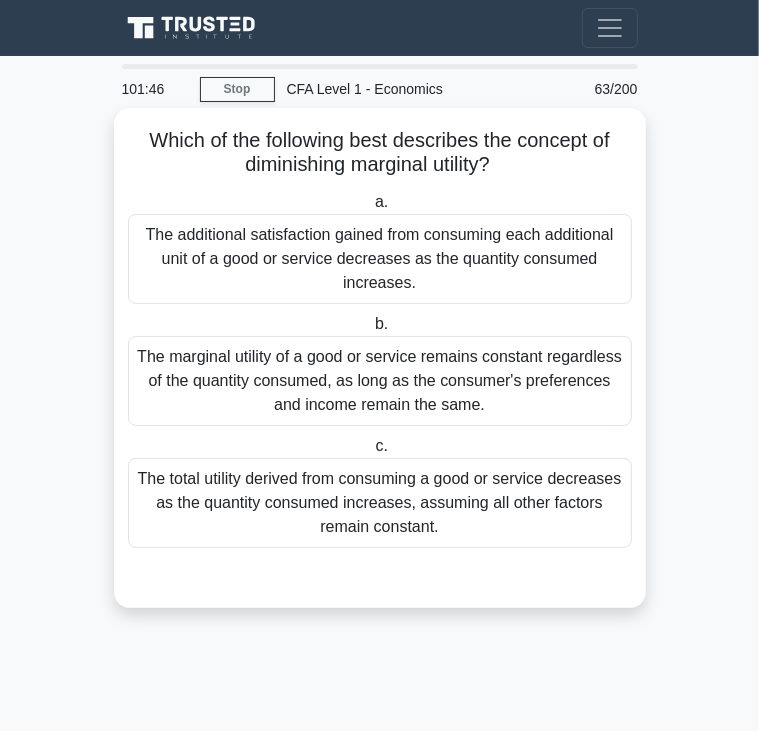 click on "The marginal utility of a good or service remains constant regardless of the quantity consumed, as long as the consumer's preferences and income remain the same." at bounding box center [380, 381] 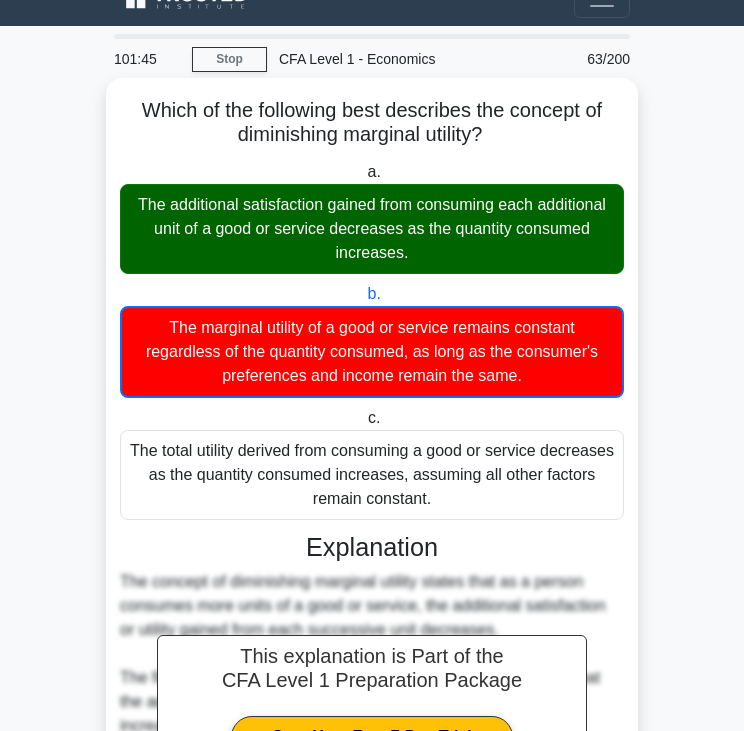 scroll, scrollTop: 428, scrollLeft: 0, axis: vertical 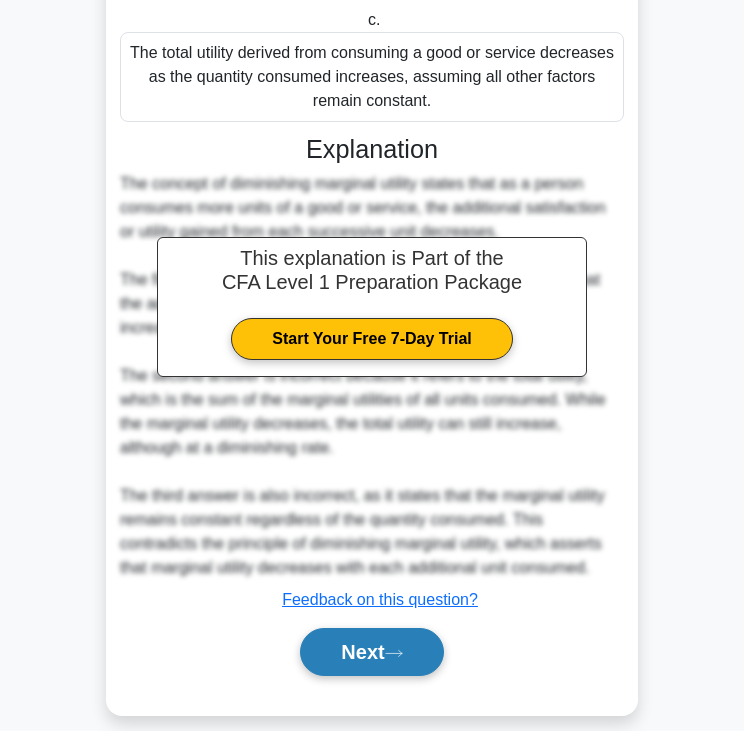 click on "Next" at bounding box center [371, 652] 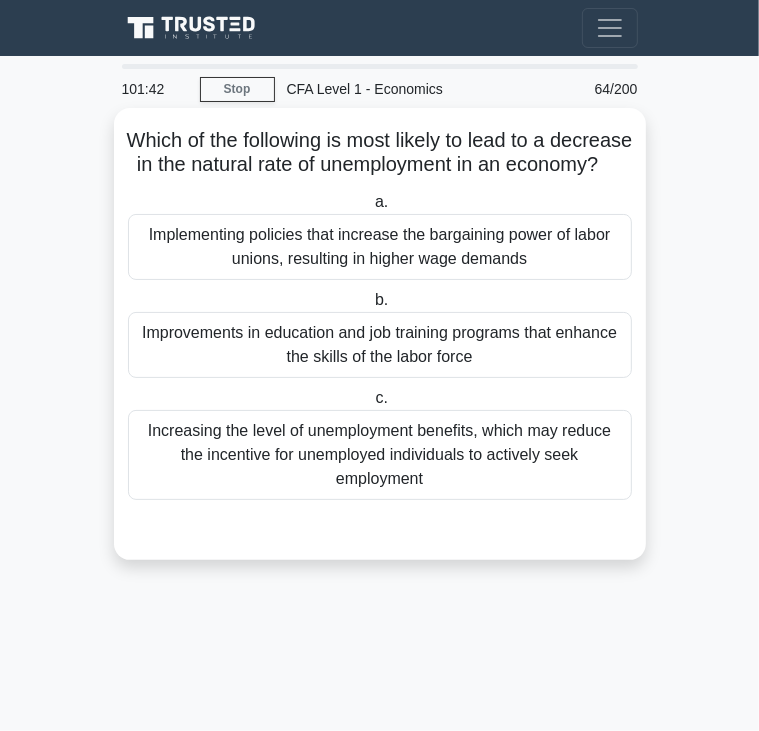 click on "Which of the following is most likely to lead to a decrease in the natural rate of unemployment in an economy?
.spinner_0XTQ{transform-origin:center;animation:spinner_y6GP .75s linear infinite}@keyframes spinner_y6GP{100%{transform:rotate(360deg)}}" at bounding box center [380, 153] 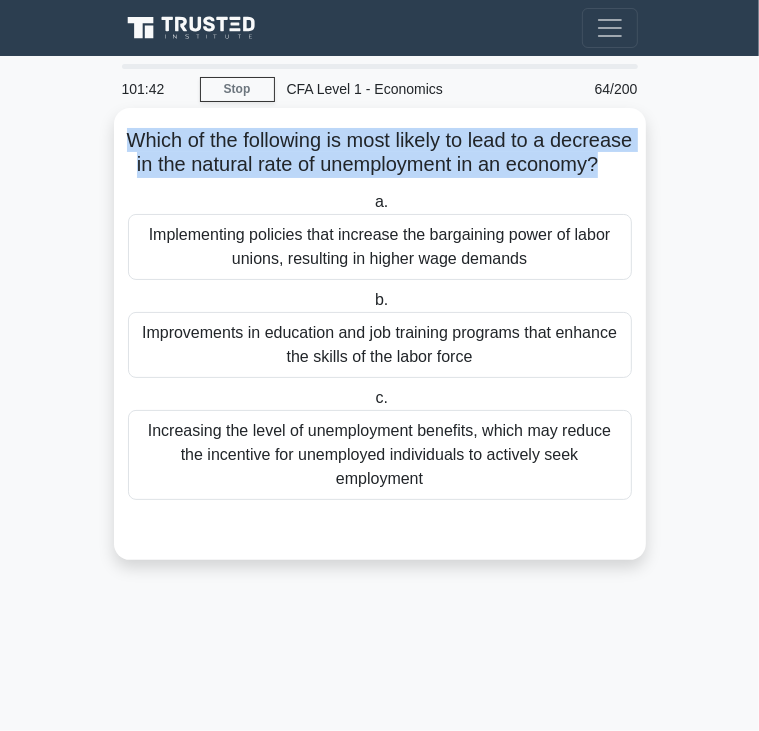click on "Which of the following is most likely to lead to a decrease in the natural rate of unemployment in an economy?
.spinner_0XTQ{transform-origin:center;animation:spinner_y6GP .75s linear infinite}@keyframes spinner_y6GP{100%{transform:rotate(360deg)}}" at bounding box center (380, 153) 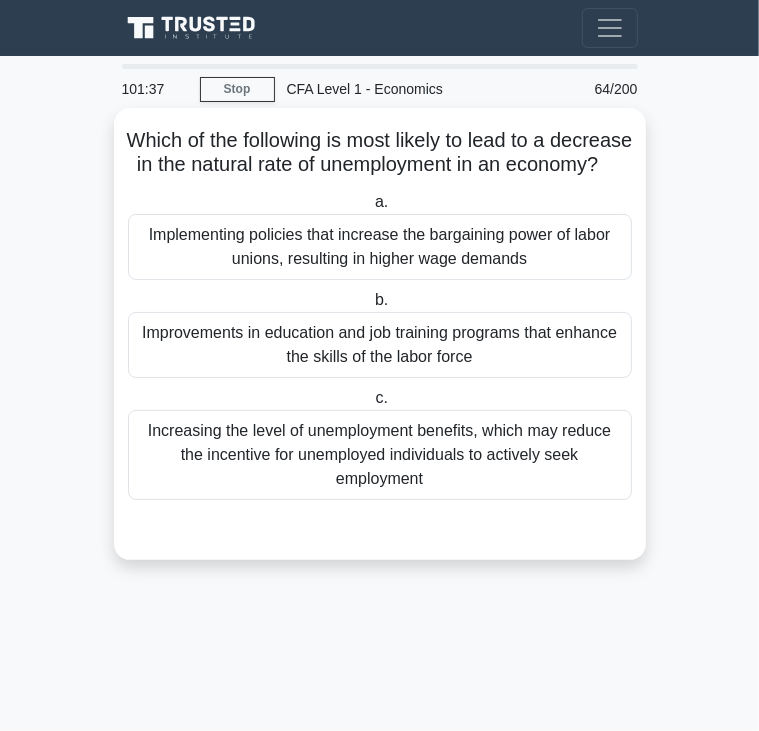 click on "Implementing policies that increase the bargaining power of labor unions, resulting in higher wage demands" at bounding box center (380, 247) 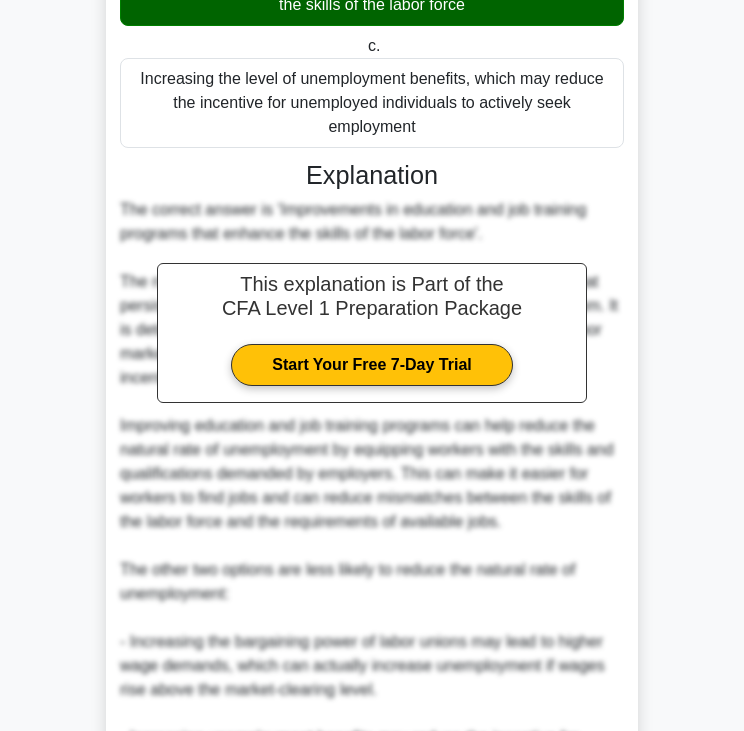 scroll, scrollTop: 620, scrollLeft: 0, axis: vertical 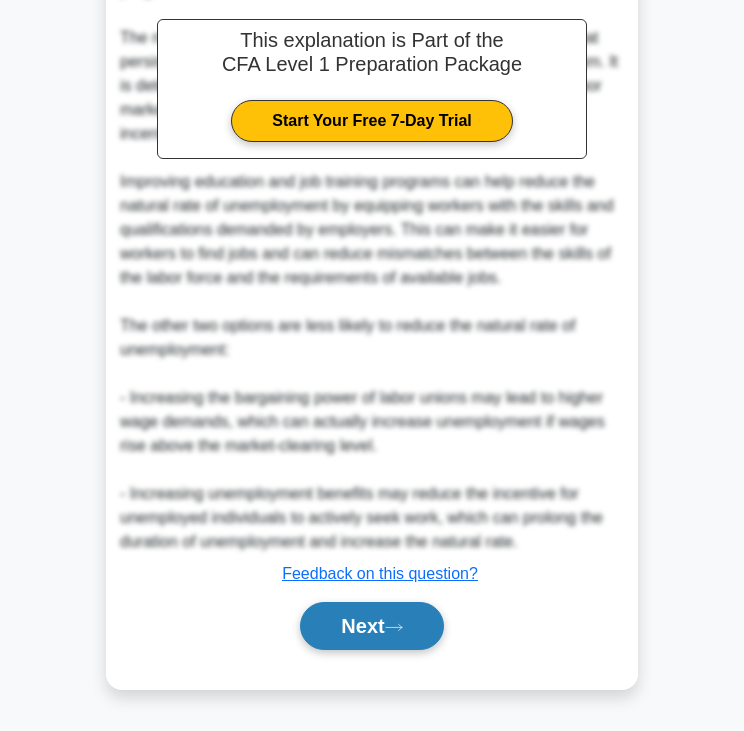 click on "Next" at bounding box center (371, 626) 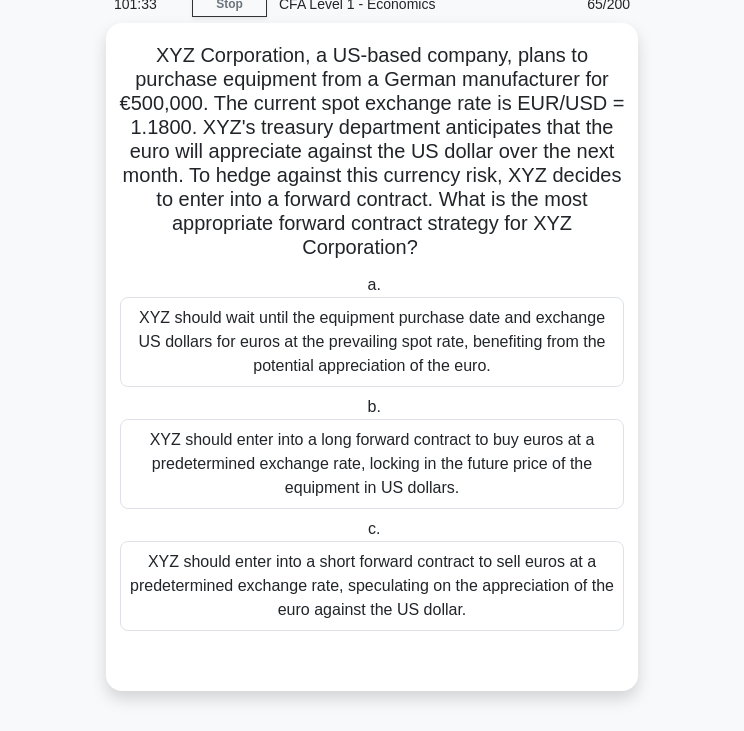 click on "XYZ Corporation, a US-based company, plans to purchase equipment from a German manufacturer for €500,000. The current spot exchange rate is EUR/USD = 1.1800. XYZ's treasury department anticipates that the euro will appreciate against the US dollar over the next month. To hedge against this currency risk, XYZ decides to enter into a forward contract. What is the most appropriate forward contract strategy for XYZ Corporation?
.spinner_0XTQ{transform-origin:center;animation:spinner_y6GP .75s linear infinite}@keyframes spinner_y6GP{100%{transform:rotate(360deg)}}" at bounding box center (372, 152) 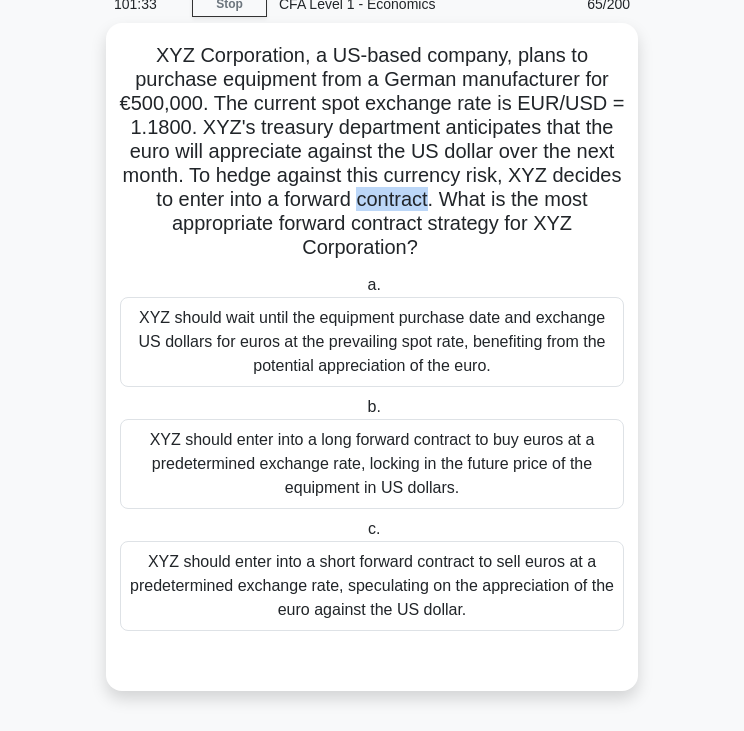 click on "XYZ Corporation, a US-based company, plans to purchase equipment from a German manufacturer for €500,000. The current spot exchange rate is EUR/USD = 1.1800. XYZ's treasury department anticipates that the euro will appreciate against the US dollar over the next month. To hedge against this currency risk, XYZ decides to enter into a forward contract. What is the most appropriate forward contract strategy for XYZ Corporation?
.spinner_0XTQ{transform-origin:center;animation:spinner_y6GP .75s linear infinite}@keyframes spinner_y6GP{100%{transform:rotate(360deg)}}" at bounding box center [372, 152] 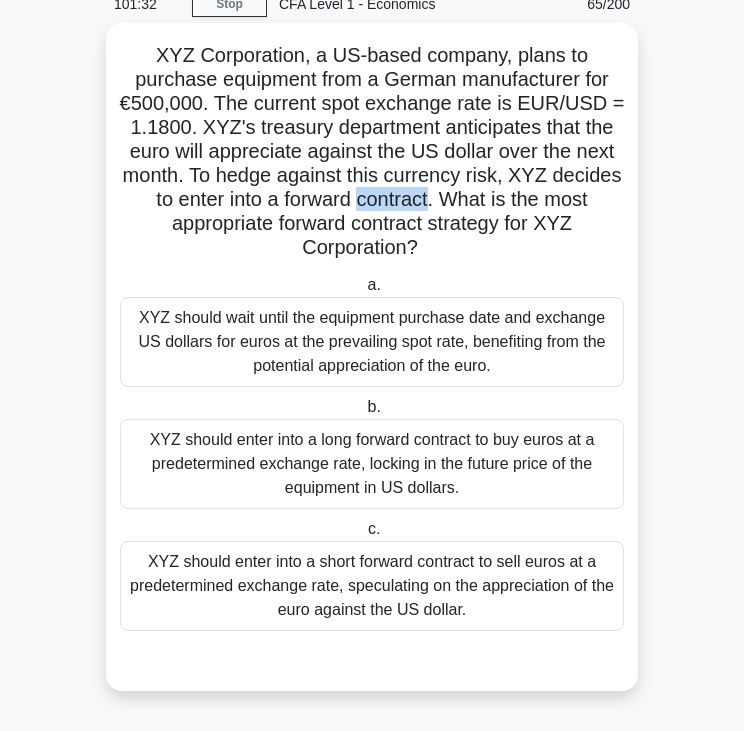 click on "XYZ Corporation, a US-based company, plans to purchase equipment from a German manufacturer for €500,000. The current spot exchange rate is EUR/USD = 1.1800. XYZ's treasury department anticipates that the euro will appreciate against the US dollar over the next month. To hedge against this currency risk, XYZ decides to enter into a forward contract. What is the most appropriate forward contract strategy for XYZ Corporation?
.spinner_0XTQ{transform-origin:center;animation:spinner_y6GP .75s linear infinite}@keyframes spinner_y6GP{100%{transform:rotate(360deg)}}" at bounding box center [372, 152] 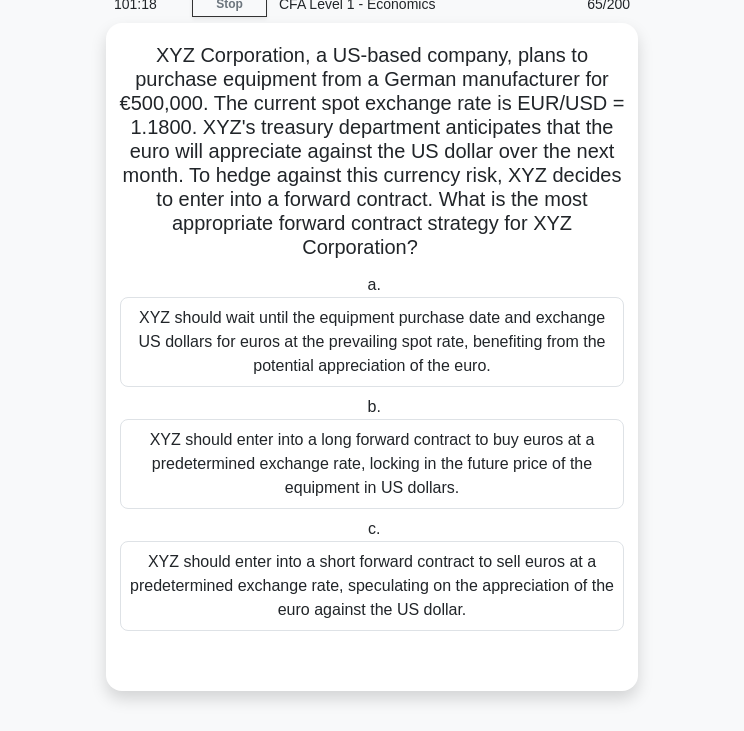 click on "XYZ should wait until the equipment purchase date and exchange US dollars for euros at the prevailing spot rate, benefiting from the potential appreciation of the euro." at bounding box center (372, 342) 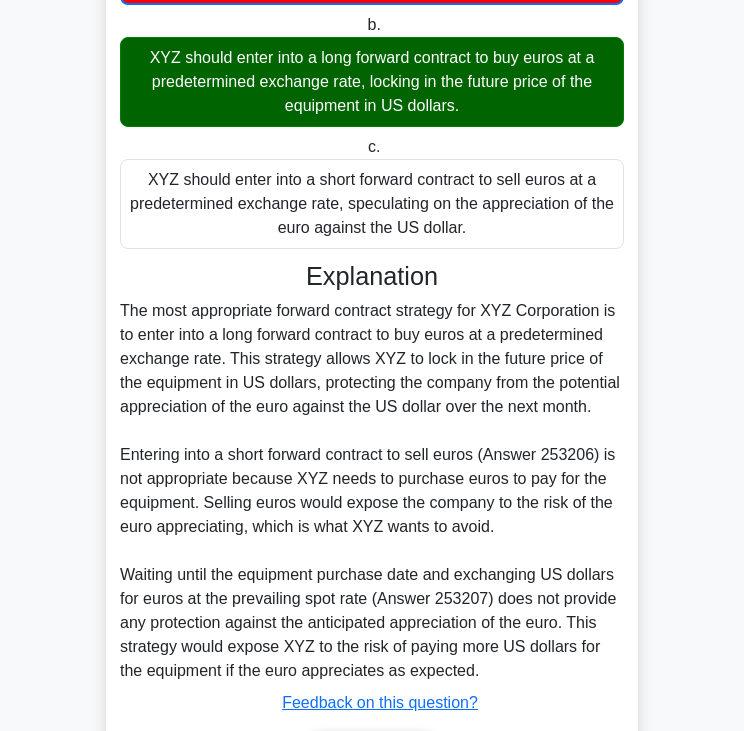 scroll, scrollTop: 620, scrollLeft: 0, axis: vertical 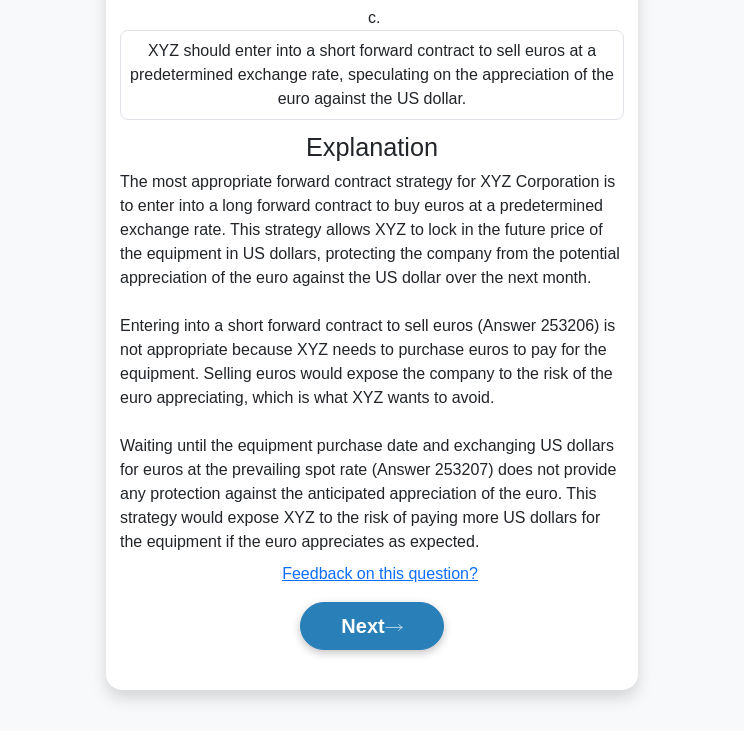 click on "Next" at bounding box center (371, 626) 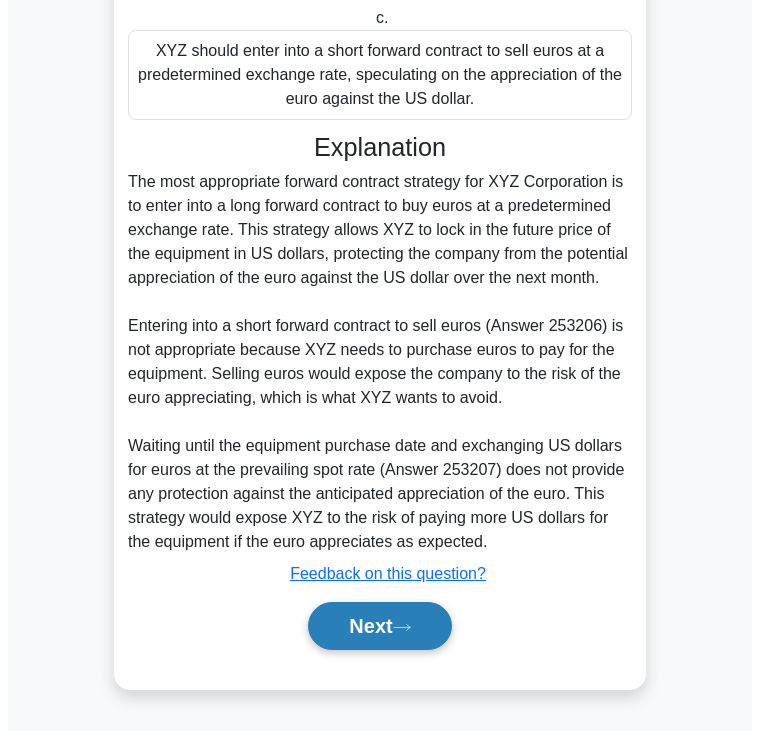 scroll, scrollTop: 0, scrollLeft: 0, axis: both 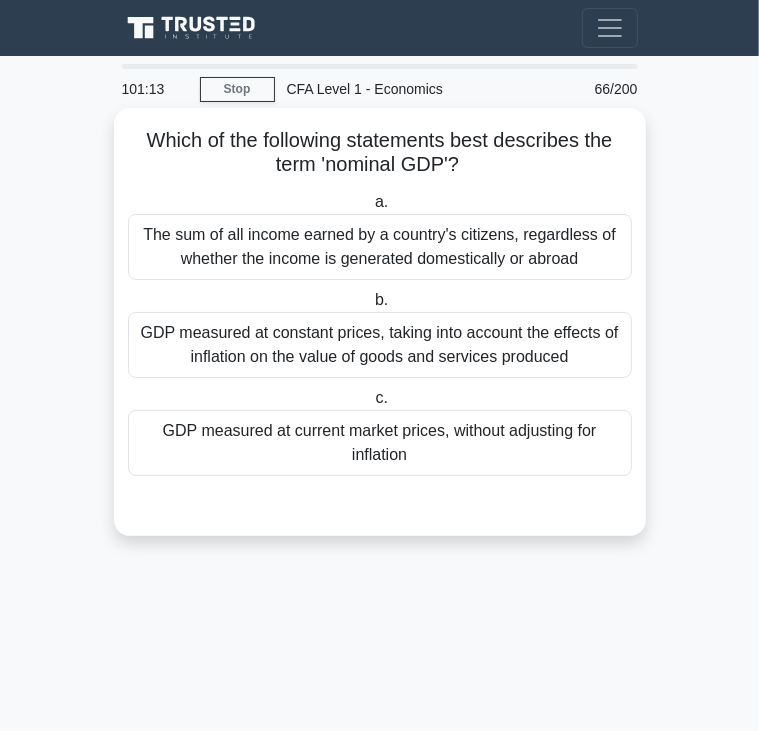 click on "Which of the following statements best describes the term 'nominal GDP'?
.spinner_0XTQ{transform-origin:center;animation:spinner_y6GP .75s linear infinite}@keyframes spinner_y6GP{100%{transform:rotate(360deg)}}" at bounding box center [380, 153] 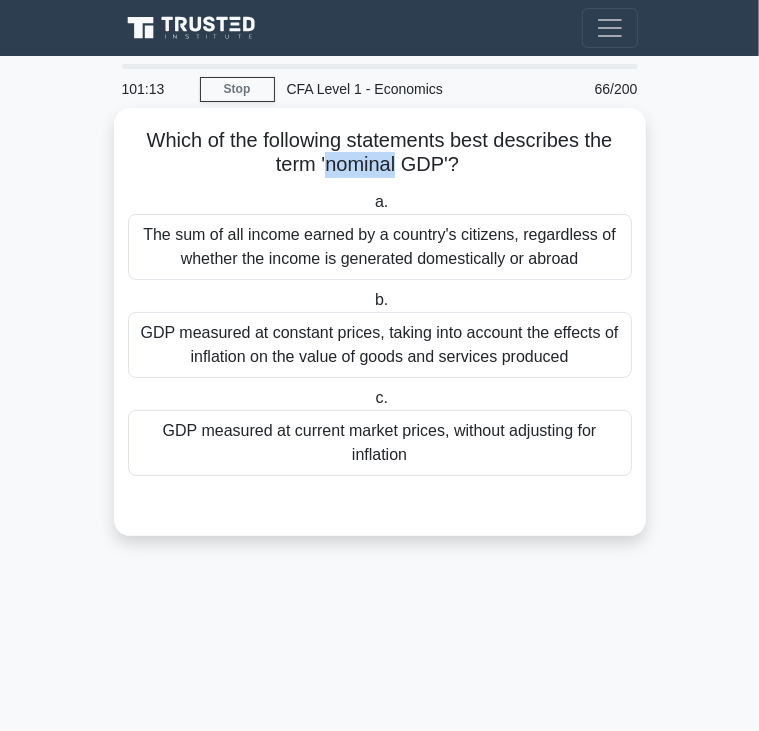 click on "Which of the following statements best describes the term 'nominal GDP'?
.spinner_0XTQ{transform-origin:center;animation:spinner_y6GP .75s linear infinite}@keyframes spinner_y6GP{100%{transform:rotate(360deg)}}" at bounding box center (380, 153) 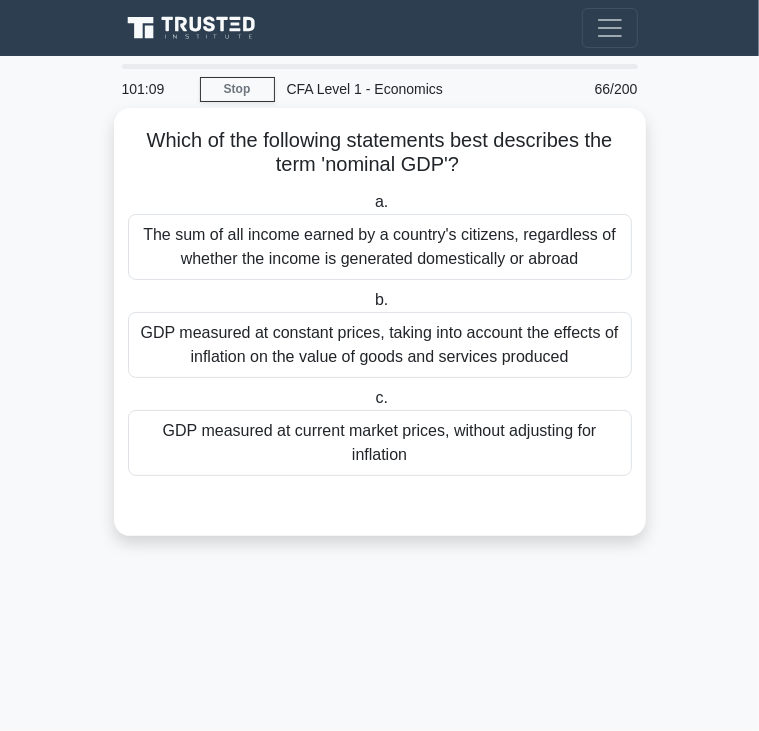 click on "GDP measured at current market prices, without adjusting for inflation" at bounding box center (380, 443) 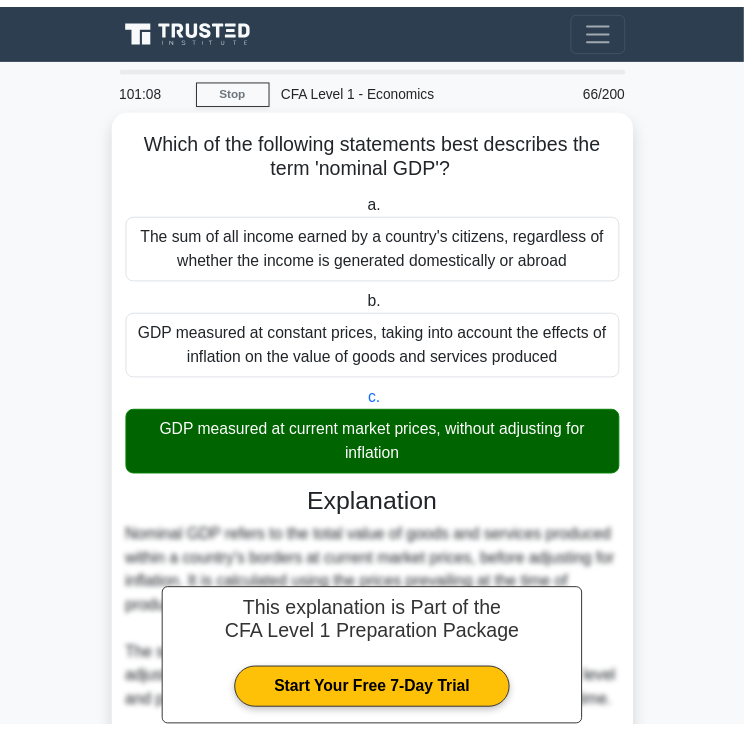 scroll, scrollTop: 283, scrollLeft: 0, axis: vertical 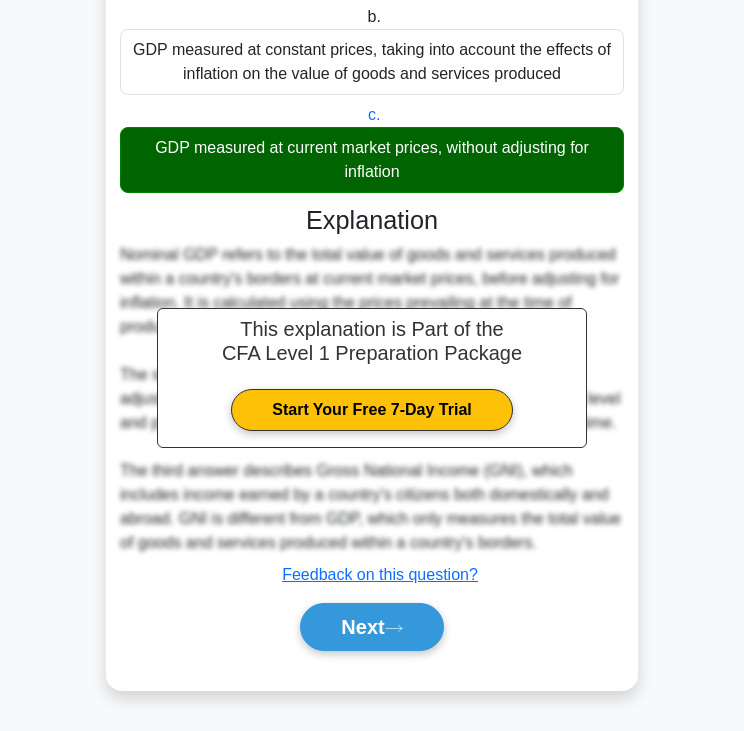 click on "Next" at bounding box center (372, 627) 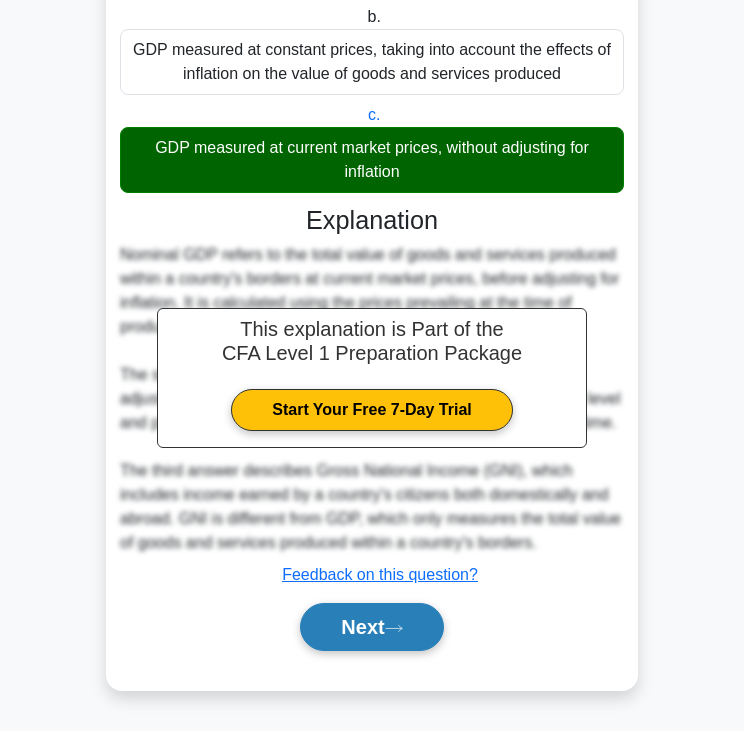 click on "Next" at bounding box center [371, 627] 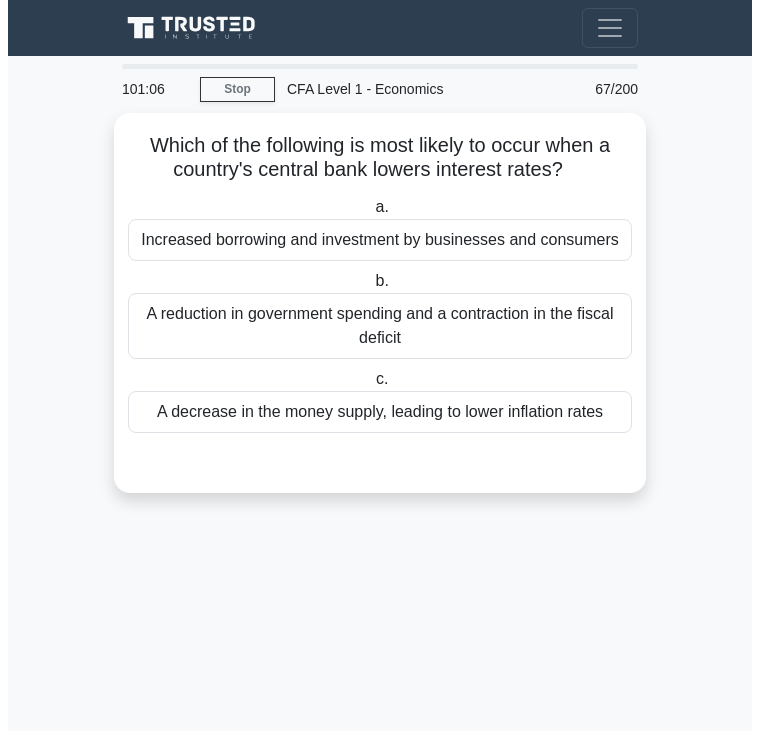 scroll, scrollTop: 0, scrollLeft: 0, axis: both 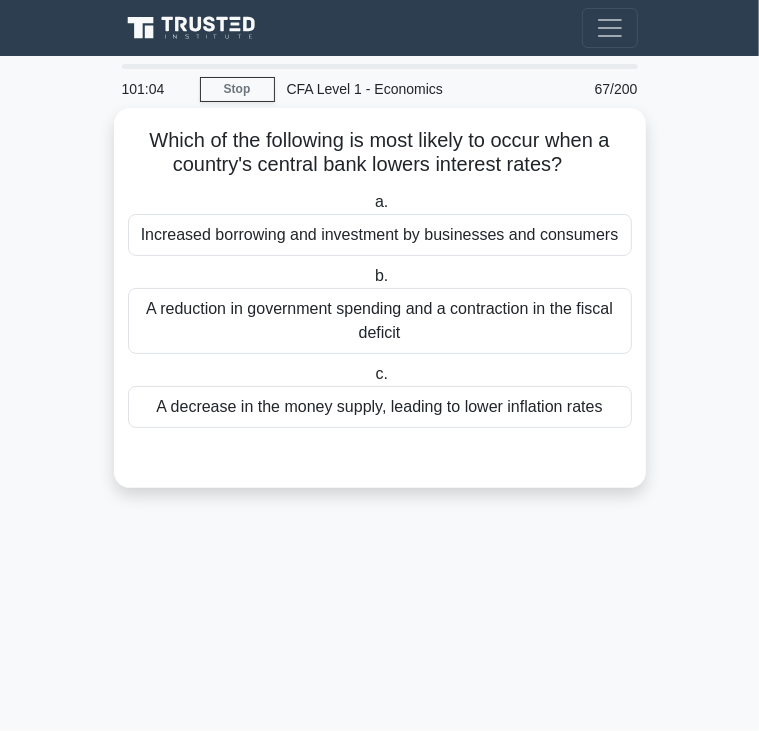 click on "Which of the following is most likely to occur when a country's central bank lowers interest rates?
.spinner_0XTQ{transform-origin:center;animation:spinner_y6GP .75s linear infinite}@keyframes spinner_y6GP{100%{transform:rotate(360deg)}}" at bounding box center [380, 153] 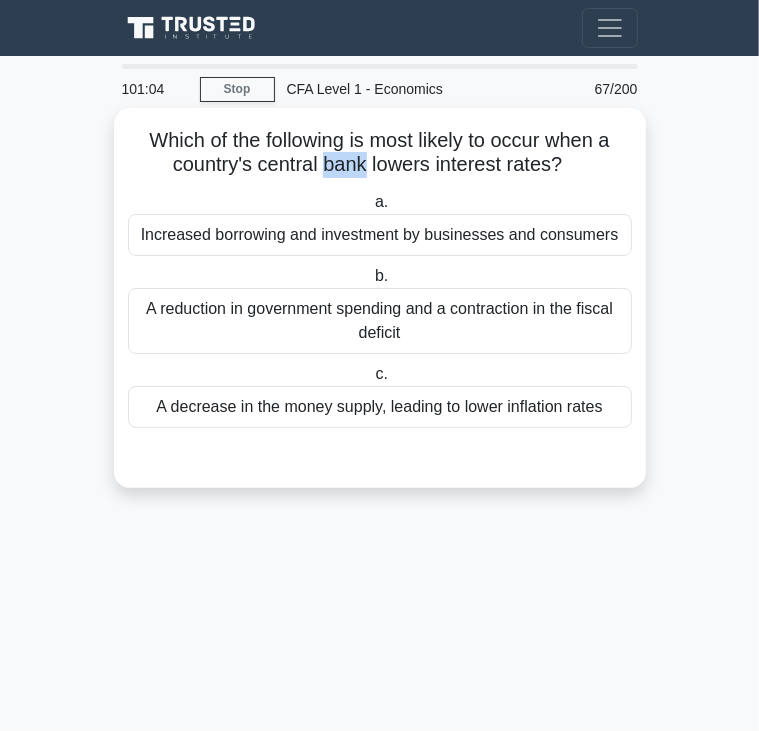 click on "Which of the following is most likely to occur when a country's central bank lowers interest rates?
.spinner_0XTQ{transform-origin:center;animation:spinner_y6GP .75s linear infinite}@keyframes spinner_y6GP{100%{transform:rotate(360deg)}}" at bounding box center [380, 153] 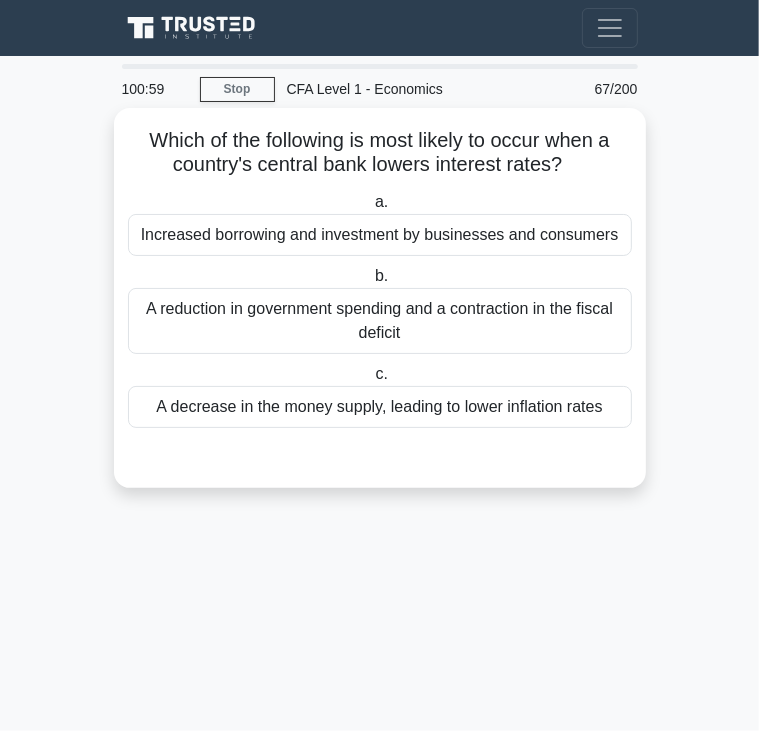 click on "Increased borrowing and investment by businesses and consumers" at bounding box center [380, 235] 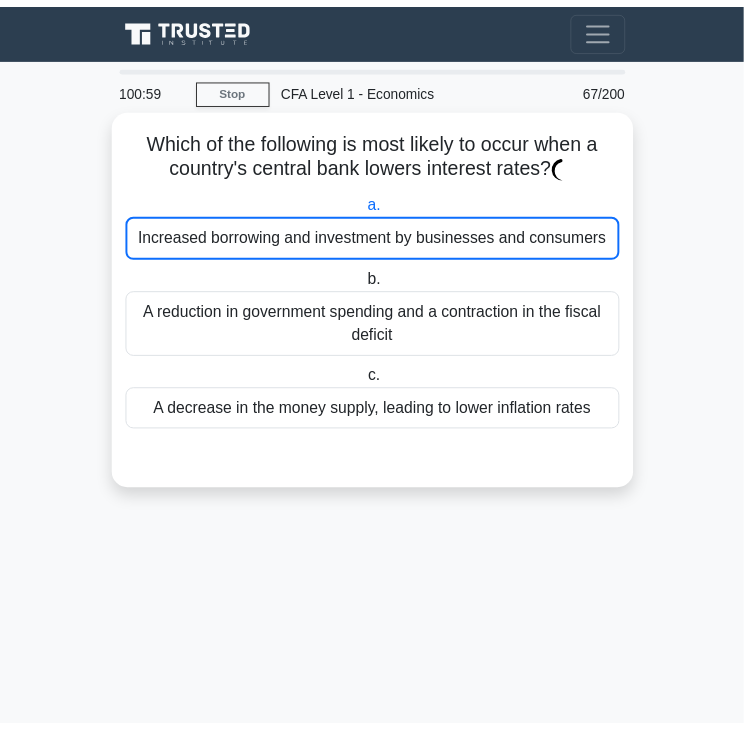 scroll, scrollTop: 235, scrollLeft: 0, axis: vertical 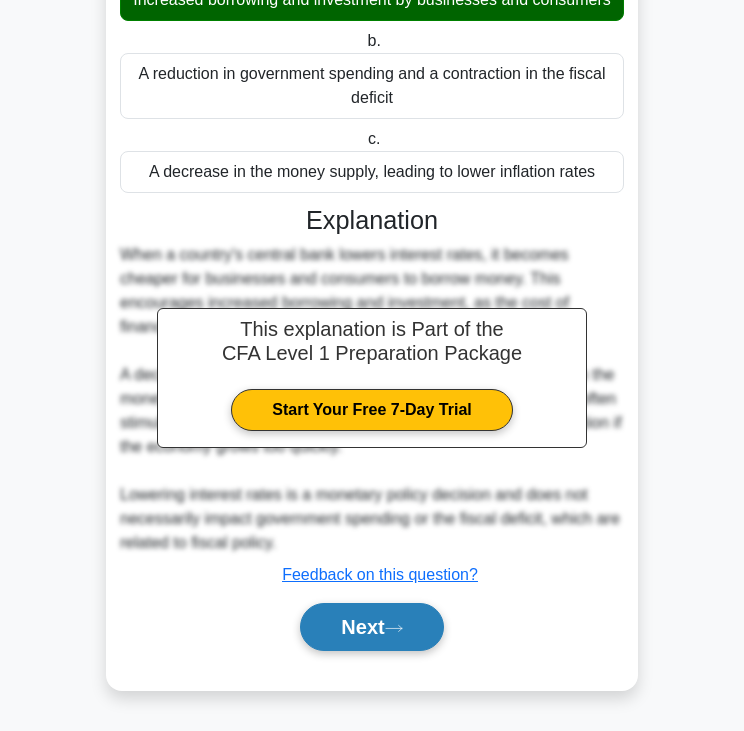 click on "Next" at bounding box center [371, 627] 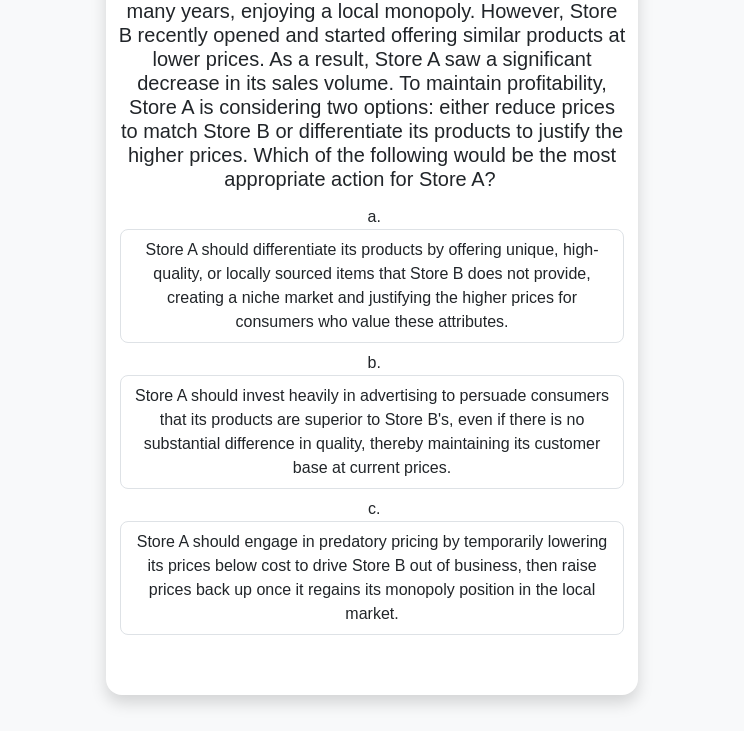scroll, scrollTop: 205, scrollLeft: 0, axis: vertical 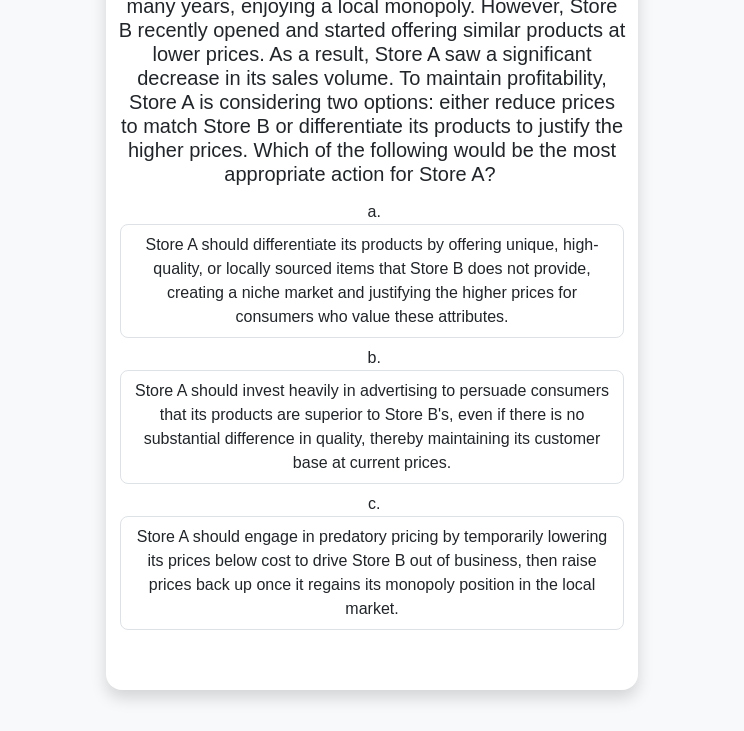 click on "A small town has two grocery stores, Store A and Store B. Store A has been the only grocery store in the town for many years, enjoying a local monopoly. However, Store B recently opened and started offering similar products at lower prices. As a result, Store A saw a significant decrease in its sales volume. To maintain profitability, Store A is considering two options: either reduce prices to match Store B or differentiate its products to justify the higher prices. Which of the following would be the most appropriate action for Store A?
.spinner_0XTQ{transform-origin:center;animation:spinner_y6GP .75s linear infinite}@keyframes spinner_y6GP{100%{transform:rotate(360deg)}}" at bounding box center [372, 67] 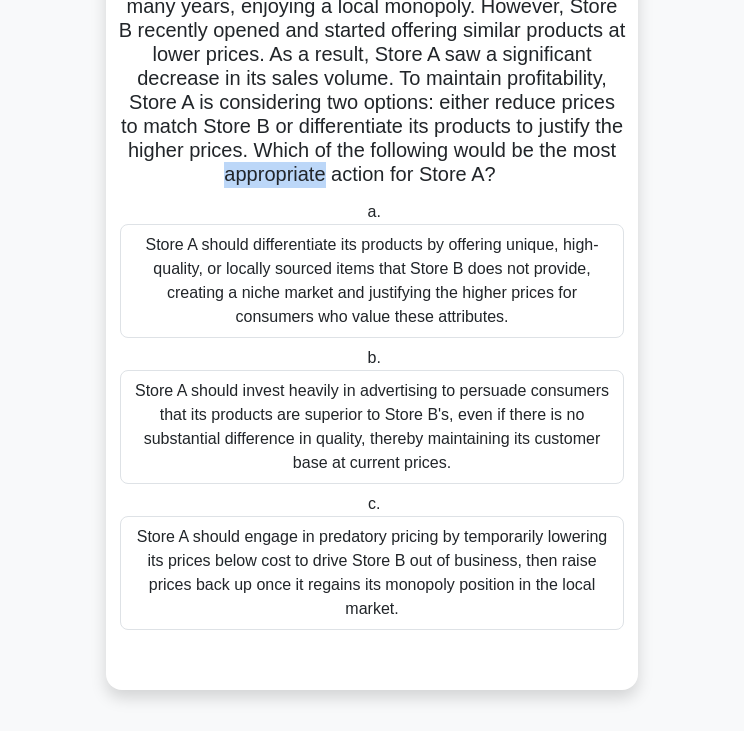 click on "A small town has two grocery stores, Store A and Store B. Store A has been the only grocery store in the town for many years, enjoying a local monopoly. However, Store B recently opened and started offering similar products at lower prices. As a result, Store A saw a significant decrease in its sales volume. To maintain profitability, Store A is considering two options: either reduce prices to match Store B or differentiate its products to justify the higher prices. Which of the following would be the most appropriate action for Store A?
.spinner_0XTQ{transform-origin:center;animation:spinner_y6GP .75s linear infinite}@keyframes spinner_y6GP{100%{transform:rotate(360deg)}}" at bounding box center [372, 67] 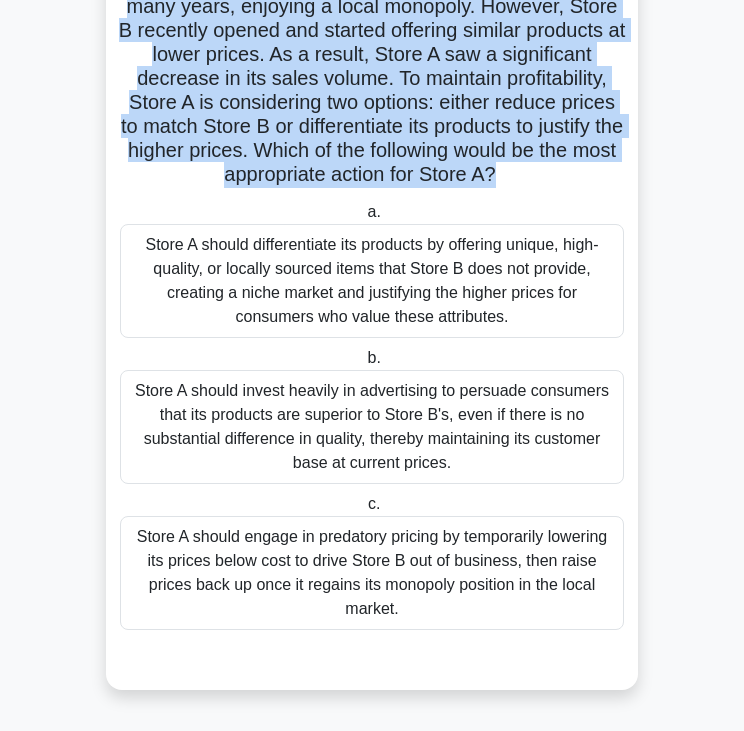 click on "A small town has two grocery stores, Store A and Store B. Store A has been the only grocery store in the town for many years, enjoying a local monopoly. However, Store B recently opened and started offering similar products at lower prices. As a result, Store A saw a significant decrease in its sales volume. To maintain profitability, Store A is considering two options: either reduce prices to match Store B or differentiate its products to justify the higher prices. Which of the following would be the most appropriate action for Store A?
.spinner_0XTQ{transform-origin:center;animation:spinner_y6GP .75s linear infinite}@keyframes spinner_y6GP{100%{transform:rotate(360deg)}}" at bounding box center [372, 67] 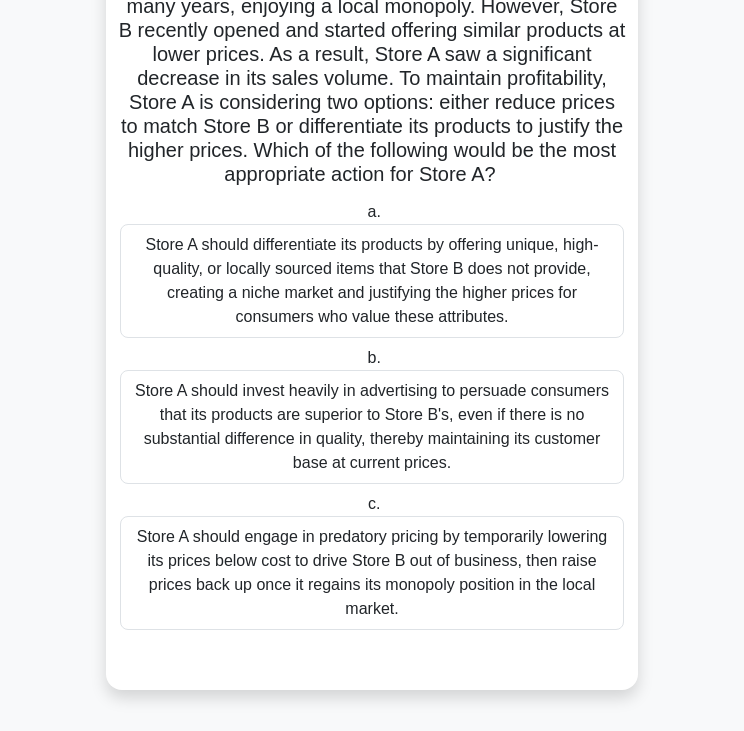 click on "Store A should differentiate its products by offering unique, high-quality, or locally sourced items that Store B does not provide, creating a niche market and justifying the higher prices for consumers who value these attributes." at bounding box center (372, 281) 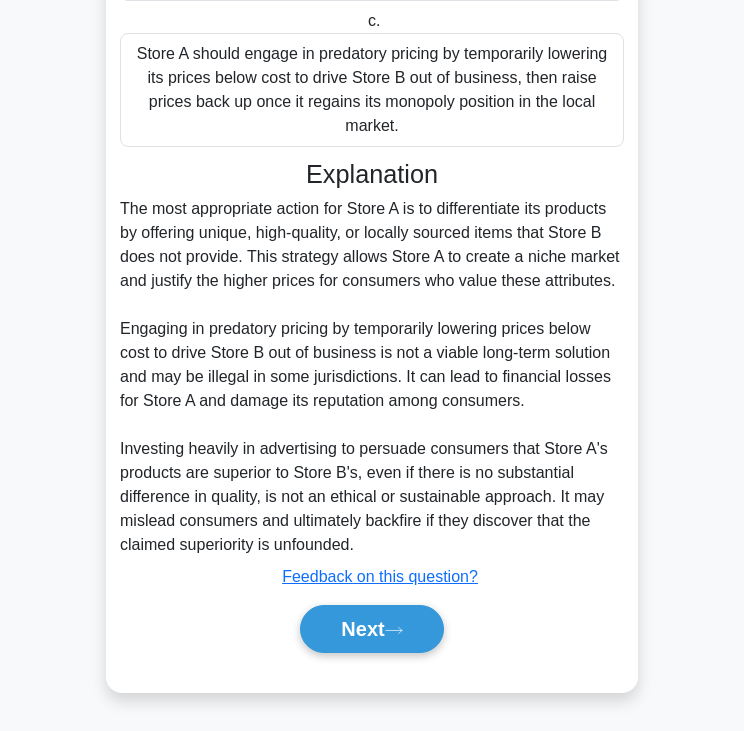 scroll, scrollTop: 691, scrollLeft: 0, axis: vertical 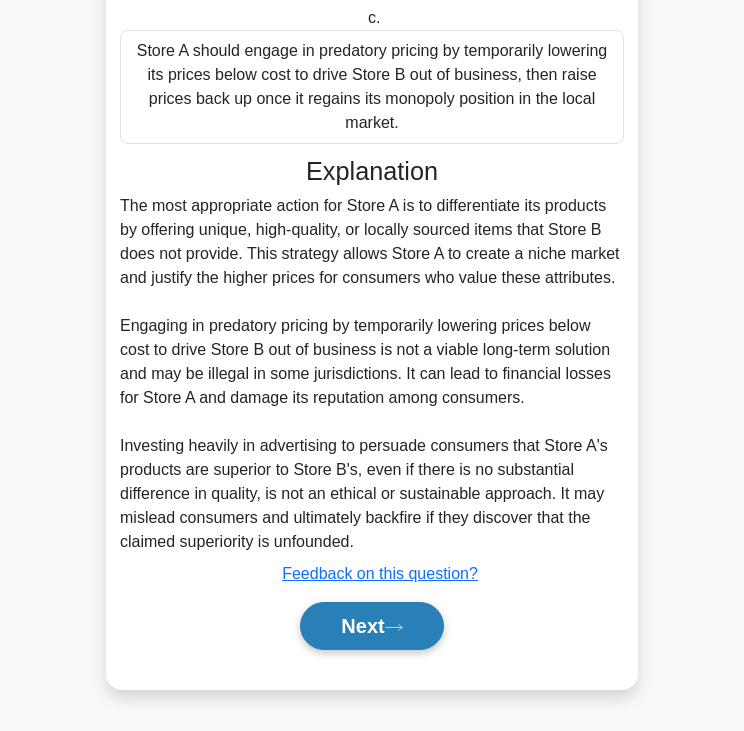click on "Next" at bounding box center (371, 626) 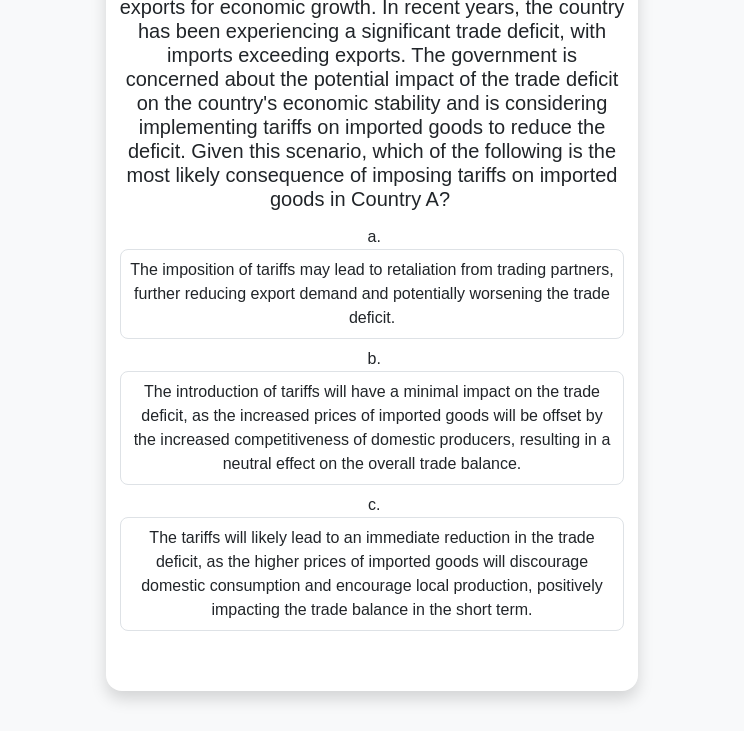 click on "Country A is a small, open economy that heavily relies on exports for economic growth. In recent years, the country has been experiencing a significant trade deficit, with imports exceeding exports. The government is concerned about the potential impact of the trade deficit on the country's economic stability and is considering implementing tariffs on imported goods to reduce the deficit. Given this scenario, which of the following is the most likely consequence of imposing tariffs on imported goods in Country A?
.spinner_0XTQ{transform-origin:center;animation:spinner_y6GP .75s linear infinite}@keyframes spinner_y6GP{100%{transform:rotate(360deg)}}" at bounding box center [372, 92] 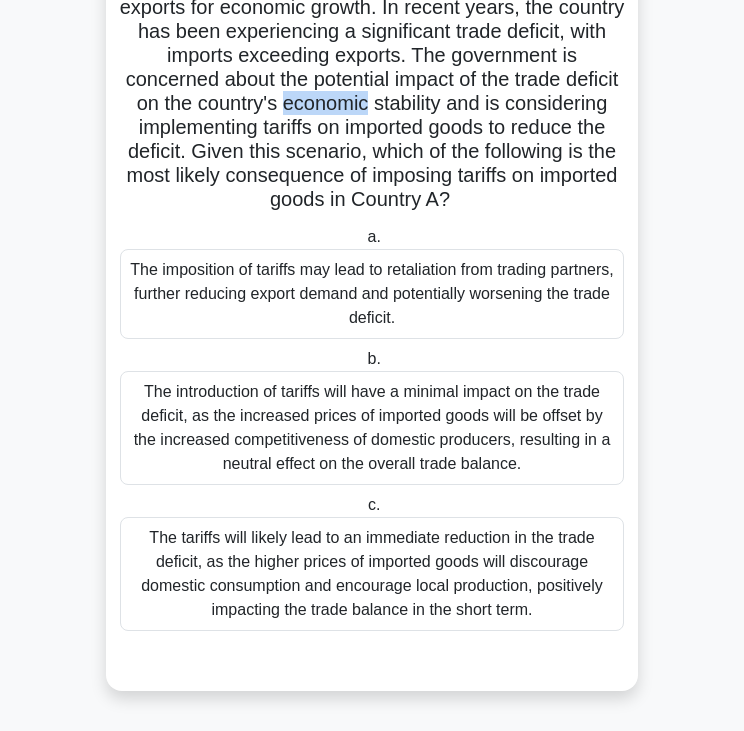 click on "Country A is a small, open economy that heavily relies on exports for economic growth. In recent years, the country has been experiencing a significant trade deficit, with imports exceeding exports. The government is concerned about the potential impact of the trade deficit on the country's economic stability and is considering implementing tariffs on imported goods to reduce the deficit. Given this scenario, which of the following is the most likely consequence of imposing tariffs on imported goods in Country A?
.spinner_0XTQ{transform-origin:center;animation:spinner_y6GP .75s linear infinite}@keyframes spinner_y6GP{100%{transform:rotate(360deg)}}" at bounding box center (372, 92) 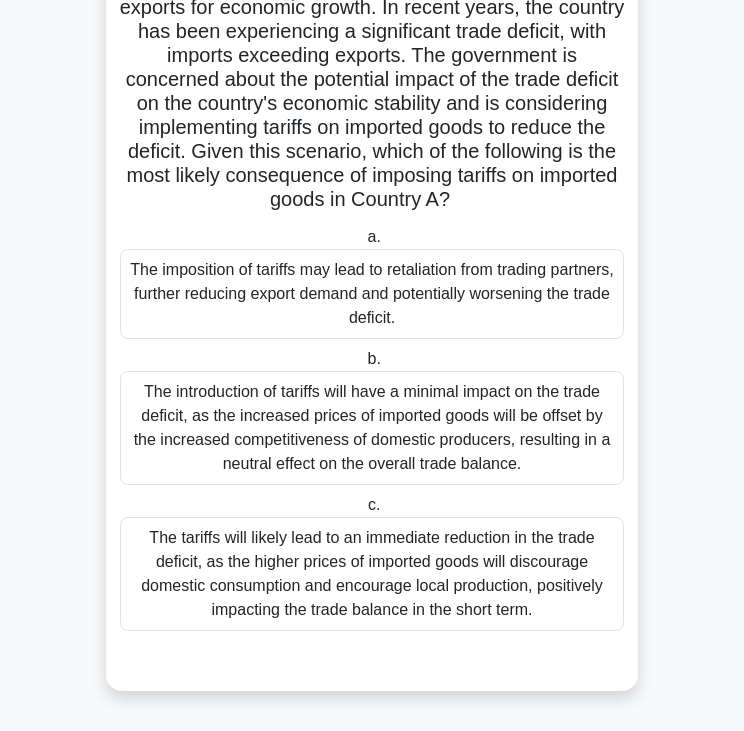click on "The imposition of tariffs may lead to retaliation from trading partners, further reducing export demand and potentially worsening the trade deficit." at bounding box center (372, 294) 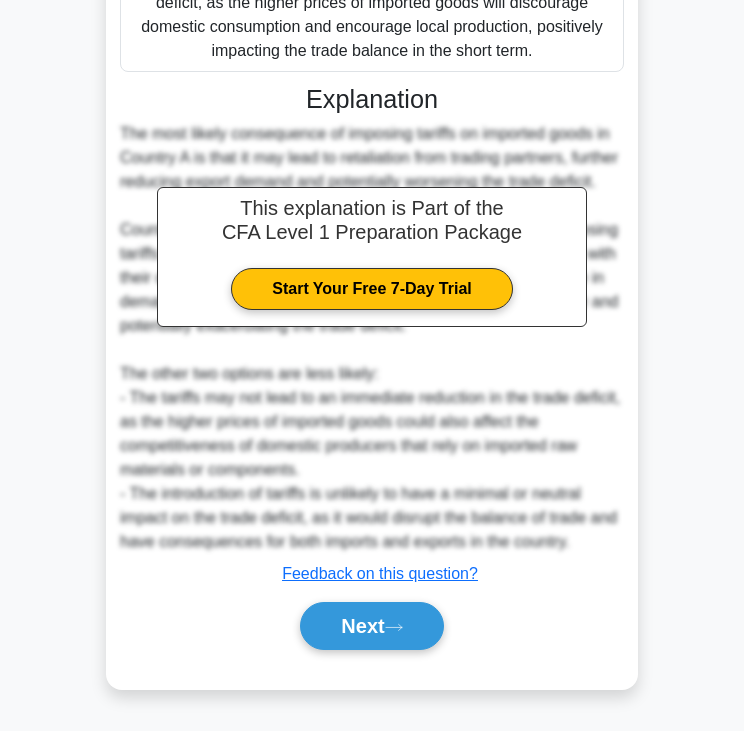 scroll, scrollTop: 739, scrollLeft: 0, axis: vertical 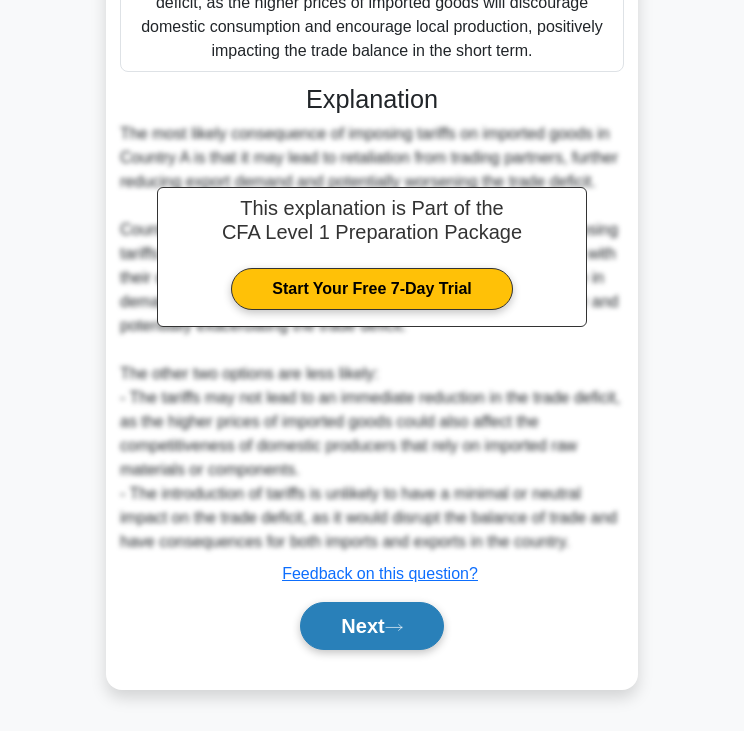 click on "Next" at bounding box center (371, 626) 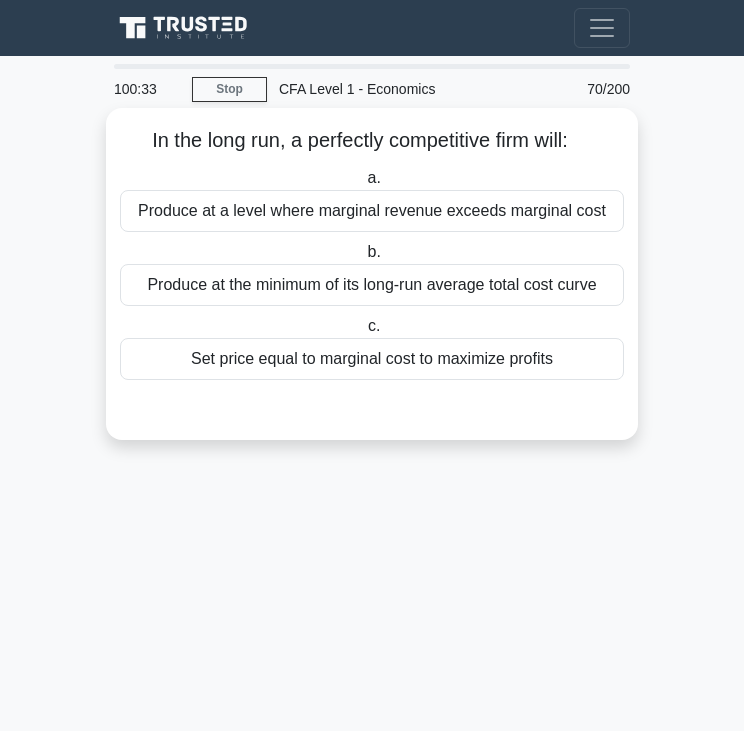 scroll, scrollTop: 0, scrollLeft: 0, axis: both 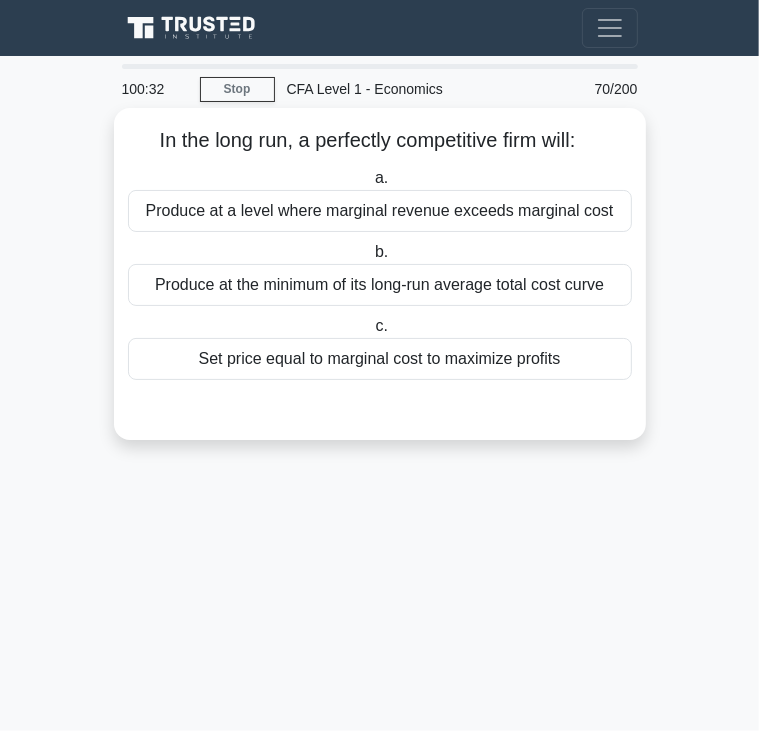 click on "In the long run, a perfectly competitive firm will:
.spinner_0XTQ{transform-origin:center;animation:spinner_y6GP .75s linear infinite}@keyframes spinner_y6GP{100%{transform:rotate(360deg)}}" at bounding box center [380, 141] 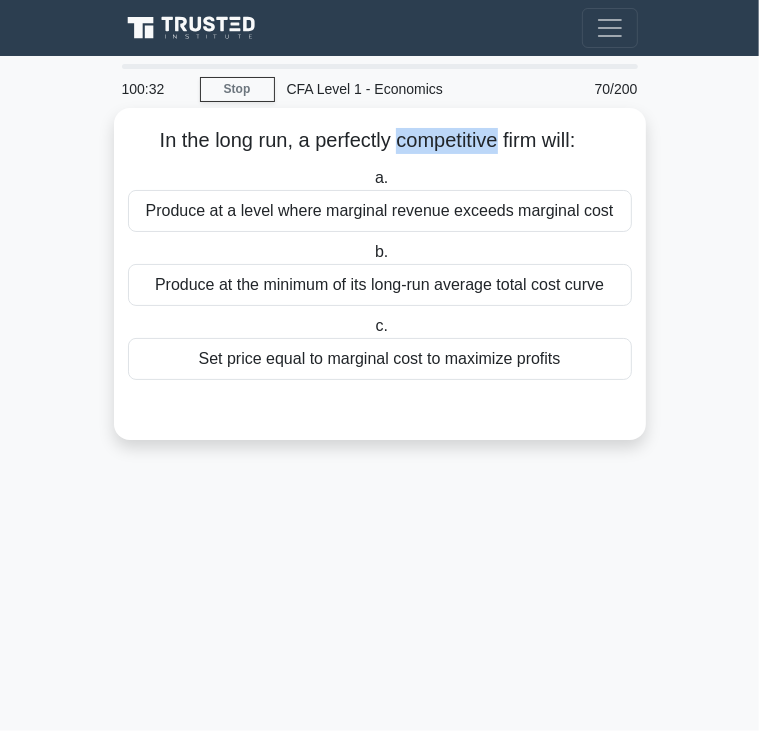 click on "In the long run, a perfectly competitive firm will:
.spinner_0XTQ{transform-origin:center;animation:spinner_y6GP .75s linear infinite}@keyframes spinner_y6GP{100%{transform:rotate(360deg)}}" at bounding box center (380, 141) 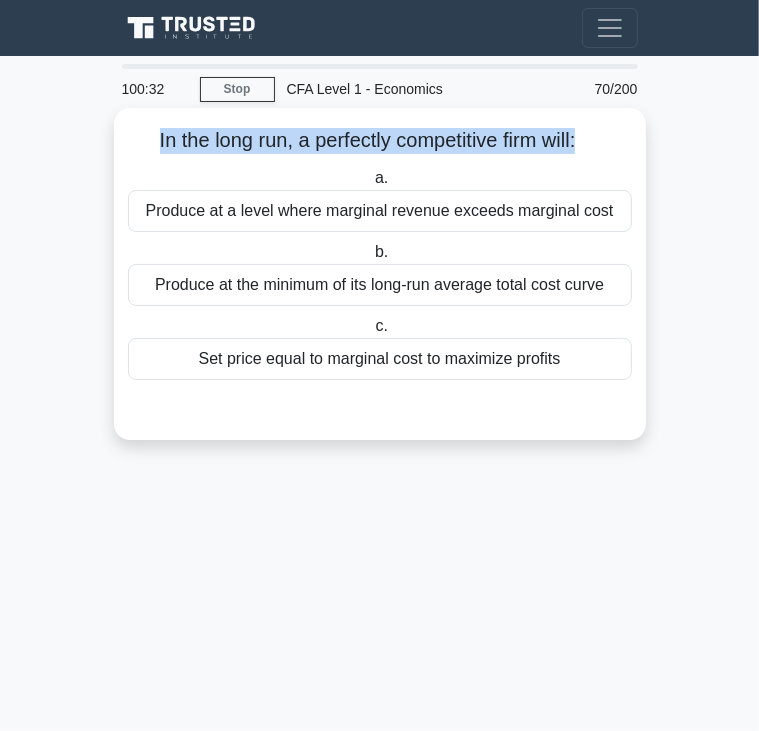 click on "In the long run, a perfectly competitive firm will:
.spinner_0XTQ{transform-origin:center;animation:spinner_y6GP .75s linear infinite}@keyframes spinner_y6GP{100%{transform:rotate(360deg)}}" at bounding box center (380, 141) 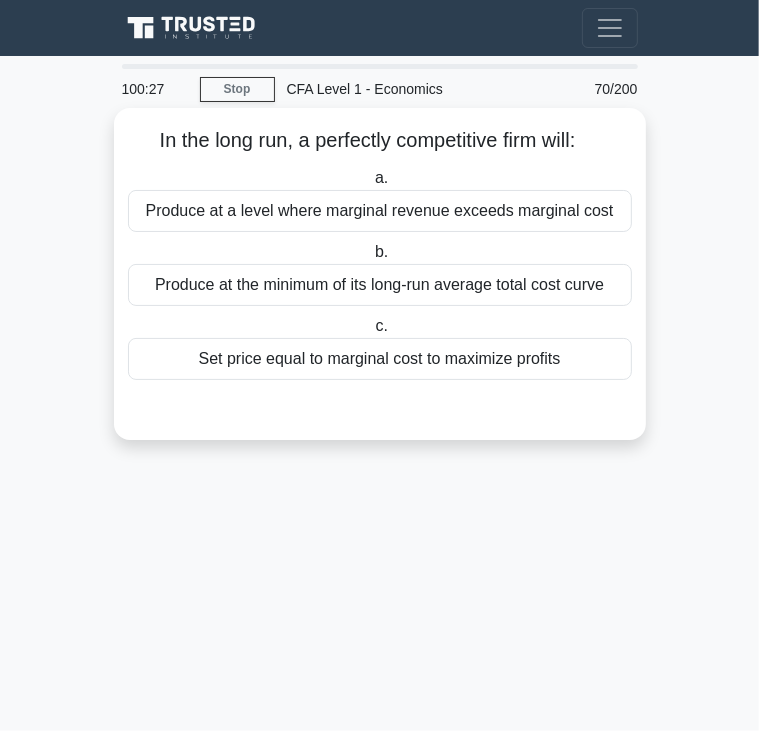 click on "b.
Produce at the minimum of its long-run average total cost curve" at bounding box center [380, 273] 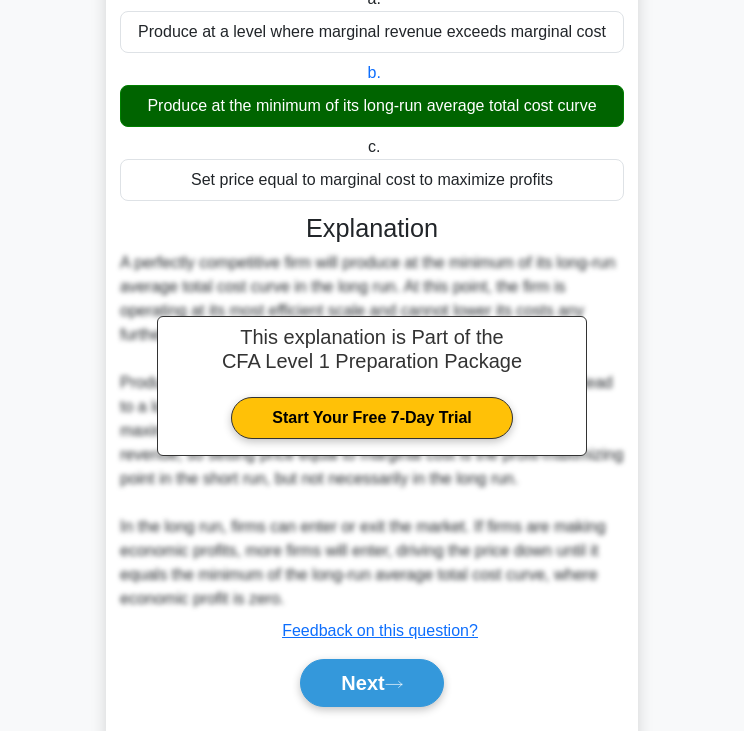 scroll, scrollTop: 235, scrollLeft: 0, axis: vertical 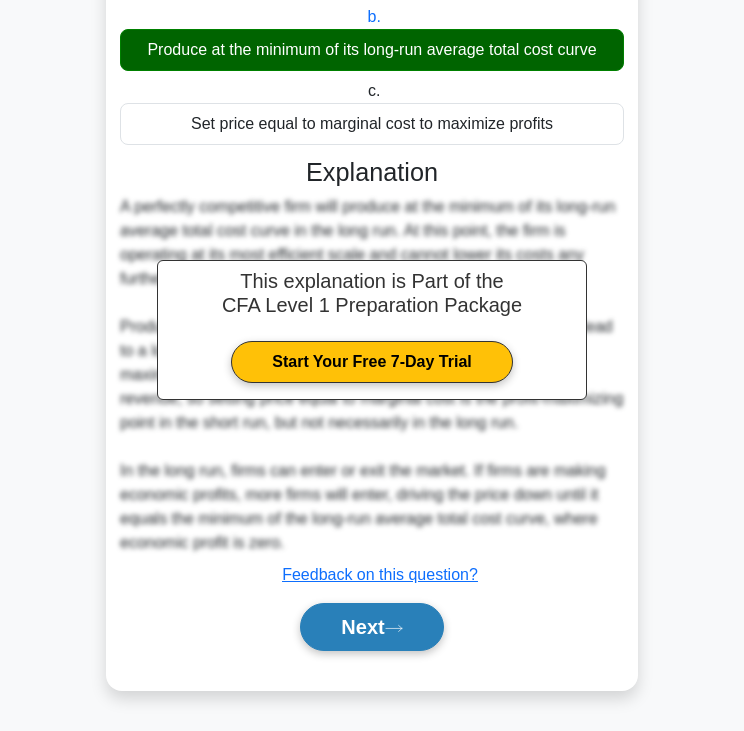 click 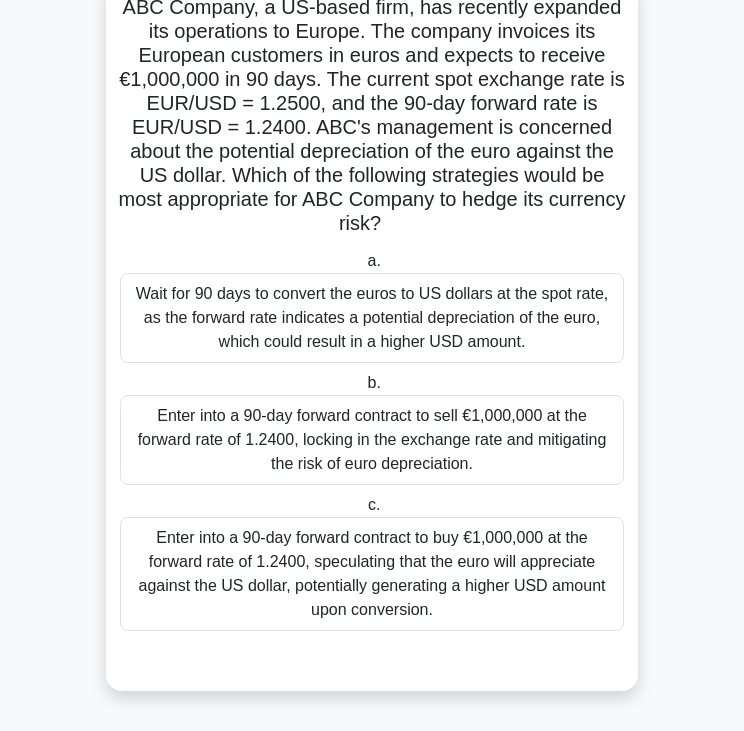 click on "ABC Company, a US-based firm, has recently expanded its operations to Europe. The company invoices its European customers in euros and expects to receive €1,000,000 in 90 days. The current spot exchange rate is EUR/USD = 1.2500, and the 90-day forward rate is EUR/USD = 1.2400. ABC's management is concerned about the potential depreciation of the euro against the US dollar. Which of the following strategies would be most appropriate for ABC Company to hedge its currency risk?
.spinner_0XTQ{transform-origin:center;animation:spinner_y6GP .75s linear infinite}@keyframes spinner_y6GP{100%{transform:rotate(360deg)}}" at bounding box center [372, 116] 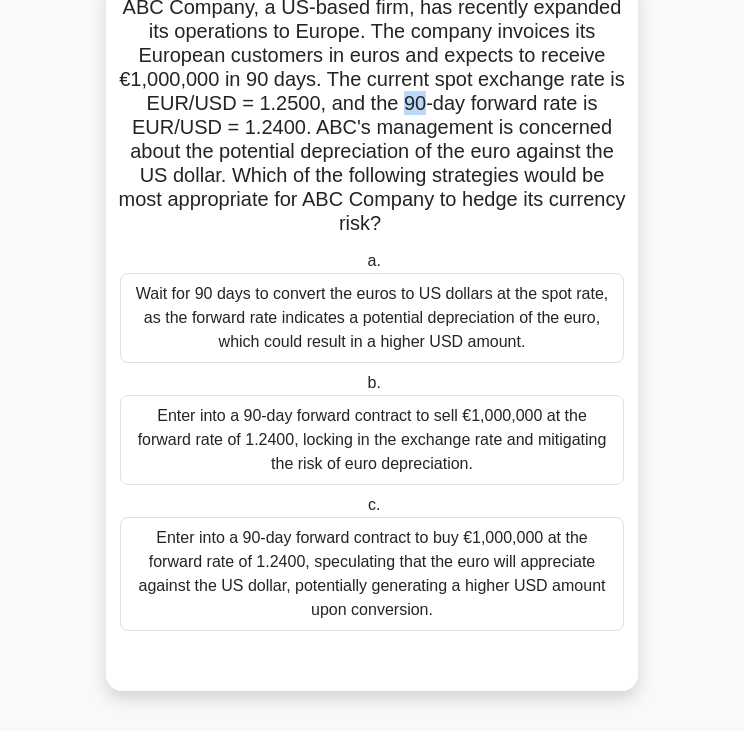 drag, startPoint x: 384, startPoint y: 1, endPoint x: 410, endPoint y: 92, distance: 94.641426 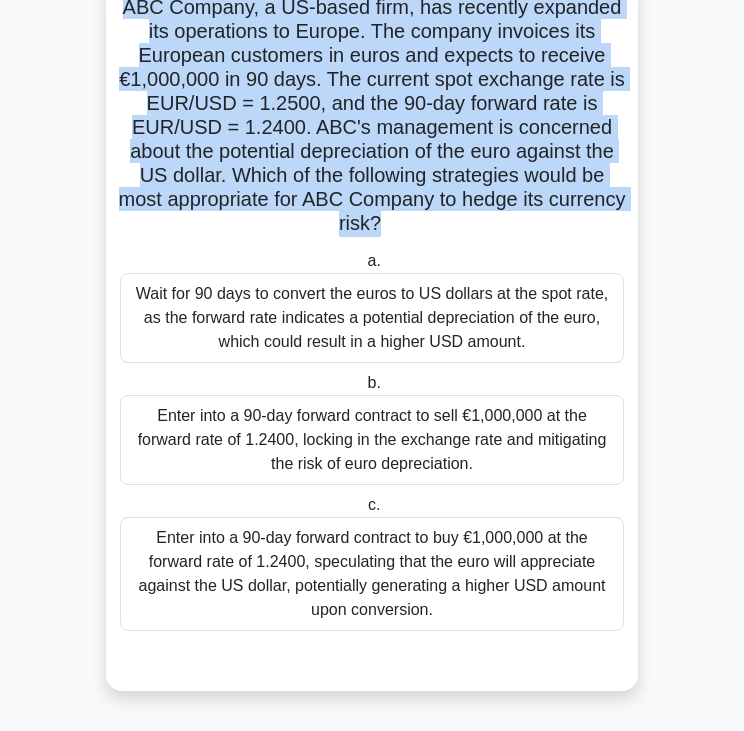 click on "ABC Company, a US-based firm, has recently expanded its operations to Europe. The company invoices its European customers in euros and expects to receive €1,000,000 in 90 days. The current spot exchange rate is EUR/USD = 1.2500, and the 90-day forward rate is EUR/USD = 1.2400. ABC's management is concerned about the potential depreciation of the euro against the US dollar. Which of the following strategies would be most appropriate for ABC Company to hedge its currency risk?
.spinner_0XTQ{transform-origin:center;animation:spinner_y6GP .75s linear infinite}@keyframes spinner_y6GP{100%{transform:rotate(360deg)}}" at bounding box center (372, 116) 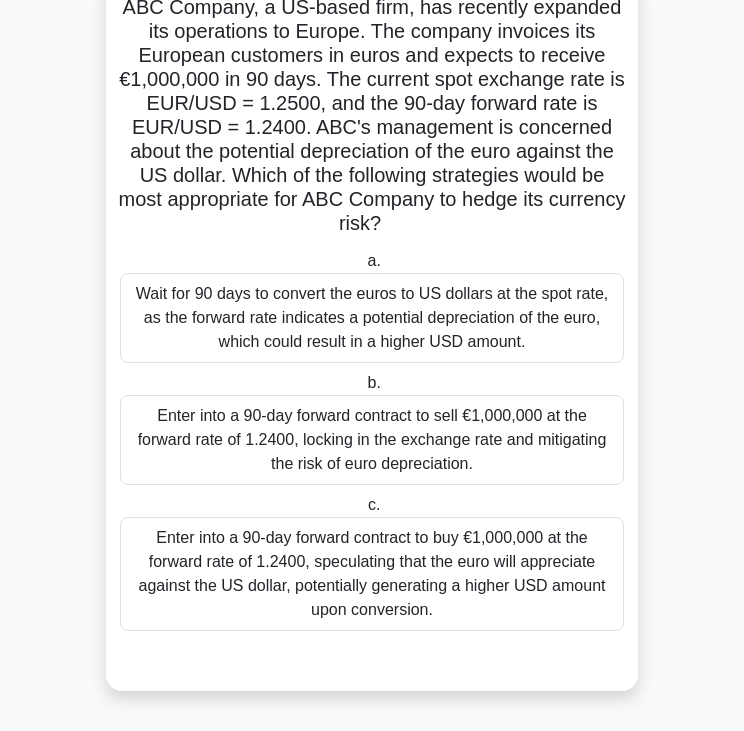 click on "Wait for 90 days to convert the euros to US dollars at the spot rate, as the forward rate indicates a potential depreciation of the euro, which could result in a higher USD amount." at bounding box center (372, 318) 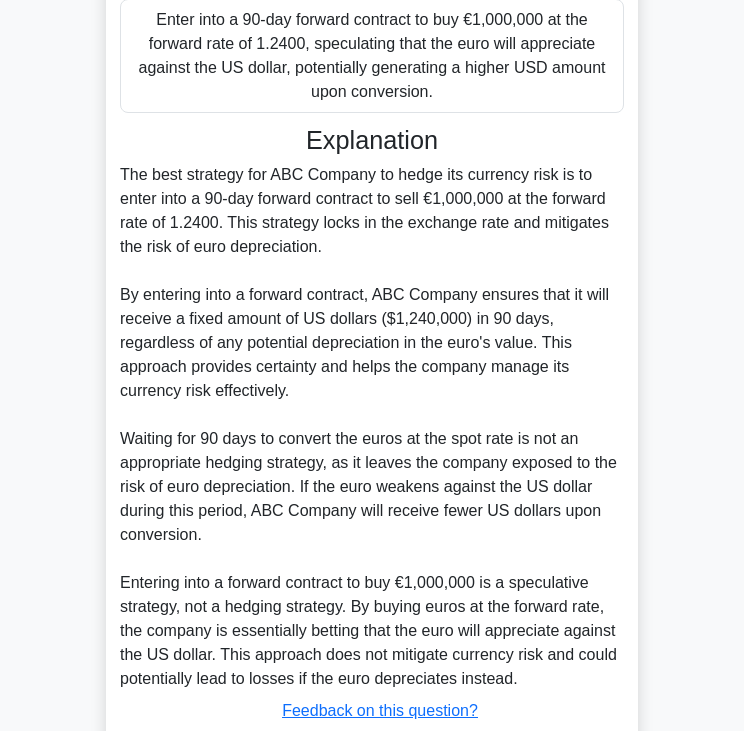 scroll, scrollTop: 698, scrollLeft: 0, axis: vertical 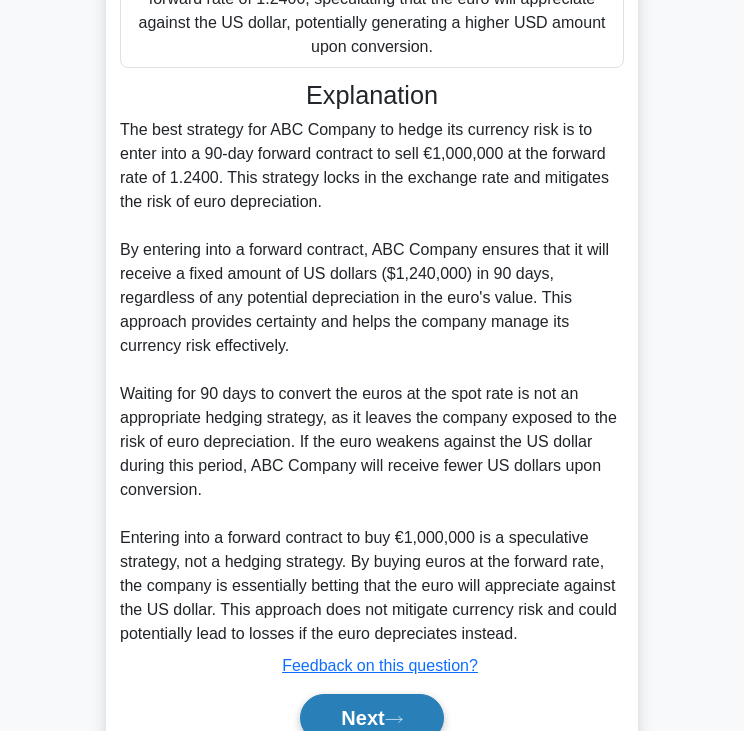 click on "Next" at bounding box center (371, 718) 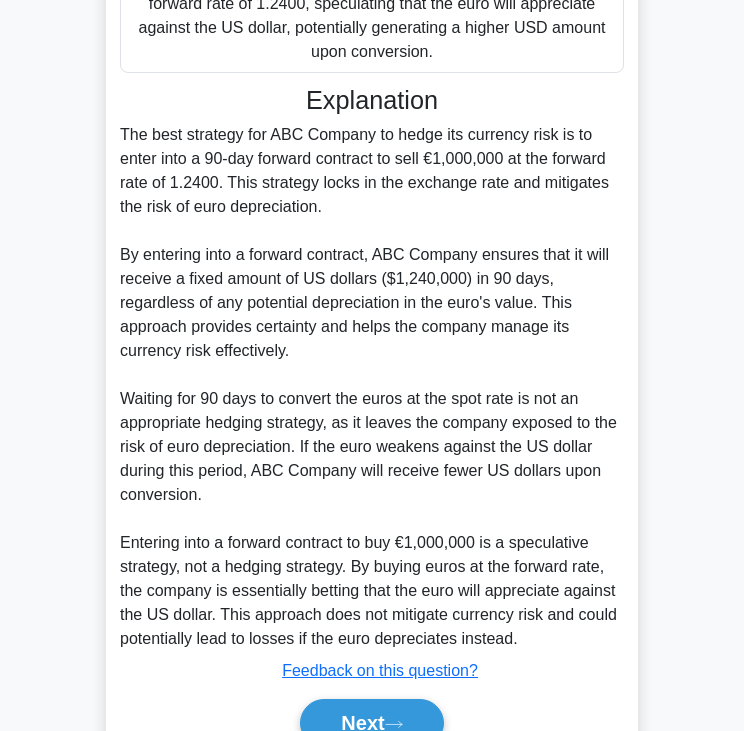 scroll, scrollTop: 0, scrollLeft: 0, axis: both 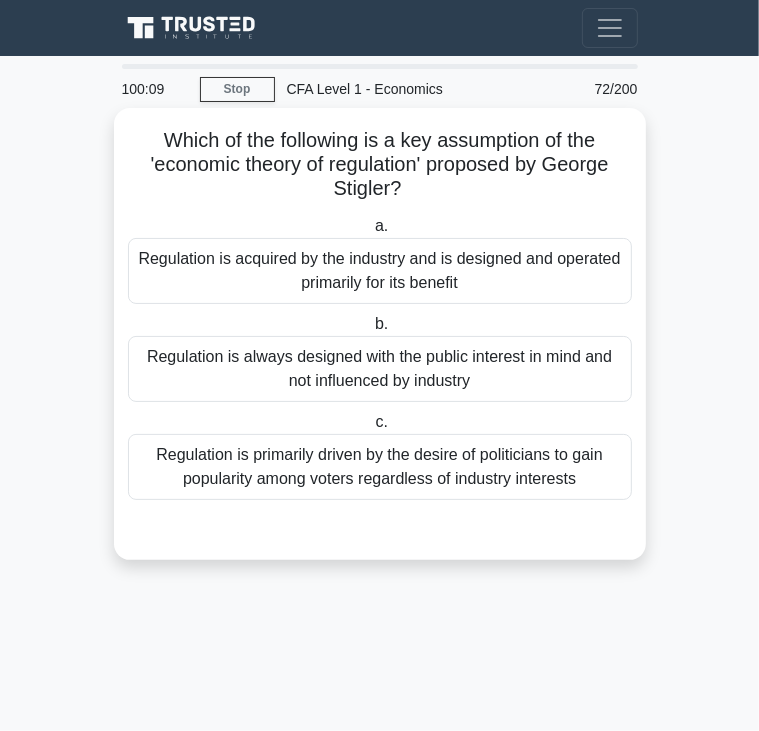 click on "Which of the following is a key assumption of the 'economic theory of regulation' proposed by George Stigler?
.spinner_0XTQ{transform-origin:center;animation:spinner_y6GP .75s linear infinite}@keyframes spinner_y6GP{100%{transform:rotate(360deg)}}" at bounding box center [380, 165] 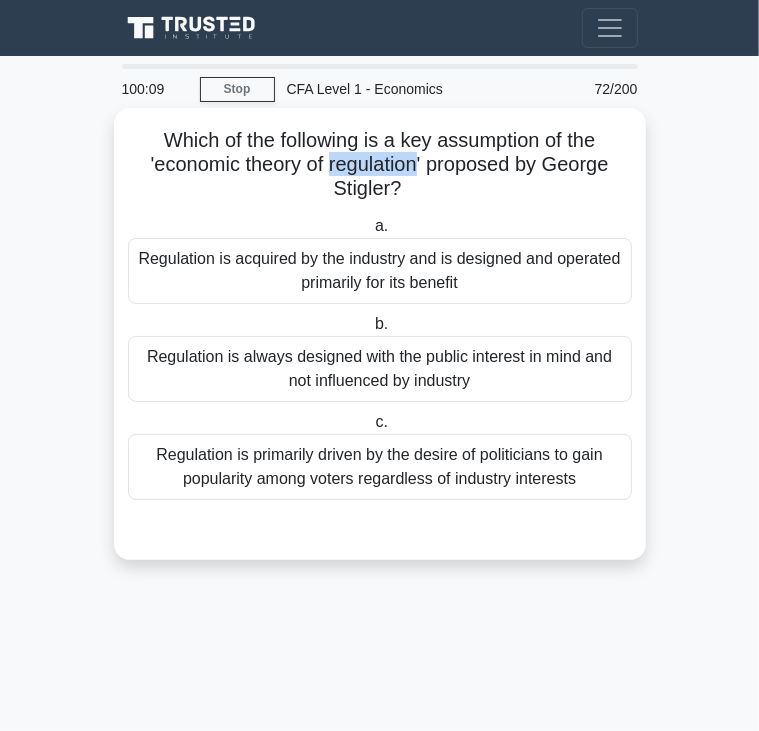 click on "Which of the following is a key assumption of the 'economic theory of regulation' proposed by George Stigler?
.spinner_0XTQ{transform-origin:center;animation:spinner_y6GP .75s linear infinite}@keyframes spinner_y6GP{100%{transform:rotate(360deg)}}" at bounding box center [380, 165] 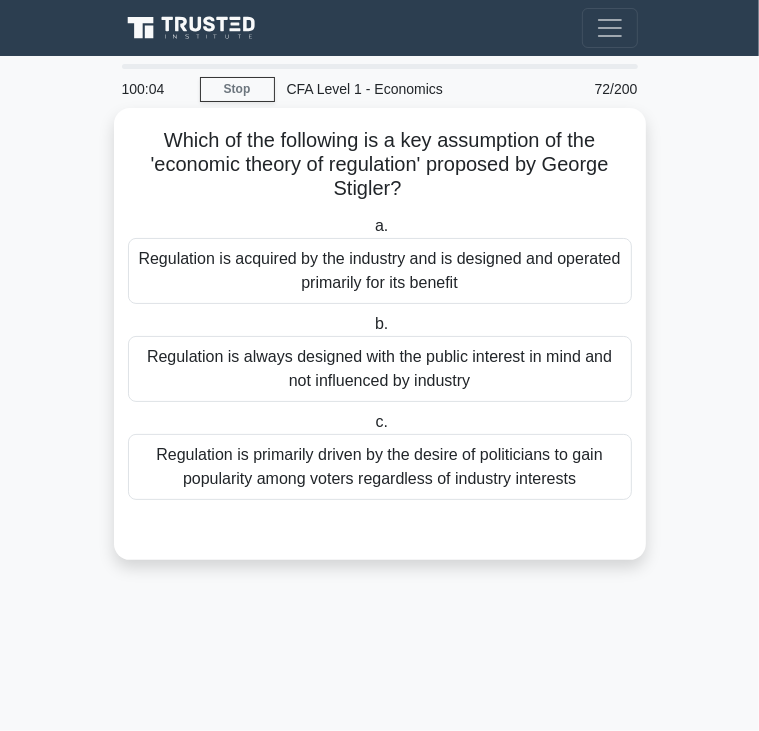 click on "Regulation is always designed with the public interest in mind and not influenced by industry" at bounding box center (380, 369) 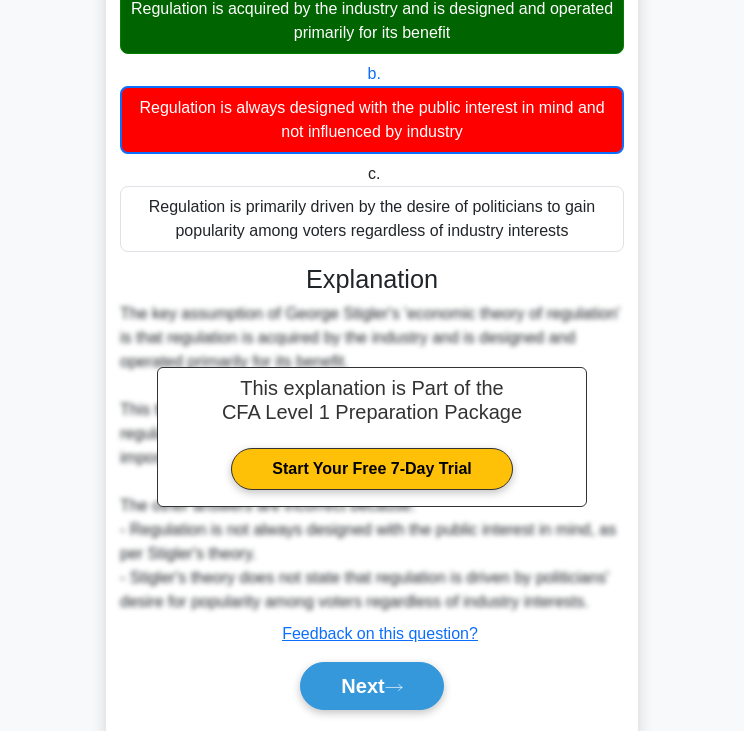 scroll, scrollTop: 308, scrollLeft: 0, axis: vertical 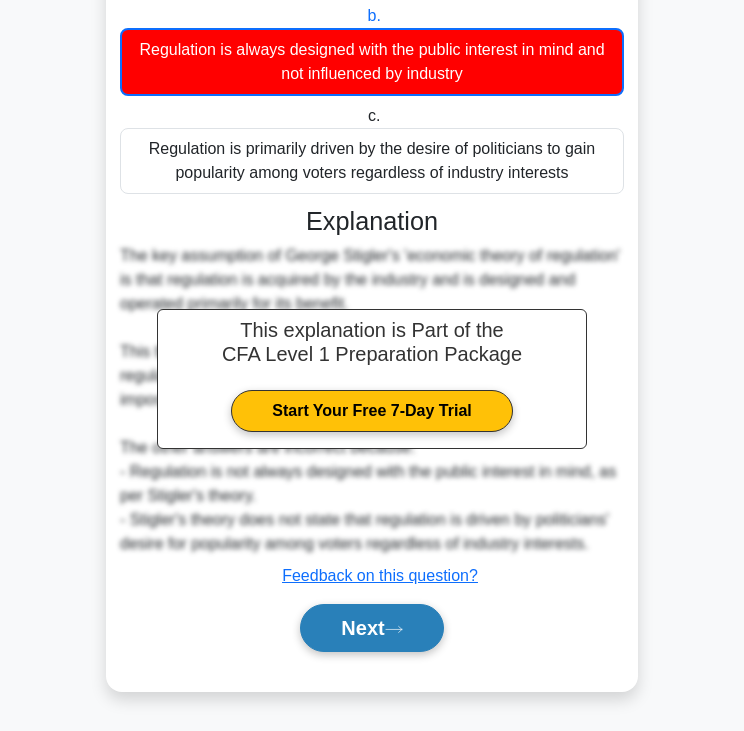 click on "Next" at bounding box center [371, 628] 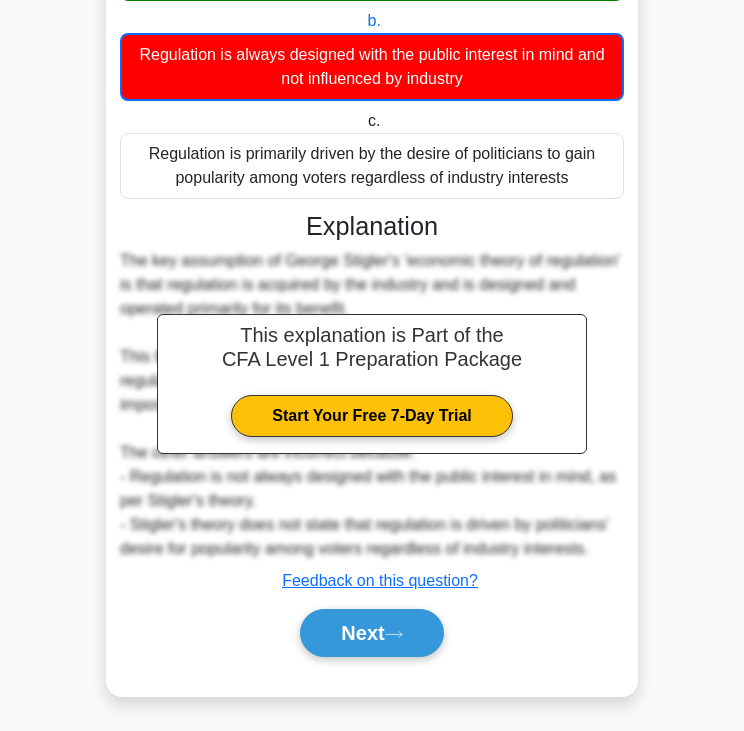 scroll, scrollTop: 0, scrollLeft: 0, axis: both 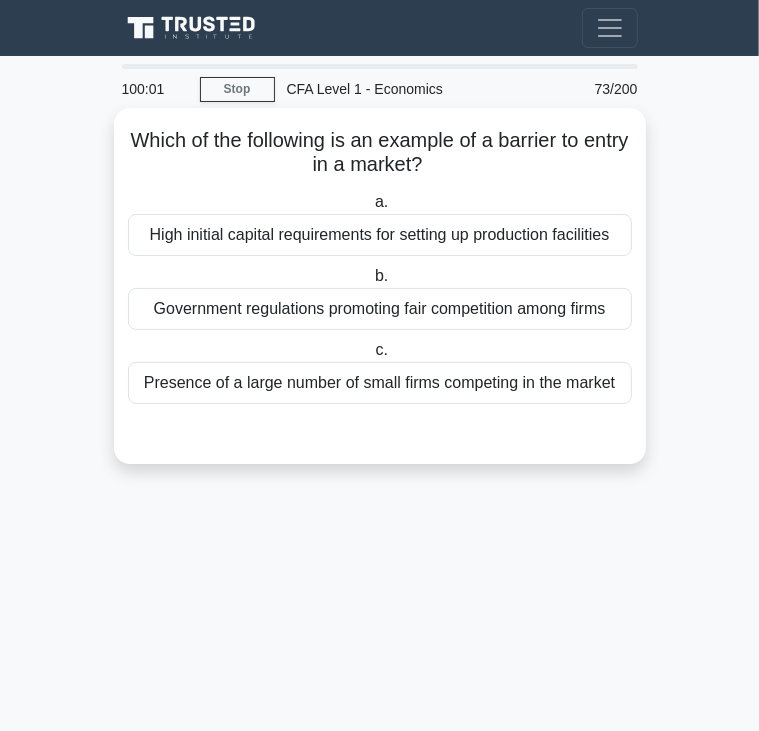 click on "Which of the following is an example of a barrier to entry in a market?
.spinner_0XTQ{transform-origin:center;animation:spinner_y6GP .75s linear infinite}@keyframes spinner_y6GP{100%{transform:rotate(360deg)}}
a.
High initial capital requirements for setting up production facilities
b. c." at bounding box center (380, 286) 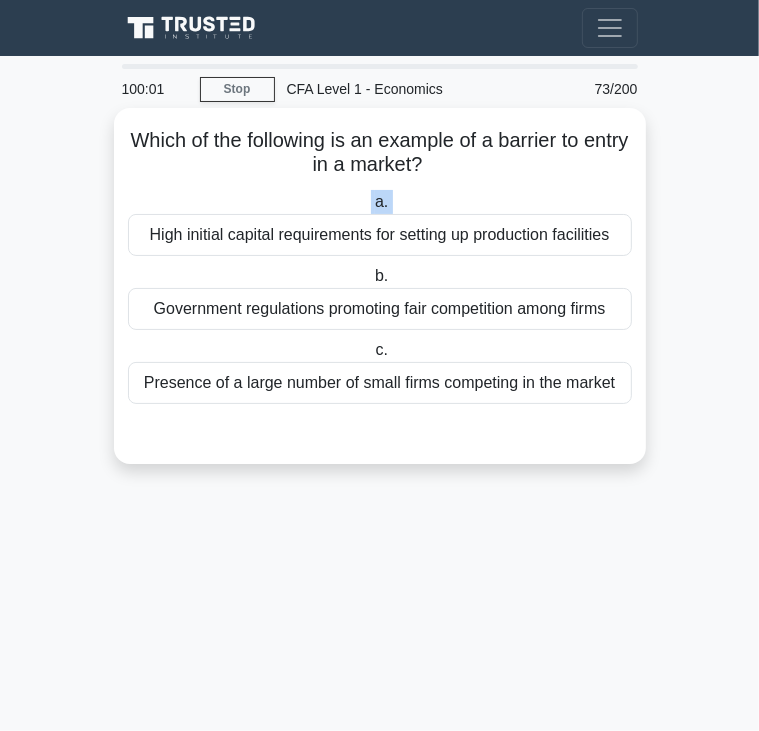click on "Which of the following is an example of a barrier to entry in a market?
.spinner_0XTQ{transform-origin:center;animation:spinner_y6GP .75s linear infinite}@keyframes spinner_y6GP{100%{transform:rotate(360deg)}}
a.
High initial capital requirements for setting up production facilities
b. c." at bounding box center (380, 286) 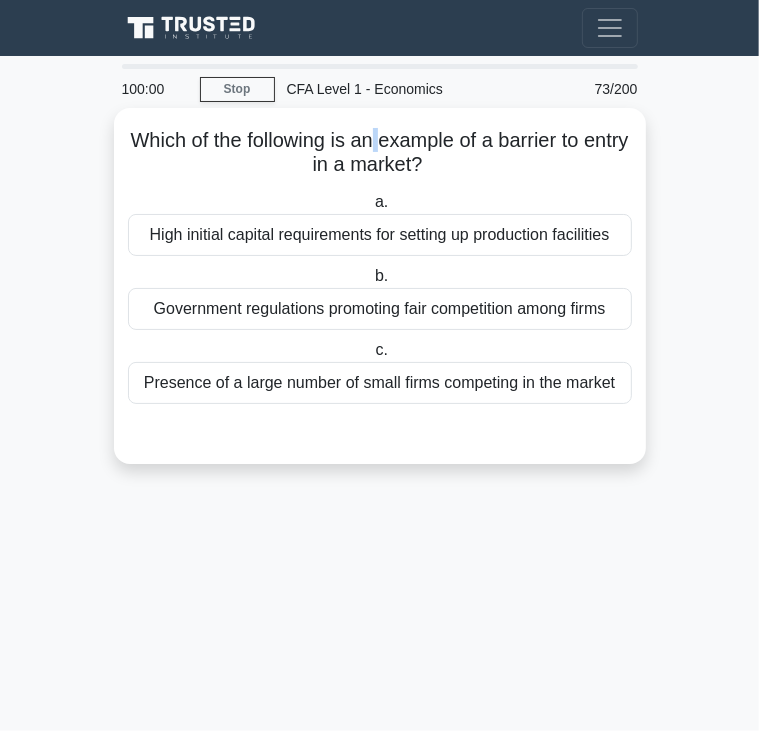 drag, startPoint x: 399, startPoint y: 179, endPoint x: 403, endPoint y: 147, distance: 32.24903 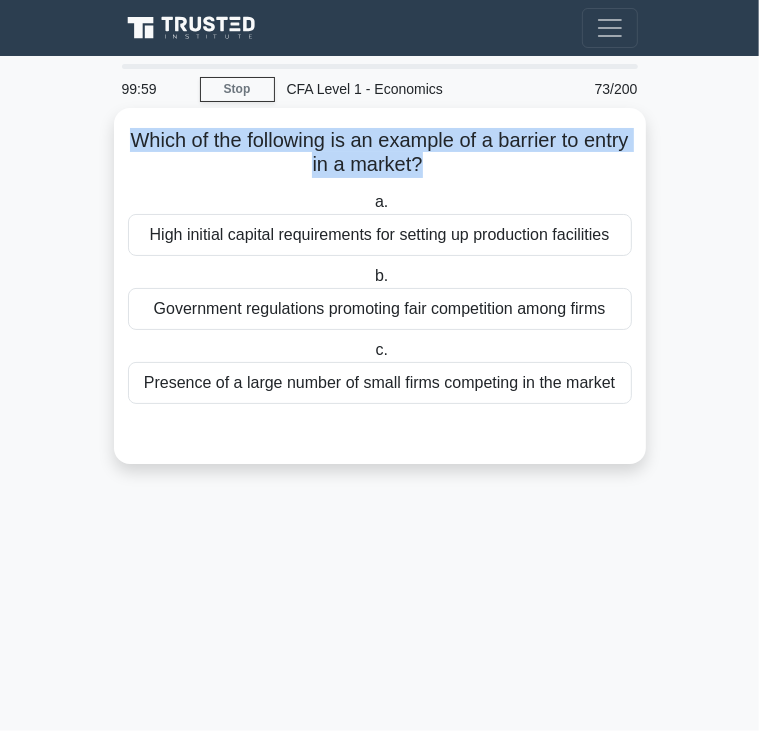click on "Which of the following is an example of a barrier to entry in a market?
.spinner_0XTQ{transform-origin:center;animation:spinner_y6GP .75s linear infinite}@keyframes spinner_y6GP{100%{transform:rotate(360deg)}}" at bounding box center [380, 153] 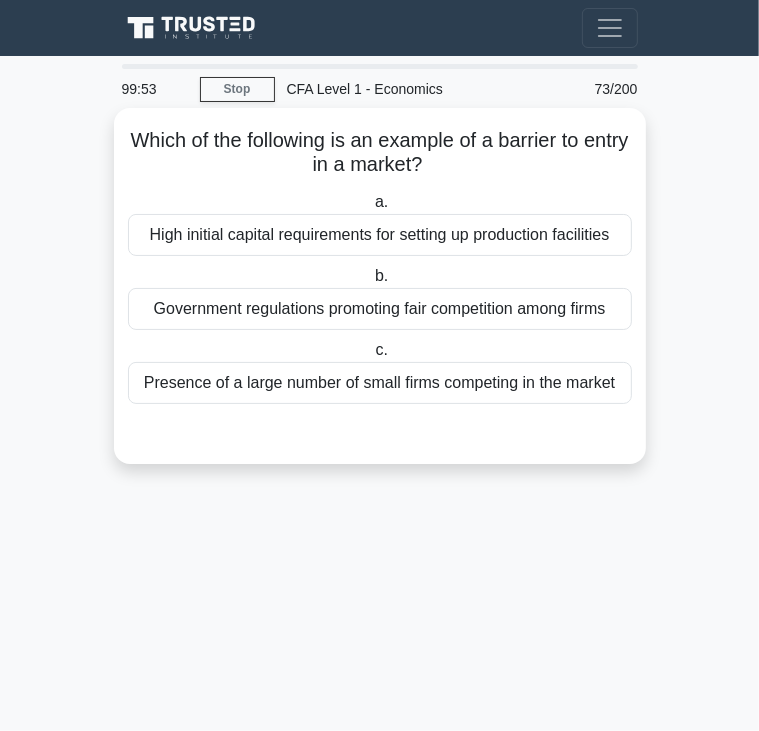 click on "High initial capital requirements for setting up production facilities" at bounding box center [380, 235] 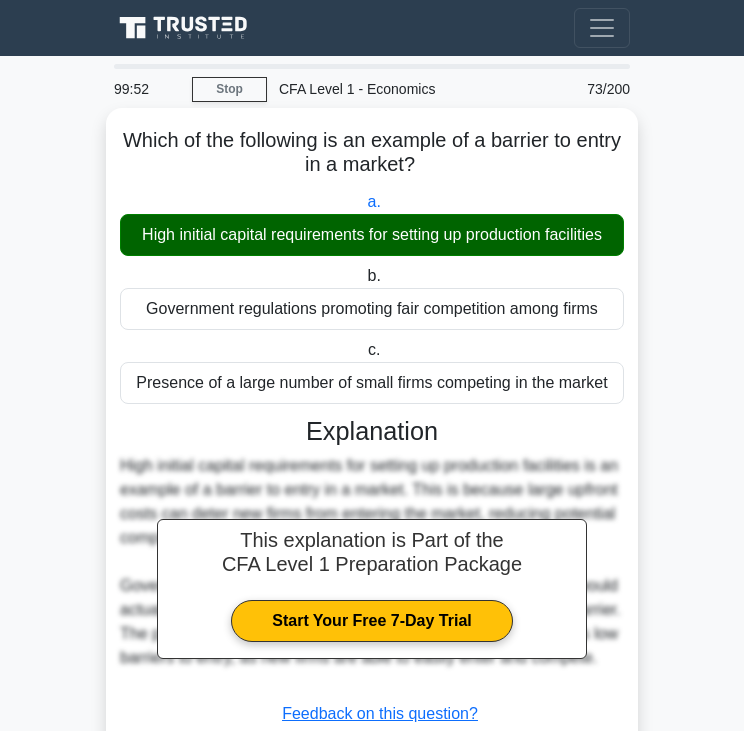 scroll, scrollTop: 139, scrollLeft: 0, axis: vertical 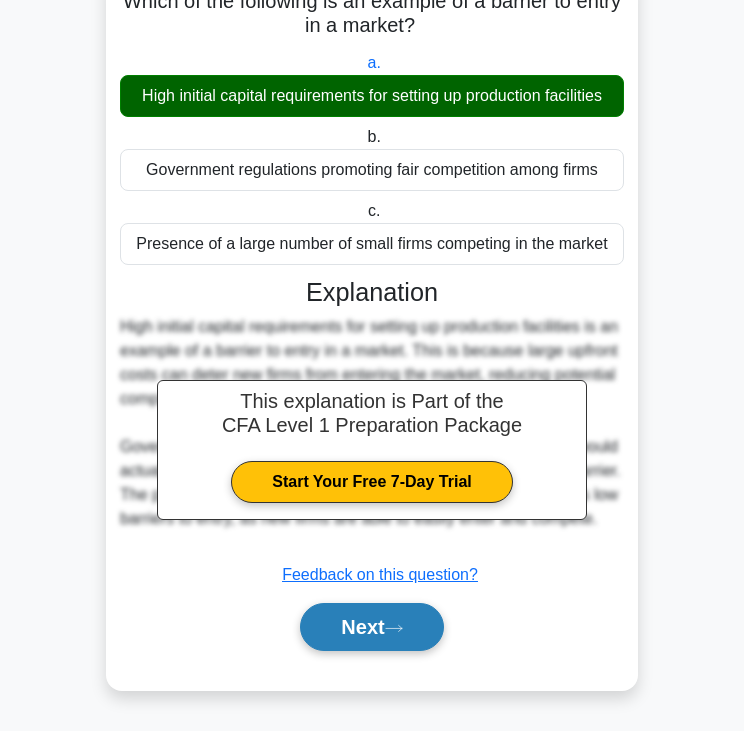 click on "Next" at bounding box center [371, 627] 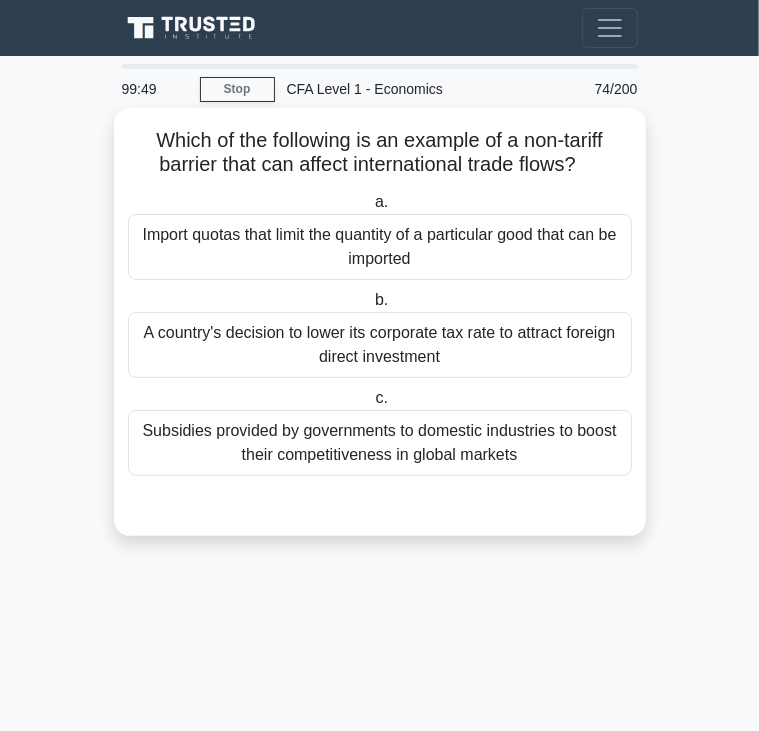 click on "Which of the following is an example of a non-tariff barrier that can affect international trade flows?
.spinner_0XTQ{transform-origin:center;animation:spinner_y6GP .75s linear infinite}@keyframes spinner_y6GP{100%{transform:rotate(360deg)}}" at bounding box center [380, 153] 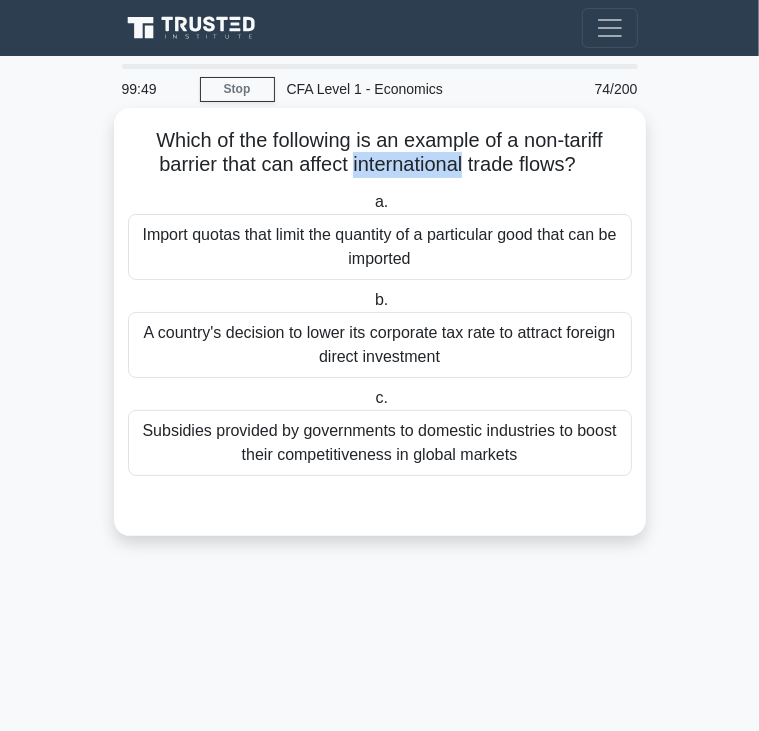 click on "Which of the following is an example of a non-tariff barrier that can affect international trade flows?
.spinner_0XTQ{transform-origin:center;animation:spinner_y6GP .75s linear infinite}@keyframes spinner_y6GP{100%{transform:rotate(360deg)}}" at bounding box center (380, 153) 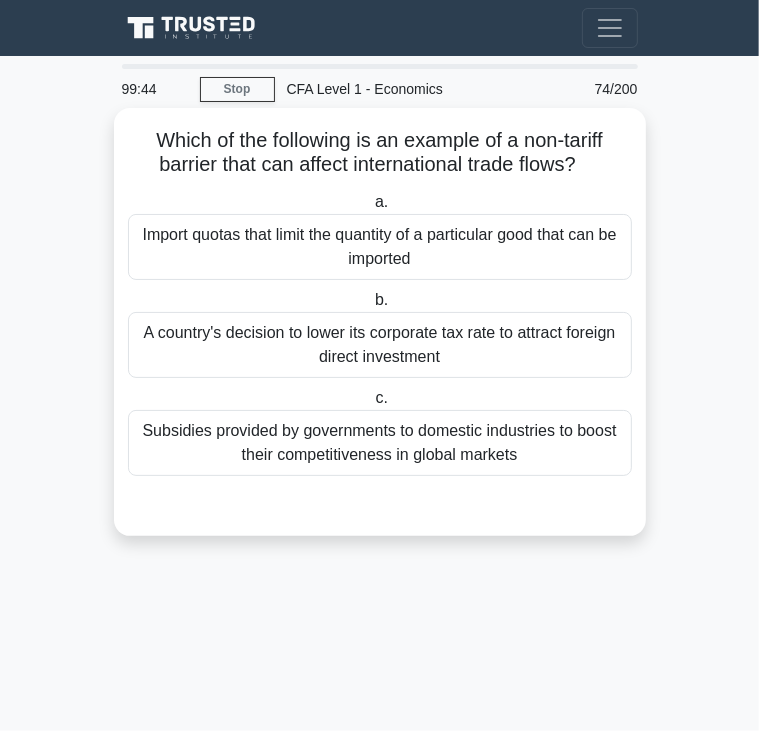 click on "Import quotas that limit the quantity of a particular good that can be imported" at bounding box center (380, 247) 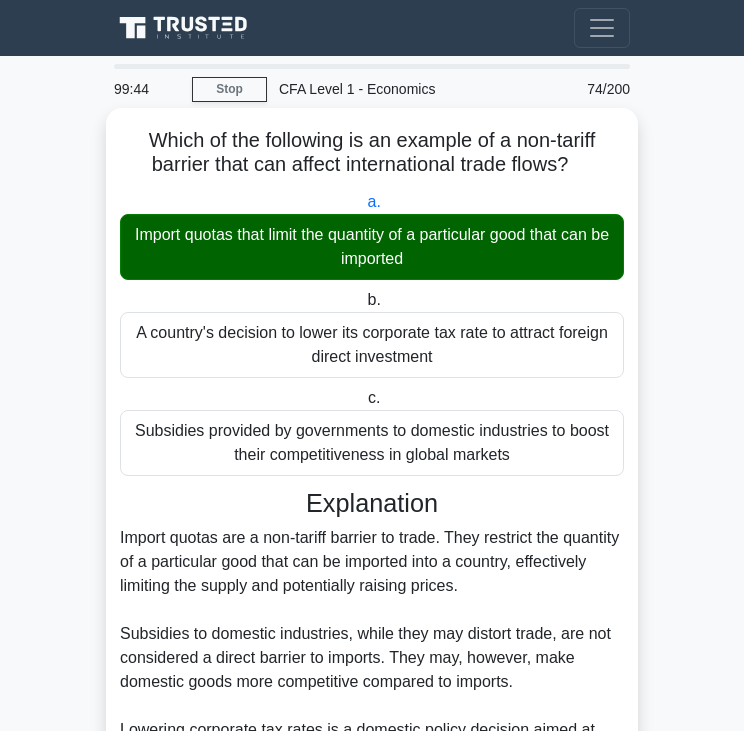 scroll, scrollTop: 235, scrollLeft: 0, axis: vertical 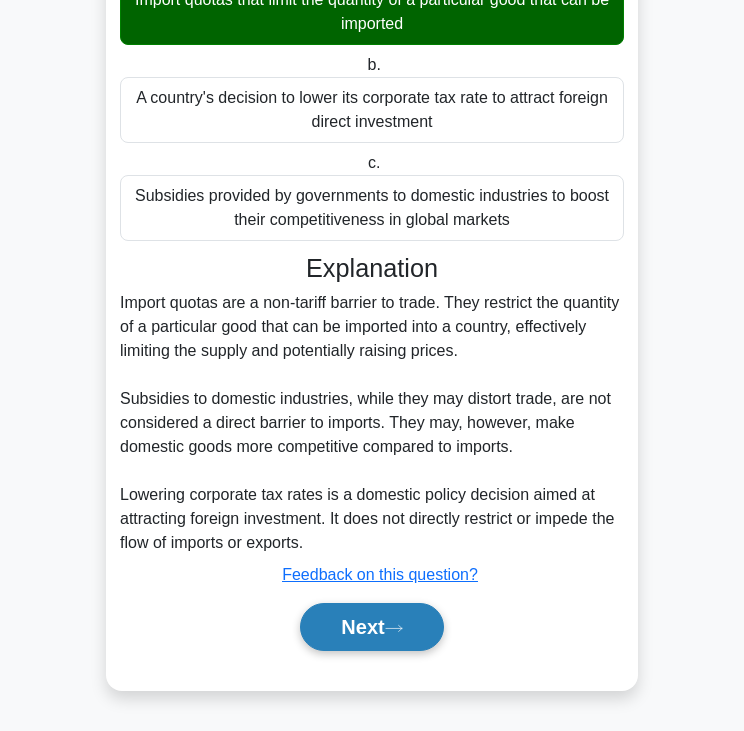 click on "Next" at bounding box center [371, 627] 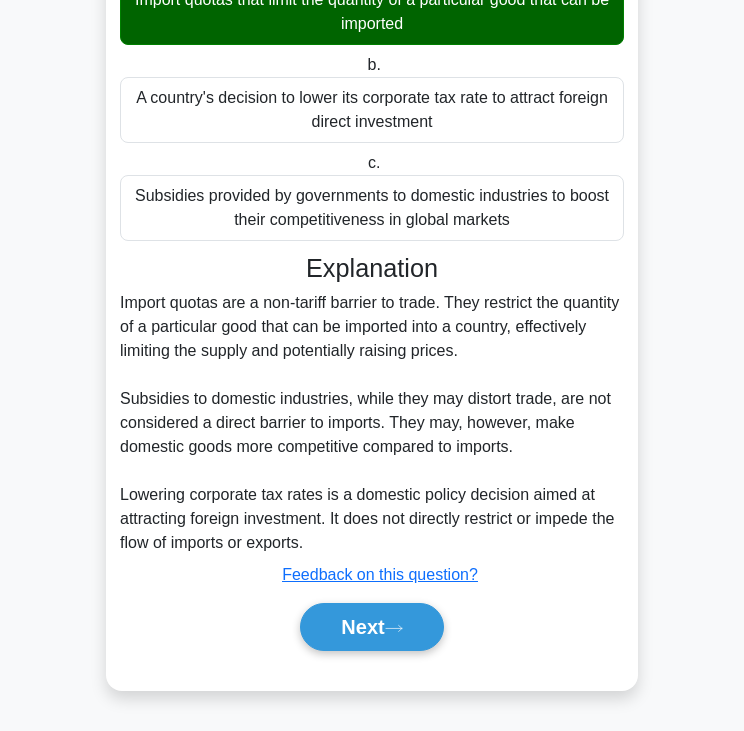 scroll, scrollTop: 0, scrollLeft: 0, axis: both 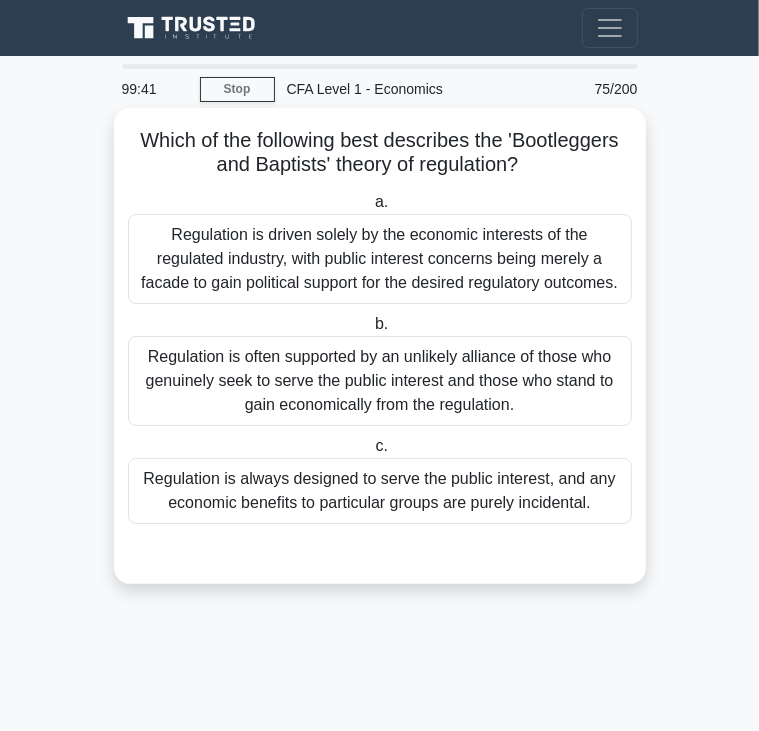 click on "Which of the following best describes the 'Bootleggers and Baptists' theory of regulation?
.spinner_0XTQ{transform-origin:center;animation:spinner_y6GP .75s linear infinite}@keyframes spinner_y6GP{100%{transform:rotate(360deg)}}" at bounding box center [380, 153] 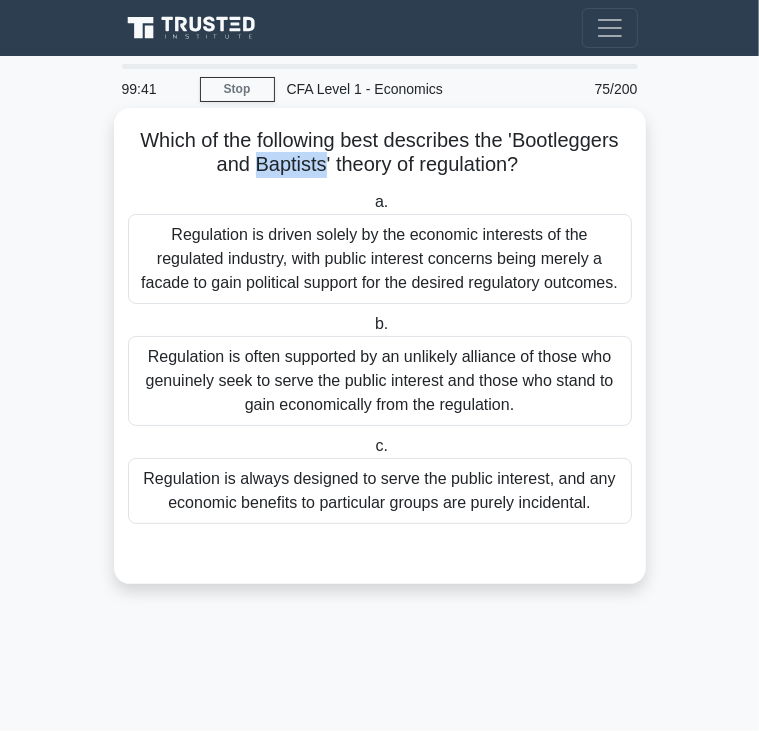 click on "Which of the following best describes the 'Bootleggers and Baptists' theory of regulation?
.spinner_0XTQ{transform-origin:center;animation:spinner_y6GP .75s linear infinite}@keyframes spinner_y6GP{100%{transform:rotate(360deg)}}" at bounding box center [380, 153] 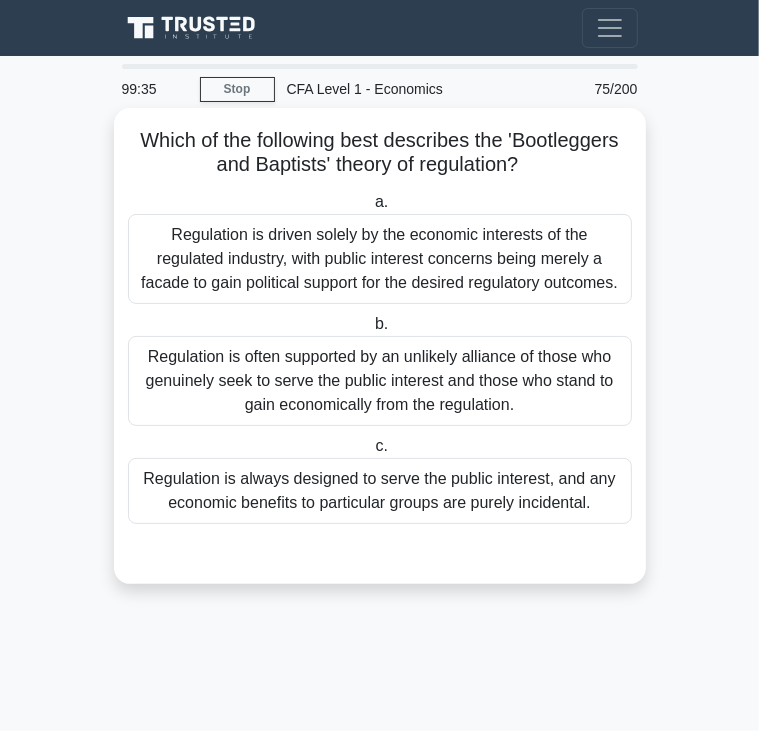 click on "Regulation is driven solely by the economic interests of the regulated industry, with public interest concerns being merely a facade to gain political support for the desired regulatory outcomes." at bounding box center [380, 259] 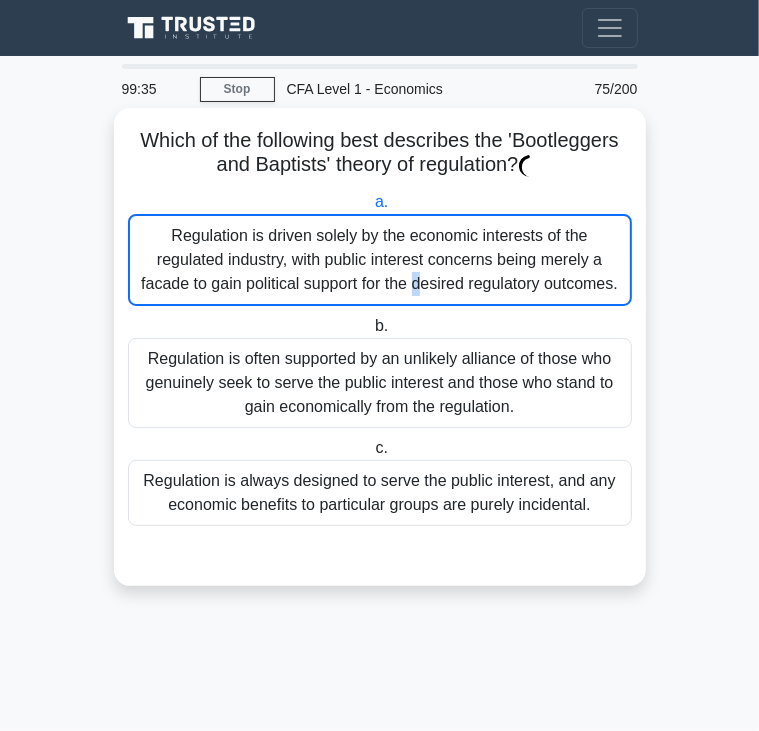 click on "Regulation is driven solely by the economic interests of the regulated industry, with public interest concerns being merely a facade to gain political support for the desired regulatory outcomes." at bounding box center [380, 260] 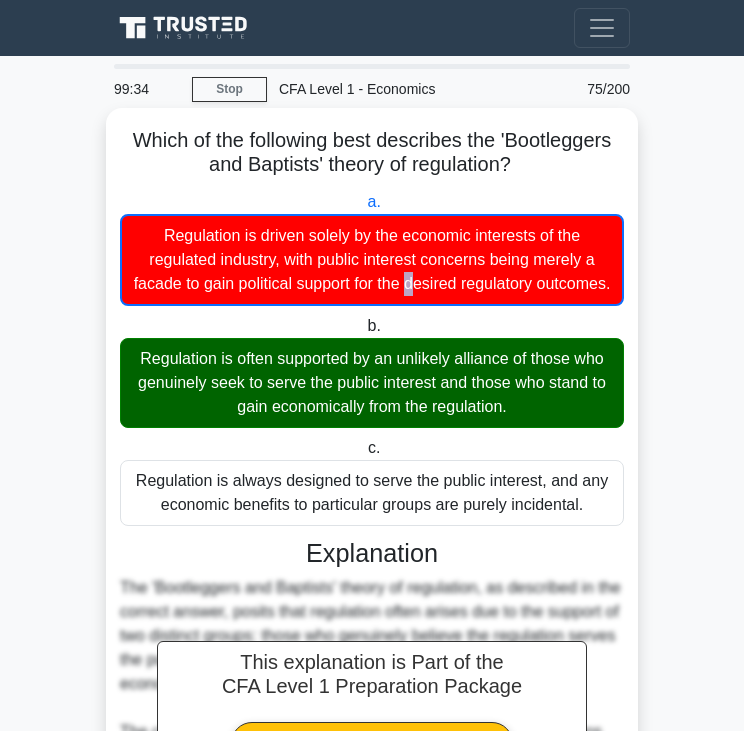 scroll, scrollTop: 428, scrollLeft: 0, axis: vertical 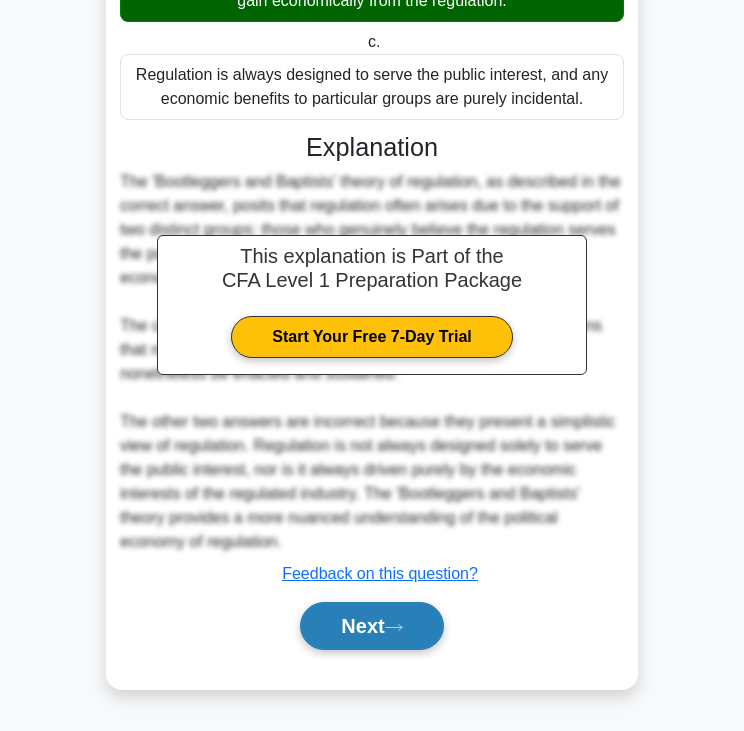 click on "Next" at bounding box center [371, 626] 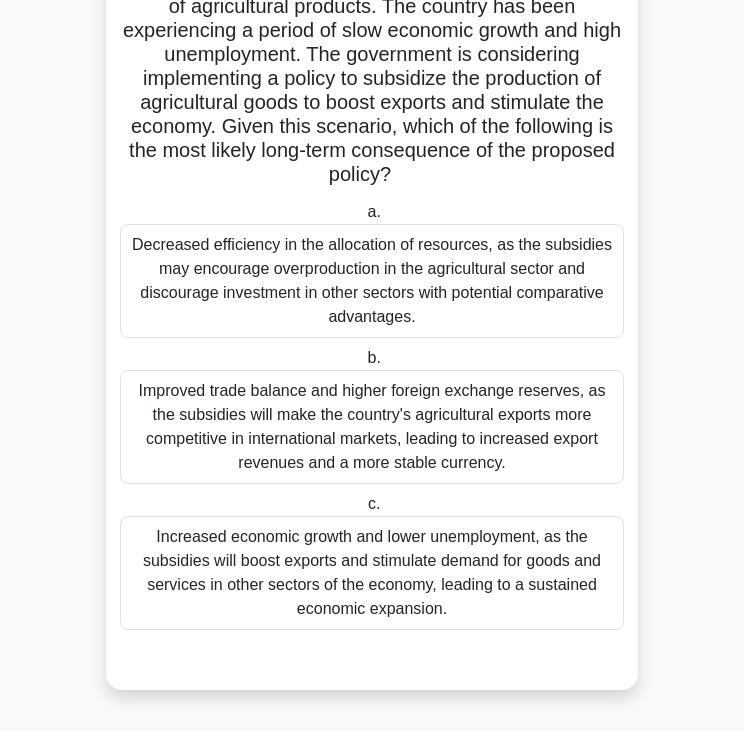 scroll, scrollTop: 157, scrollLeft: 0, axis: vertical 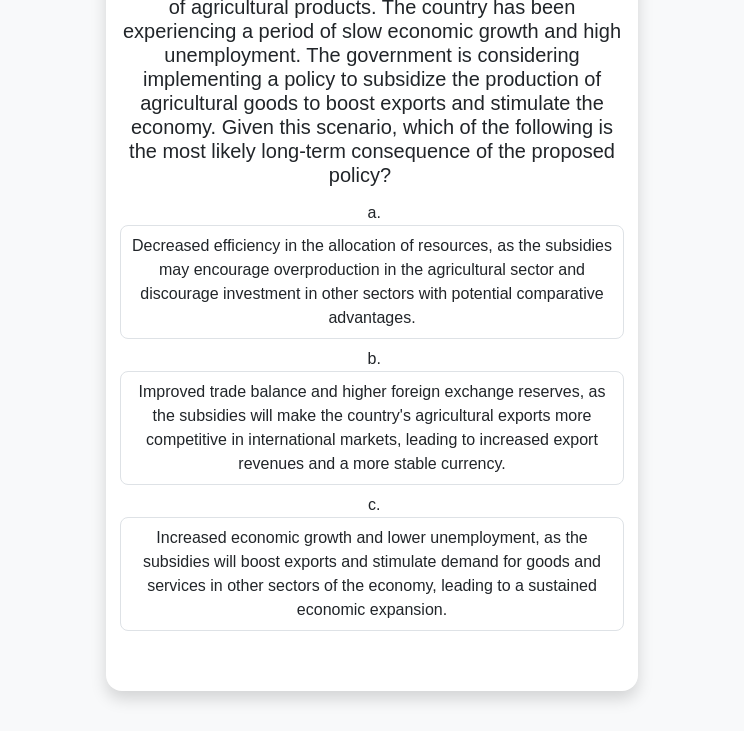 click on "A small, open economy is heavily dependent on exports of agricultural products. The country has been experiencing a period of slow economic growth and high unemployment. The government is considering implementing a policy to subsidize the production of agricultural goods to boost exports and stimulate the economy. Given this scenario, which of the following is the most likely long-term consequence of the proposed policy?
.spinner_0XTQ{transform-origin:center;animation:spinner_y6GP .75s linear infinite}@keyframes spinner_y6GP{100%{transform:rotate(360deg)}}" at bounding box center (372, 80) 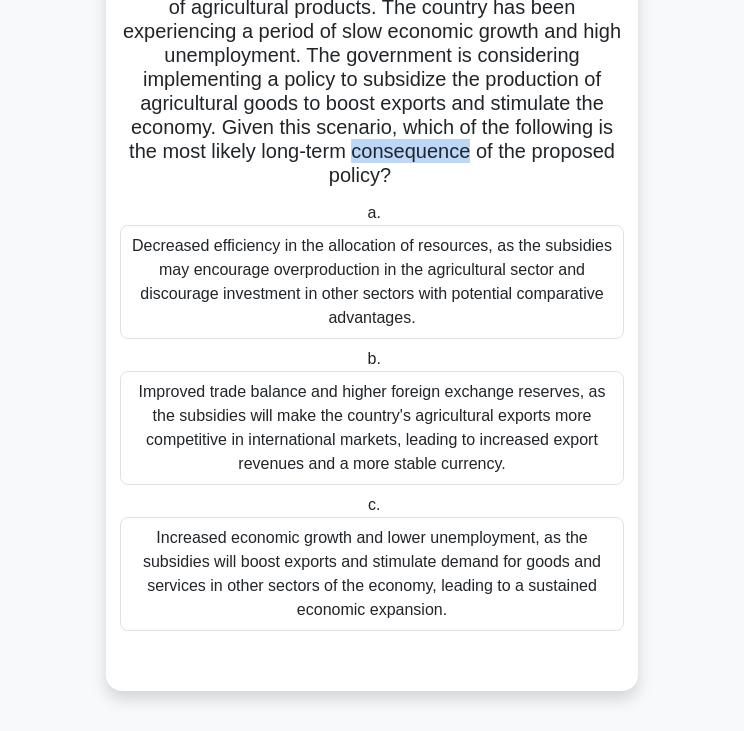 click on "A small, open economy is heavily dependent on exports of agricultural products. The country has been experiencing a period of slow economic growth and high unemployment. The government is considering implementing a policy to subsidize the production of agricultural goods to boost exports and stimulate the economy. Given this scenario, which of the following is the most likely long-term consequence of the proposed policy?
.spinner_0XTQ{transform-origin:center;animation:spinner_y6GP .75s linear infinite}@keyframes spinner_y6GP{100%{transform:rotate(360deg)}}" at bounding box center [372, 80] 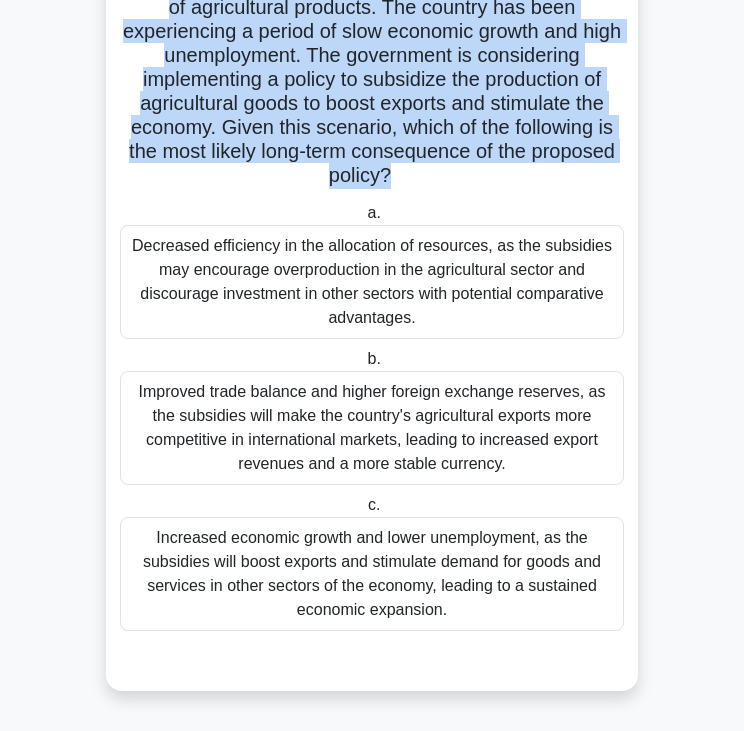 click on "A small, open economy is heavily dependent on exports of agricultural products. The country has been experiencing a period of slow economic growth and high unemployment. The government is considering implementing a policy to subsidize the production of agricultural goods to boost exports and stimulate the economy. Given this scenario, which of the following is the most likely long-term consequence of the proposed policy?
.spinner_0XTQ{transform-origin:center;animation:spinner_y6GP .75s linear infinite}@keyframes spinner_y6GP{100%{transform:rotate(360deg)}}" at bounding box center (372, 80) 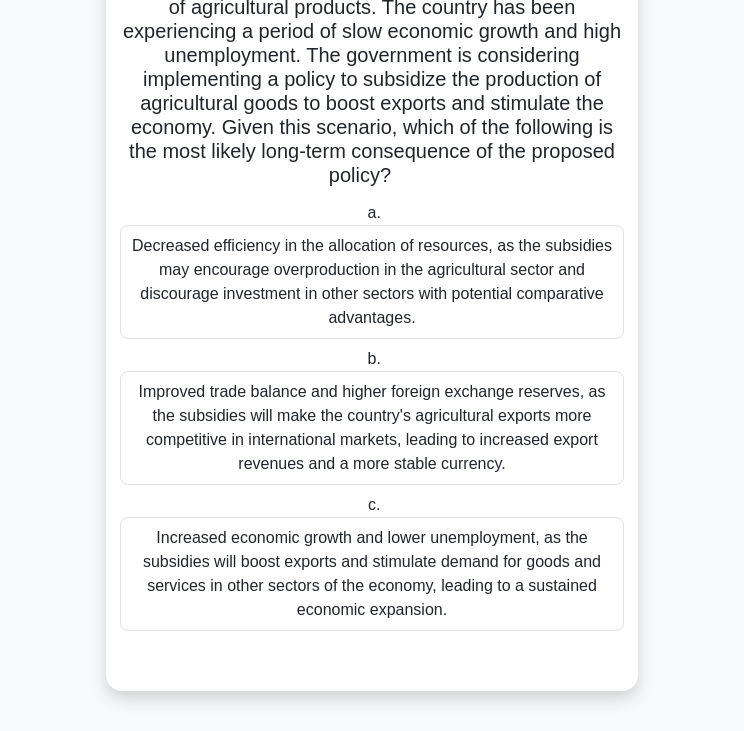 click on "Decreased efficiency in the allocation of resources, as the subsidies may encourage overproduction in the agricultural sector and discourage investment in other sectors with potential comparative advantages." at bounding box center (372, 282) 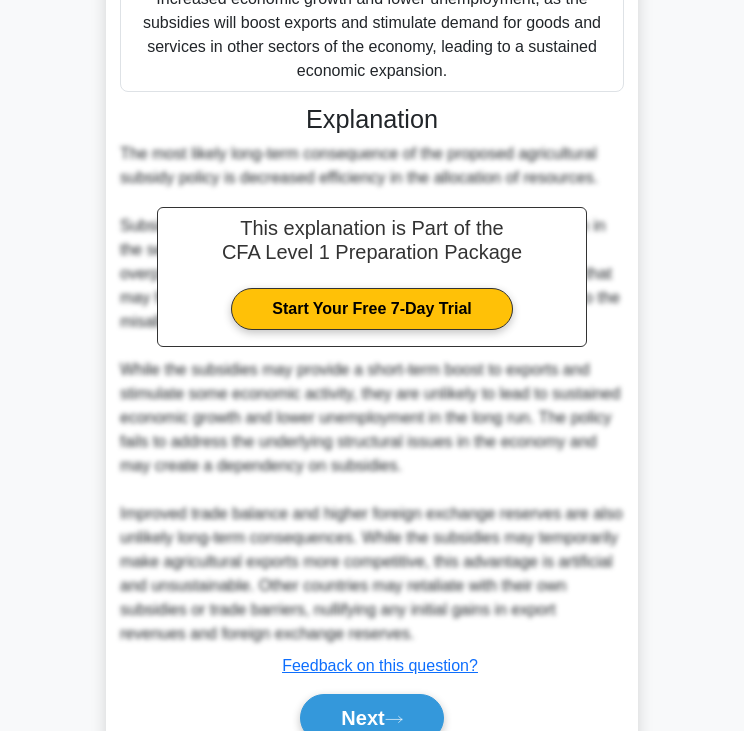 scroll, scrollTop: 722, scrollLeft: 0, axis: vertical 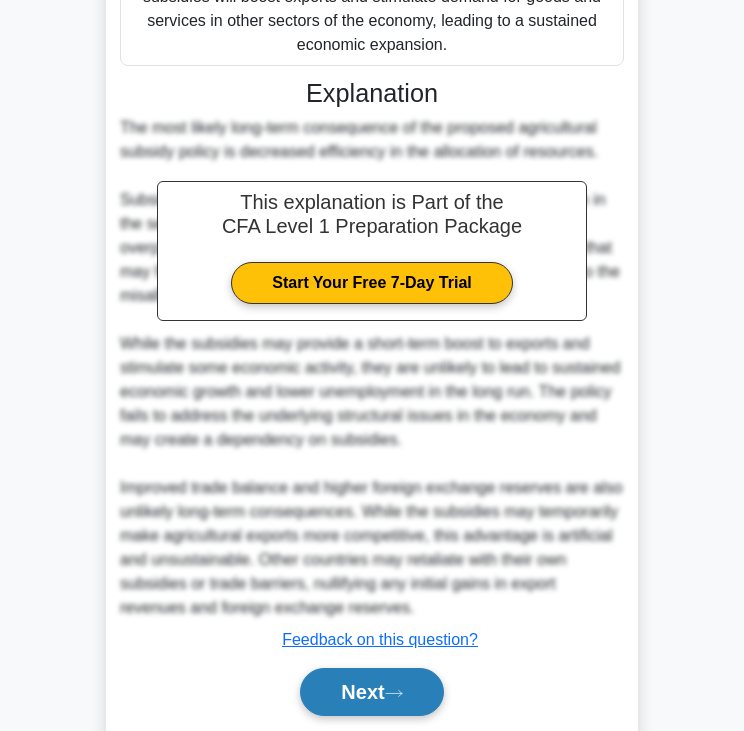 click on "Next" at bounding box center [371, 692] 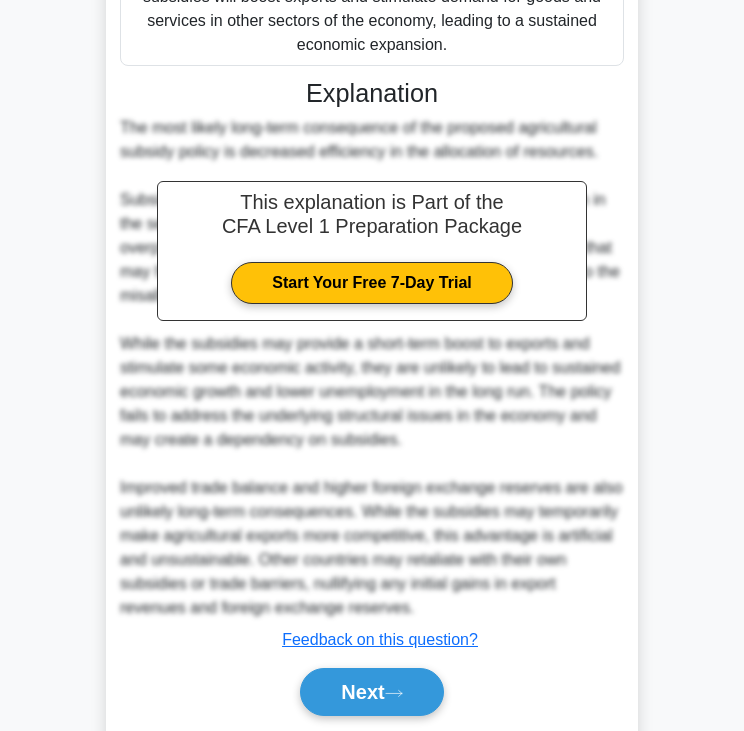 scroll, scrollTop: 0, scrollLeft: 0, axis: both 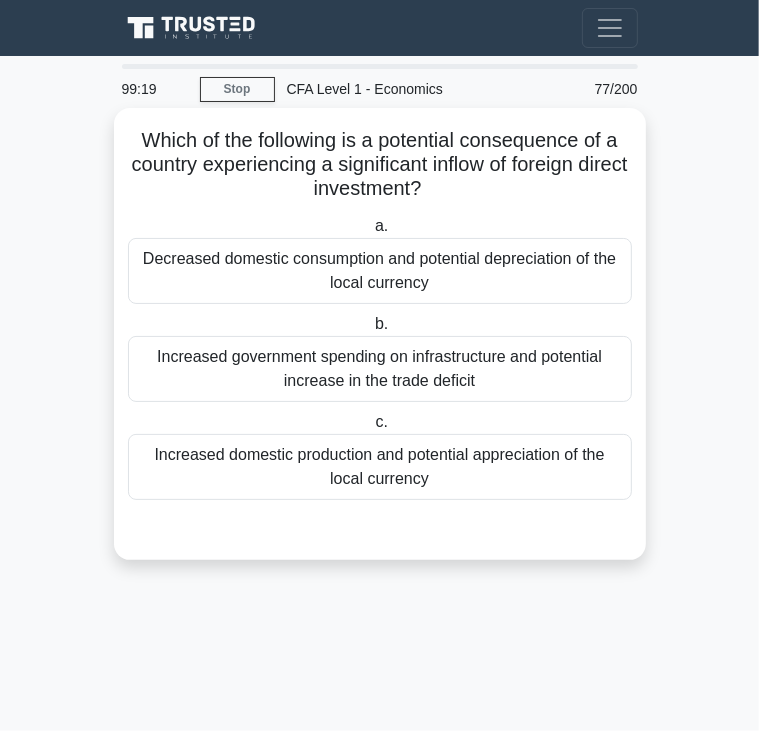 click on "Which of the following is a potential consequence of a country experiencing a significant inflow of foreign direct investment?
.spinner_0XTQ{transform-origin:center;animation:spinner_y6GP .75s linear infinite}@keyframes spinner_y6GP{100%{transform:rotate(360deg)}}" at bounding box center [380, 165] 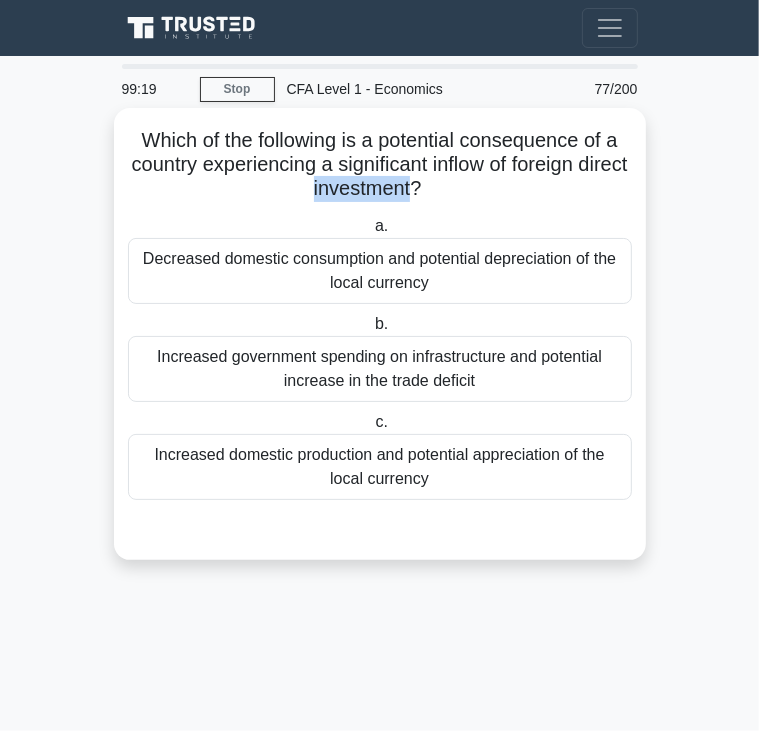 click on "Which of the following is a potential consequence of a country experiencing a significant inflow of foreign direct investment?
.spinner_0XTQ{transform-origin:center;animation:spinner_y6GP .75s linear infinite}@keyframes spinner_y6GP{100%{transform:rotate(360deg)}}" at bounding box center (380, 165) 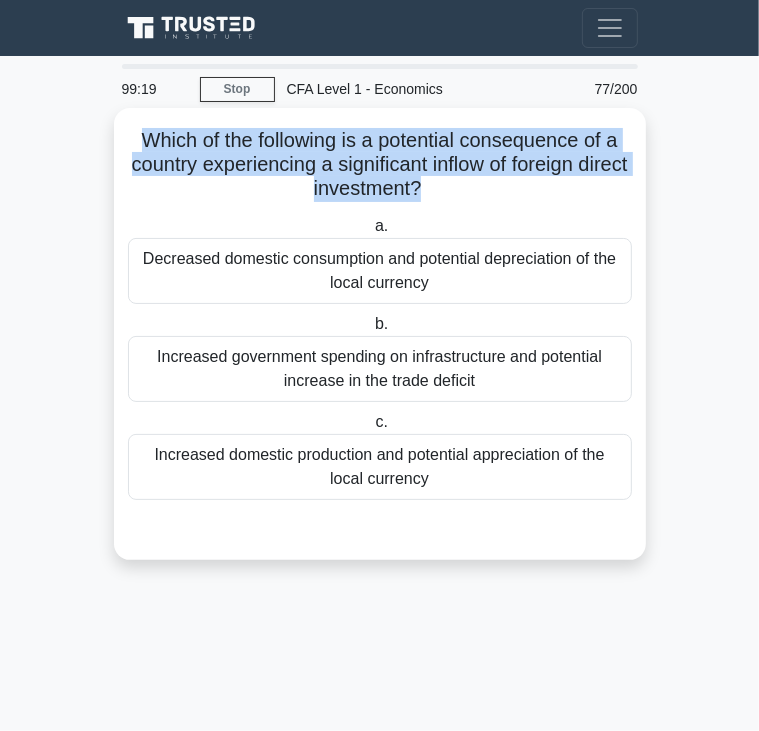 click on "Which of the following is a potential consequence of a country experiencing a significant inflow of foreign direct investment?
.spinner_0XTQ{transform-origin:center;animation:spinner_y6GP .75s linear infinite}@keyframes spinner_y6GP{100%{transform:rotate(360deg)}}" at bounding box center (380, 165) 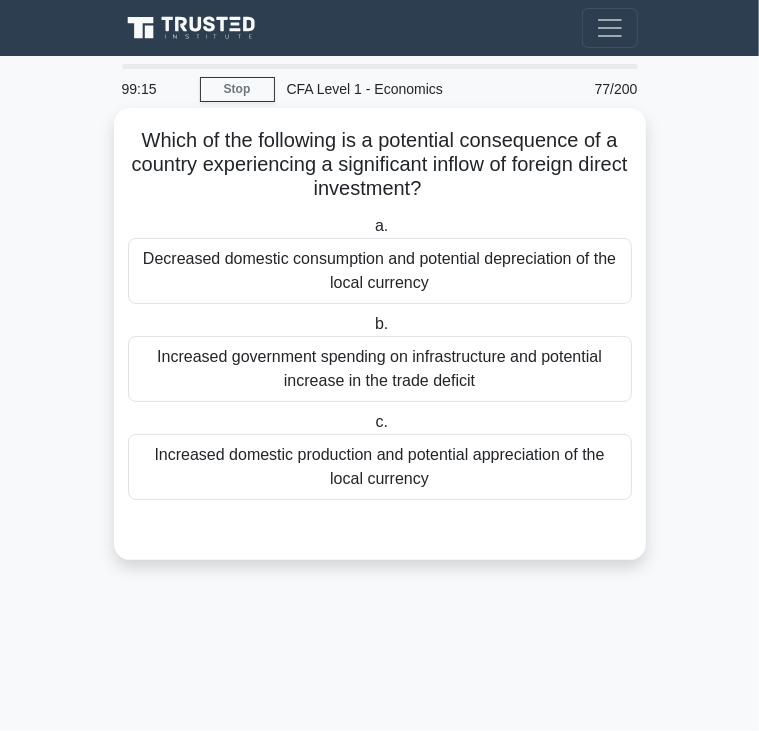 click on "Decreased domestic consumption and potential depreciation of the local currency" at bounding box center (380, 271) 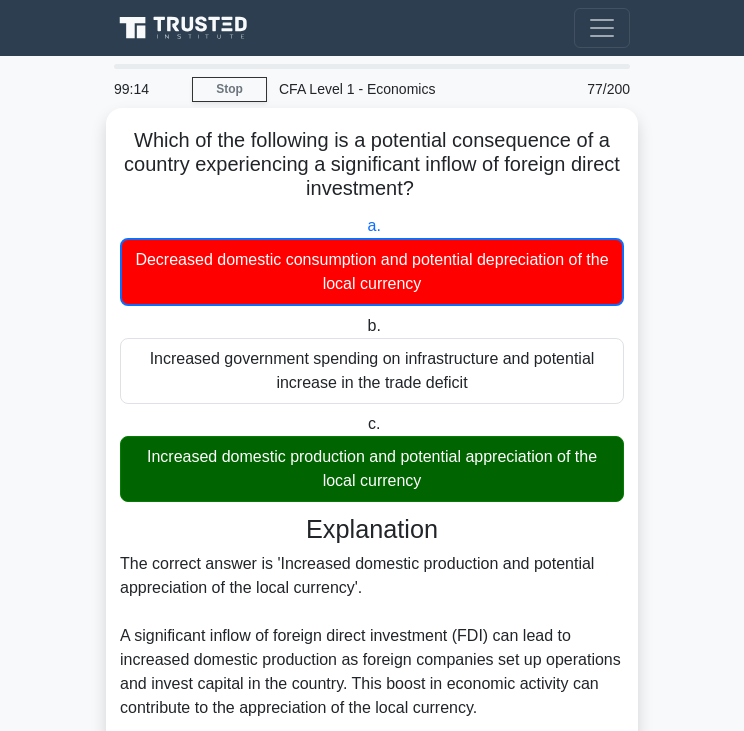 scroll, scrollTop: 500, scrollLeft: 0, axis: vertical 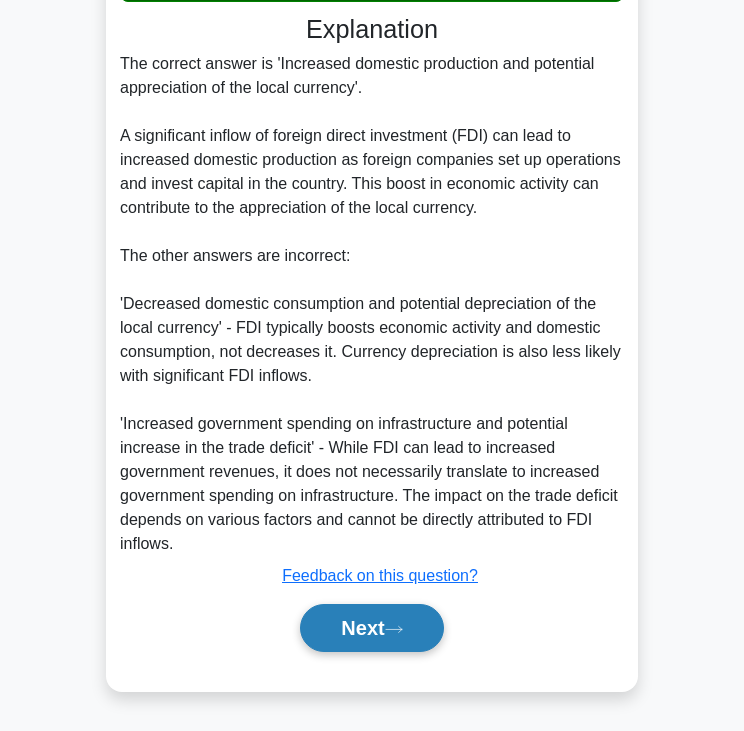 click 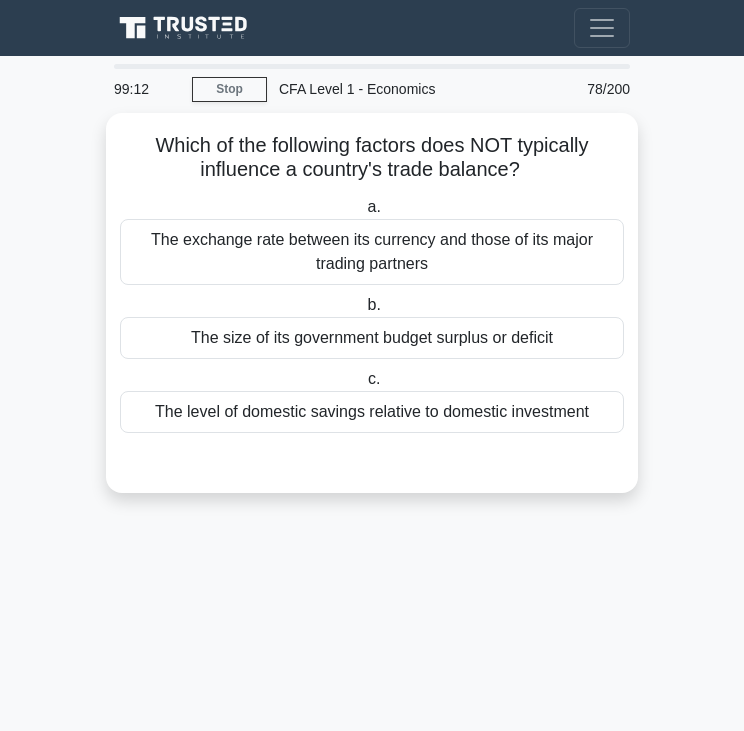 scroll, scrollTop: 0, scrollLeft: 0, axis: both 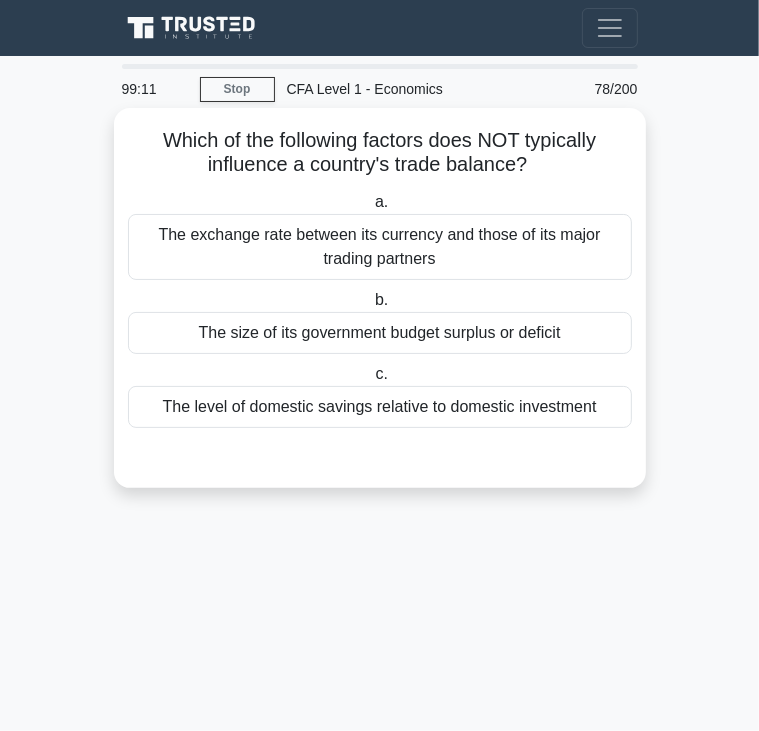 click on "Which of the following factors does NOT typically influence a country's trade balance?
.spinner_0XTQ{transform-origin:center;animation:spinner_y6GP .75s linear infinite}@keyframes spinner_y6GP{100%{transform:rotate(360deg)}}" at bounding box center (380, 153) 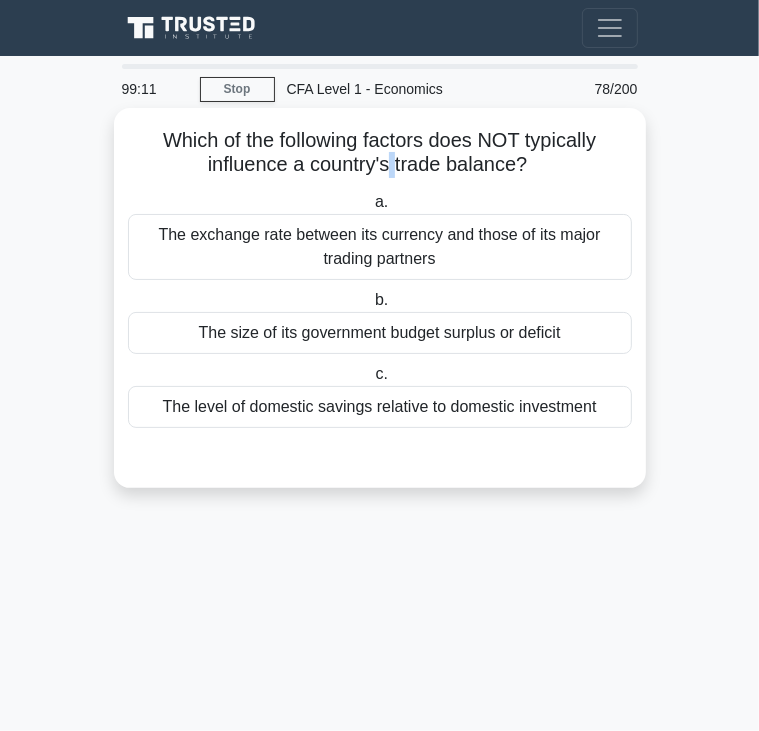 click on "Which of the following factors does NOT typically influence a country's trade balance?
.spinner_0XTQ{transform-origin:center;animation:spinner_y6GP .75s linear infinite}@keyframes spinner_y6GP{100%{transform:rotate(360deg)}}" at bounding box center [380, 153] 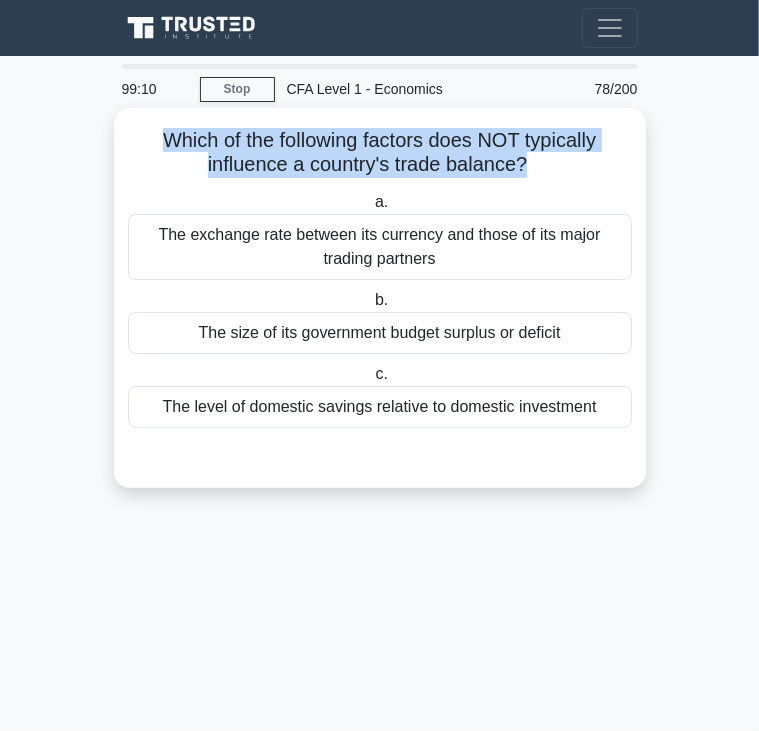 click on "Which of the following factors does NOT typically influence a country's trade balance?
.spinner_0XTQ{transform-origin:center;animation:spinner_y6GP .75s linear infinite}@keyframes spinner_y6GP{100%{transform:rotate(360deg)}}" at bounding box center [380, 153] 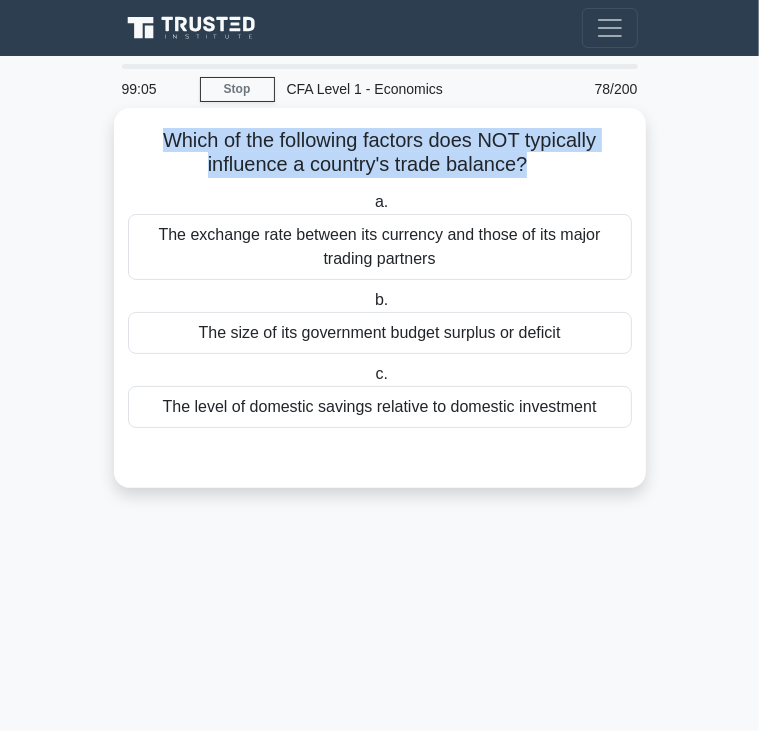 click on "a.
The exchange rate between its currency and those of its major trading partners" at bounding box center [380, 235] 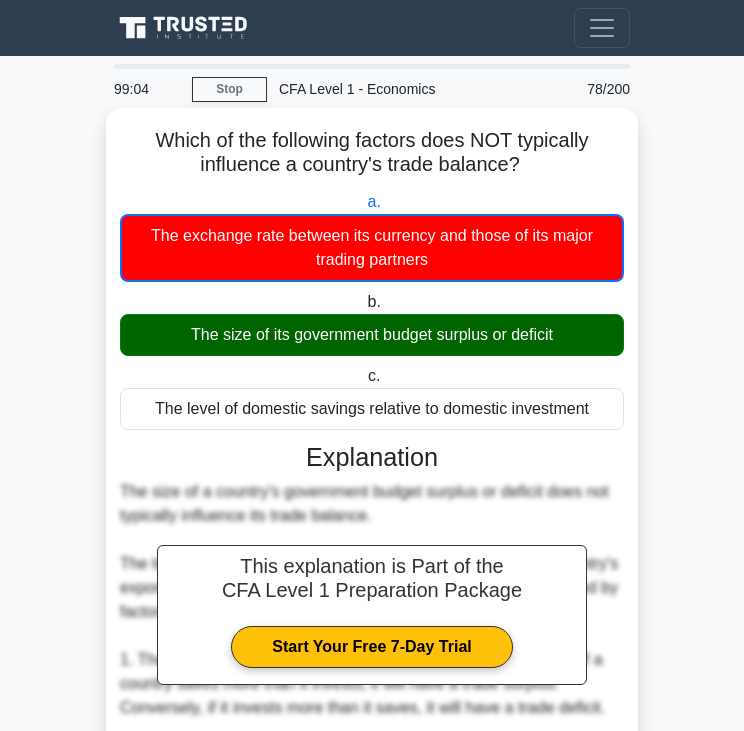 scroll, scrollTop: 380, scrollLeft: 0, axis: vertical 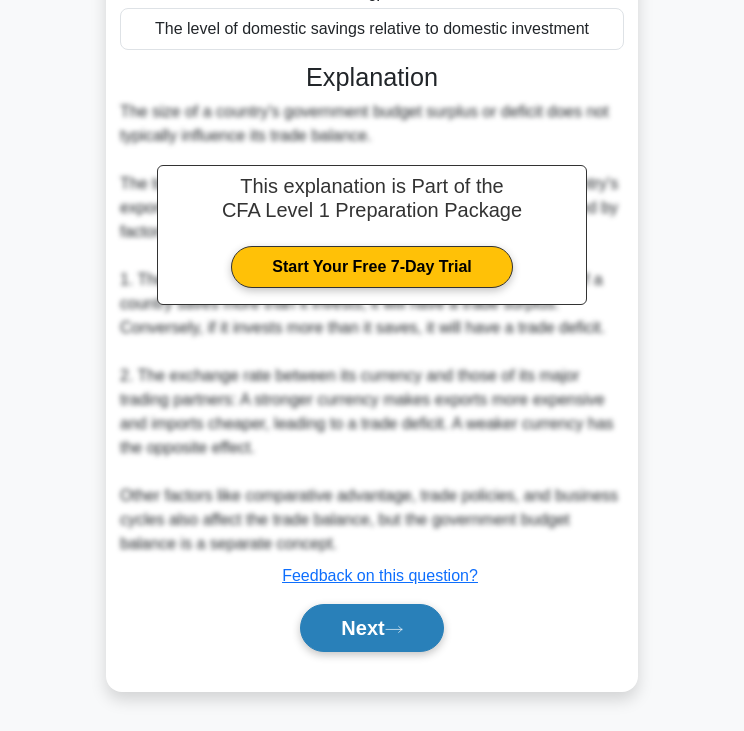 click on "Next" at bounding box center (371, 628) 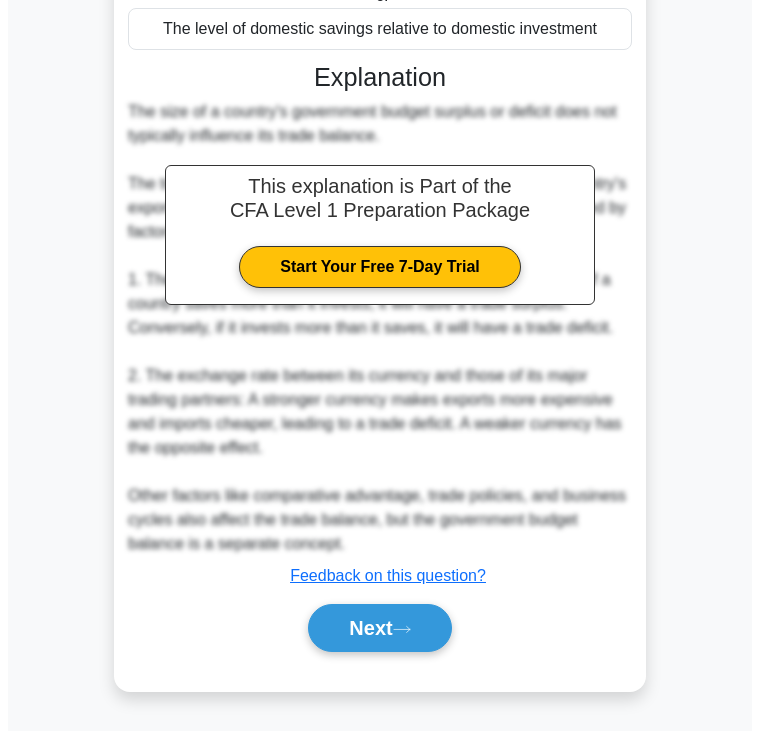 scroll, scrollTop: 0, scrollLeft: 0, axis: both 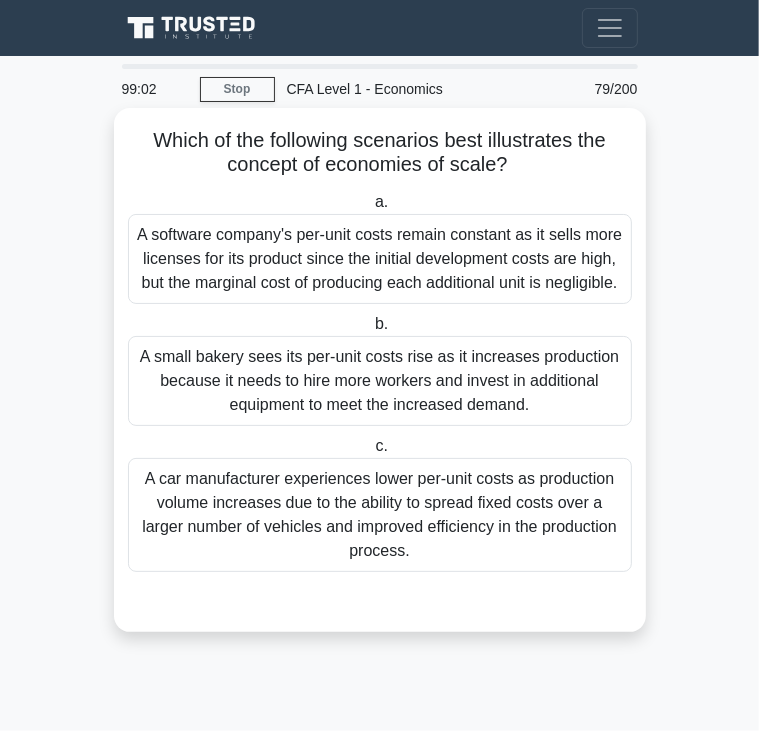 click on "Which of the following scenarios best illustrates the concept of economies of scale?
.spinner_0XTQ{transform-origin:center;animation:spinner_y6GP .75s linear infinite}@keyframes spinner_y6GP{100%{transform:rotate(360deg)}}" at bounding box center (380, 153) 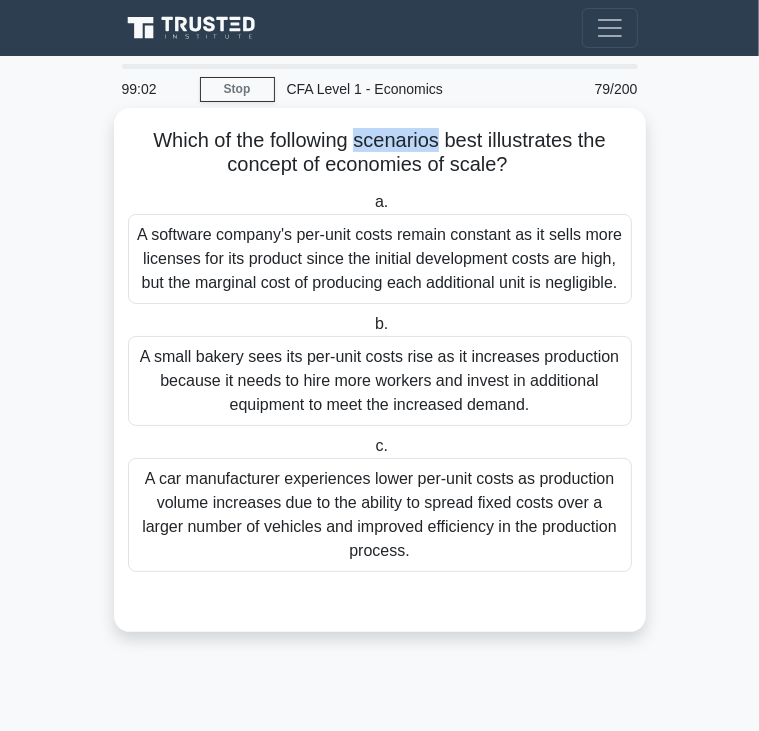 click on "Which of the following scenarios best illustrates the concept of economies of scale?
.spinner_0XTQ{transform-origin:center;animation:spinner_y6GP .75s linear infinite}@keyframes spinner_y6GP{100%{transform:rotate(360deg)}}" at bounding box center [380, 153] 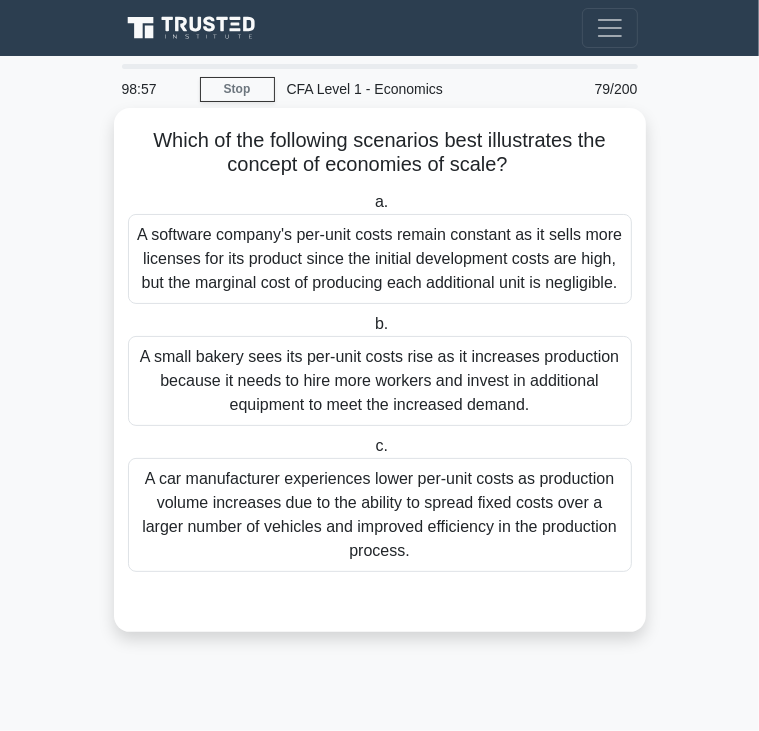 click on "A car manufacturer experiences lower per-unit costs as production volume increases due to the ability to spread fixed costs over a larger number of vehicles and improved efficiency in the production process." at bounding box center [380, 515] 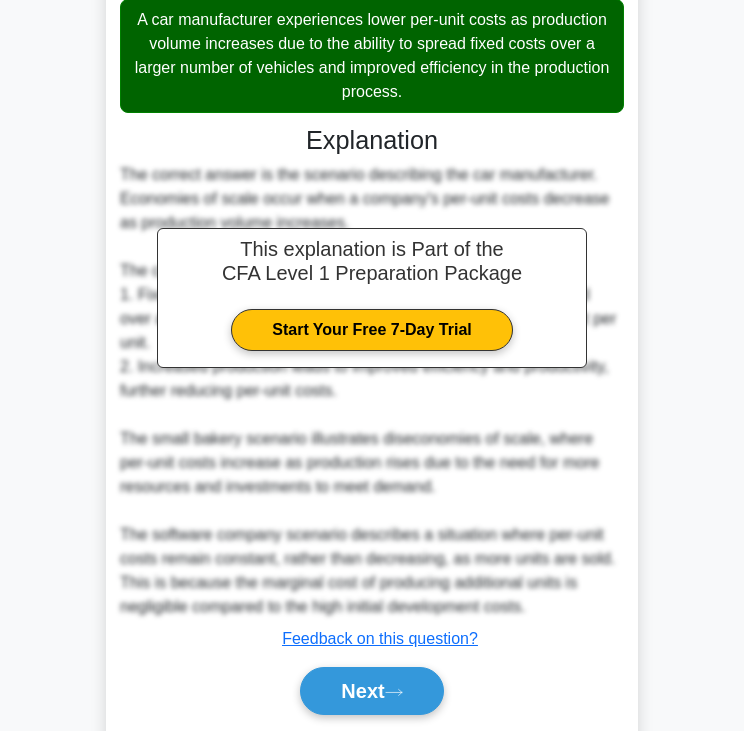 scroll, scrollTop: 476, scrollLeft: 0, axis: vertical 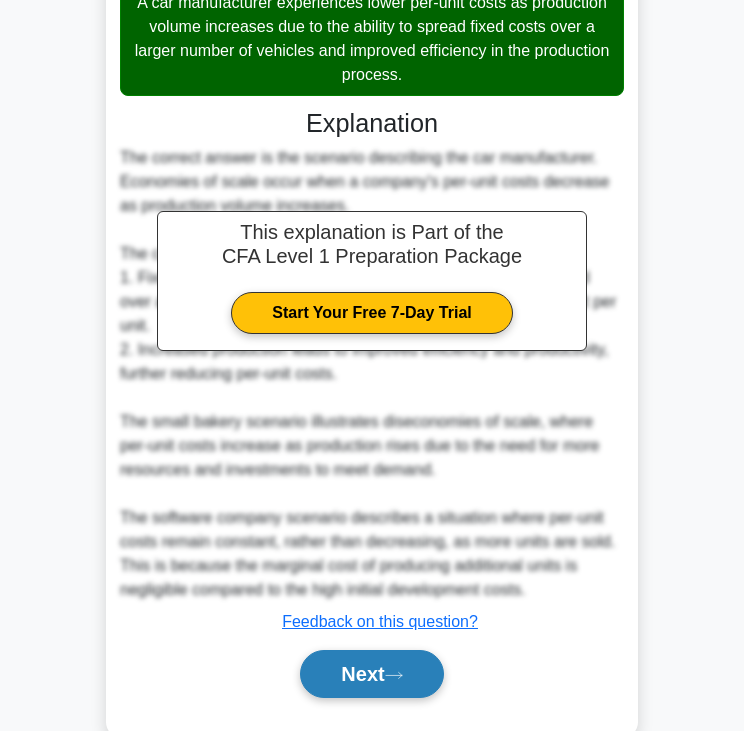 click on "Next" at bounding box center (371, 674) 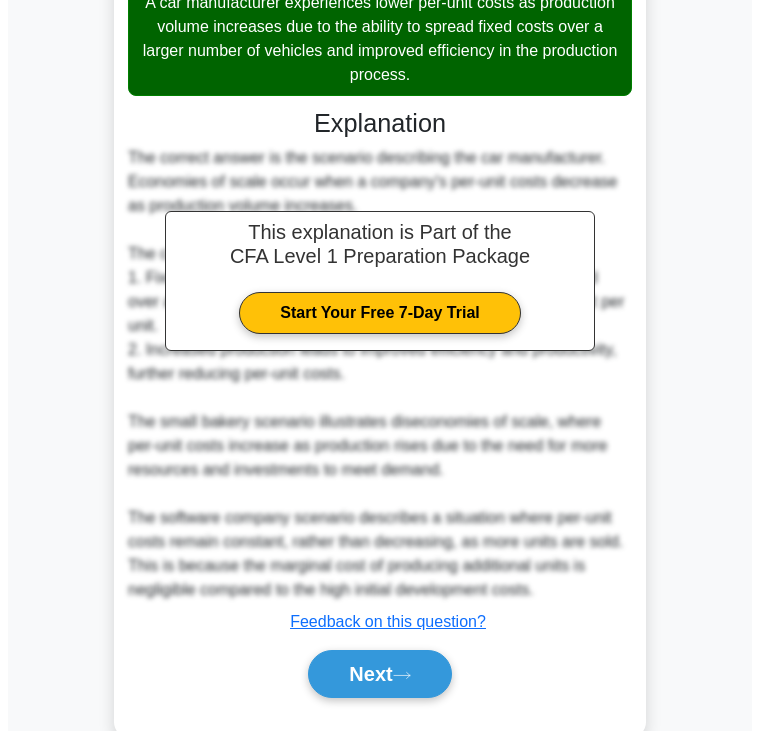scroll, scrollTop: 0, scrollLeft: 0, axis: both 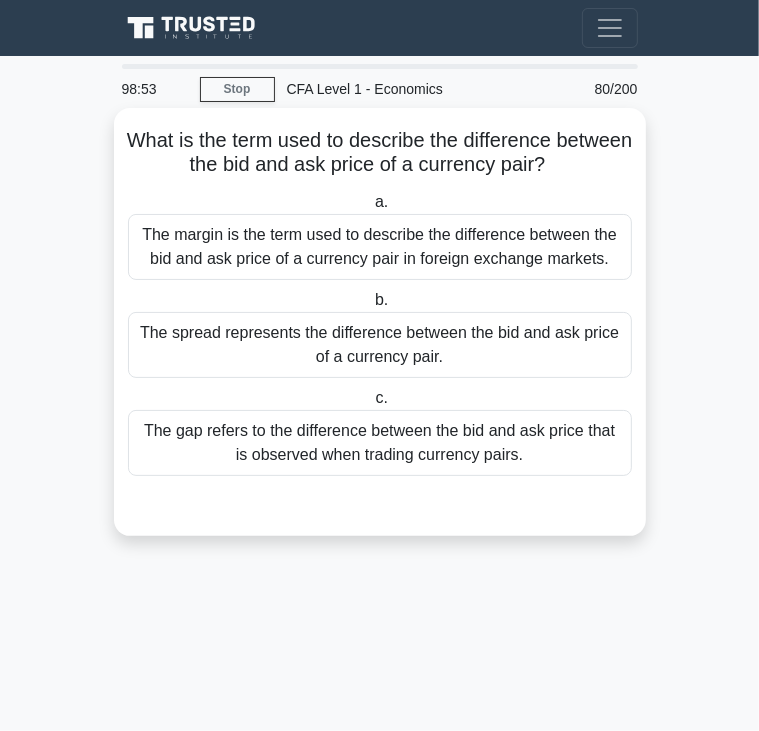 click on "What is the term used to describe the difference between the bid and ask price of a currency pair?
.spinner_0XTQ{transform-origin:center;animation:spinner_y6GP .75s linear infinite}@keyframes spinner_y6GP{100%{transform:rotate(360deg)}}" at bounding box center (380, 153) 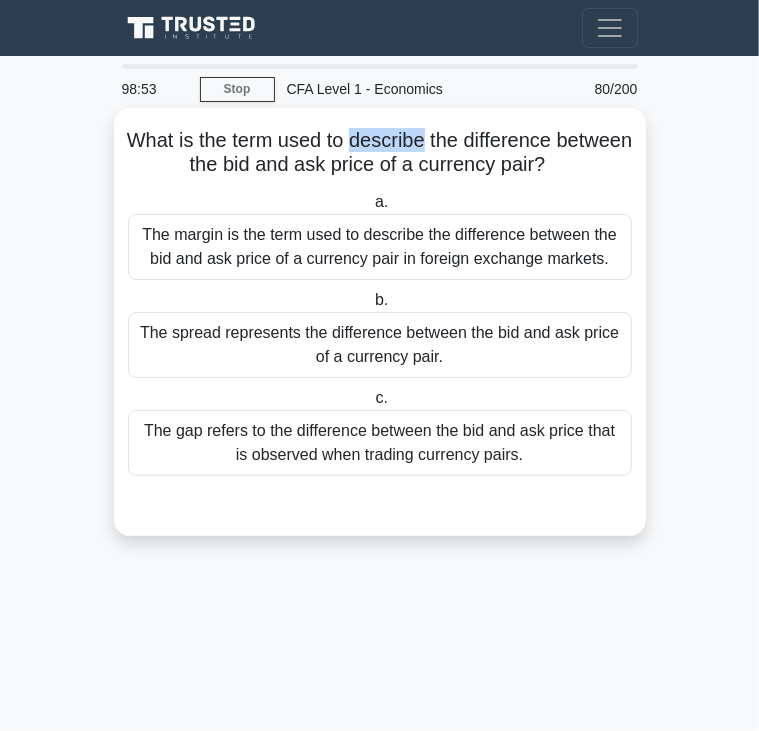 click on "What is the term used to describe the difference between the bid and ask price of a currency pair?
.spinner_0XTQ{transform-origin:center;animation:spinner_y6GP .75s linear infinite}@keyframes spinner_y6GP{100%{transform:rotate(360deg)}}" at bounding box center [380, 153] 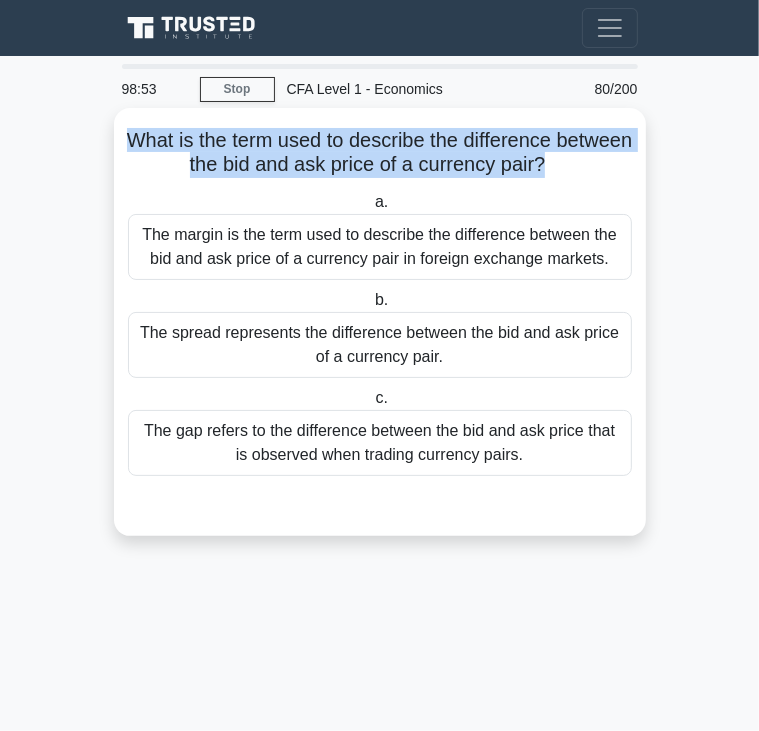 click on "What is the term used to describe the difference between the bid and ask price of a currency pair?
.spinner_0XTQ{transform-origin:center;animation:spinner_y6GP .75s linear infinite}@keyframes spinner_y6GP{100%{transform:rotate(360deg)}}" at bounding box center [380, 153] 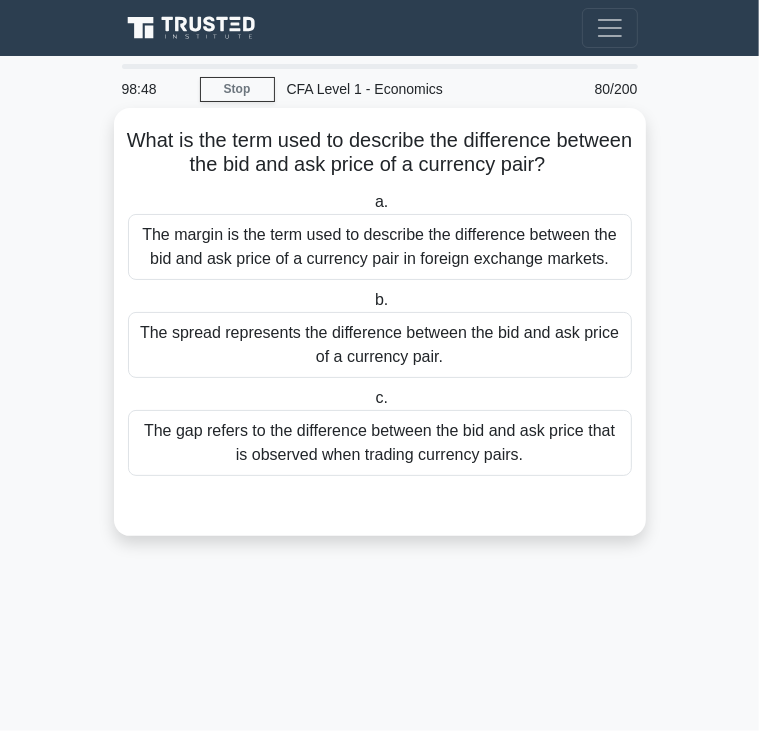 click on "The gap refers to the difference between the bid and ask price that is observed when trading currency pairs." at bounding box center [380, 443] 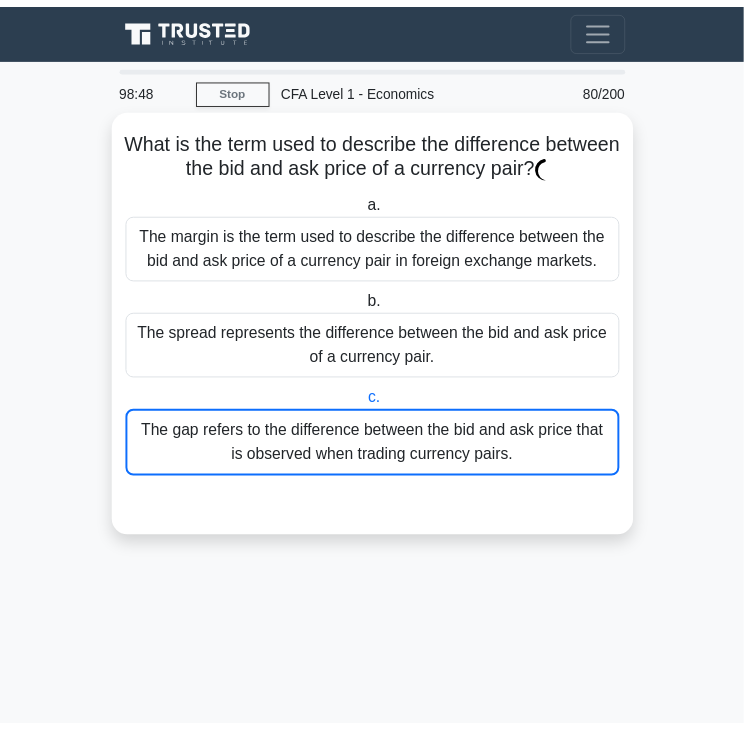 scroll, scrollTop: 332, scrollLeft: 0, axis: vertical 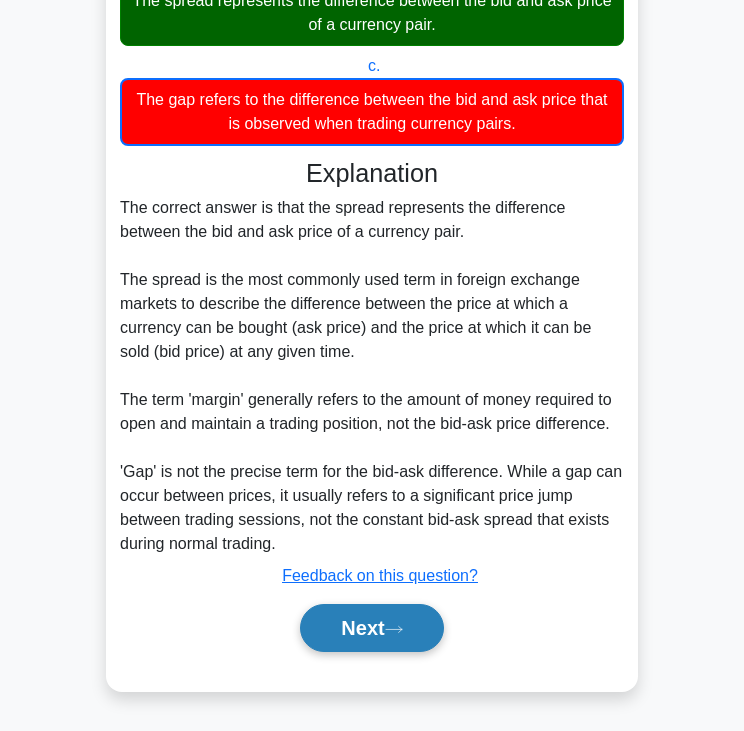 click on "Next" at bounding box center [371, 628] 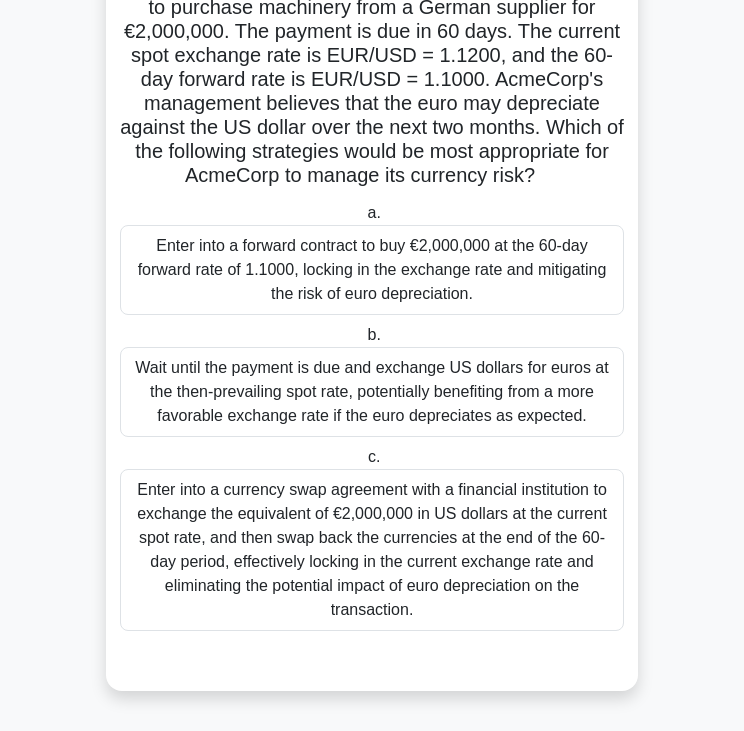 click on "AcmeCorp, a US-based company, has signed a contract to purchase machinery from a German supplier for €2,000,000. The payment is due in 60 days. The current spot exchange rate is EUR/USD = 1.1200, and the 60-day forward rate is EUR/USD = 1.1000. AcmeCorp's management believes that the euro may depreciate against the US dollar over the next two months. Which of the following strategies would be most appropriate for AcmeCorp to manage its currency risk?
.spinner_0XTQ{transform-origin:center;animation:spinner_y6GP .75s linear infinite}@keyframes spinner_y6GP{100%{transform:rotate(360deg)}}" at bounding box center (372, 80) 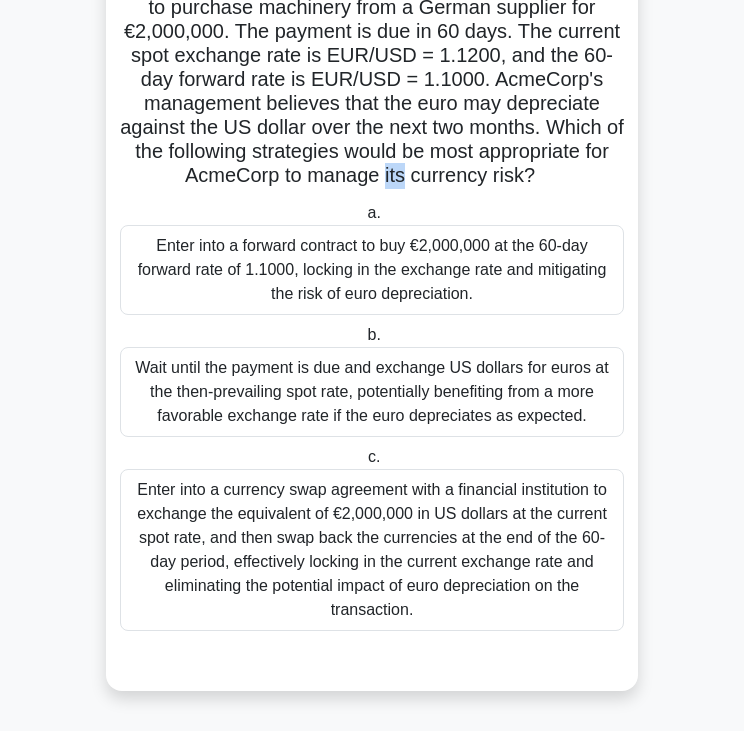 click on "AcmeCorp, a US-based company, has signed a contract to purchase machinery from a German supplier for €2,000,000. The payment is due in 60 days. The current spot exchange rate is EUR/USD = 1.1200, and the 60-day forward rate is EUR/USD = 1.1000. AcmeCorp's management believes that the euro may depreciate against the US dollar over the next two months. Which of the following strategies would be most appropriate for AcmeCorp to manage its currency risk?
.spinner_0XTQ{transform-origin:center;animation:spinner_y6GP .75s linear infinite}@keyframes spinner_y6GP{100%{transform:rotate(360deg)}}" at bounding box center [372, 80] 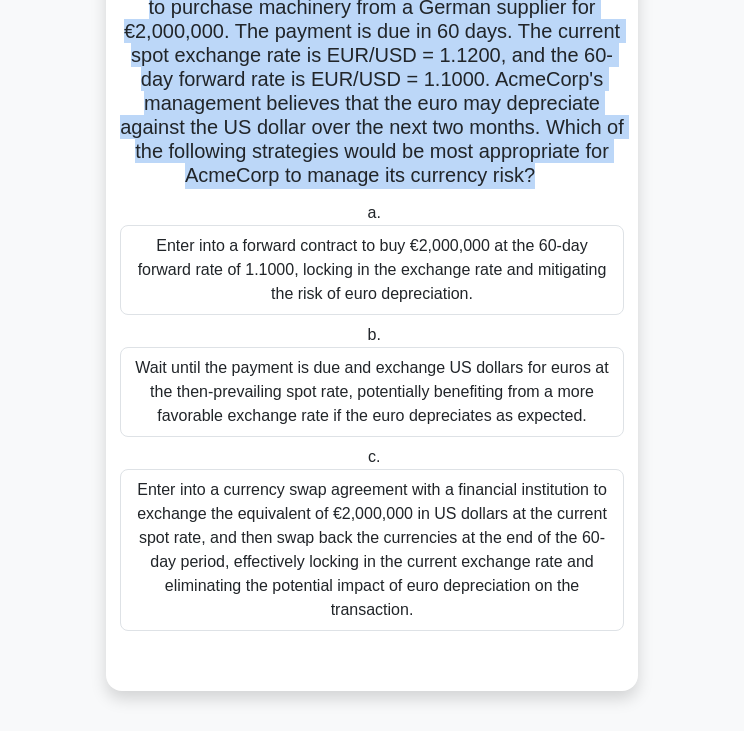 click on "AcmeCorp, a US-based company, has signed a contract to purchase machinery from a German supplier for €2,000,000. The payment is due in 60 days. The current spot exchange rate is EUR/USD = 1.1200, and the 60-day forward rate is EUR/USD = 1.1000. AcmeCorp's management believes that the euro may depreciate against the US dollar over the next two months. Which of the following strategies would be most appropriate for AcmeCorp to manage its currency risk?
.spinner_0XTQ{transform-origin:center;animation:spinner_y6GP .75s linear infinite}@keyframes spinner_y6GP{100%{transform:rotate(360deg)}}" at bounding box center [372, 80] 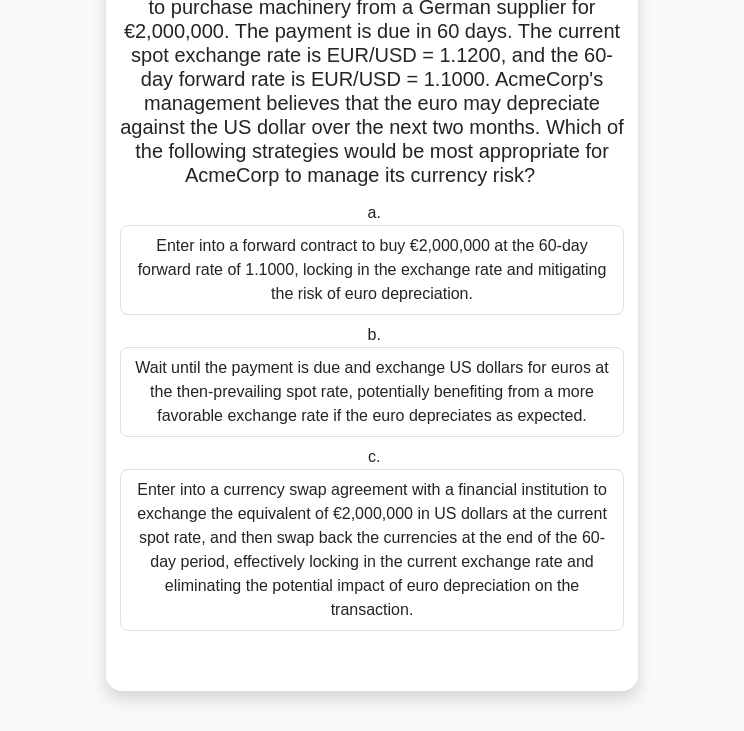 click on "Enter into a forward contract to buy €2,000,000 at the 60-day forward rate of 1.1000, locking in the exchange rate and mitigating the risk of euro depreciation." at bounding box center [372, 270] 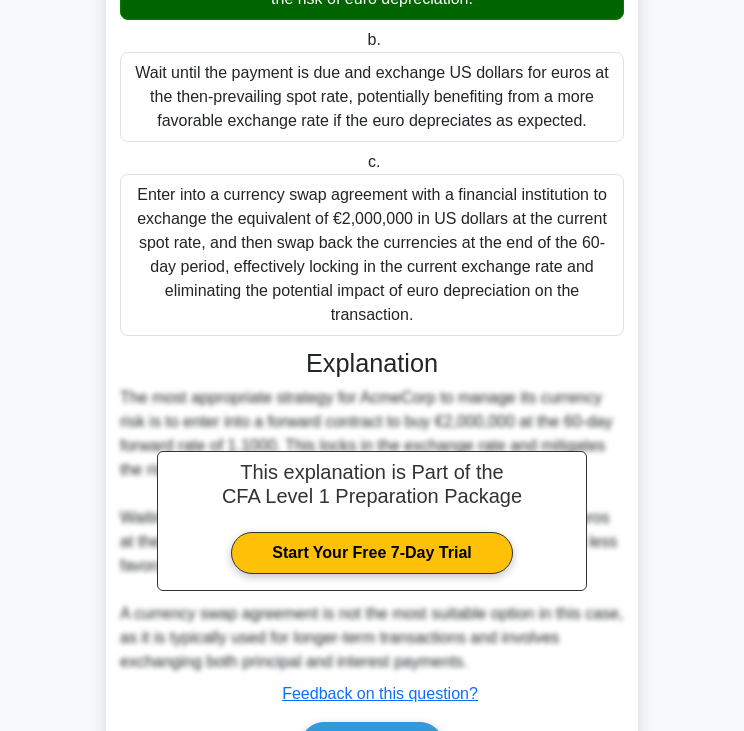 scroll, scrollTop: 571, scrollLeft: 0, axis: vertical 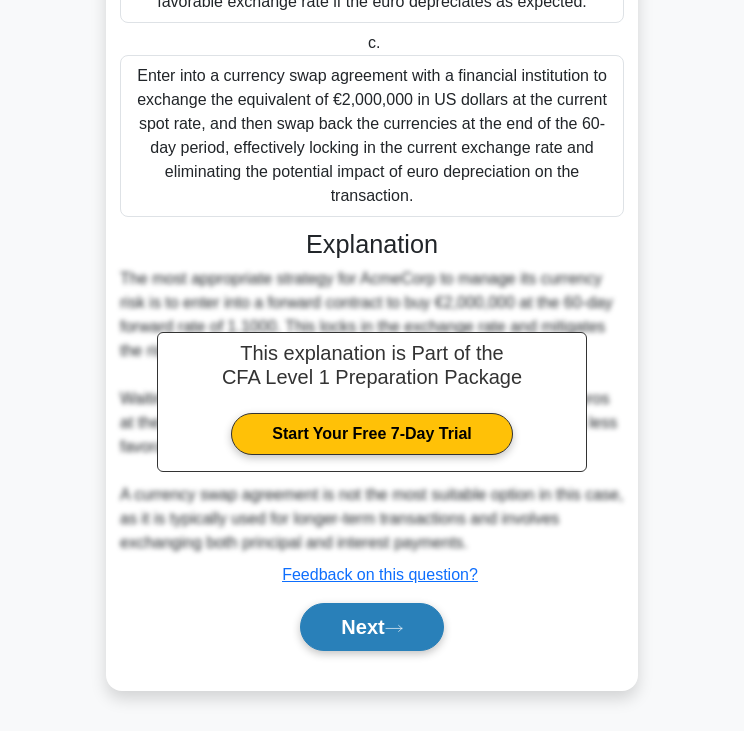click on "Next" at bounding box center [371, 627] 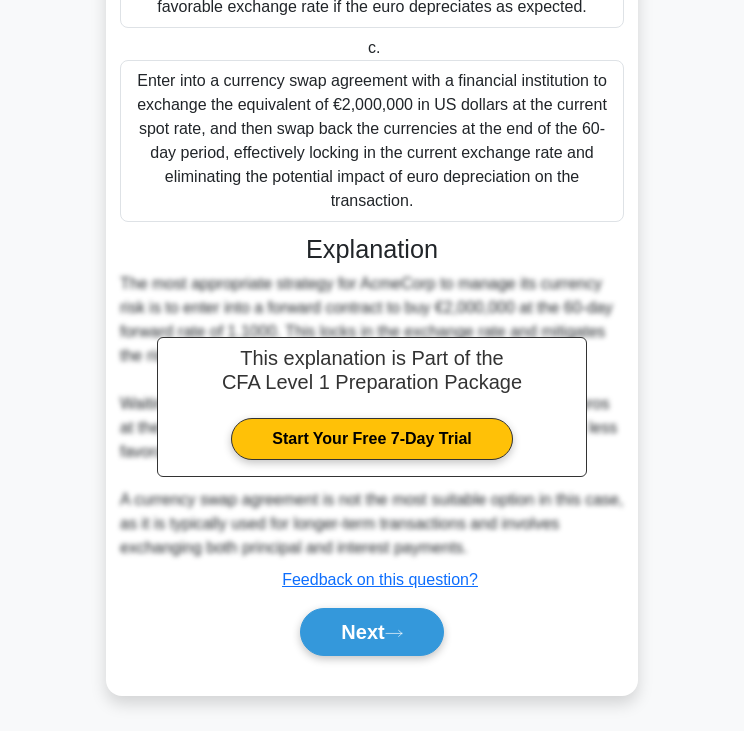 scroll, scrollTop: 0, scrollLeft: 0, axis: both 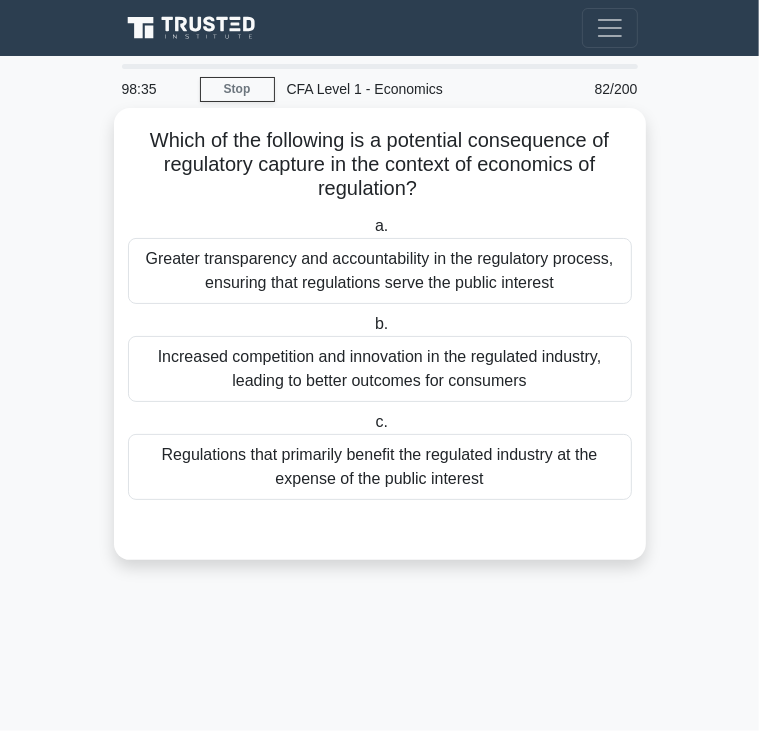 click on "Which of the following is a potential consequence of regulatory capture in the context of economics of regulation?
.spinner_0XTQ{transform-origin:center;animation:spinner_y6GP .75s linear infinite}@keyframes spinner_y6GP{100%{transform:rotate(360deg)}}" at bounding box center [380, 165] 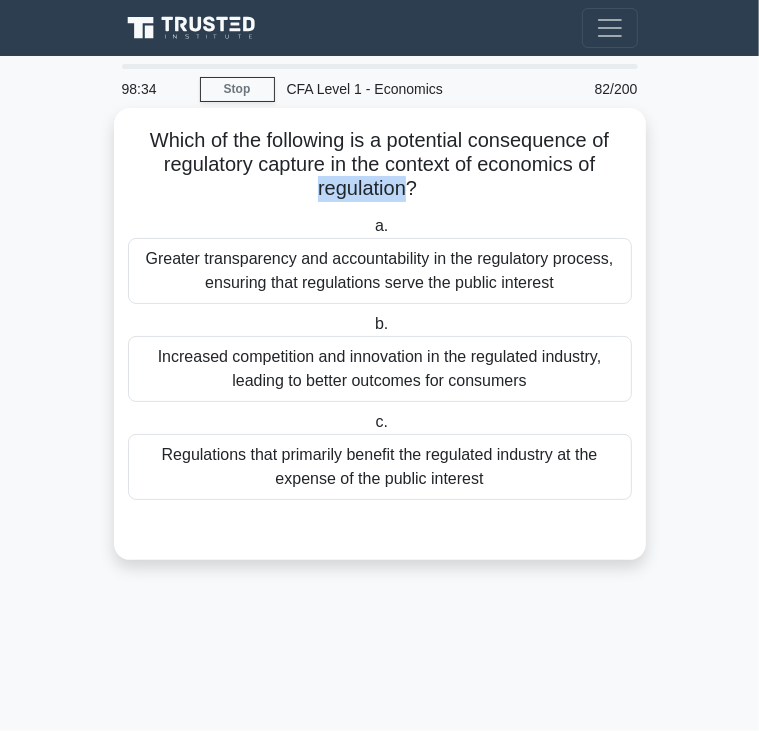 click on "Which of the following is a potential consequence of regulatory capture in the context of economics of regulation?
.spinner_0XTQ{transform-origin:center;animation:spinner_y6GP .75s linear infinite}@keyframes spinner_y6GP{100%{transform:rotate(360deg)}}" at bounding box center (380, 165) 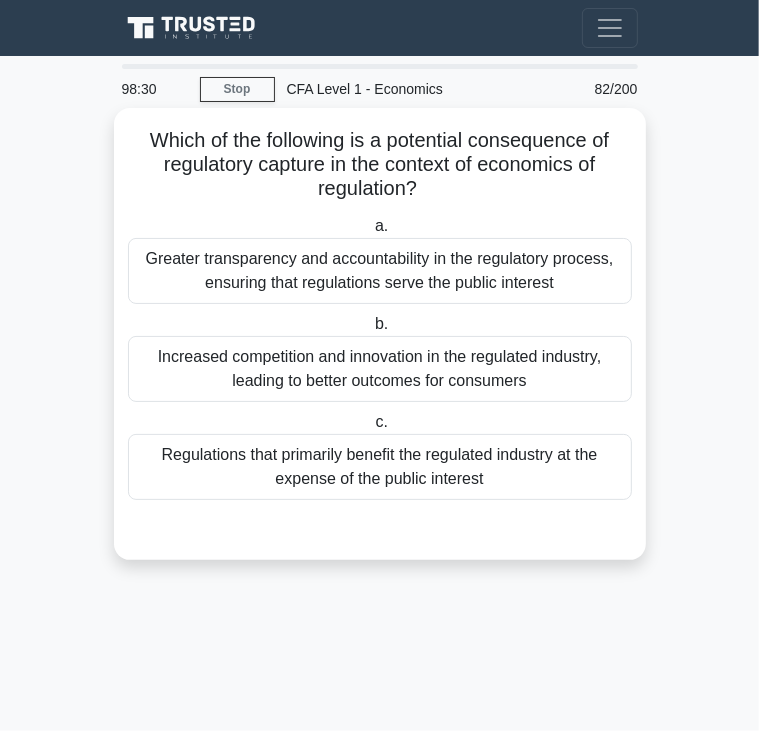 click on "Greater transparency and accountability in the regulatory process, ensuring that regulations serve the public interest" at bounding box center [380, 271] 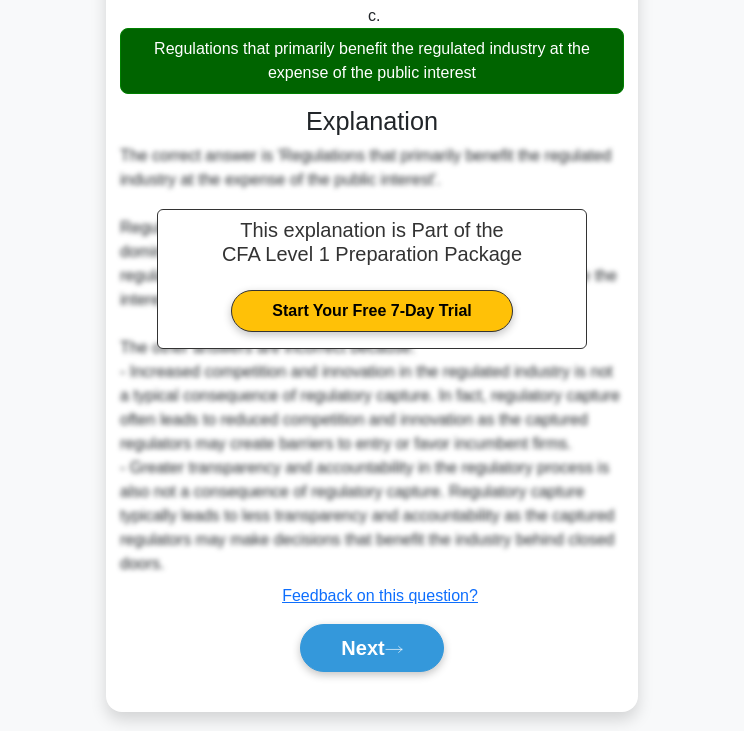 scroll, scrollTop: 428, scrollLeft: 0, axis: vertical 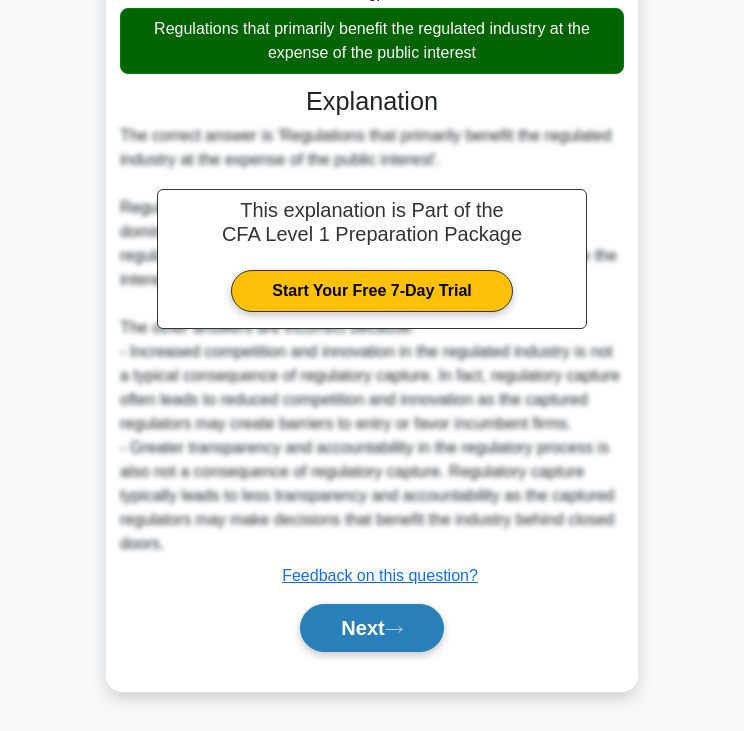 click 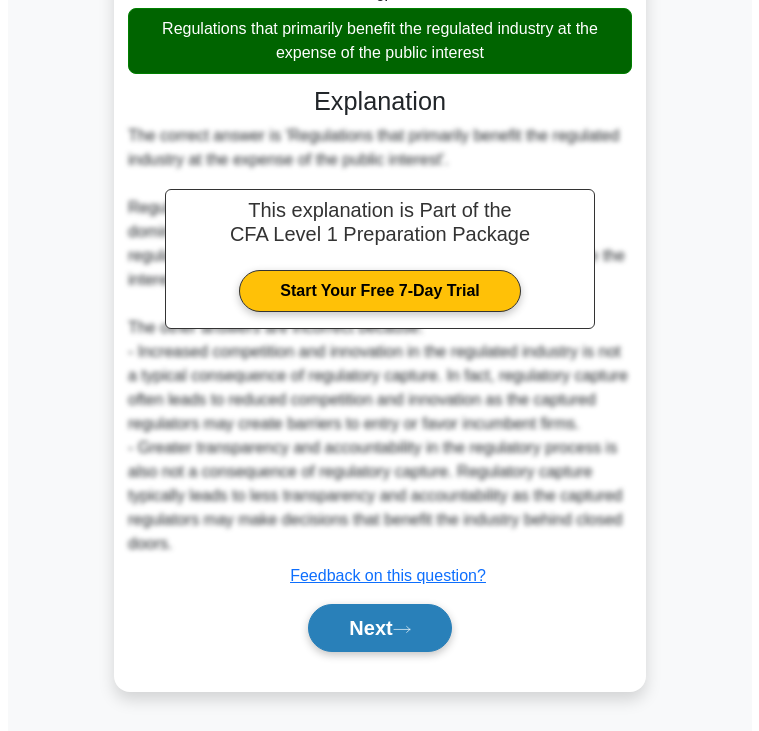 scroll, scrollTop: 0, scrollLeft: 0, axis: both 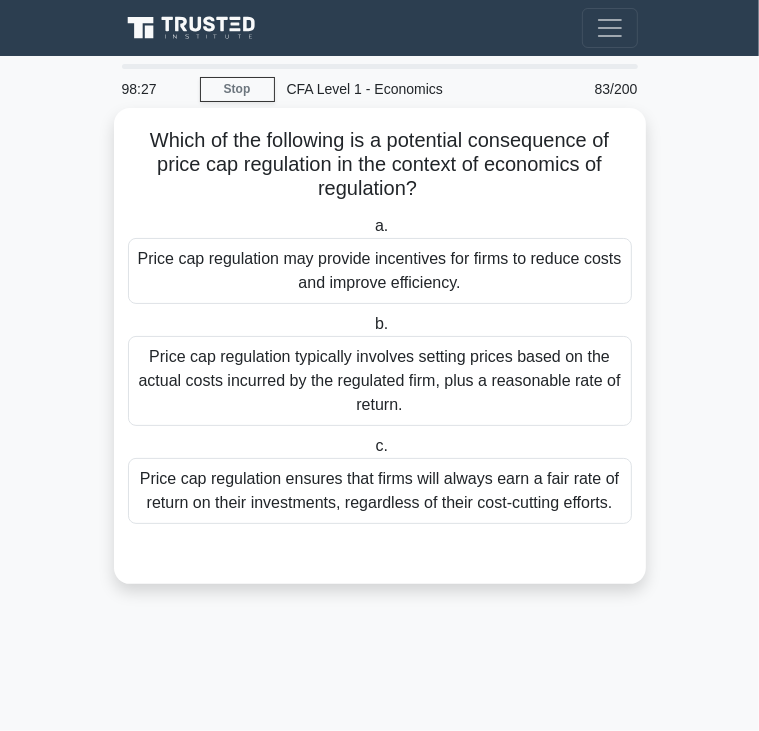 click on "Which of the following is a potential consequence of price cap regulation in the context of economics of regulation?
.spinner_0XTQ{transform-origin:center;animation:spinner_y6GP .75s linear infinite}@keyframes spinner_y6GP{100%{transform:rotate(360deg)}}" at bounding box center (380, 165) 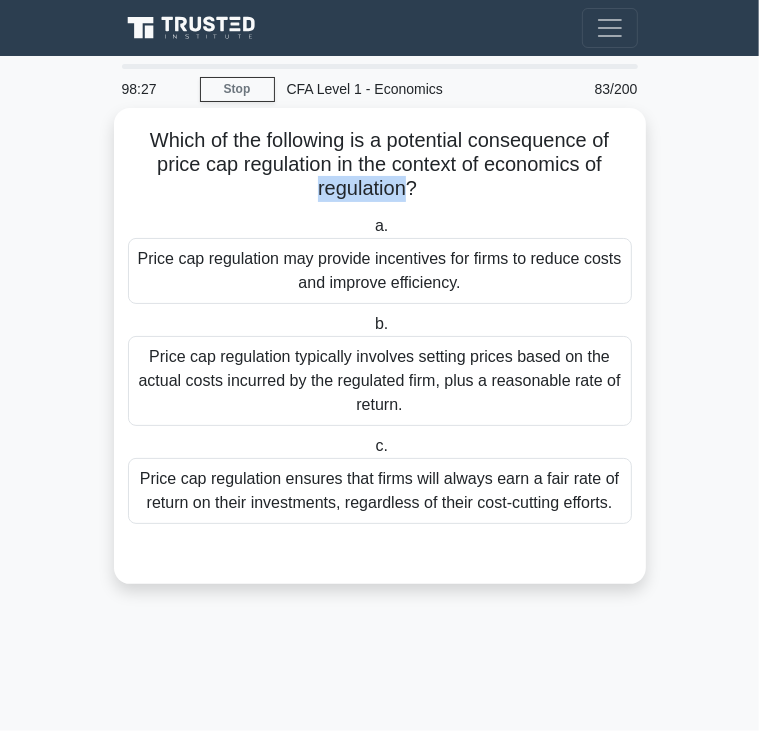 click on "Which of the following is a potential consequence of price cap regulation in the context of economics of regulation?
.spinner_0XTQ{transform-origin:center;animation:spinner_y6GP .75s linear infinite}@keyframes spinner_y6GP{100%{transform:rotate(360deg)}}" at bounding box center [380, 165] 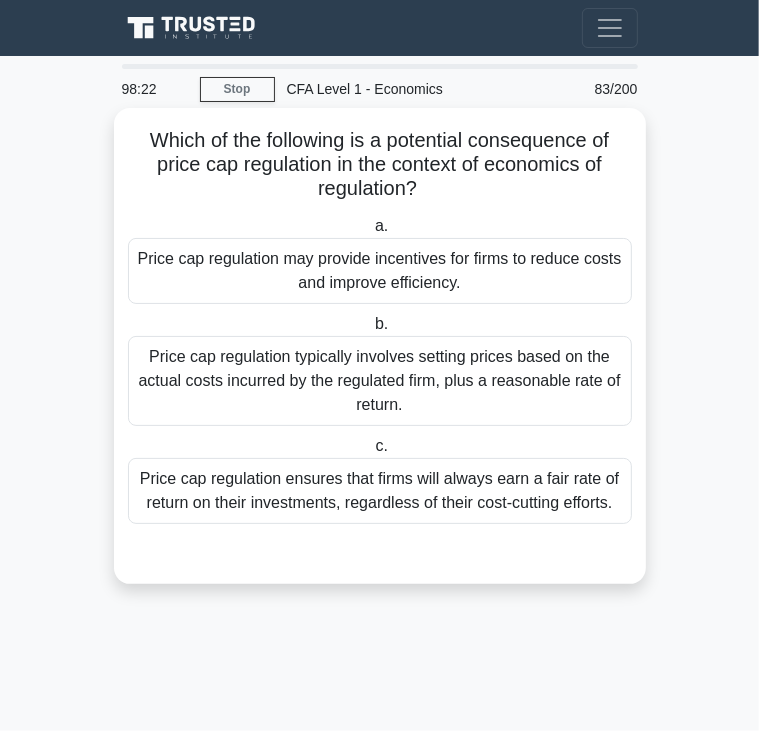 click on "Price cap regulation may provide incentives for firms to reduce costs and improve efficiency." at bounding box center (380, 271) 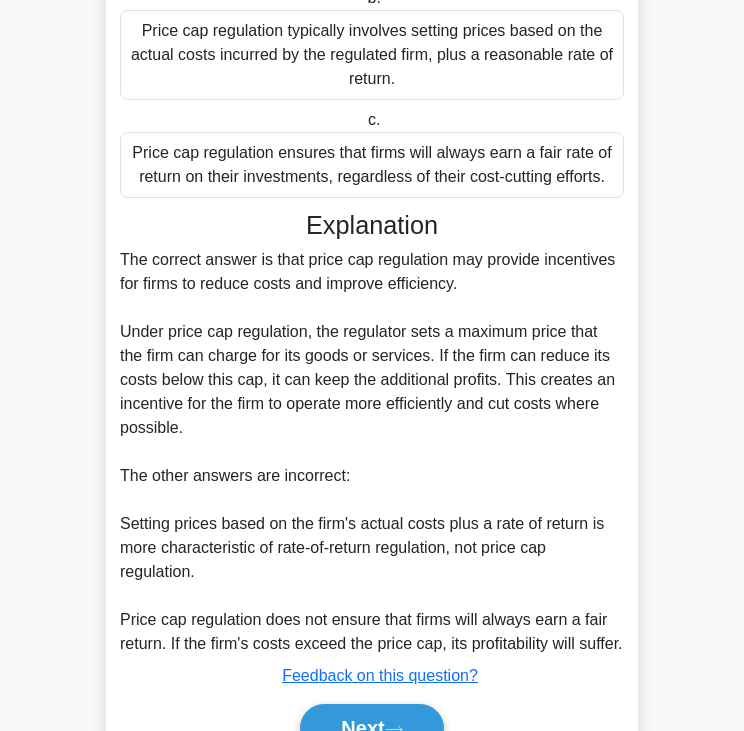 scroll, scrollTop: 451, scrollLeft: 0, axis: vertical 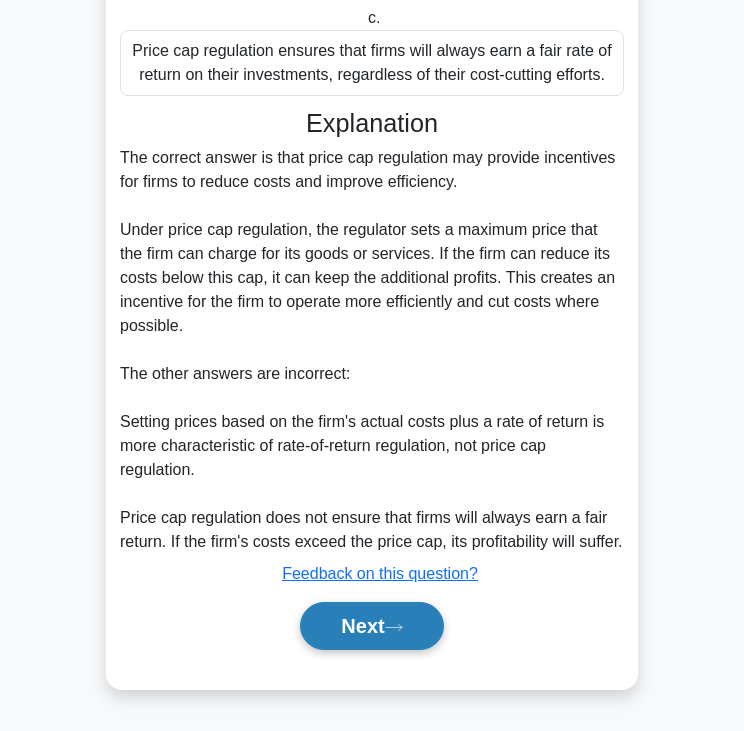 click on "Next" at bounding box center (371, 626) 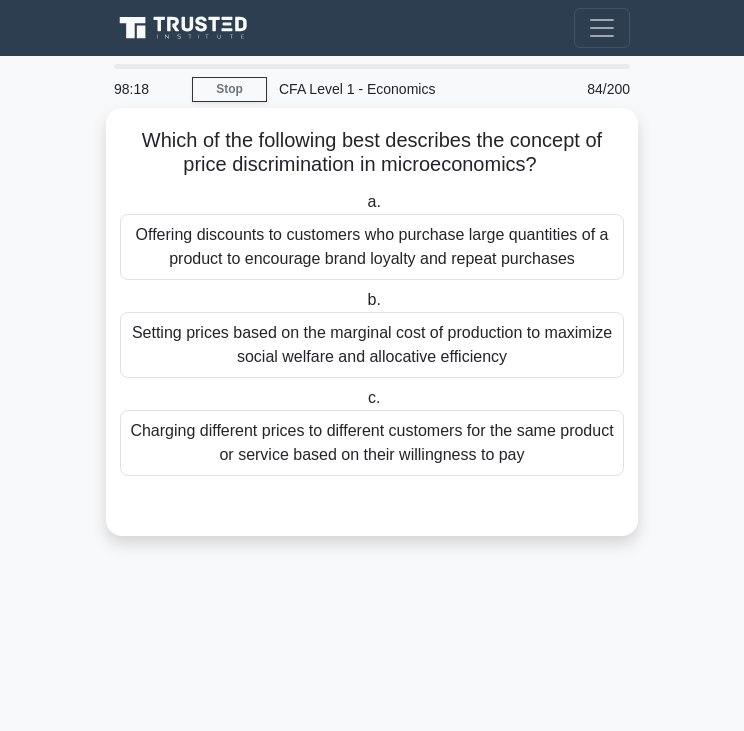 scroll, scrollTop: 0, scrollLeft: 0, axis: both 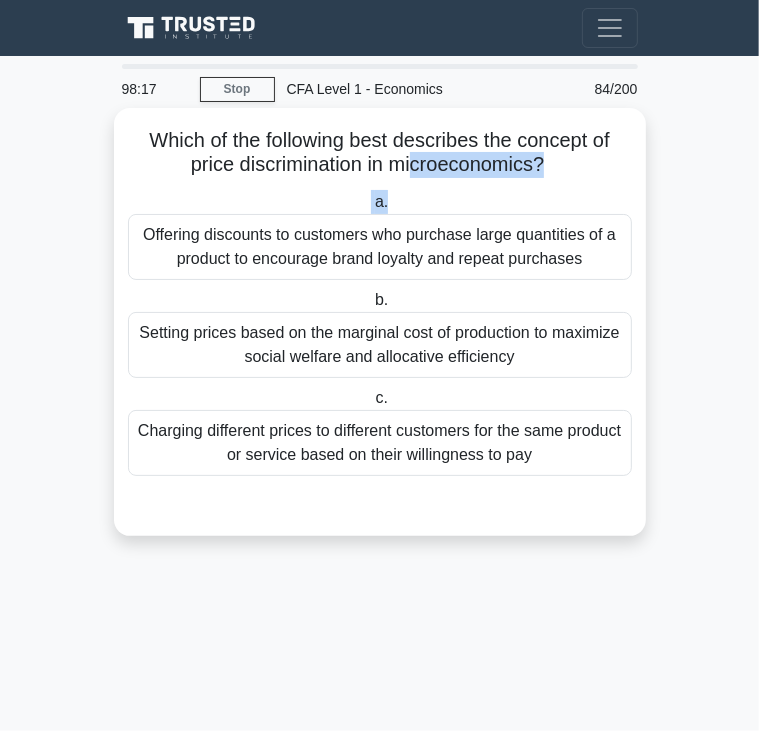 drag, startPoint x: 393, startPoint y: 181, endPoint x: 415, endPoint y: 170, distance: 24.596748 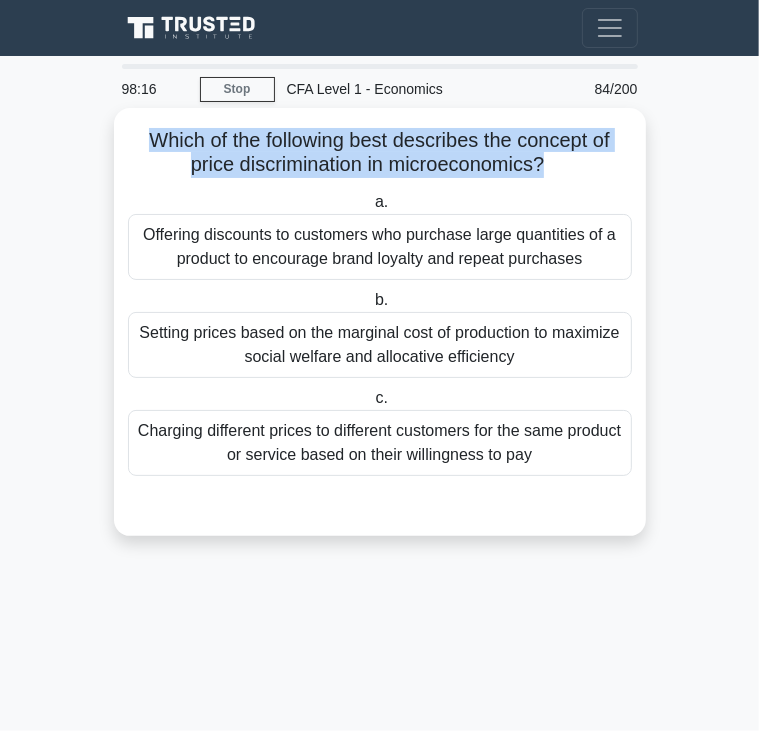 click on "Which of the following best describes the concept of price discrimination in microeconomics?
.spinner_0XTQ{transform-origin:center;animation:spinner_y6GP .75s linear infinite}@keyframes spinner_y6GP{100%{transform:rotate(360deg)}}" at bounding box center (380, 153) 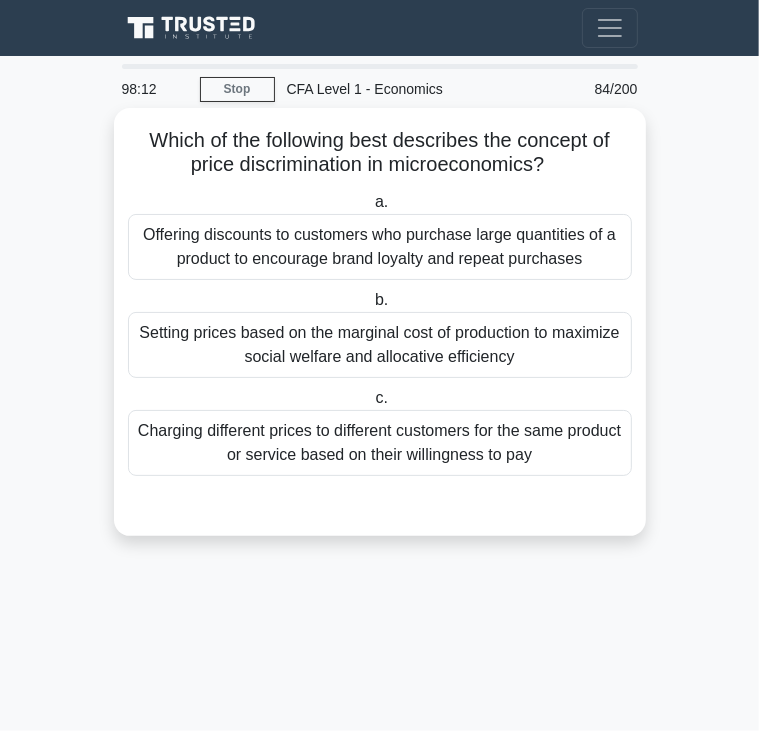 click on "Setting prices based on the marginal cost of production to maximize social welfare and allocative efficiency" at bounding box center [380, 345] 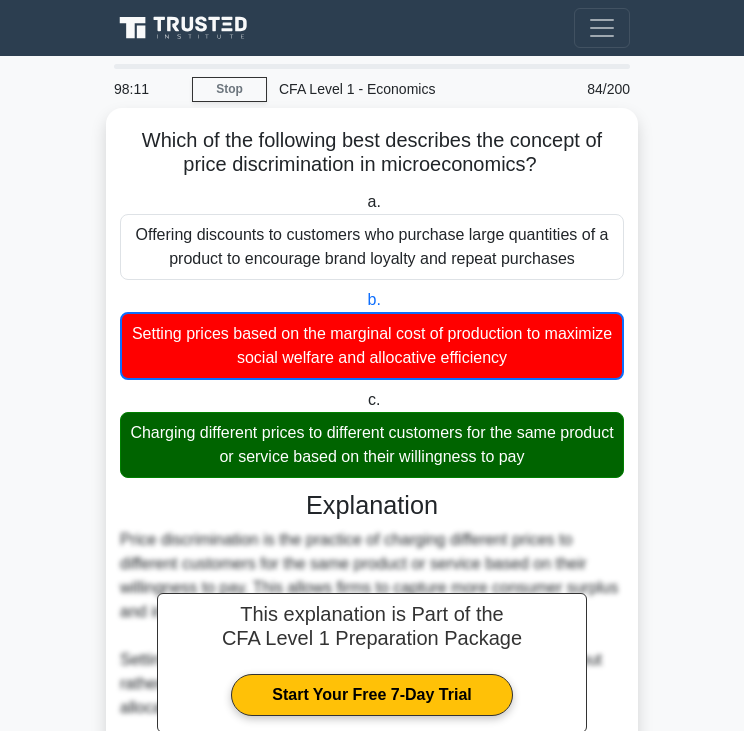 scroll, scrollTop: 260, scrollLeft: 0, axis: vertical 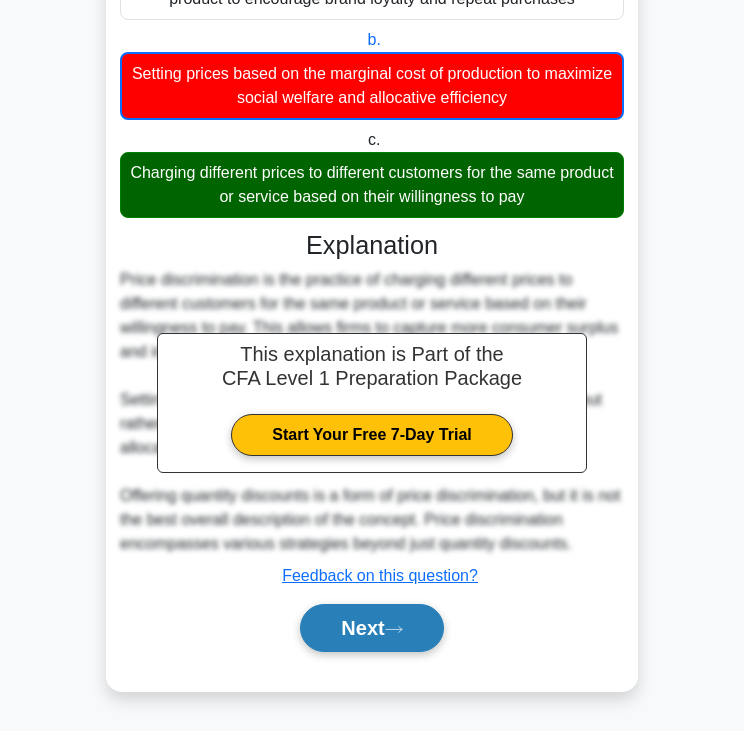 click on "Next" at bounding box center (371, 628) 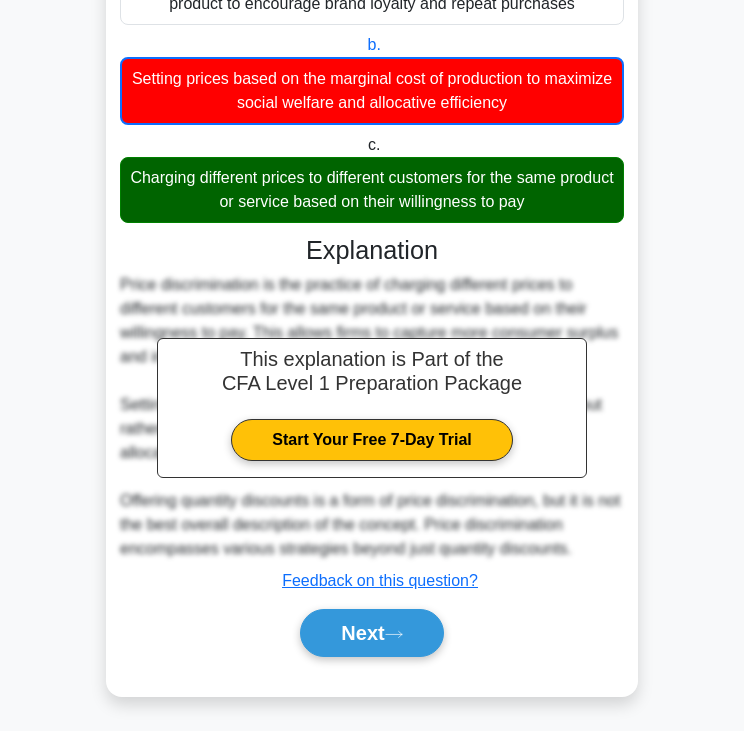 scroll, scrollTop: 0, scrollLeft: 0, axis: both 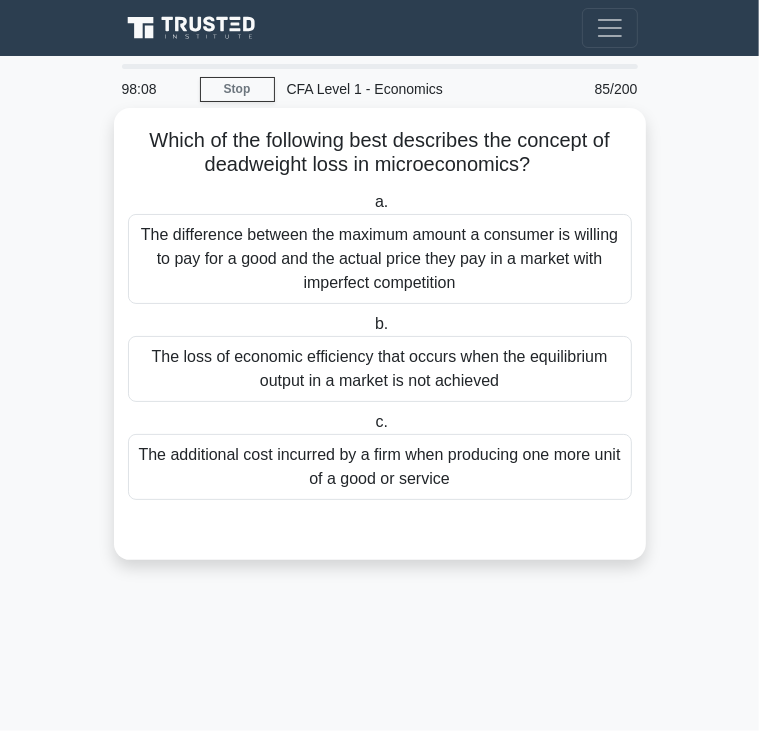 click on "Which of the following best describes the concept of deadweight loss in microeconomics?
.spinner_0XTQ{transform-origin:center;animation:spinner_y6GP .75s linear infinite}@keyframes spinner_y6GP{100%{transform:rotate(360deg)}}" at bounding box center (380, 153) 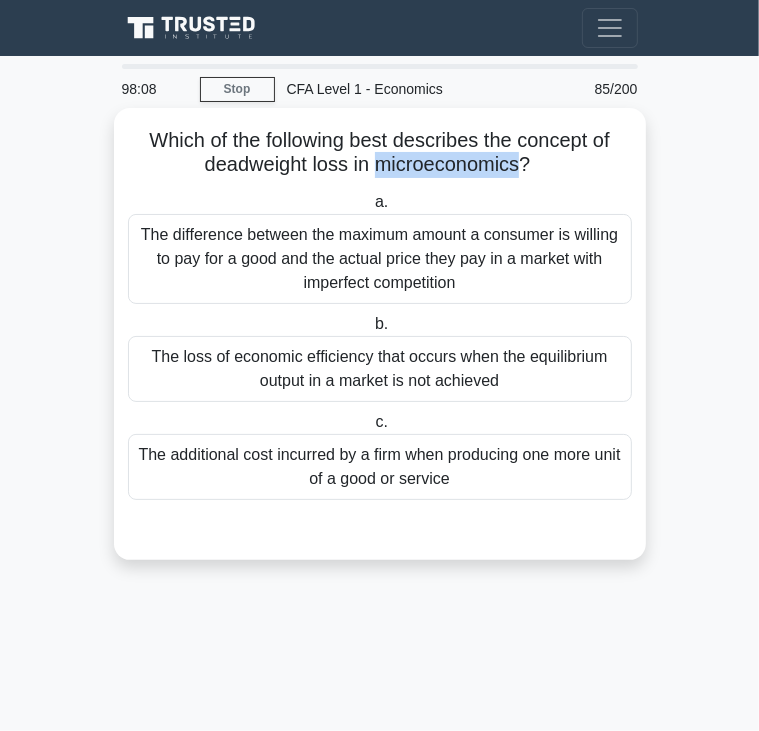 click on "Which of the following best describes the concept of deadweight loss in microeconomics?
.spinner_0XTQ{transform-origin:center;animation:spinner_y6GP .75s linear infinite}@keyframes spinner_y6GP{100%{transform:rotate(360deg)}}" at bounding box center (380, 153) 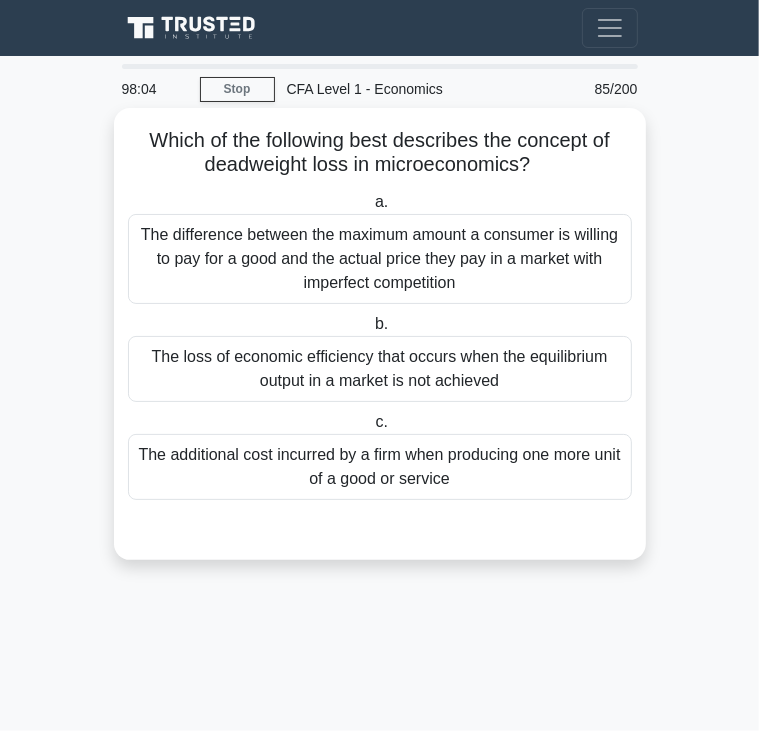 click on "The difference between the maximum amount a consumer is willing to pay for a good and the actual price they pay in a market with imperfect competition" at bounding box center [380, 259] 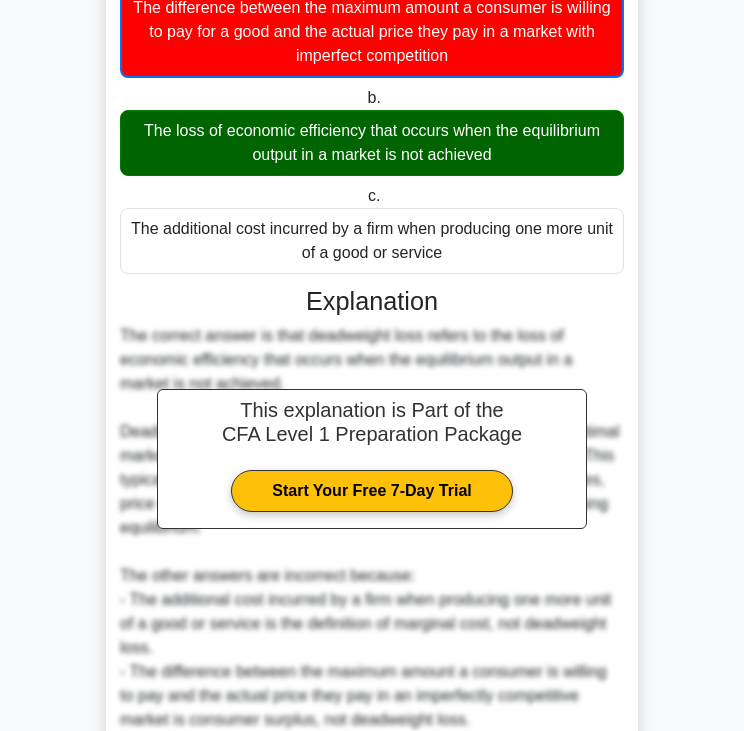scroll, scrollTop: 404, scrollLeft: 0, axis: vertical 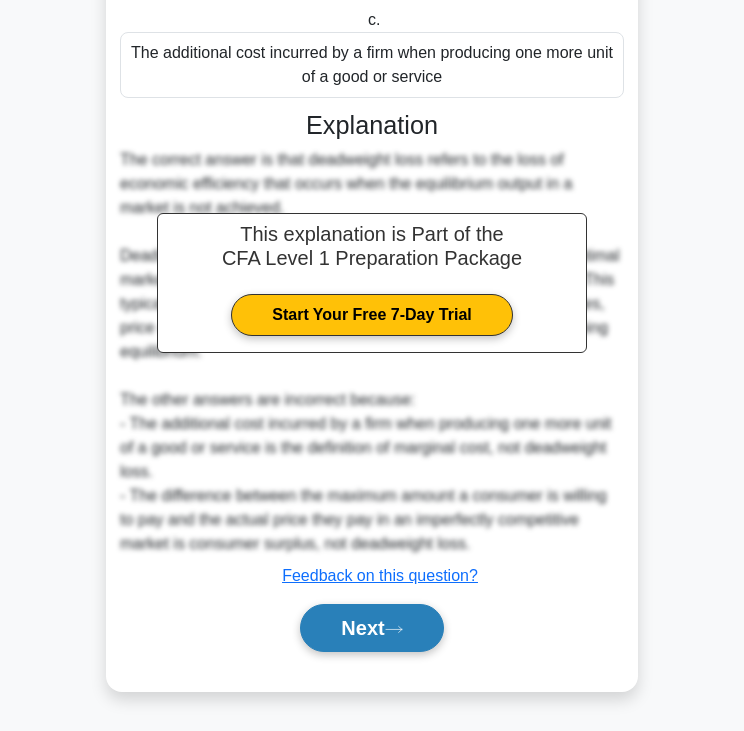 click on "Next" at bounding box center [371, 628] 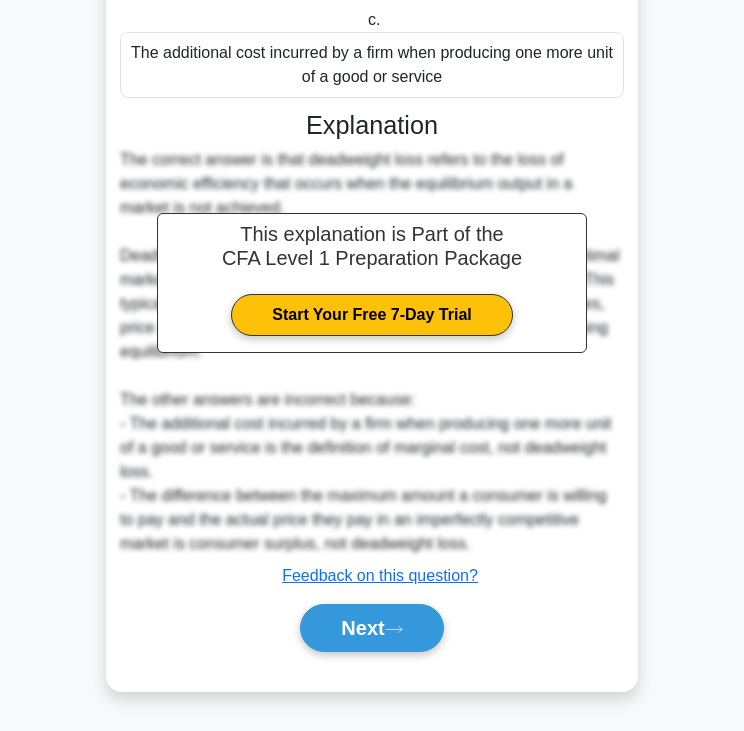 scroll, scrollTop: 0, scrollLeft: 0, axis: both 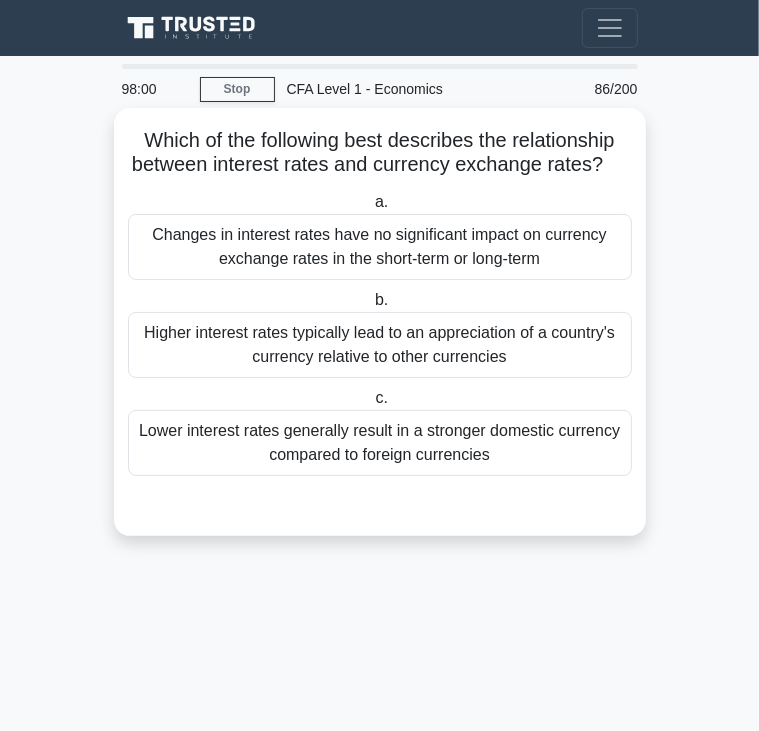 click on "Which of the following best describes the relationship between interest rates and currency exchange rates?
.spinner_0XTQ{transform-origin:center;animation:spinner_y6GP .75s linear infinite}@keyframes spinner_y6GP{100%{transform:rotate(360deg)}}" at bounding box center (380, 153) 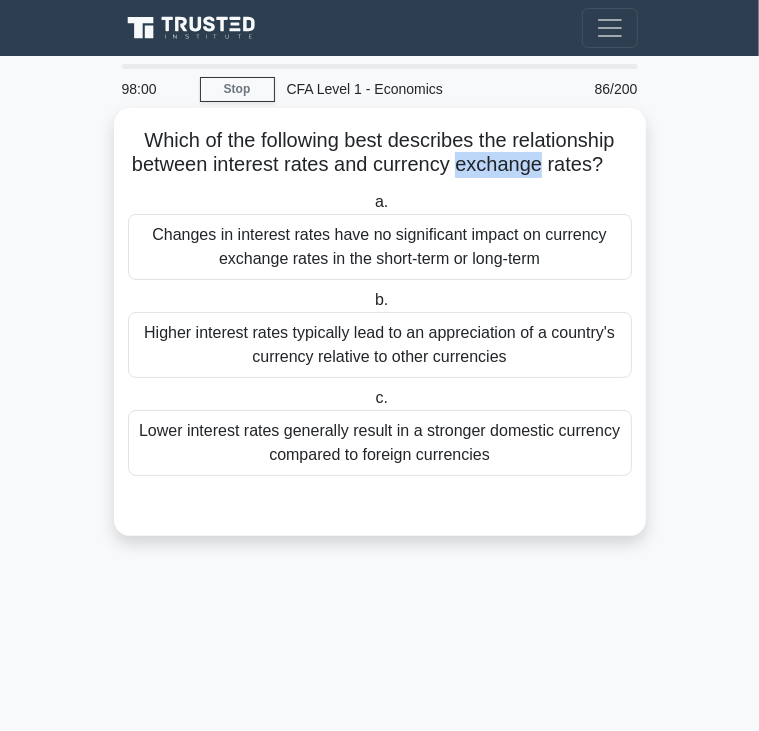 click on "Which of the following best describes the relationship between interest rates and currency exchange rates?
.spinner_0XTQ{transform-origin:center;animation:spinner_y6GP .75s linear infinite}@keyframes spinner_y6GP{100%{transform:rotate(360deg)}}" at bounding box center [380, 153] 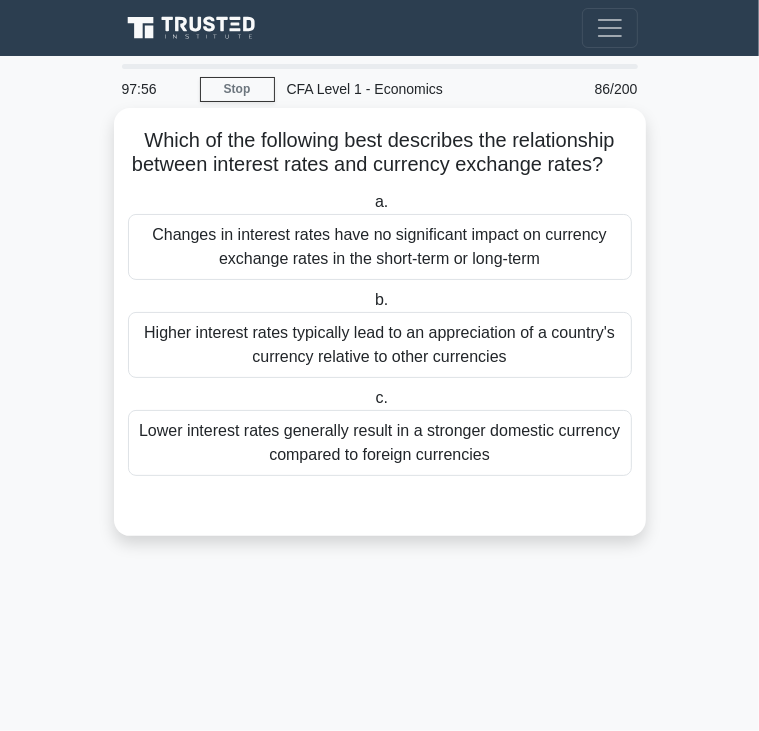 click on "Higher interest rates typically lead to an appreciation of a country's currency relative to other currencies" at bounding box center (380, 345) 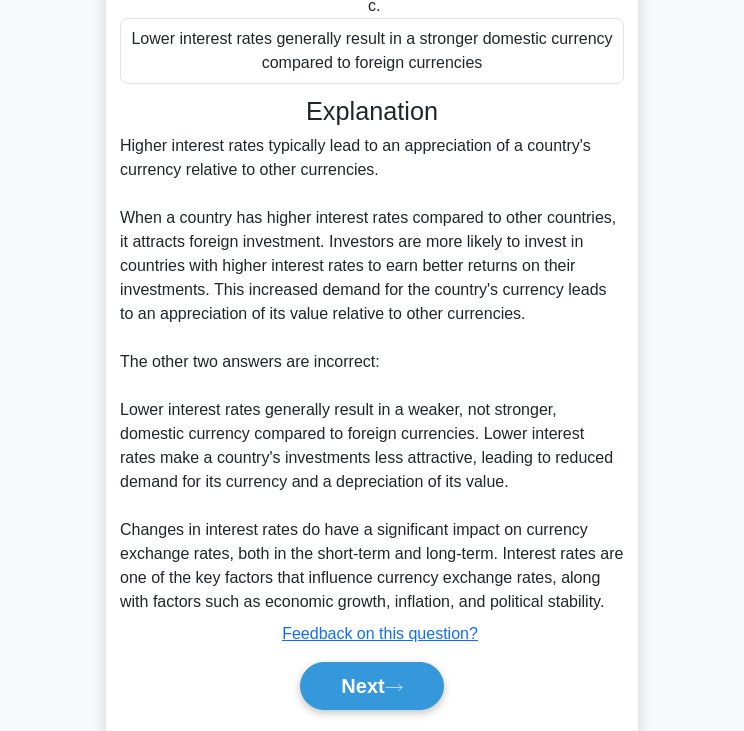 scroll, scrollTop: 451, scrollLeft: 0, axis: vertical 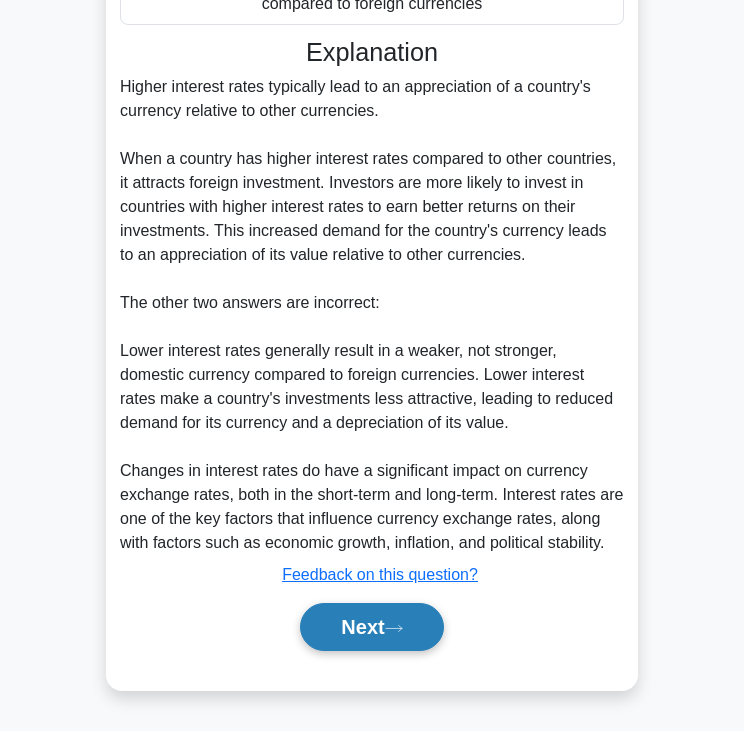 click on "Next" at bounding box center [371, 627] 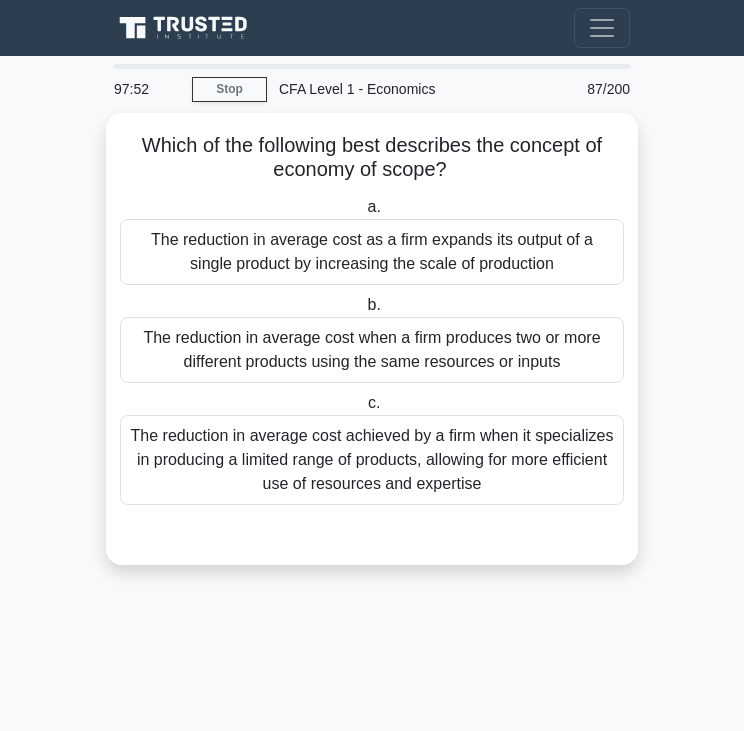 scroll, scrollTop: 0, scrollLeft: 0, axis: both 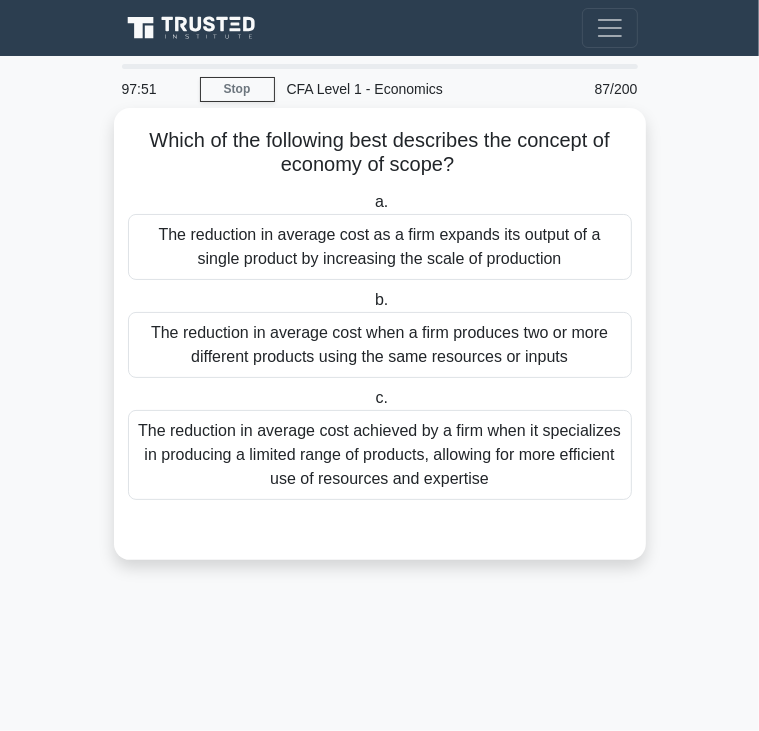 click on "Which of the following best describes the concept of economy of scope?
.spinner_0XTQ{transform-origin:center;animation:spinner_y6GP .75s linear infinite}@keyframes spinner_y6GP{100%{transform:rotate(360deg)}}" at bounding box center (380, 153) 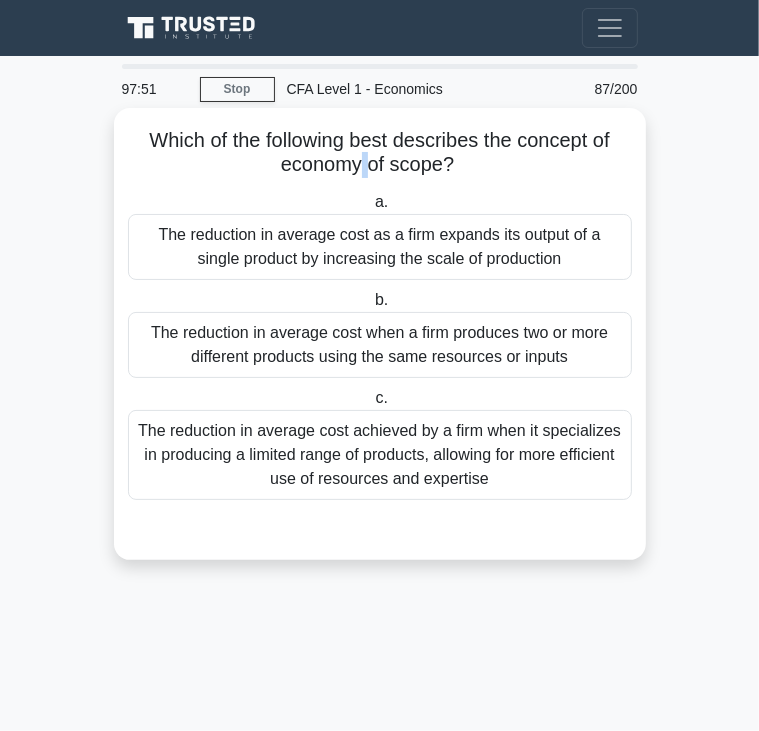 click on "Which of the following best describes the concept of economy of scope?
.spinner_0XTQ{transform-origin:center;animation:spinner_y6GP .75s linear infinite}@keyframes spinner_y6GP{100%{transform:rotate(360deg)}}" at bounding box center (380, 153) 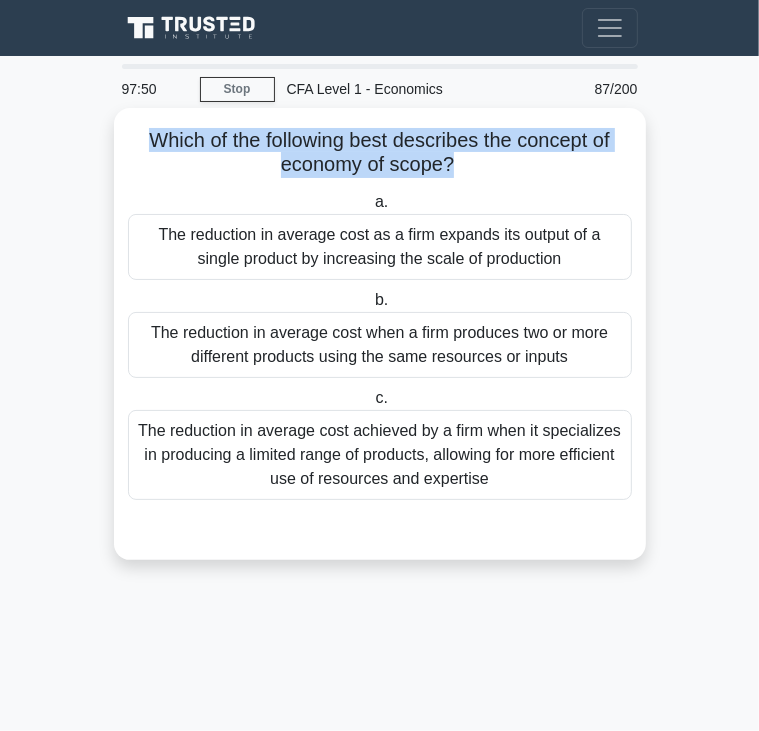 click on "Which of the following best describes the concept of economy of scope?
.spinner_0XTQ{transform-origin:center;animation:spinner_y6GP .75s linear infinite}@keyframes spinner_y6GP{100%{transform:rotate(360deg)}}" at bounding box center [380, 153] 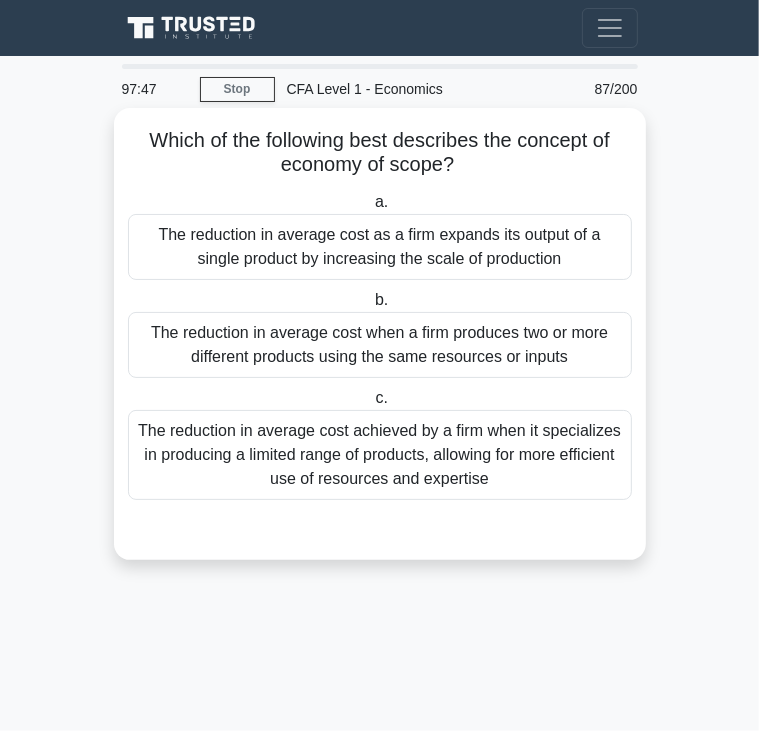 click on "The reduction in average cost when a firm produces two or more different products using the same resources or inputs" at bounding box center (380, 345) 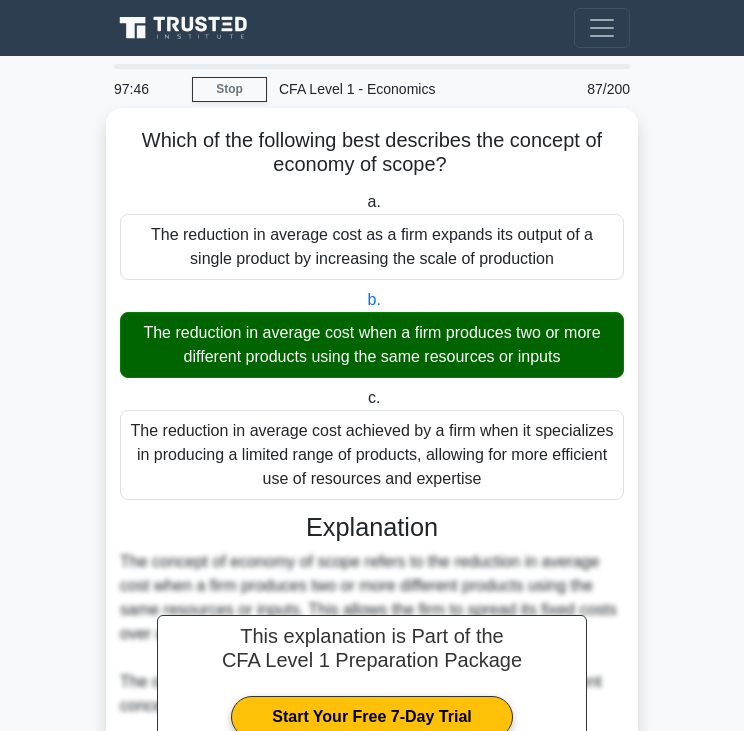 scroll, scrollTop: 379, scrollLeft: 0, axis: vertical 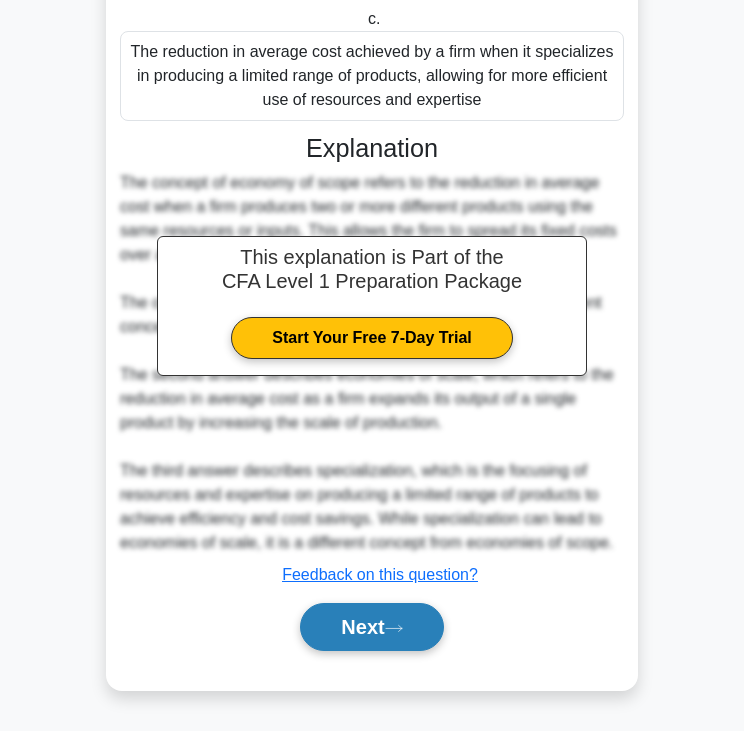 click on "Next" at bounding box center [371, 627] 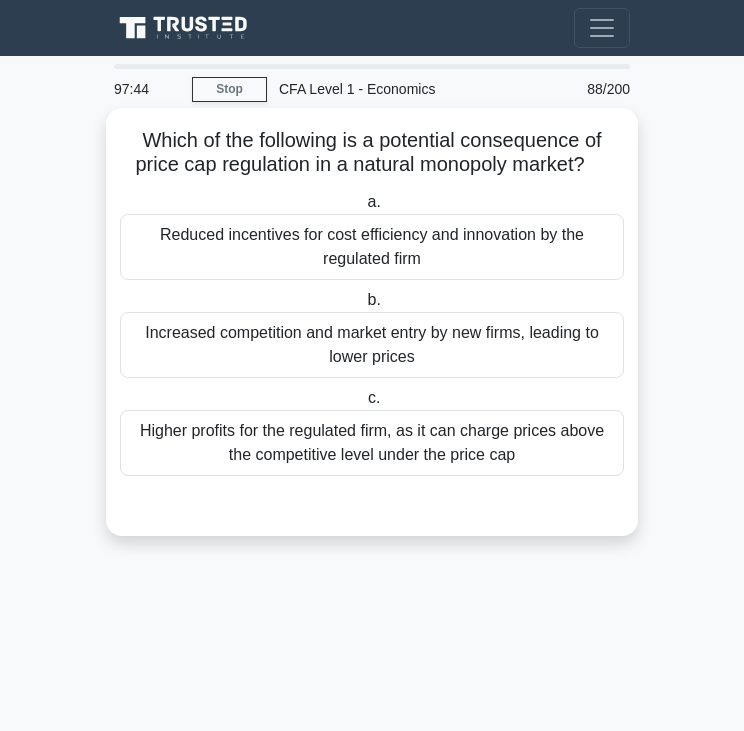 scroll, scrollTop: 0, scrollLeft: 0, axis: both 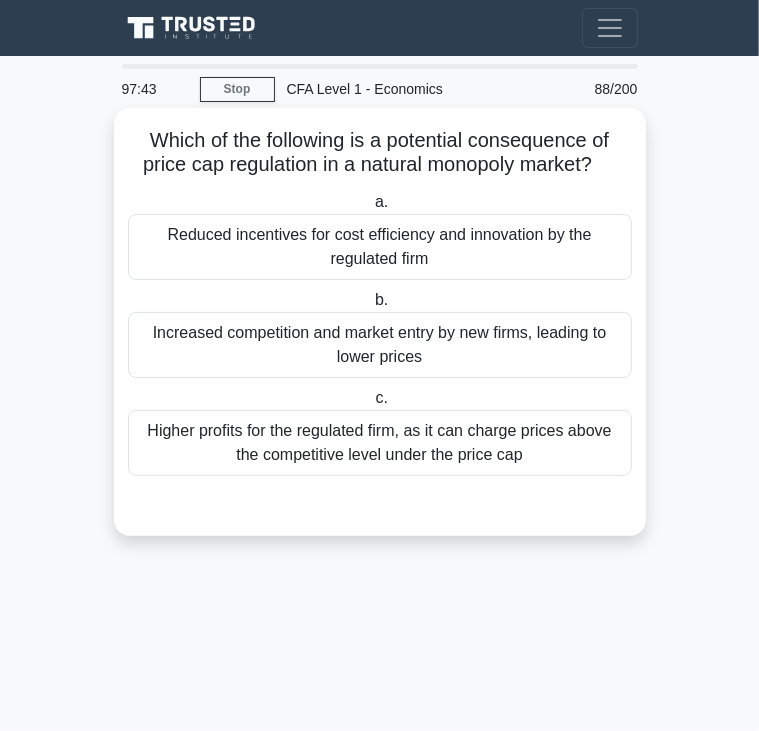click on "Which of the following is a potential consequence of price cap regulation in a natural monopoly market?
.spinner_0XTQ{transform-origin:center;animation:spinner_y6GP .75s linear infinite}@keyframes spinner_y6GP{100%{transform:rotate(360deg)}}" at bounding box center (380, 153) 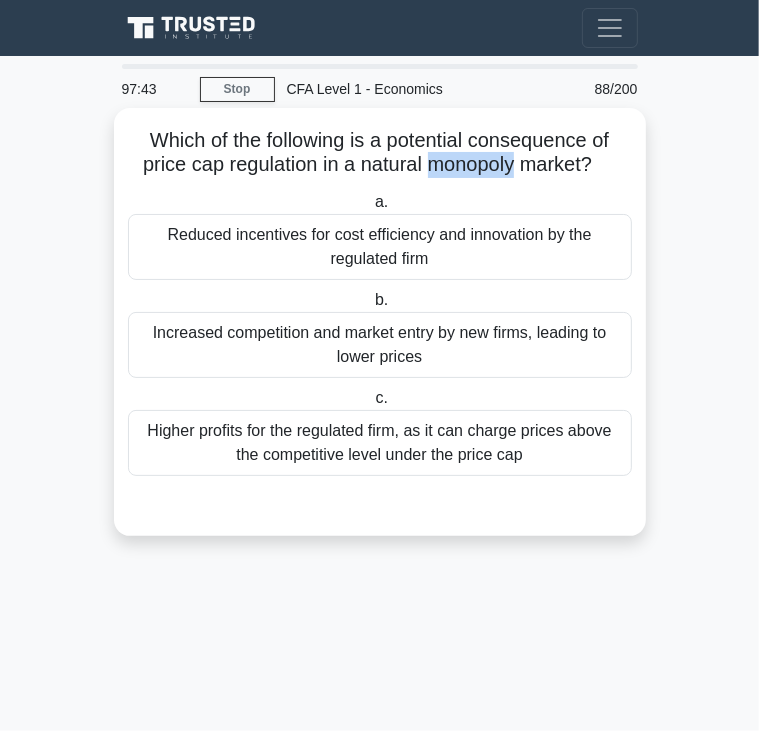 click on "Which of the following is a potential consequence of price cap regulation in a natural monopoly market?
.spinner_0XTQ{transform-origin:center;animation:spinner_y6GP .75s linear infinite}@keyframes spinner_y6GP{100%{transform:rotate(360deg)}}" at bounding box center (380, 153) 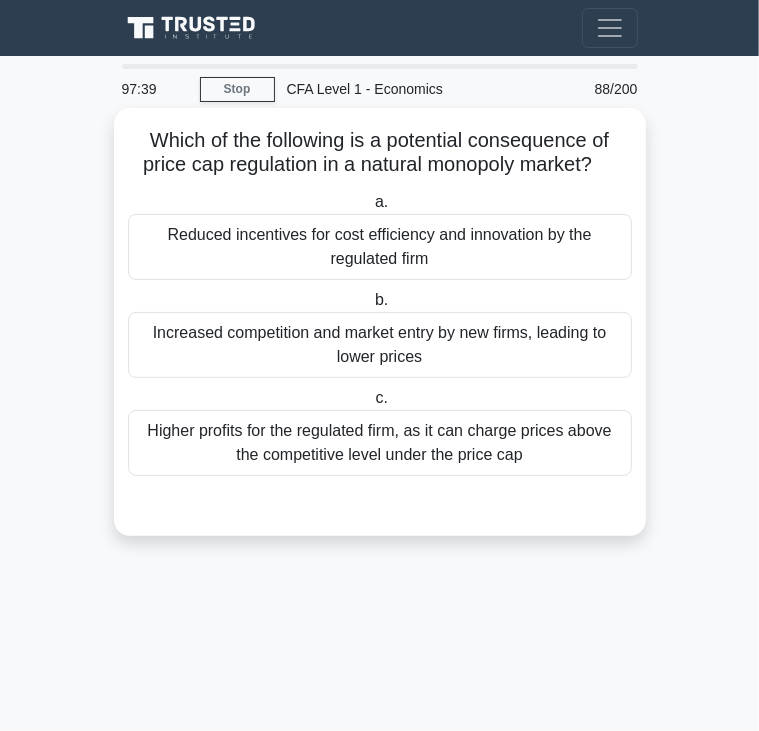 click on "Reduced incentives for cost efficiency and innovation by the regulated firm" at bounding box center (380, 247) 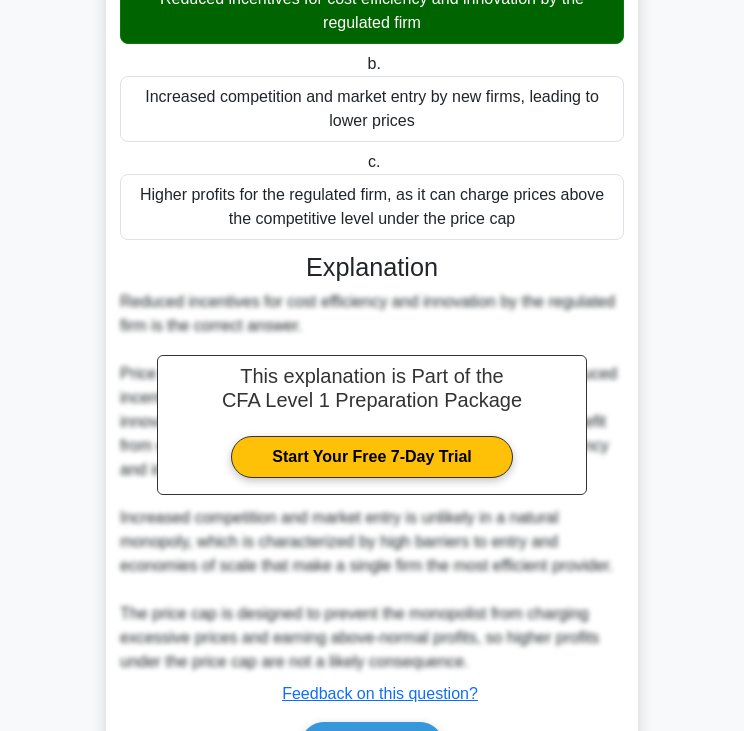 scroll, scrollTop: 355, scrollLeft: 0, axis: vertical 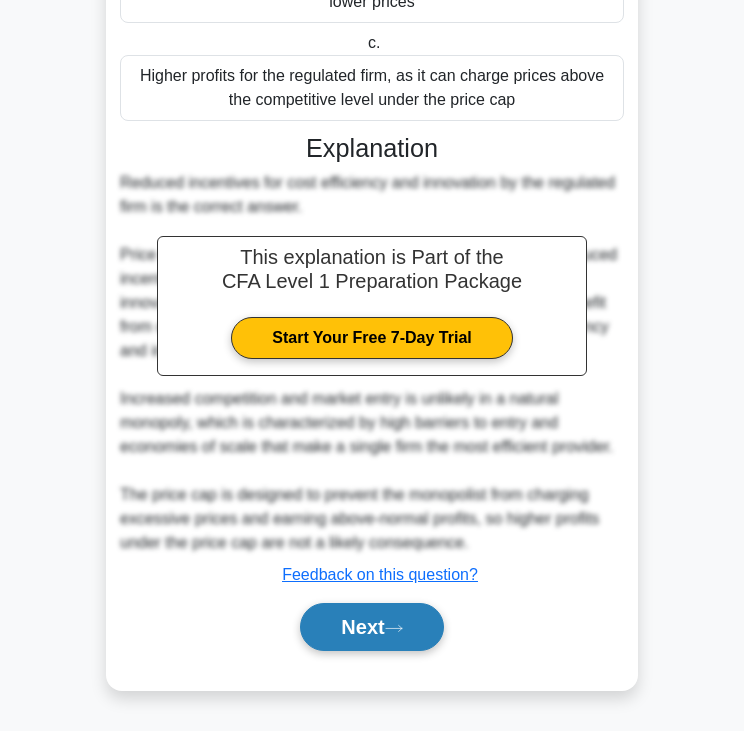 click on "Next" at bounding box center [371, 627] 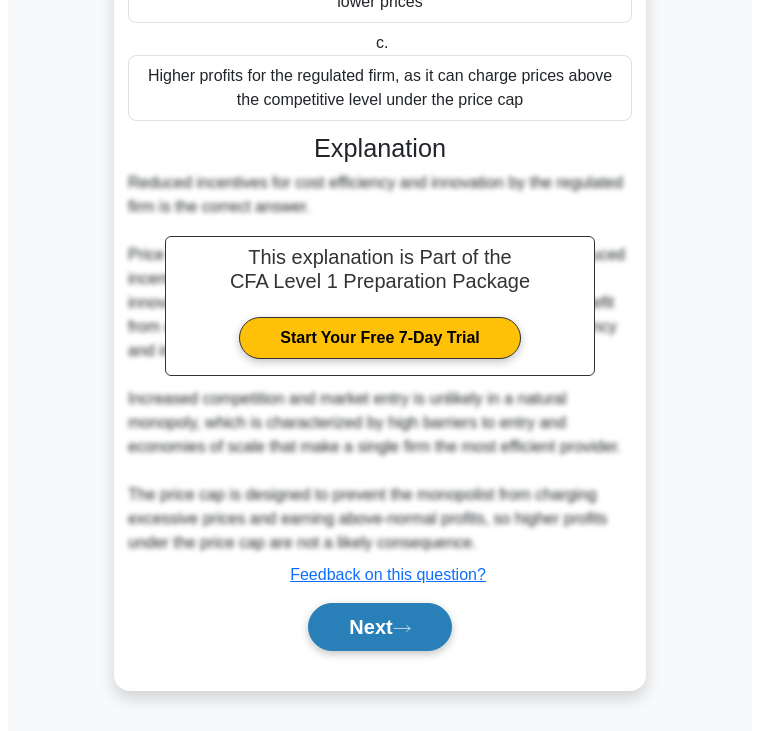scroll, scrollTop: 0, scrollLeft: 0, axis: both 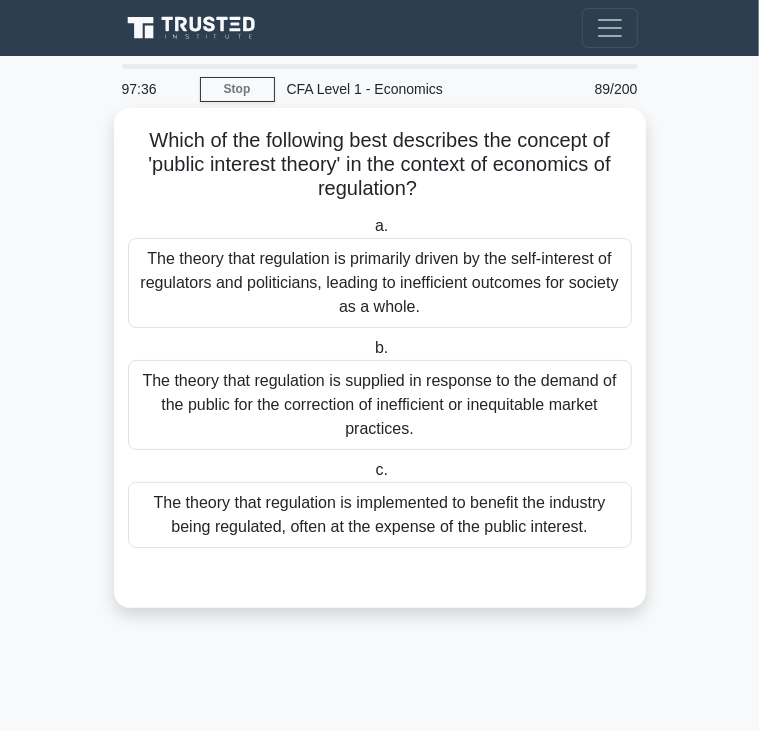 click on "Which of the following best describes the concept of 'public interest theory' in the context of economics of regulation?
.spinner_0XTQ{transform-origin:center;animation:spinner_y6GP .75s linear infinite}@keyframes spinner_y6GP{100%{transform:rotate(360deg)}}" at bounding box center (380, 165) 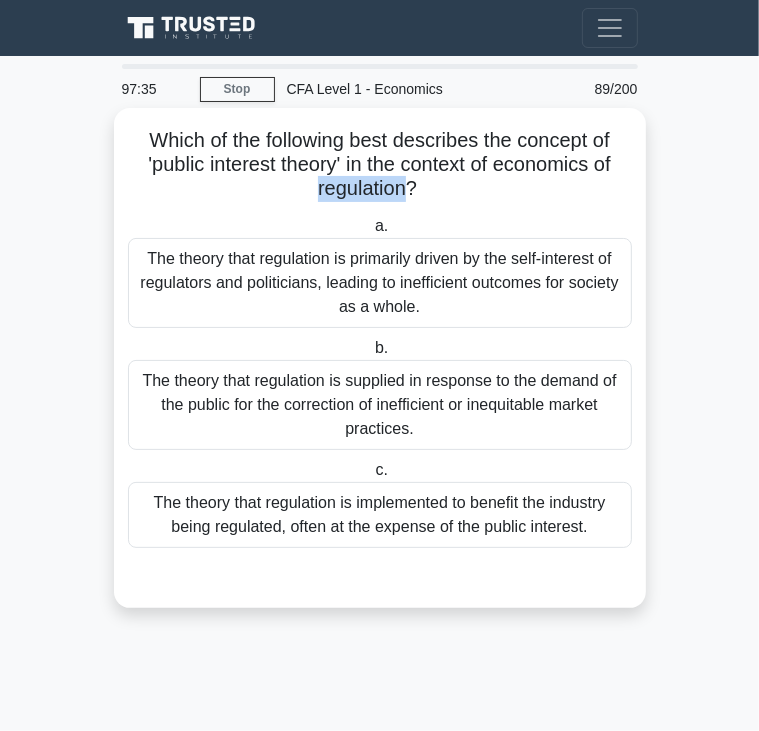 click on "Which of the following best describes the concept of 'public interest theory' in the context of economics of regulation?
.spinner_0XTQ{transform-origin:center;animation:spinner_y6GP .75s linear infinite}@keyframes spinner_y6GP{100%{transform:rotate(360deg)}}" at bounding box center [380, 165] 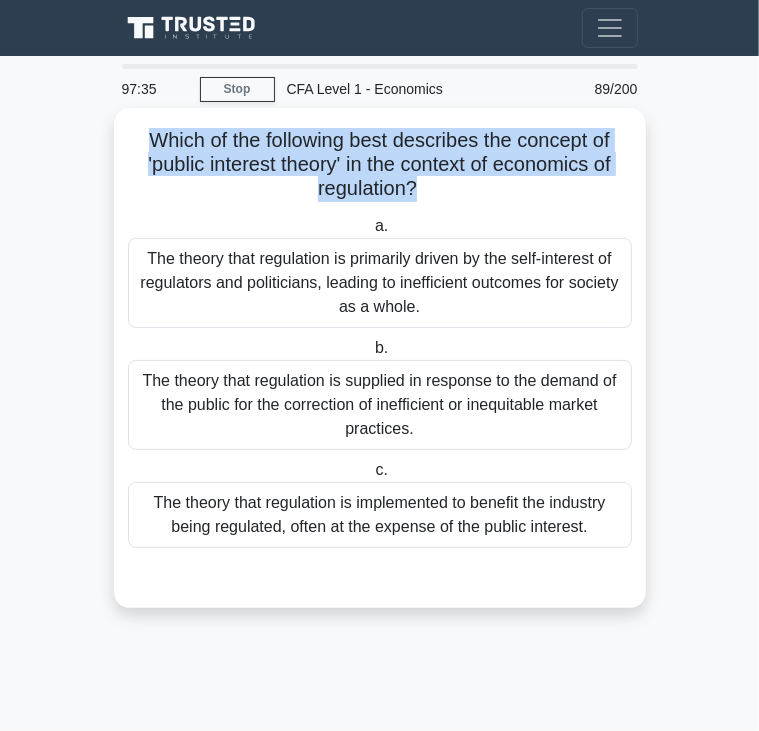 click on "Which of the following best describes the concept of 'public interest theory' in the context of economics of regulation?
.spinner_0XTQ{transform-origin:center;animation:spinner_y6GP .75s linear infinite}@keyframes spinner_y6GP{100%{transform:rotate(360deg)}}" at bounding box center [380, 165] 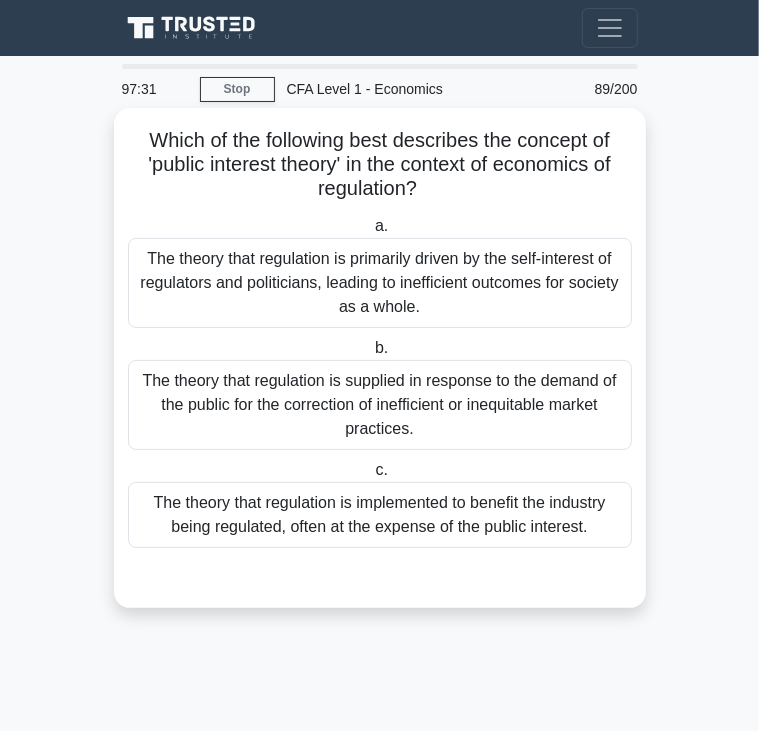 click on "a.
The theory that regulation is primarily driven by the self-interest of regulators and politicians, leading to inefficient outcomes for society as a whole.
b.
c." at bounding box center [380, 381] 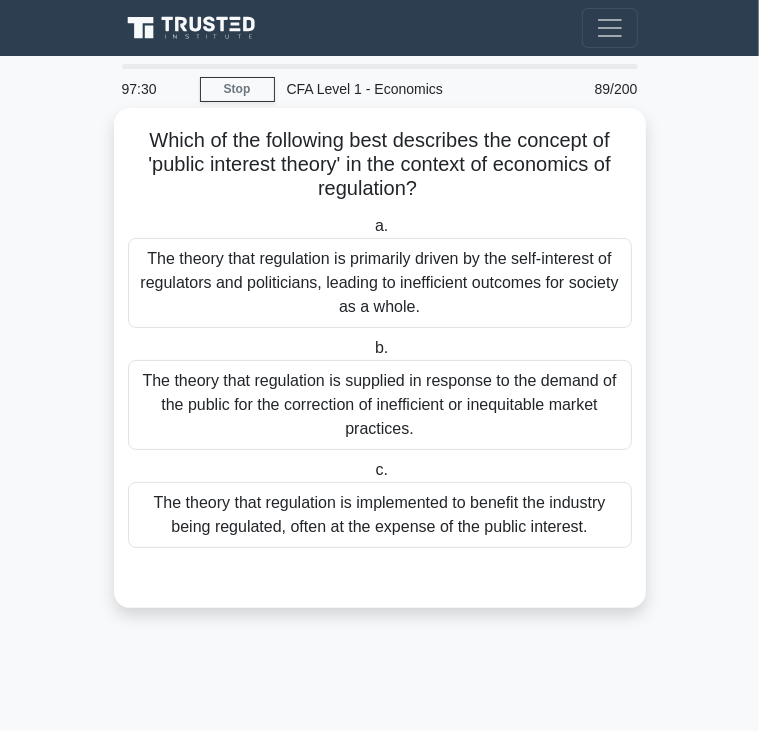 click on "The theory that regulation is primarily driven by the self-interest of regulators and politicians, leading to inefficient outcomes for society as a whole." at bounding box center [380, 283] 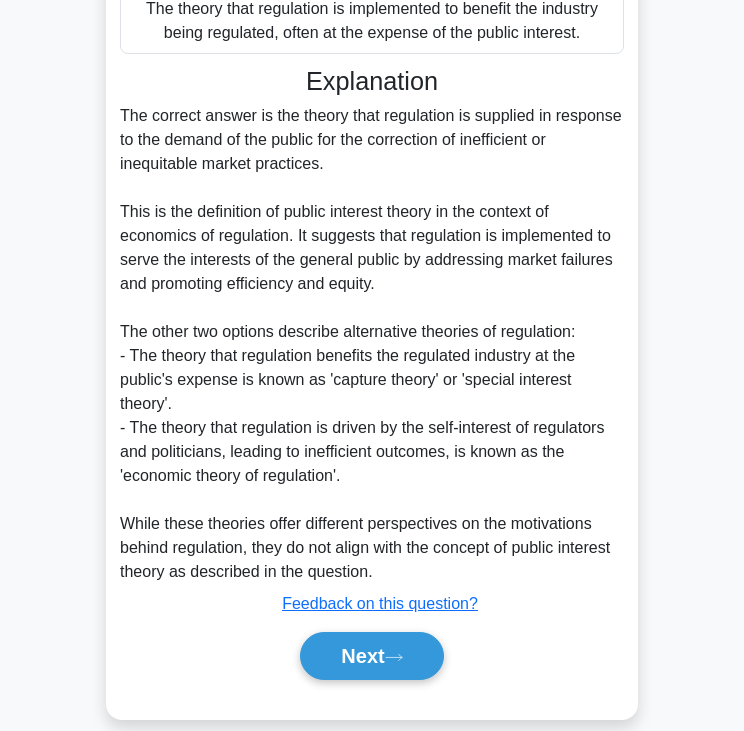 scroll, scrollTop: 524, scrollLeft: 0, axis: vertical 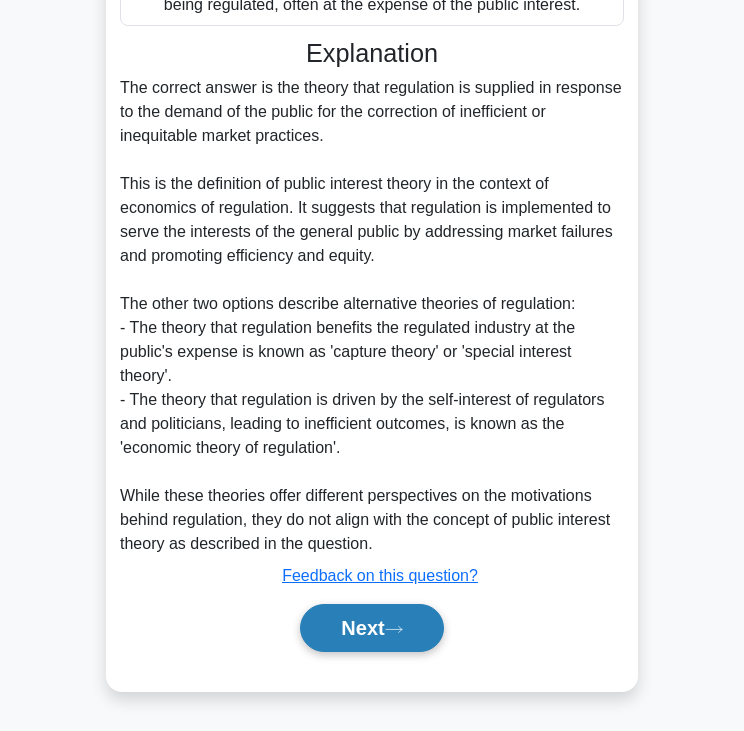 click on "Next" at bounding box center (371, 628) 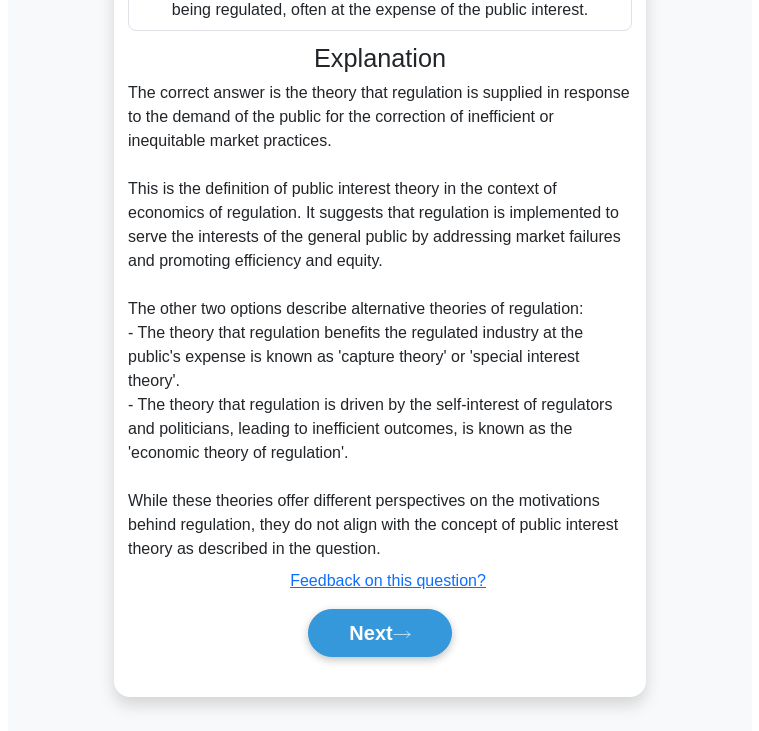 scroll, scrollTop: 0, scrollLeft: 0, axis: both 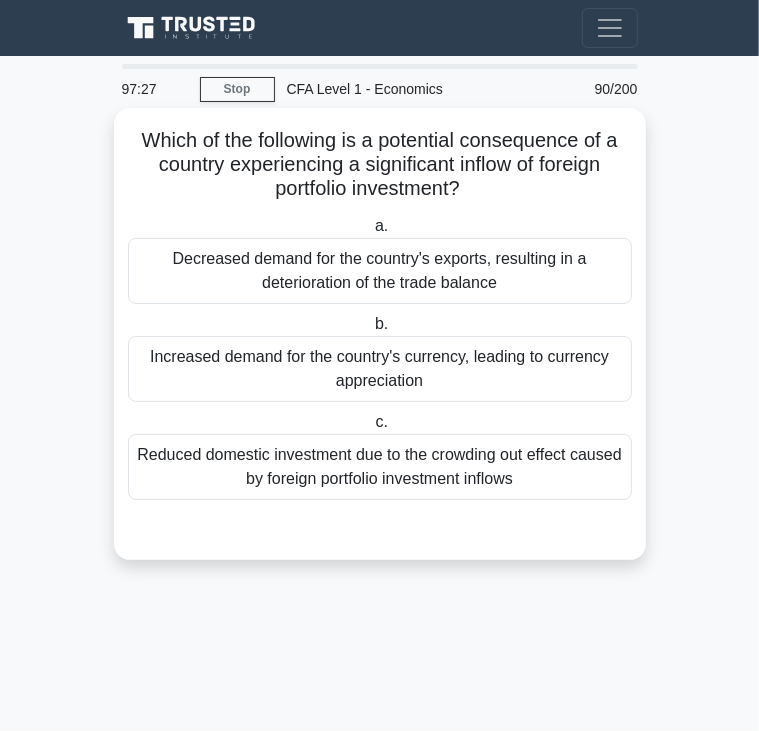 click on "Which of the following is a potential consequence of a country experiencing a significant inflow of foreign portfolio investment?
.spinner_0XTQ{transform-origin:center;animation:spinner_y6GP .75s linear infinite}@keyframes spinner_y6GP{100%{transform:rotate(360deg)}}" at bounding box center [380, 165] 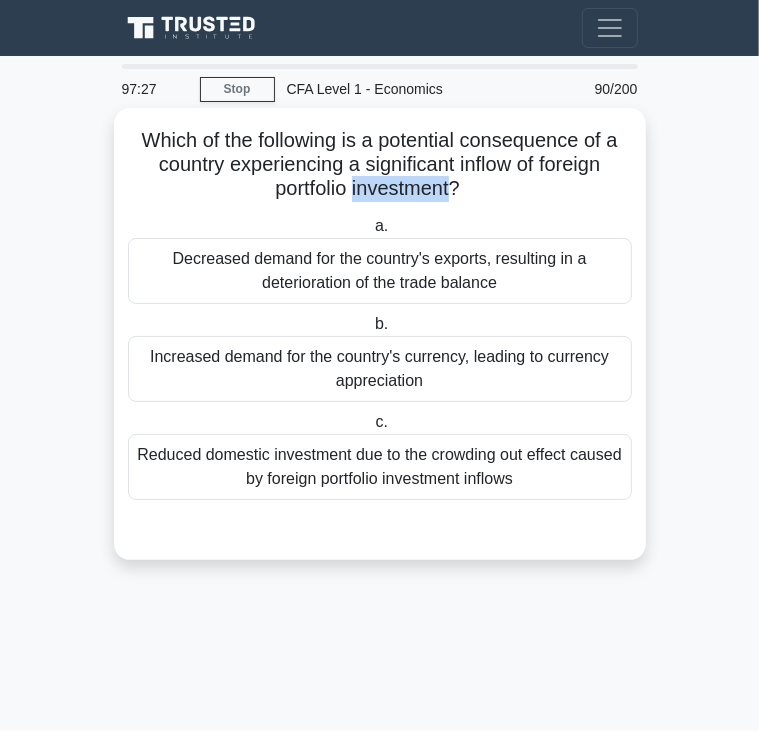 click on "Which of the following is a potential consequence of a country experiencing a significant inflow of foreign portfolio investment?
.spinner_0XTQ{transform-origin:center;animation:spinner_y6GP .75s linear infinite}@keyframes spinner_y6GP{100%{transform:rotate(360deg)}}" at bounding box center (380, 165) 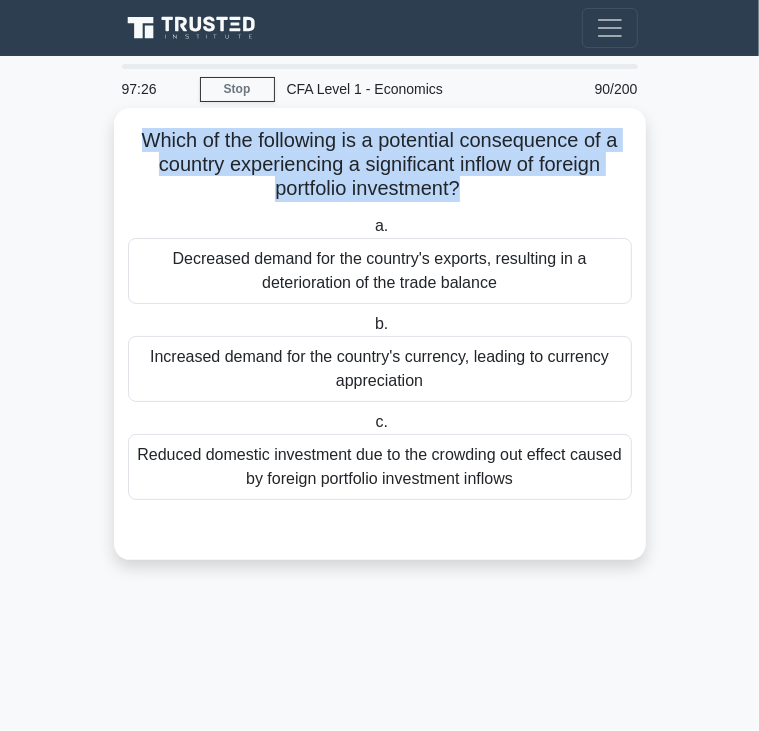 click on "Which of the following is a potential consequence of a country experiencing a significant inflow of foreign portfolio investment?
.spinner_0XTQ{transform-origin:center;animation:spinner_y6GP .75s linear infinite}@keyframes spinner_y6GP{100%{transform:rotate(360deg)}}" at bounding box center (380, 165) 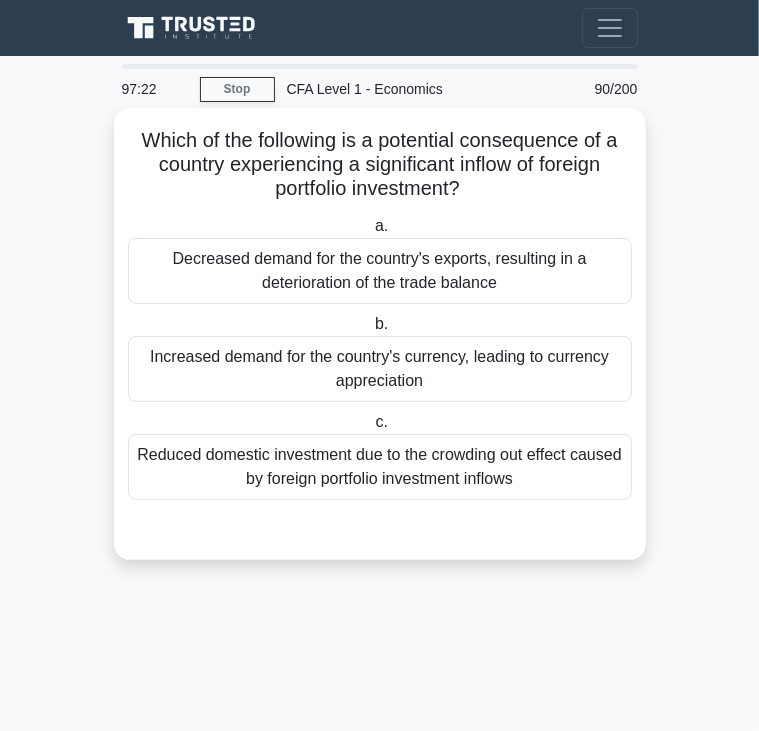 click on "Increased demand for the country's currency, leading to currency appreciation" at bounding box center (380, 369) 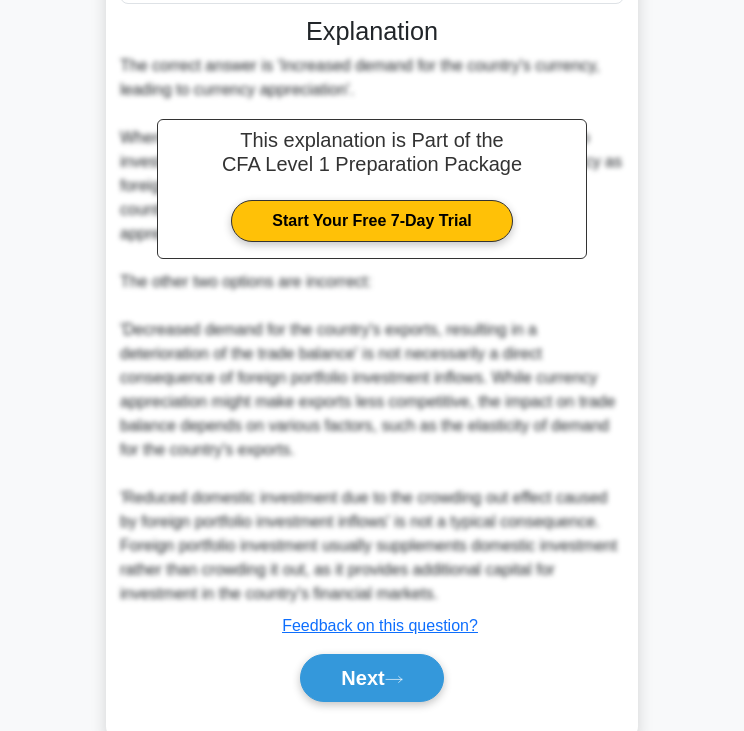 scroll, scrollTop: 504, scrollLeft: 0, axis: vertical 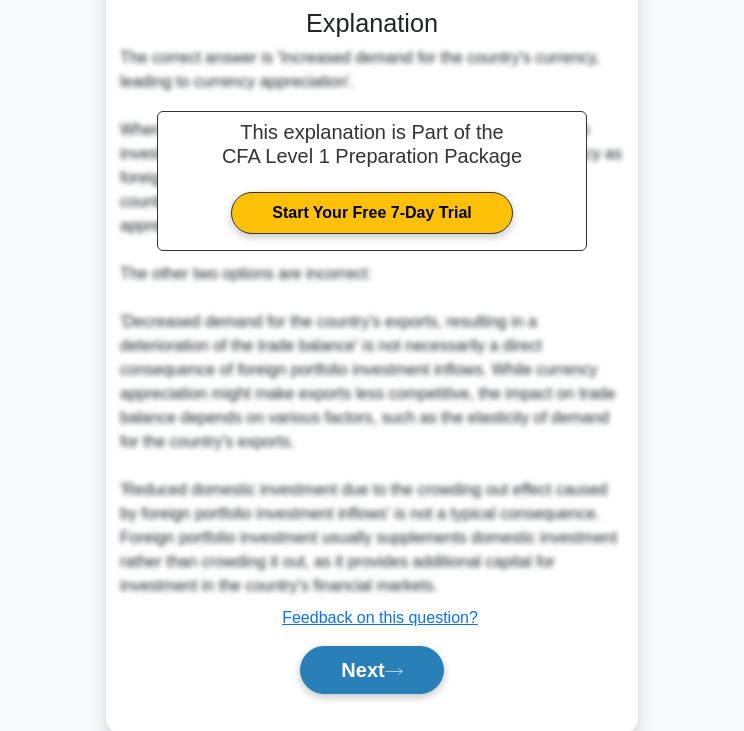 click on "Next" at bounding box center [371, 670] 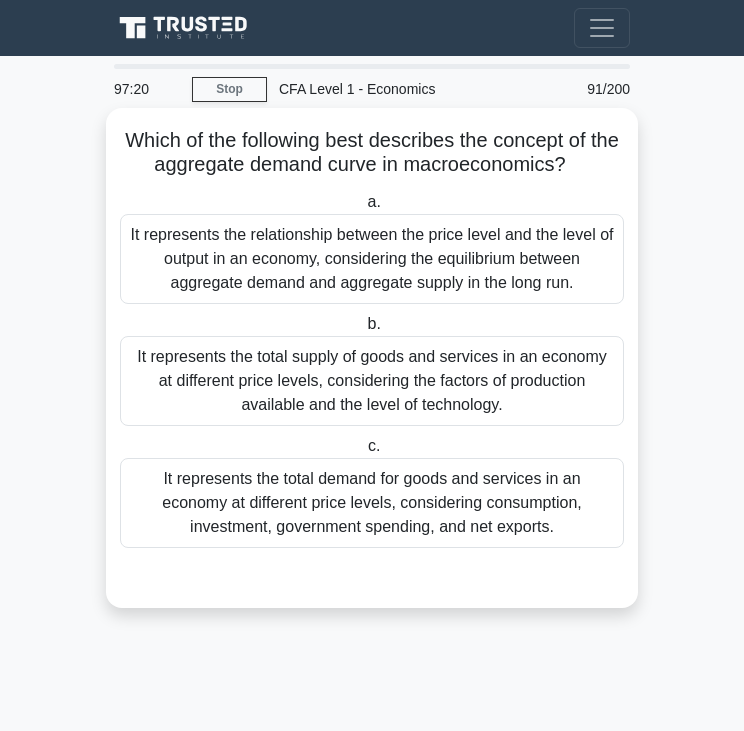 scroll, scrollTop: 0, scrollLeft: 0, axis: both 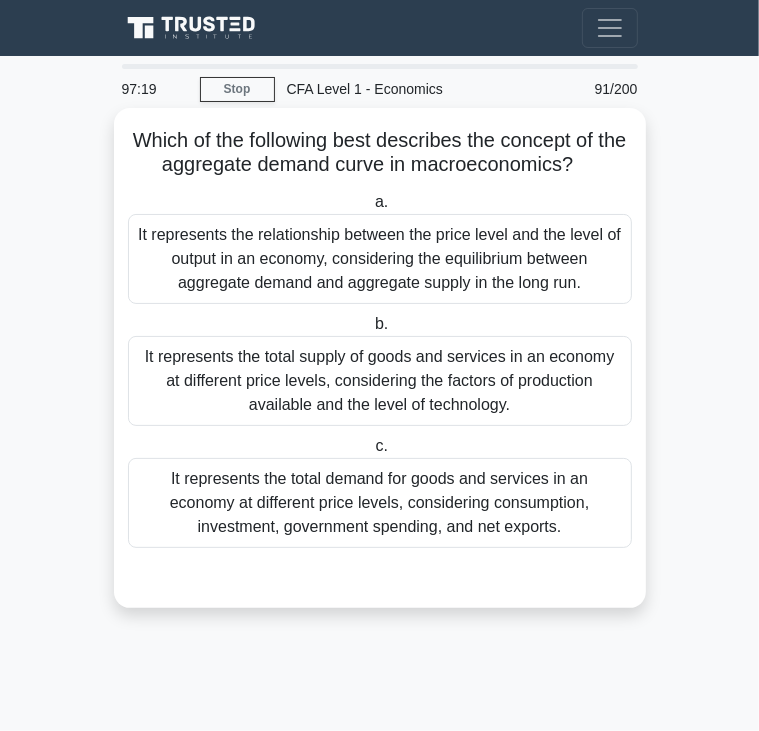 click on "Which of the following best describes the concept of the aggregate demand curve in macroeconomics?
.spinner_0XTQ{transform-origin:center;animation:spinner_y6GP .75s linear infinite}@keyframes spinner_y6GP{100%{transform:rotate(360deg)}}" at bounding box center (380, 153) 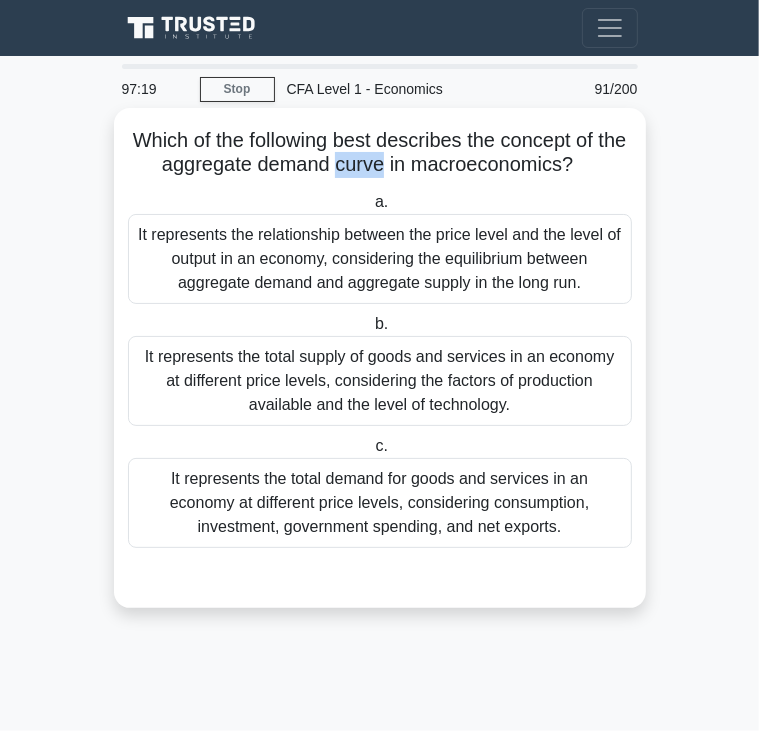 click on "Which of the following best describes the concept of the aggregate demand curve in macroeconomics?
.spinner_0XTQ{transform-origin:center;animation:spinner_y6GP .75s linear infinite}@keyframes spinner_y6GP{100%{transform:rotate(360deg)}}" at bounding box center (380, 153) 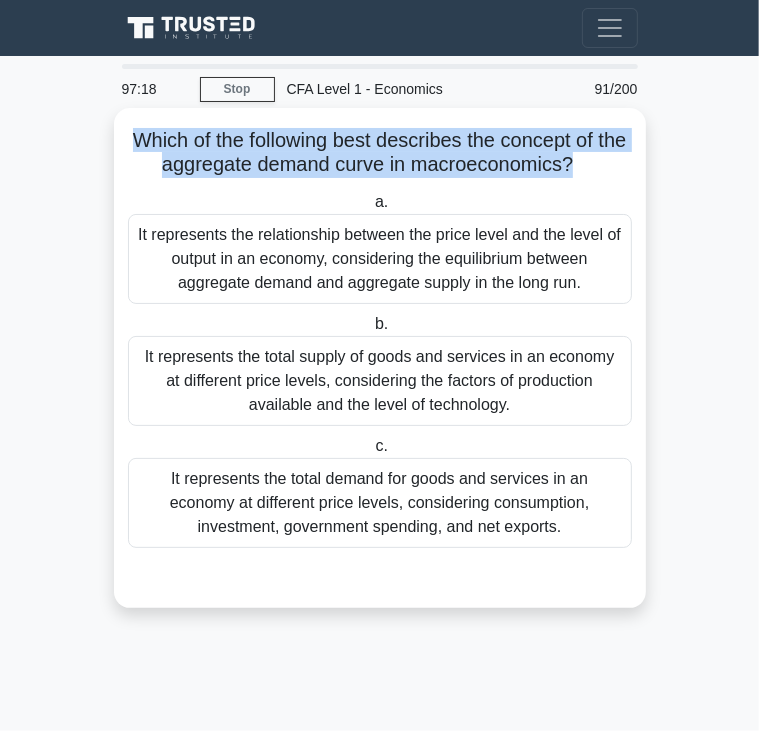 click on "Which of the following best describes the concept of the aggregate demand curve in macroeconomics?
.spinner_0XTQ{transform-origin:center;animation:spinner_y6GP .75s linear infinite}@keyframes spinner_y6GP{100%{transform:rotate(360deg)}}" at bounding box center [380, 153] 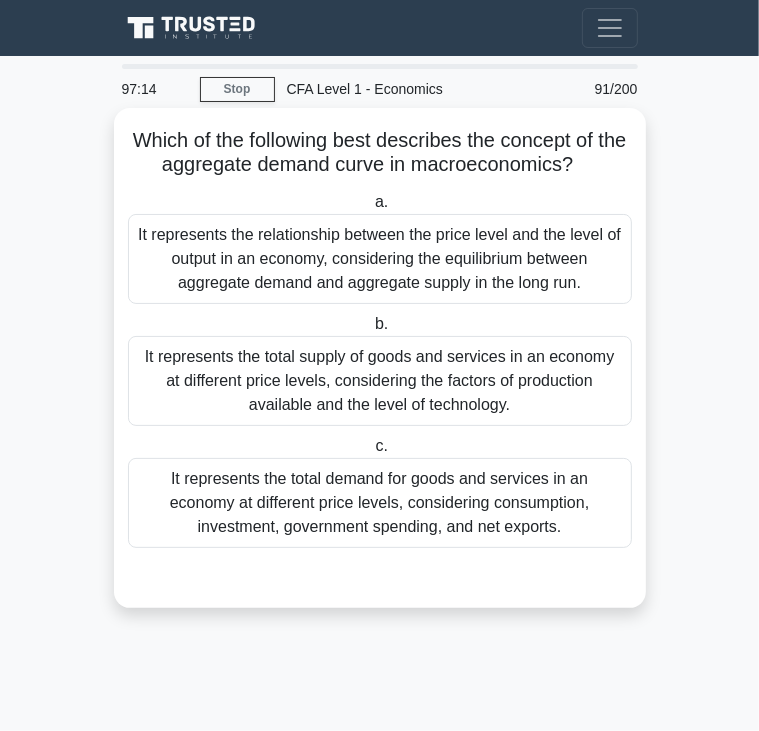click on "c.
It represents the total demand for goods and services in an economy at different price levels, considering consumption, investment, government spending, and net exports." at bounding box center [380, 491] 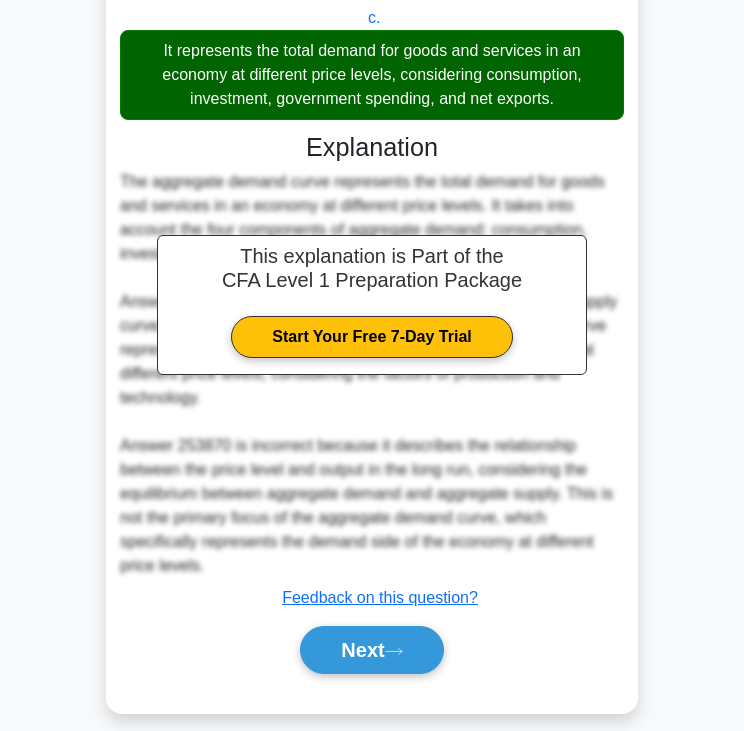 scroll, scrollTop: 451, scrollLeft: 0, axis: vertical 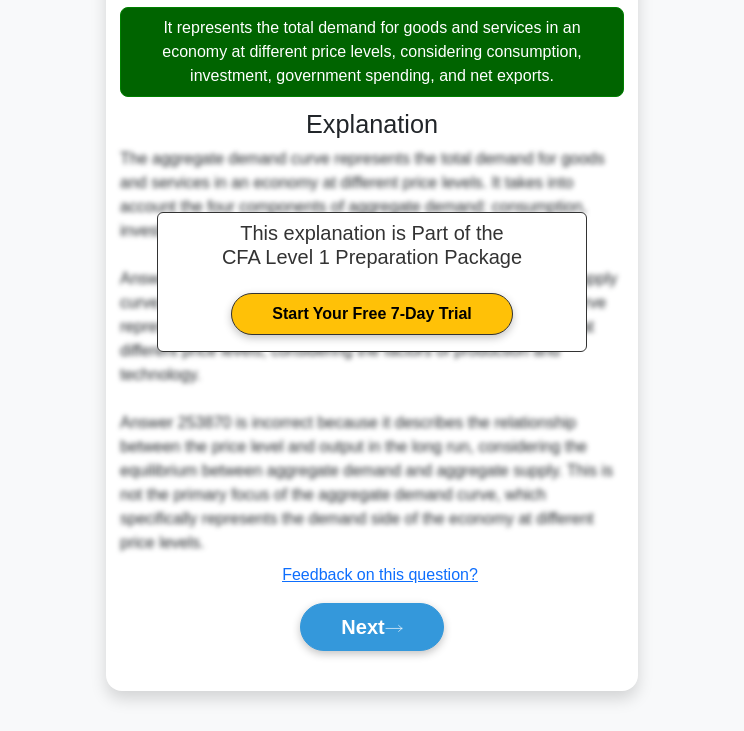 click on "Next" at bounding box center (372, 627) 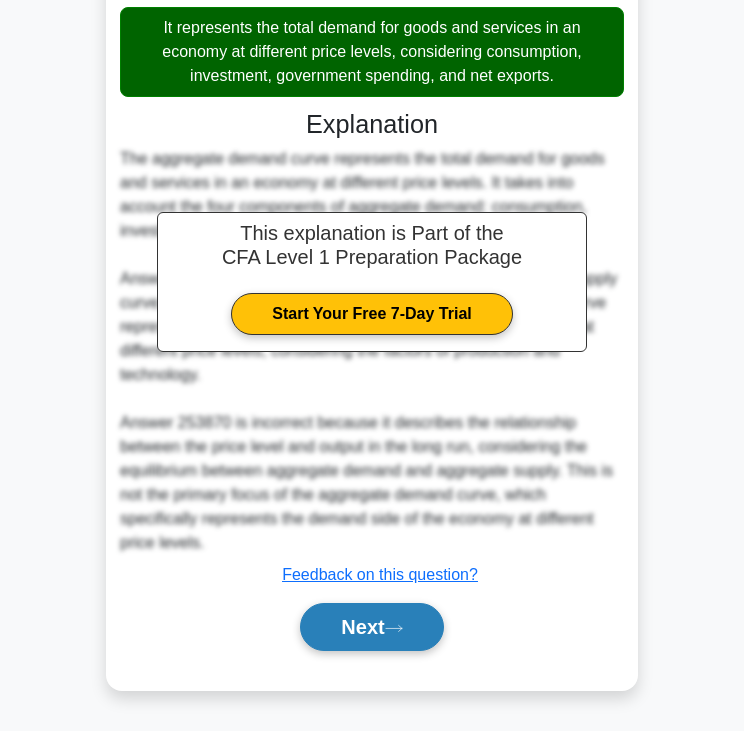 click 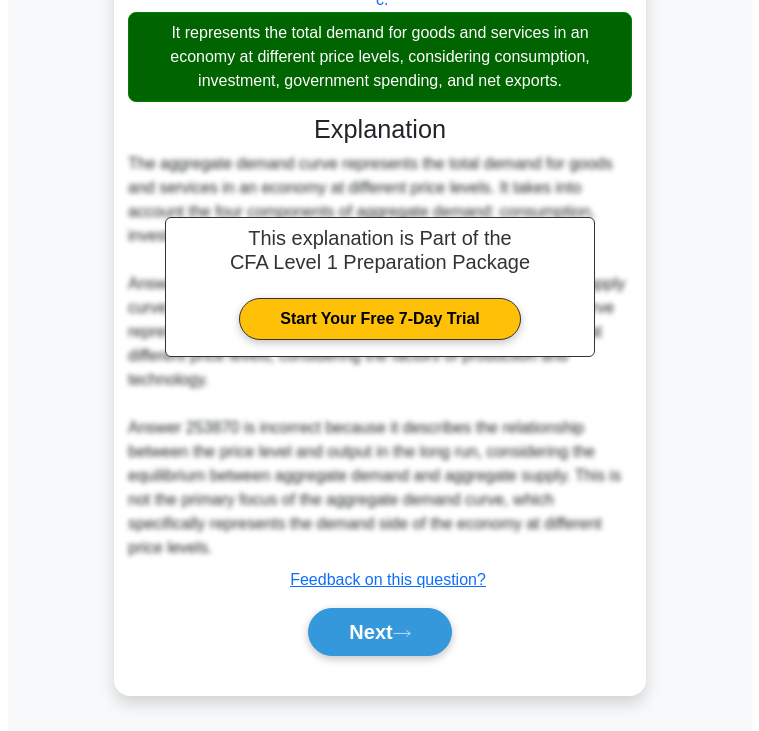 scroll, scrollTop: 0, scrollLeft: 0, axis: both 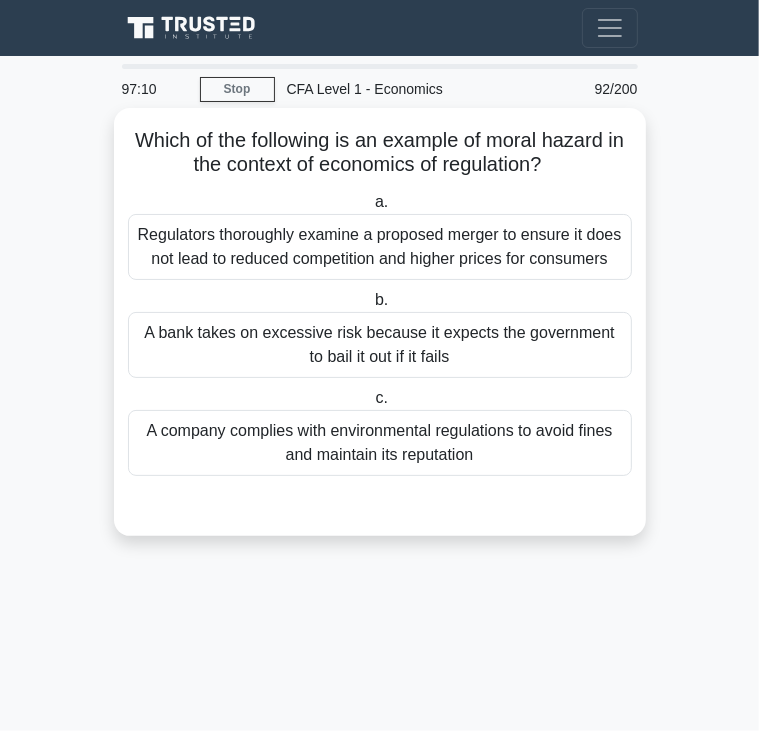 click on "Which of the following is an example of moral hazard in the context of economics of regulation?
.spinner_0XTQ{transform-origin:center;animation:spinner_y6GP .75s linear infinite}@keyframes spinner_y6GP{100%{transform:rotate(360deg)}}" at bounding box center (380, 153) 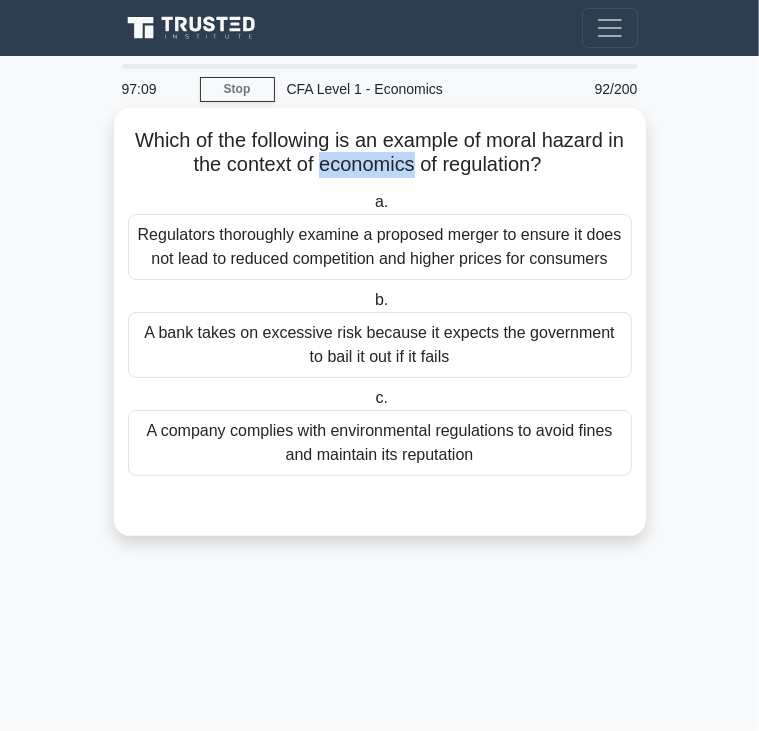click on "Which of the following is an example of moral hazard in the context of economics of regulation?
.spinner_0XTQ{transform-origin:center;animation:spinner_y6GP .75s linear infinite}@keyframes spinner_y6GP{100%{transform:rotate(360deg)}}" at bounding box center [380, 153] 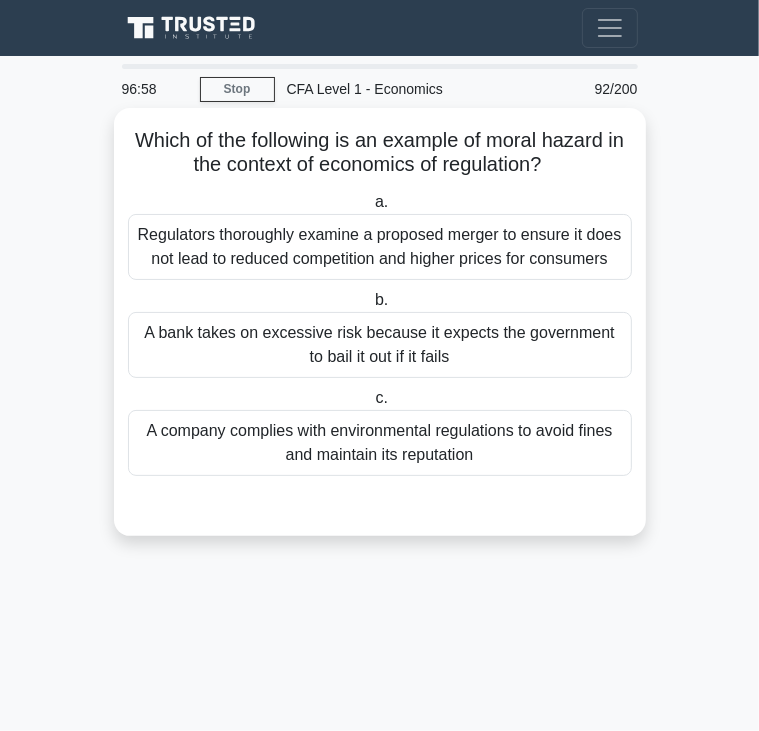 click on "Regulators thoroughly examine a proposed merger to ensure it does not lead to reduced competition and higher prices for consumers" at bounding box center (380, 247) 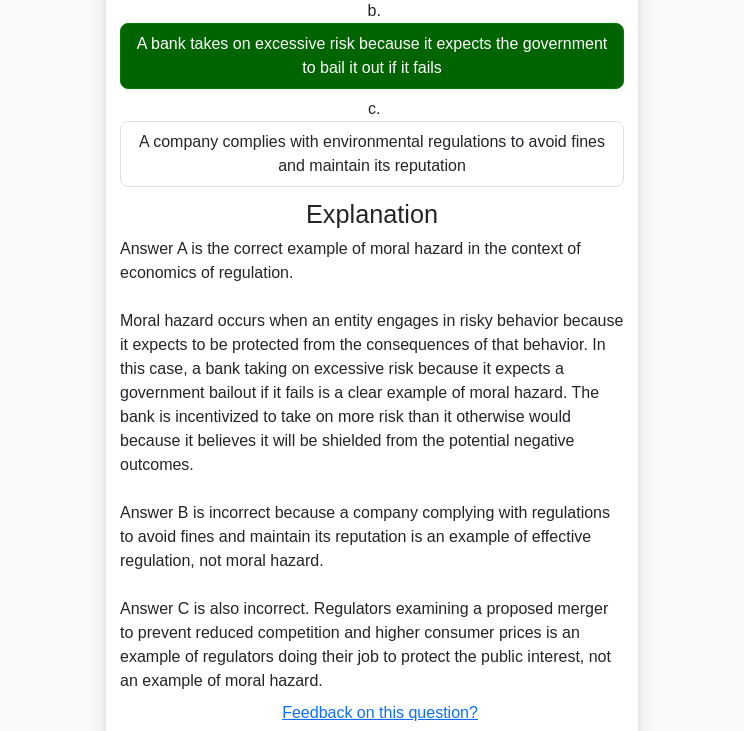 scroll, scrollTop: 452, scrollLeft: 0, axis: vertical 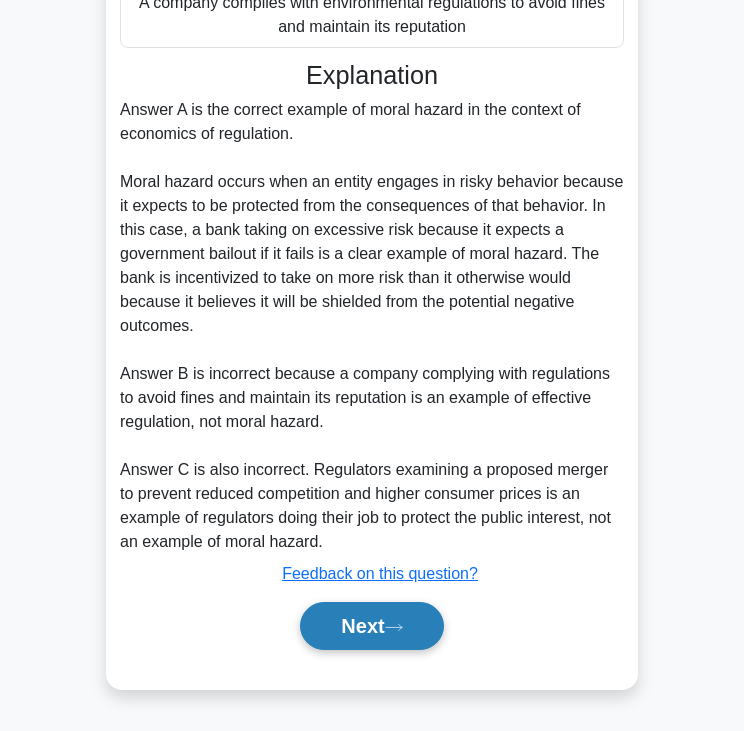 click on "Next" at bounding box center [371, 626] 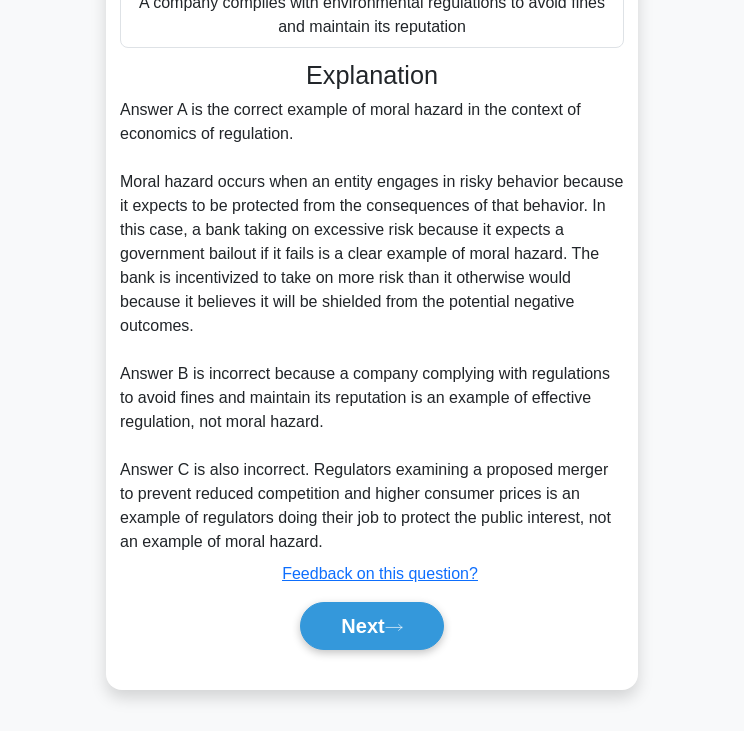 scroll, scrollTop: 0, scrollLeft: 0, axis: both 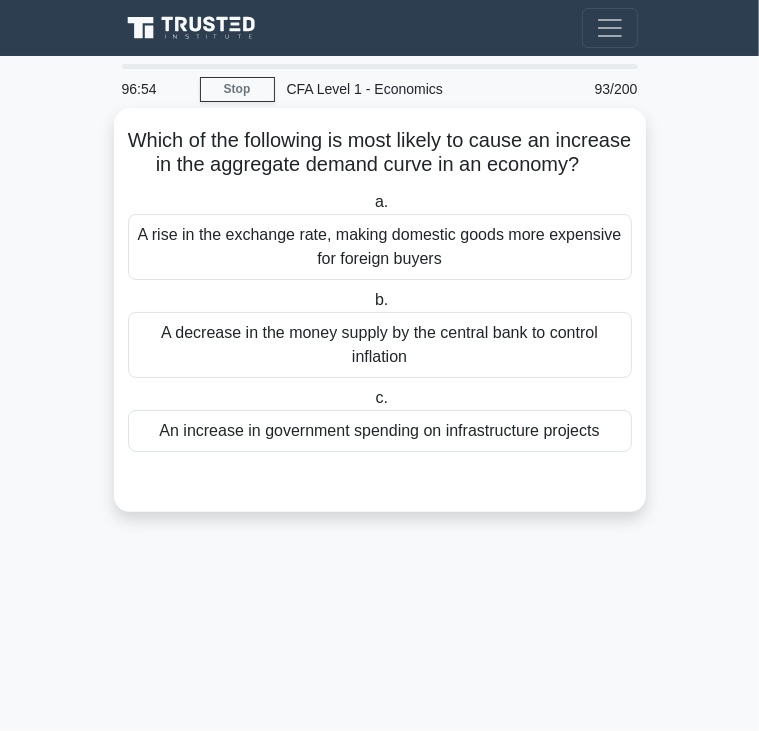 click on "Which of the following is most likely to cause an increase in the aggregate demand curve in an economy?
.spinner_0XTQ{transform-origin:center;animation:spinner_y6GP .75s linear infinite}@keyframes spinner_y6GP{100%{transform:rotate(360deg)}}" at bounding box center [380, 153] 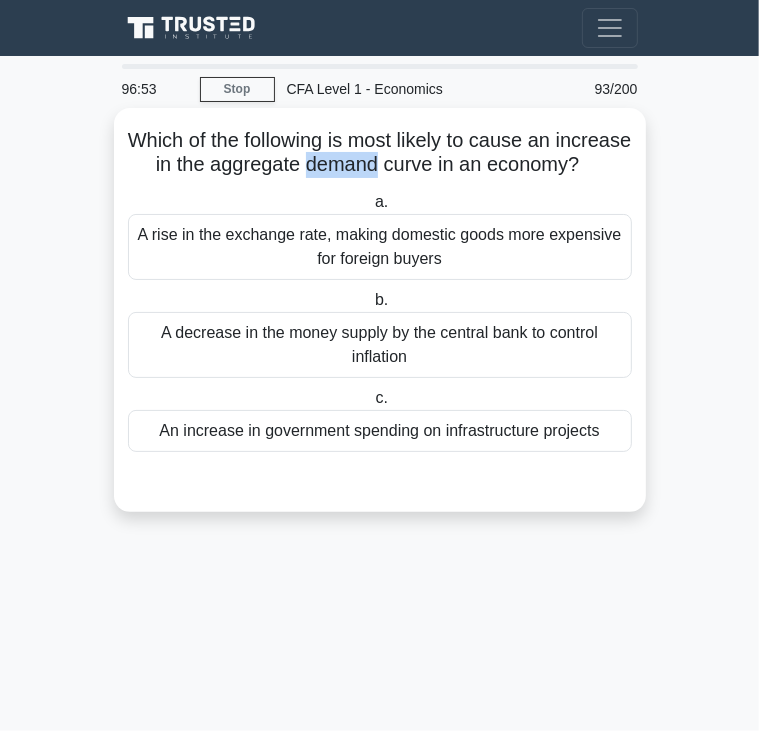 click on "Which of the following is most likely to cause an increase in the aggregate demand curve in an economy?
.spinner_0XTQ{transform-origin:center;animation:spinner_y6GP .75s linear infinite}@keyframes spinner_y6GP{100%{transform:rotate(360deg)}}" at bounding box center [380, 153] 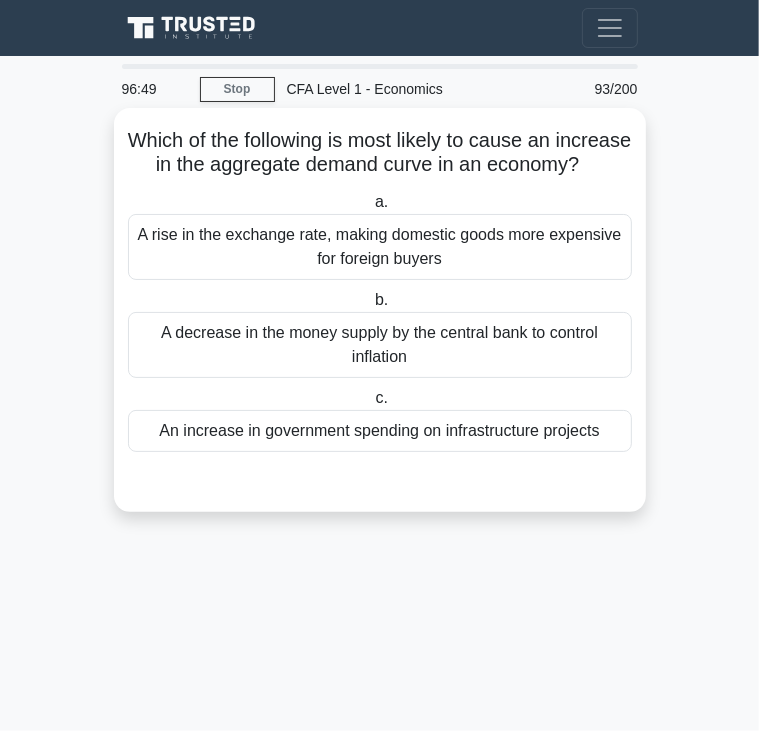 click on "b.
A decrease in the money supply by the central bank to control inflation" at bounding box center (380, 333) 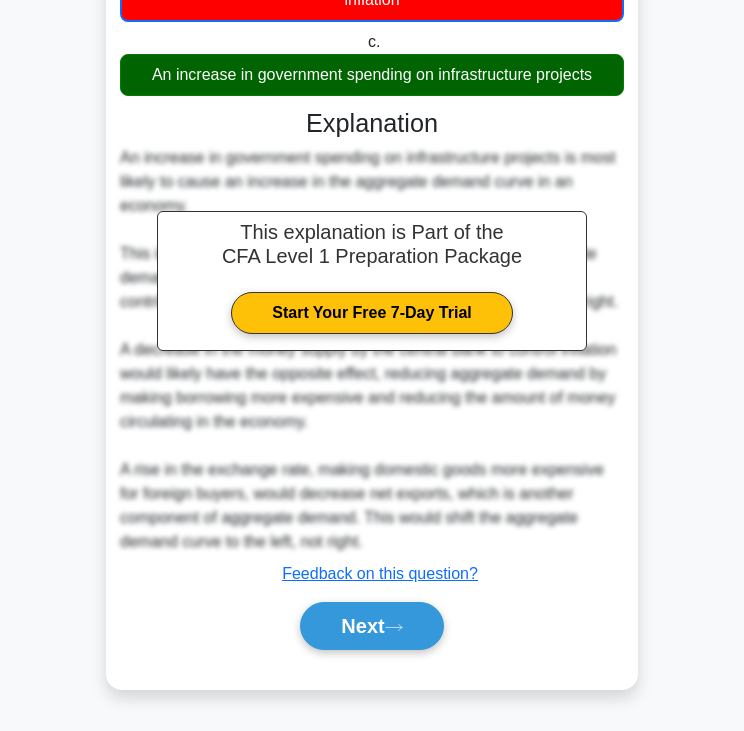 scroll, scrollTop: 404, scrollLeft: 0, axis: vertical 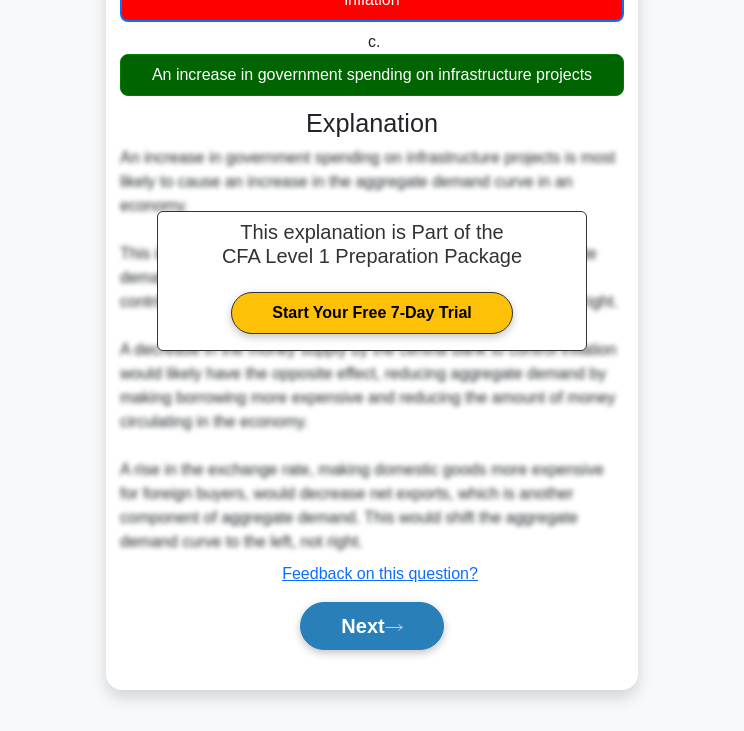click on "Next" at bounding box center (371, 626) 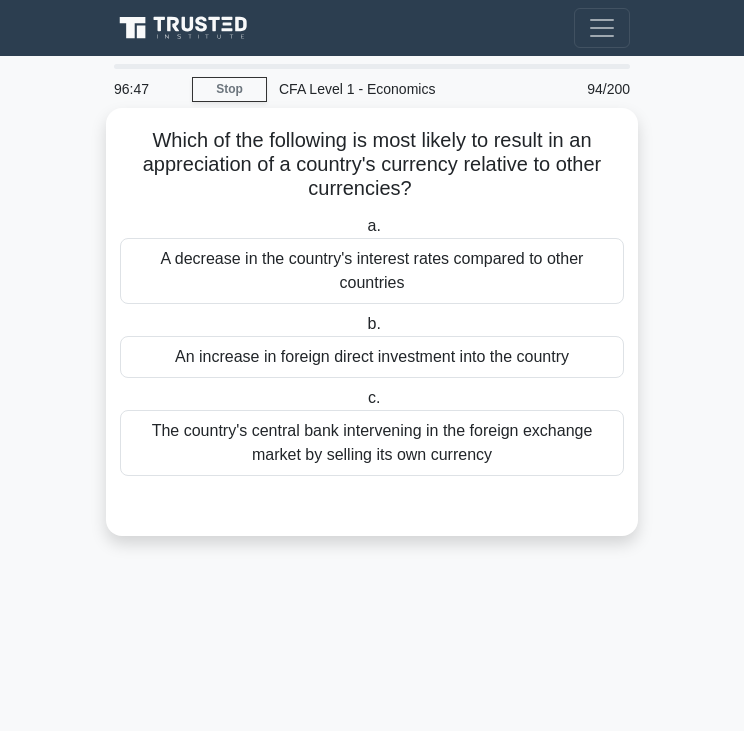 scroll, scrollTop: 0, scrollLeft: 0, axis: both 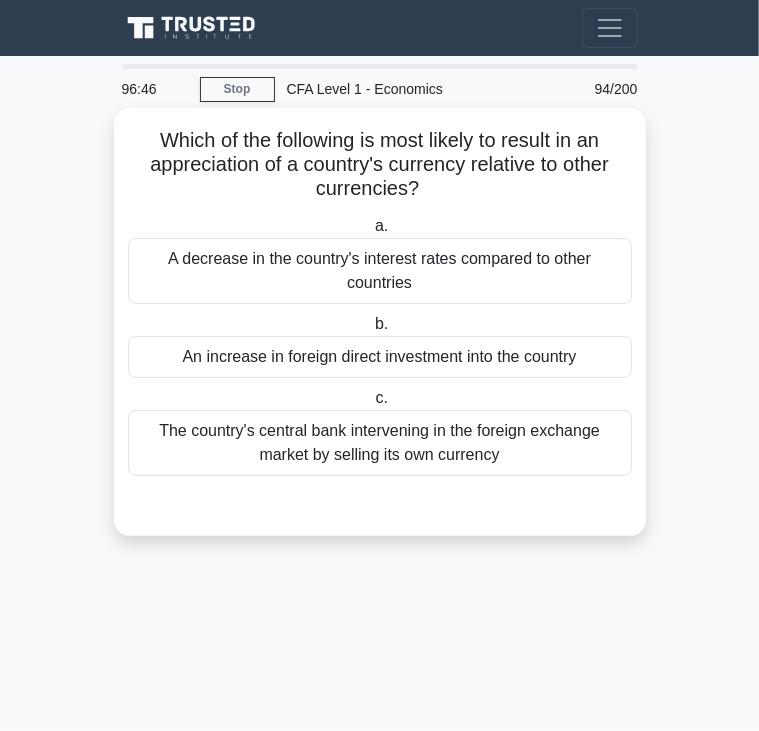click on "Which of the following is most likely to result in an appreciation of a country's currency relative to other currencies?
.spinner_0XTQ{transform-origin:center;animation:spinner_y6GP .75s linear infinite}@keyframes spinner_y6GP{100%{transform:rotate(360deg)}}" at bounding box center [380, 165] 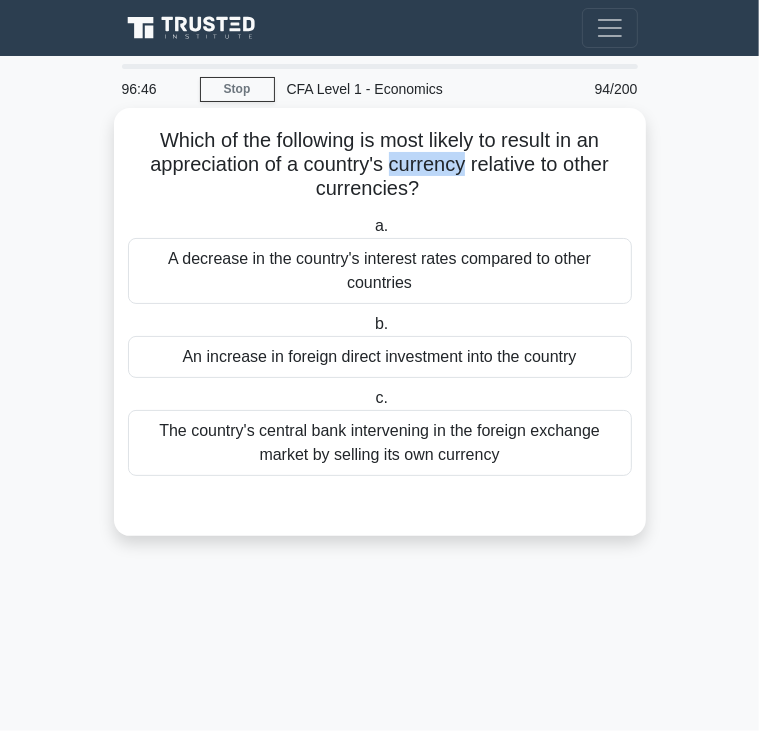 click on "Which of the following is most likely to result in an appreciation of a country's currency relative to other currencies?
.spinner_0XTQ{transform-origin:center;animation:spinner_y6GP .75s linear infinite}@keyframes spinner_y6GP{100%{transform:rotate(360deg)}}" at bounding box center [380, 165] 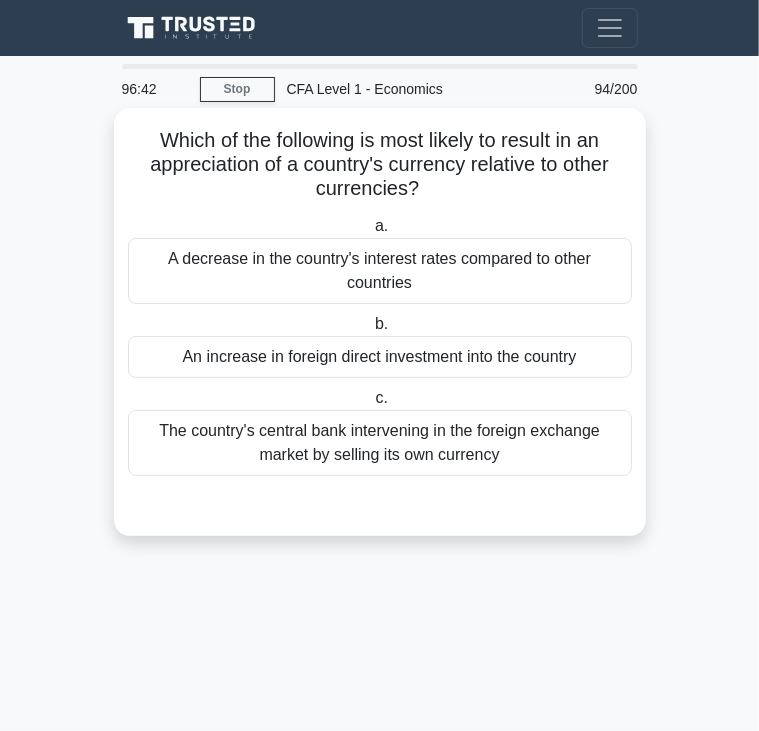 click on "An increase in foreign direct investment into the country" at bounding box center (380, 357) 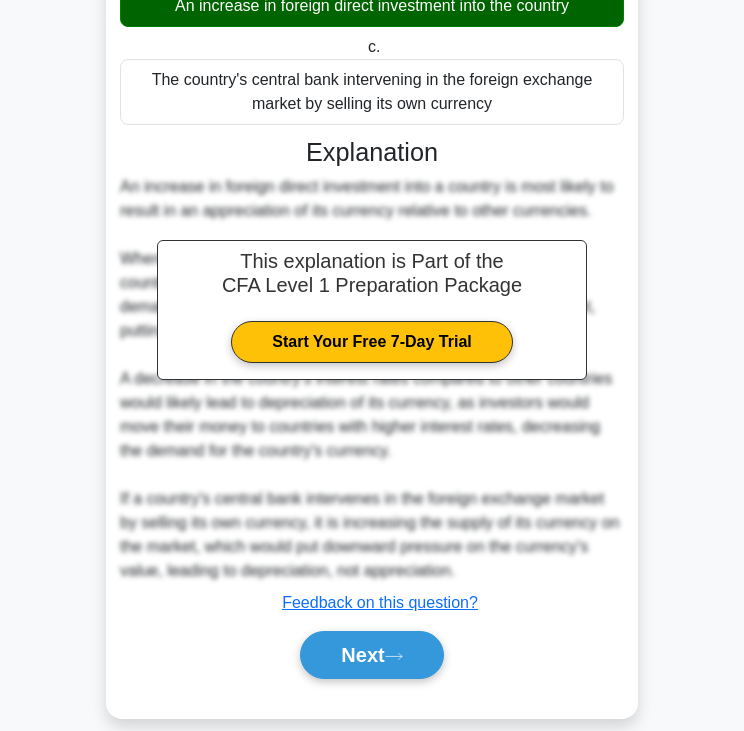 scroll, scrollTop: 379, scrollLeft: 0, axis: vertical 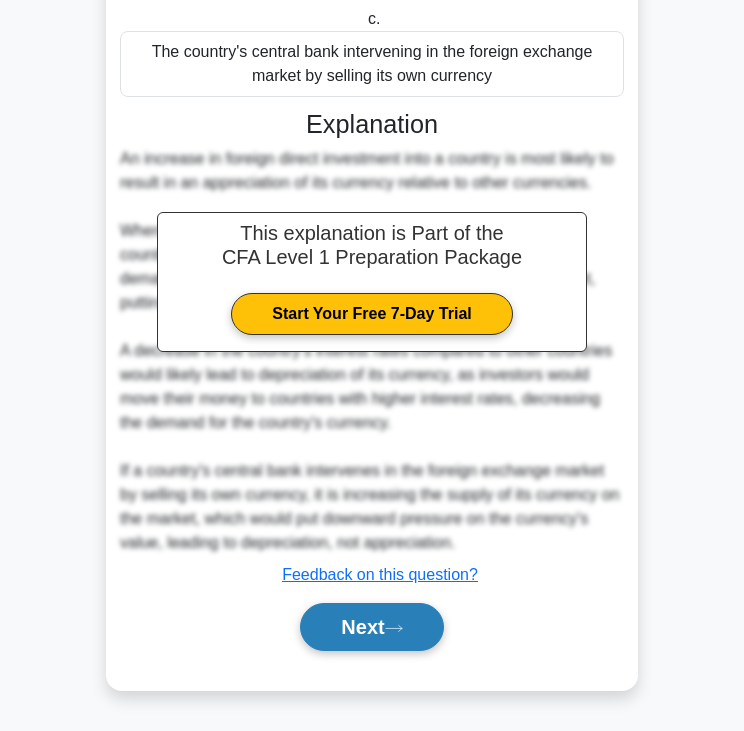 click on "Next" at bounding box center (371, 627) 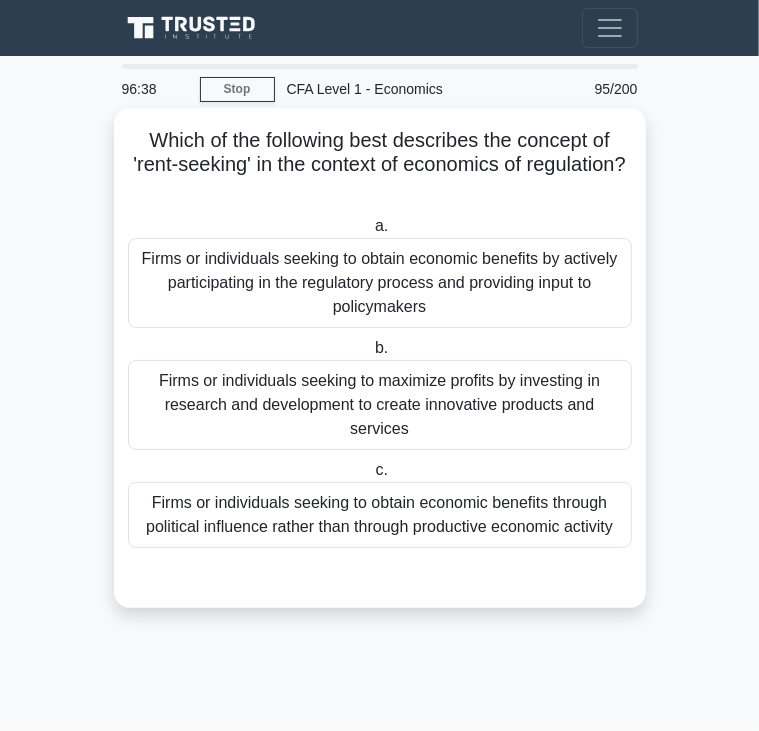 click on "Which of the following best describes the concept of 'rent-seeking' in the context of economics of regulation?
.spinner_0XTQ{transform-origin:center;animation:spinner_y6GP .75s linear infinite}@keyframes spinner_y6GP{100%{transform:rotate(360deg)}}" at bounding box center (380, 165) 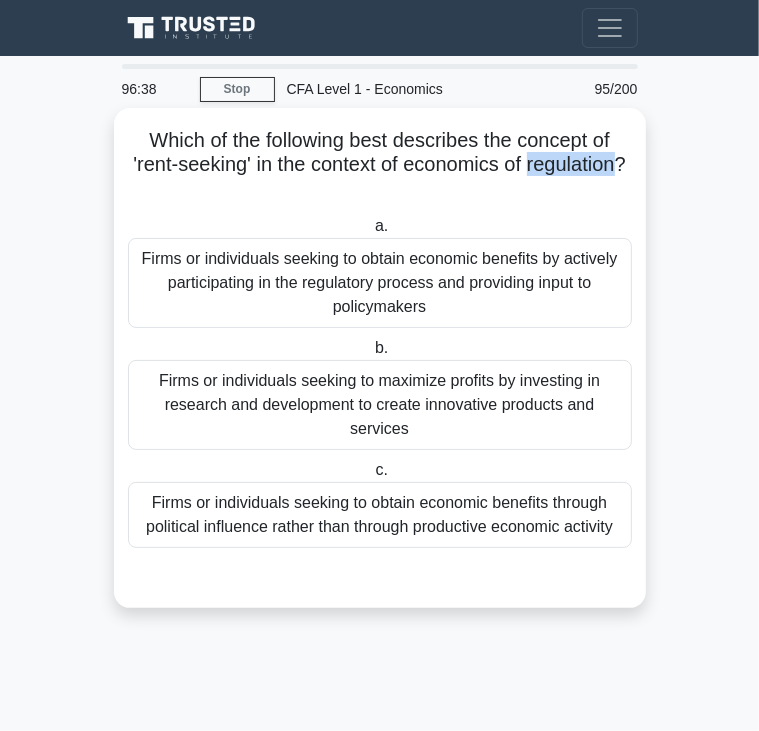 click on "Which of the following best describes the concept of 'rent-seeking' in the context of economics of regulation?
.spinner_0XTQ{transform-origin:center;animation:spinner_y6GP .75s linear infinite}@keyframes spinner_y6GP{100%{transform:rotate(360deg)}}" at bounding box center [380, 165] 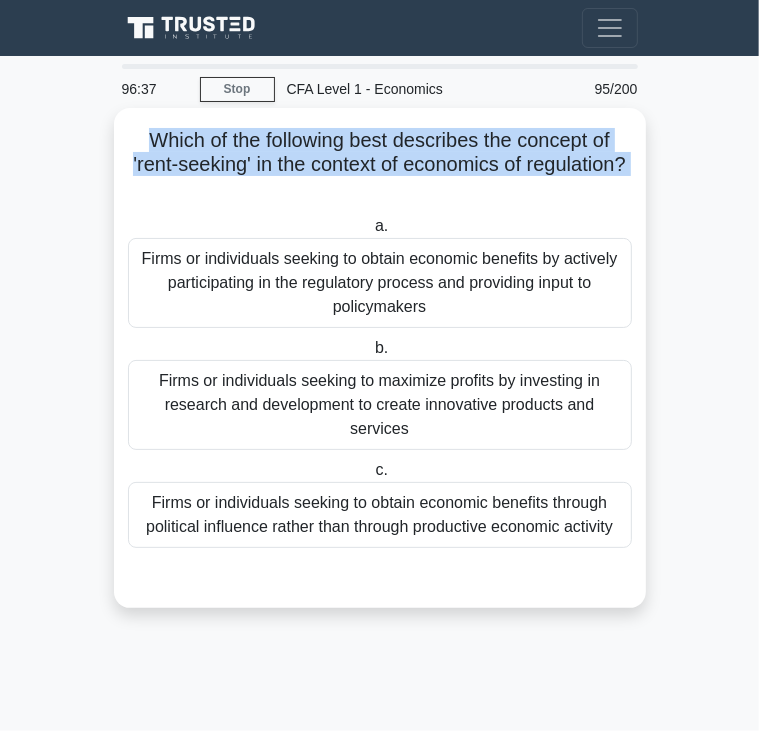 click on "Which of the following best describes the concept of 'rent-seeking' in the context of economics of regulation?
.spinner_0XTQ{transform-origin:center;animation:spinner_y6GP .75s linear infinite}@keyframes spinner_y6GP{100%{transform:rotate(360deg)}}" at bounding box center [380, 165] 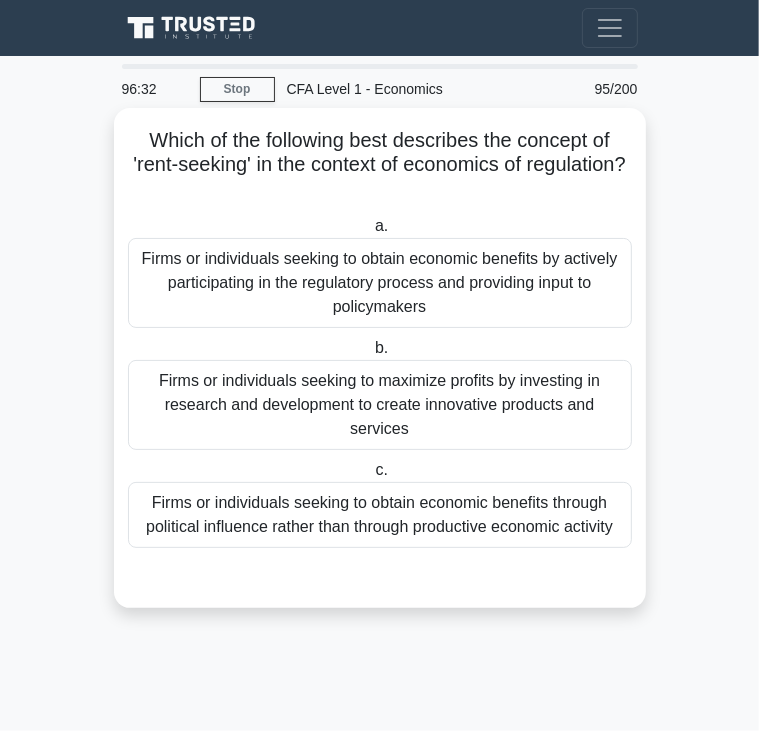 click on "Firms or individuals seeking to obtain economic benefits by actively participating in the regulatory process and providing input to policymakers" at bounding box center (380, 283) 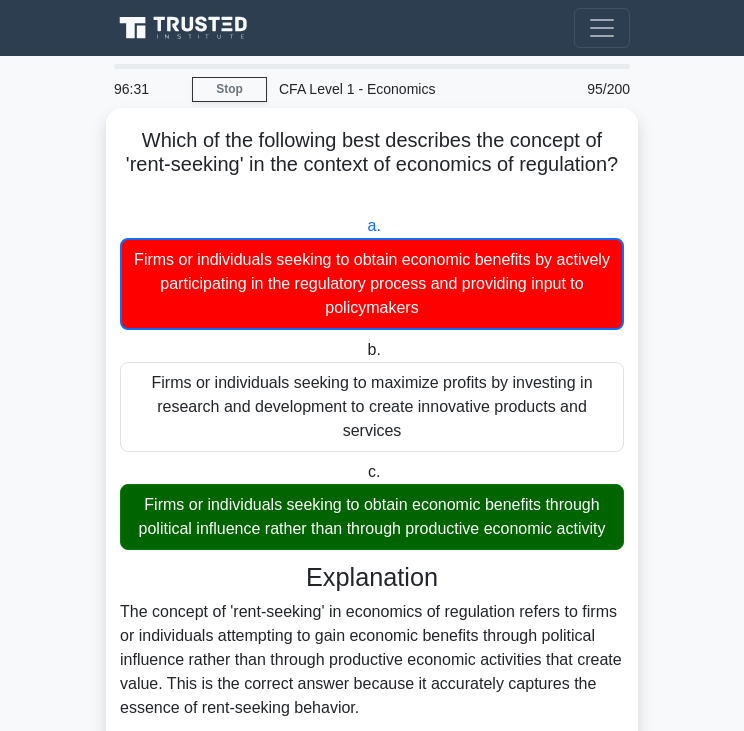 scroll, scrollTop: 476, scrollLeft: 0, axis: vertical 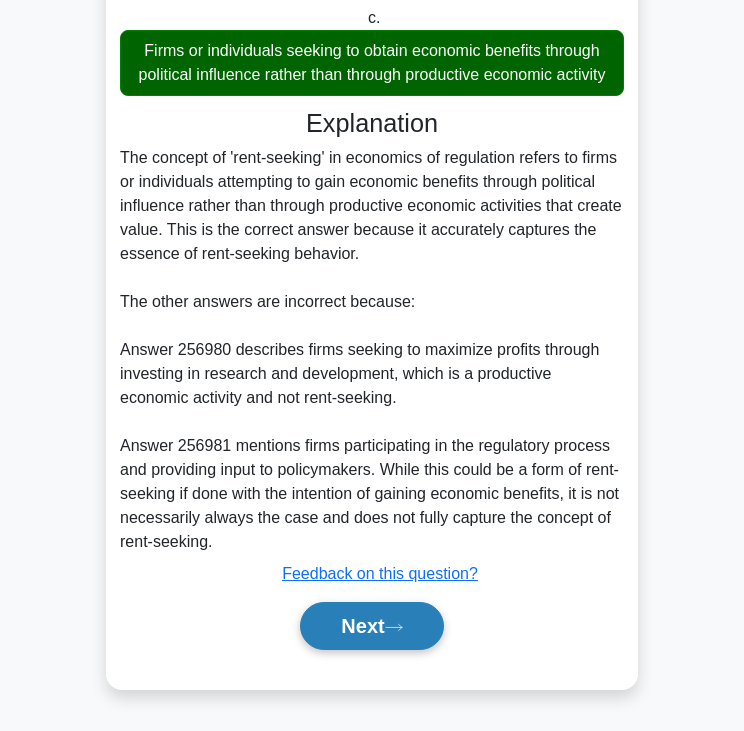 click on "Next" at bounding box center (371, 626) 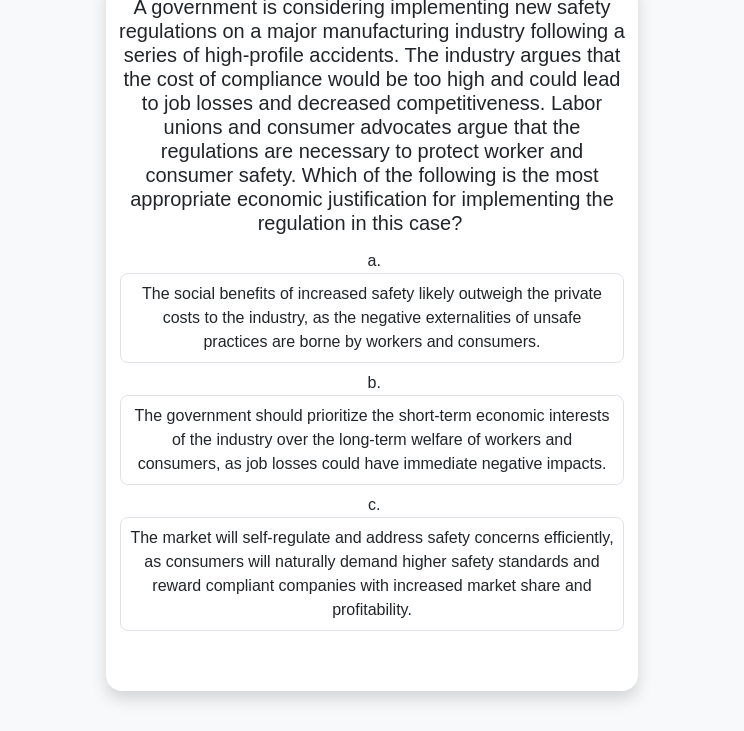 click on "A government is considering implementing new safety regulations on a major manufacturing industry following a series of high-profile accidents. The industry argues that the cost of compliance would be too high and could lead to job losses and decreased competitiveness. Labor unions and consumer advocates argue that the regulations are necessary to protect worker and consumer safety. Which of the following is the most appropriate economic justification for implementing the regulation in this case?
.spinner_0XTQ{transform-origin:center;animation:spinner_y6GP .75s linear infinite}@keyframes spinner_y6GP{100%{transform:rotate(360deg)}}" at bounding box center (372, 116) 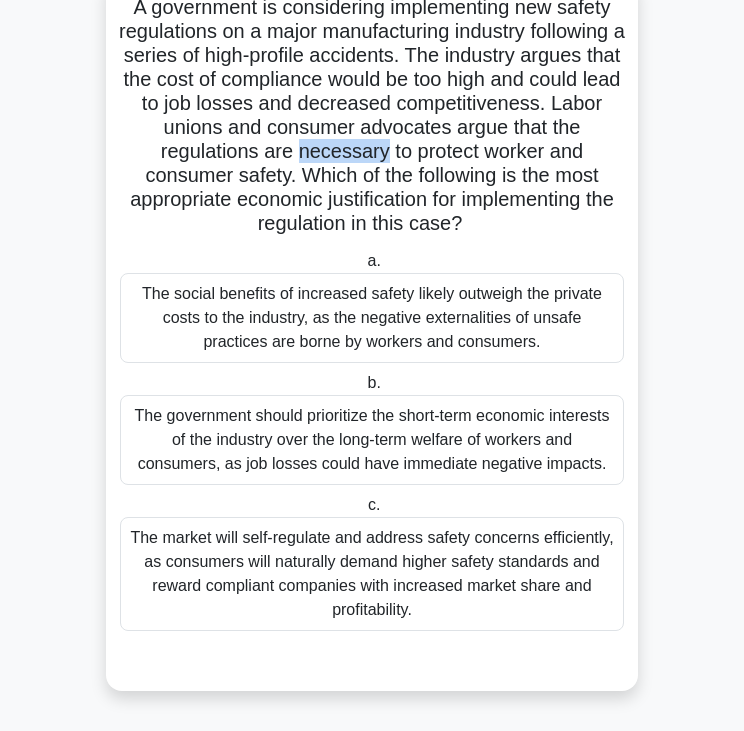click on "A government is considering implementing new safety regulations on a major manufacturing industry following a series of high-profile accidents. The industry argues that the cost of compliance would be too high and could lead to job losses and decreased competitiveness. Labor unions and consumer advocates argue that the regulations are necessary to protect worker and consumer safety. Which of the following is the most appropriate economic justification for implementing the regulation in this case?
.spinner_0XTQ{transform-origin:center;animation:spinner_y6GP .75s linear infinite}@keyframes spinner_y6GP{100%{transform:rotate(360deg)}}" at bounding box center (372, 116) 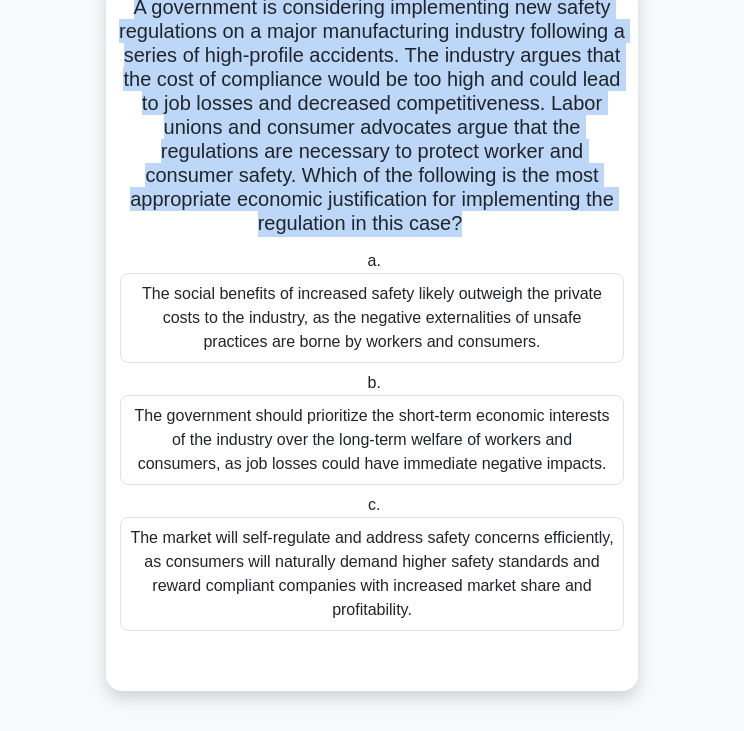 click on "A government is considering implementing new safety regulations on a major manufacturing industry following a series of high-profile accidents. The industry argues that the cost of compliance would be too high and could lead to job losses and decreased competitiveness. Labor unions and consumer advocates argue that the regulations are necessary to protect worker and consumer safety. Which of the following is the most appropriate economic justification for implementing the regulation in this case?
.spinner_0XTQ{transform-origin:center;animation:spinner_y6GP .75s linear infinite}@keyframes spinner_y6GP{100%{transform:rotate(360deg)}}" at bounding box center [372, 116] 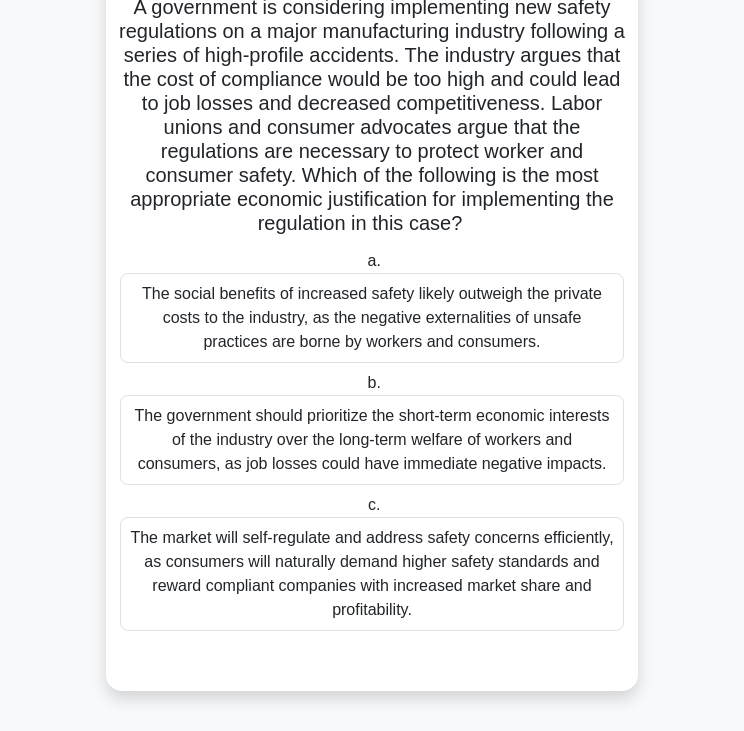 click on "The social benefits of increased safety likely outweigh the private costs to the industry, as the negative externalities of unsafe practices are borne by workers and consumers." at bounding box center (372, 318) 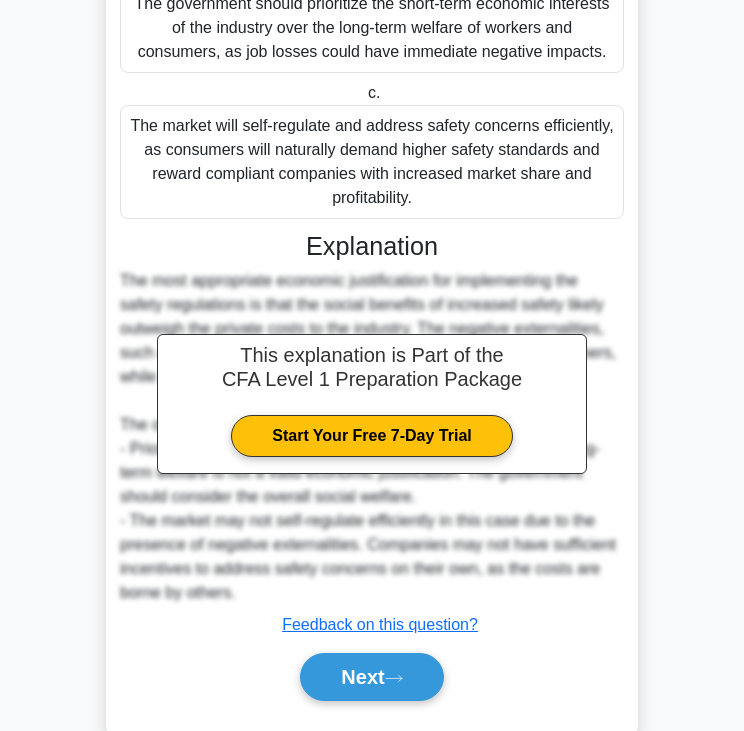 scroll, scrollTop: 595, scrollLeft: 0, axis: vertical 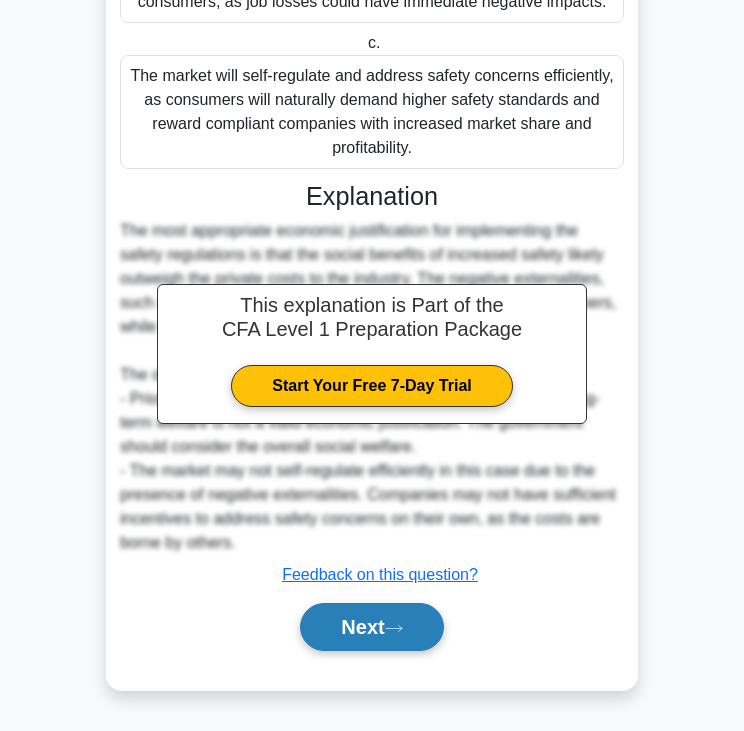 click on "Next" at bounding box center (371, 627) 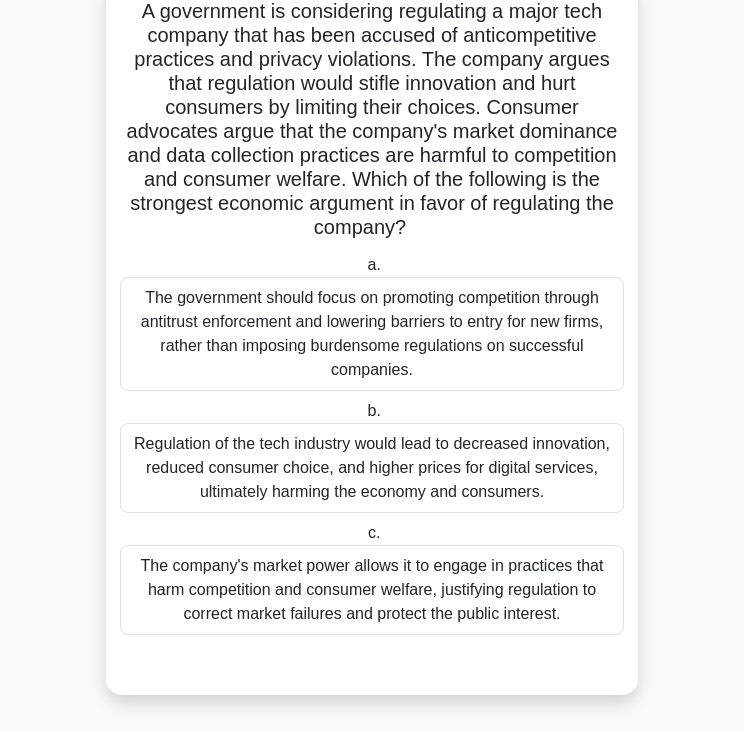 scroll, scrollTop: 133, scrollLeft: 0, axis: vertical 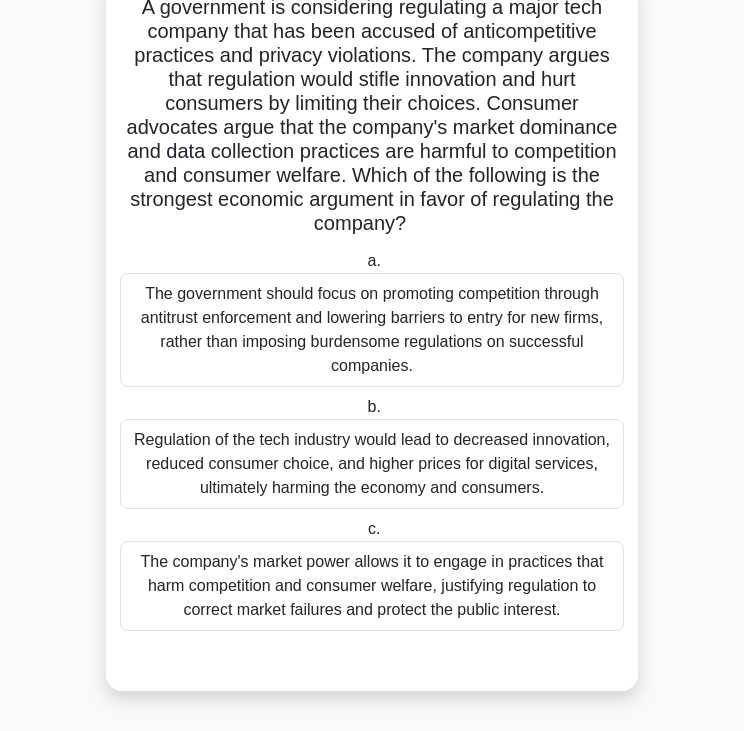 click on "A government is considering regulating a major tech company that has been accused of anticompetitive practices and privacy violations. The company argues that regulation would stifle innovation and hurt consumers by limiting their choices. Consumer advocates argue that the company's market dominance and data collection practices are harmful to competition and consumer welfare. Which of the following is the strongest economic argument in favor of regulating the company?
.spinner_0XTQ{transform-origin:center;animation:spinner_y6GP .75s linear infinite}@keyframes spinner_y6GP{100%{transform:rotate(360deg)}}" at bounding box center (372, 116) 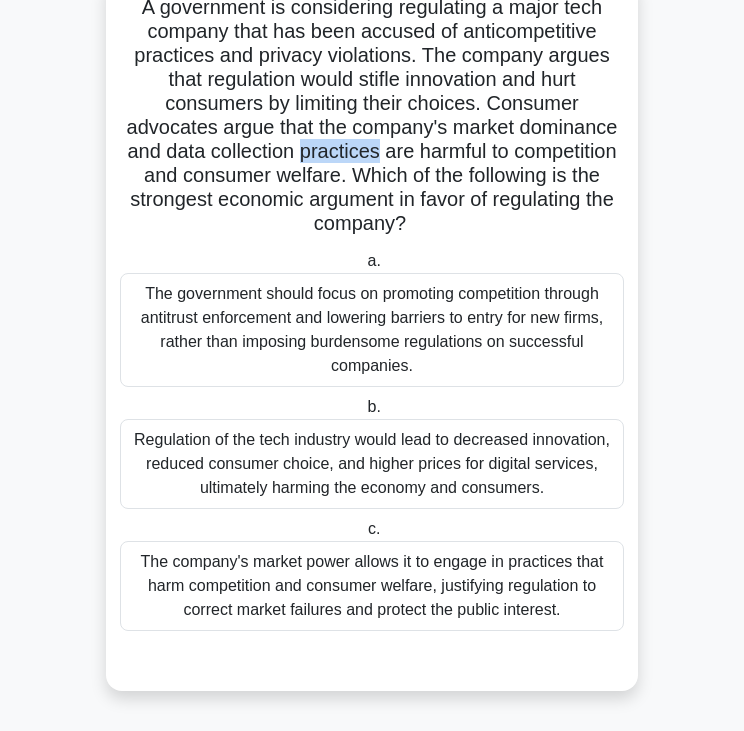 click on "A government is considering regulating a major tech company that has been accused of anticompetitive practices and privacy violations. The company argues that regulation would stifle innovation and hurt consumers by limiting their choices. Consumer advocates argue that the company's market dominance and data collection practices are harmful to competition and consumer welfare. Which of the following is the strongest economic argument in favor of regulating the company?
.spinner_0XTQ{transform-origin:center;animation:spinner_y6GP .75s linear infinite}@keyframes spinner_y6GP{100%{transform:rotate(360deg)}}" at bounding box center [372, 116] 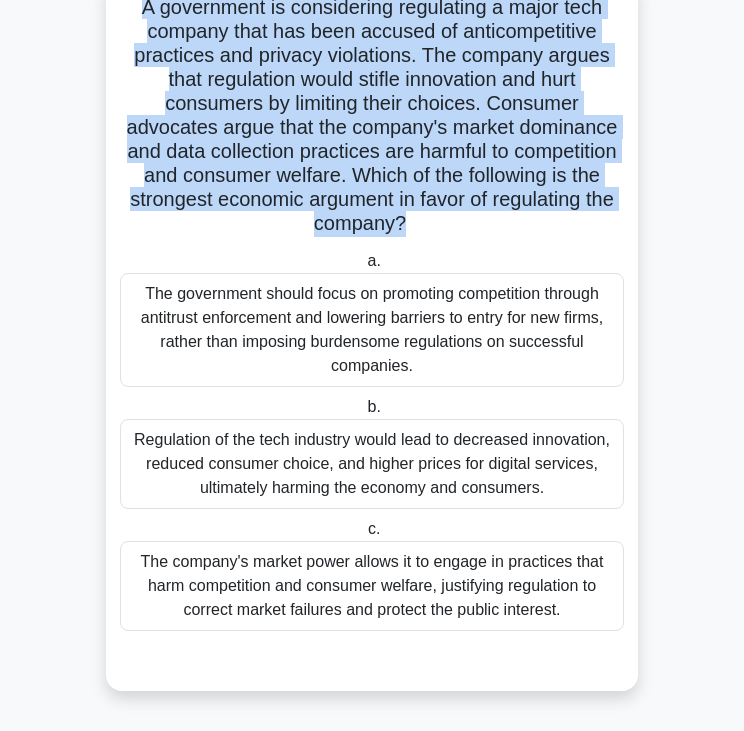 click on "A government is considering regulating a major tech company that has been accused of anticompetitive practices and privacy violations. The company argues that regulation would stifle innovation and hurt consumers by limiting their choices. Consumer advocates argue that the company's market dominance and data collection practices are harmful to competition and consumer welfare. Which of the following is the strongest economic argument in favor of regulating the company?
.spinner_0XTQ{transform-origin:center;animation:spinner_y6GP .75s linear infinite}@keyframes spinner_y6GP{100%{transform:rotate(360deg)}}" at bounding box center (372, 116) 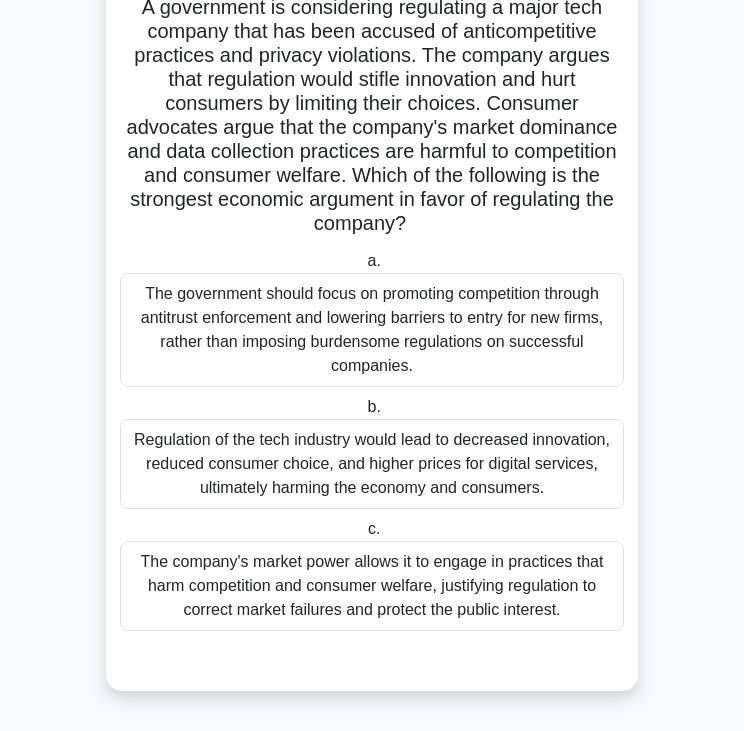 click on "Regulation of the tech industry would lead to decreased innovation, reduced consumer choice, and higher prices for digital services, ultimately harming the economy and consumers." at bounding box center [372, 464] 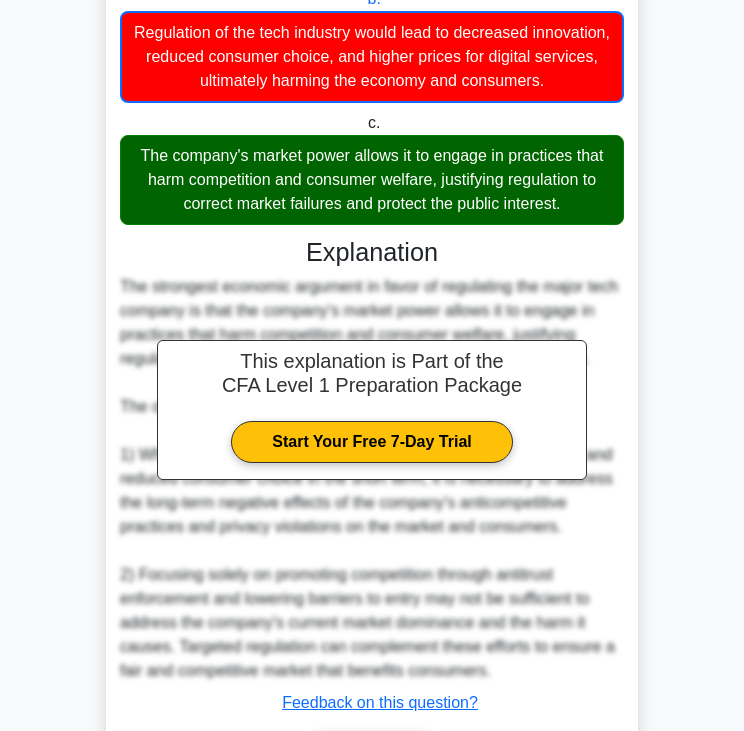 scroll, scrollTop: 668, scrollLeft: 0, axis: vertical 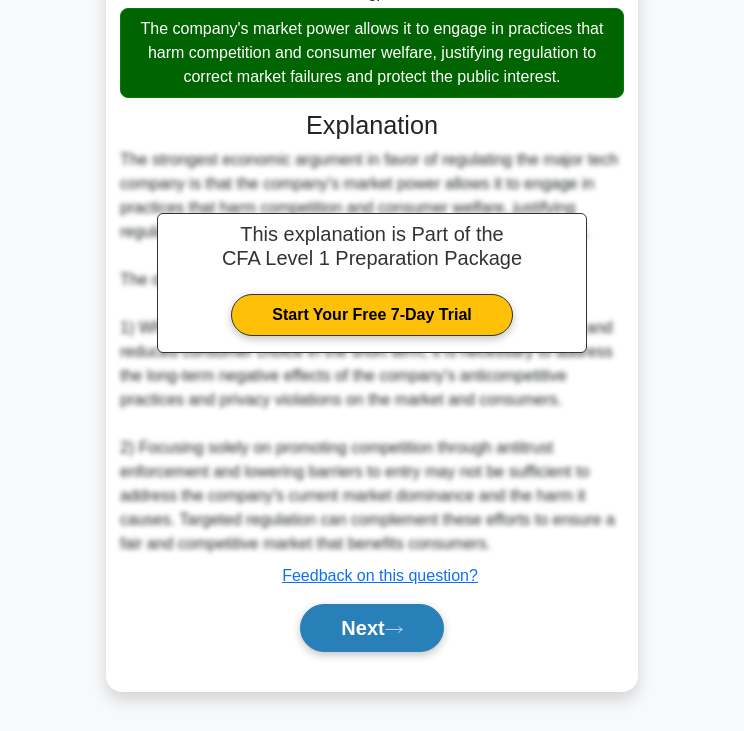 click on "Next" at bounding box center (371, 628) 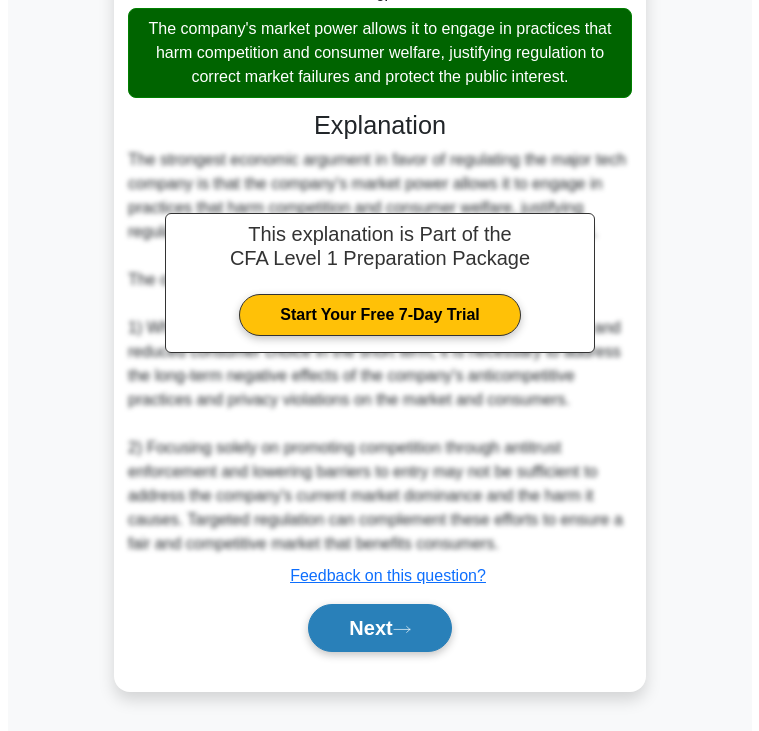 scroll, scrollTop: 0, scrollLeft: 0, axis: both 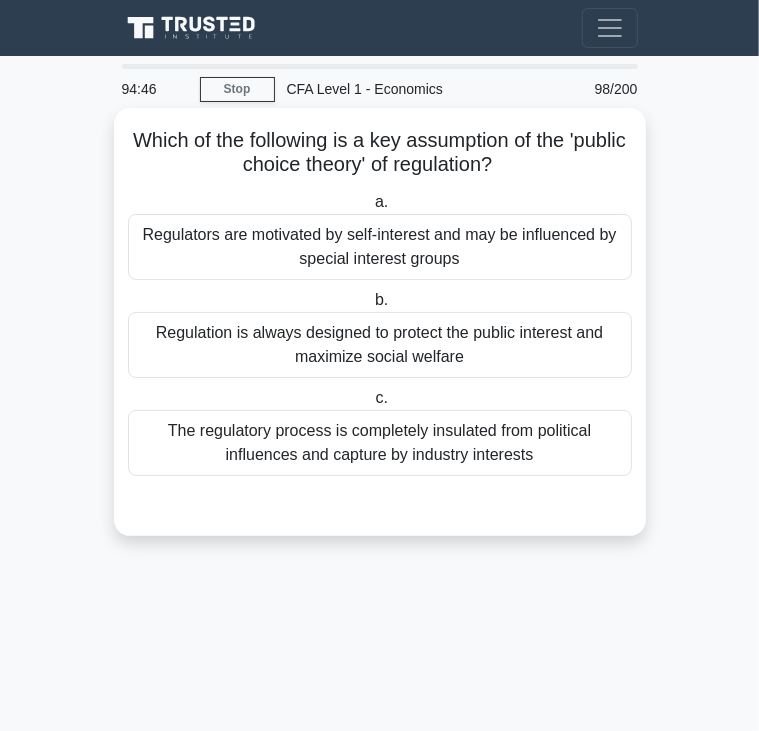 click on "Which of the following is a key assumption of the 'public choice theory' of regulation?
.spinner_0XTQ{transform-origin:center;animation:spinner_y6GP .75s linear infinite}@keyframes spinner_y6GP{100%{transform:rotate(360deg)}}" at bounding box center [380, 153] 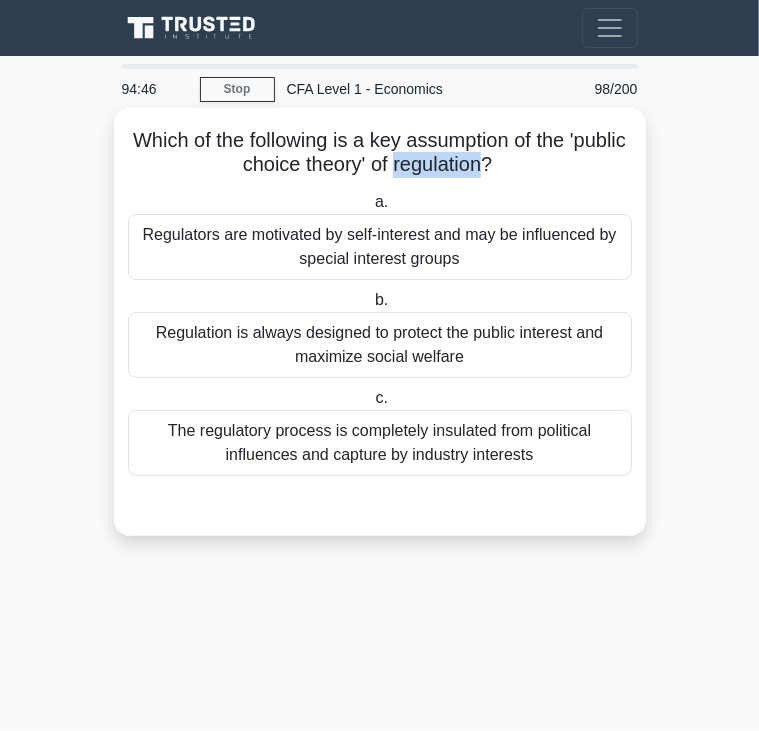 click on "Which of the following is a key assumption of the 'public choice theory' of regulation?
.spinner_0XTQ{transform-origin:center;animation:spinner_y6GP .75s linear infinite}@keyframes spinner_y6GP{100%{transform:rotate(360deg)}}" at bounding box center (380, 153) 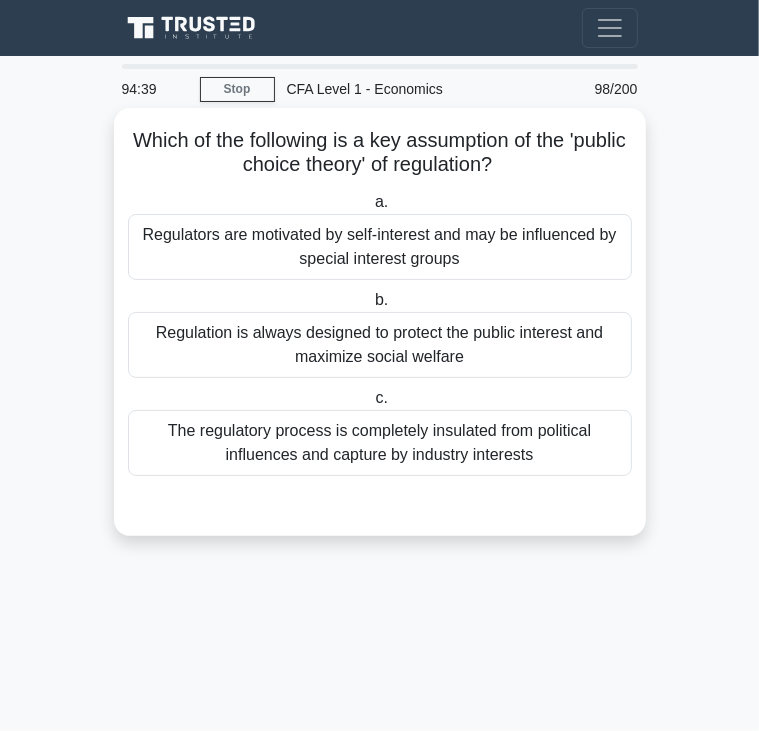 click on "Regulation is always designed to protect the public interest and maximize social welfare" at bounding box center [380, 345] 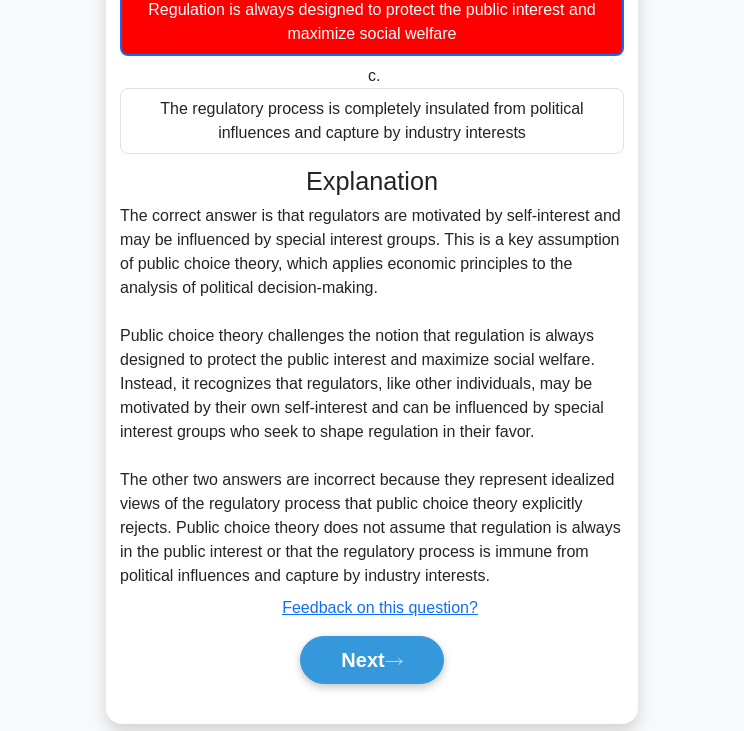 scroll, scrollTop: 328, scrollLeft: 0, axis: vertical 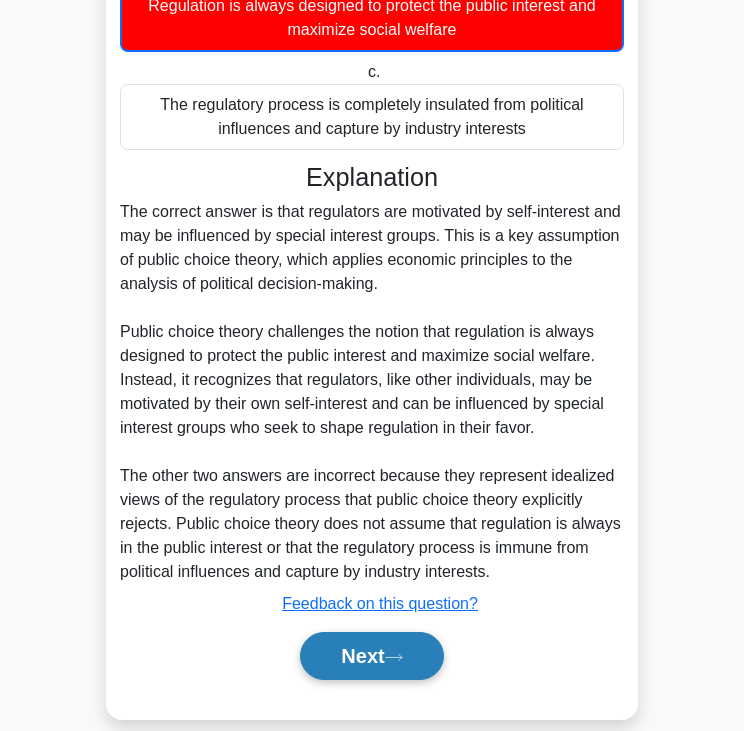 click on "Next" at bounding box center [371, 656] 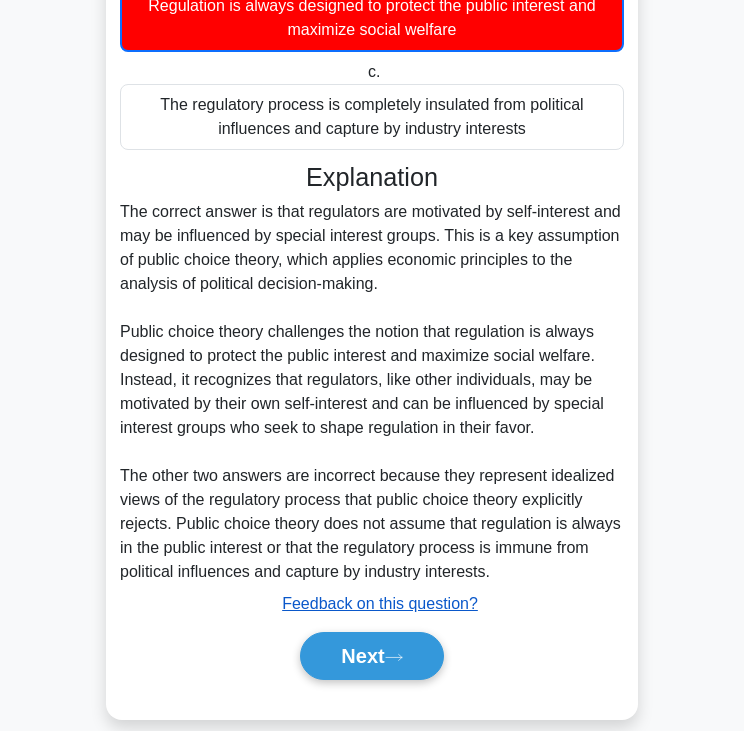 scroll, scrollTop: 0, scrollLeft: 0, axis: both 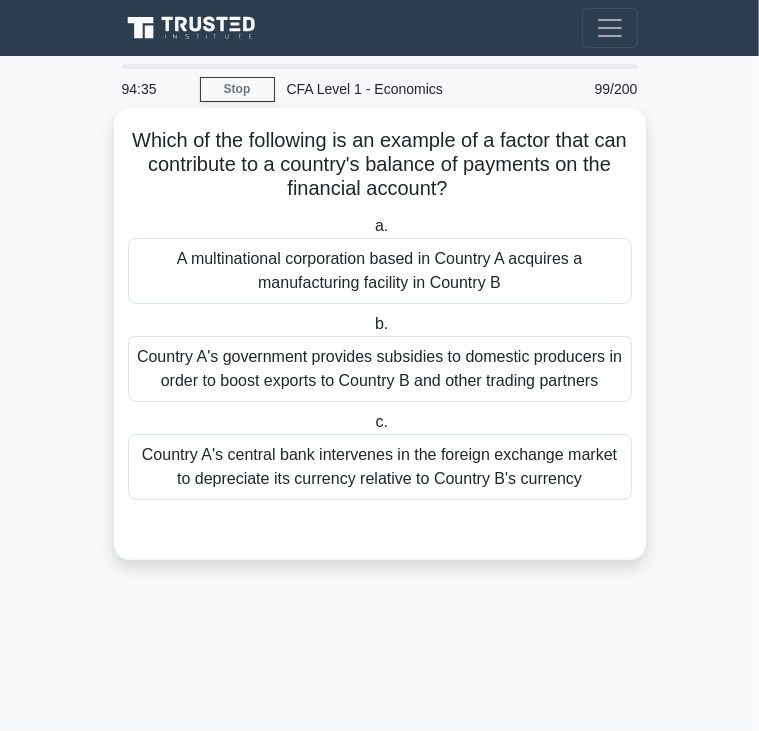 click on "Which of the following is an example of a factor that can contribute to a country's balance of payments on the financial account?
.spinner_0XTQ{transform-origin:center;animation:spinner_y6GP .75s linear infinite}@keyframes spinner_y6GP{100%{transform:rotate(360deg)}}" at bounding box center [380, 165] 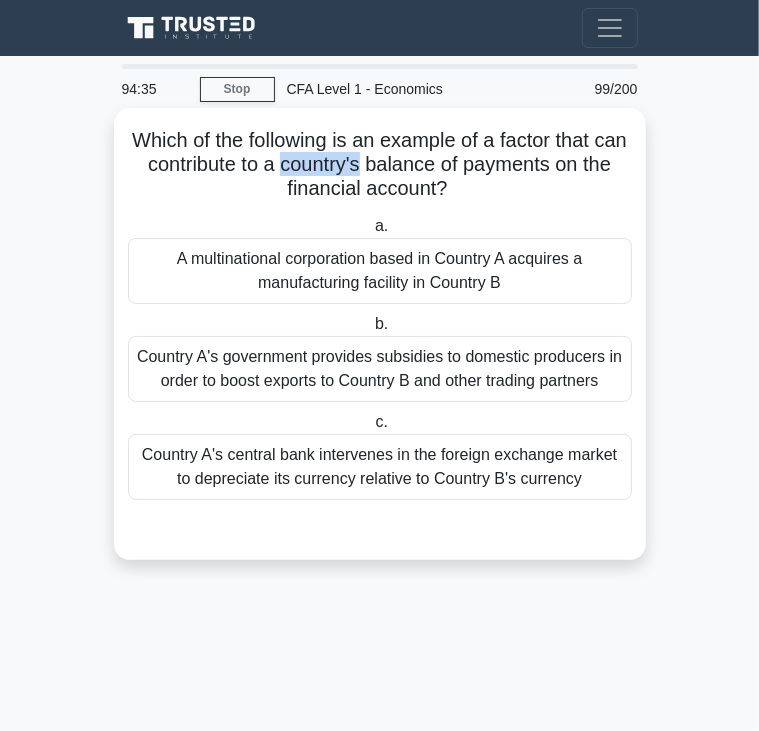 click on "Which of the following is an example of a factor that can contribute to a country's balance of payments on the financial account?
.spinner_0XTQ{transform-origin:center;animation:spinner_y6GP .75s linear infinite}@keyframes spinner_y6GP{100%{transform:rotate(360deg)}}" at bounding box center (380, 165) 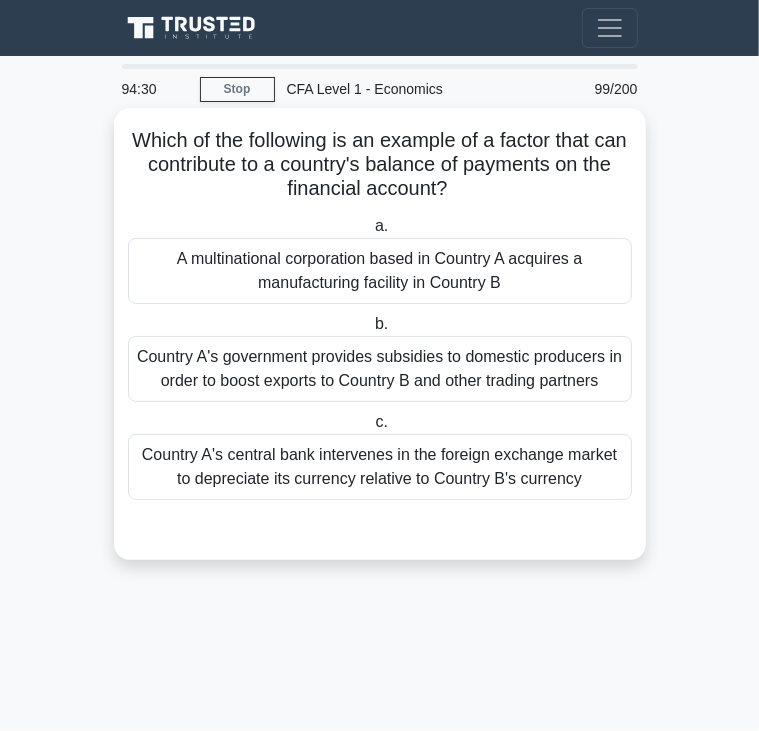 click on "Country A's government provides subsidies to domestic producers in order to boost exports to Country B and other trading partners" at bounding box center (380, 369) 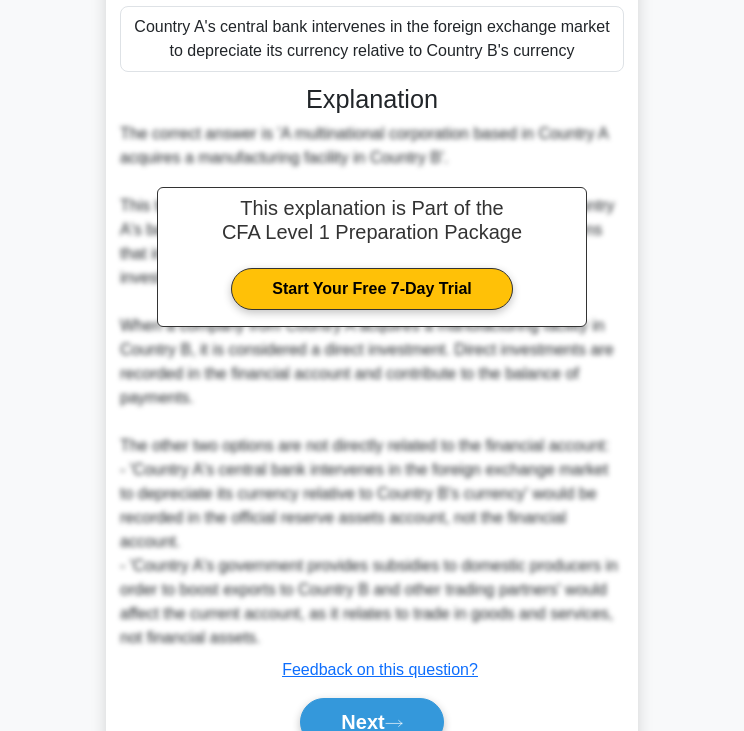 scroll, scrollTop: 432, scrollLeft: 0, axis: vertical 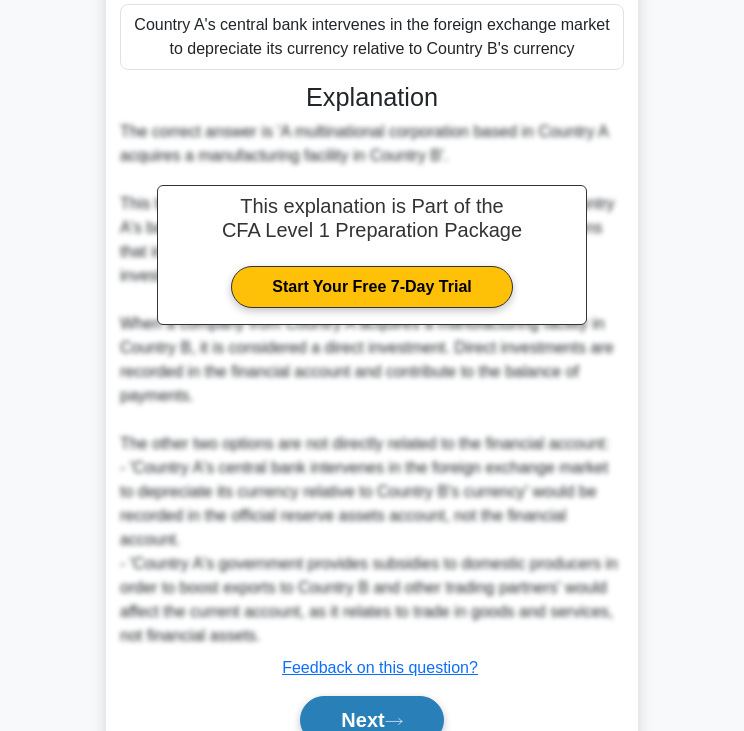 click on "Next" at bounding box center [371, 720] 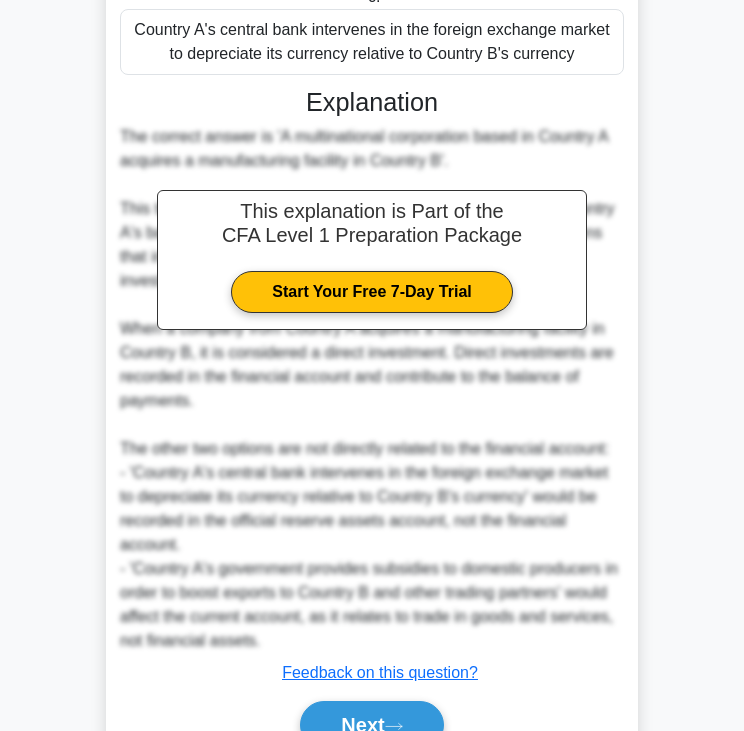 scroll, scrollTop: 0, scrollLeft: 0, axis: both 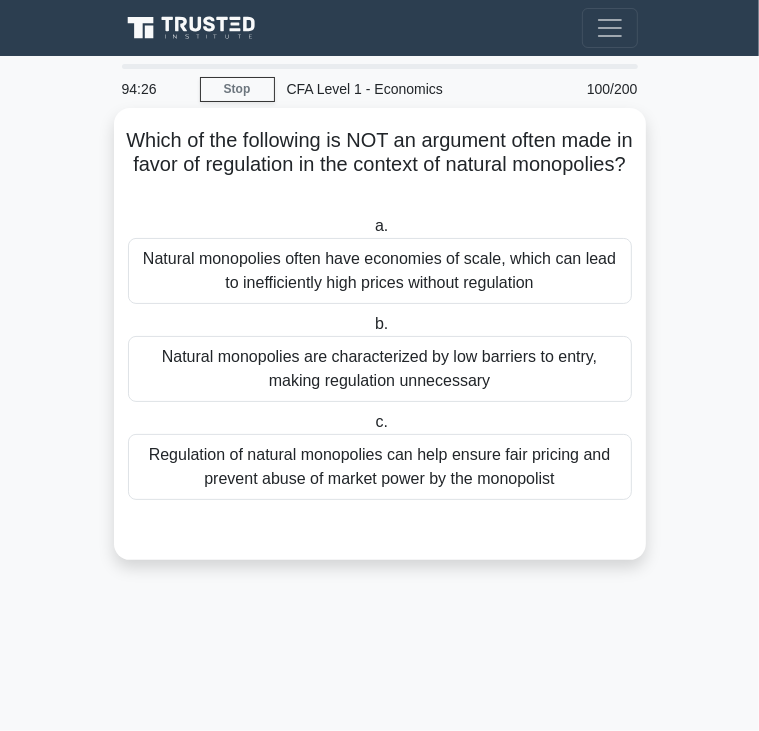 click on "Which of the following is NOT an argument often made in favor of regulation in the context of natural monopolies?
.spinner_0XTQ{transform-origin:center;animation:spinner_y6GP .75s linear infinite}@keyframes spinner_y6GP{100%{transform:rotate(360deg)}}" at bounding box center [380, 165] 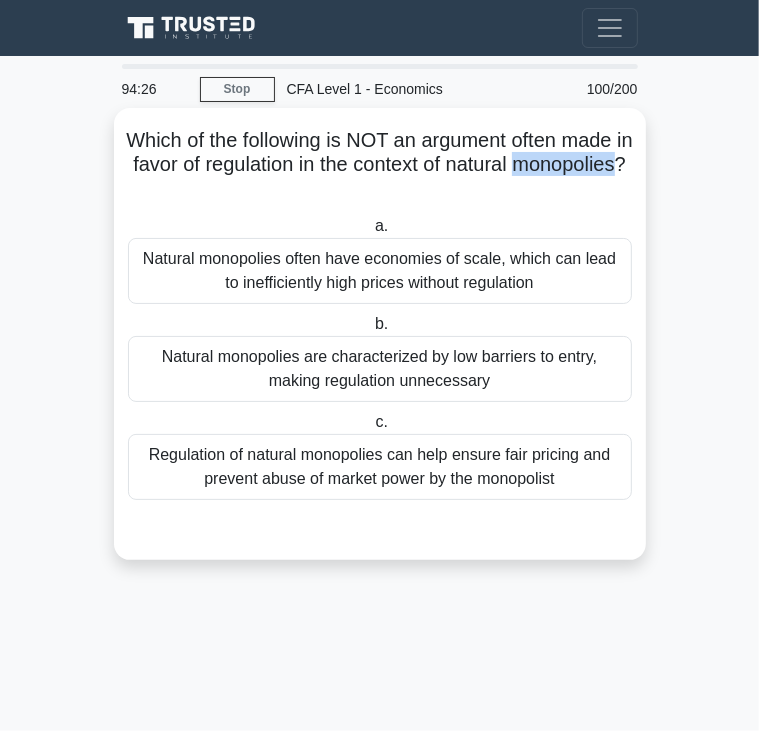 click on "Which of the following is NOT an argument often made in favor of regulation in the context of natural monopolies?
.spinner_0XTQ{transform-origin:center;animation:spinner_y6GP .75s linear infinite}@keyframes spinner_y6GP{100%{transform:rotate(360deg)}}" at bounding box center [380, 165] 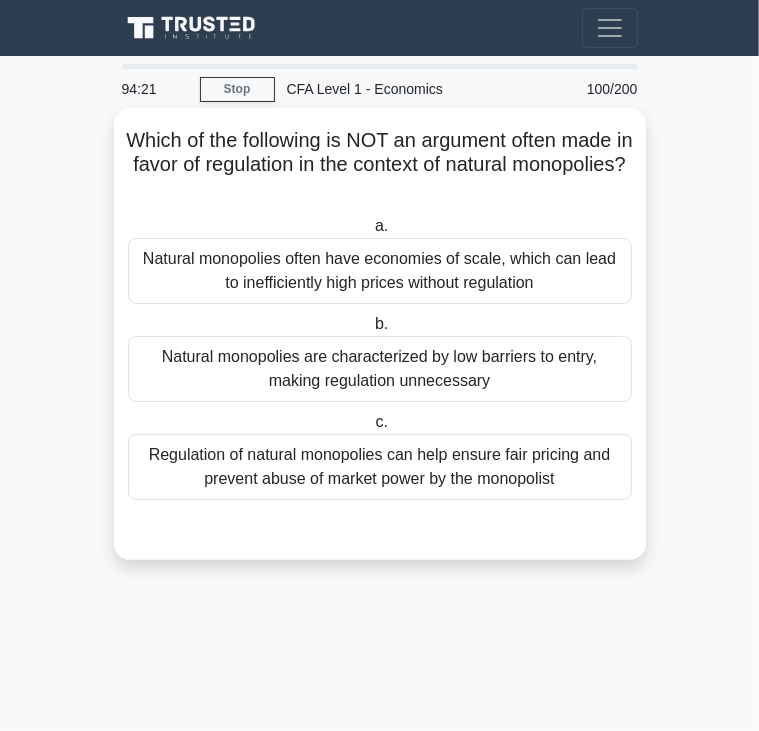 click on "b.
Natural monopolies are characterized by low barriers to entry, making regulation unnecessary" at bounding box center (380, 357) 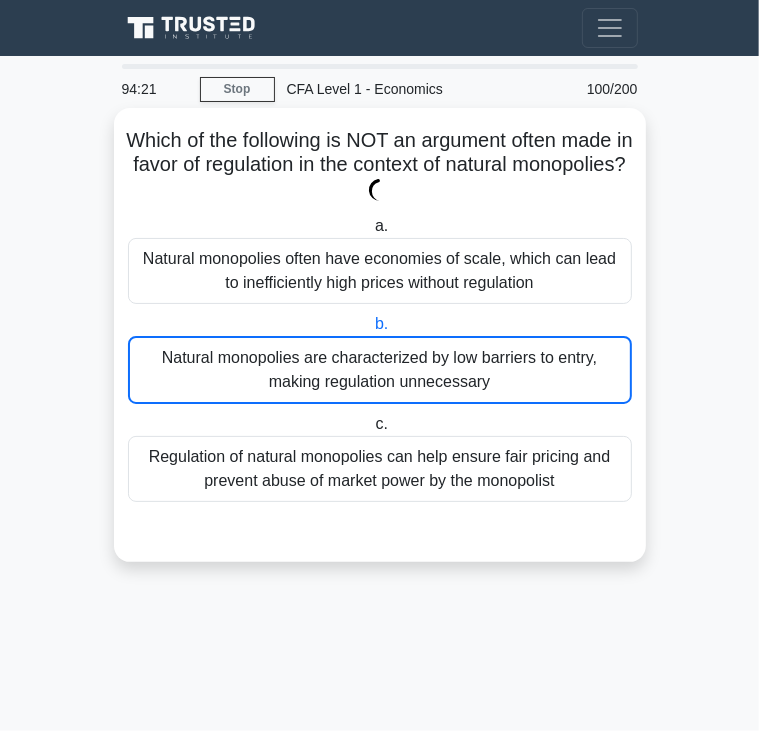click on "b.
Natural monopolies are characterized by low barriers to entry, making regulation unnecessary" at bounding box center [380, 358] 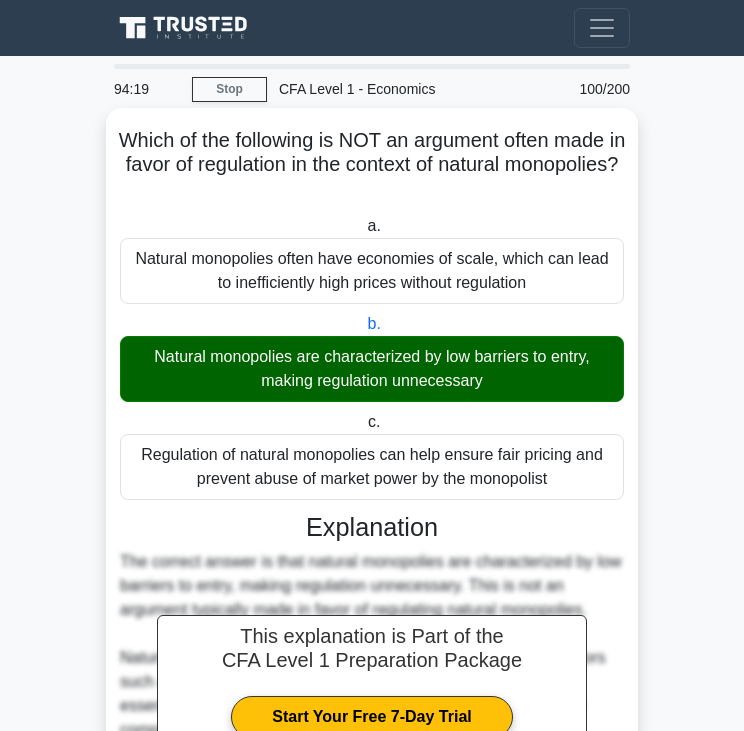 scroll, scrollTop: 403, scrollLeft: 0, axis: vertical 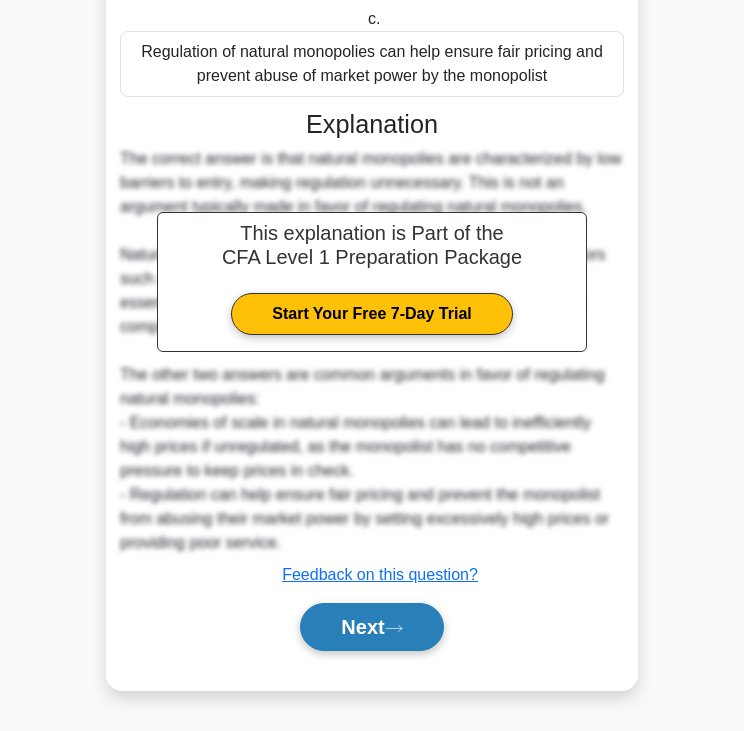 click on "Next" at bounding box center (371, 627) 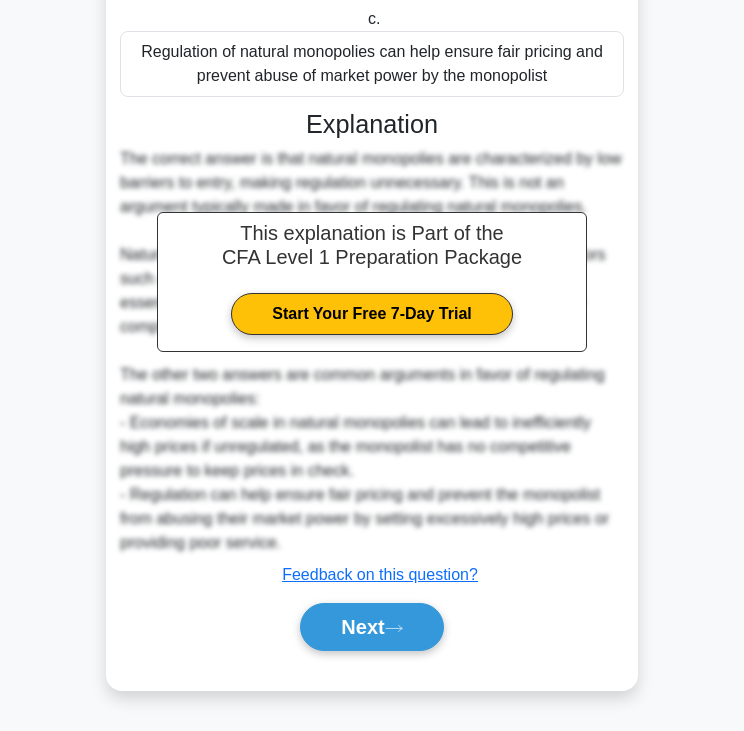 scroll, scrollTop: 0, scrollLeft: 0, axis: both 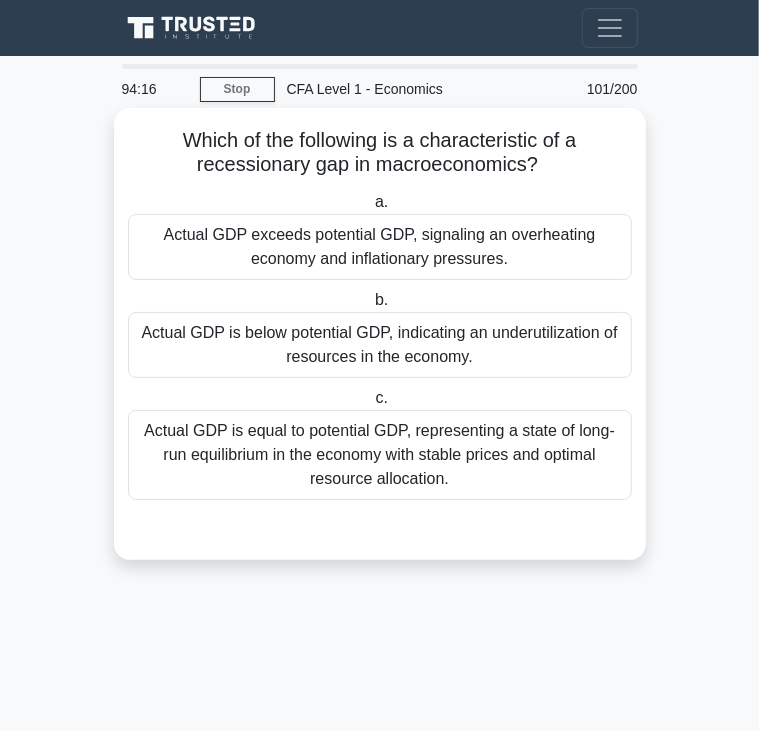 click on "Which of the following is a characteristic of a recessionary gap in macroeconomics?
.spinner_0XTQ{transform-origin:center;animation:spinner_y6GP .75s linear infinite}@keyframes spinner_y6GP{100%{transform:rotate(360deg)}}" at bounding box center (380, 153) 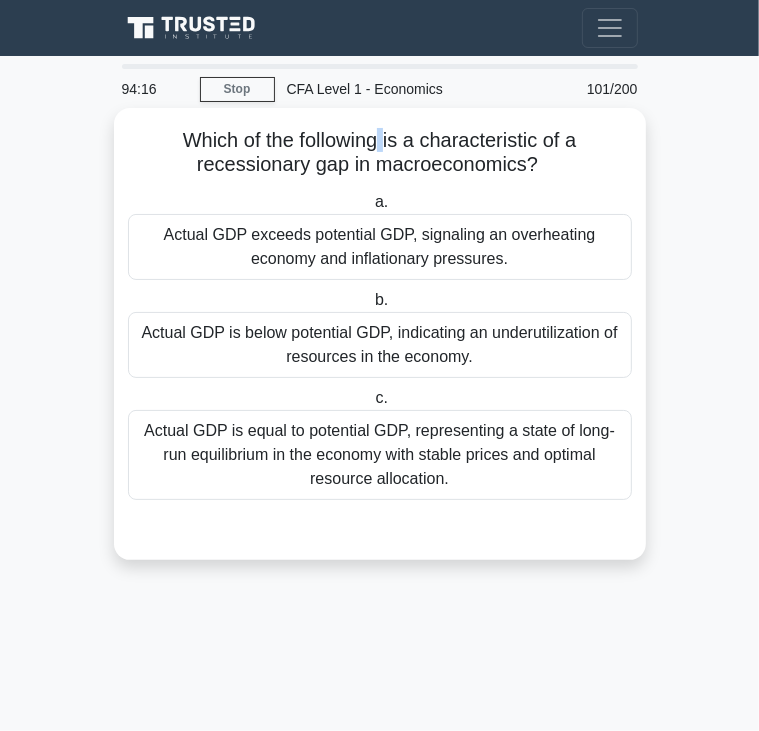 click on "Which of the following is a characteristic of a recessionary gap in macroeconomics?
.spinner_0XTQ{transform-origin:center;animation:spinner_y6GP .75s linear infinite}@keyframes spinner_y6GP{100%{transform:rotate(360deg)}}" at bounding box center [380, 153] 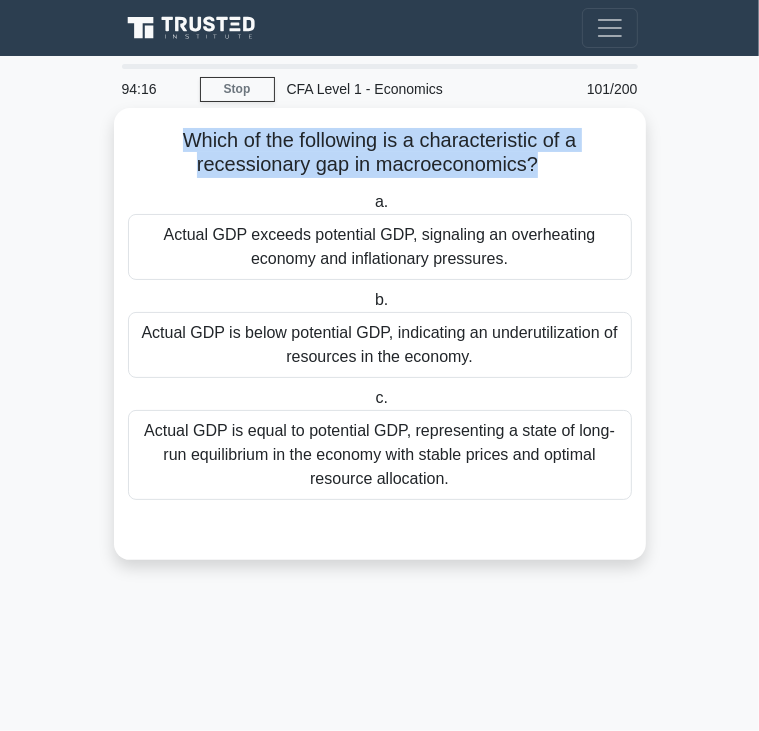 click on "Which of the following is a characteristic of a recessionary gap in macroeconomics?
.spinner_0XTQ{transform-origin:center;animation:spinner_y6GP .75s linear infinite}@keyframes spinner_y6GP{100%{transform:rotate(360deg)}}" at bounding box center (380, 153) 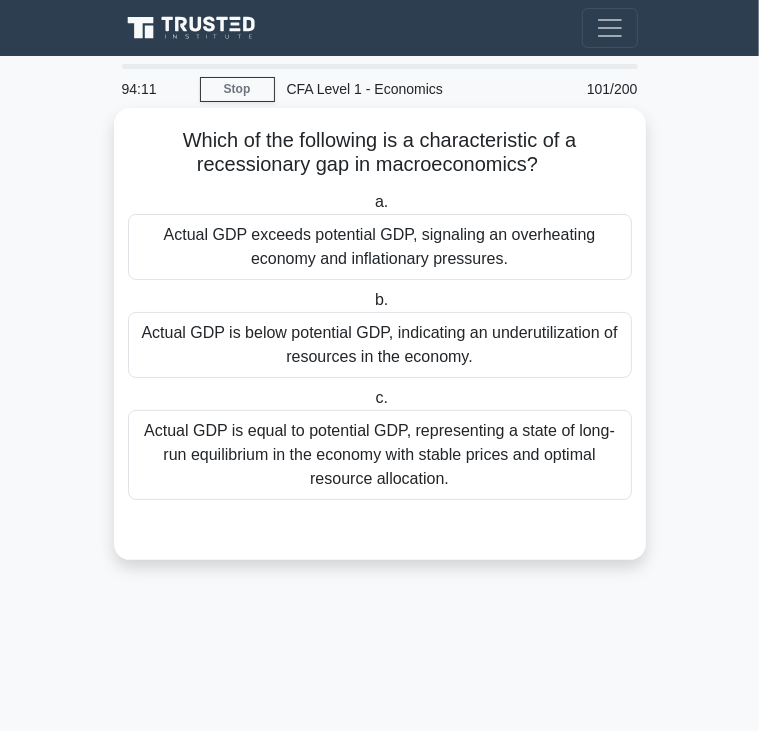 click on "Actual GDP is equal to potential GDP, representing a state of long-run equilibrium in the economy with stable prices and optimal resource allocation." at bounding box center [380, 455] 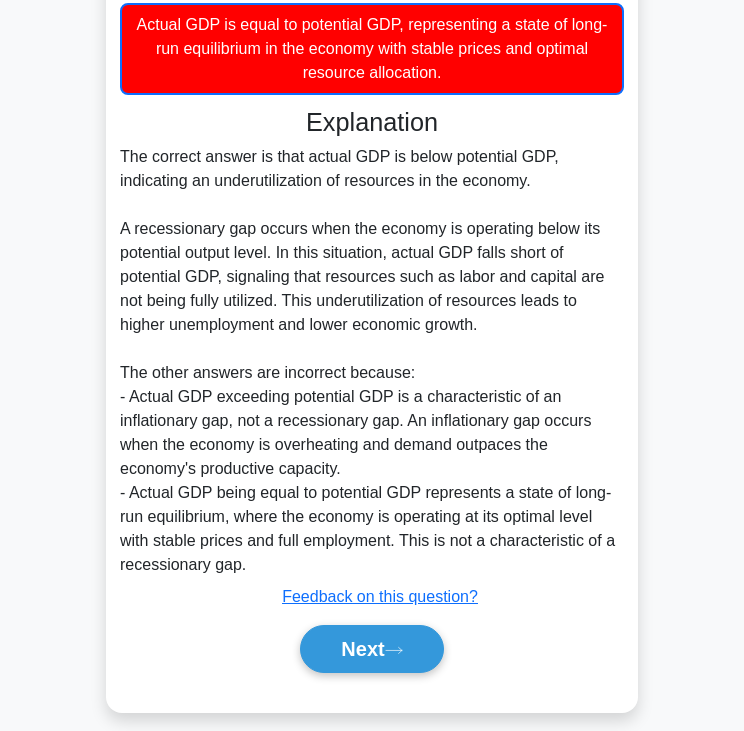 scroll, scrollTop: 428, scrollLeft: 0, axis: vertical 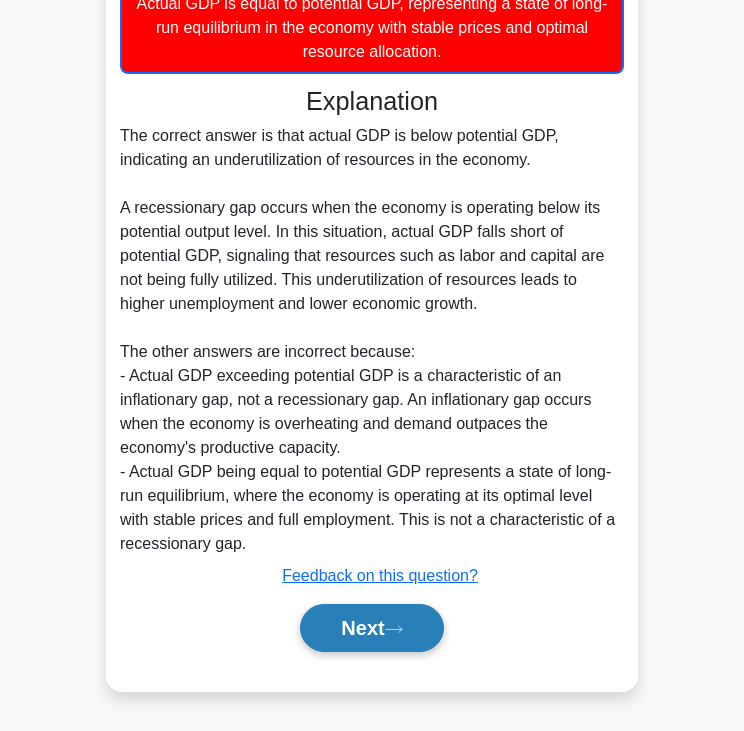 click on "Next" at bounding box center (371, 628) 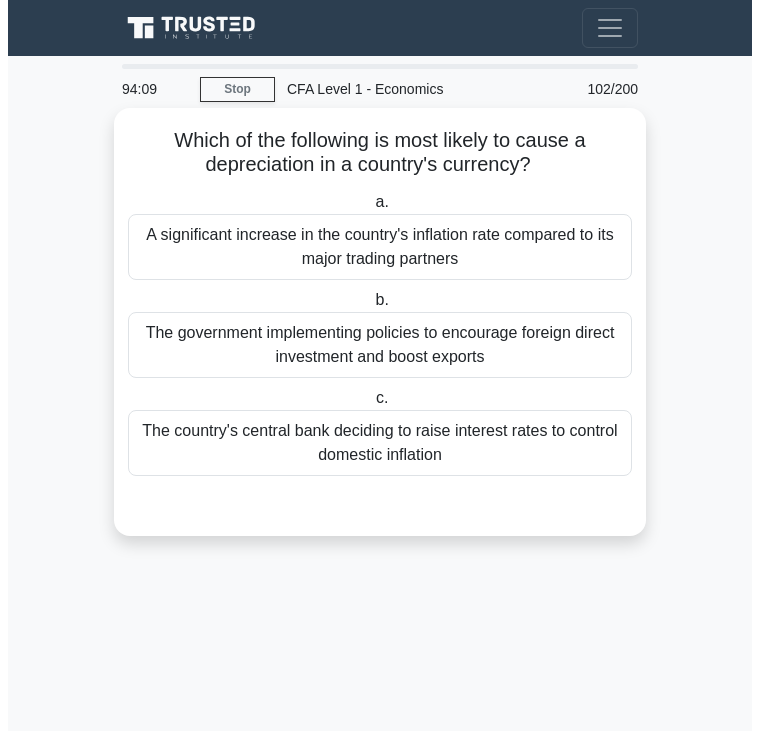 scroll, scrollTop: 0, scrollLeft: 0, axis: both 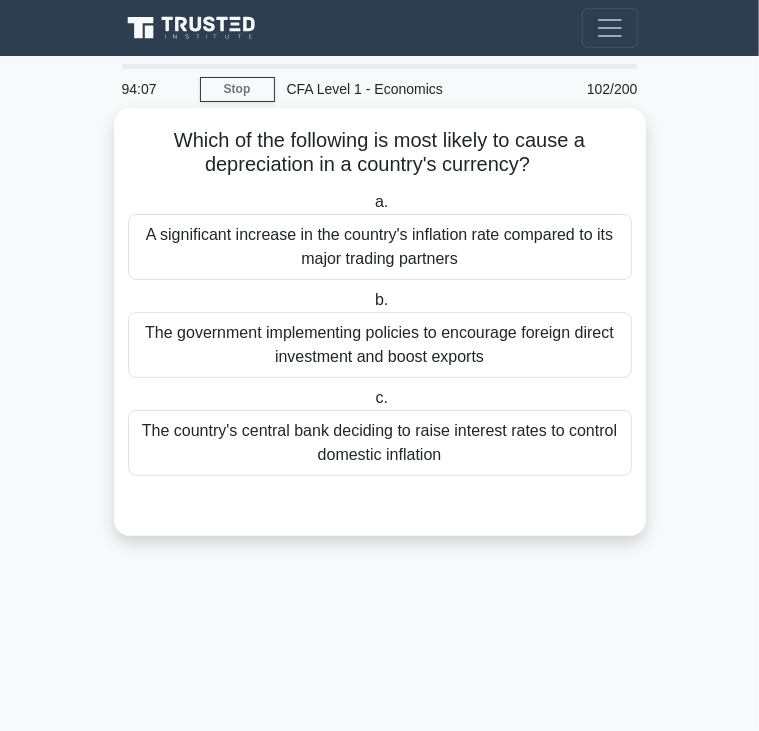 click on "Which of the following is most likely to cause a depreciation in a country's currency?
.spinner_0XTQ{transform-origin:center;animation:spinner_y6GP .75s linear infinite}@keyframes spinner_y6GP{100%{transform:rotate(360deg)}}" at bounding box center (380, 153) 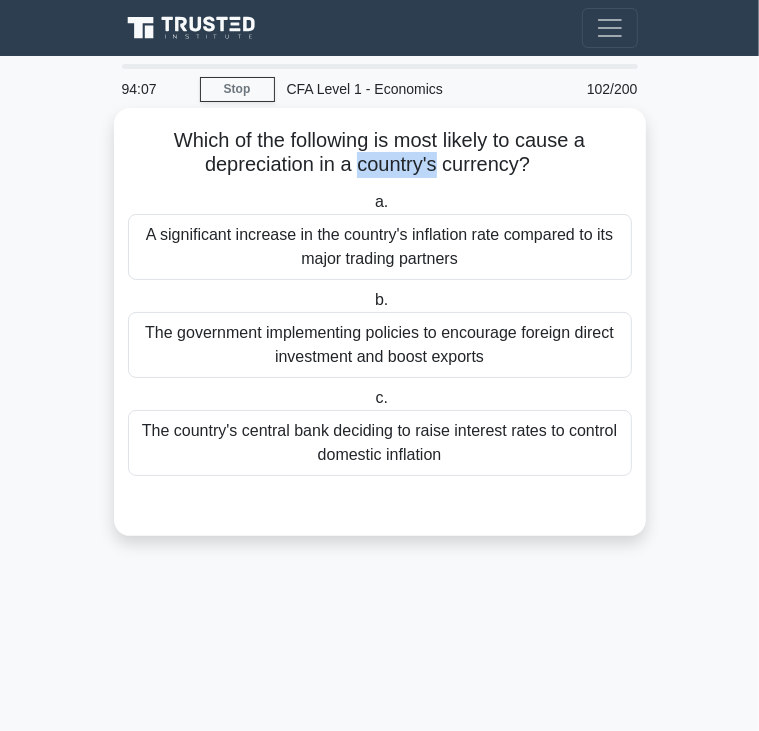 click on "Which of the following is most likely to cause a depreciation in a country's currency?
.spinner_0XTQ{transform-origin:center;animation:spinner_y6GP .75s linear infinite}@keyframes spinner_y6GP{100%{transform:rotate(360deg)}}" at bounding box center [380, 153] 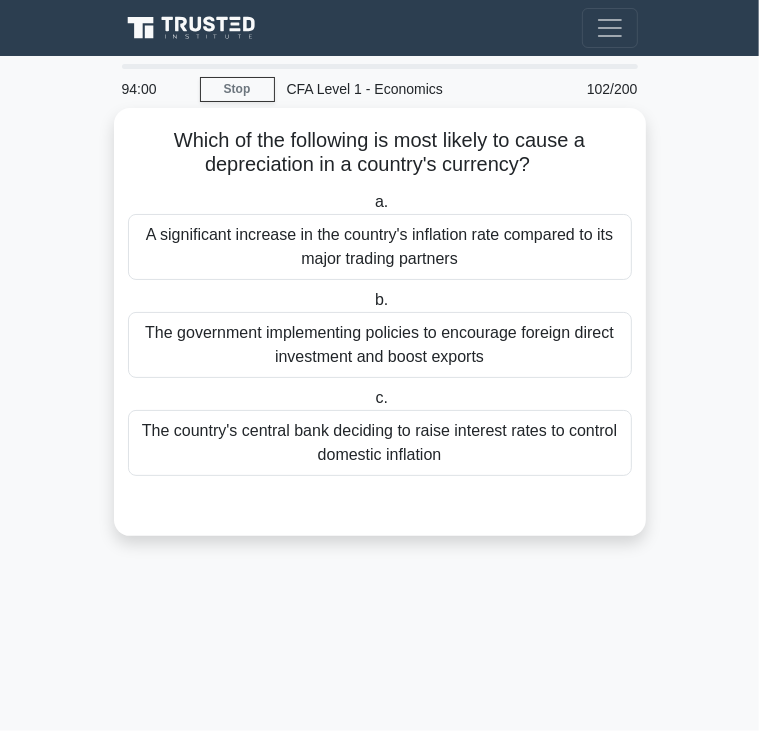 click on "The country's central bank deciding to raise interest rates to control domestic inflation" at bounding box center (380, 443) 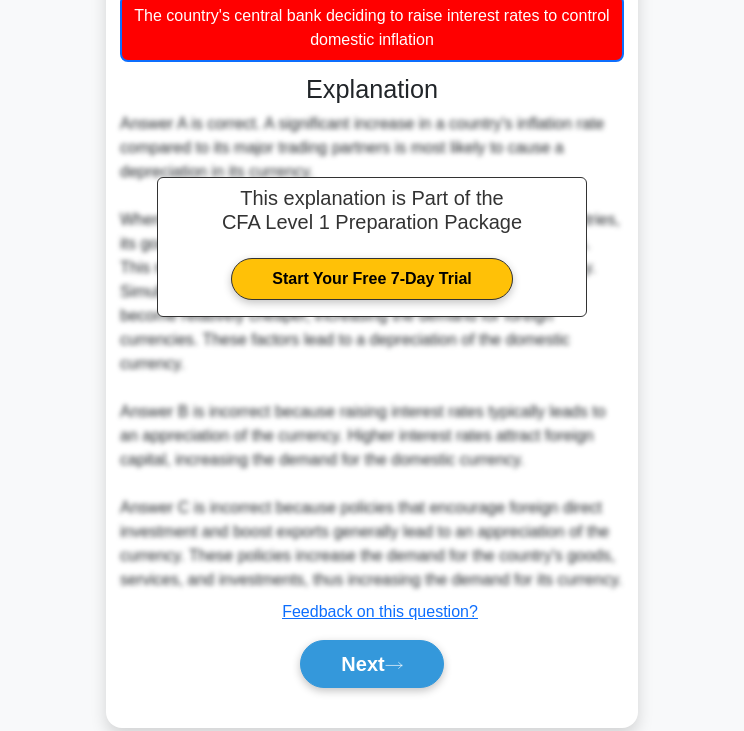 scroll, scrollTop: 428, scrollLeft: 0, axis: vertical 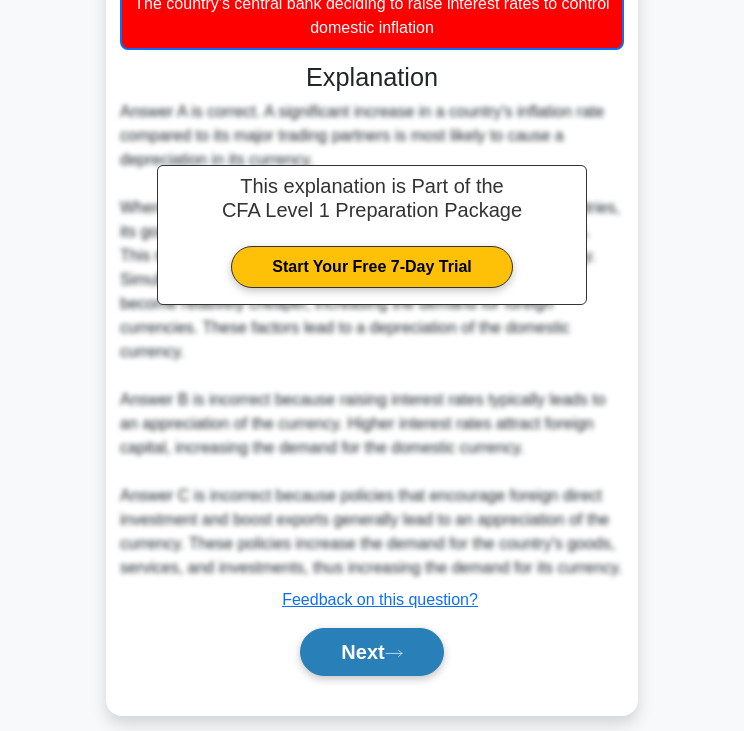click on "Next" at bounding box center (371, 652) 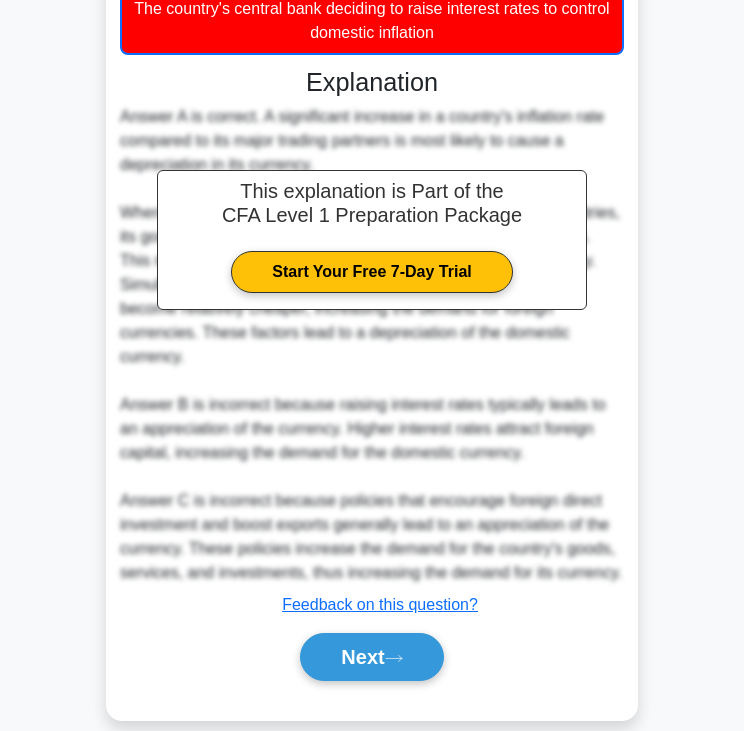 scroll, scrollTop: 0, scrollLeft: 0, axis: both 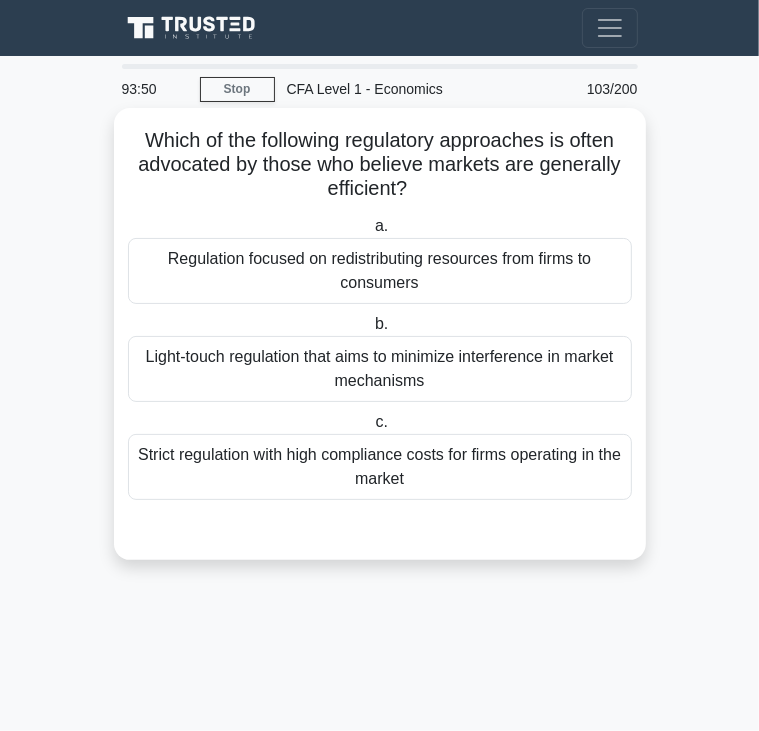 click on "Which of the following regulatory approaches is often advocated by those who believe markets are generally efficient?
.spinner_0XTQ{transform-origin:center;animation:spinner_y6GP .75s linear infinite}@keyframes spinner_y6GP{100%{transform:rotate(360deg)}}" at bounding box center (380, 165) 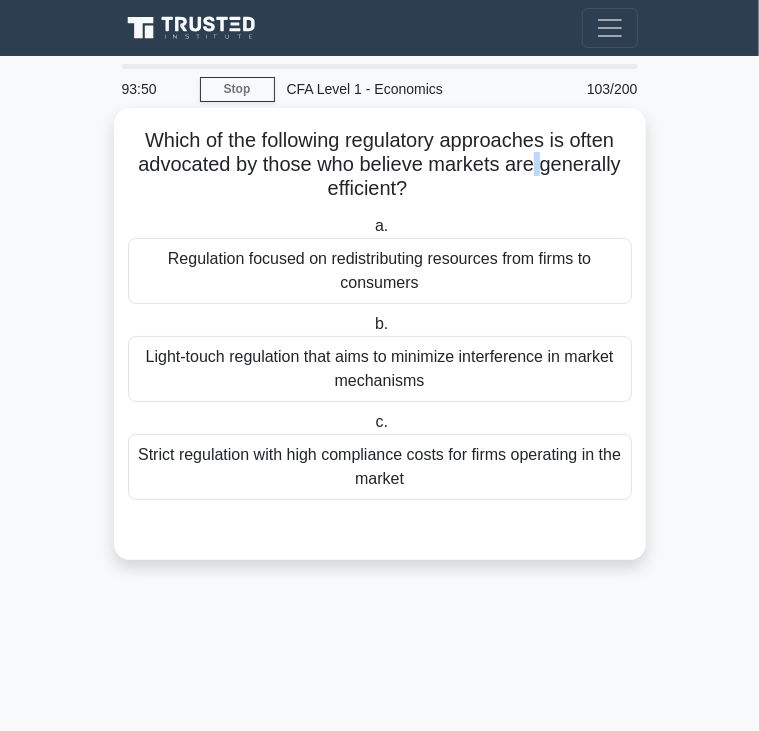 click on "Which of the following regulatory approaches is often advocated by those who believe markets are generally efficient?
.spinner_0XTQ{transform-origin:center;animation:spinner_y6GP .75s linear infinite}@keyframes spinner_y6GP{100%{transform:rotate(360deg)}}" at bounding box center (380, 165) 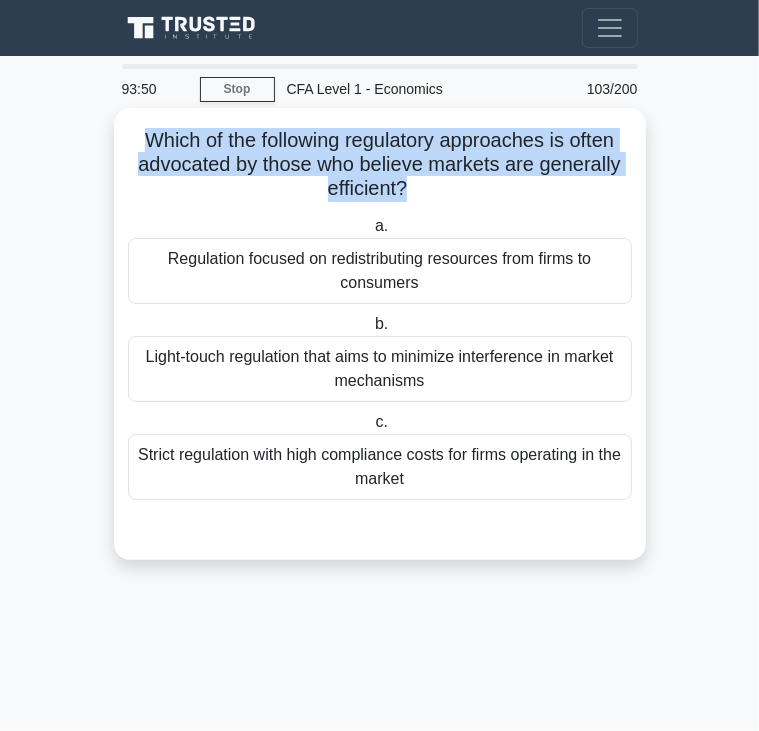 click on "Which of the following regulatory approaches is often advocated by those who believe markets are generally efficient?
.spinner_0XTQ{transform-origin:center;animation:spinner_y6GP .75s linear infinite}@keyframes spinner_y6GP{100%{transform:rotate(360deg)}}" at bounding box center (380, 165) 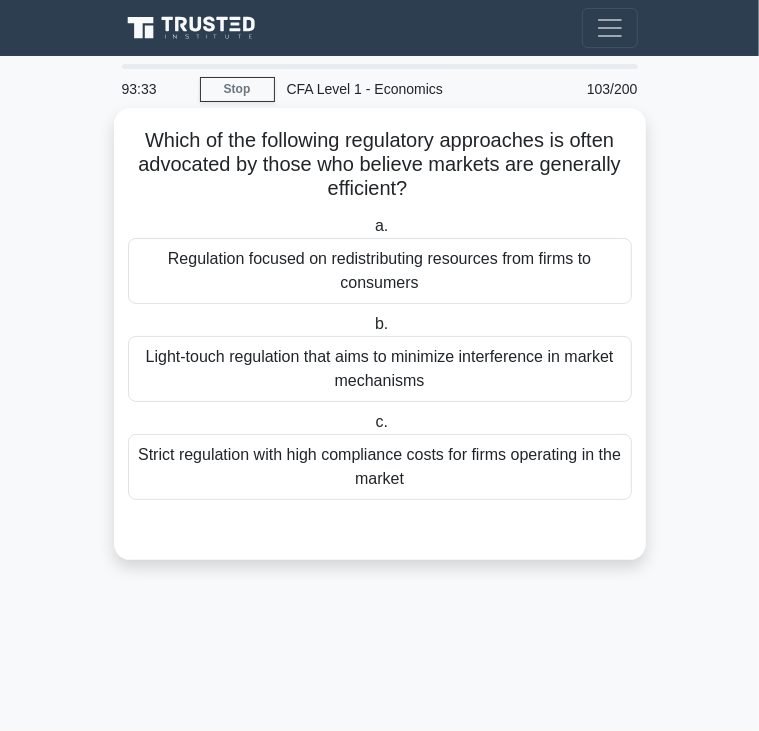 click on "Regulation focused on redistributing resources from firms to consumers" at bounding box center [380, 271] 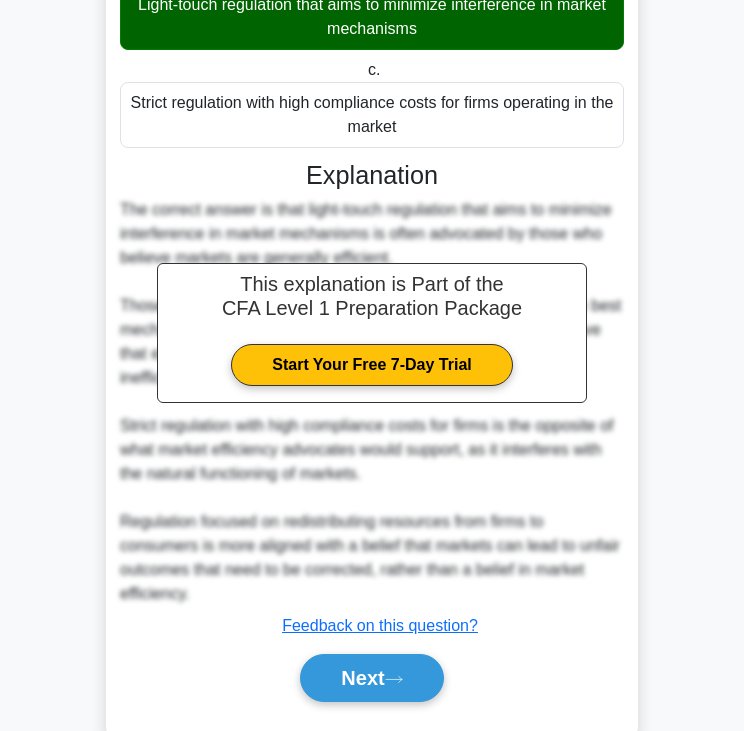 scroll, scrollTop: 404, scrollLeft: 0, axis: vertical 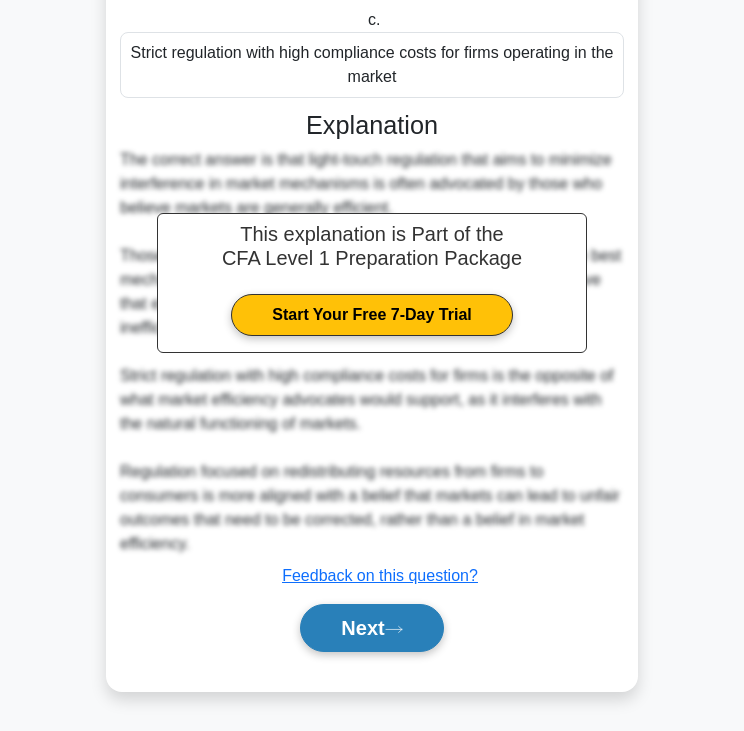 click on "Next" at bounding box center (371, 628) 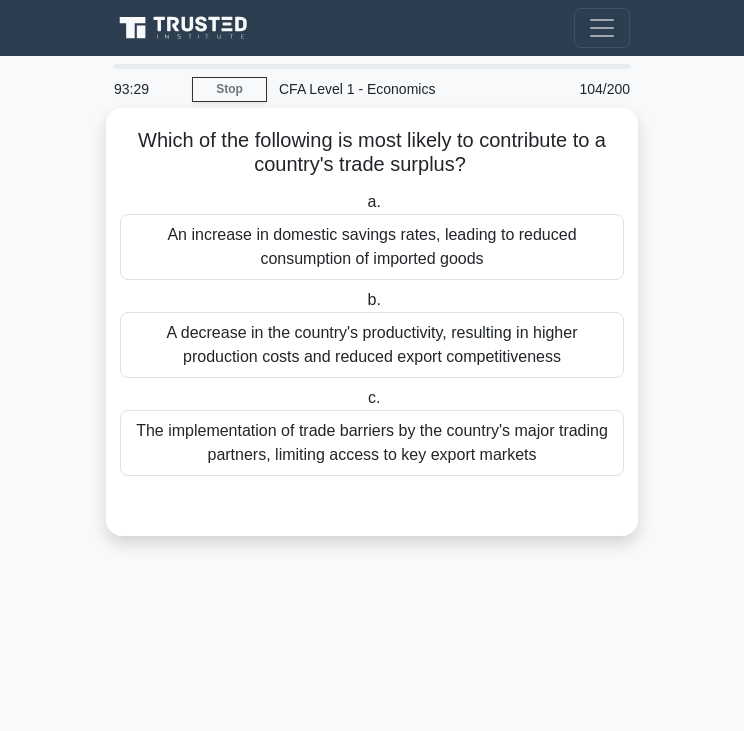 scroll, scrollTop: 0, scrollLeft: 0, axis: both 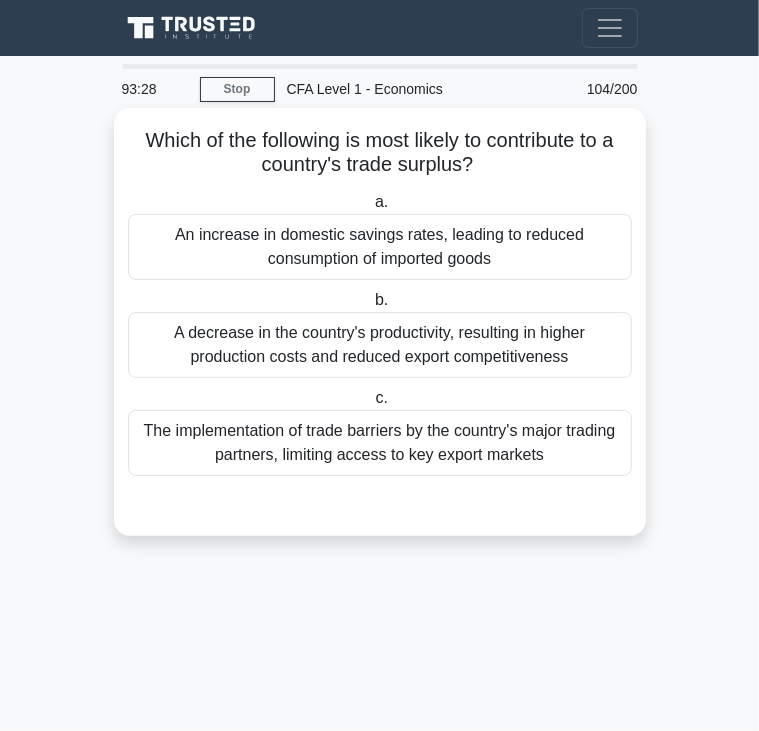 click on "Which of the following is most likely to contribute to a country's trade surplus?
.spinner_0XTQ{transform-origin:center;animation:spinner_y6GP .75s linear infinite}@keyframes spinner_y6GP{100%{transform:rotate(360deg)}}" at bounding box center (380, 153) 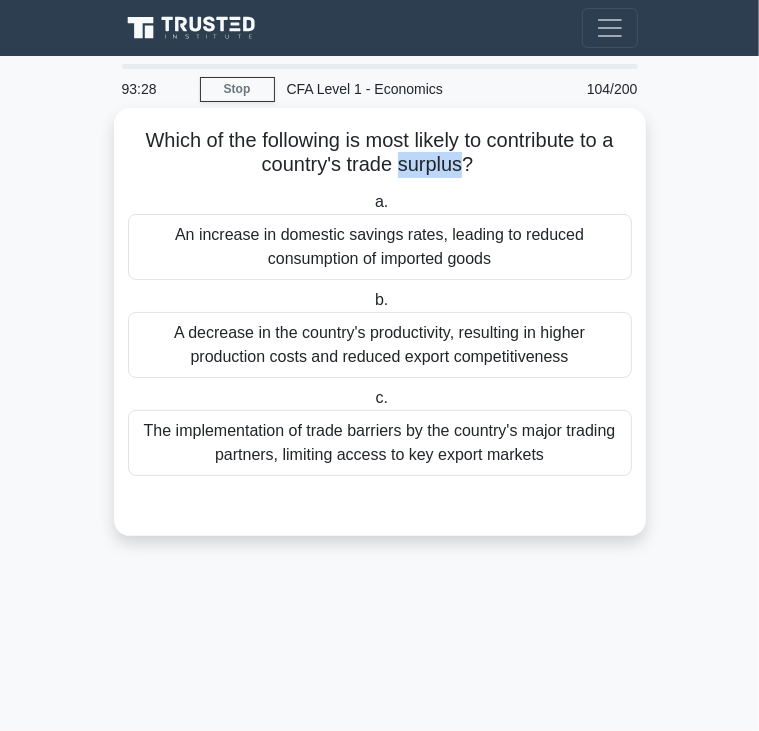 click on "Which of the following is most likely to contribute to a country's trade surplus?
.spinner_0XTQ{transform-origin:center;animation:spinner_y6GP .75s linear infinite}@keyframes spinner_y6GP{100%{transform:rotate(360deg)}}" at bounding box center (380, 153) 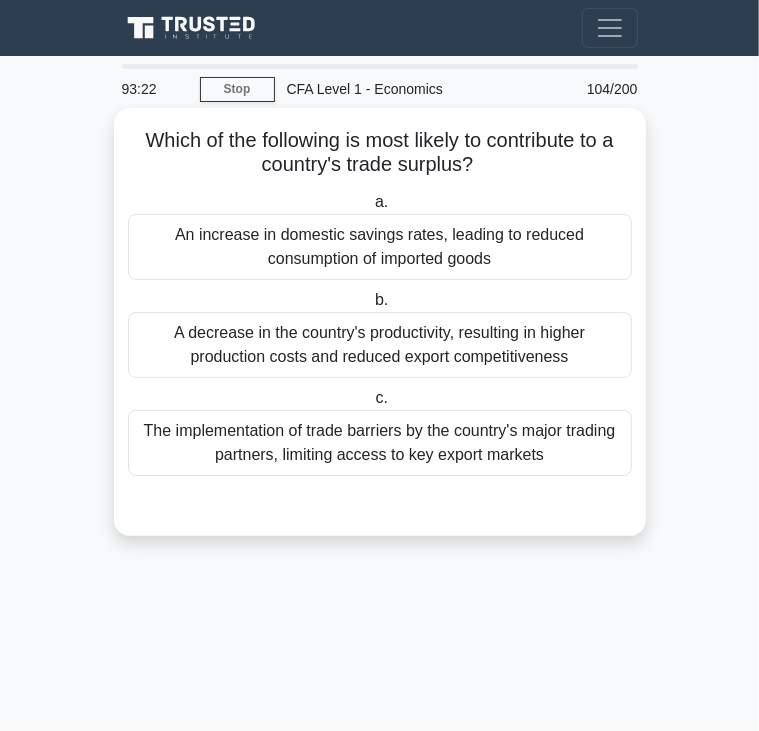 click on "An increase in domestic savings rates, leading to reduced consumption of imported goods" at bounding box center (380, 247) 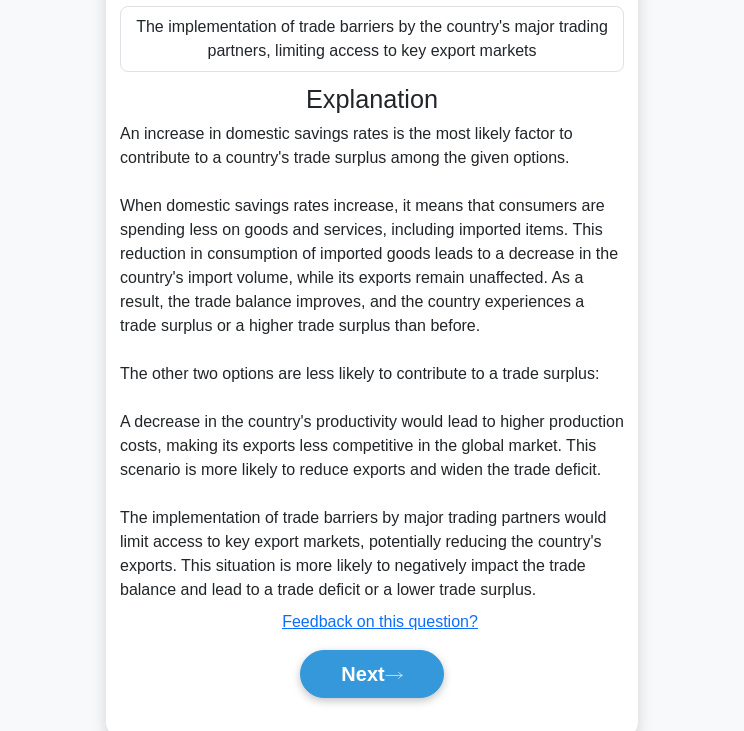 scroll, scrollTop: 407, scrollLeft: 0, axis: vertical 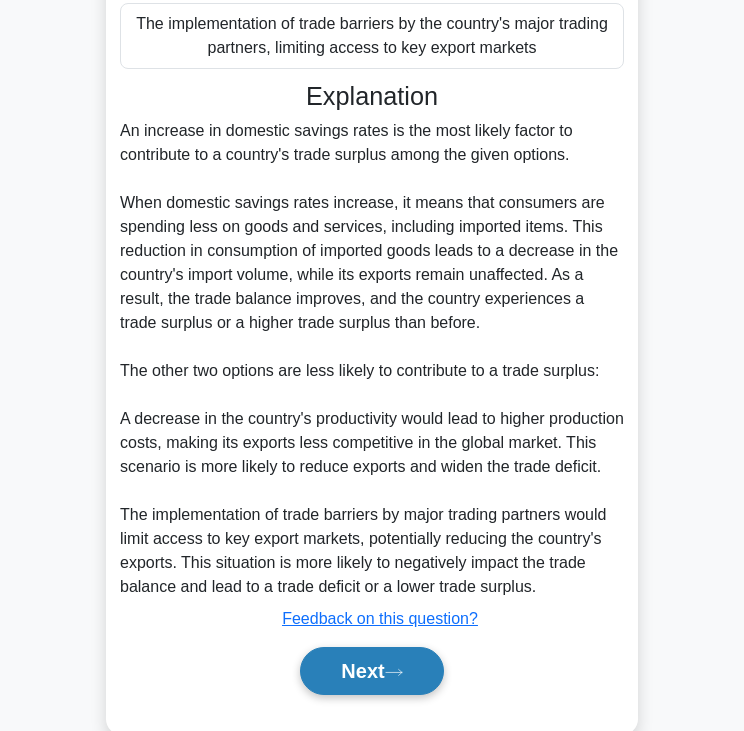 click on "Next" at bounding box center [371, 671] 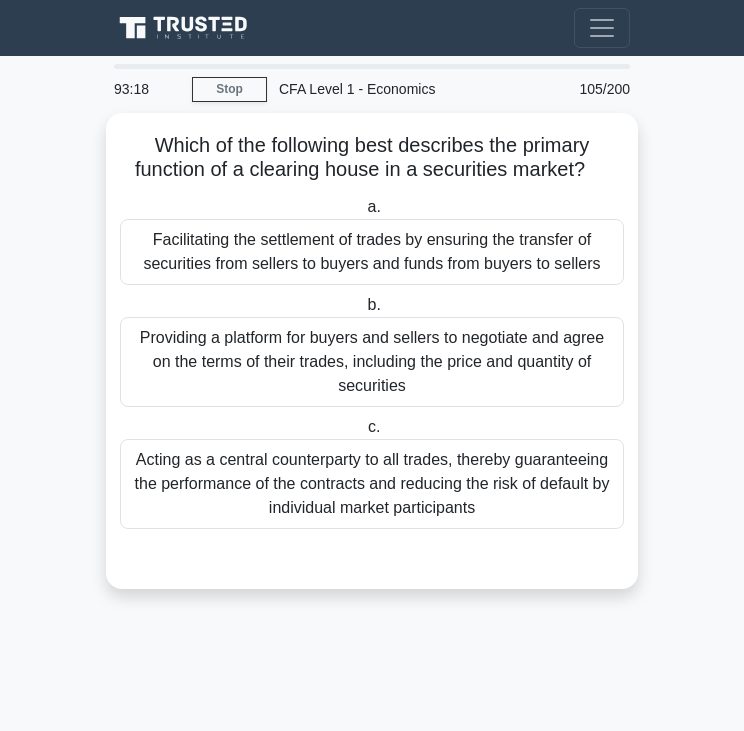 scroll, scrollTop: 0, scrollLeft: 0, axis: both 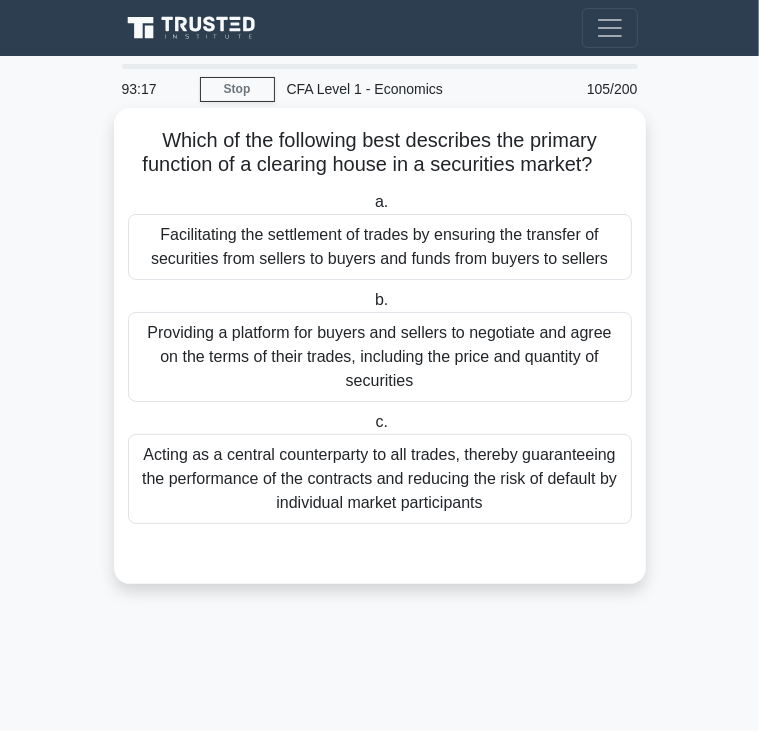 click on "Which of the following best describes the primary function of a clearing house in a securities market?
.spinner_0XTQ{transform-origin:center;animation:spinner_y6GP .75s linear infinite}@keyframes spinner_y6GP{100%{transform:rotate(360deg)}}" at bounding box center (380, 153) 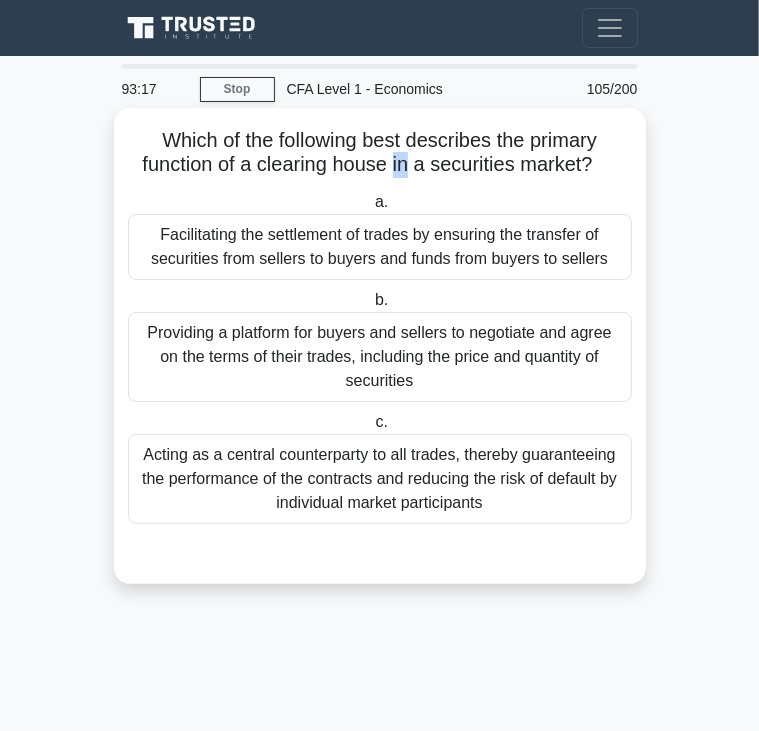 click on "Which of the following best describes the primary function of a clearing house in a securities market?
.spinner_0XTQ{transform-origin:center;animation:spinner_y6GP .75s linear infinite}@keyframes spinner_y6GP{100%{transform:rotate(360deg)}}" at bounding box center [380, 153] 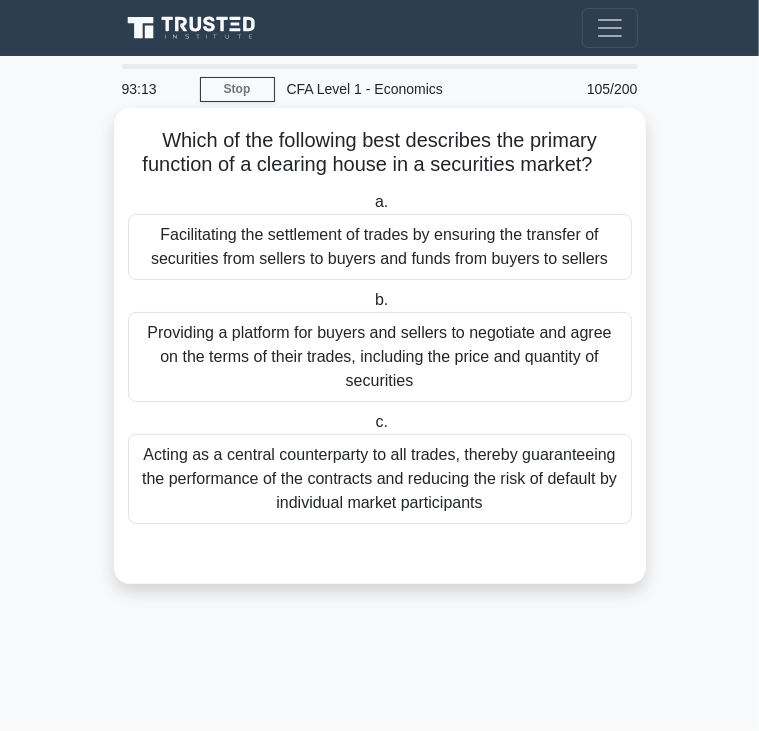 click on "Facilitating the settlement of trades by ensuring the transfer of securities from sellers to buyers and funds from buyers to sellers" at bounding box center (380, 247) 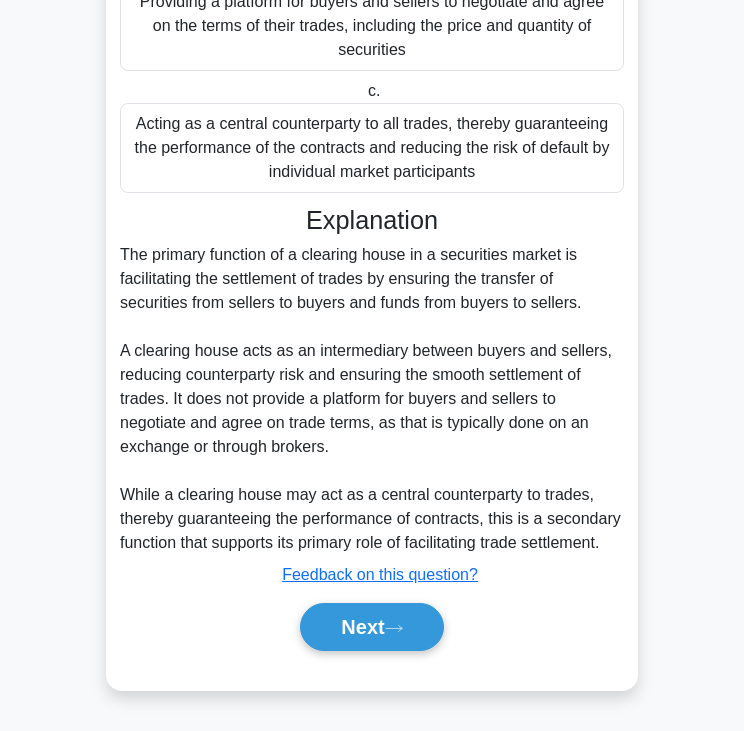 scroll, scrollTop: 331, scrollLeft: 0, axis: vertical 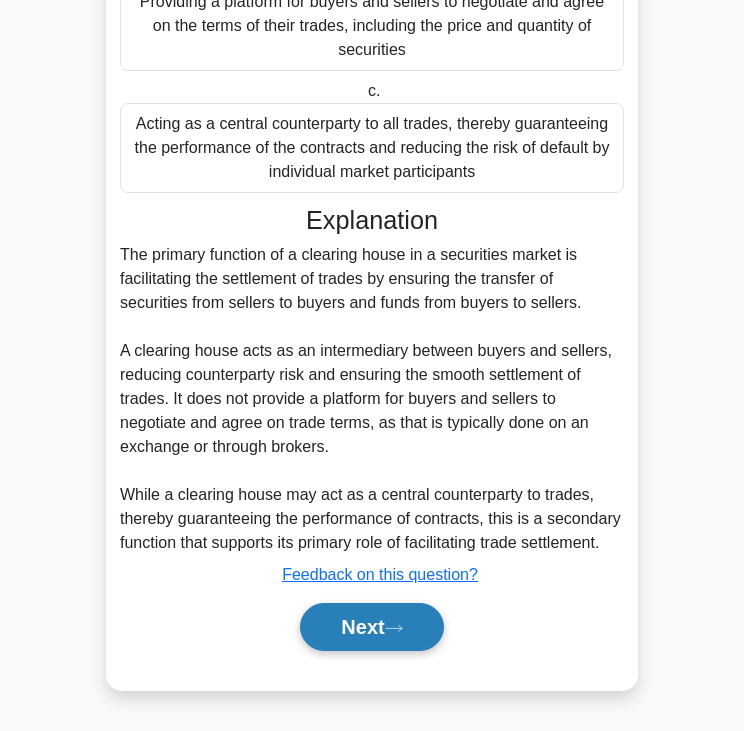 click on "Next" at bounding box center (371, 627) 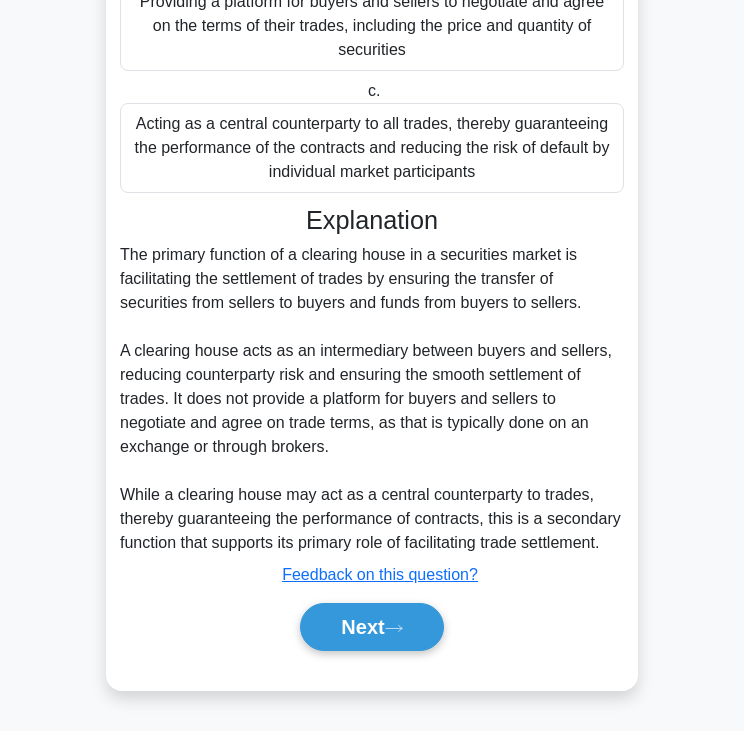 scroll, scrollTop: 0, scrollLeft: 0, axis: both 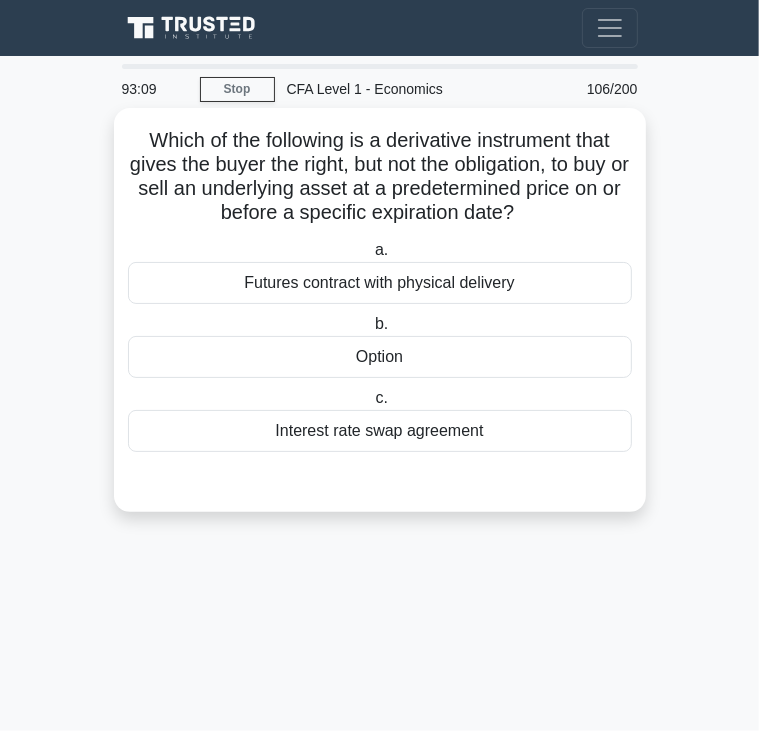 click on "Which of the following is a derivative instrument that gives the buyer the right, but not the obligation, to buy or sell an underlying asset at a predetermined price on or before a specific expiration date?
.spinner_0XTQ{transform-origin:center;animation:spinner_y6GP .75s linear infinite}@keyframes spinner_y6GP{100%{transform:rotate(360deg)}}" at bounding box center [380, 177] 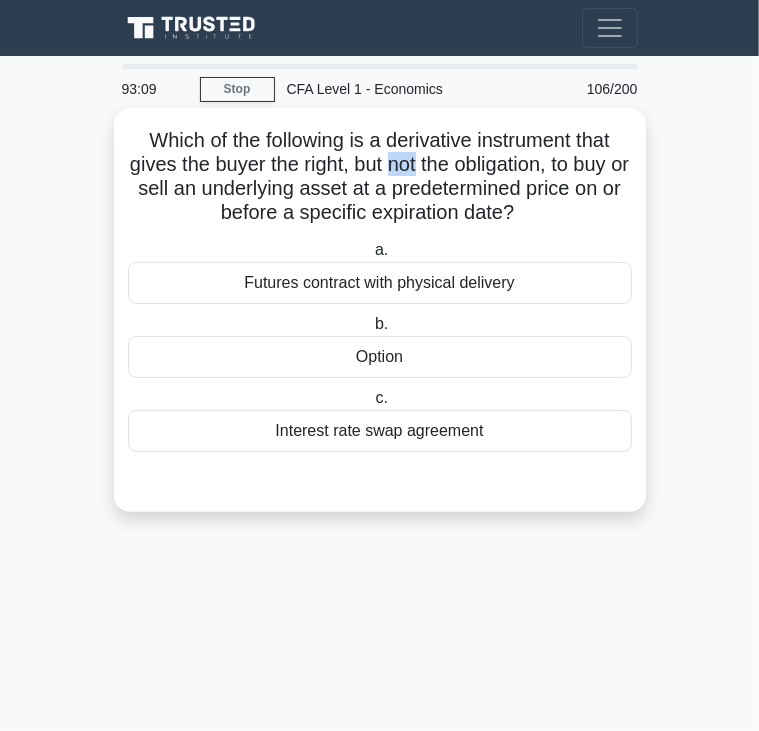 click on "Which of the following is a derivative instrument that gives the buyer the right, but not the obligation, to buy or sell an underlying asset at a predetermined price on or before a specific expiration date?
.spinner_0XTQ{transform-origin:center;animation:spinner_y6GP .75s linear infinite}@keyframes spinner_y6GP{100%{transform:rotate(360deg)}}" at bounding box center (380, 177) 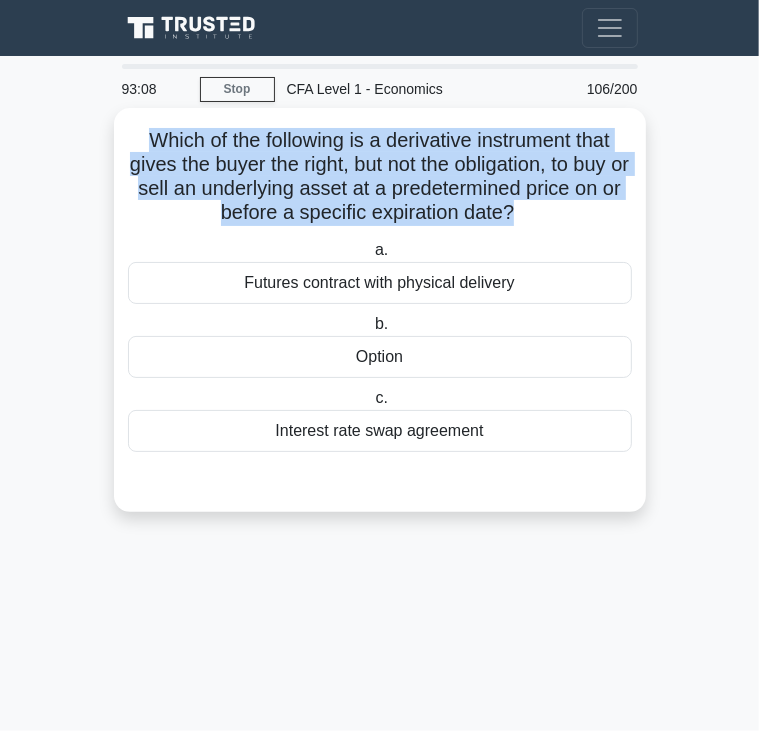 click on "Which of the following is a derivative instrument that gives the buyer the right, but not the obligation, to buy or sell an underlying asset at a predetermined price on or before a specific expiration date?
.spinner_0XTQ{transform-origin:center;animation:spinner_y6GP .75s linear infinite}@keyframes spinner_y6GP{100%{transform:rotate(360deg)}}" at bounding box center (380, 177) 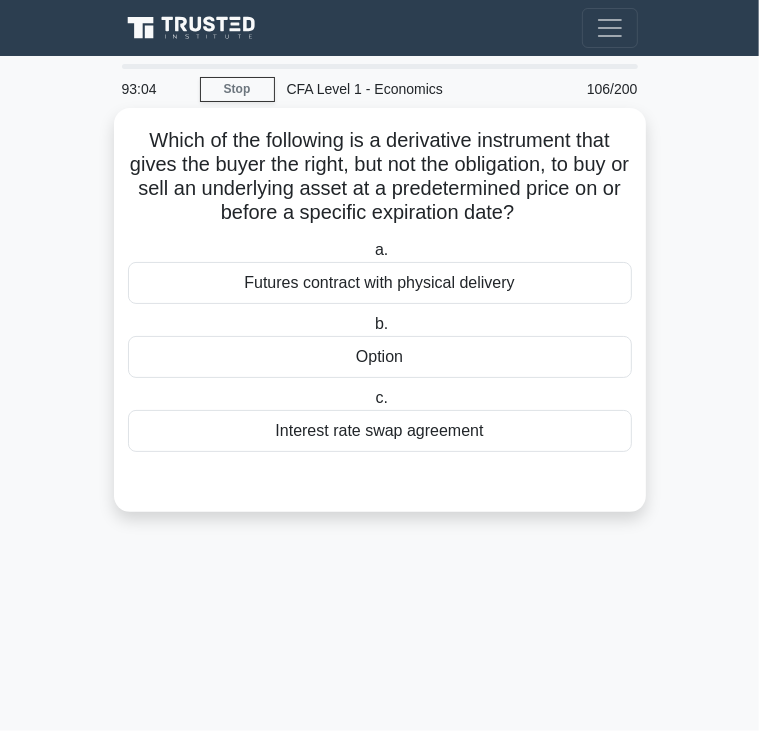 click on "a.
Futures contract with physical delivery
b.
Option" at bounding box center [380, 345] 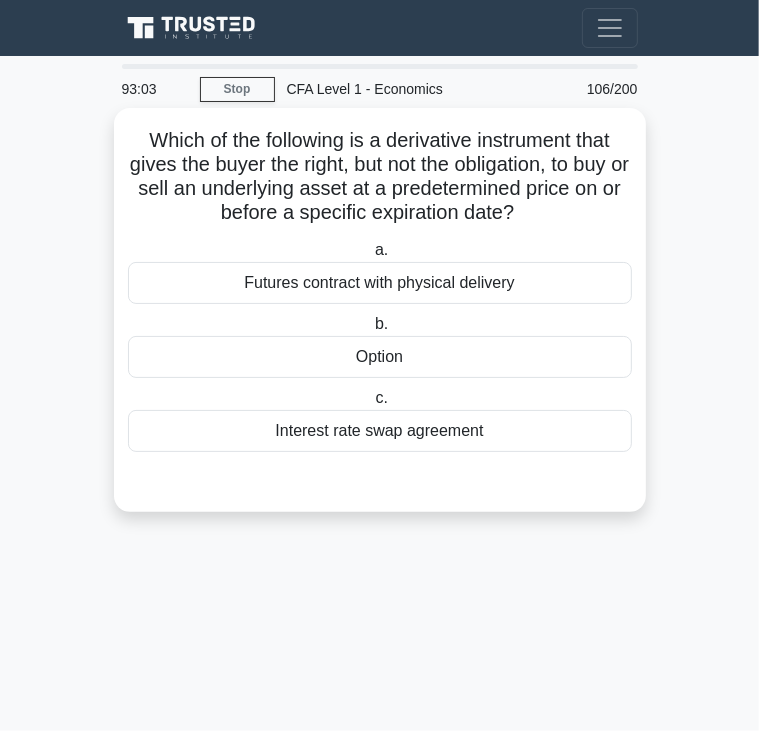 click on "Option" at bounding box center (380, 357) 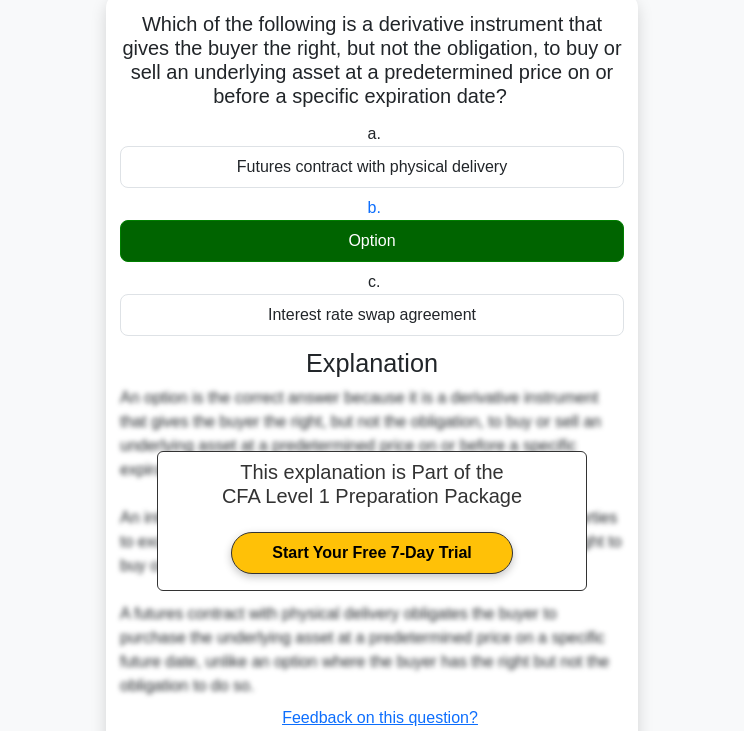 scroll, scrollTop: 259, scrollLeft: 0, axis: vertical 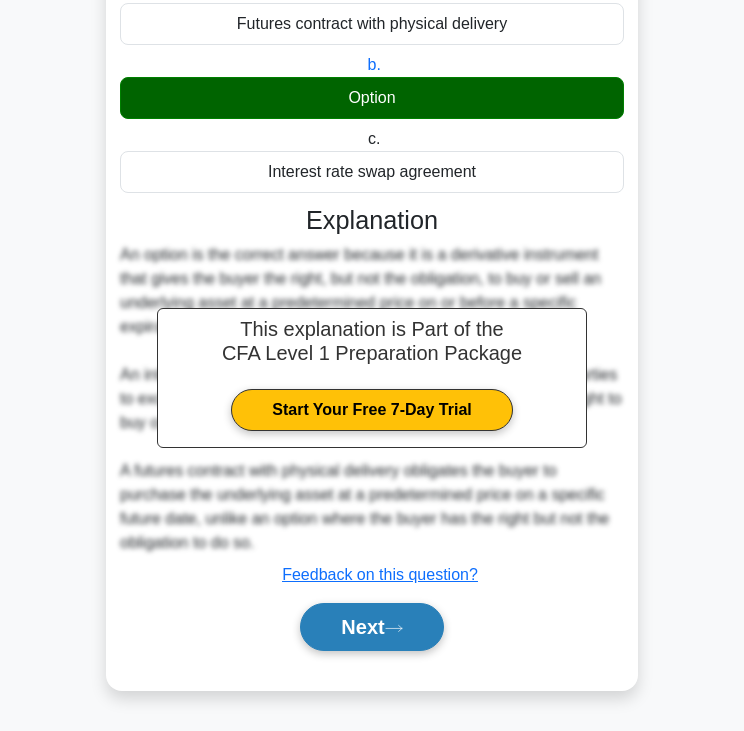 click 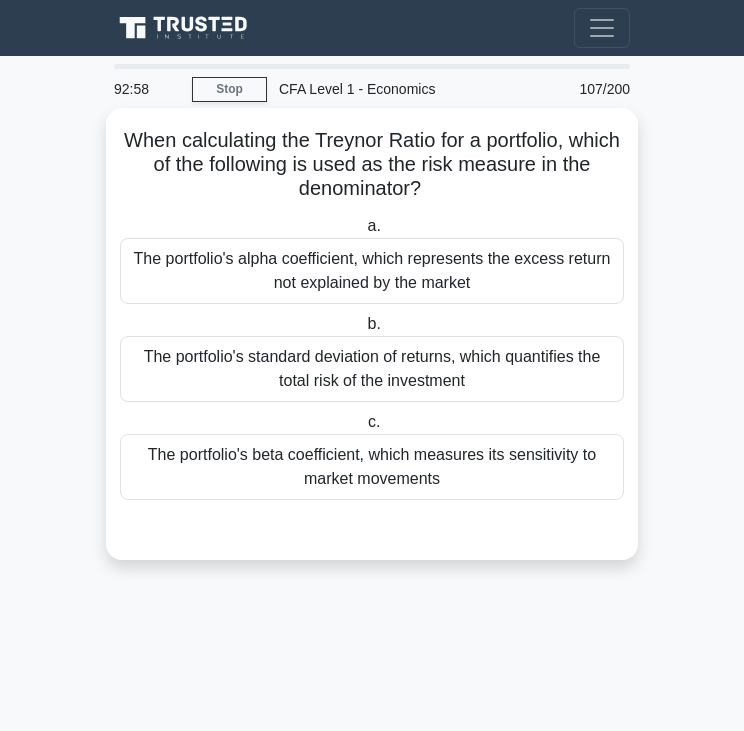 scroll, scrollTop: 0, scrollLeft: 0, axis: both 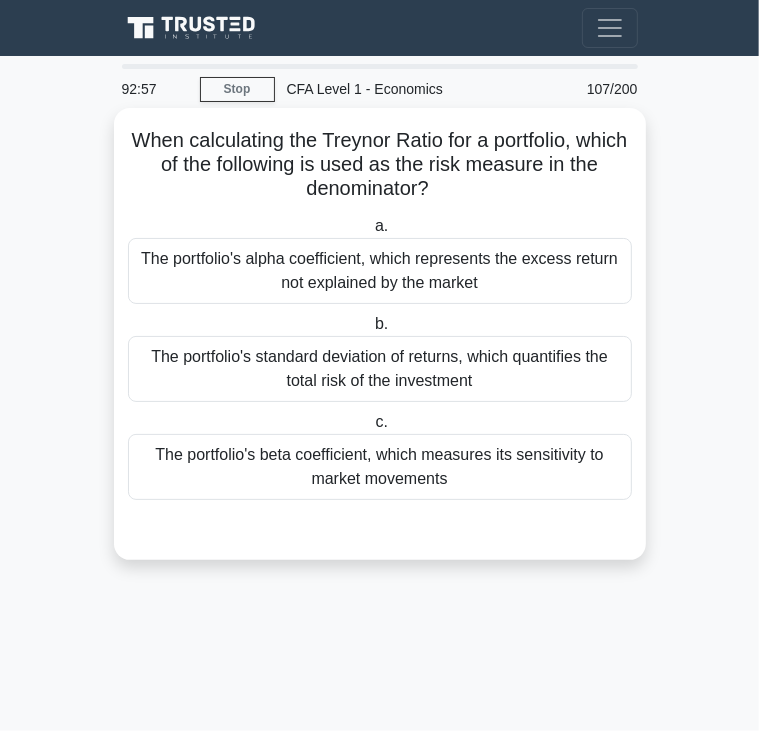 click on "When calculating the Treynor Ratio for a portfolio, which of the following is used as the risk measure in the denominator?
.spinner_0XTQ{transform-origin:center;animation:spinner_y6GP .75s linear infinite}@keyframes spinner_y6GP{100%{transform:rotate(360deg)}}" at bounding box center [380, 165] 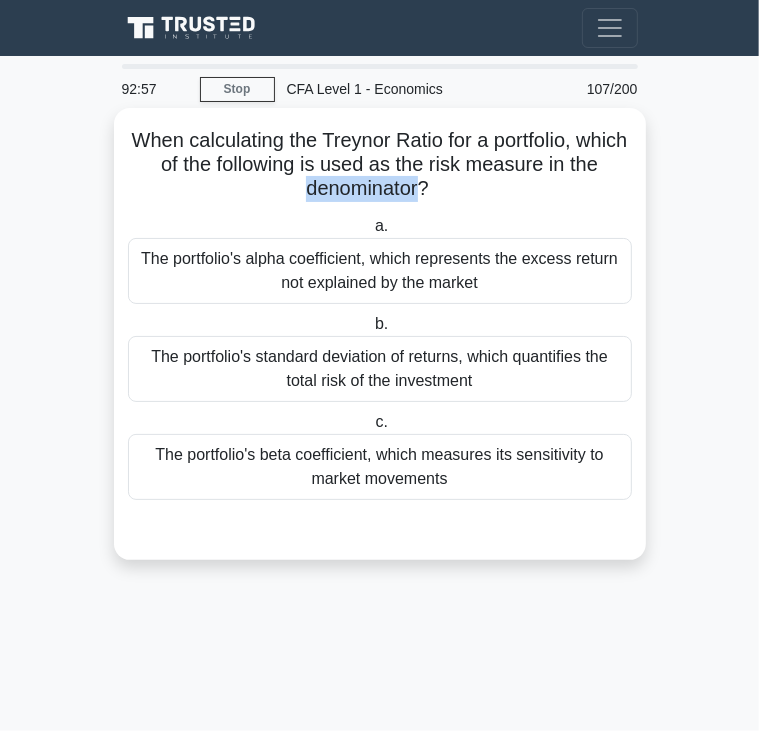 click on "When calculating the Treynor Ratio for a portfolio, which of the following is used as the risk measure in the denominator?
.spinner_0XTQ{transform-origin:center;animation:spinner_y6GP .75s linear infinite}@keyframes spinner_y6GP{100%{transform:rotate(360deg)}}" at bounding box center [380, 165] 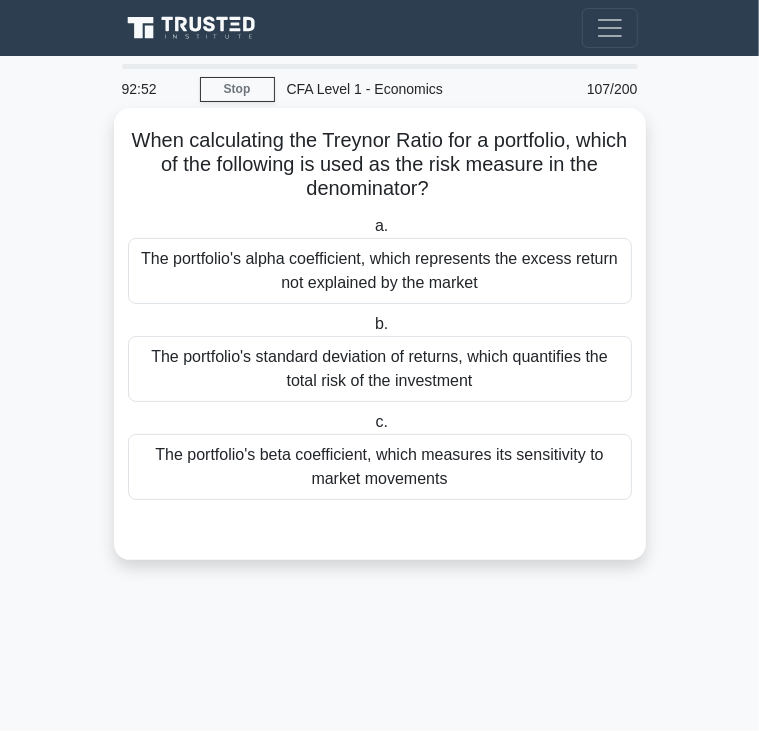 click on "The portfolio's alpha coefficient, which represents the excess return not explained by the market" at bounding box center (380, 271) 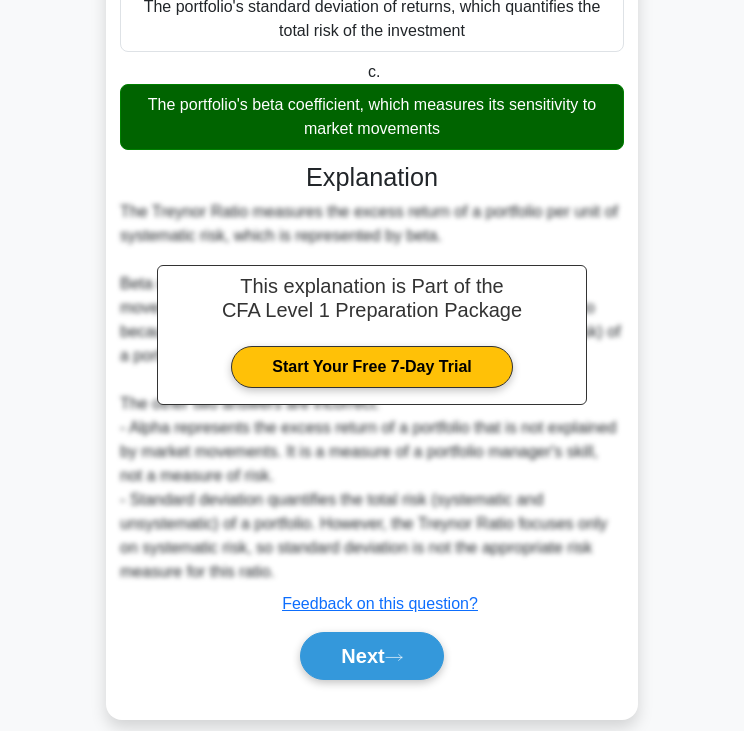 scroll, scrollTop: 380, scrollLeft: 0, axis: vertical 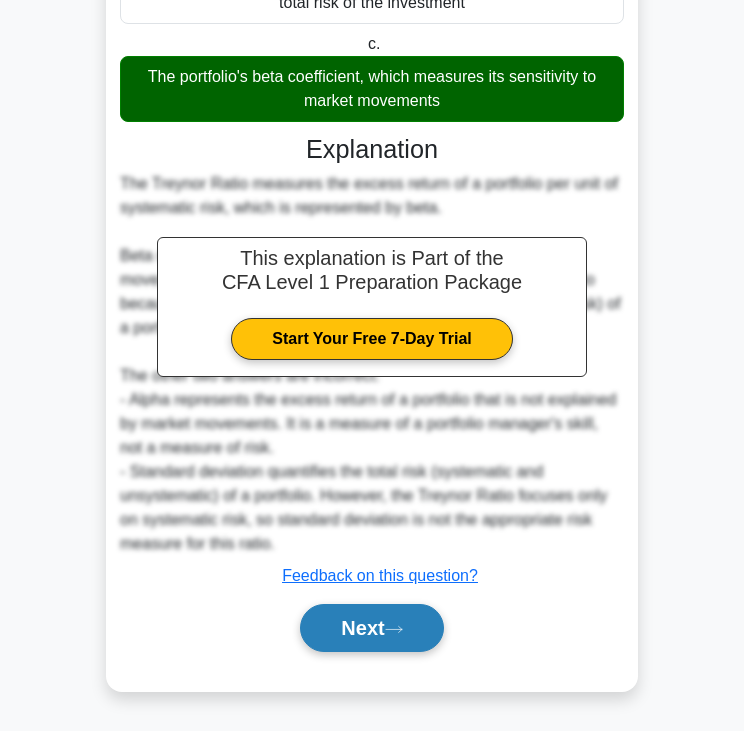 click on "Next" at bounding box center (371, 628) 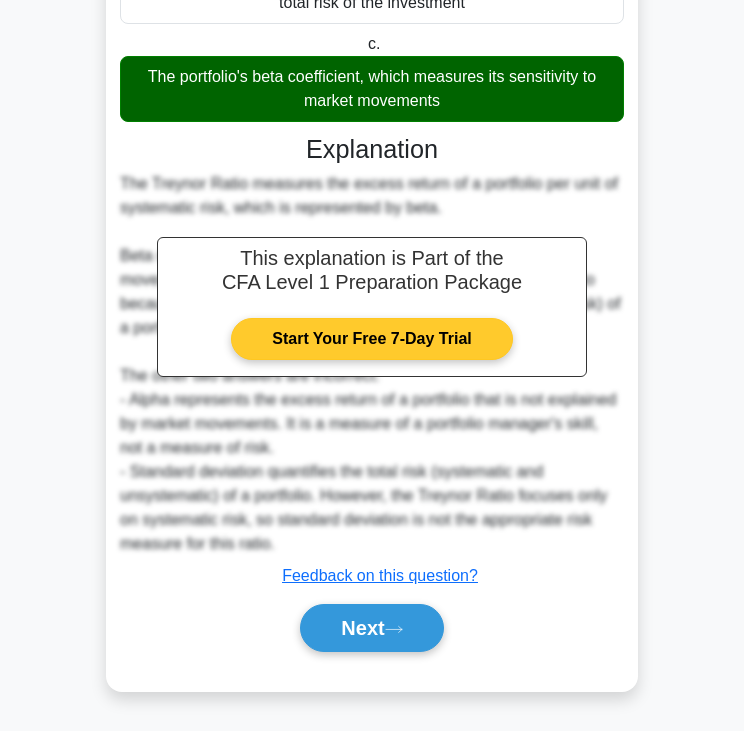 scroll, scrollTop: 157, scrollLeft: 0, axis: vertical 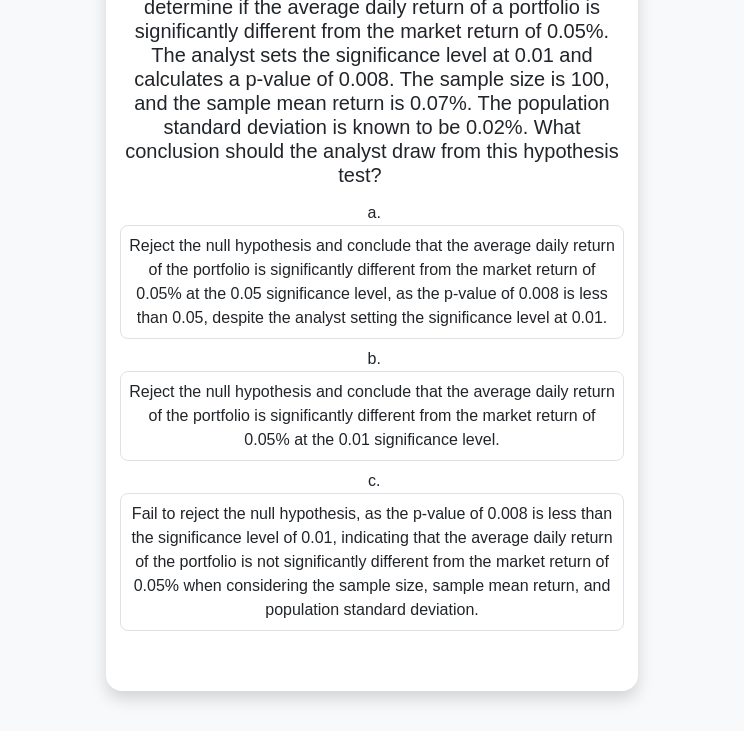 click on "A financial analyst is conducting a hypothesis test to determine if the average daily return of a portfolio is significantly different from the market return of 0.05%. The analyst sets the significance level at 0.01 and calculates a p-value of 0.008. The sample size is 100, and the sample mean return is 0.07%. The population standard deviation is known to be 0.02%. What conclusion should the analyst draw from this hypothesis test?
.spinner_0XTQ{transform-origin:center;animation:spinner_y6GP .75s linear infinite}@keyframes spinner_y6GP{100%{transform:rotate(360deg)}}" at bounding box center (372, 80) 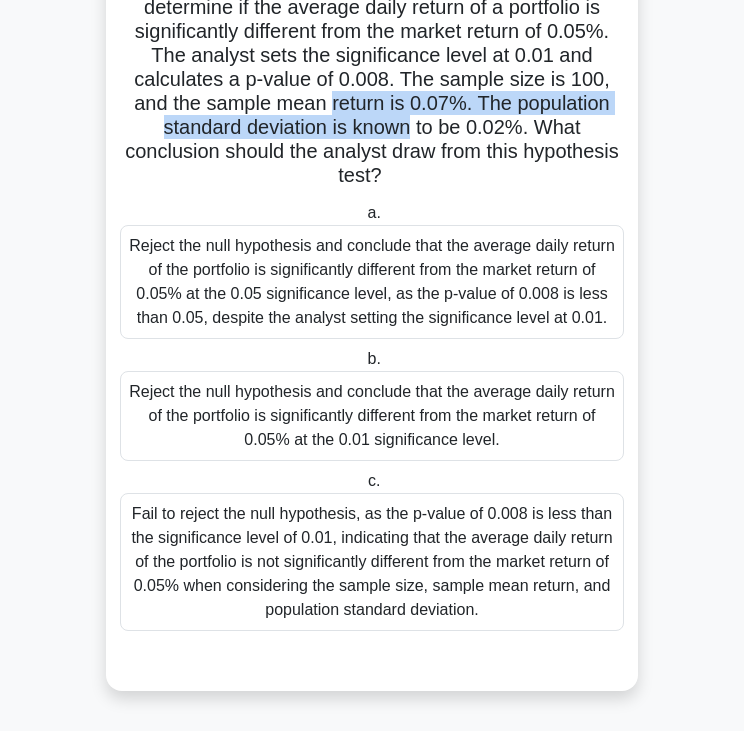 click on "A financial analyst is conducting a hypothesis test to determine if the average daily return of a portfolio is significantly different from the market return of 0.05%. The analyst sets the significance level at 0.01 and calculates a p-value of 0.008. The sample size is 100, and the sample mean return is 0.07%. The population standard deviation is known to be 0.02%. What conclusion should the analyst draw from this hypothesis test?
.spinner_0XTQ{transform-origin:center;animation:spinner_y6GP .75s linear infinite}@keyframes spinner_y6GP{100%{transform:rotate(360deg)}}" at bounding box center [372, 80] 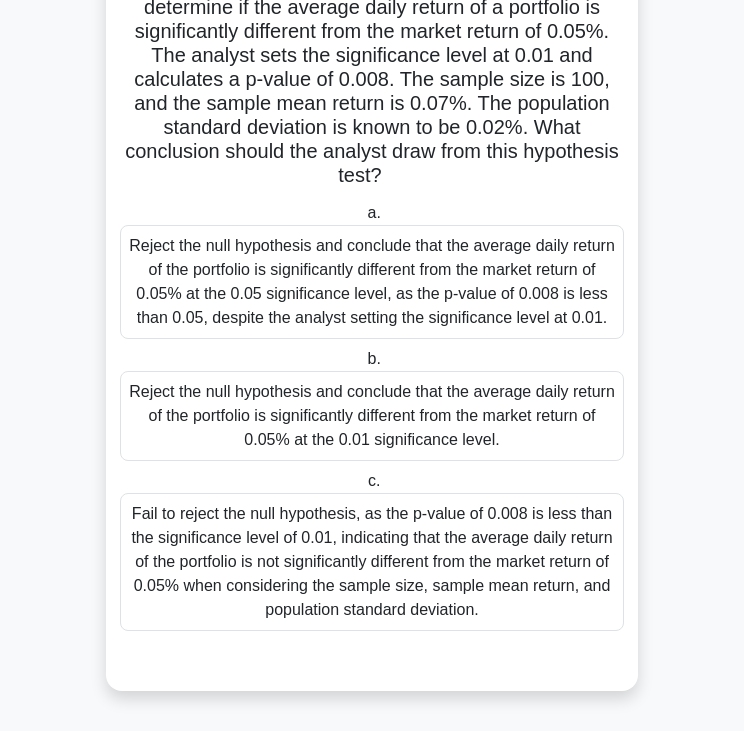click on "Reject the null hypothesis and conclude that the average daily return of the portfolio is significantly different from the market return of 0.05% at the 0.05 significance level, as the p-value of 0.008 is less than 0.05, despite the analyst setting the significance level at 0.01." at bounding box center [372, 282] 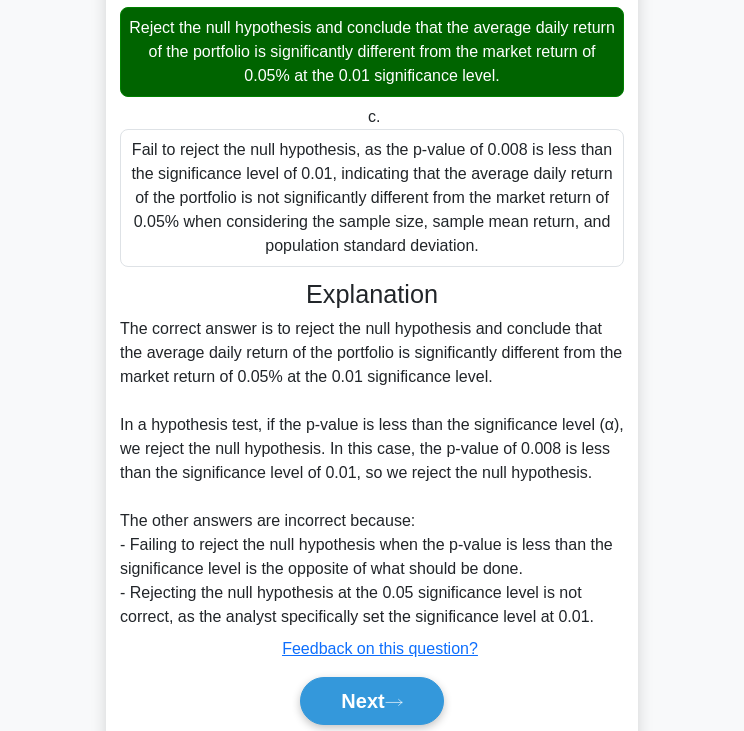scroll, scrollTop: 556, scrollLeft: 0, axis: vertical 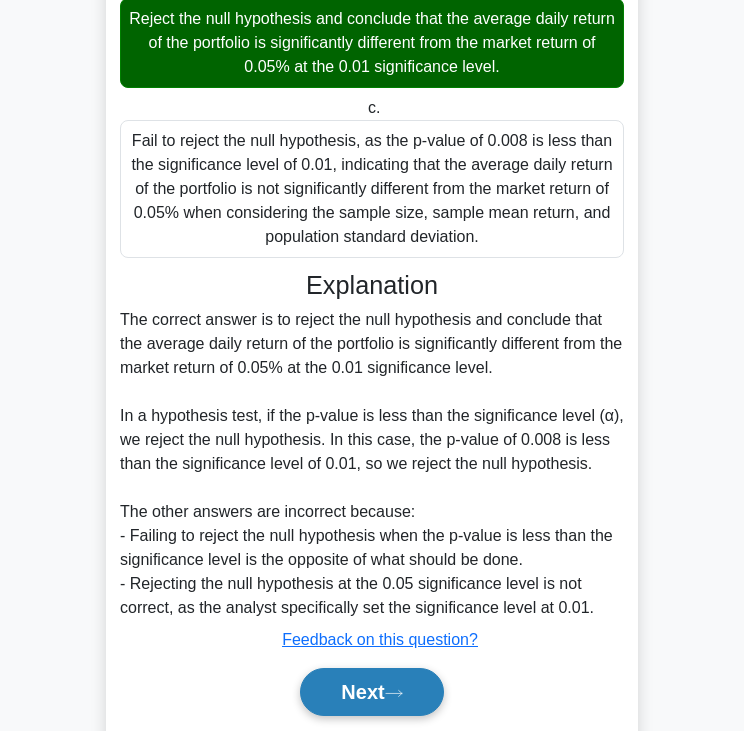click on "Next" at bounding box center [371, 692] 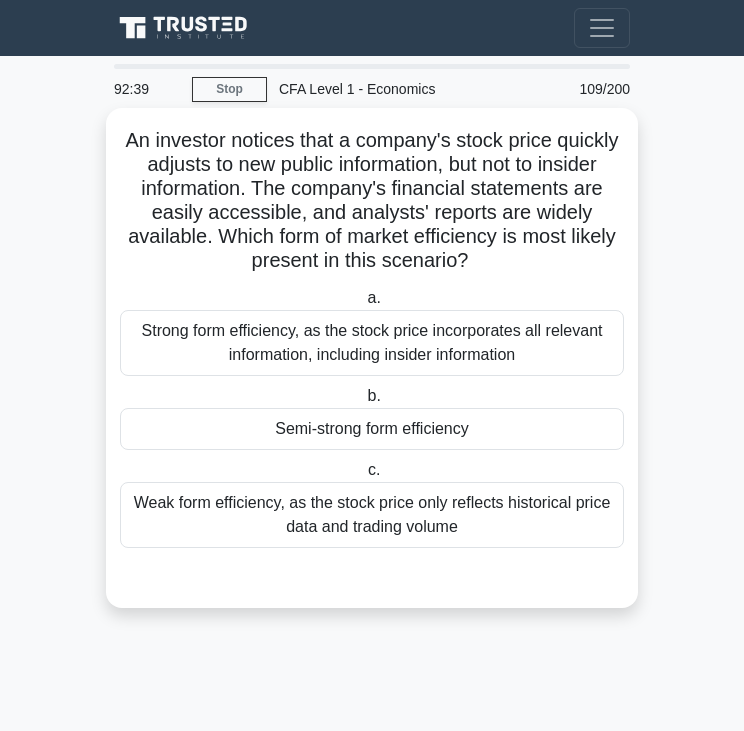 scroll, scrollTop: 0, scrollLeft: 0, axis: both 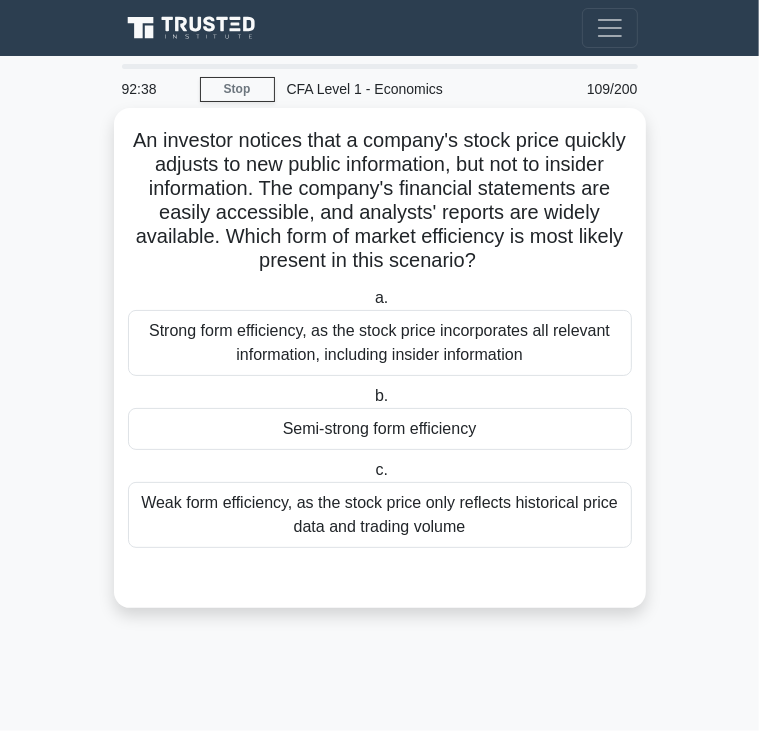 click on "An investor notices that a company's stock price quickly adjusts to new public information, but not to insider information. The company's financial statements are easily accessible, and analysts' reports are widely available. Which form of market efficiency is most likely present in this scenario?
.spinner_0XTQ{transform-origin:center;animation:spinner_y6GP .75s linear infinite}@keyframes spinner_y6GP{100%{transform:rotate(360deg)}}" at bounding box center (380, 201) 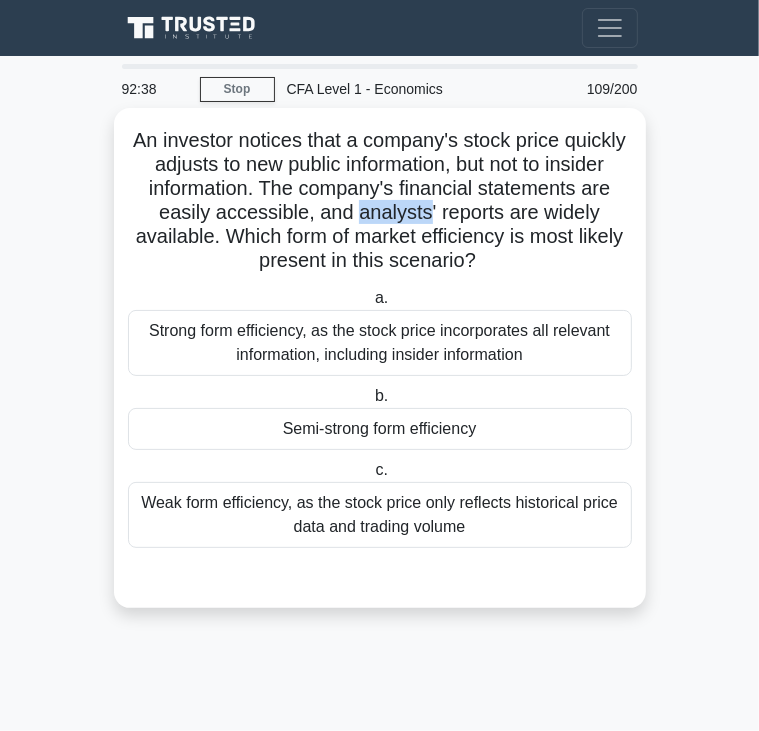 click on "An investor notices that a company's stock price quickly adjusts to new public information, but not to insider information. The company's financial statements are easily accessible, and analysts' reports are widely available. Which form of market efficiency is most likely present in this scenario?
.spinner_0XTQ{transform-origin:center;animation:spinner_y6GP .75s linear infinite}@keyframes spinner_y6GP{100%{transform:rotate(360deg)}}" at bounding box center [380, 201] 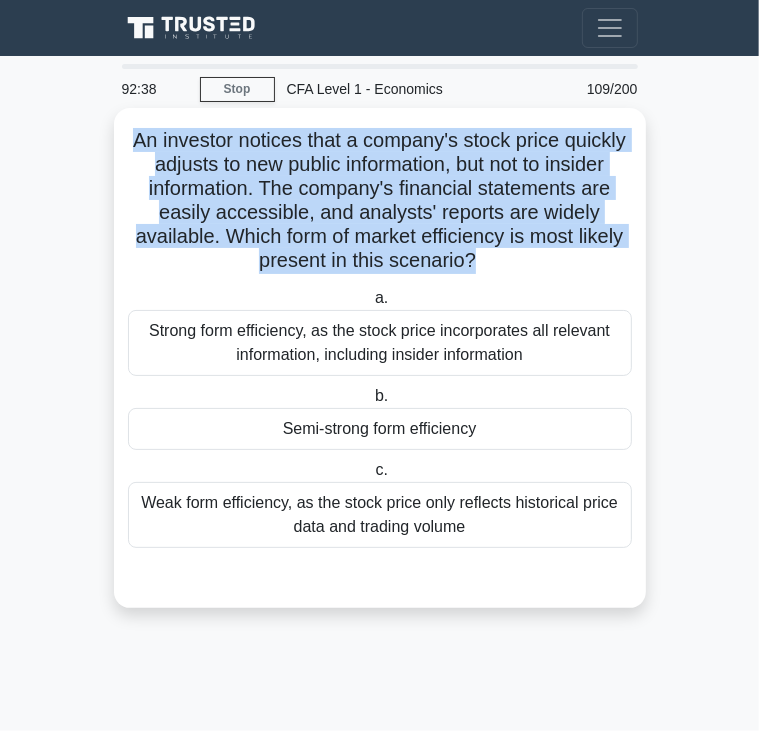 click on "An investor notices that a company's stock price quickly adjusts to new public information, but not to insider information. The company's financial statements are easily accessible, and analysts' reports are widely available. Which form of market efficiency is most likely present in this scenario?
.spinner_0XTQ{transform-origin:center;animation:spinner_y6GP .75s linear infinite}@keyframes spinner_y6GP{100%{transform:rotate(360deg)}}" at bounding box center [380, 201] 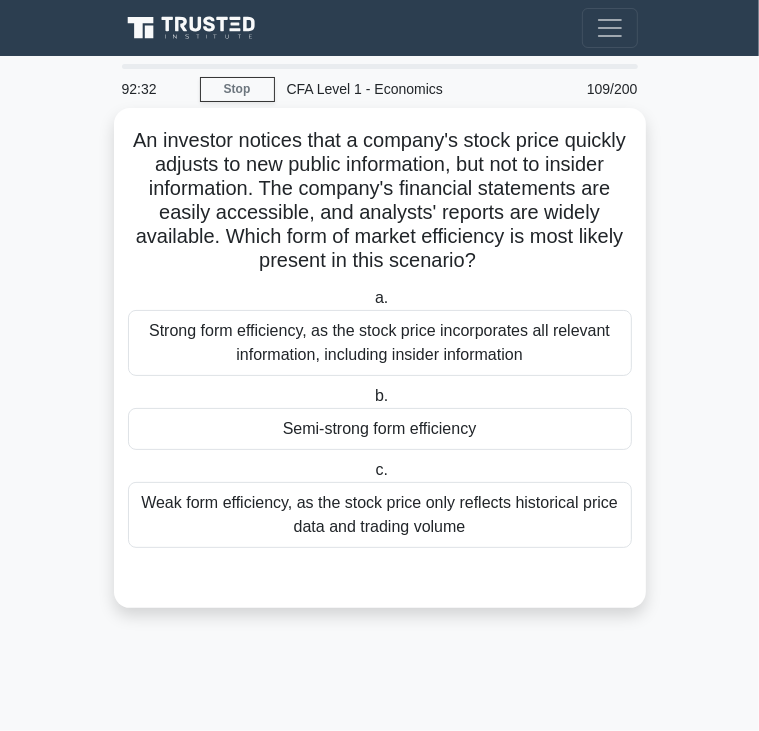 click on "Strong form efficiency, as the stock price incorporates all relevant information, including insider information" at bounding box center [380, 343] 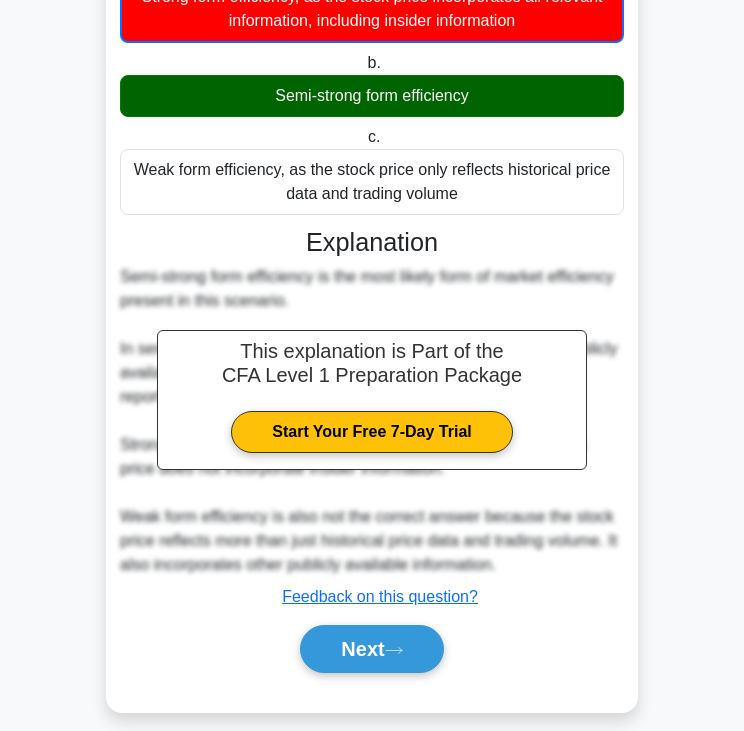 scroll, scrollTop: 356, scrollLeft: 0, axis: vertical 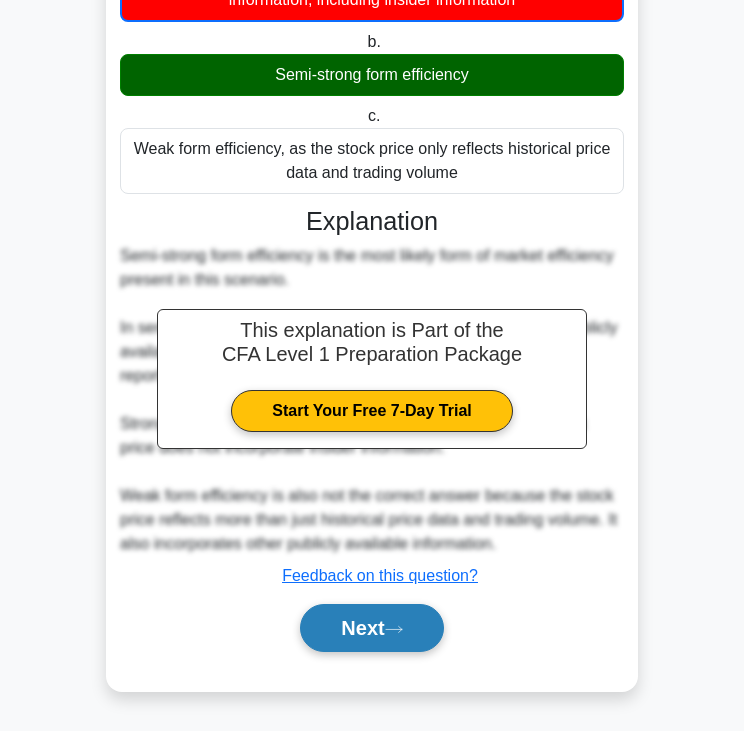 click on "Next" at bounding box center (371, 628) 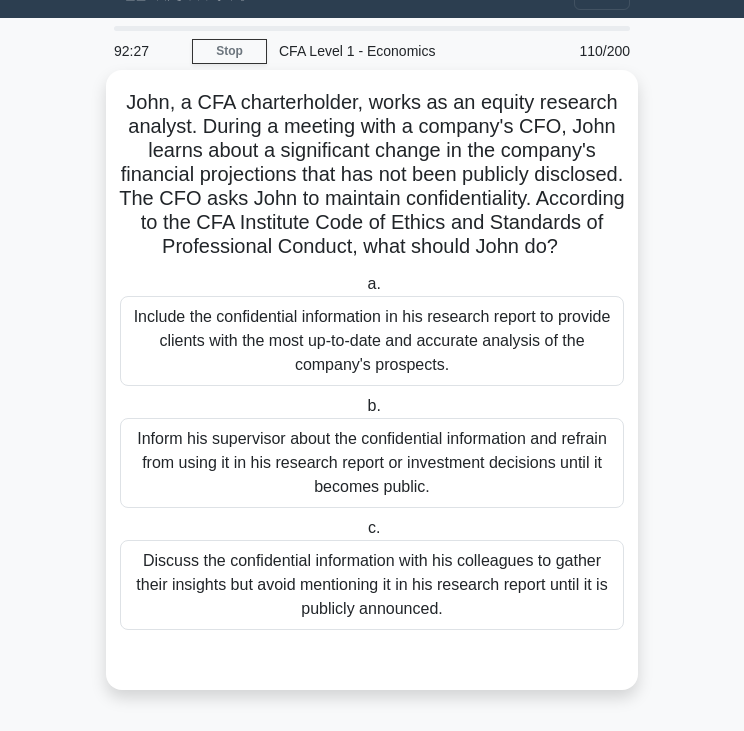 click on "[FIRST], a CFA charterholder, works as an equity research analyst. During a meeting with a company's CFO, [FIRST] learns about a significant change in the company's financial projections that has not been publicly disclosed. The CFO asks [FIRST] to maintain confidentiality. According to the CFA Institute Code of Ethics and Standards of Professional Conduct, what should [FIRST] do?
.spinner_0XTQ{transform-origin:center;animation:spinner_y6GP .75s linear infinite}@keyframes spinner_y6GP{100%{transform:rotate(360deg)}}" at bounding box center (372, 175) 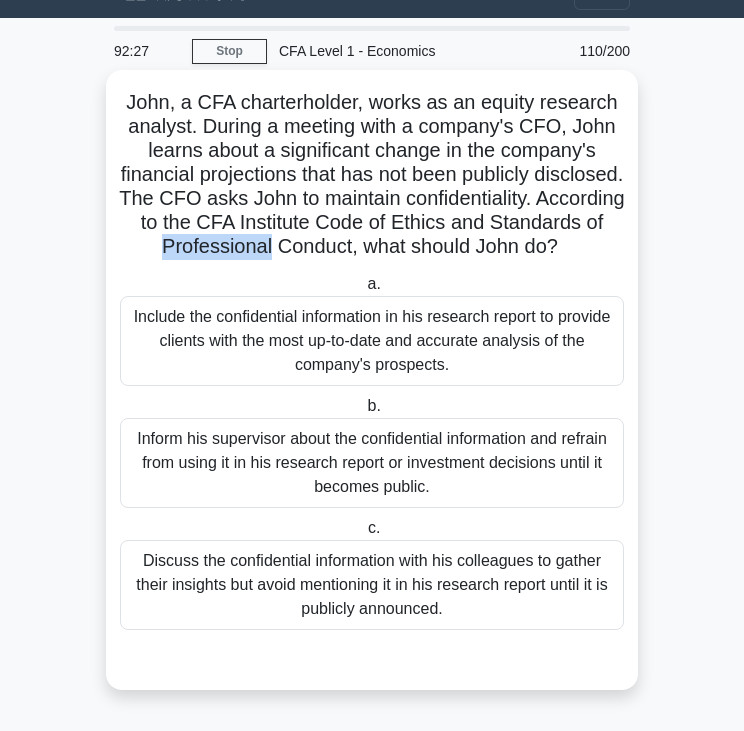 click on "[FIRST], a CFA charterholder, works as an equity research analyst. During a meeting with a company's CFO, [FIRST] learns about a significant change in the company's financial projections that has not been publicly disclosed. The CFO asks [FIRST] to maintain confidentiality. According to the CFA Institute Code of Ethics and Standards of Professional Conduct, what should [FIRST] do?
.spinner_0XTQ{transform-origin:center;animation:spinner_y6GP .75s linear infinite}@keyframes spinner_y6GP{100%{transform:rotate(360deg)}}" at bounding box center (372, 175) 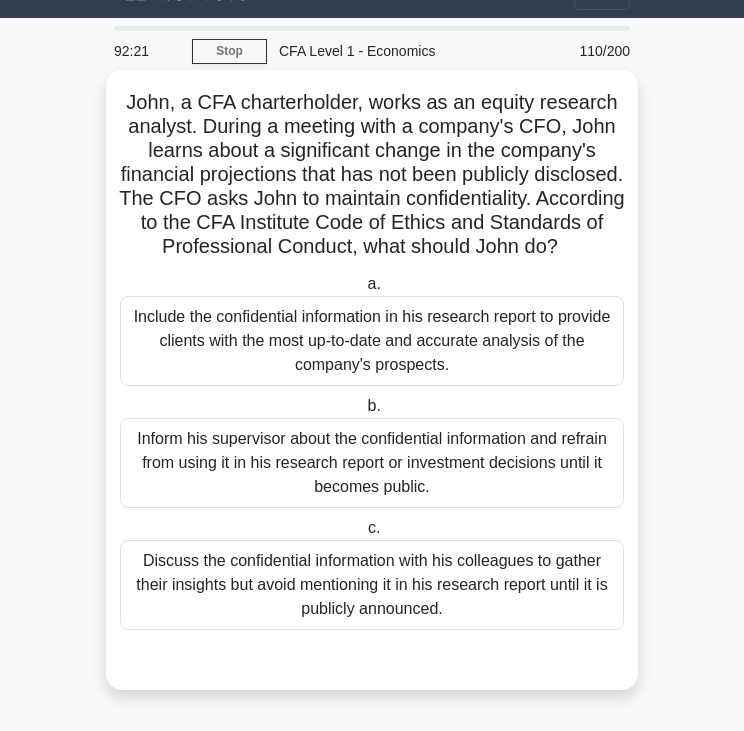 click on "Inform his supervisor about the confidential information and refrain from using it in his research report or investment decisions until it becomes public." at bounding box center [372, 463] 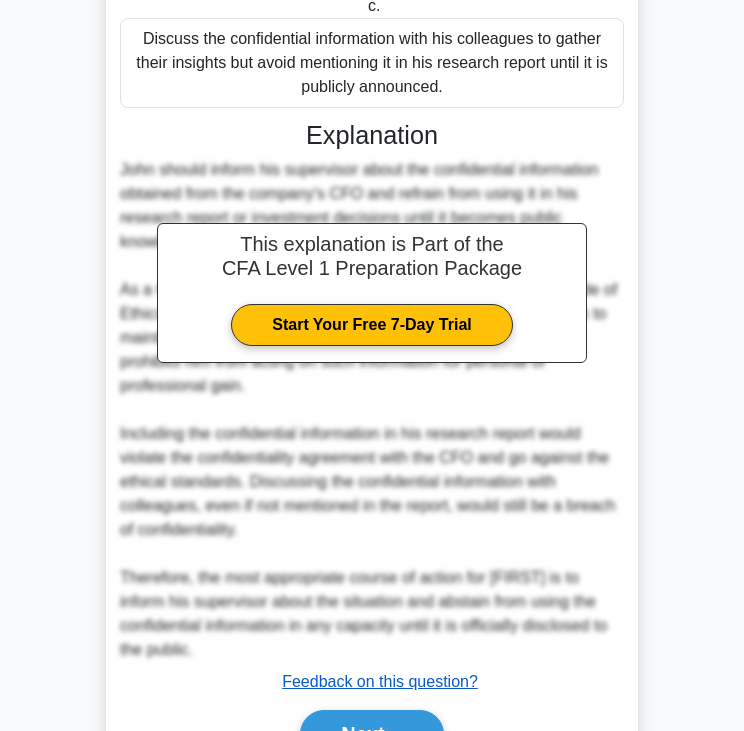 scroll, scrollTop: 691, scrollLeft: 0, axis: vertical 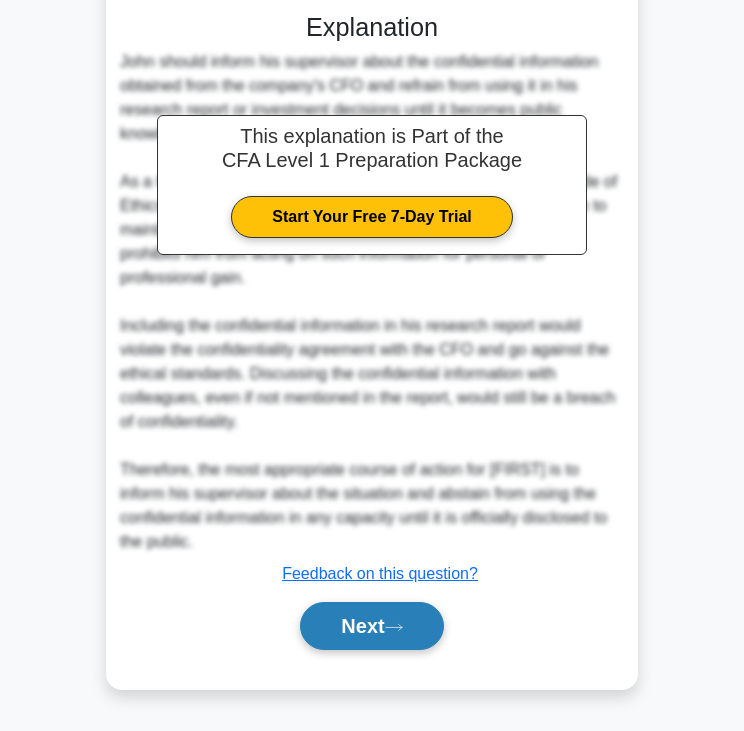 click 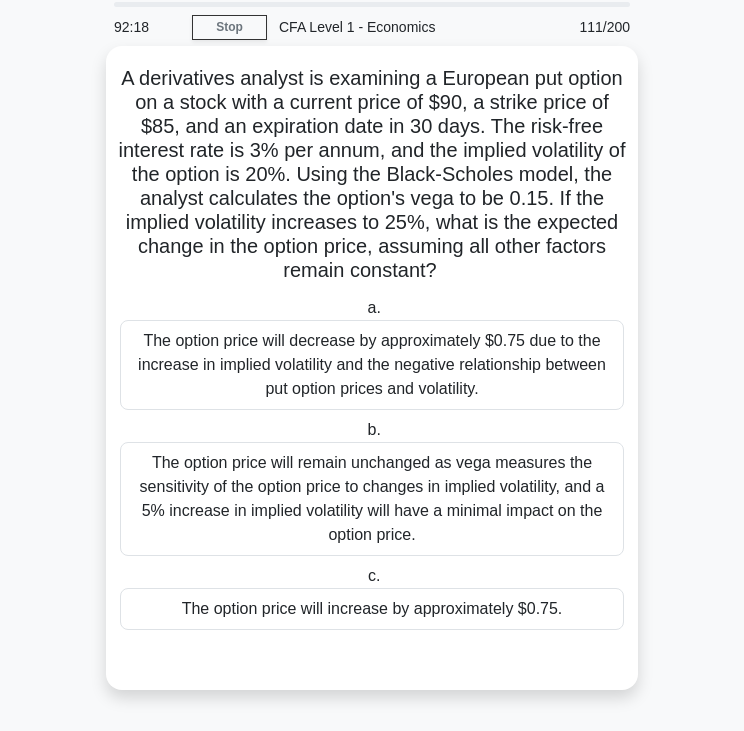 scroll, scrollTop: 61, scrollLeft: 0, axis: vertical 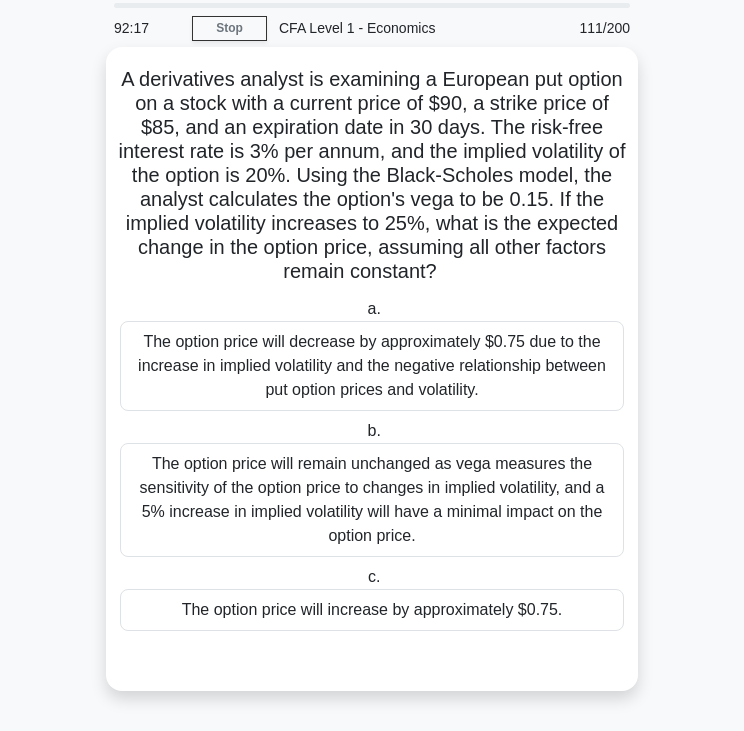 click on "A derivatives analyst is examining a European put option on a stock with a current price of $90, a strike price of $85, and an expiration date in 30 days. The risk-free interest rate is 3% per annum, and the implied volatility of the option is 20%. Using the Black-Scholes model, the analyst calculates the option's vega to be 0.15. If the implied volatility increases to 25%, what is the expected change in the option price, assuming all other factors remain constant?
.spinner_0XTQ{transform-origin:center;animation:spinner_y6GP .75s linear infinite}@keyframes spinner_y6GP{100%{transform:rotate(360deg)}}" at bounding box center (372, 176) 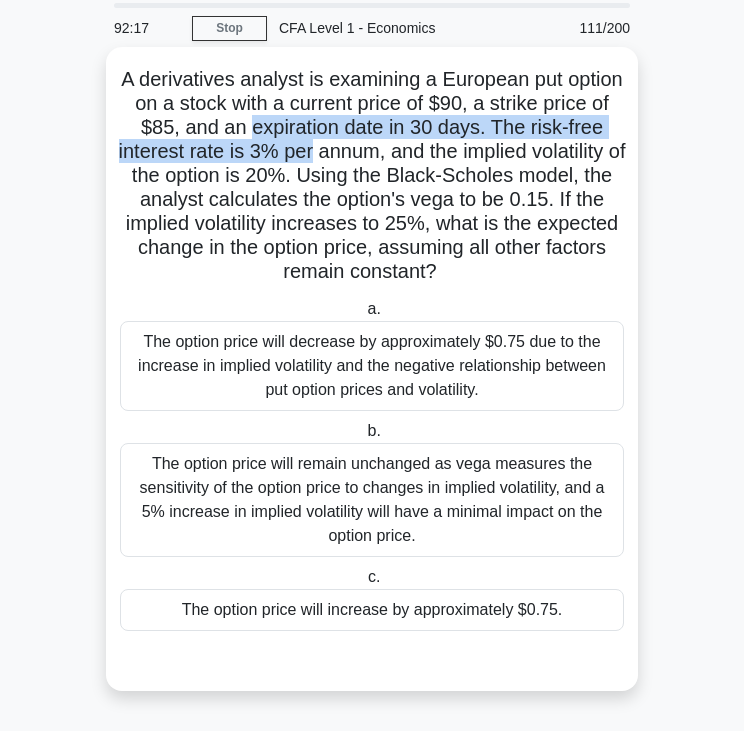 click on "A derivatives analyst is examining a European put option on a stock with a current price of $90, a strike price of $85, and an expiration date in 30 days. The risk-free interest rate is 3% per annum, and the implied volatility of the option is 20%. Using the Black-Scholes model, the analyst calculates the option's vega to be 0.15. If the implied volatility increases to 25%, what is the expected change in the option price, assuming all other factors remain constant?
.spinner_0XTQ{transform-origin:center;animation:spinner_y6GP .75s linear infinite}@keyframes spinner_y6GP{100%{transform:rotate(360deg)}}" at bounding box center [372, 176] 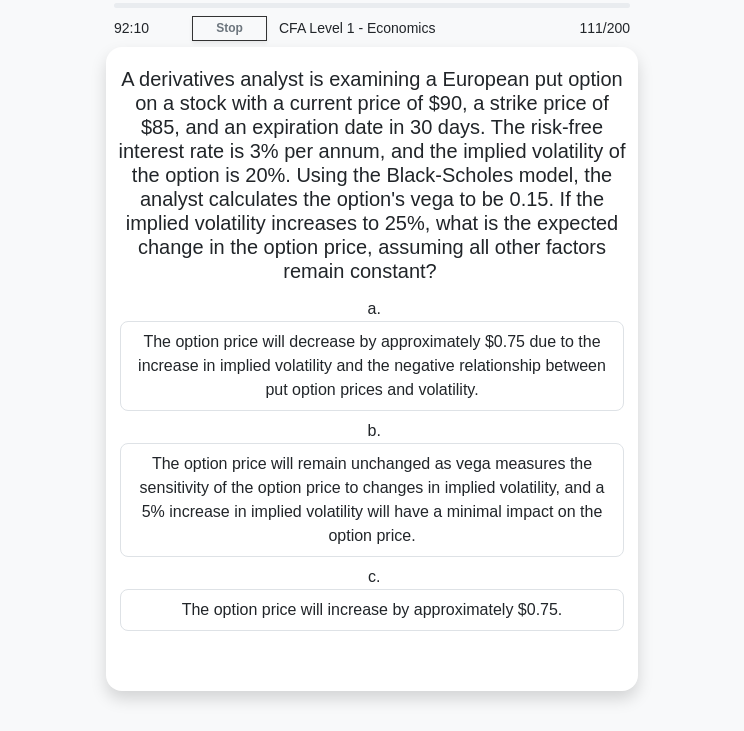 click on "The option price will decrease by approximately $0.75 due to the increase in implied volatility and the negative relationship between put option prices and volatility." at bounding box center (372, 366) 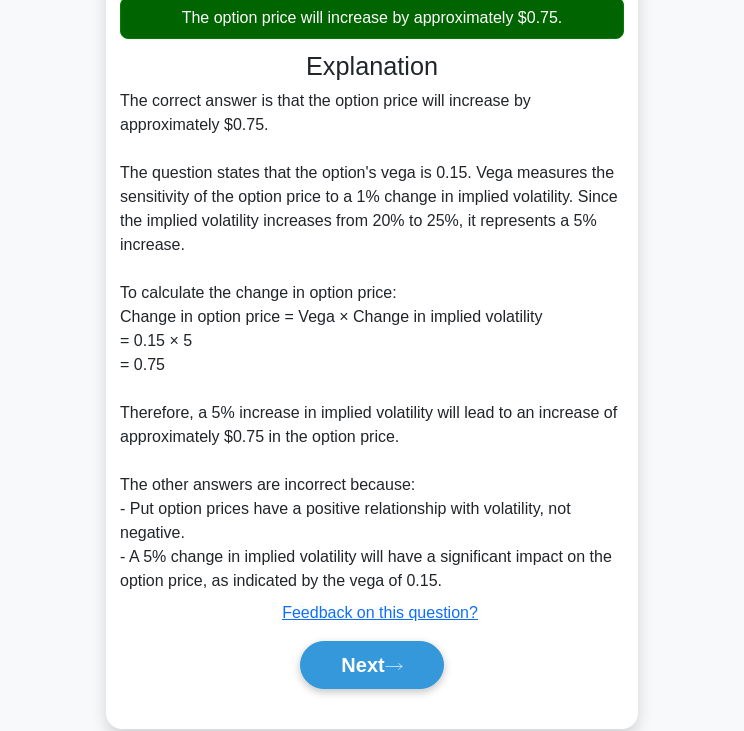scroll, scrollTop: 692, scrollLeft: 0, axis: vertical 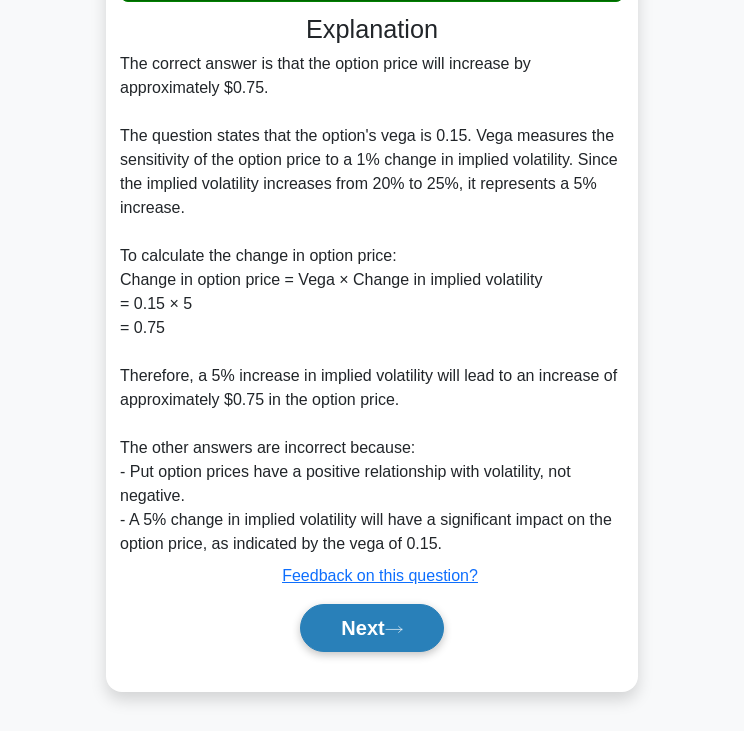 click on "Next" at bounding box center (371, 628) 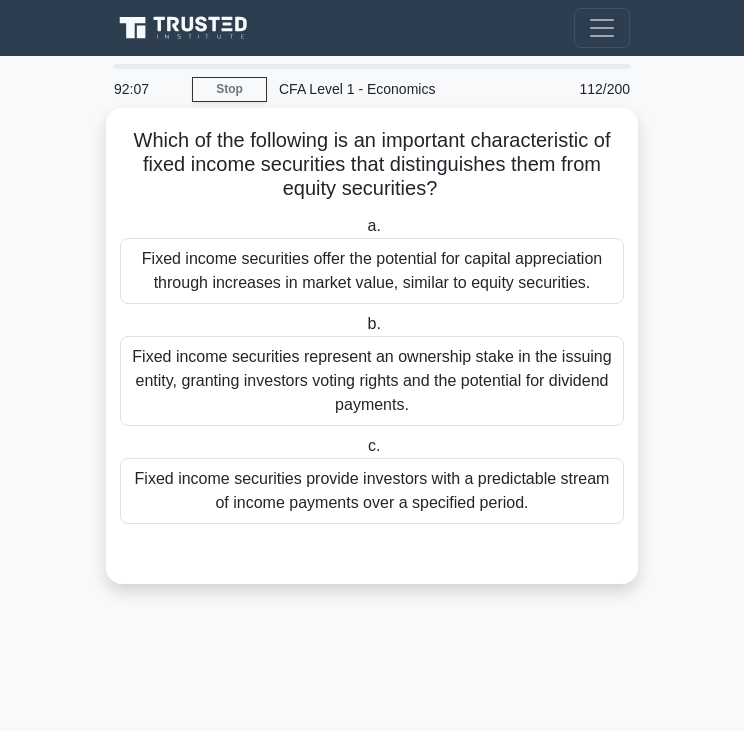 scroll, scrollTop: 0, scrollLeft: 0, axis: both 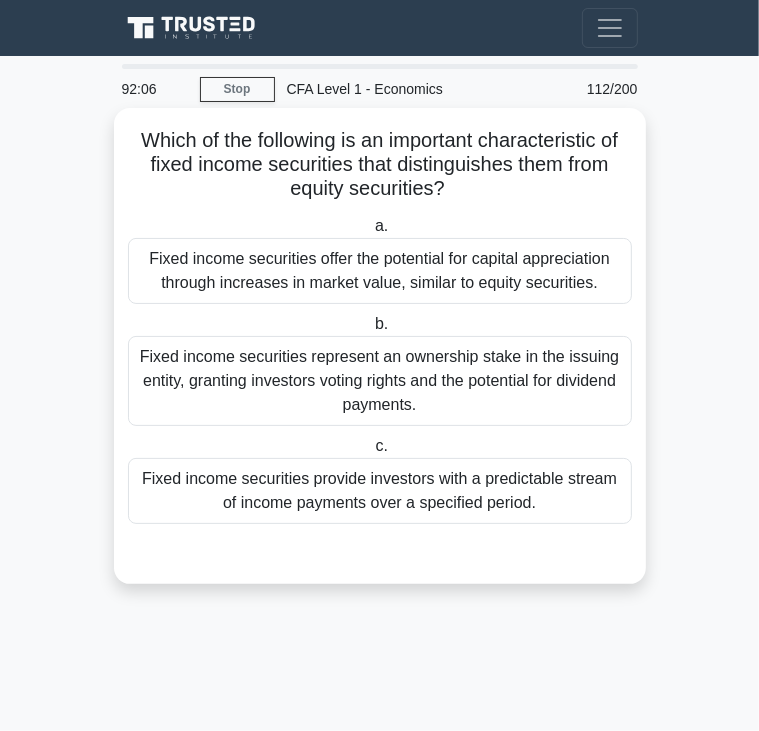 click on "Which of the following is an important characteristic of fixed income securities that distinguishes them from equity securities?
.spinner_0XTQ{transform-origin:center;animation:spinner_y6GP .75s linear infinite}@keyframes spinner_y6GP{100%{transform:rotate(360deg)}}" at bounding box center [380, 165] 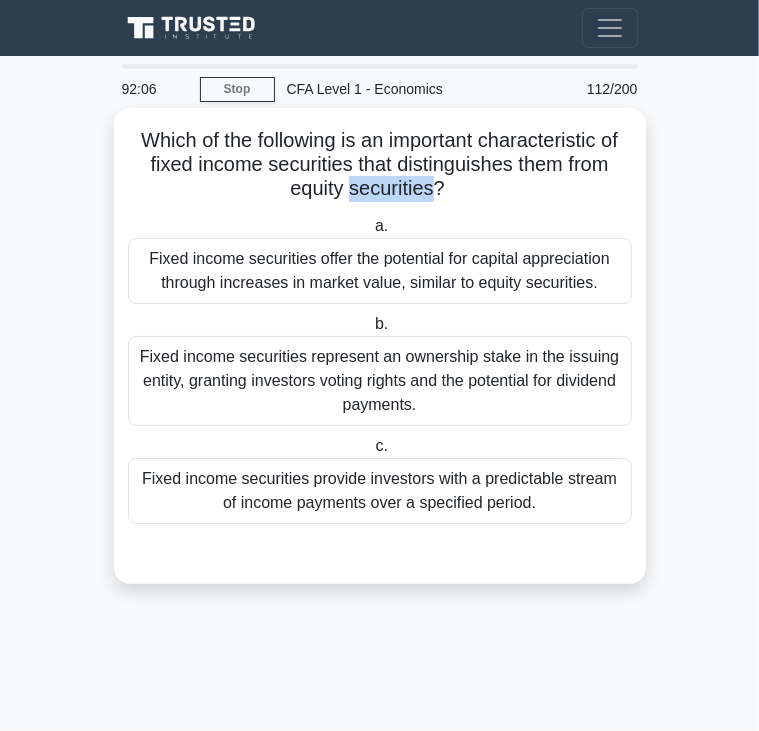 click on "Which of the following is an important characteristic of fixed income securities that distinguishes them from equity securities?
.spinner_0XTQ{transform-origin:center;animation:spinner_y6GP .75s linear infinite}@keyframes spinner_y6GP{100%{transform:rotate(360deg)}}" at bounding box center (380, 165) 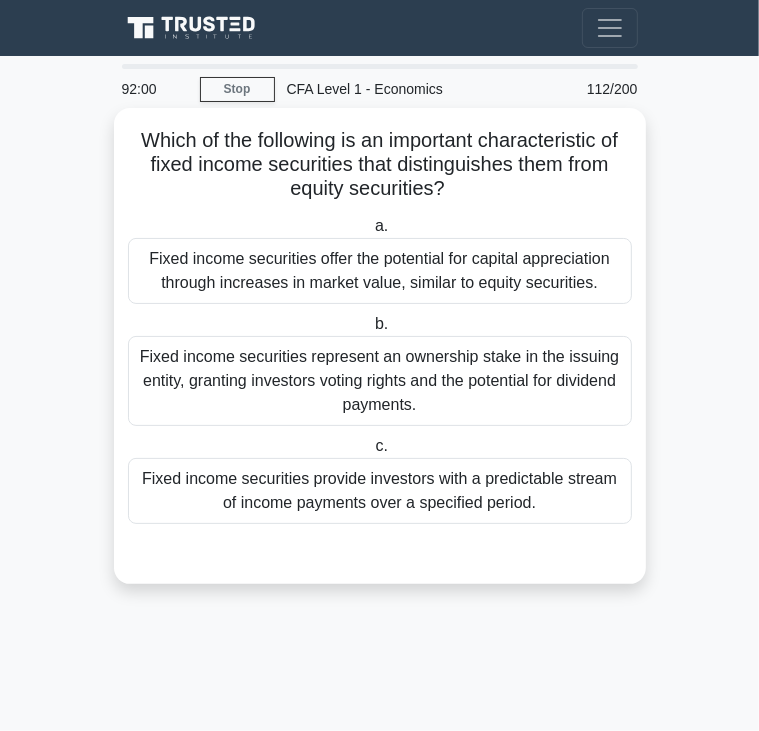 click on "Fixed income securities offer the potential for capital appreciation through increases in market value, similar to equity securities." at bounding box center (380, 271) 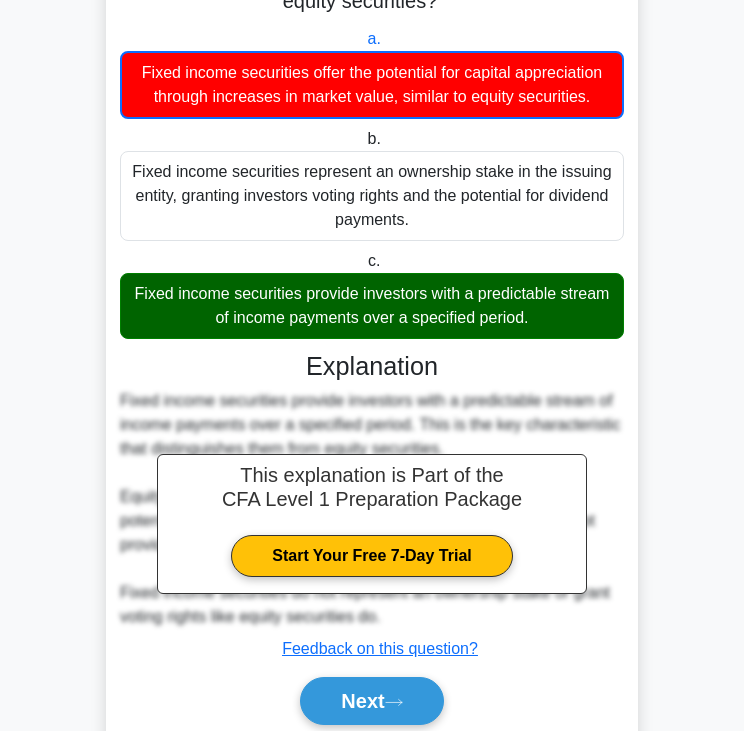 scroll, scrollTop: 260, scrollLeft: 0, axis: vertical 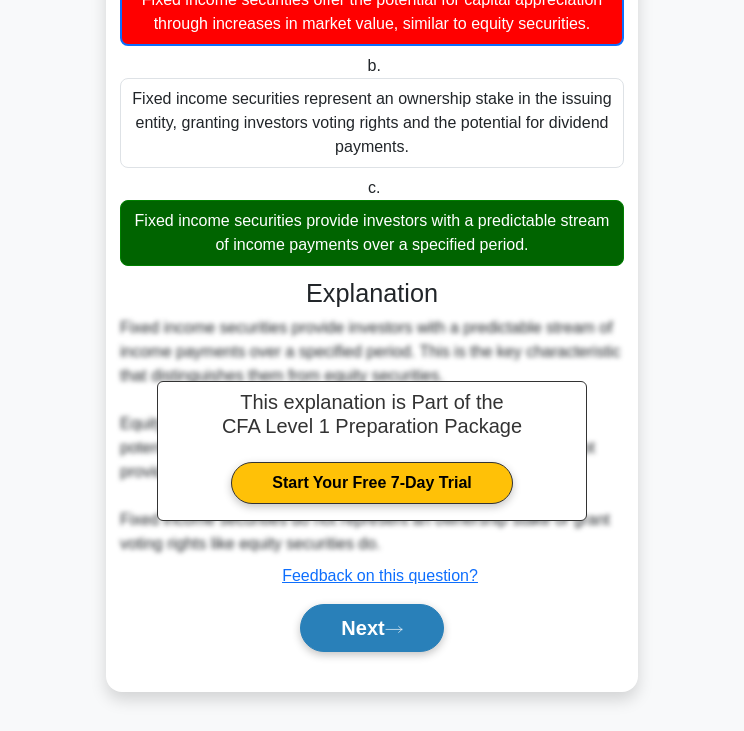 click on "Next" at bounding box center [371, 628] 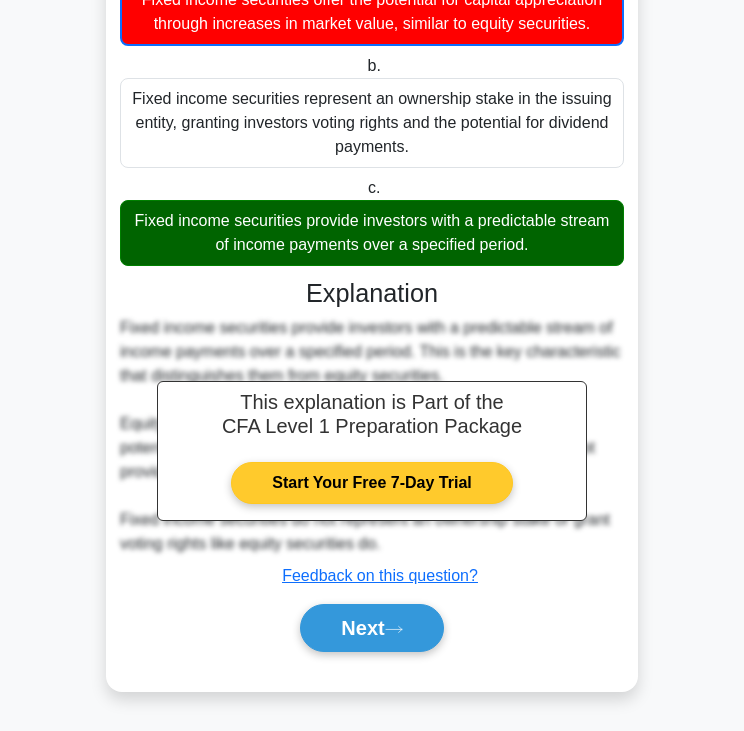 scroll, scrollTop: 0, scrollLeft: 0, axis: both 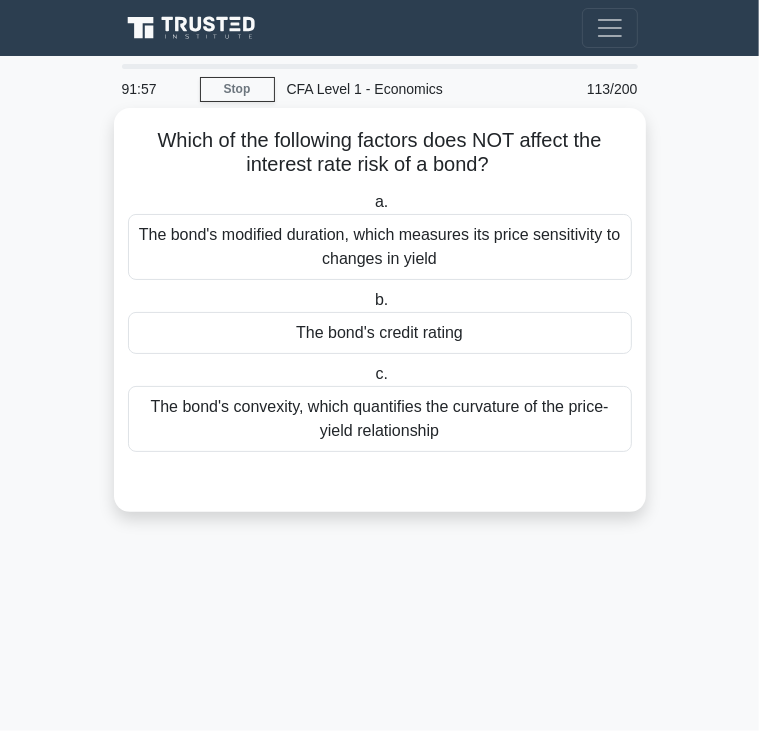 click on "Which of the following factors does NOT affect the interest rate risk of a bond?
.spinner_0XTQ{transform-origin:center;animation:spinner_y6GP .75s linear infinite}@keyframes spinner_y6GP{100%{transform:rotate(360deg)}}" at bounding box center [380, 153] 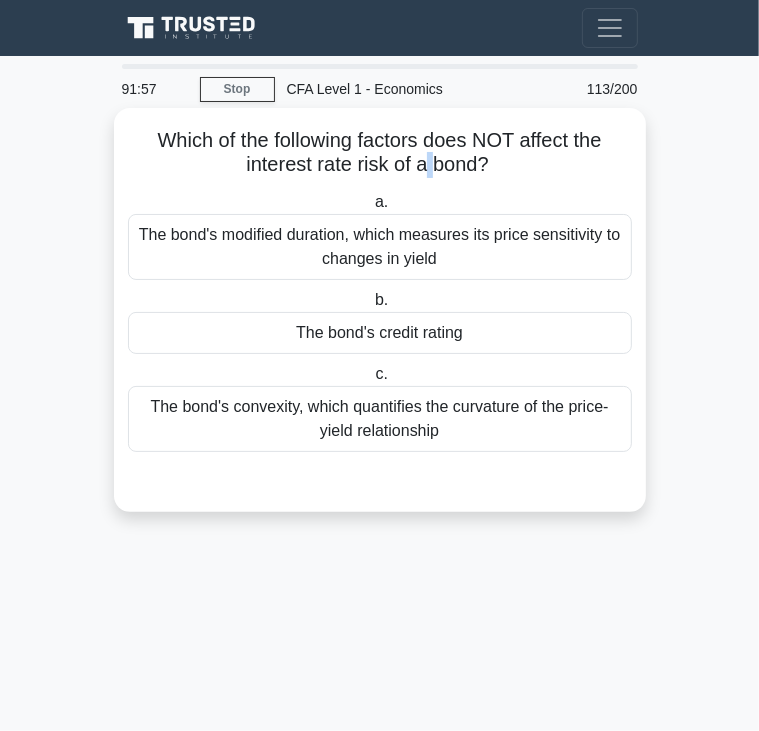 click on "Which of the following factors does NOT affect the interest rate risk of a bond?
.spinner_0XTQ{transform-origin:center;animation:spinner_y6GP .75s linear infinite}@keyframes spinner_y6GP{100%{transform:rotate(360deg)}}" at bounding box center (380, 153) 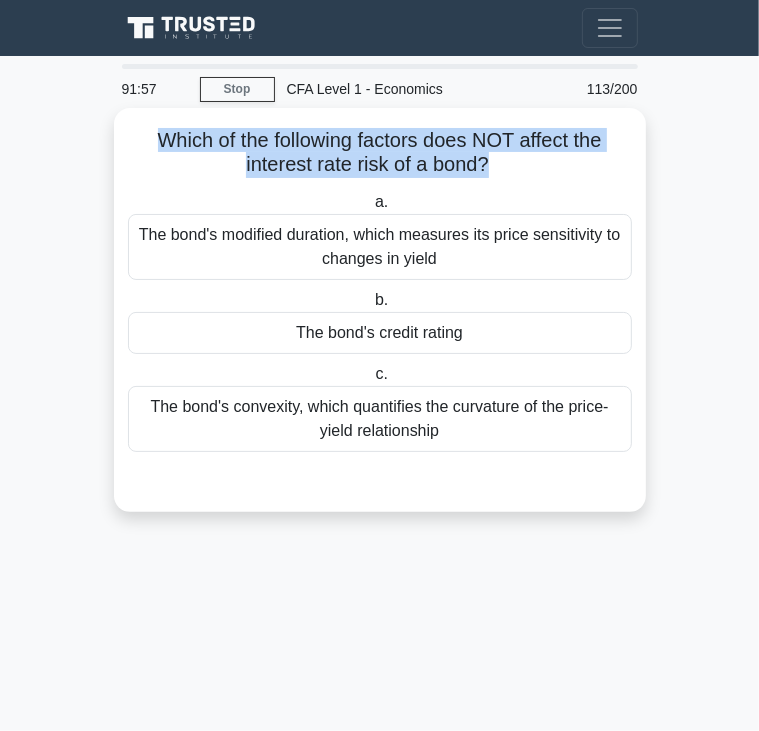 click on "Which of the following factors does NOT affect the interest rate risk of a bond?
.spinner_0XTQ{transform-origin:center;animation:spinner_y6GP .75s linear infinite}@keyframes spinner_y6GP{100%{transform:rotate(360deg)}}" at bounding box center (380, 153) 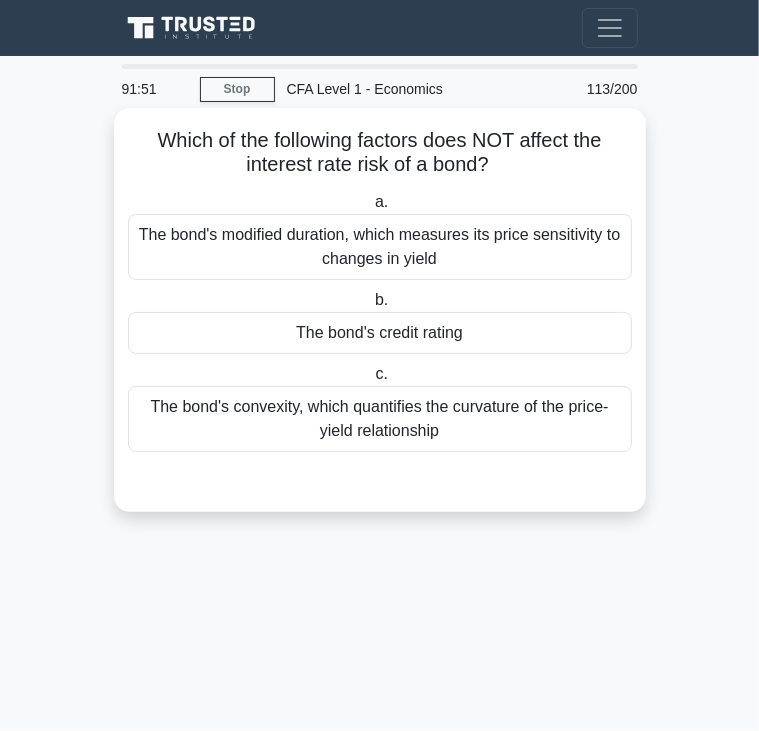 click on "The bond's credit rating" at bounding box center (380, 333) 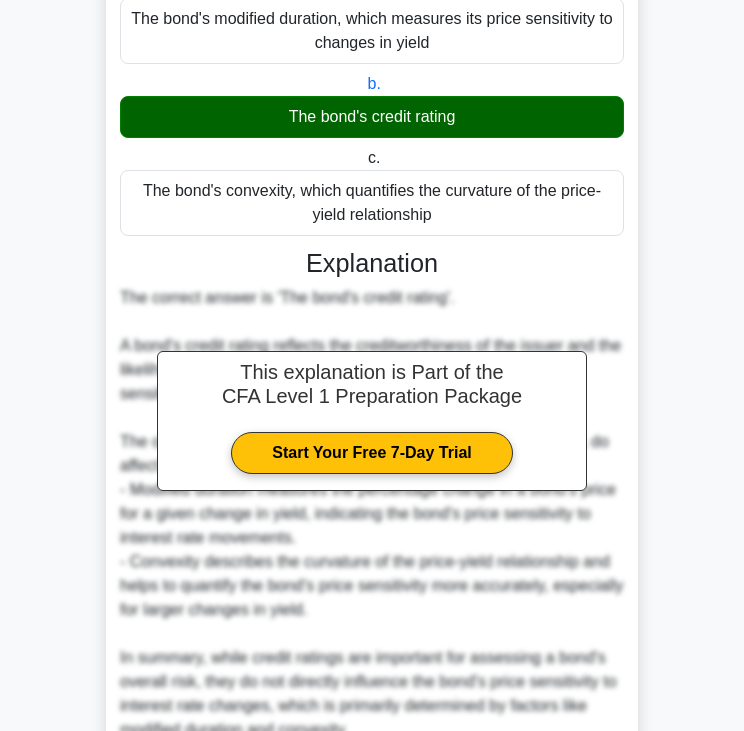 scroll, scrollTop: 403, scrollLeft: 0, axis: vertical 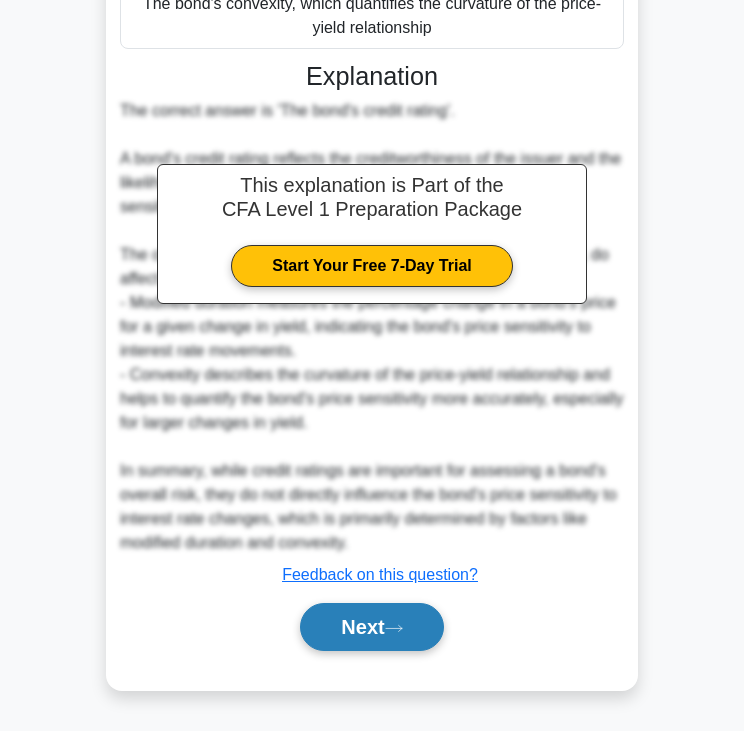 click on "Next" at bounding box center [371, 627] 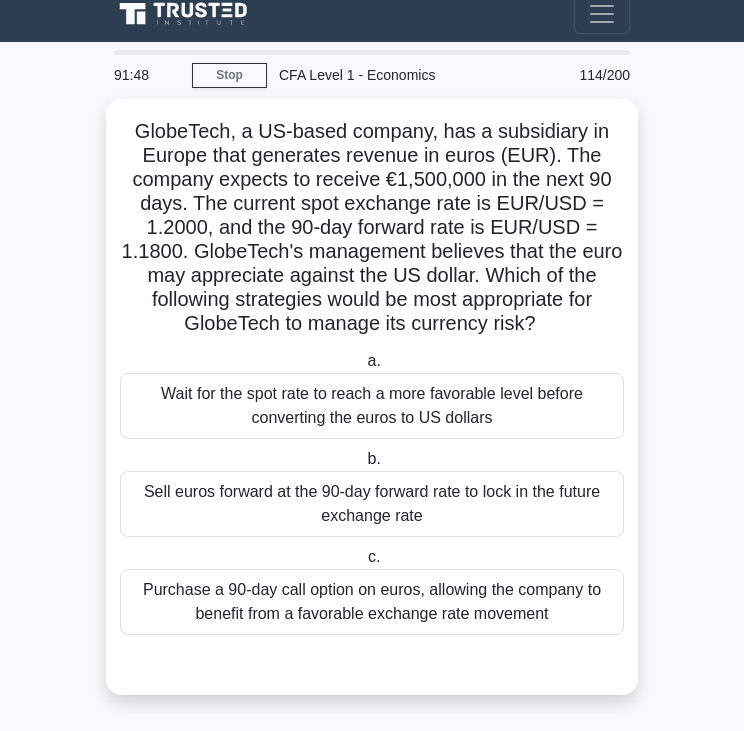 scroll, scrollTop: 13, scrollLeft: 0, axis: vertical 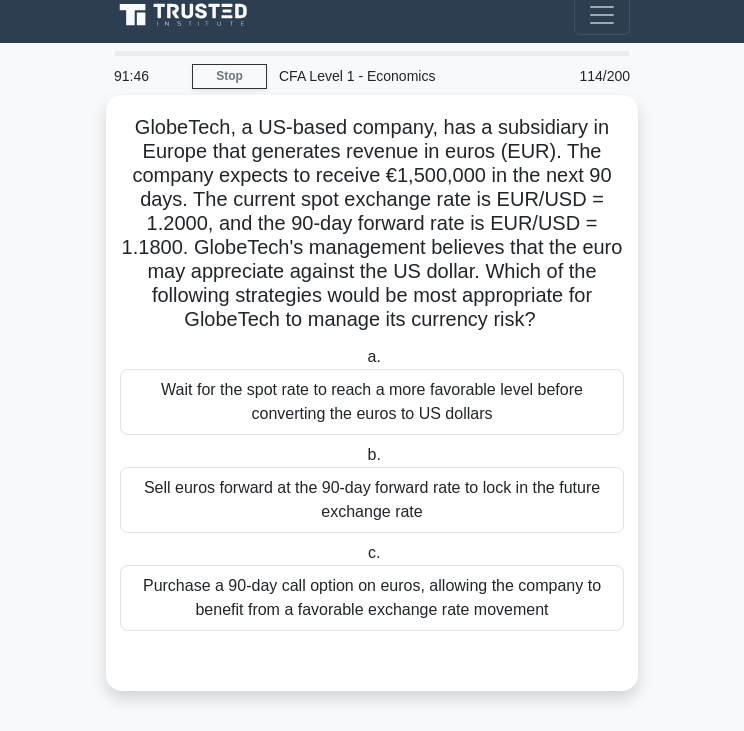 click on "GlobeTech, a US-based company, has a subsidiary in Europe that generates revenue in euros (EUR). The company expects to receive €1,500,000 in the next 90 days. The current spot exchange rate is EUR/USD = 1.2000, and the 90-day forward rate is EUR/USD = 1.1800. GlobeTech's management believes that the euro may appreciate against the US dollar. Which of the following strategies would be most appropriate for GlobeTech to manage its currency risk?
.spinner_0XTQ{transform-origin:center;animation:spinner_y6GP .75s linear infinite}@keyframes spinner_y6GP{100%{transform:rotate(360deg)}}" at bounding box center [372, 224] 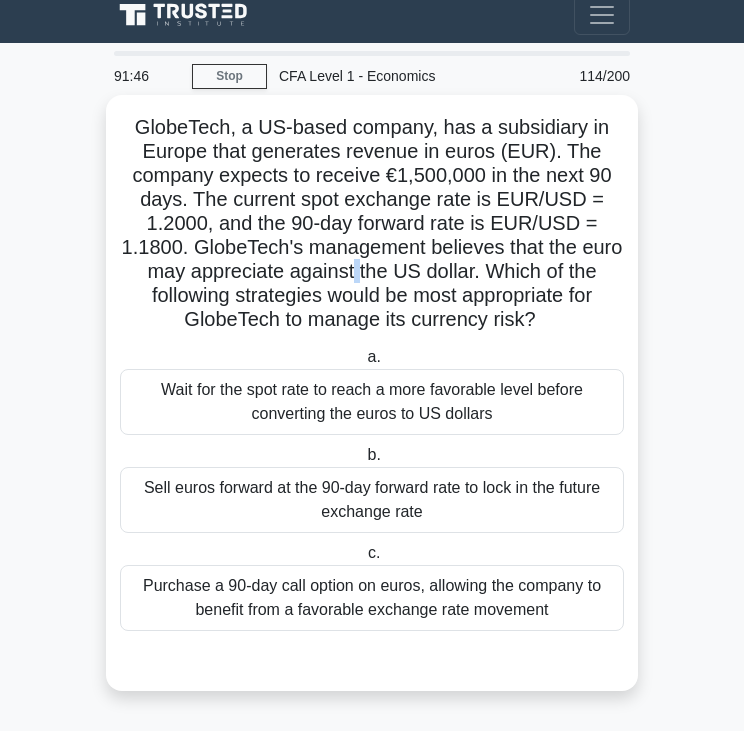 click on "GlobeTech, a US-based company, has a subsidiary in Europe that generates revenue in euros (EUR). The company expects to receive €1,500,000 in the next 90 days. The current spot exchange rate is EUR/USD = 1.2000, and the 90-day forward rate is EUR/USD = 1.1800. GlobeTech's management believes that the euro may appreciate against the US dollar. Which of the following strategies would be most appropriate for GlobeTech to manage its currency risk?
.spinner_0XTQ{transform-origin:center;animation:spinner_y6GP .75s linear infinite}@keyframes spinner_y6GP{100%{transform:rotate(360deg)}}" at bounding box center [372, 224] 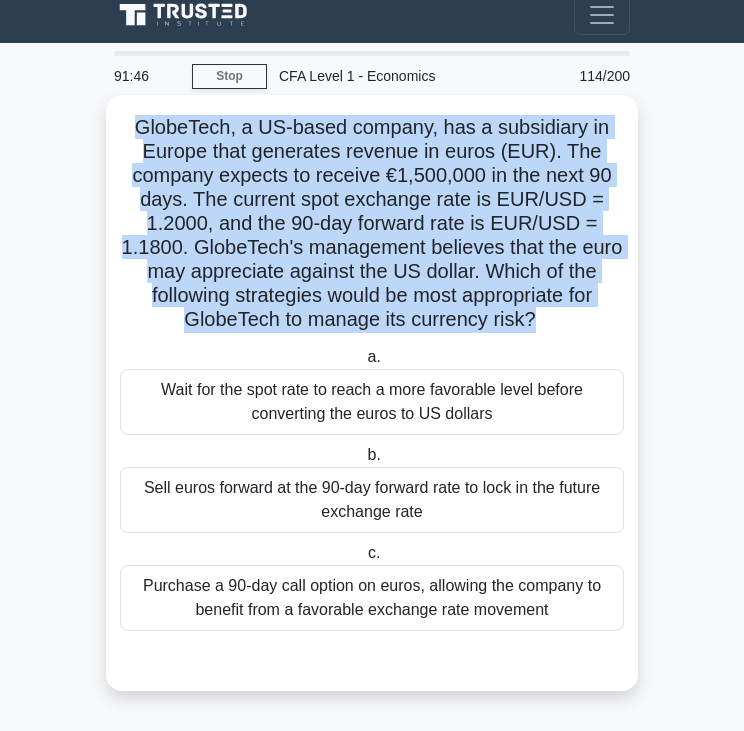 click on "GlobeTech, a US-based company, has a subsidiary in Europe that generates revenue in euros (EUR). The company expects to receive €1,500,000 in the next 90 days. The current spot exchange rate is EUR/USD = 1.2000, and the 90-day forward rate is EUR/USD = 1.1800. GlobeTech's management believes that the euro may appreciate against the US dollar. Which of the following strategies would be most appropriate for GlobeTech to manage its currency risk?
.spinner_0XTQ{transform-origin:center;animation:spinner_y6GP .75s linear infinite}@keyframes spinner_y6GP{100%{transform:rotate(360deg)}}" at bounding box center [372, 224] 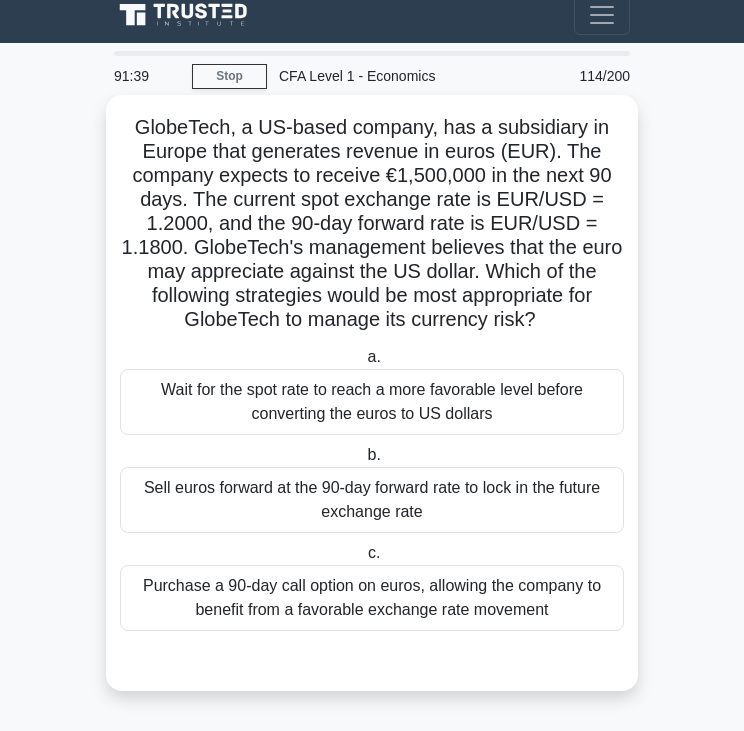 click on "Sell euros forward at the 90-day forward rate to lock in the future exchange rate" at bounding box center (372, 500) 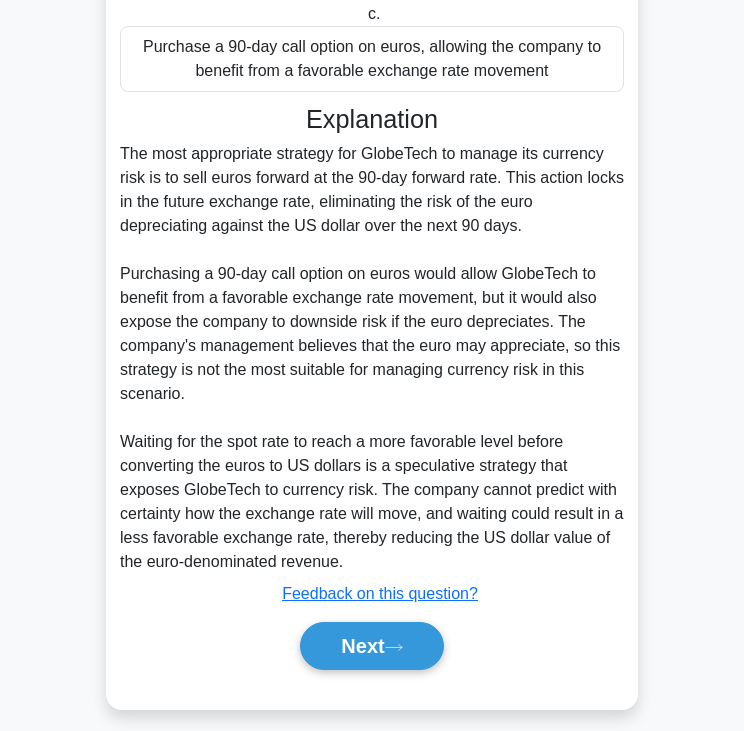 scroll, scrollTop: 571, scrollLeft: 0, axis: vertical 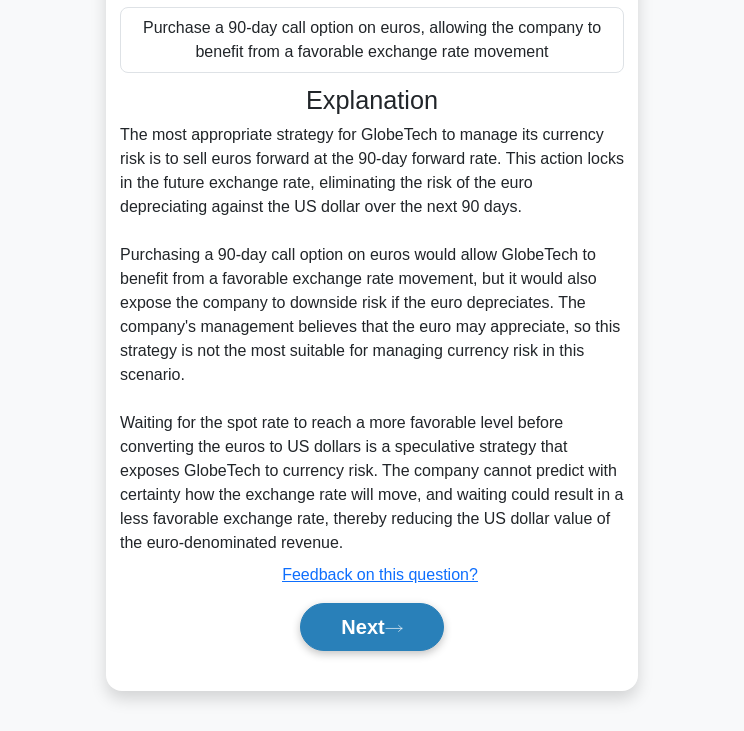 click on "Next" at bounding box center (371, 627) 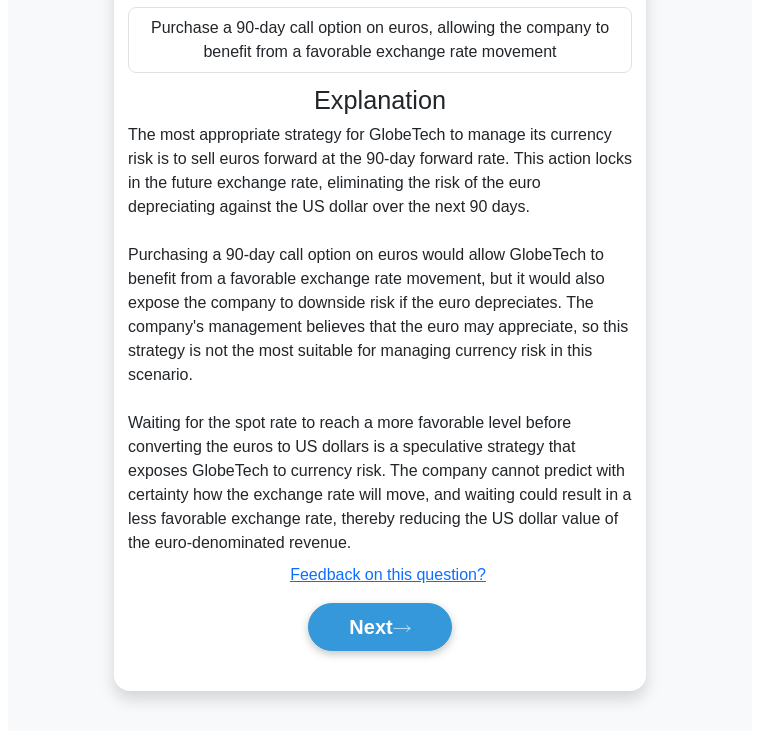 scroll, scrollTop: 0, scrollLeft: 0, axis: both 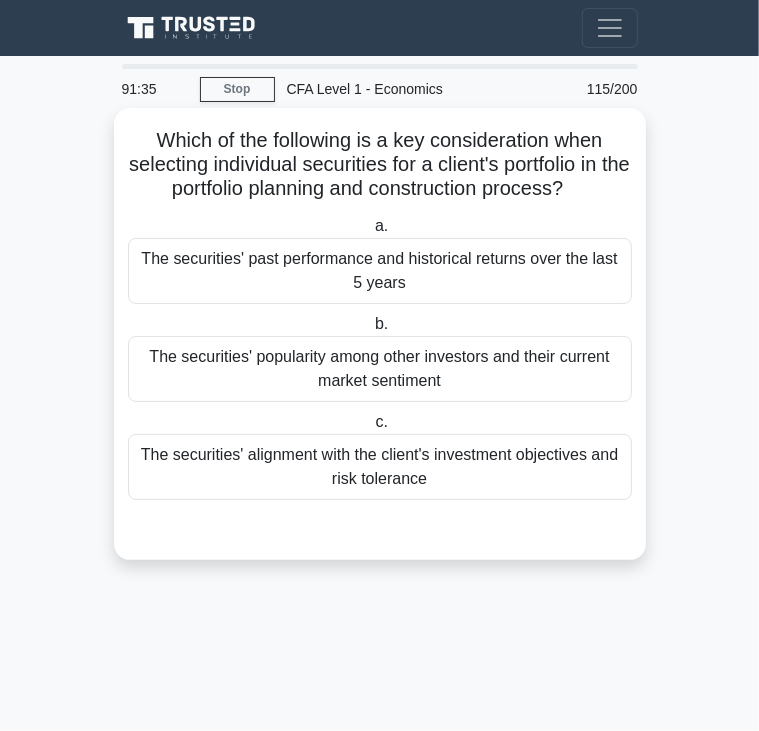 click on "Which of the following is a key consideration when selecting individual securities for a client's portfolio in the portfolio planning and construction process?
.spinner_0XTQ{transform-origin:center;animation:spinner_y6GP .75s linear infinite}@keyframes spinner_y6GP{100%{transform:rotate(360deg)}}" at bounding box center (380, 165) 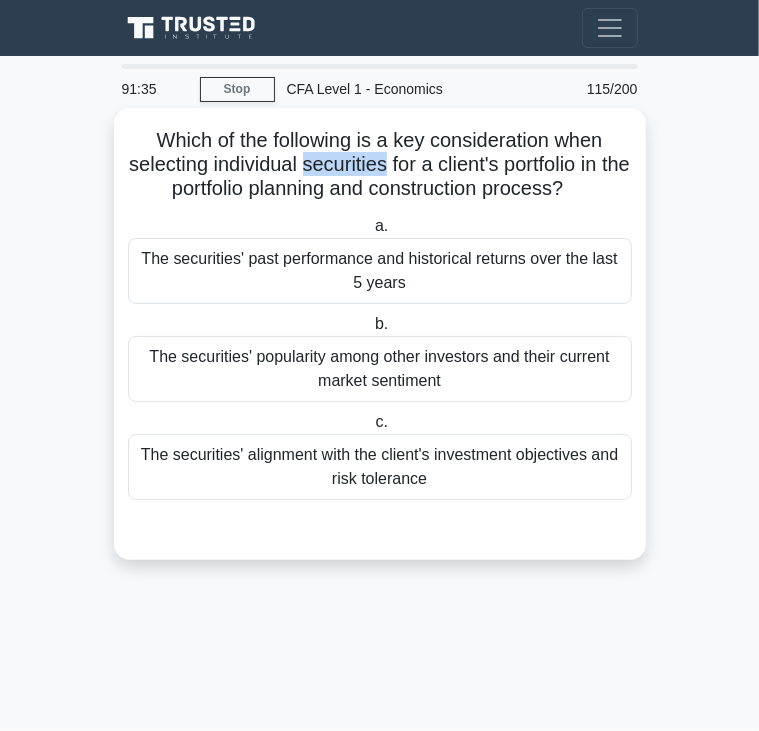 click on "Which of the following is a key consideration when selecting individual securities for a client's portfolio in the portfolio planning and construction process?
.spinner_0XTQ{transform-origin:center;animation:spinner_y6GP .75s linear infinite}@keyframes spinner_y6GP{100%{transform:rotate(360deg)}}" at bounding box center [380, 165] 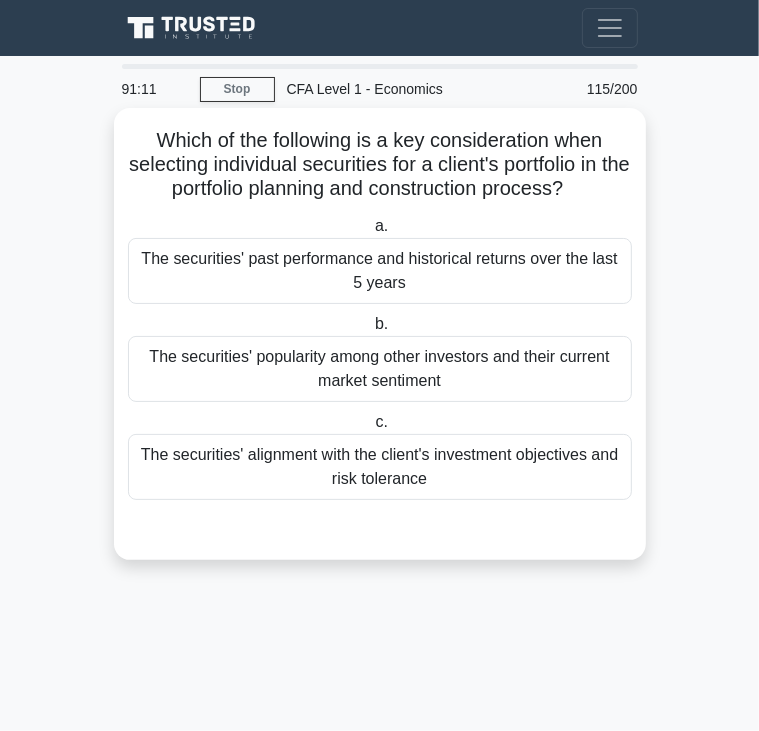 click on "The securities' popularity among other investors and their current market sentiment" at bounding box center [380, 369] 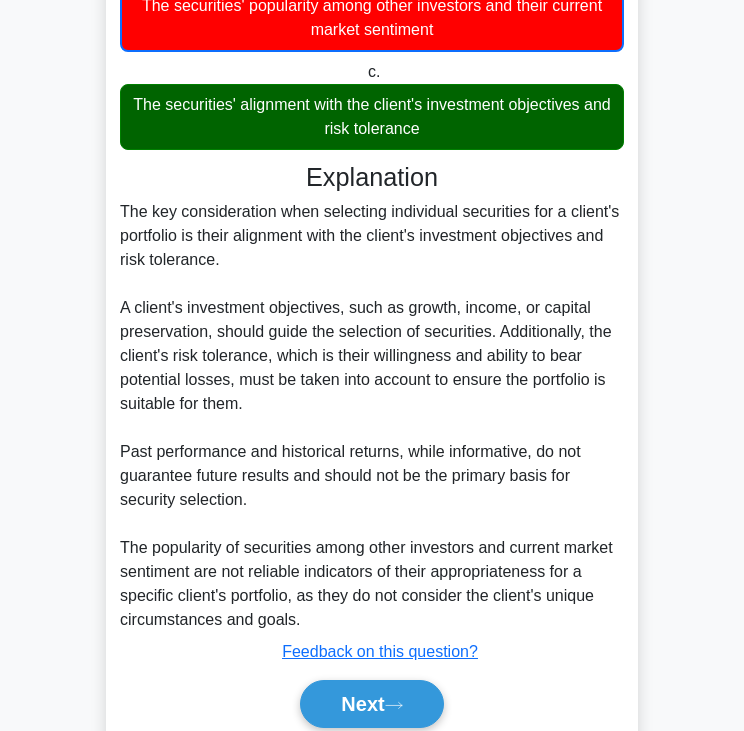 scroll, scrollTop: 428, scrollLeft: 0, axis: vertical 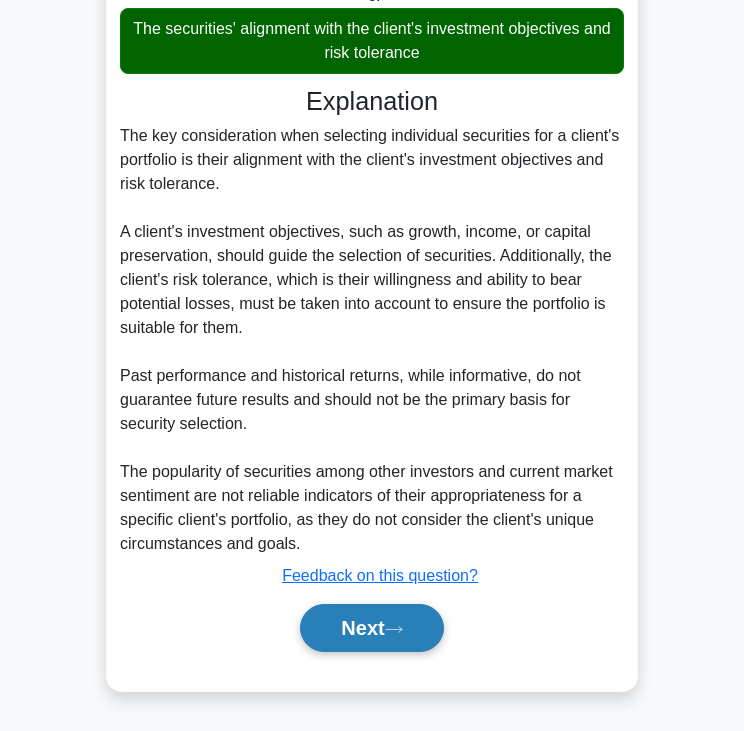 click on "Next" at bounding box center [371, 628] 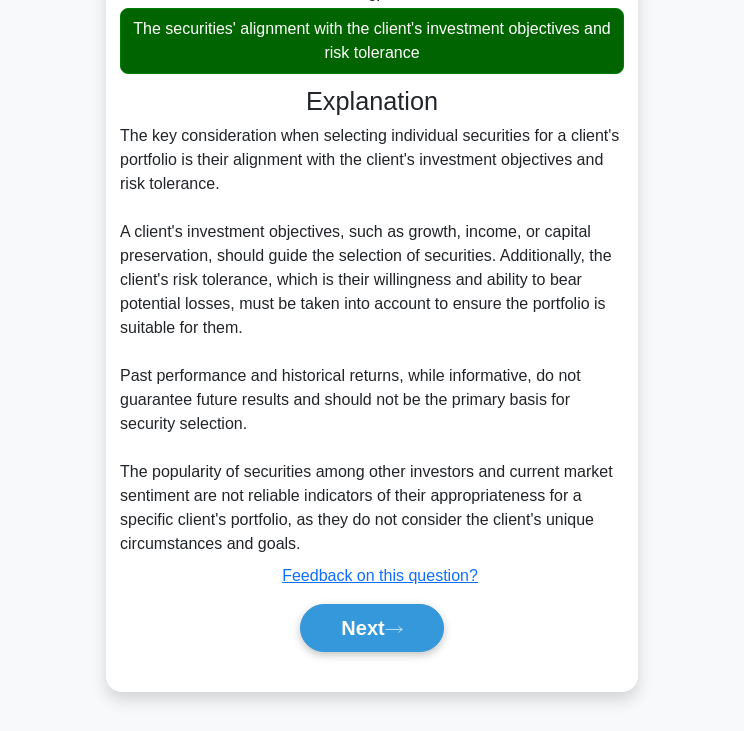 scroll, scrollTop: 0, scrollLeft: 0, axis: both 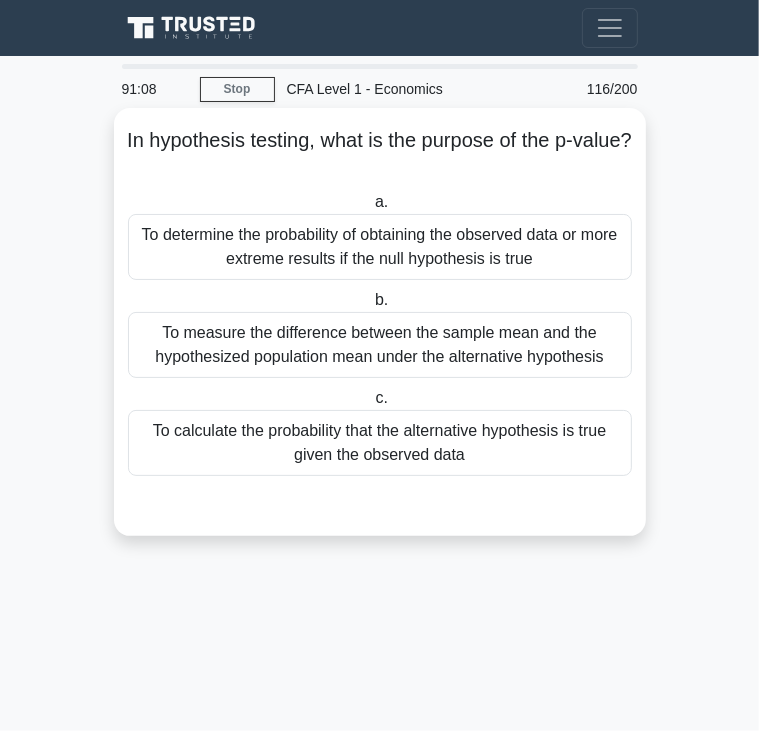 click on "In hypothesis testing, what is the purpose of the p-value?
.spinner_0XTQ{transform-origin:center;animation:spinner_y6GP .75s linear infinite}@keyframes spinner_y6GP{100%{transform:rotate(360deg)}}" at bounding box center [380, 153] 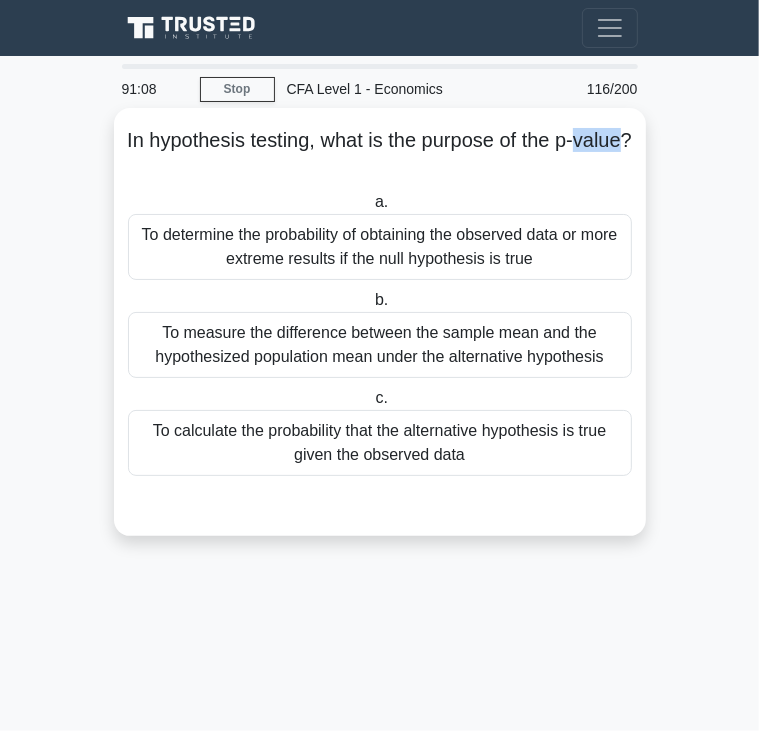 click on "In hypothesis testing, what is the purpose of the p-value?
.spinner_0XTQ{transform-origin:center;animation:spinner_y6GP .75s linear infinite}@keyframes spinner_y6GP{100%{transform:rotate(360deg)}}" at bounding box center (380, 153) 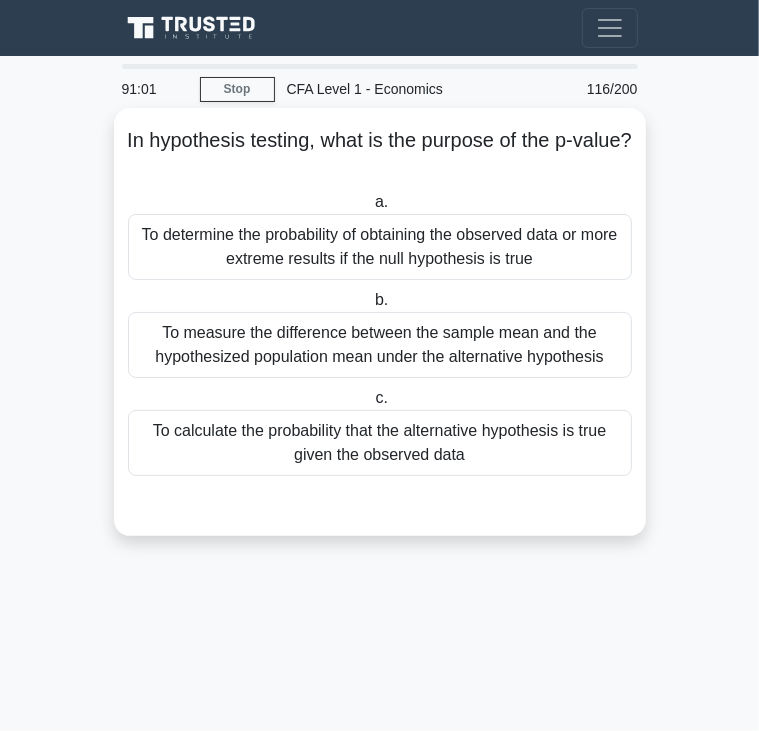click on "To measure the difference between the sample mean and the hypothesized population mean under the alternative hypothesis" at bounding box center [380, 345] 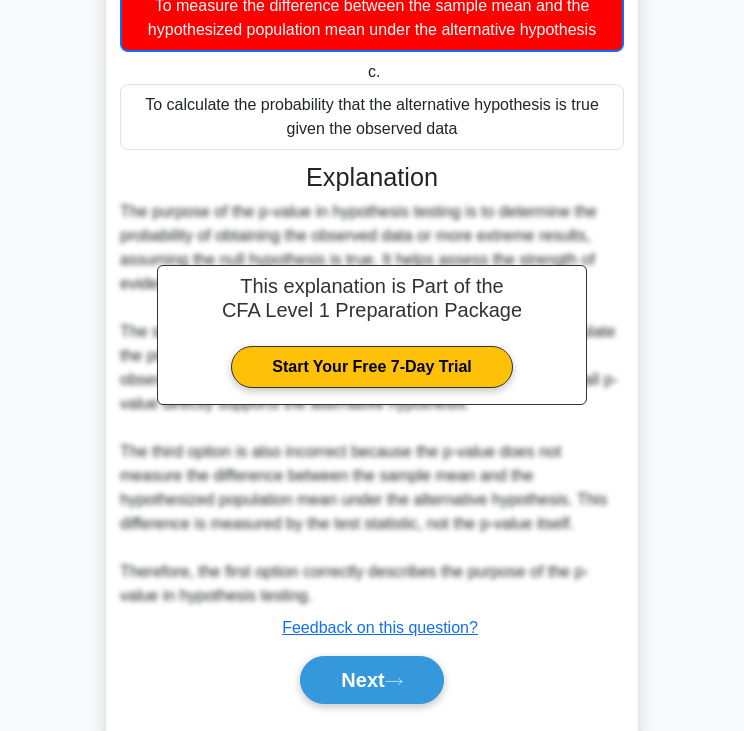 scroll, scrollTop: 380, scrollLeft: 0, axis: vertical 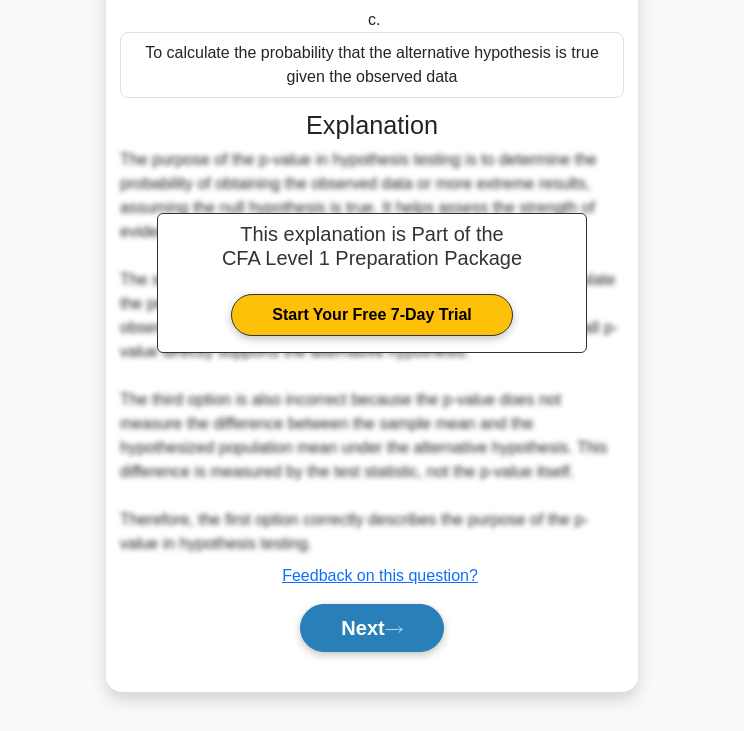 drag, startPoint x: 334, startPoint y: 650, endPoint x: 374, endPoint y: 623, distance: 48.259712 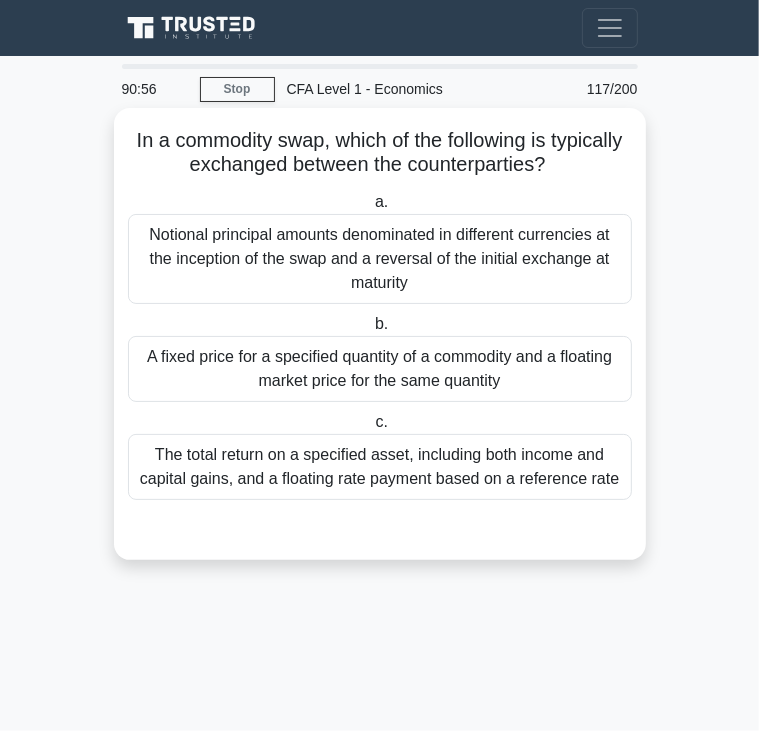 click on "In a commodity swap, which of the following is typically exchanged between the counterparties?
.spinner_0XTQ{transform-origin:center;animation:spinner_y6GP .75s linear infinite}@keyframes spinner_y6GP{100%{transform:rotate(360deg)}}" at bounding box center [380, 153] 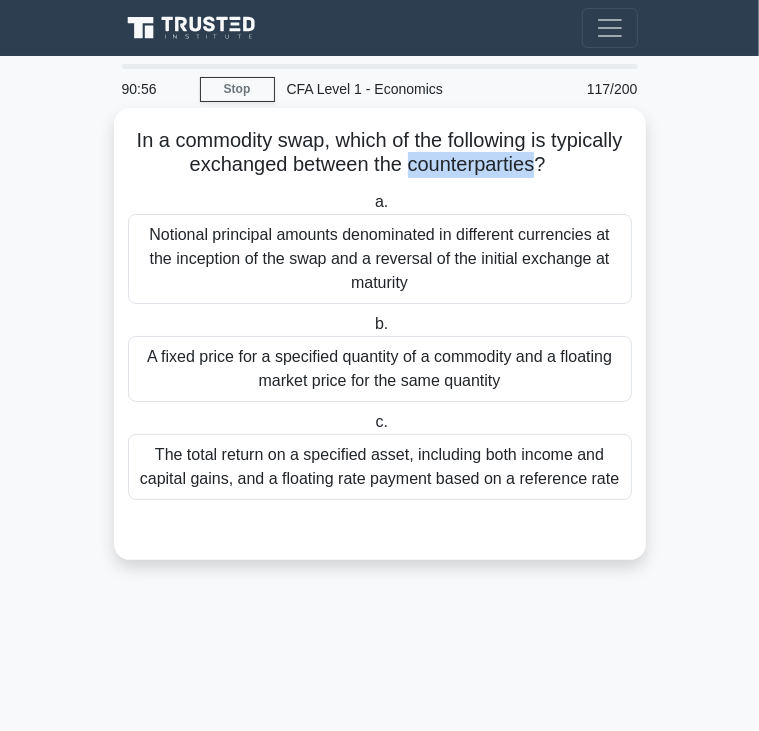 click on "In a commodity swap, which of the following is typically exchanged between the counterparties?
.spinner_0XTQ{transform-origin:center;animation:spinner_y6GP .75s linear infinite}@keyframes spinner_y6GP{100%{transform:rotate(360deg)}}" at bounding box center [380, 153] 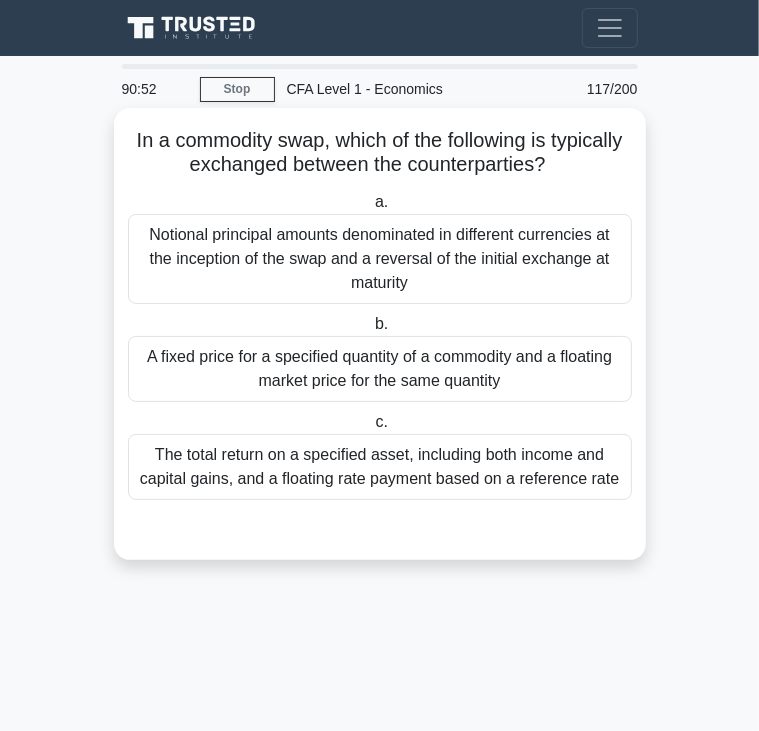click on "The total return on a specified asset, including both income and capital gains, and a floating rate payment based on a reference rate" at bounding box center [380, 467] 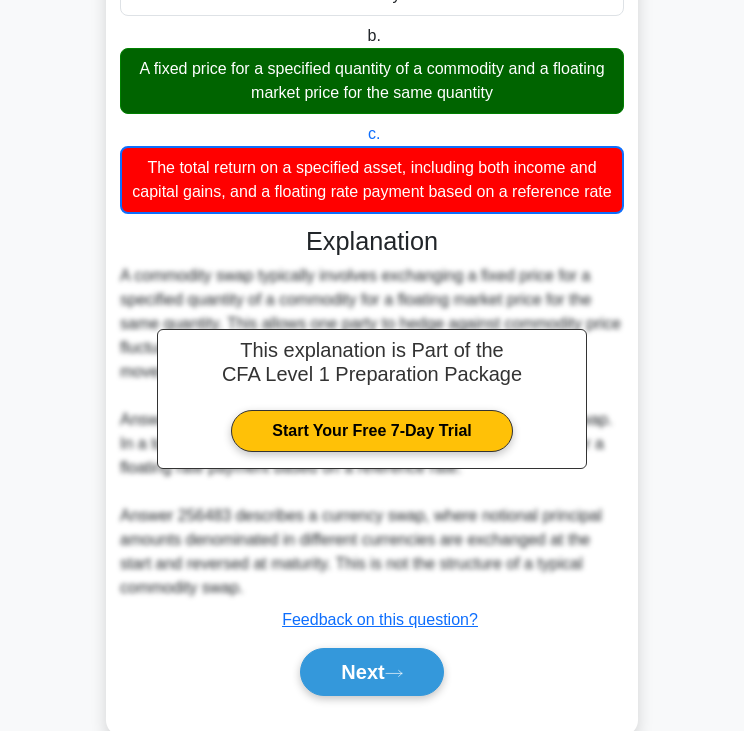 scroll, scrollTop: 304, scrollLeft: 0, axis: vertical 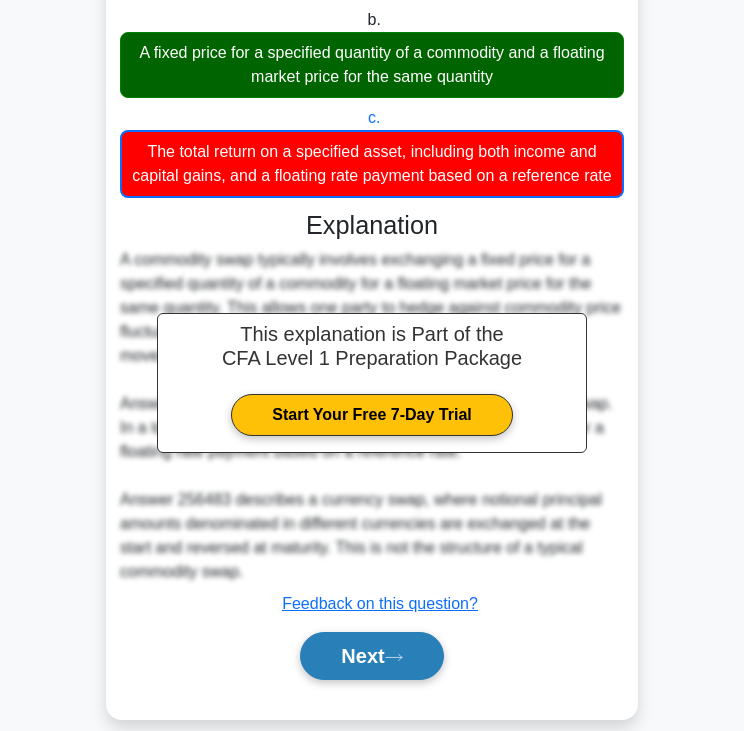 drag, startPoint x: 391, startPoint y: 702, endPoint x: 400, endPoint y: 691, distance: 14.21267 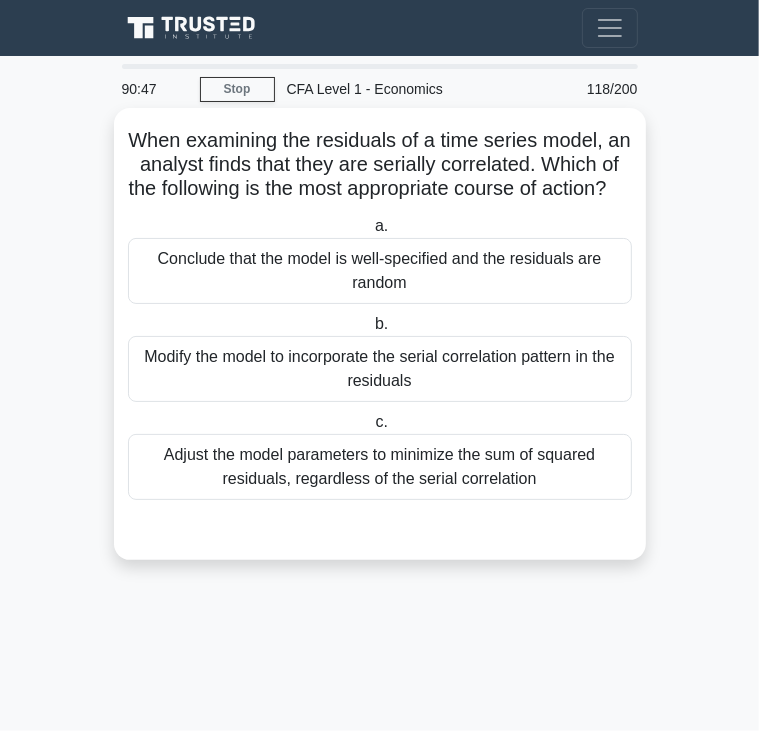 click on "When examining the residuals of a time series model, an analyst finds that they are serially correlated. Which of the following is the most appropriate course of action?
.spinner_0XTQ{transform-origin:center;animation:spinner_y6GP .75s linear infinite}@keyframes spinner_y6GP{100%{transform:rotate(360deg)}}" at bounding box center (380, 165) 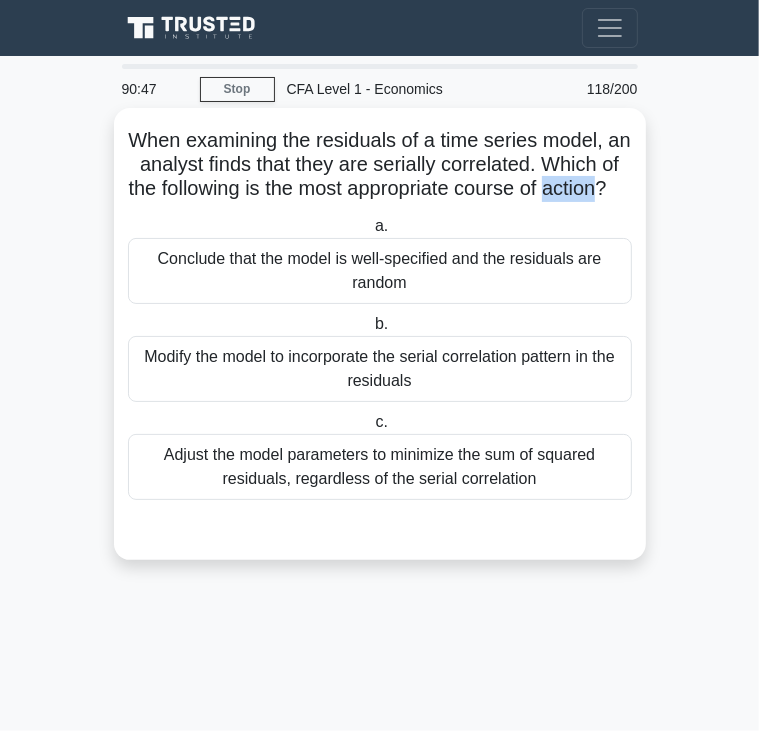 click on "When examining the residuals of a time series model, an analyst finds that they are serially correlated. Which of the following is the most appropriate course of action?
.spinner_0XTQ{transform-origin:center;animation:spinner_y6GP .75s linear infinite}@keyframes spinner_y6GP{100%{transform:rotate(360deg)}}" at bounding box center (380, 165) 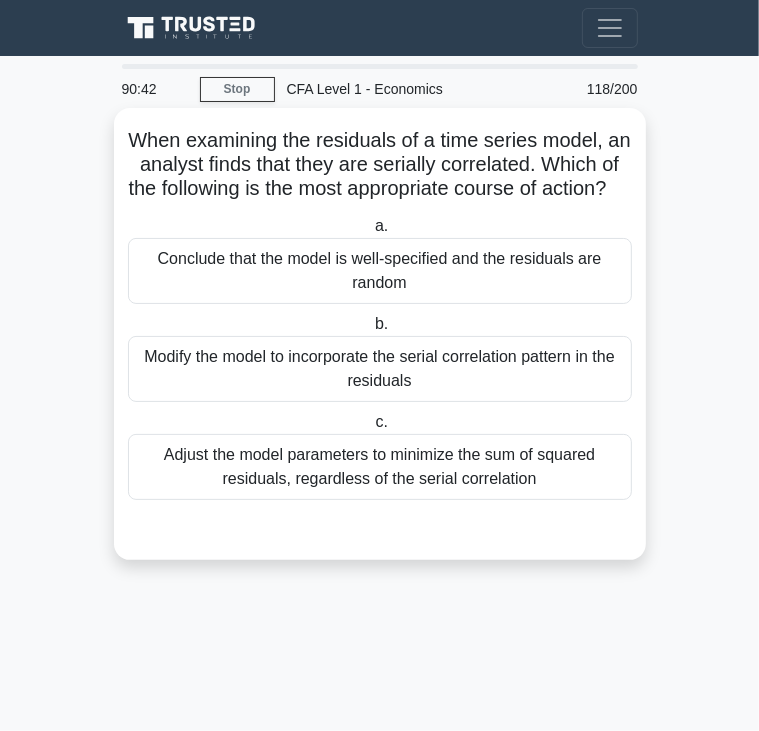 click on "b.
Modify the model to incorporate the serial correlation pattern in the residuals" at bounding box center (380, 357) 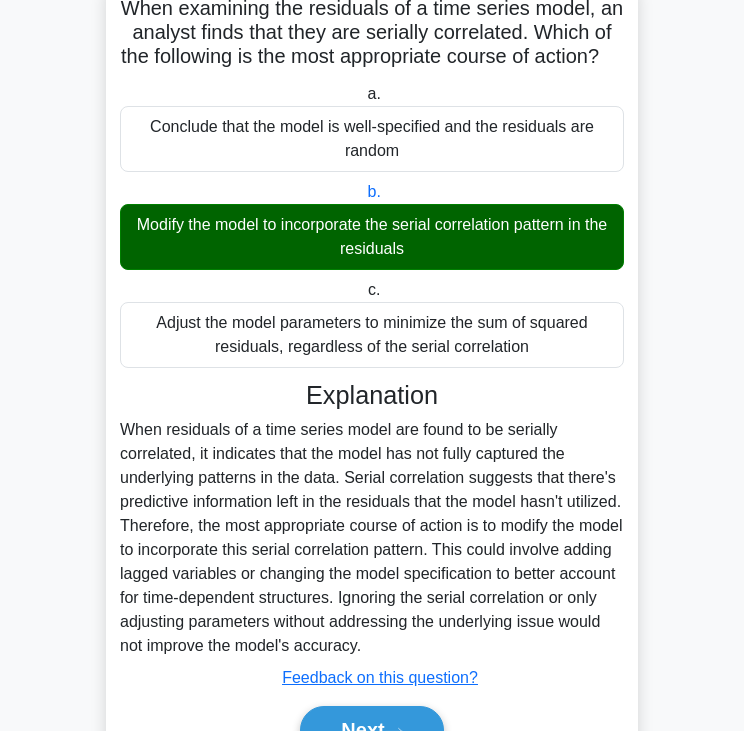 scroll, scrollTop: 259, scrollLeft: 0, axis: vertical 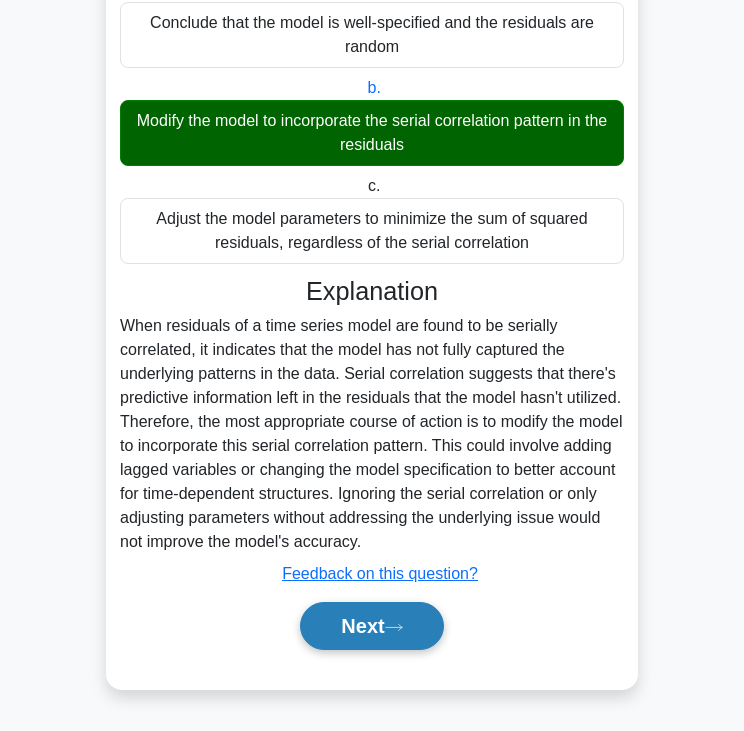 click on "Next" at bounding box center [371, 626] 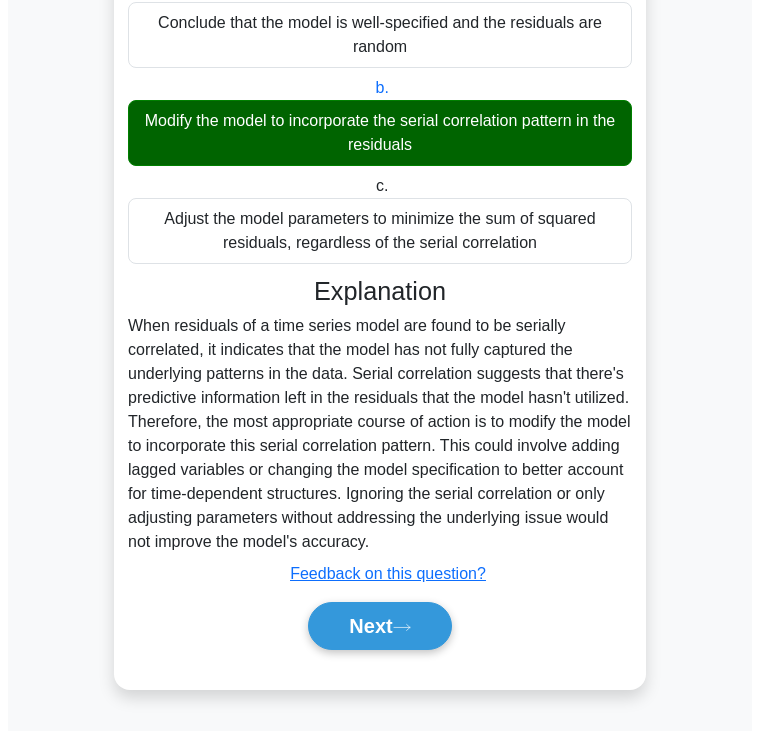 scroll, scrollTop: 0, scrollLeft: 0, axis: both 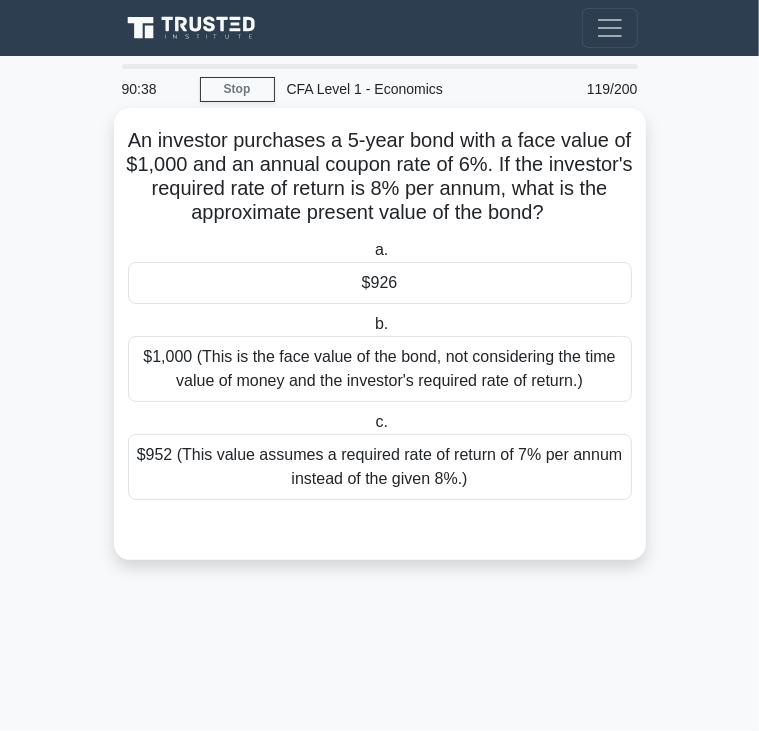 click on "An investor purchases a 5-year bond with a face value of $1,000 and an annual coupon rate of 6%. If the investor's required rate of return is 8% per annum, what is the approximate present value of the bond?
.spinner_0XTQ{transform-origin:center;animation:spinner_y6GP .75s linear infinite}@keyframes spinner_y6GP{100%{transform:rotate(360deg)}}" at bounding box center (380, 177) 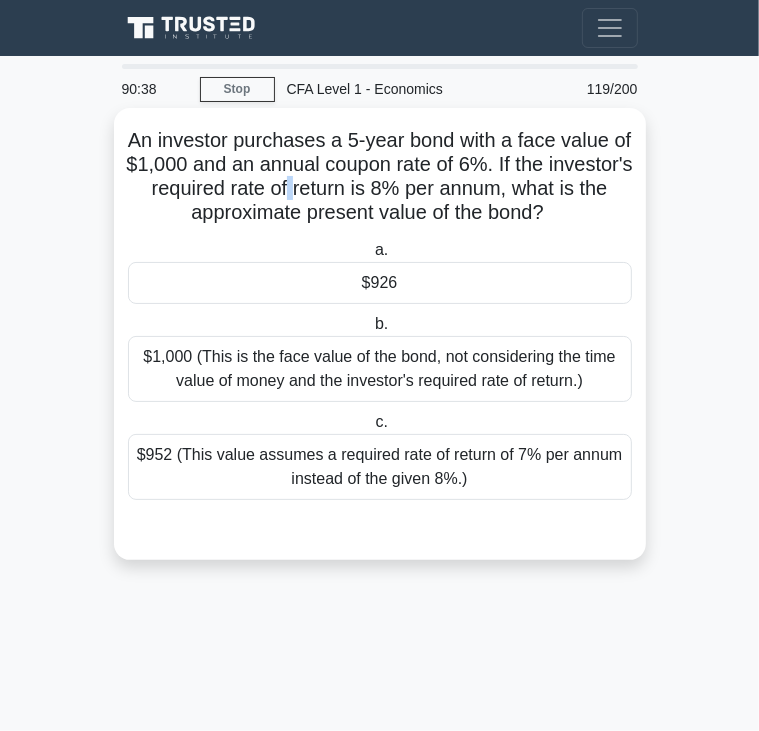 click on "An investor purchases a 5-year bond with a face value of $1,000 and an annual coupon rate of 6%. If the investor's required rate of return is 8% per annum, what is the approximate present value of the bond?
.spinner_0XTQ{transform-origin:center;animation:spinner_y6GP .75s linear infinite}@keyframes spinner_y6GP{100%{transform:rotate(360deg)}}" at bounding box center [380, 177] 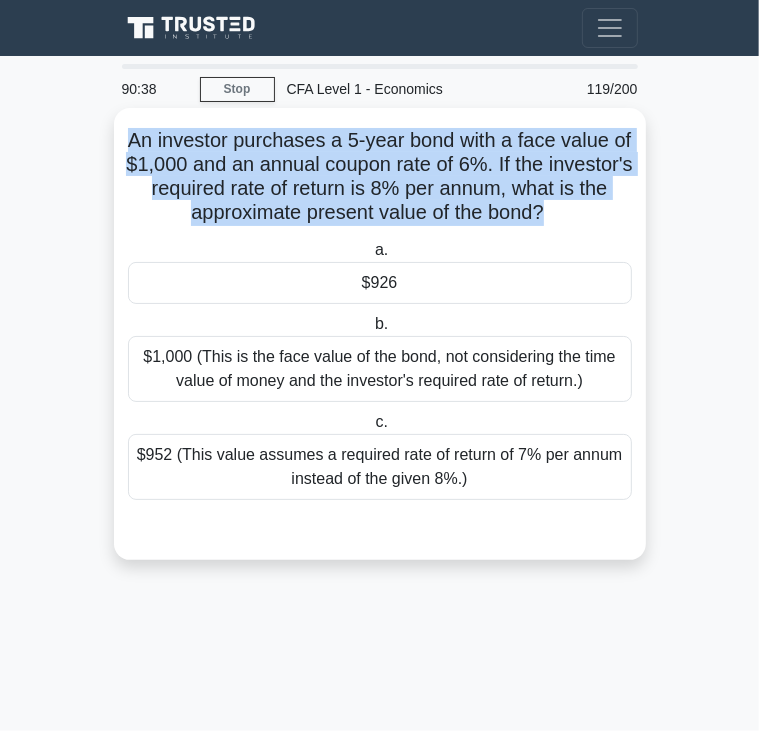 click on "An investor purchases a 5-year bond with a face value of $1,000 and an annual coupon rate of 6%. If the investor's required rate of return is 8% per annum, what is the approximate present value of the bond?
.spinner_0XTQ{transform-origin:center;animation:spinner_y6GP .75s linear infinite}@keyframes spinner_y6GP{100%{transform:rotate(360deg)}}" at bounding box center (380, 177) 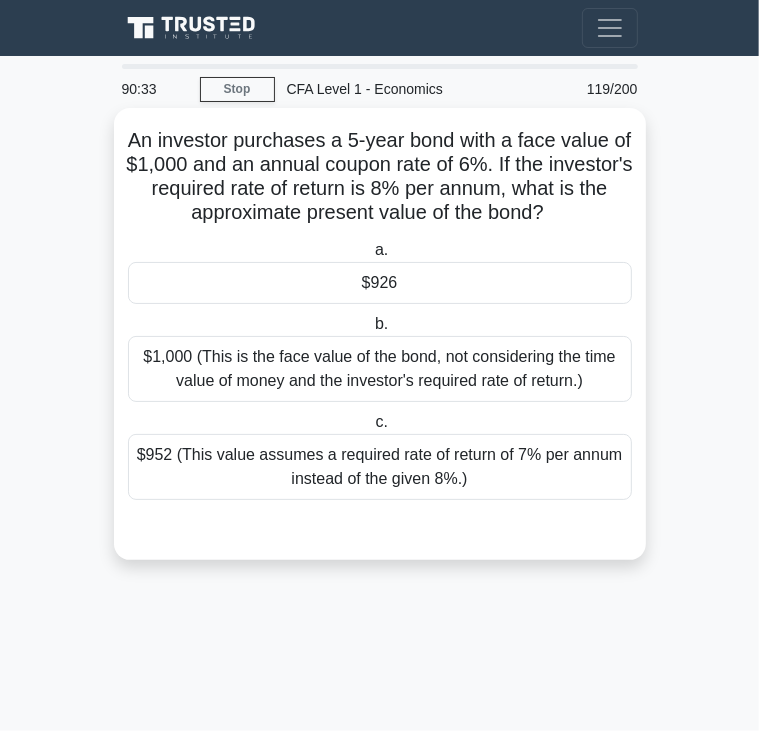 click on "$926" at bounding box center (380, 283) 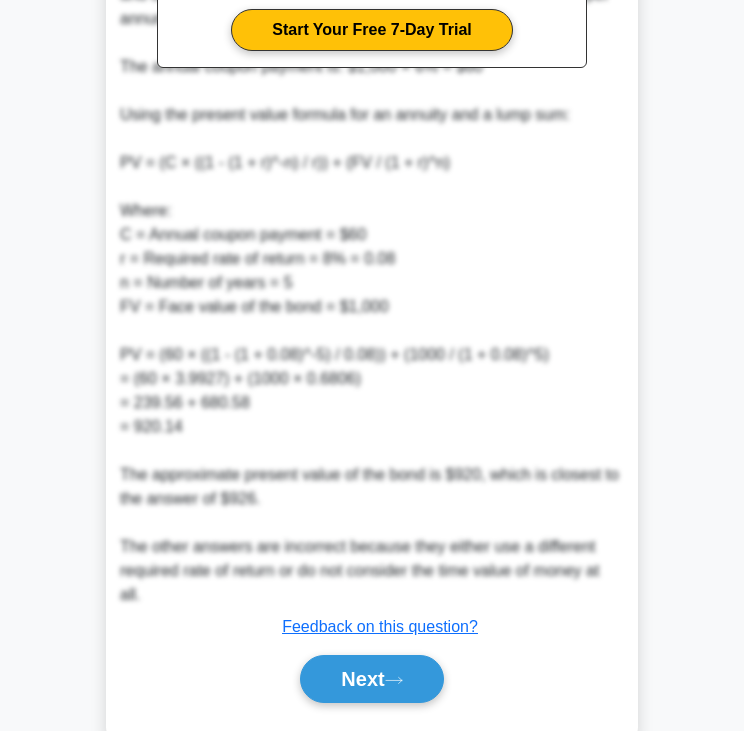 scroll, scrollTop: 730, scrollLeft: 0, axis: vertical 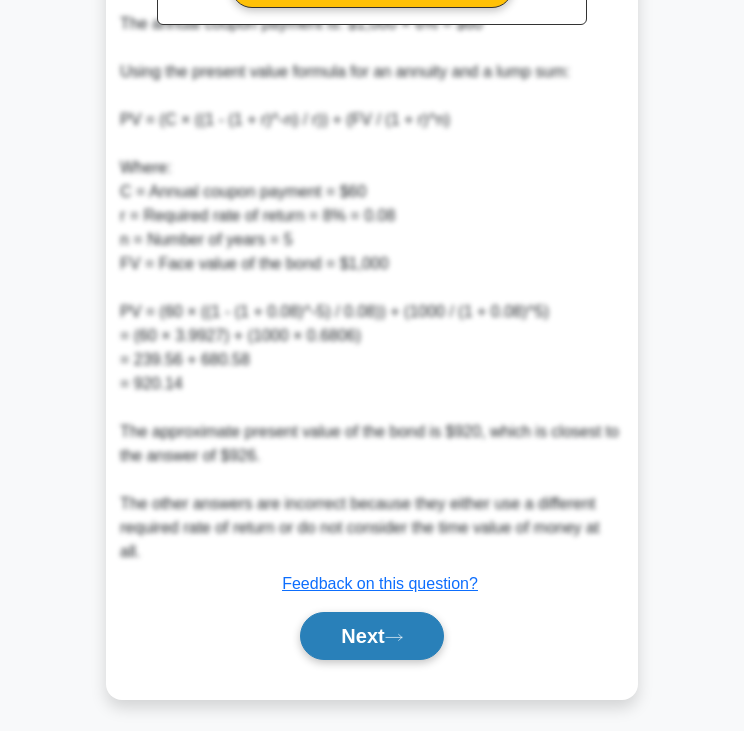 click on "Next" at bounding box center (371, 636) 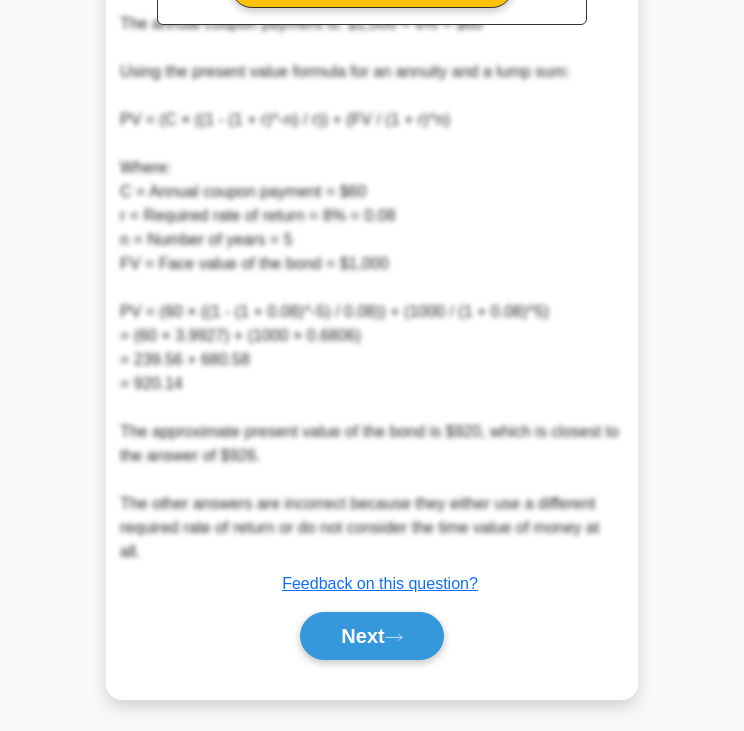 scroll, scrollTop: 205, scrollLeft: 0, axis: vertical 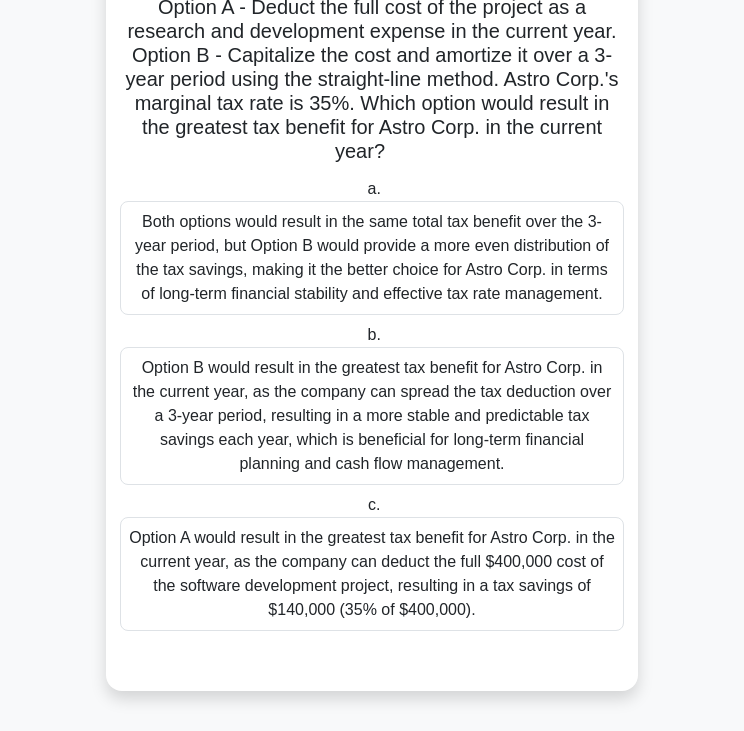 click on "Astro Corp., a profitable tech company, is considering the tax implications of a new software development project that costs $400,000. The company has two options: Option A - Deduct the full cost of the project as a research and development expense in the current year. Option B - Capitalize the cost and amortize it over a 3-year period using the straight-line method. Astro Corp.'s marginal tax rate is 35%. Which option would result in the greatest tax benefit for Astro Corp. in the current year?
.spinner_0XTQ{transform-origin:center;animation:spinner_y6GP .75s linear infinite}@keyframes spinner_y6GP{100%{transform:rotate(360deg)}}" at bounding box center (372, 44) 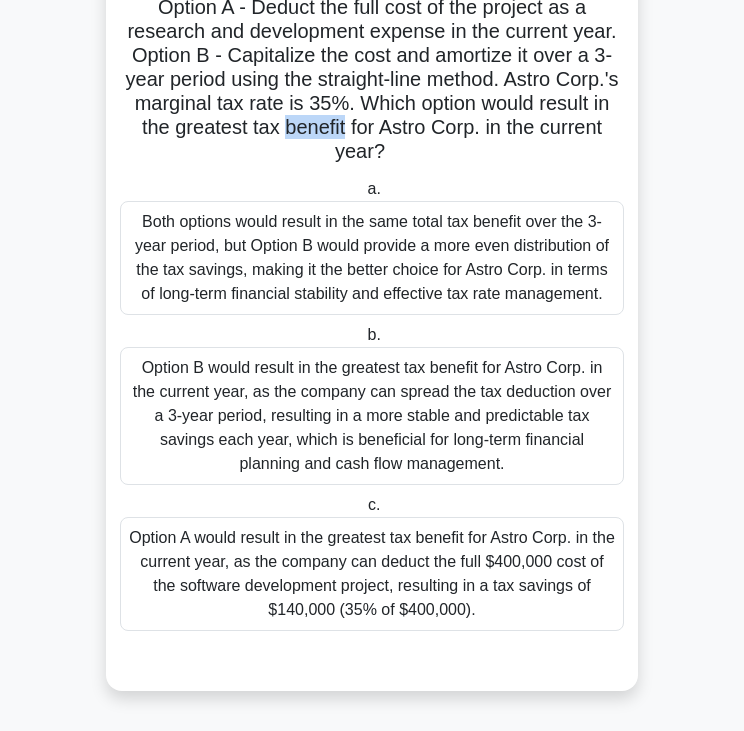 click on "Astro Corp., a profitable tech company, is considering the tax implications of a new software development project that costs $400,000. The company has two options: Option A - Deduct the full cost of the project as a research and development expense in the current year. Option B - Capitalize the cost and amortize it over a 3-year period using the straight-line method. Astro Corp.'s marginal tax rate is 35%. Which option would result in the greatest tax benefit for Astro Corp. in the current year?
.spinner_0XTQ{transform-origin:center;animation:spinner_y6GP .75s linear infinite}@keyframes spinner_y6GP{100%{transform:rotate(360deg)}}" at bounding box center (372, 44) 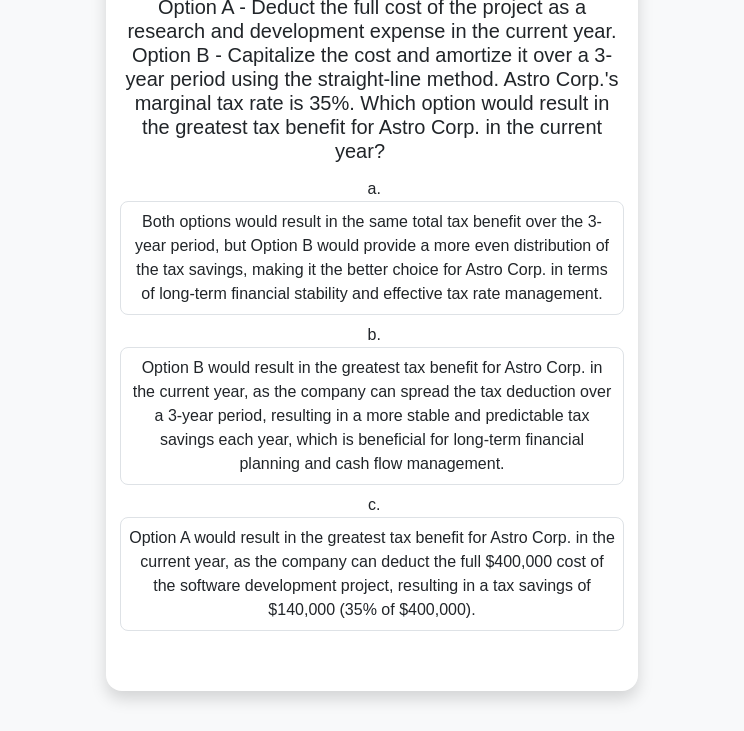 click on "b.
Option B would result in the greatest tax benefit for Astro Corp. in the current year, as the company can spread the tax deduction over a 3-year period, resulting in a more stable and predictable tax savings each year, which is beneficial for long-term financial planning and cash flow management." at bounding box center (372, 404) 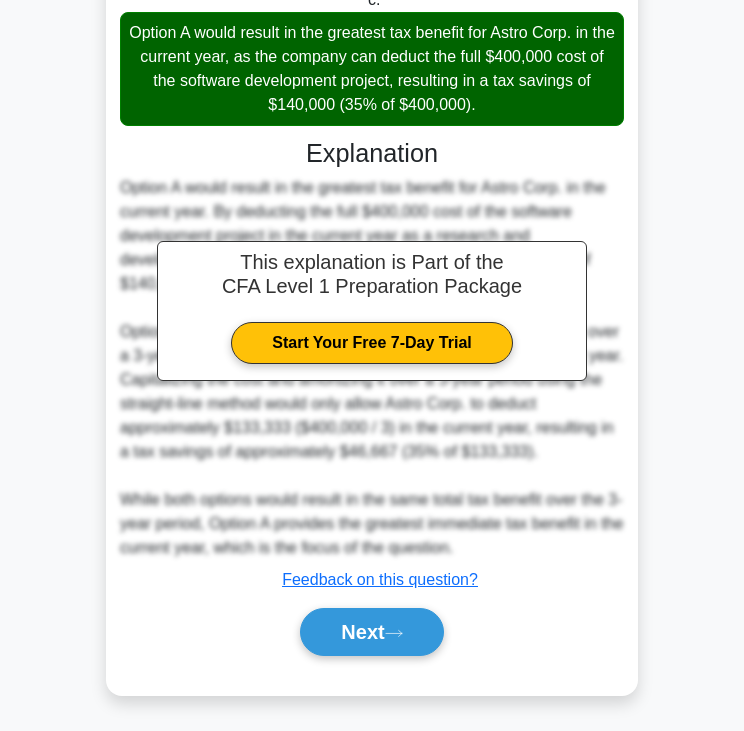 scroll, scrollTop: 716, scrollLeft: 0, axis: vertical 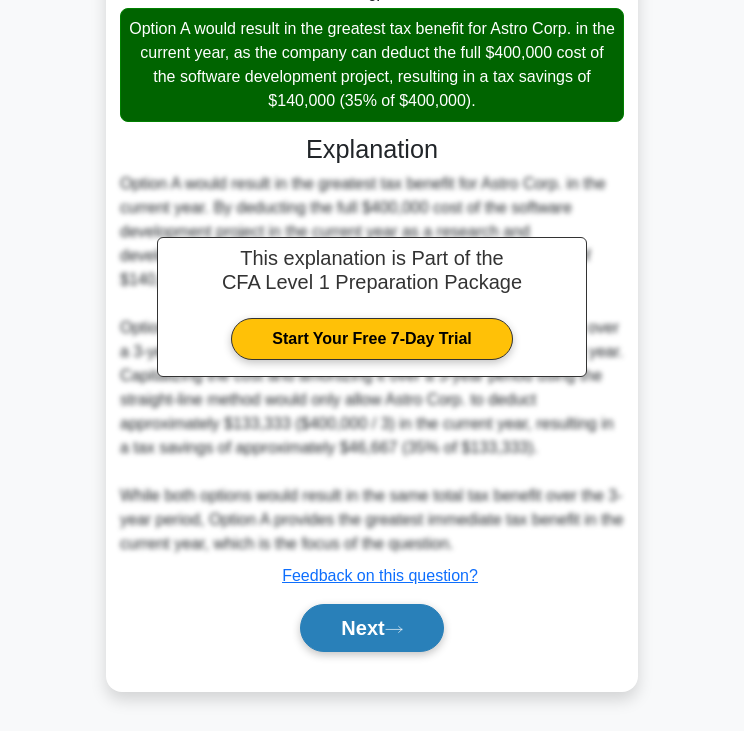 click on "Next" at bounding box center [371, 628] 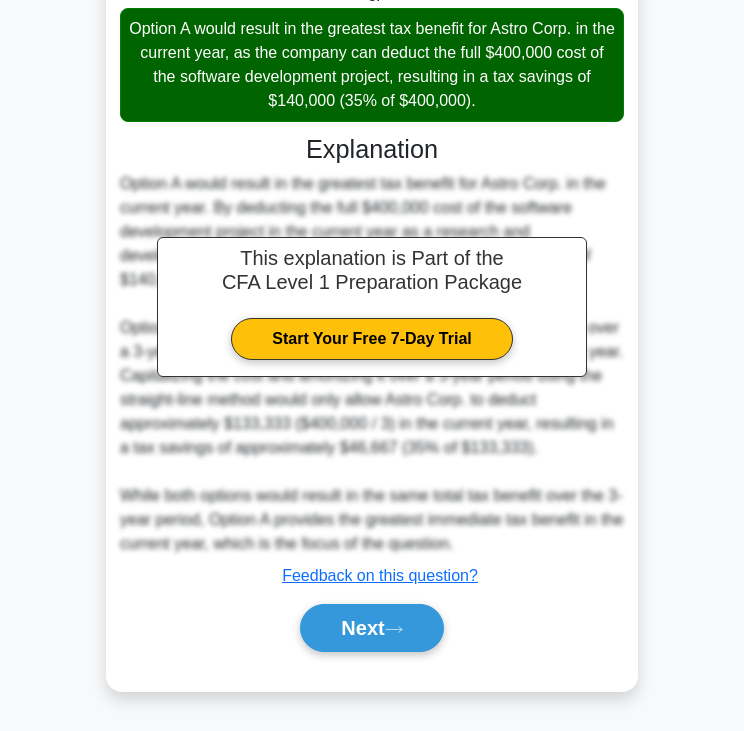 scroll, scrollTop: 85, scrollLeft: 0, axis: vertical 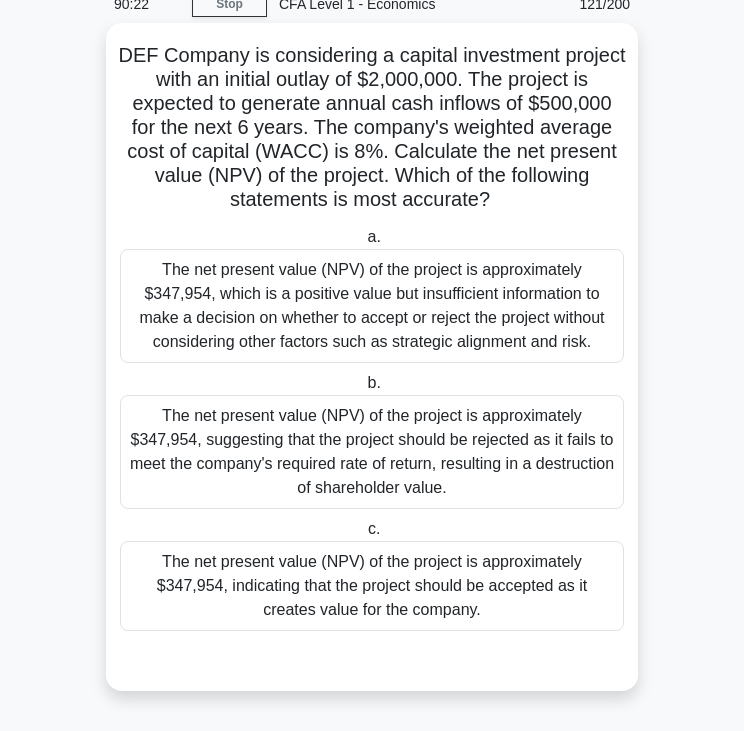 click on "DEF Company is considering a capital investment project with an initial outlay of $2,000,000. The project is expected to generate annual cash inflows of $500,000 for the next 6 years. The company's weighted average cost of capital (WACC) is 8%. Calculate the net present value (NPV) of the project. Which of the following statements is most accurate?
.spinner_0XTQ{transform-origin:center;animation:spinner_y6GP .75s linear infinite}@keyframes spinner_y6GP{100%{transform:rotate(360deg)}}" at bounding box center (372, 128) 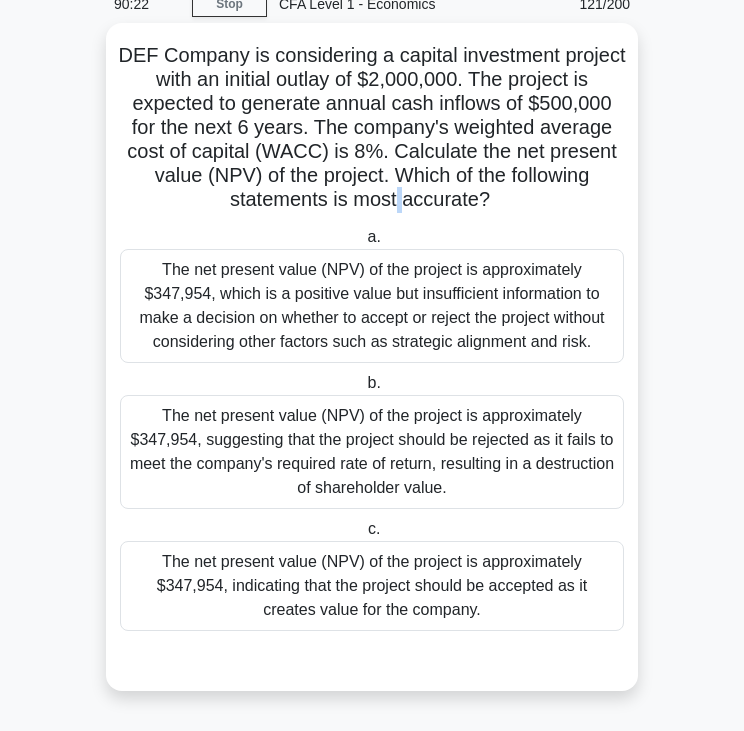 click on "DEF Company is considering a capital investment project with an initial outlay of $2,000,000. The project is expected to generate annual cash inflows of $500,000 for the next 6 years. The company's weighted average cost of capital (WACC) is 8%. Calculate the net present value (NPV) of the project. Which of the following statements is most accurate?
.spinner_0XTQ{transform-origin:center;animation:spinner_y6GP .75s linear infinite}@keyframes spinner_y6GP{100%{transform:rotate(360deg)}}" at bounding box center (372, 128) 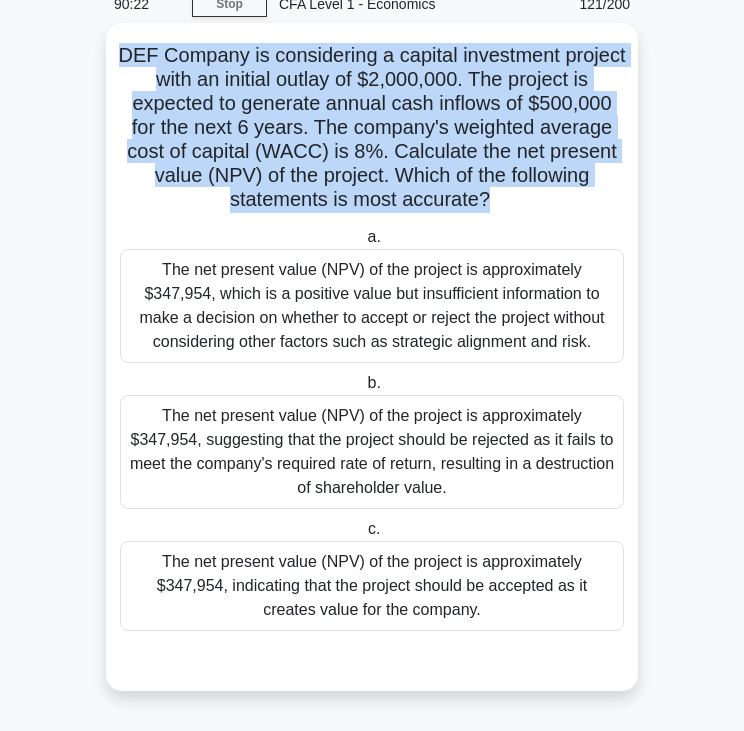 click on "DEF Company is considering a capital investment project with an initial outlay of $2,000,000. The project is expected to generate annual cash inflows of $500,000 for the next 6 years. The company's weighted average cost of capital (WACC) is 8%. Calculate the net present value (NPV) of the project. Which of the following statements is most accurate?
.spinner_0XTQ{transform-origin:center;animation:spinner_y6GP .75s linear infinite}@keyframes spinner_y6GP{100%{transform:rotate(360deg)}}" at bounding box center [372, 128] 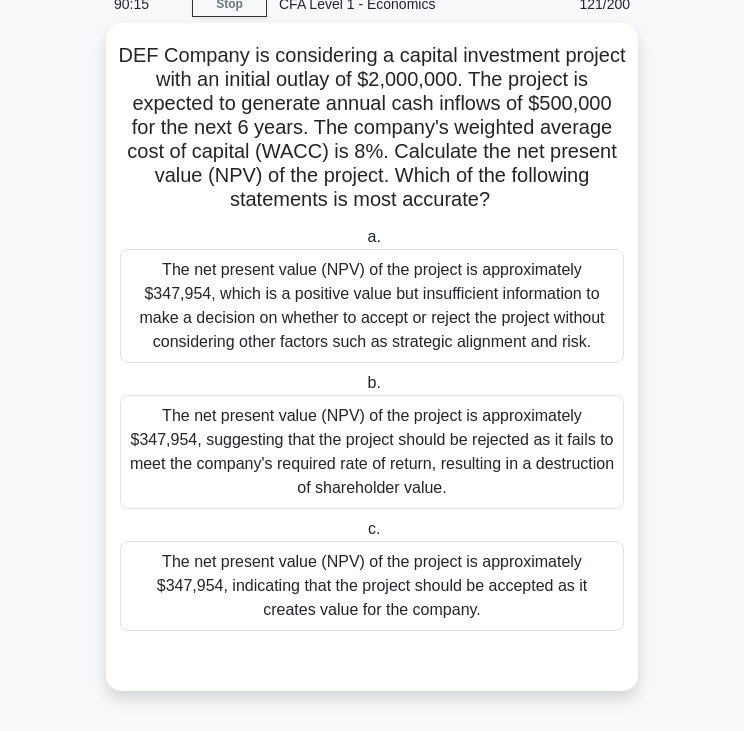 click on "The net present value (NPV) of the project is approximately $347,954, which is a positive value but insufficient information to make a decision on whether to accept or reject the project without considering other factors such as strategic alignment and risk." at bounding box center (372, 306) 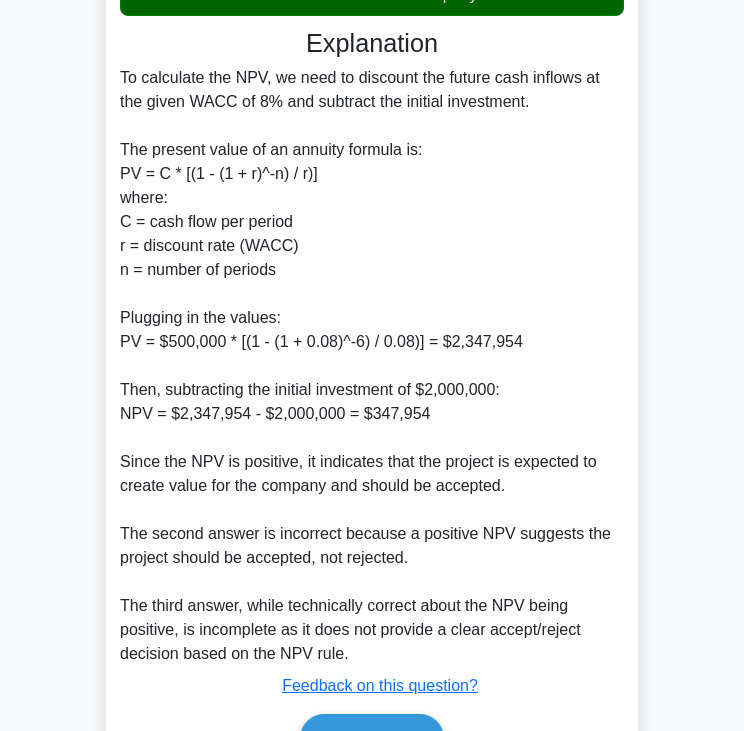 scroll, scrollTop: 812, scrollLeft: 0, axis: vertical 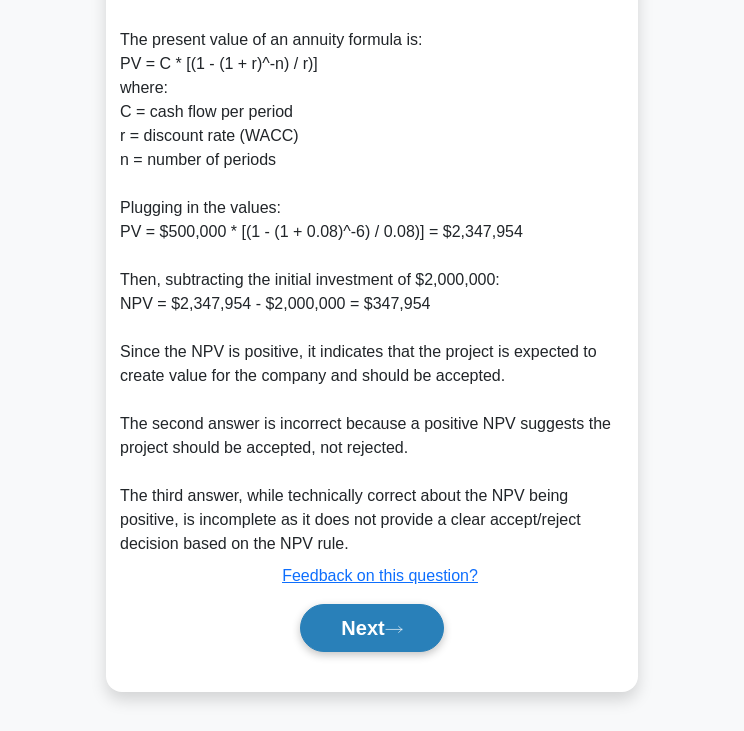 click on "Next" at bounding box center [371, 628] 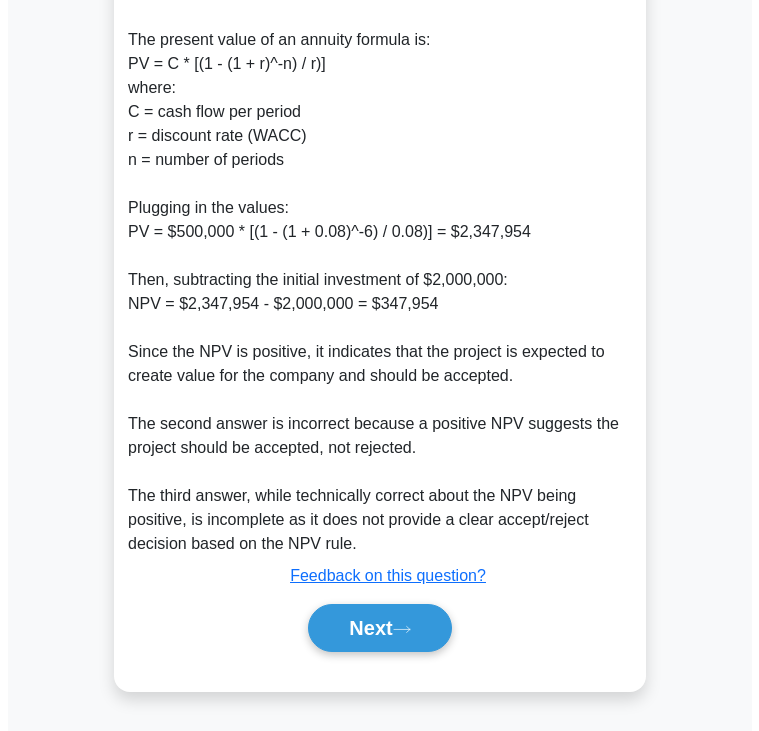 scroll, scrollTop: 0, scrollLeft: 0, axis: both 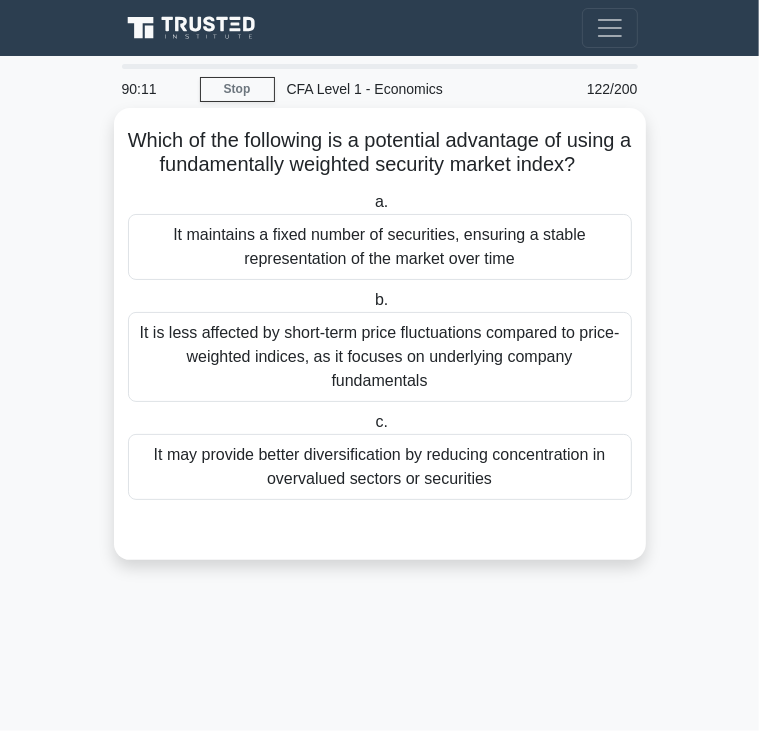 click on "Which of the following is a potential advantage of using a fundamentally weighted security market index?
.spinner_0XTQ{transform-origin:center;animation:spinner_y6GP .75s linear infinite}@keyframes spinner_y6GP{100%{transform:rotate(360deg)}}" at bounding box center [380, 153] 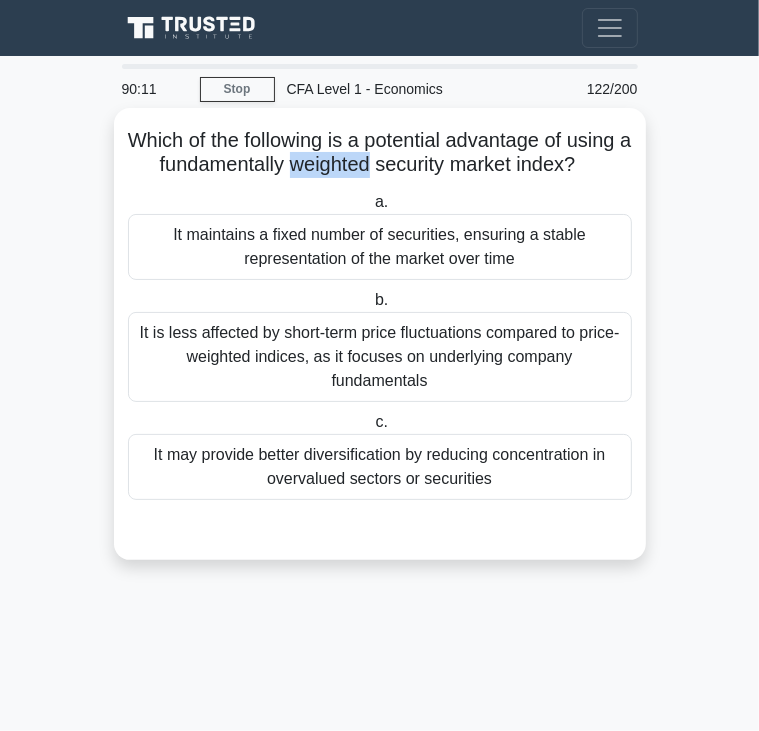 click on "Which of the following is a potential advantage of using a fundamentally weighted security market index?
.spinner_0XTQ{transform-origin:center;animation:spinner_y6GP .75s linear infinite}@keyframes spinner_y6GP{100%{transform:rotate(360deg)}}" at bounding box center (380, 153) 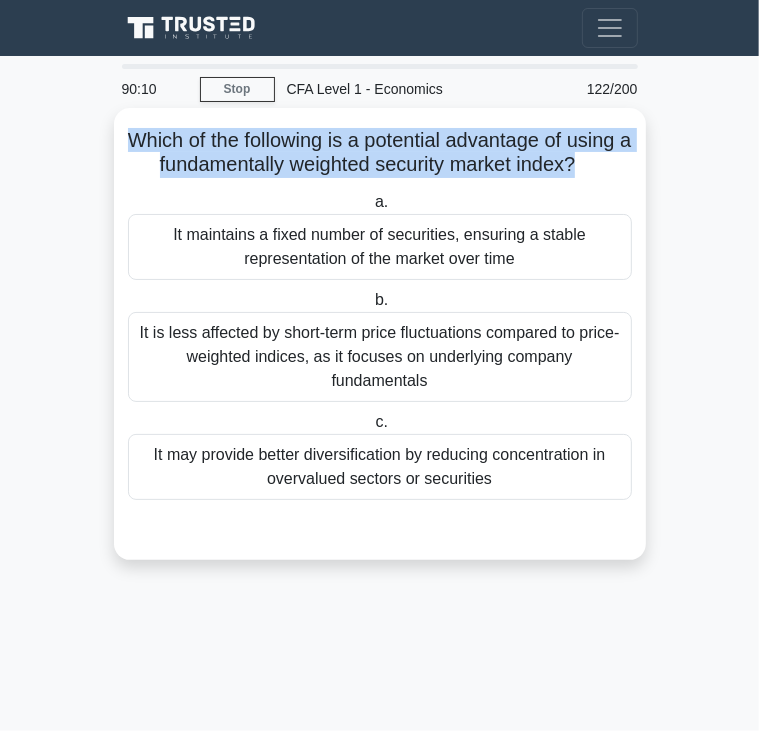click on "Which of the following is a potential advantage of using a fundamentally weighted security market index?
.spinner_0XTQ{transform-origin:center;animation:spinner_y6GP .75s linear infinite}@keyframes spinner_y6GP{100%{transform:rotate(360deg)}}" at bounding box center (380, 153) 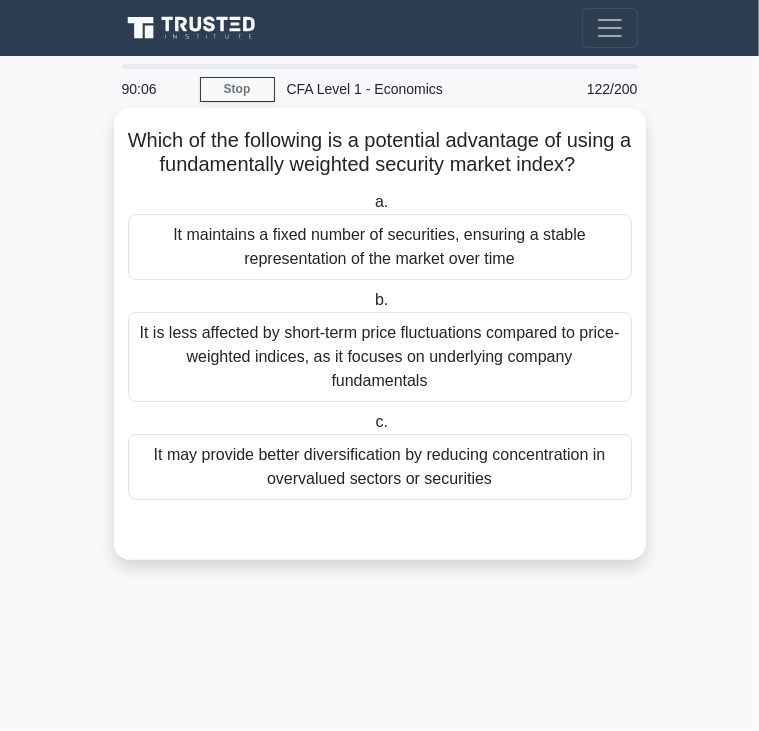 click on "a.
It maintains a fixed number of securities, ensuring a stable representation of the market over time" at bounding box center [380, 235] 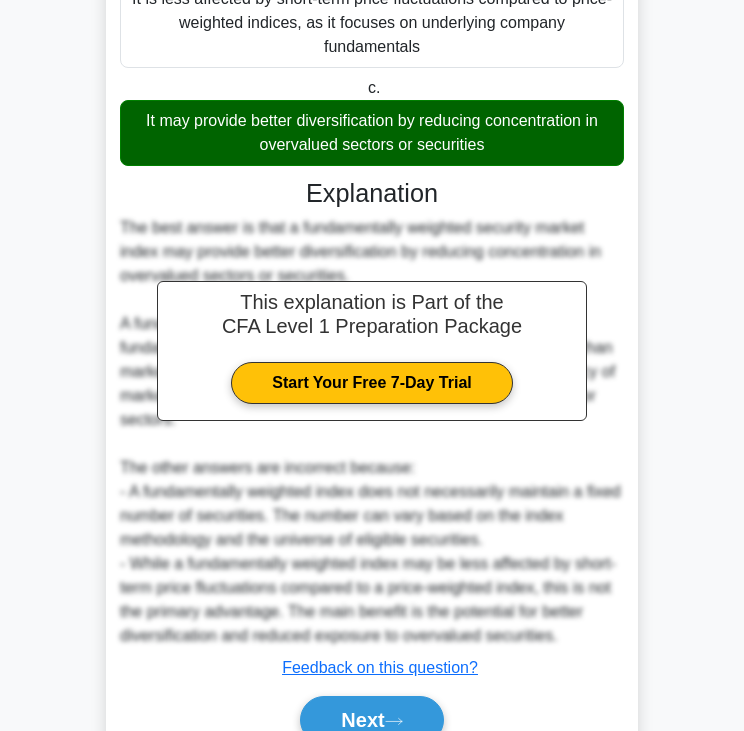 scroll, scrollTop: 428, scrollLeft: 0, axis: vertical 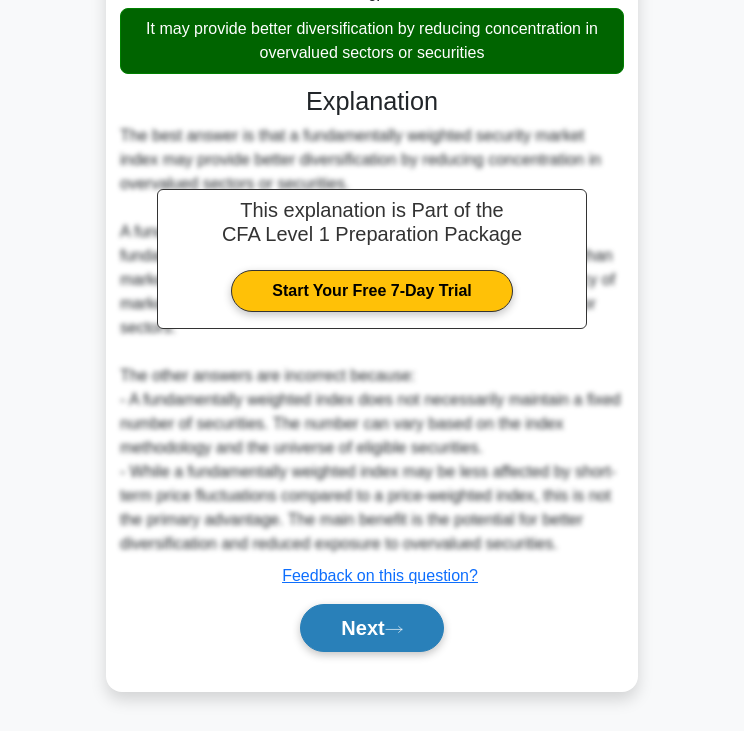 click 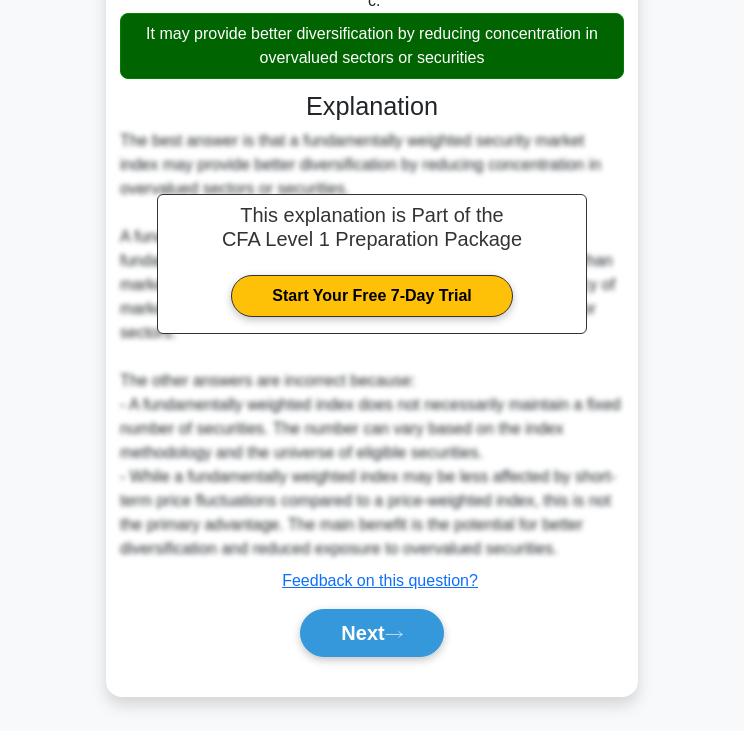 scroll, scrollTop: 0, scrollLeft: 0, axis: both 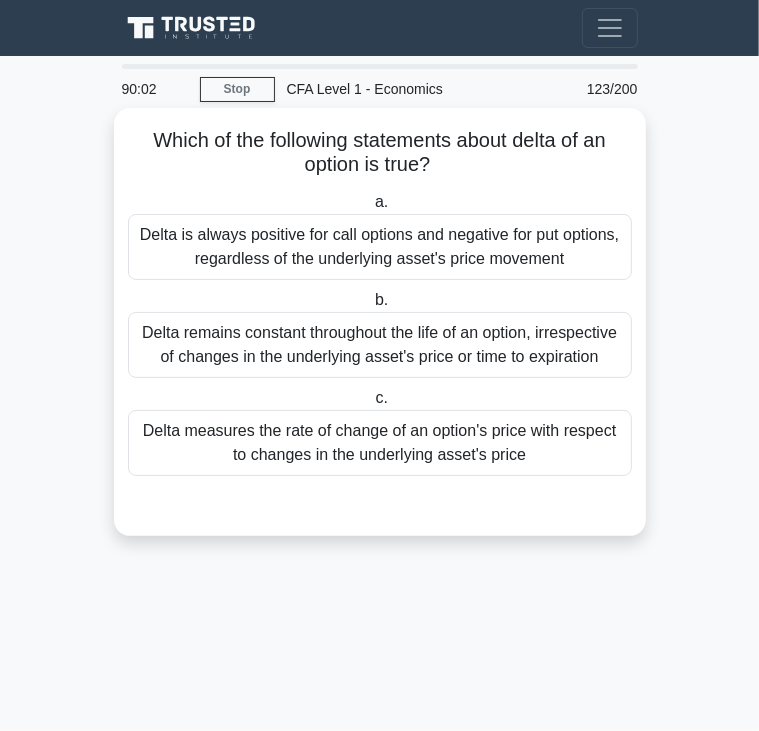 click on "Which of the following statements about delta of an option is true?
.spinner_0XTQ{transform-origin:center;animation:spinner_y6GP .75s linear infinite}@keyframes spinner_y6GP{100%{transform:rotate(360deg)}}" at bounding box center [380, 153] 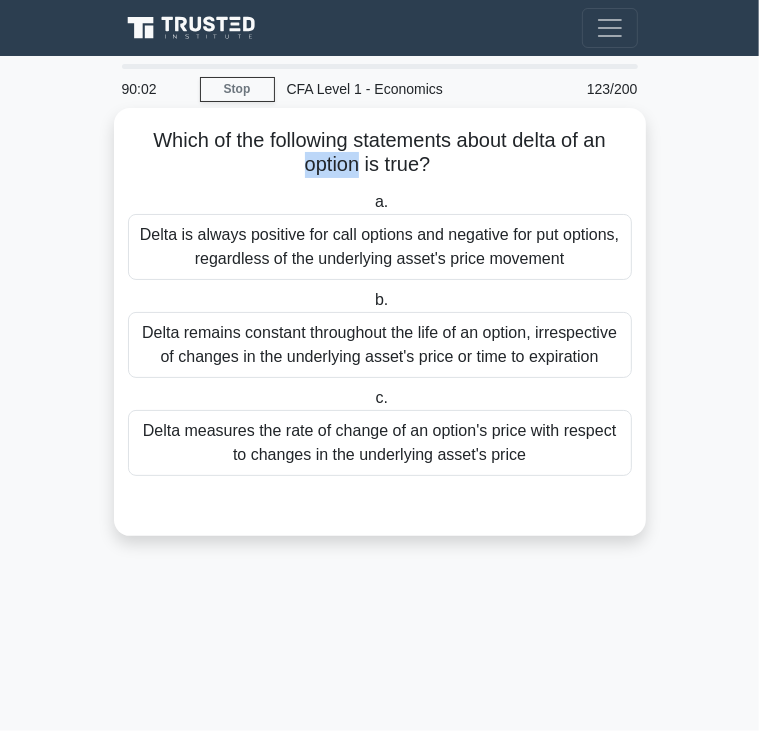 click on "Which of the following statements about delta of an option is true?
.spinner_0XTQ{transform-origin:center;animation:spinner_y6GP .75s linear infinite}@keyframes spinner_y6GP{100%{transform:rotate(360deg)}}" at bounding box center (380, 153) 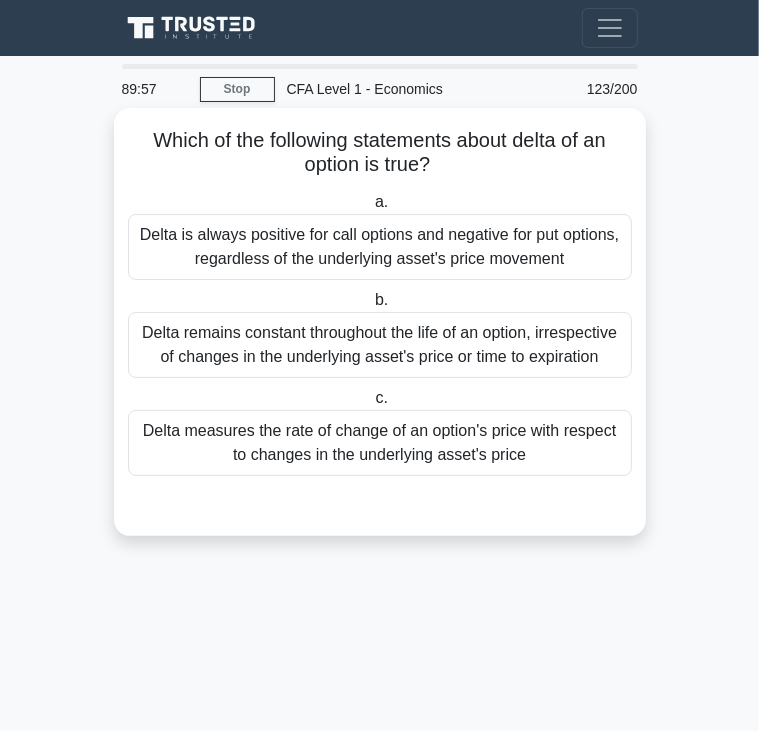 click on "b.
Delta remains constant throughout the life of an option, irrespective of changes in the underlying asset's price or time to expiration" at bounding box center [380, 333] 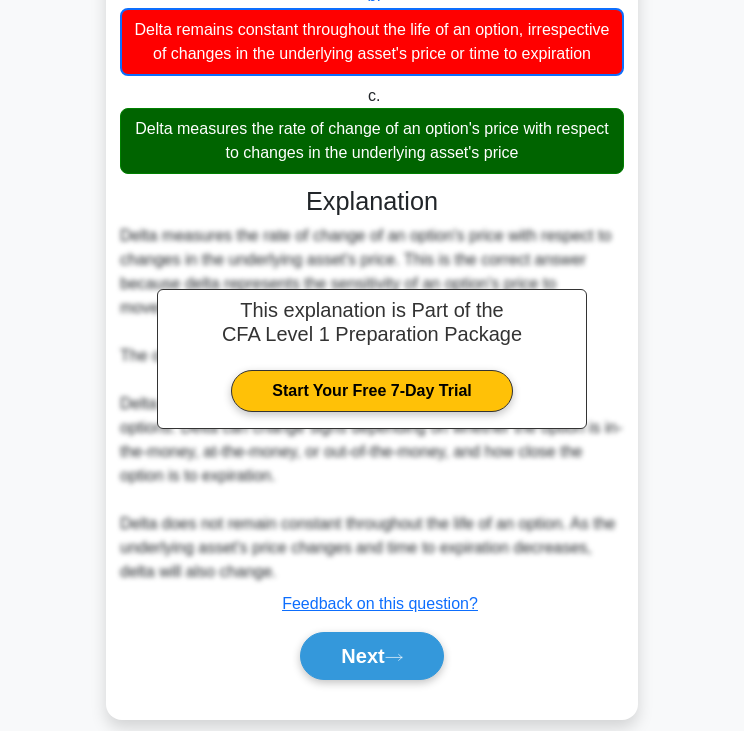 scroll, scrollTop: 356, scrollLeft: 0, axis: vertical 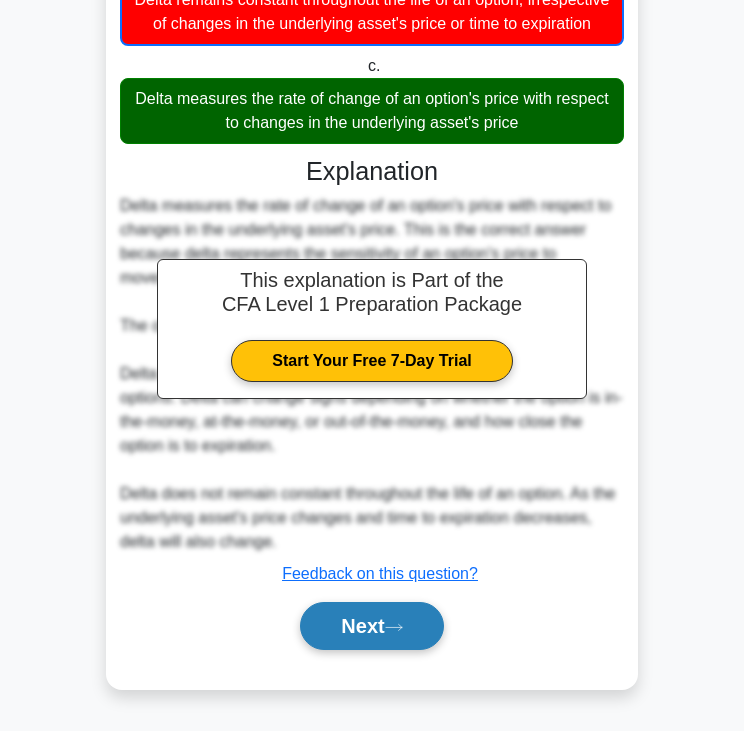 click on "Next" at bounding box center (371, 626) 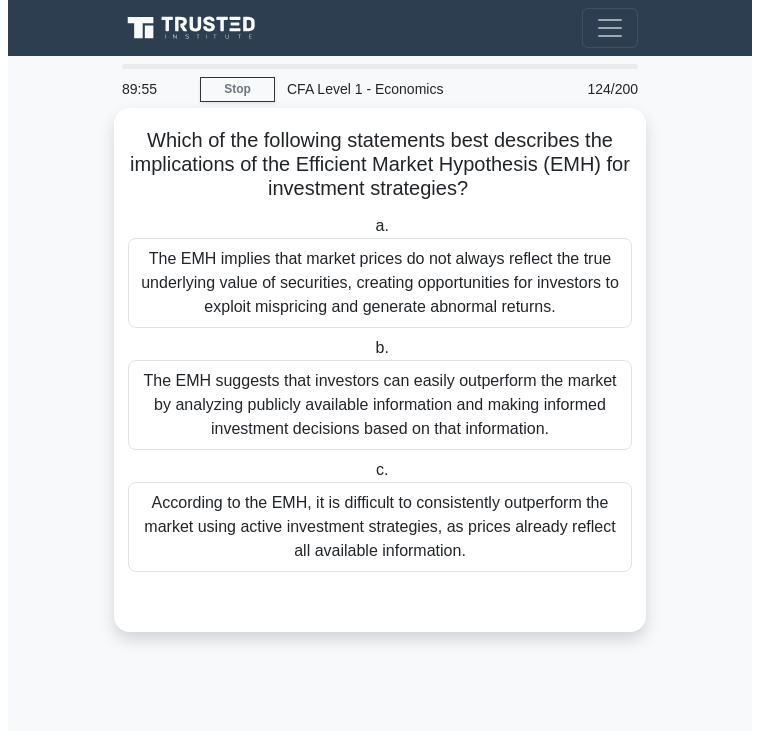 scroll, scrollTop: 0, scrollLeft: 0, axis: both 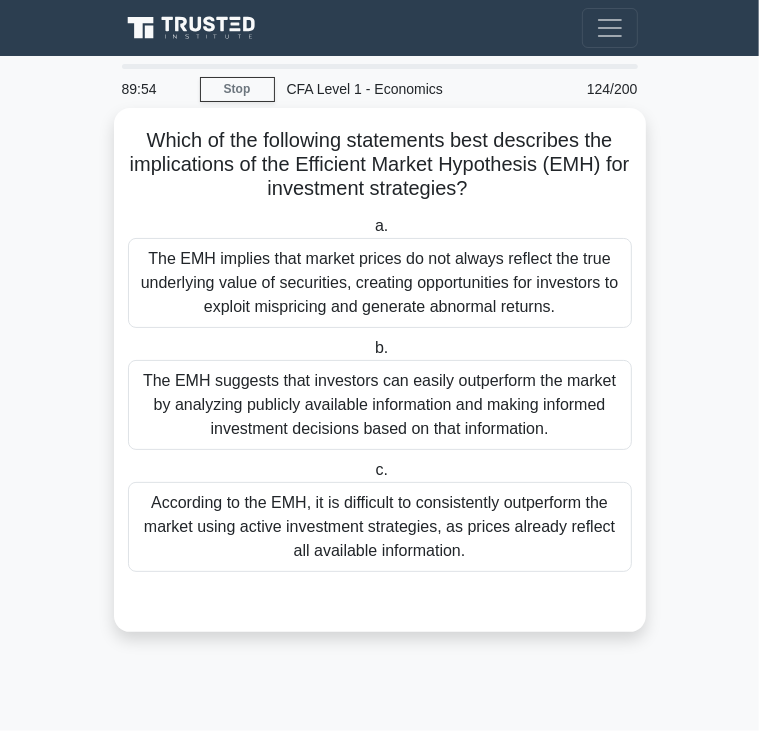 click on "Which of the following statements best describes the implications of the Efficient Market Hypothesis (EMH) for investment strategies?
.spinner_0XTQ{transform-origin:center;animation:spinner_y6GP .75s linear infinite}@keyframes spinner_y6GP{100%{transform:rotate(360deg)}}" at bounding box center (380, 165) 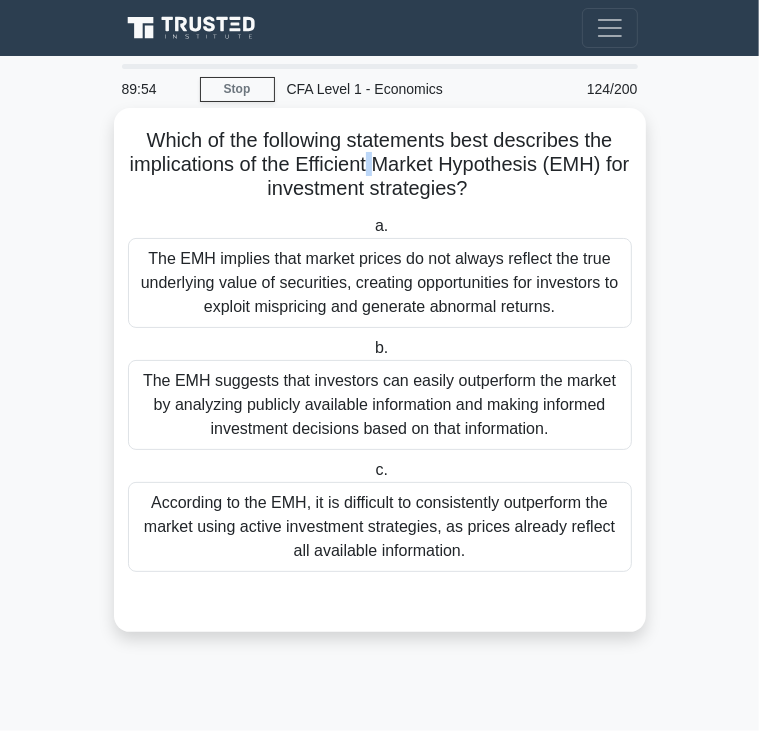 click on "Which of the following statements best describes the implications of the Efficient Market Hypothesis (EMH) for investment strategies?
.spinner_0XTQ{transform-origin:center;animation:spinner_y6GP .75s linear infinite}@keyframes spinner_y6GP{100%{transform:rotate(360deg)}}" at bounding box center (380, 165) 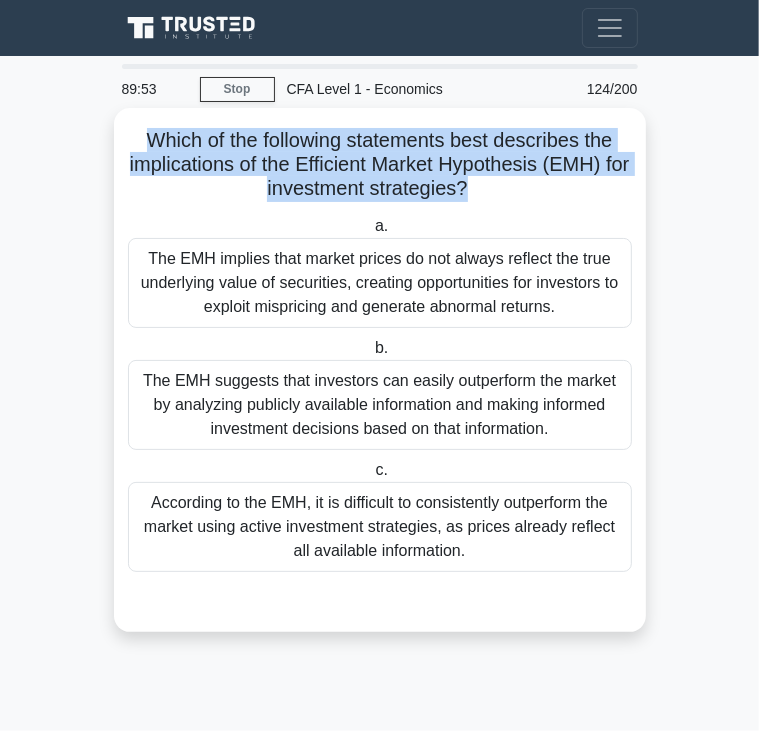 click on "Which of the following statements best describes the implications of the Efficient Market Hypothesis (EMH) for investment strategies?
.spinner_0XTQ{transform-origin:center;animation:spinner_y6GP .75s linear infinite}@keyframes spinner_y6GP{100%{transform:rotate(360deg)}}" at bounding box center [380, 165] 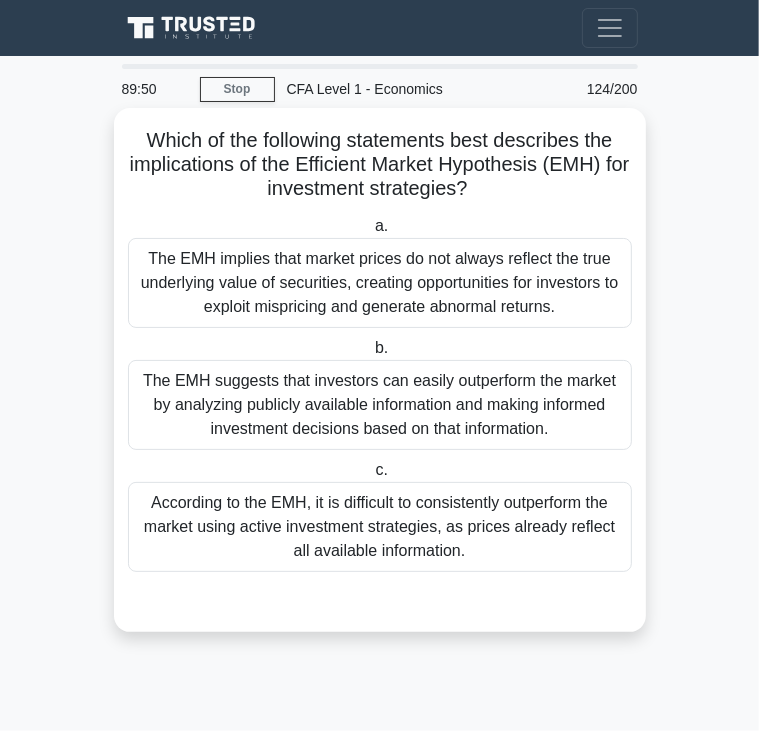 click on "The EMH suggests that investors can easily outperform the market by analyzing publicly available information and making informed investment decisions based on that information." at bounding box center [380, 405] 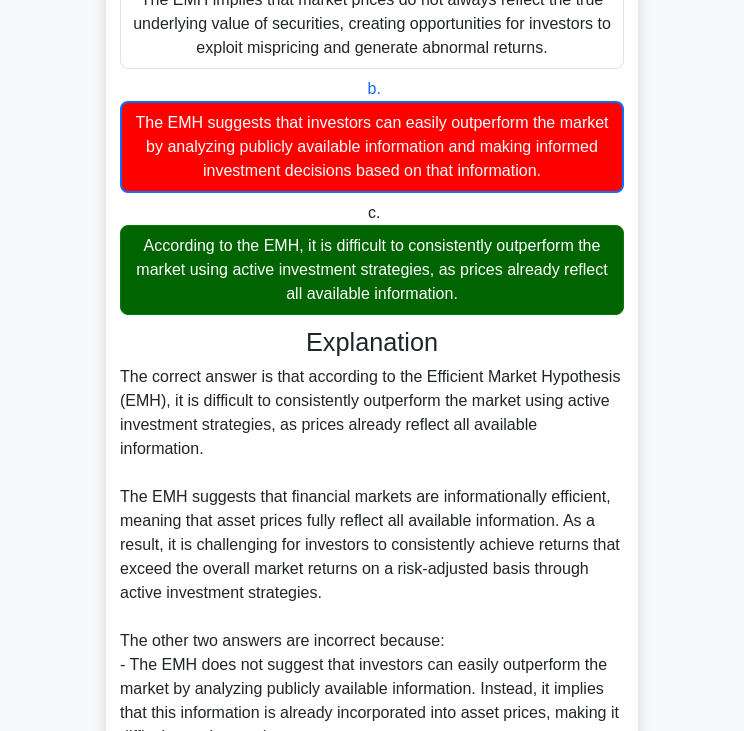 scroll, scrollTop: 524, scrollLeft: 0, axis: vertical 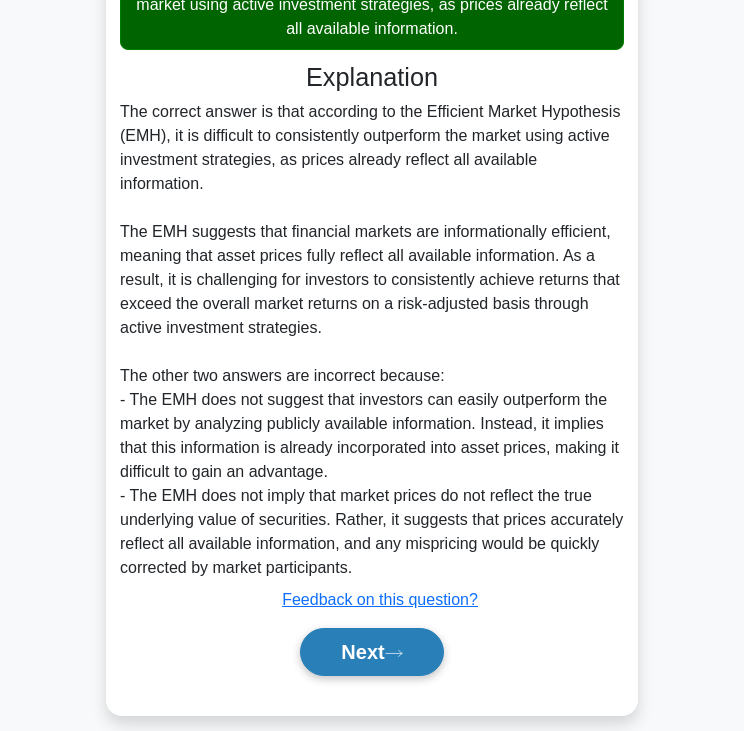 click on "Next" at bounding box center (371, 652) 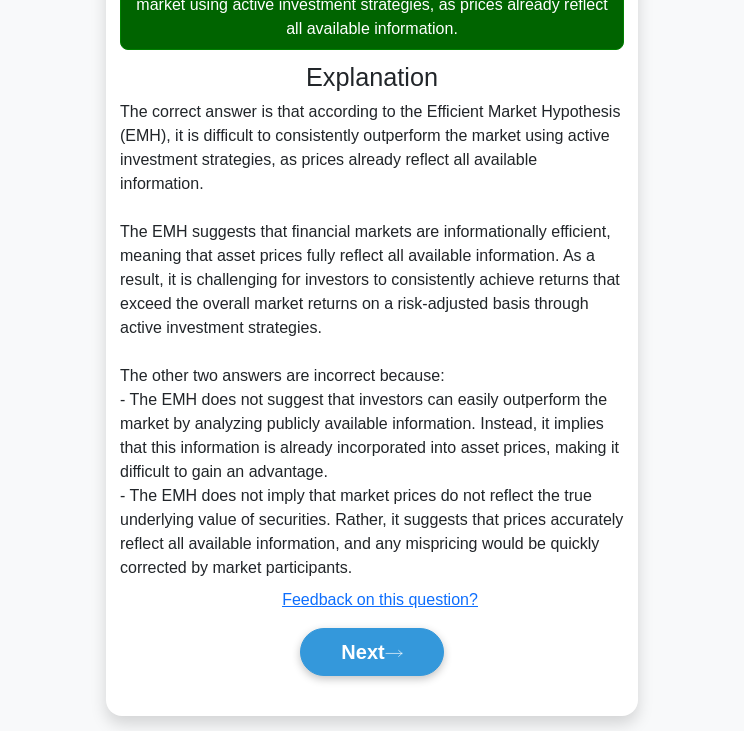 scroll, scrollTop: 0, scrollLeft: 0, axis: both 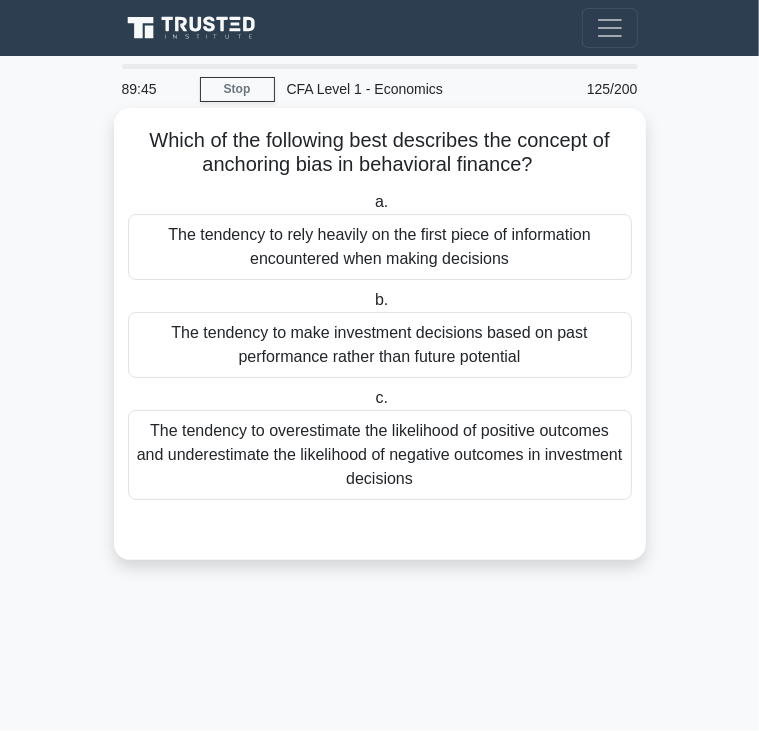 click on "Which of the following best describes the concept of anchoring bias in behavioral finance?
.spinner_0XTQ{transform-origin:center;animation:spinner_y6GP .75s linear infinite}@keyframes spinner_y6GP{100%{transform:rotate(360deg)}}" at bounding box center (380, 153) 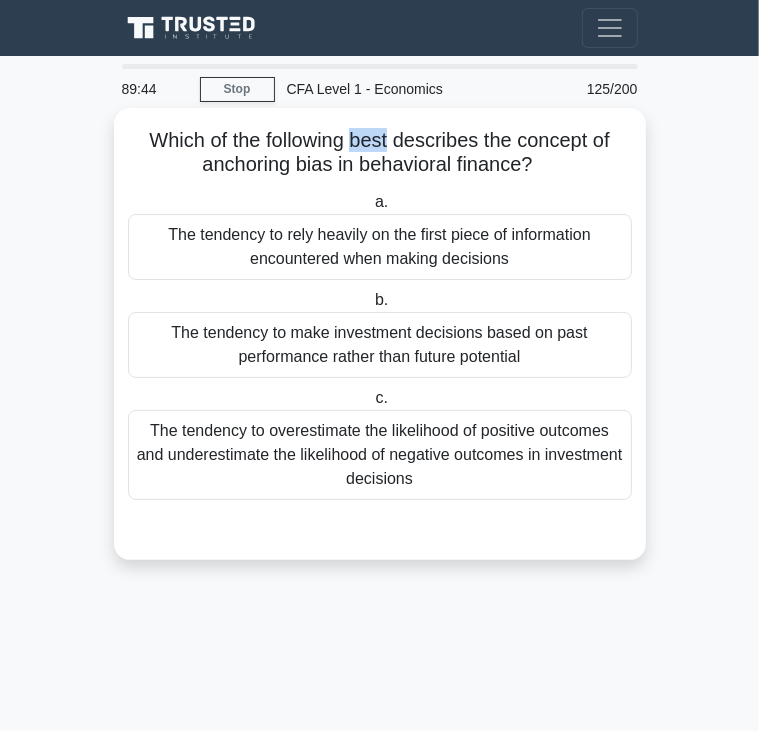 click on "Which of the following best describes the concept of anchoring bias in behavioral finance?
.spinner_0XTQ{transform-origin:center;animation:spinner_y6GP .75s linear infinite}@keyframes spinner_y6GP{100%{transform:rotate(360deg)}}" at bounding box center [380, 153] 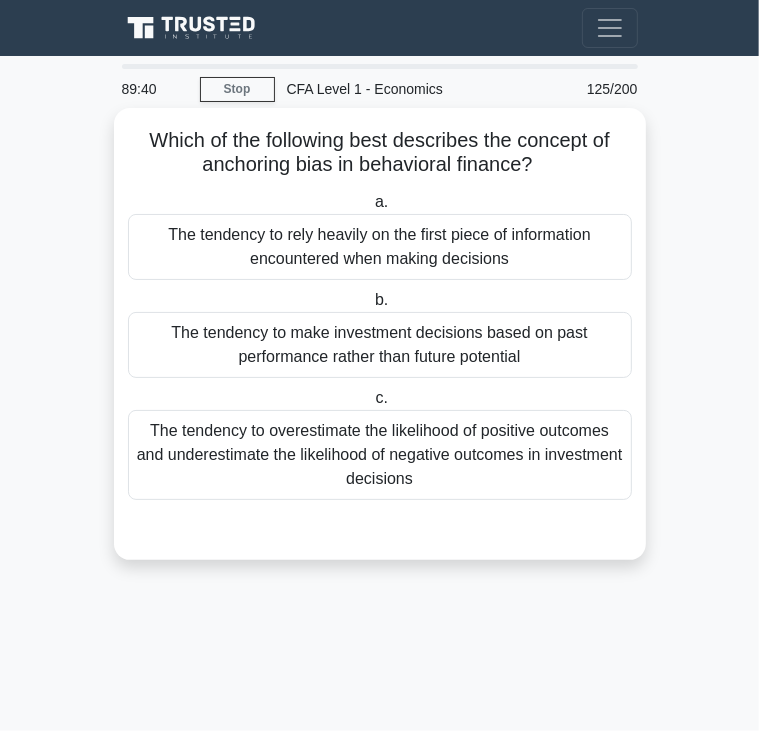 click on "The tendency to make investment decisions based on past performance rather than future potential" at bounding box center [380, 345] 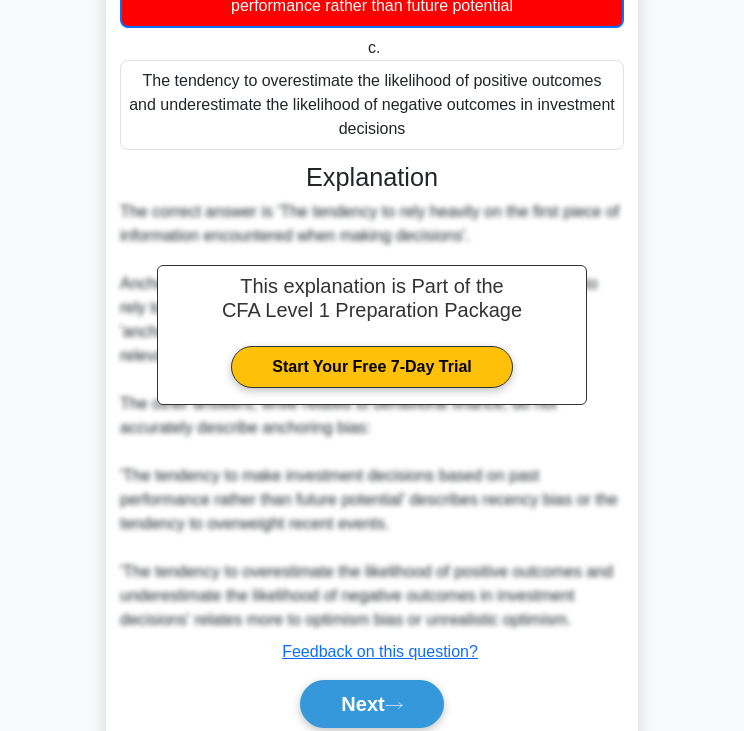 scroll, scrollTop: 428, scrollLeft: 0, axis: vertical 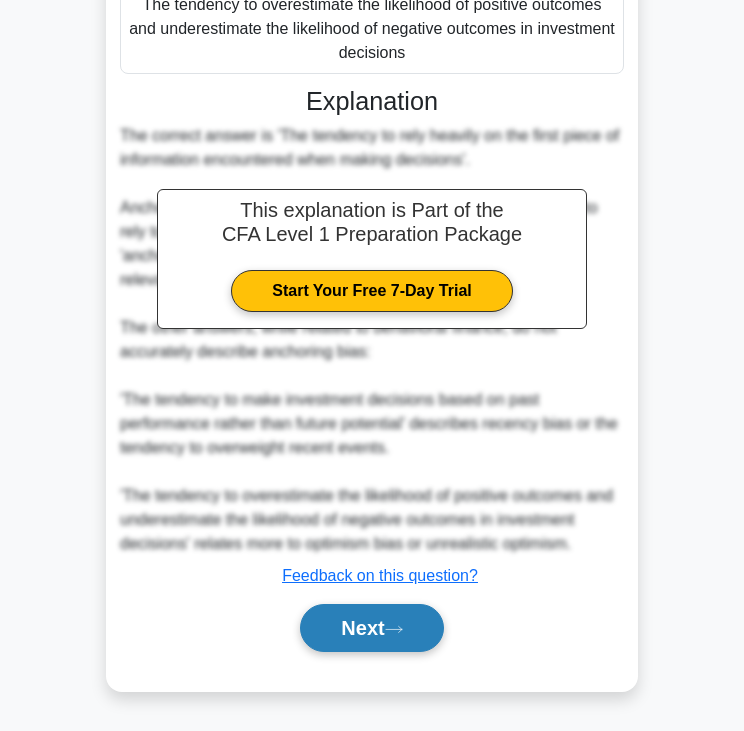 click on "Next" at bounding box center (371, 628) 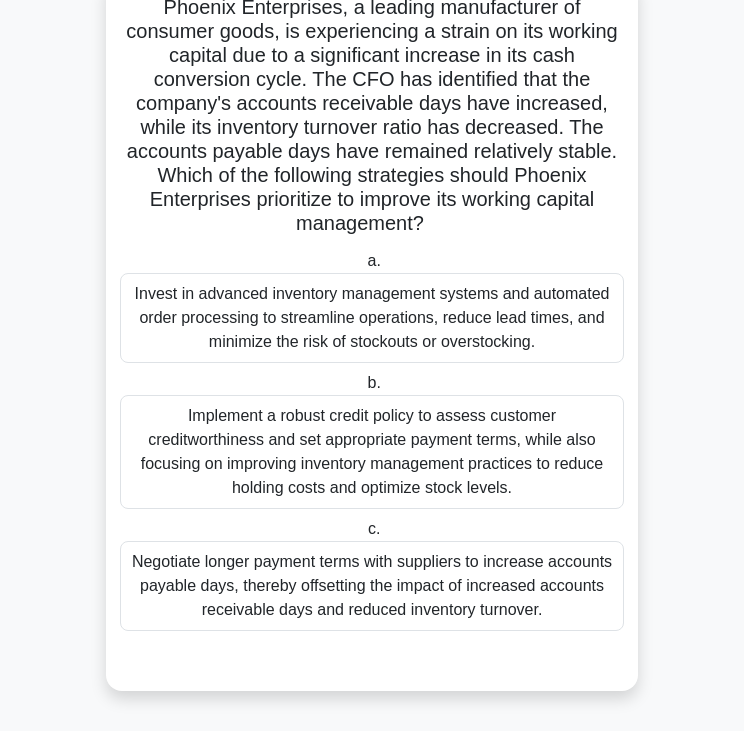 click on "Phoenix Enterprises, a leading manufacturer of consumer goods, is experiencing a strain on its working capital due to a significant increase in its cash conversion cycle. The CFO has identified that the company's accounts receivable days have increased, while its inventory turnover ratio has decreased. The accounts payable days have remained relatively stable. Which of the following strategies should Phoenix Enterprises prioritize to improve its working capital management?
.spinner_0XTQ{transform-origin:center;animation:spinner_y6GP .75s linear infinite}@keyframes spinner_y6GP{100%{transform:rotate(360deg)}}" at bounding box center [372, 116] 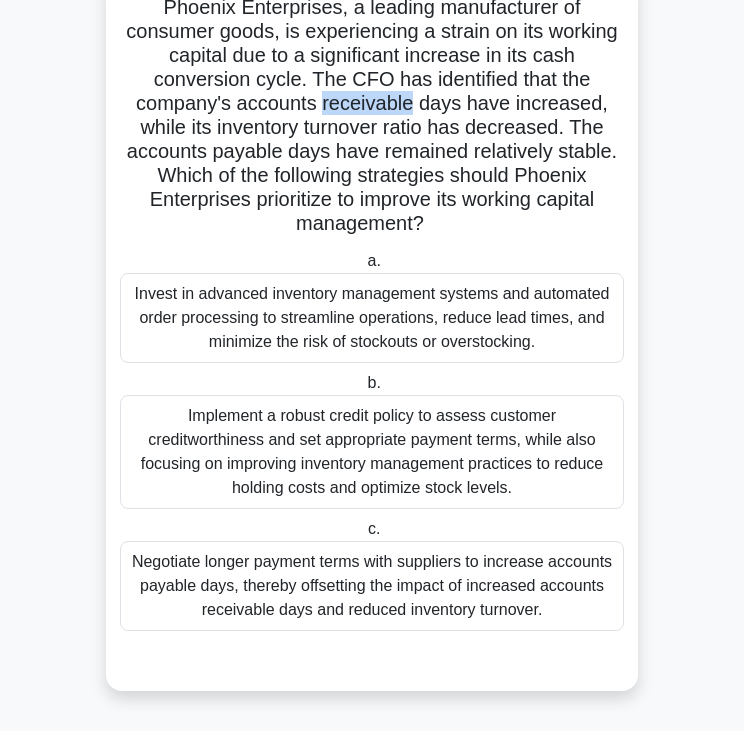 click on "Phoenix Enterprises, a leading manufacturer of consumer goods, is experiencing a strain on its working capital due to a significant increase in its cash conversion cycle. The CFO has identified that the company's accounts receivable days have increased, while its inventory turnover ratio has decreased. The accounts payable days have remained relatively stable. Which of the following strategies should Phoenix Enterprises prioritize to improve its working capital management?
.spinner_0XTQ{transform-origin:center;animation:spinner_y6GP .75s linear infinite}@keyframes spinner_y6GP{100%{transform:rotate(360deg)}}" at bounding box center [372, 116] 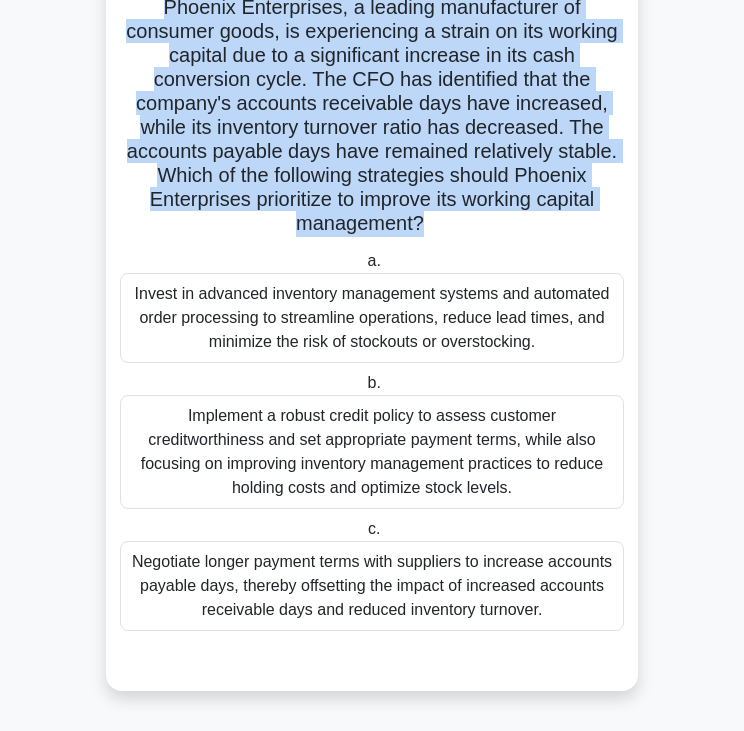 click on "Phoenix Enterprises, a leading manufacturer of consumer goods, is experiencing a strain on its working capital due to a significant increase in its cash conversion cycle. The CFO has identified that the company's accounts receivable days have increased, while its inventory turnover ratio has decreased. The accounts payable days have remained relatively stable. Which of the following strategies should Phoenix Enterprises prioritize to improve its working capital management?
.spinner_0XTQ{transform-origin:center;animation:spinner_y6GP .75s linear infinite}@keyframes spinner_y6GP{100%{transform:rotate(360deg)}}" at bounding box center (372, 116) 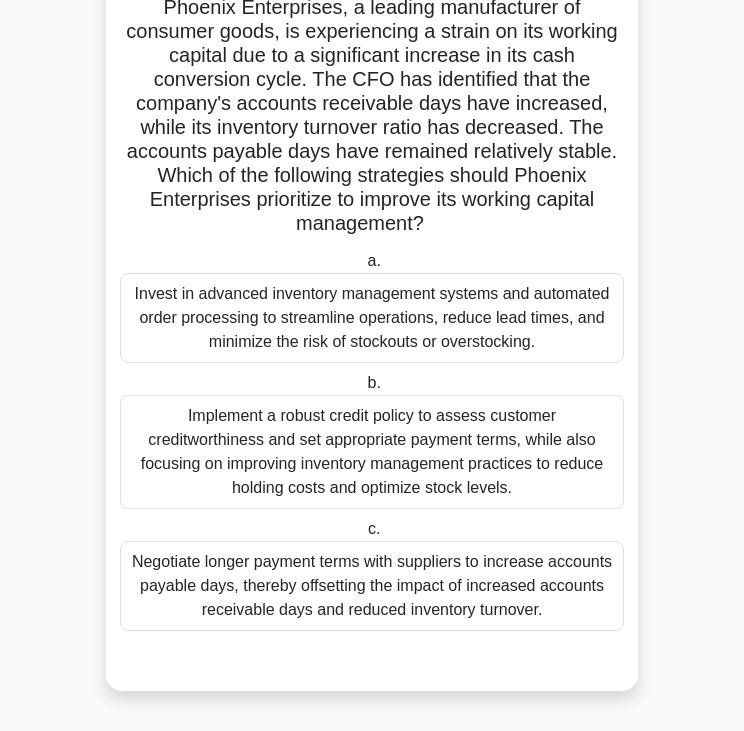 click on "a.
Invest in advanced inventory management systems and automated order processing to streamline operations, reduce lead times, and minimize the risk of stockouts or overstocking.
b.
c." at bounding box center [372, 440] 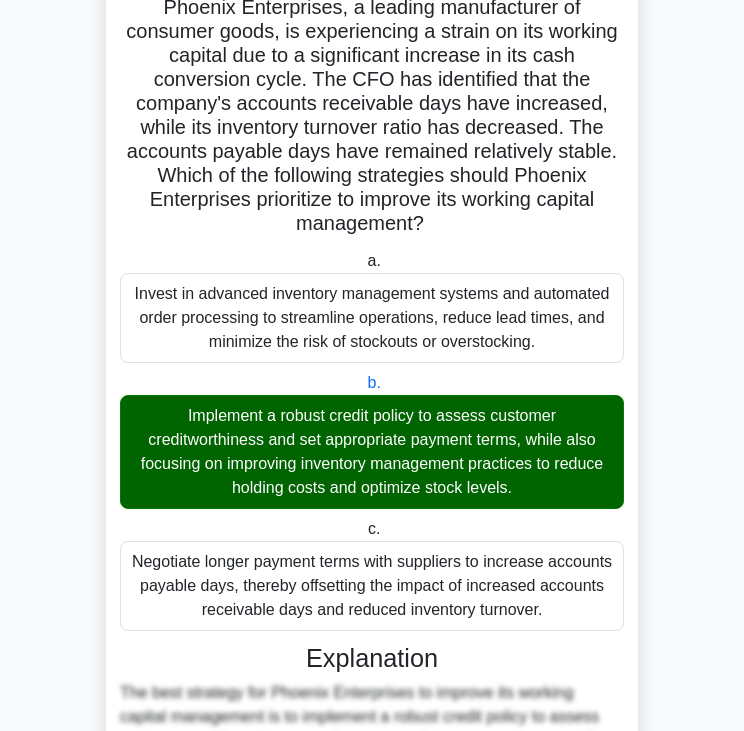 click on "Implement a robust credit policy to assess customer creditworthiness and set appropriate payment terms, while also focusing on improving inventory management practices to reduce holding costs and optimize stock levels." at bounding box center [372, 452] 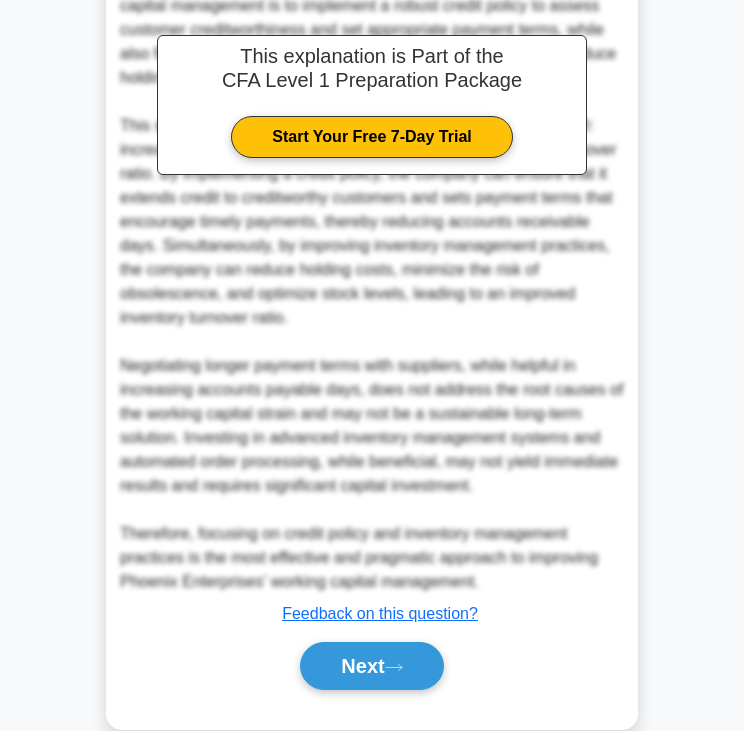 scroll, scrollTop: 866, scrollLeft: 0, axis: vertical 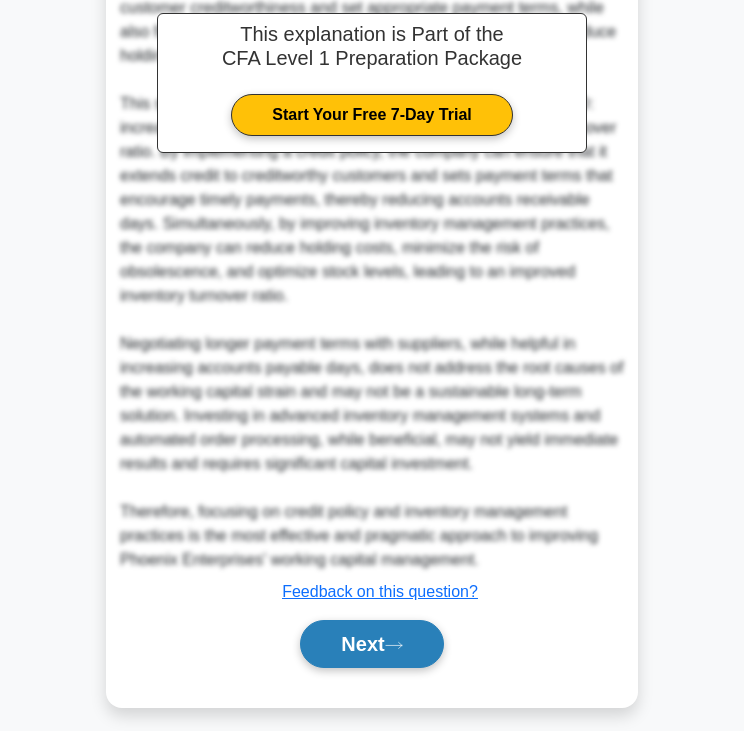 click on "Next" at bounding box center (371, 644) 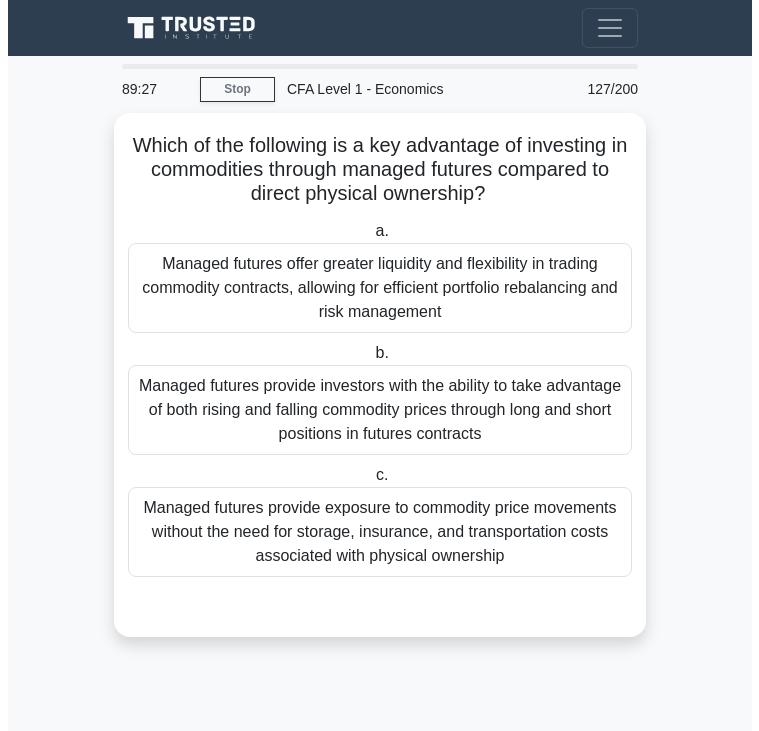 scroll, scrollTop: 0, scrollLeft: 0, axis: both 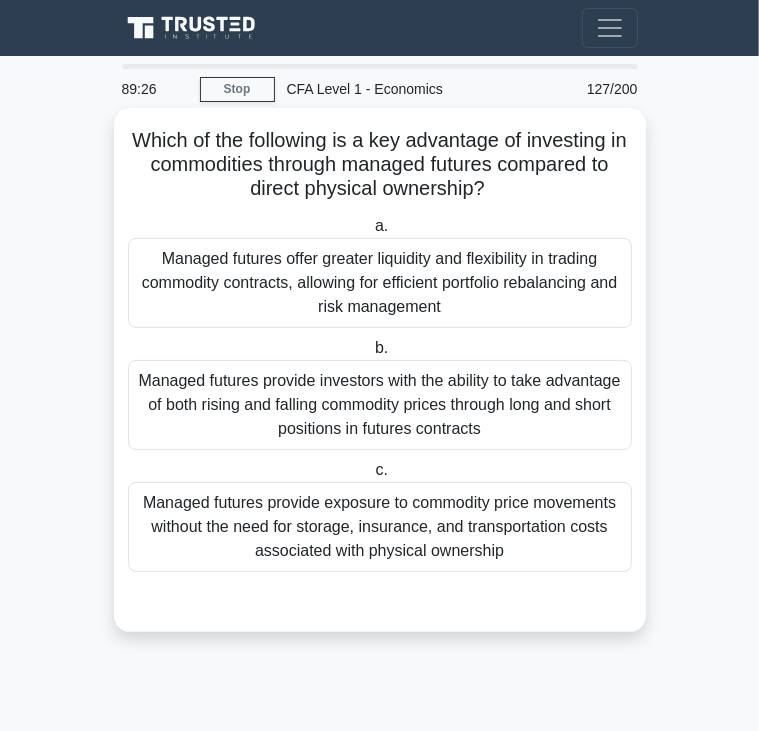 click on "Which of the following is a key advantage of investing in commodities through managed futures compared to direct physical ownership?
.spinner_0XTQ{transform-origin:center;animation:spinner_y6GP .75s linear infinite}@keyframes spinner_y6GP{100%{transform:rotate(360deg)}}" at bounding box center [380, 165] 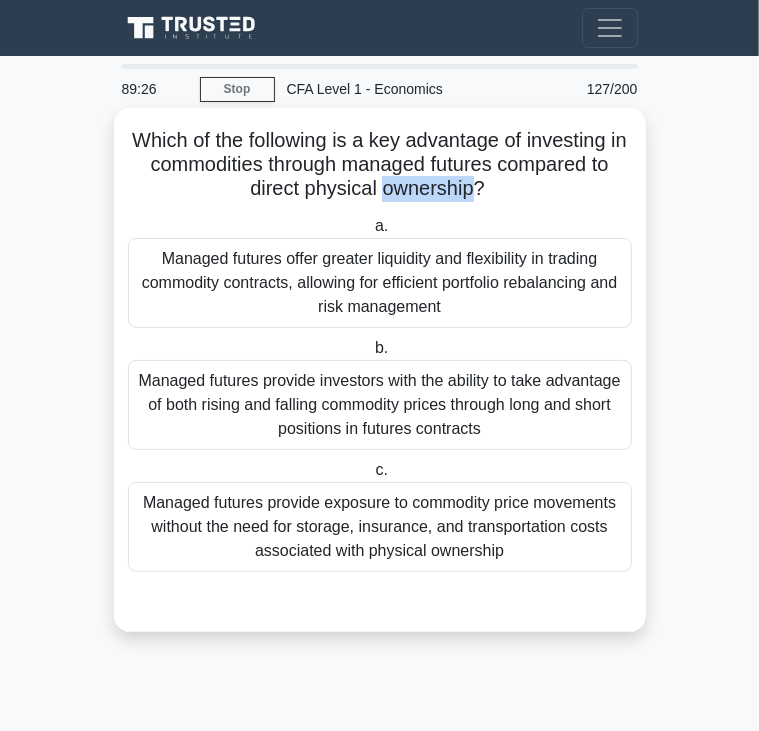click on "Which of the following is a key advantage of investing in commodities through managed futures compared to direct physical ownership?
.spinner_0XTQ{transform-origin:center;animation:spinner_y6GP .75s linear infinite}@keyframes spinner_y6GP{100%{transform:rotate(360deg)}}" at bounding box center (380, 165) 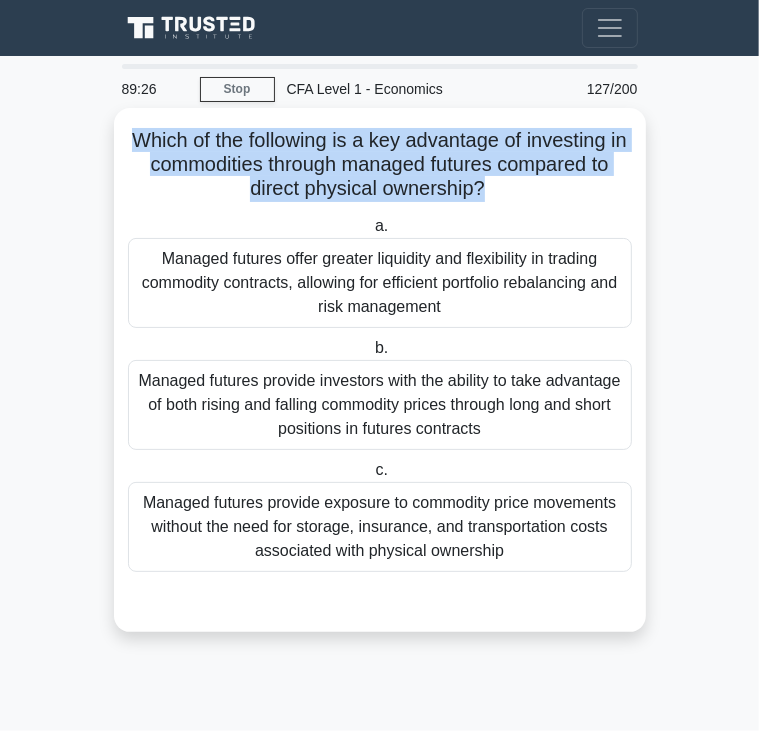 click on "Which of the following is a key advantage of investing in commodities through managed futures compared to direct physical ownership?
.spinner_0XTQ{transform-origin:center;animation:spinner_y6GP .75s linear infinite}@keyframes spinner_y6GP{100%{transform:rotate(360deg)}}" at bounding box center [380, 165] 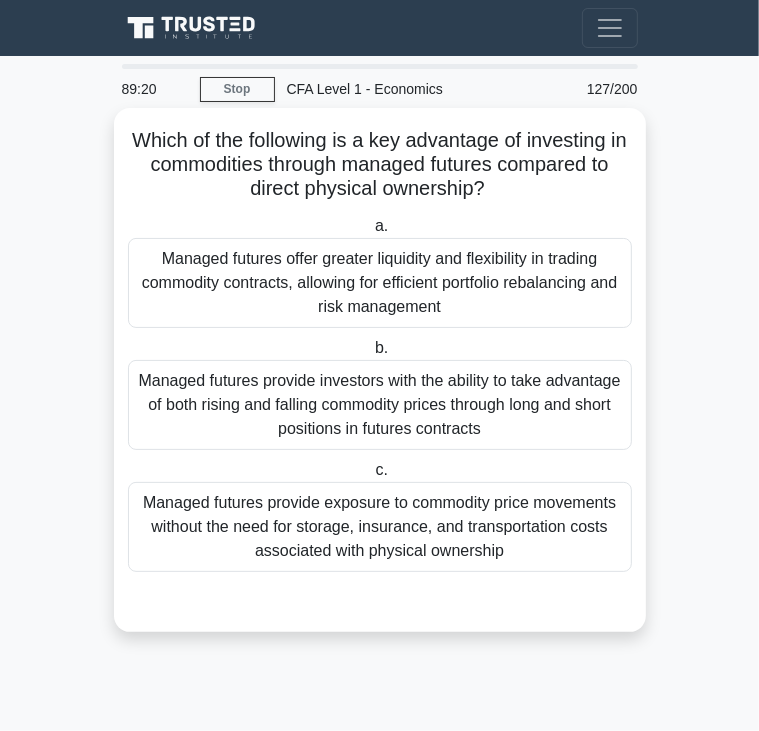 click on "Managed futures offer greater liquidity and flexibility in trading commodity contracts, allowing for efficient portfolio rebalancing and risk management" at bounding box center [380, 283] 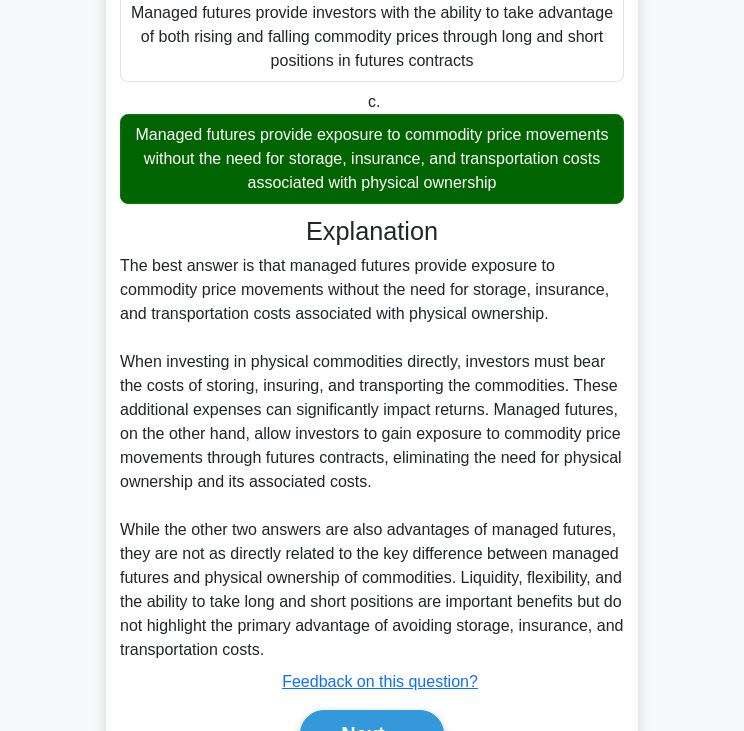 scroll, scrollTop: 476, scrollLeft: 0, axis: vertical 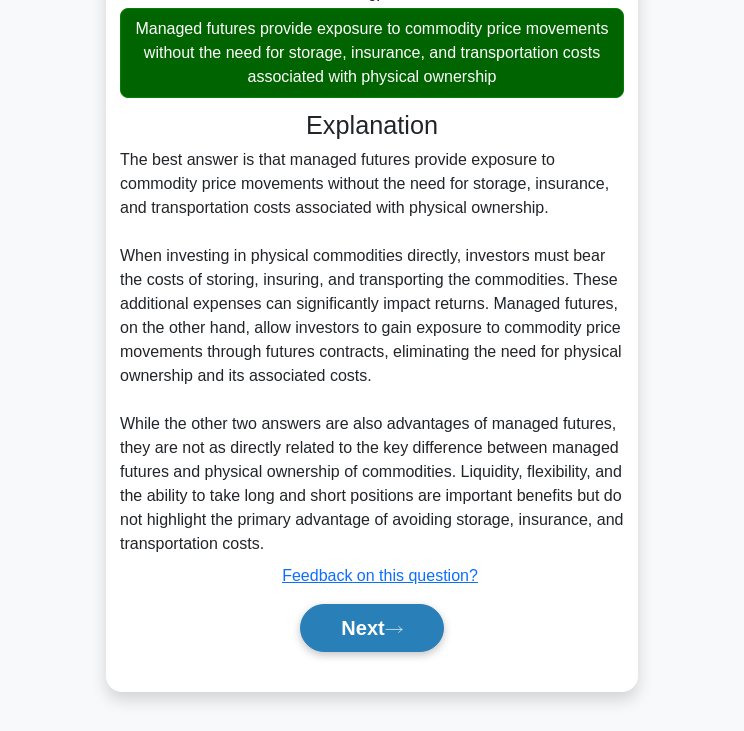 click on "Next" at bounding box center (371, 628) 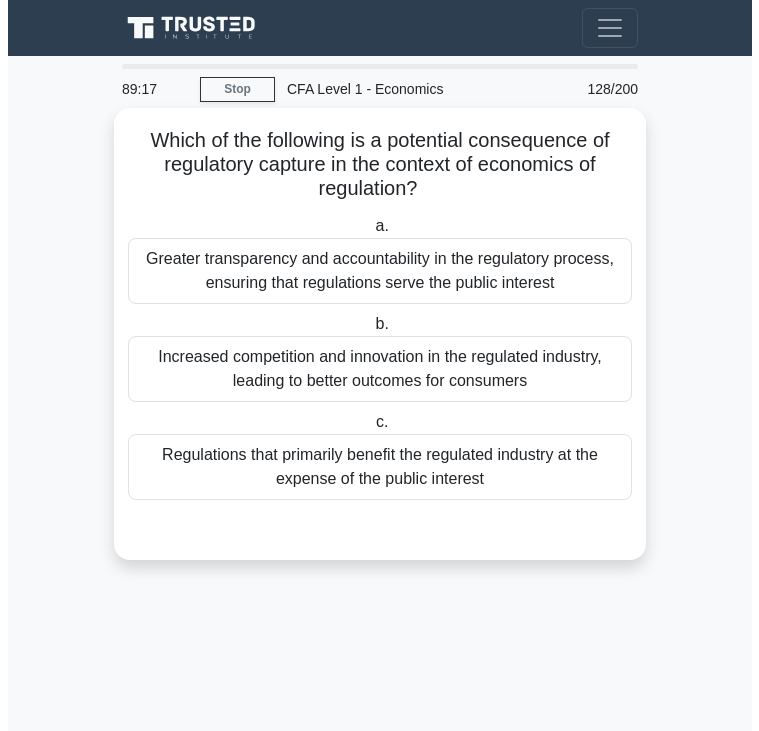 scroll, scrollTop: 0, scrollLeft: 0, axis: both 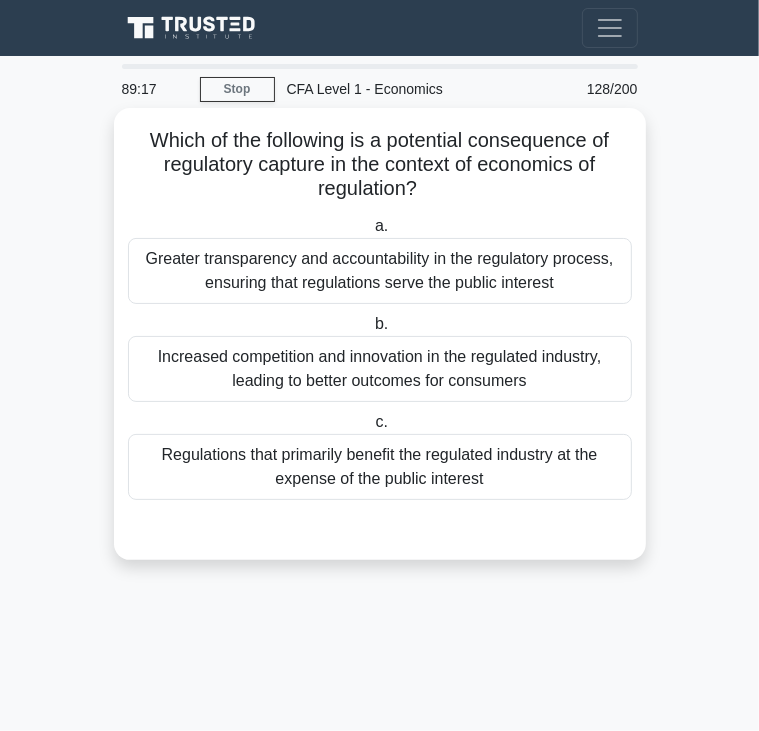 click on "Which of the following is a potential consequence of regulatory capture in the context of economics of regulation?
.spinner_0XTQ{transform-origin:center;animation:spinner_y6GP .75s linear infinite}@keyframes spinner_y6GP{100%{transform:rotate(360deg)}}" at bounding box center [380, 165] 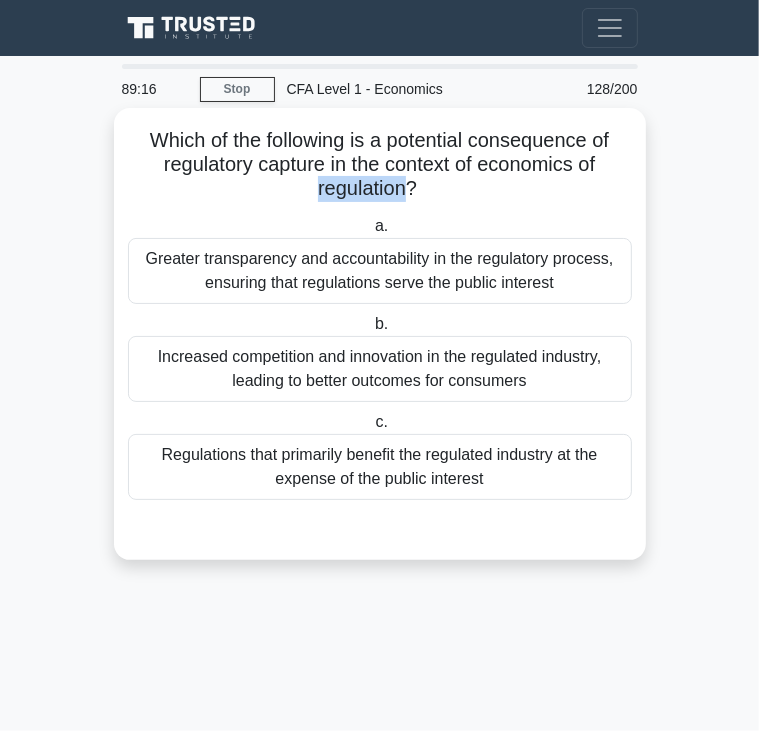 click on "Which of the following is a potential consequence of regulatory capture in the context of economics of regulation?
.spinner_0XTQ{transform-origin:center;animation:spinner_y6GP .75s linear infinite}@keyframes spinner_y6GP{100%{transform:rotate(360deg)}}" at bounding box center [380, 165] 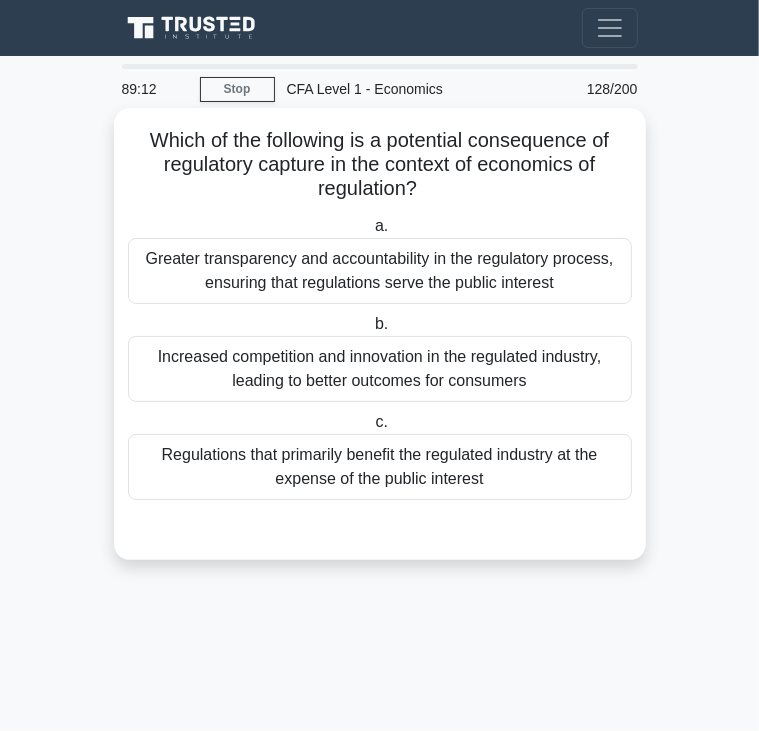 click on "Greater transparency and accountability in the regulatory process, ensuring that regulations serve the public interest" at bounding box center [380, 271] 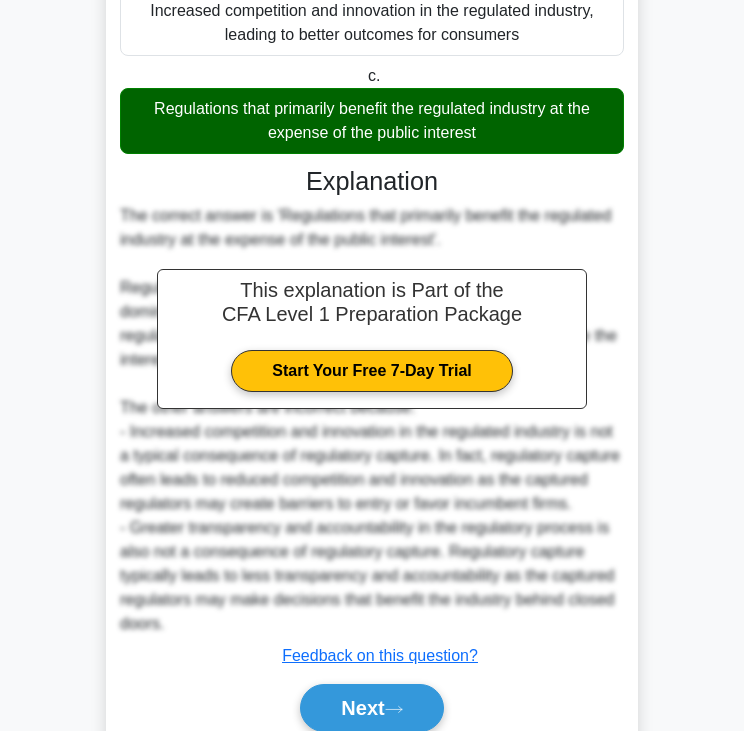 scroll, scrollTop: 428, scrollLeft: 0, axis: vertical 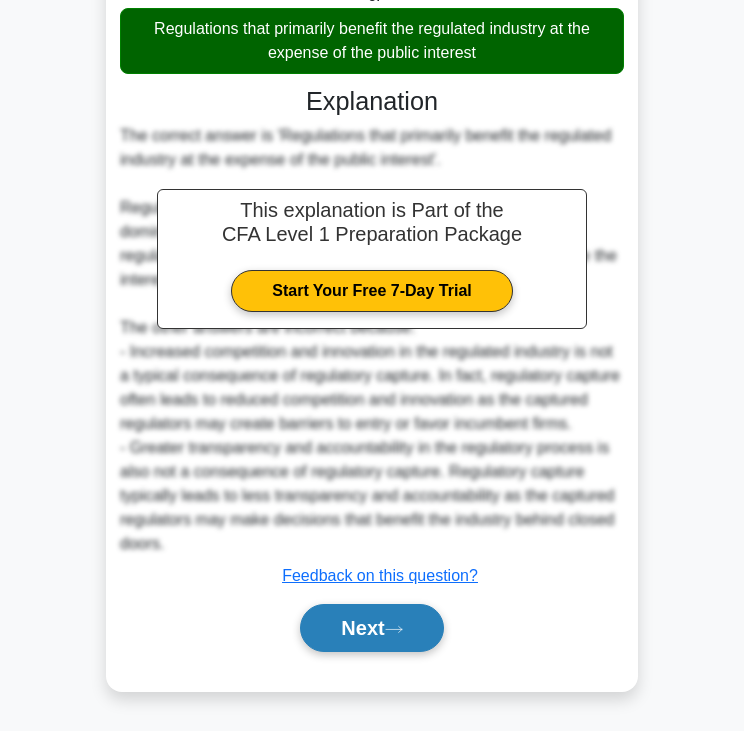 click on "Next" at bounding box center (371, 628) 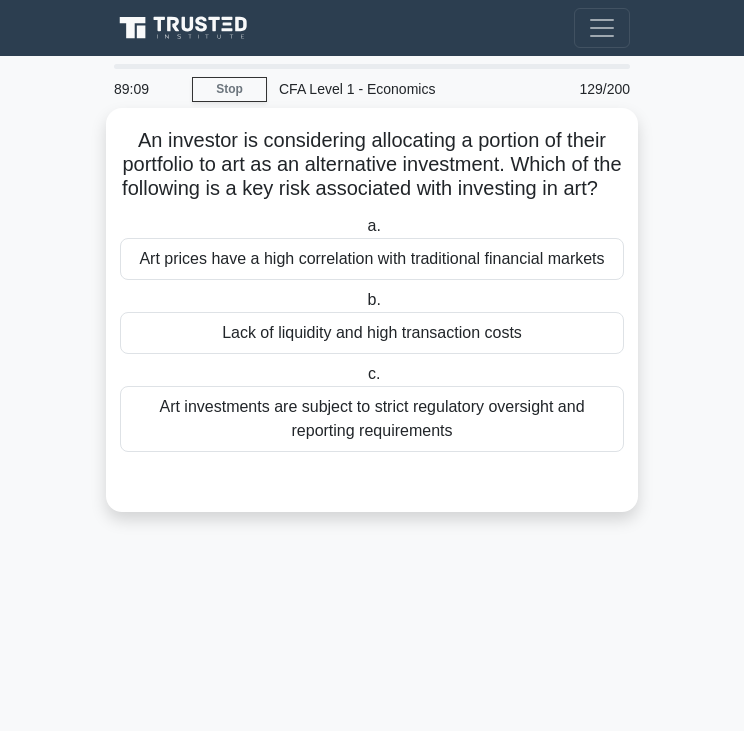 scroll, scrollTop: 0, scrollLeft: 0, axis: both 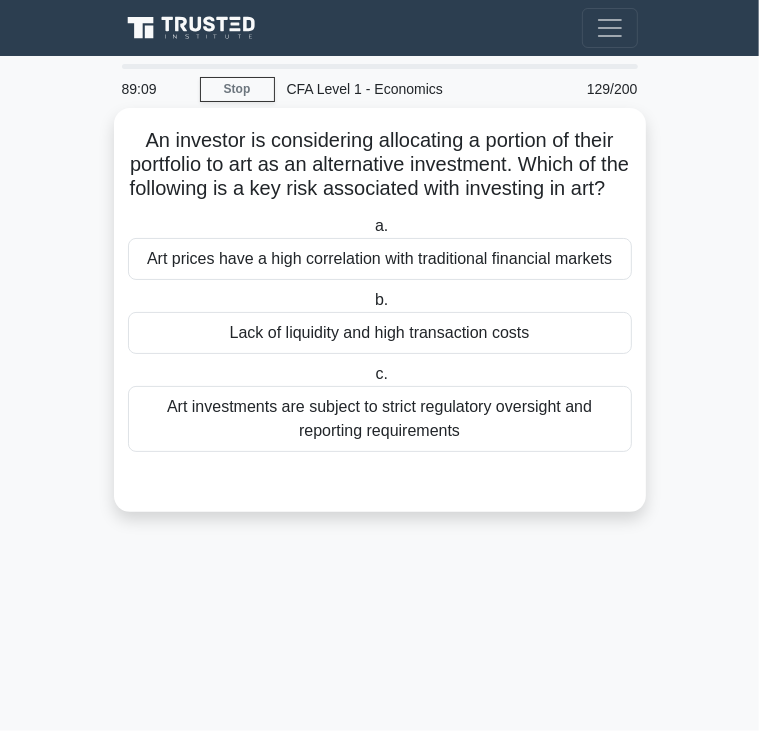 click on "An investor is considering allocating a portion of their portfolio to art as an alternative investment. Which of the following is a key risk associated with investing in art?
.spinner_0XTQ{transform-origin:center;animation:spinner_y6GP .75s linear infinite}@keyframes spinner_y6GP{100%{transform:rotate(360deg)}}" at bounding box center [380, 165] 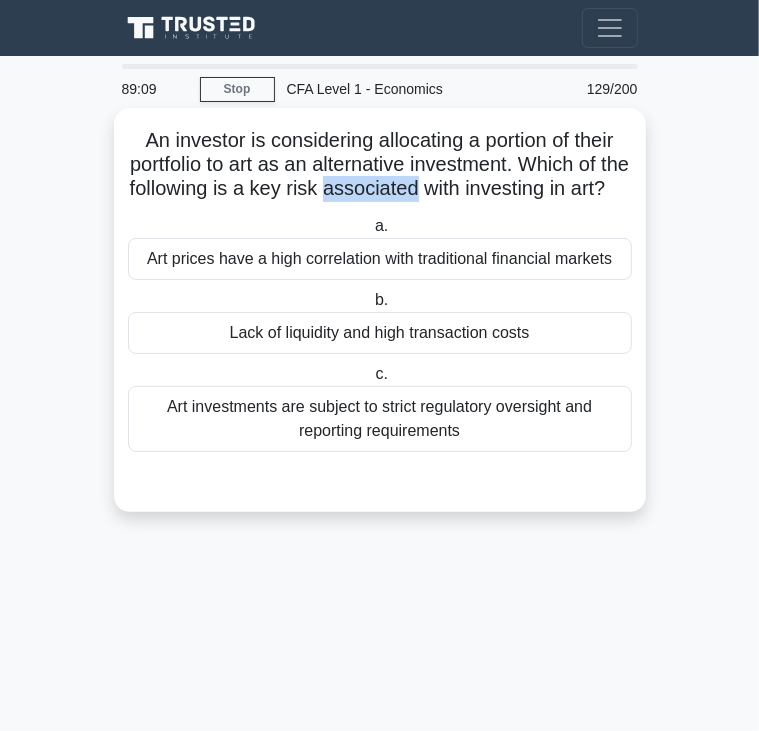 click on "An investor is considering allocating a portion of their portfolio to art as an alternative investment. Which of the following is a key risk associated with investing in art?
.spinner_0XTQ{transform-origin:center;animation:spinner_y6GP .75s linear infinite}@keyframes spinner_y6GP{100%{transform:rotate(360deg)}}" at bounding box center (380, 165) 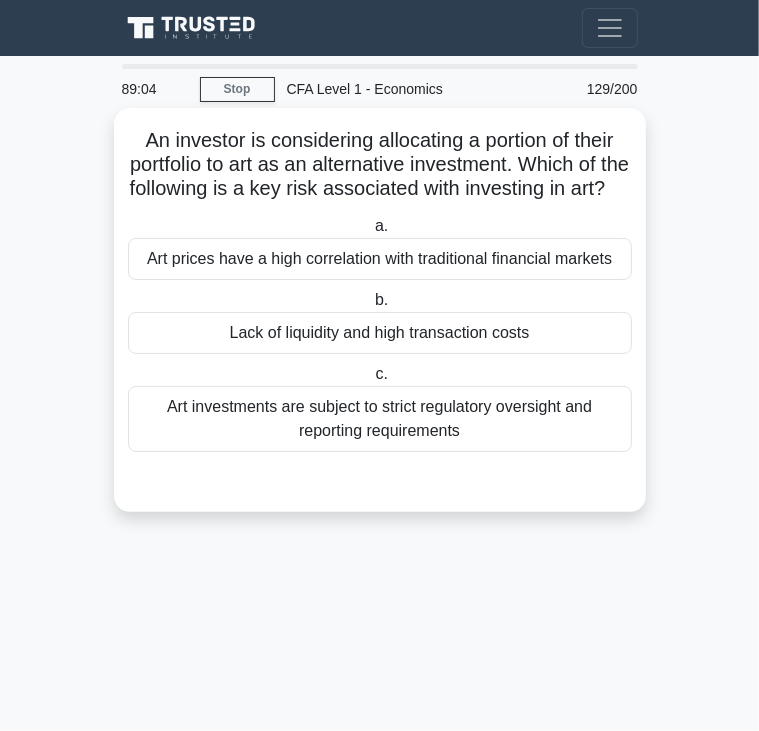 click on "b.
Lack of liquidity and high transaction costs" at bounding box center (380, 321) 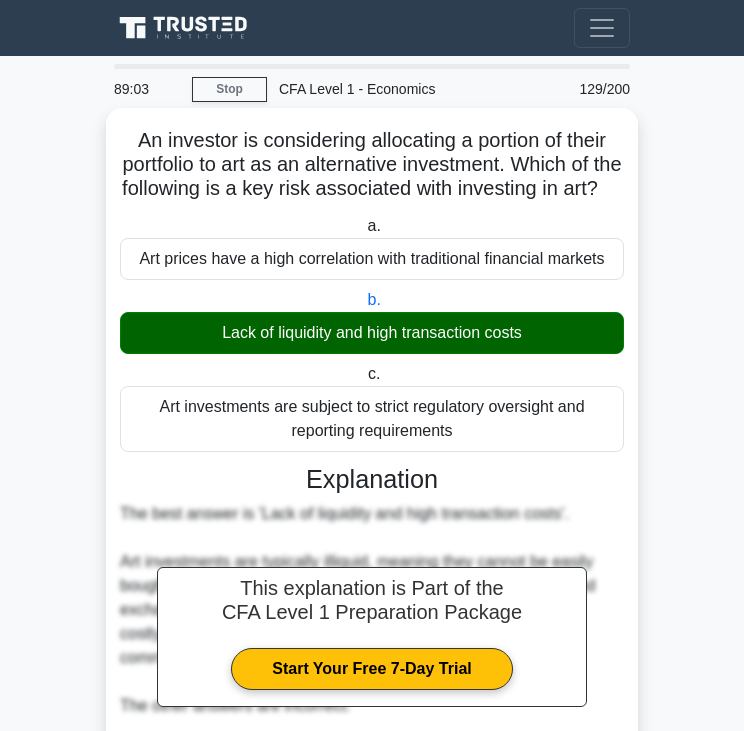 click on "Lack of liquidity and high transaction costs" at bounding box center (372, 333) 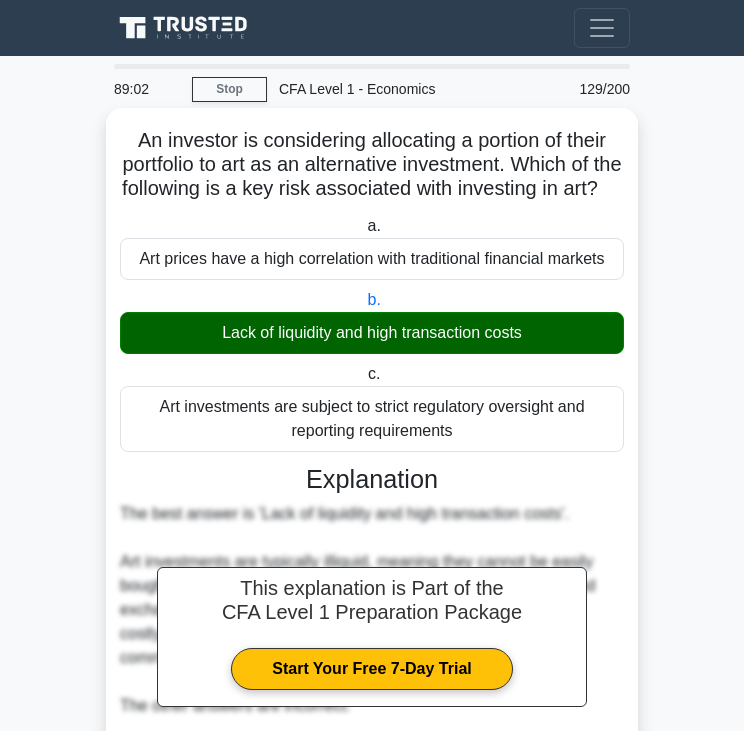 scroll, scrollTop: 403, scrollLeft: 0, axis: vertical 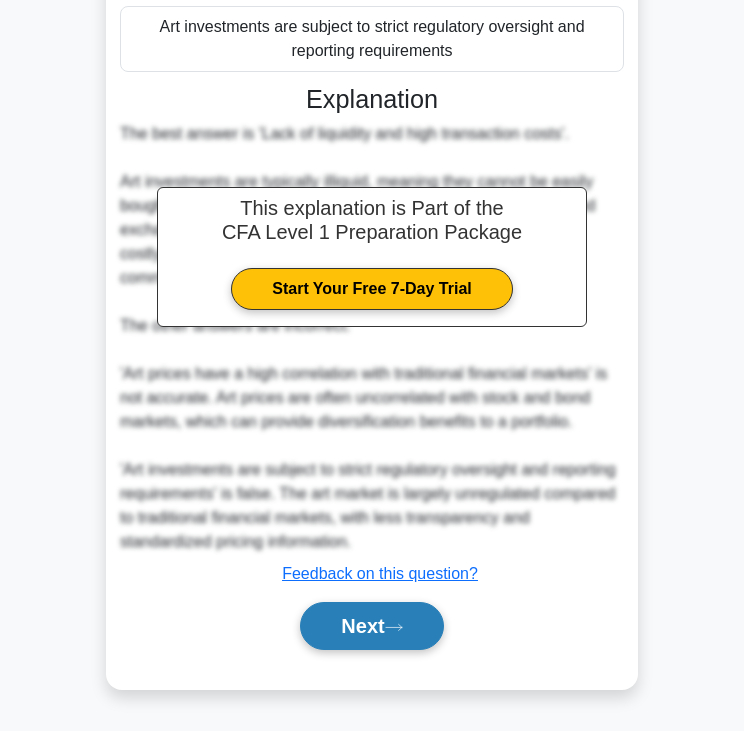 click on "Next" at bounding box center [371, 626] 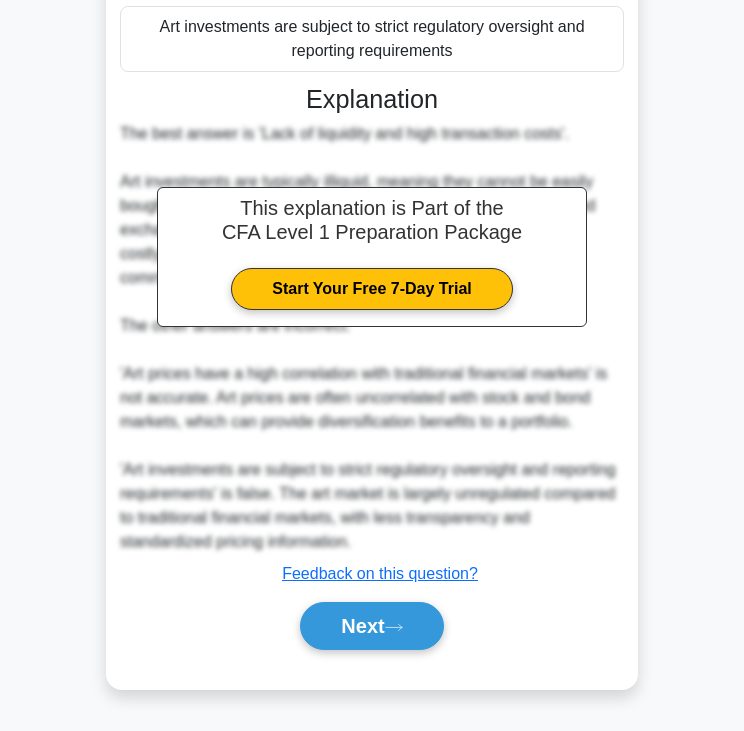 scroll, scrollTop: 0, scrollLeft: 0, axis: both 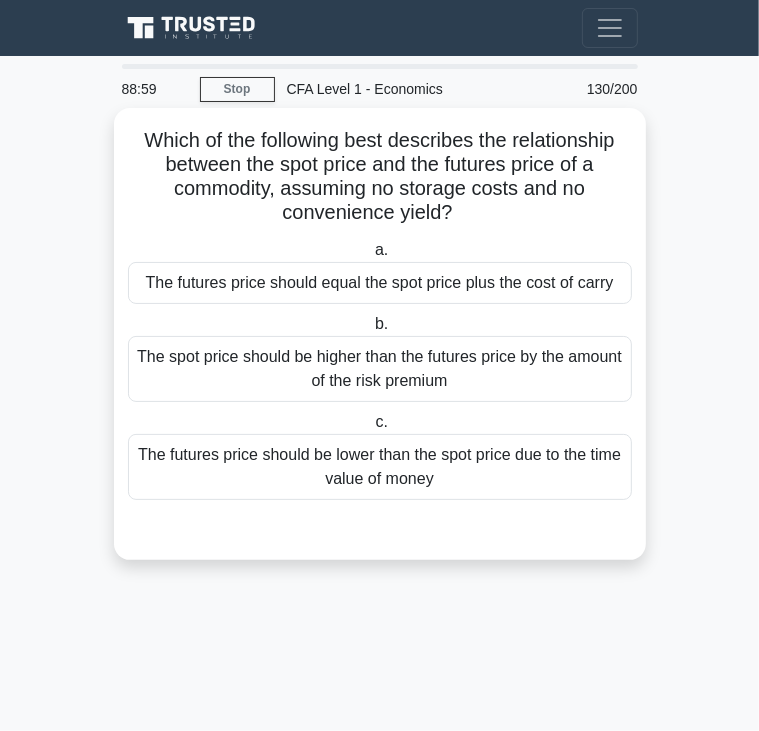 click on "Which of the following best describes the relationship between the spot price and the futures price of a commodity, assuming no storage costs and no convenience yield?
.spinner_0XTQ{transform-origin:center;animation:spinner_y6GP .75s linear infinite}@keyframes spinner_y6GP{100%{transform:rotate(360deg)}}" at bounding box center [380, 177] 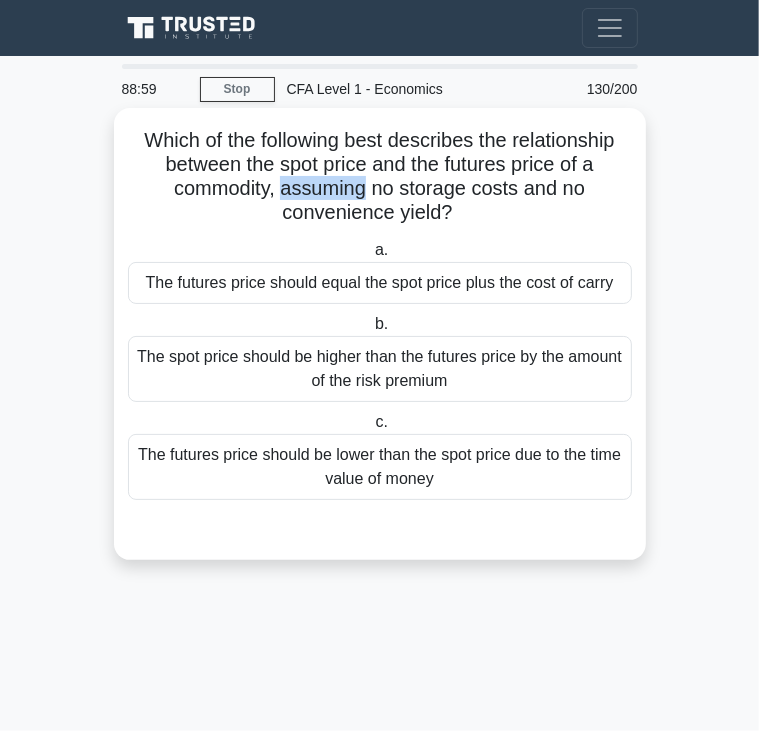 click on "Which of the following best describes the relationship between the spot price and the futures price of a commodity, assuming no storage costs and no convenience yield?
.spinner_0XTQ{transform-origin:center;animation:spinner_y6GP .75s linear infinite}@keyframes spinner_y6GP{100%{transform:rotate(360deg)}}" at bounding box center (380, 177) 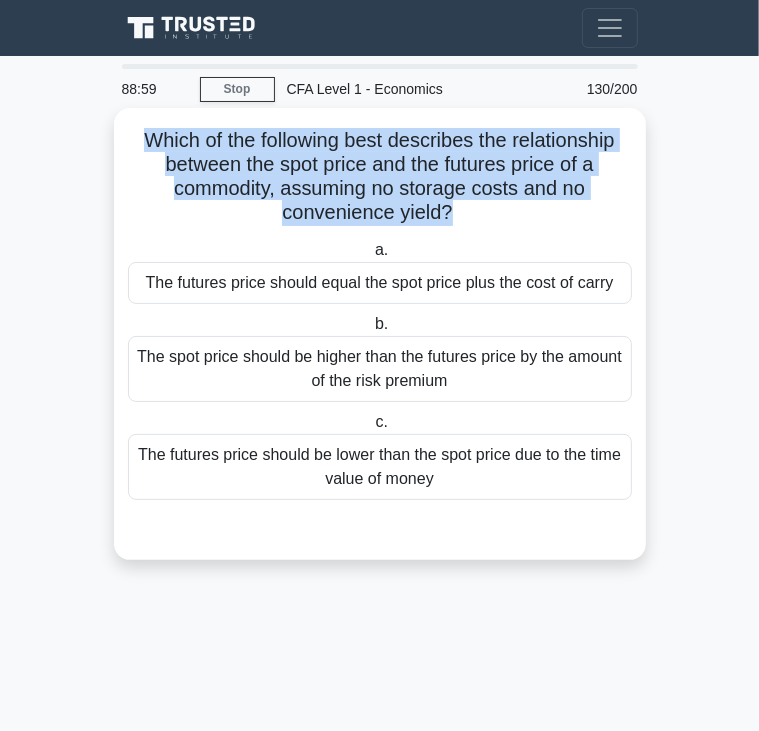 click on "Which of the following best describes the relationship between the spot price and the futures price of a commodity, assuming no storage costs and no convenience yield?
.spinner_0XTQ{transform-origin:center;animation:spinner_y6GP .75s linear infinite}@keyframes spinner_y6GP{100%{transform:rotate(360deg)}}" at bounding box center [380, 177] 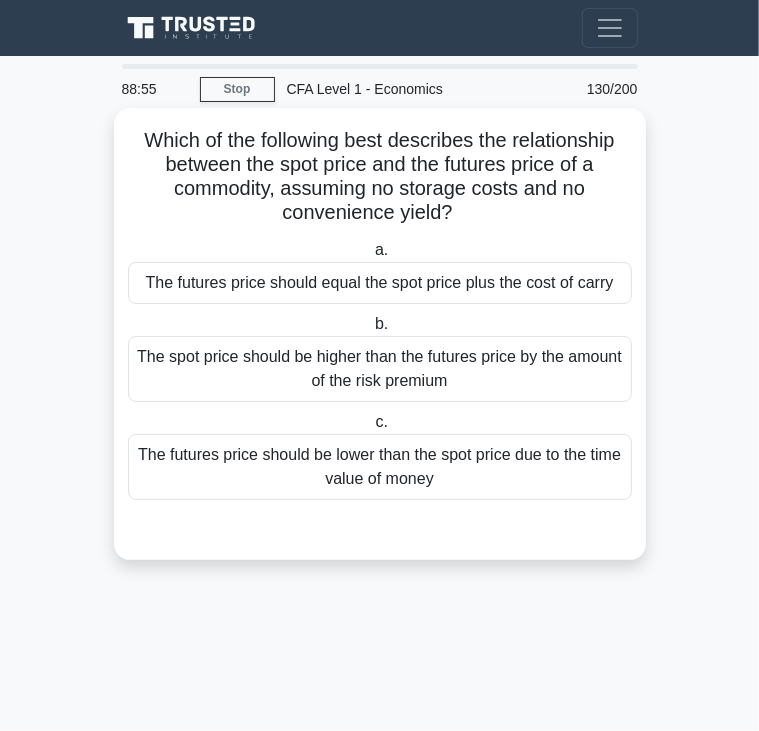 click on "c.
The futures price should be lower than the spot price due to the time value of money" at bounding box center [380, 455] 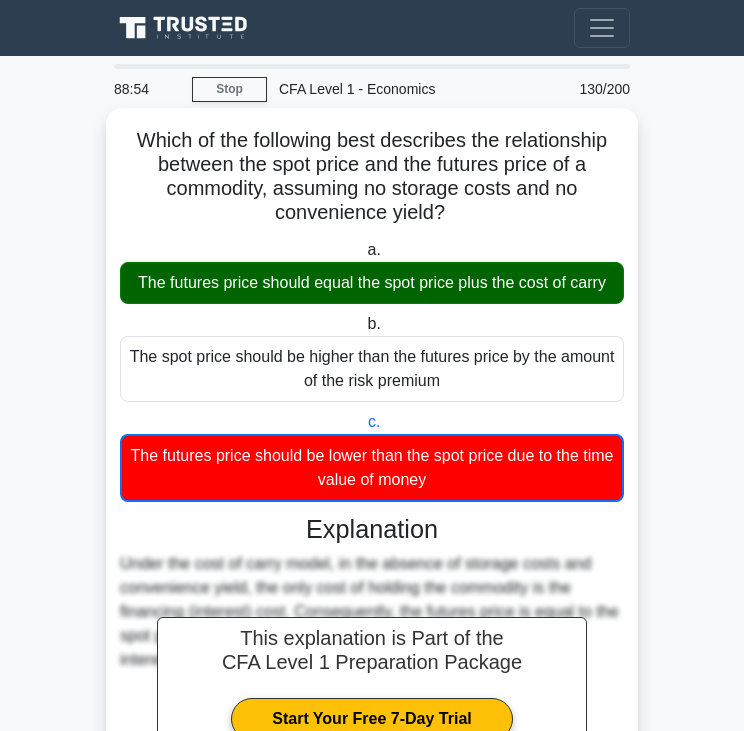 scroll, scrollTop: 236, scrollLeft: 0, axis: vertical 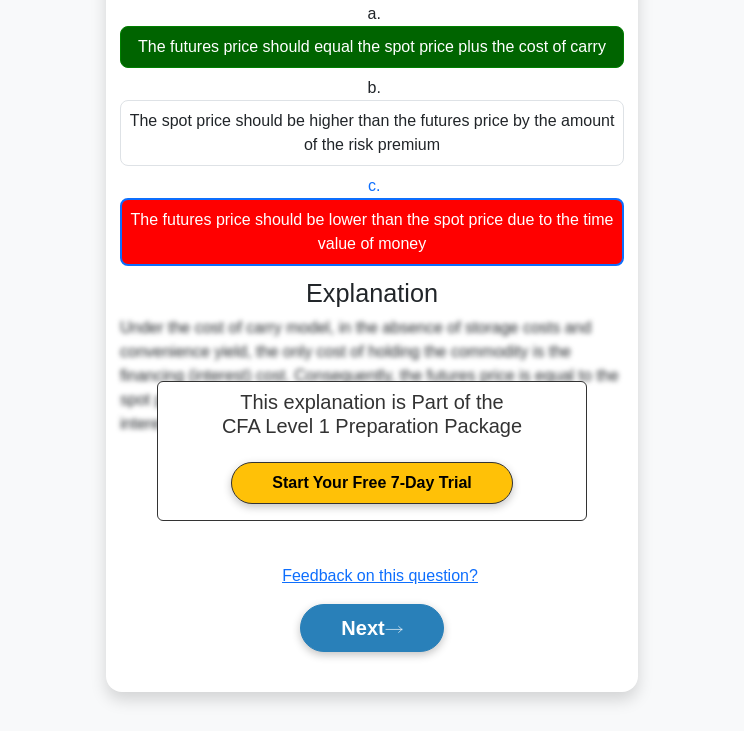 click on "Next" at bounding box center (371, 628) 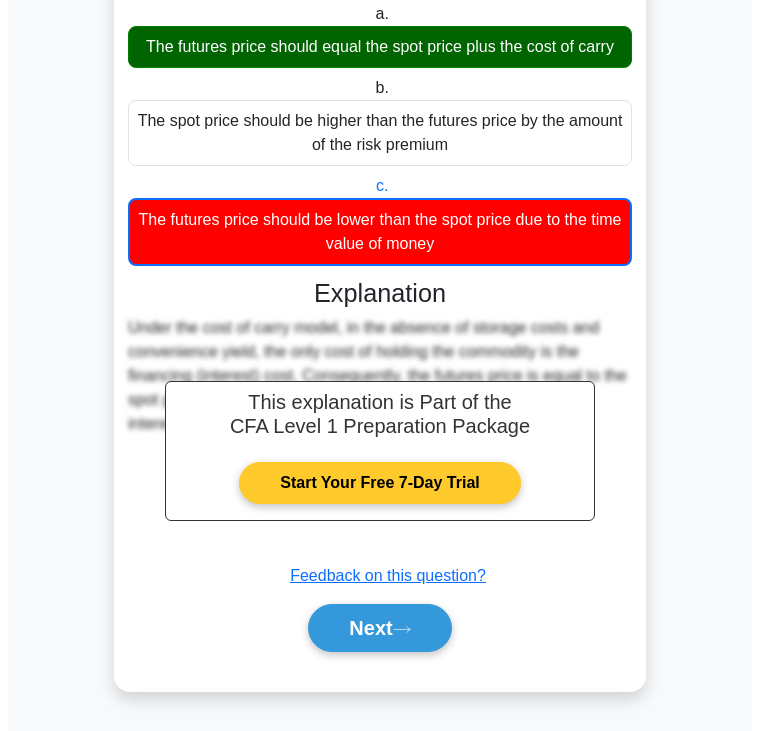 scroll, scrollTop: 0, scrollLeft: 0, axis: both 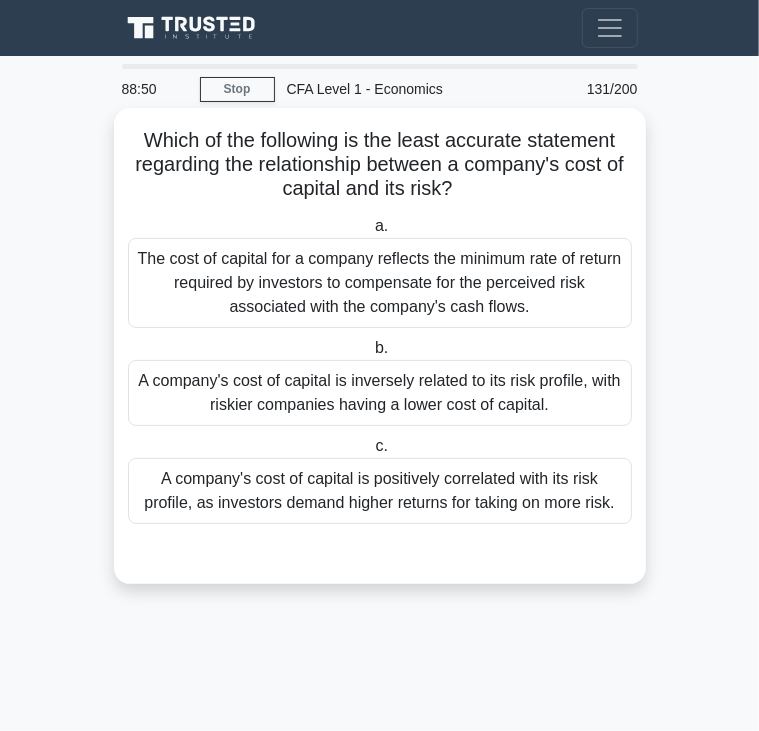 click on "Which of the following is the least accurate statement regarding the relationship between a company's cost of capital and its risk?
.spinner_0XTQ{transform-origin:center;animation:spinner_y6GP .75s linear infinite}@keyframes spinner_y6GP{100%{transform:rotate(360deg)}}" at bounding box center (380, 165) 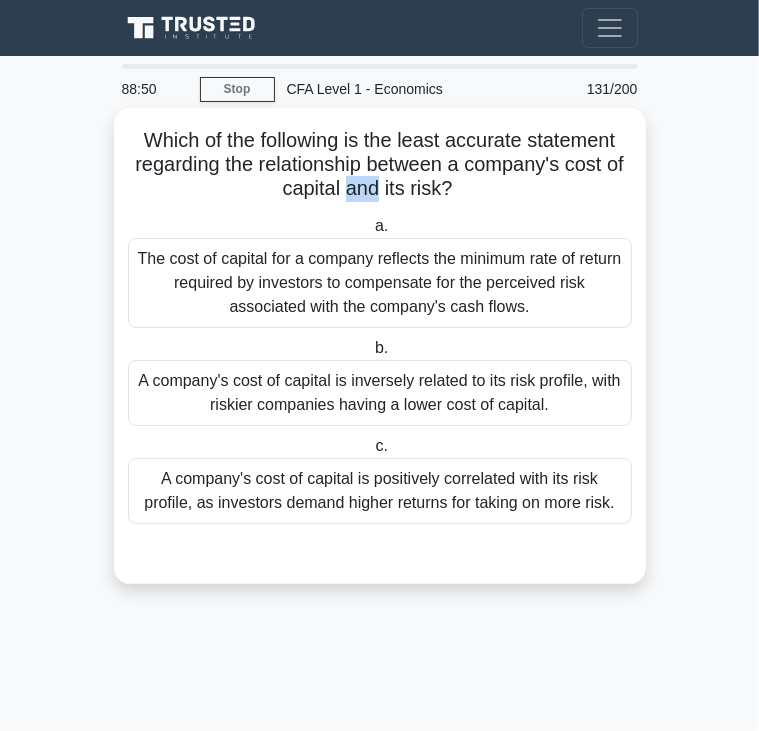 click on "Which of the following is the least accurate statement regarding the relationship between a company's cost of capital and its risk?
.spinner_0XTQ{transform-origin:center;animation:spinner_y6GP .75s linear infinite}@keyframes spinner_y6GP{100%{transform:rotate(360deg)}}" at bounding box center (380, 165) 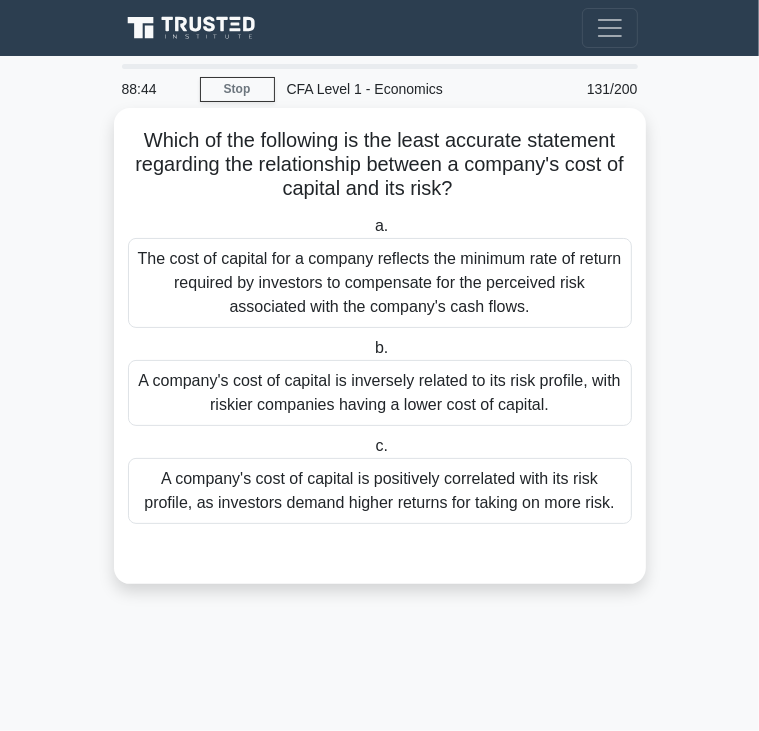 click on "A company's cost of capital is inversely related to its risk profile, with riskier companies having a lower cost of capital." at bounding box center [380, 393] 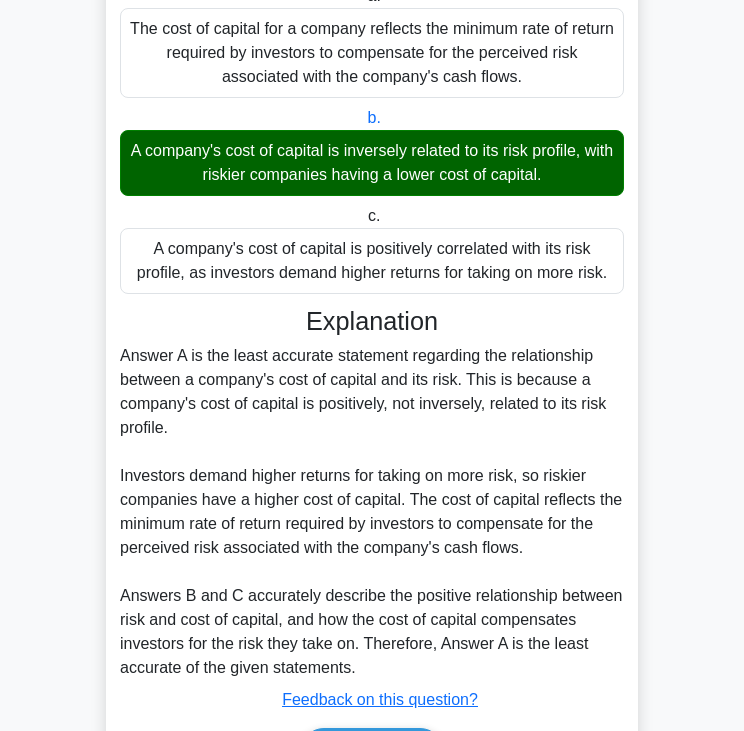 scroll, scrollTop: 355, scrollLeft: 0, axis: vertical 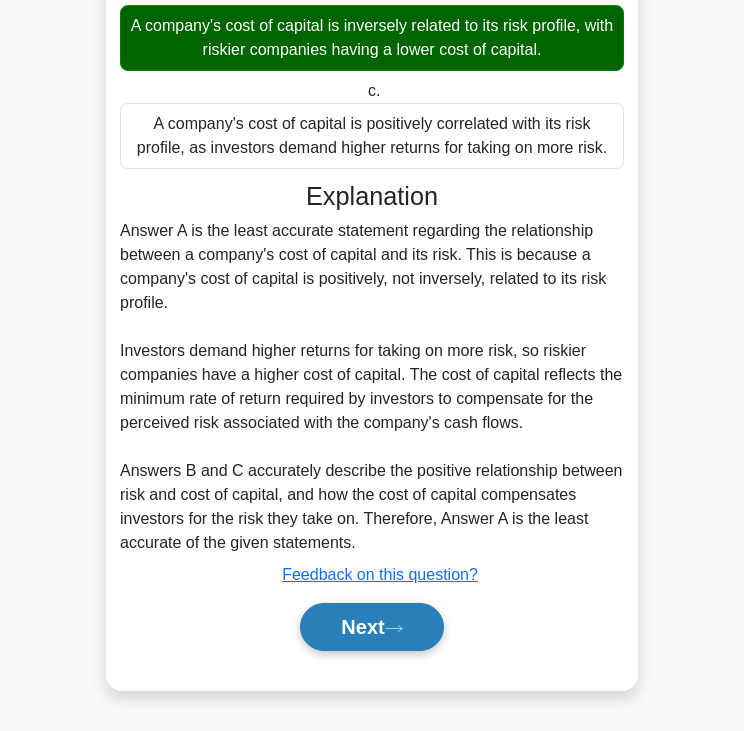 click 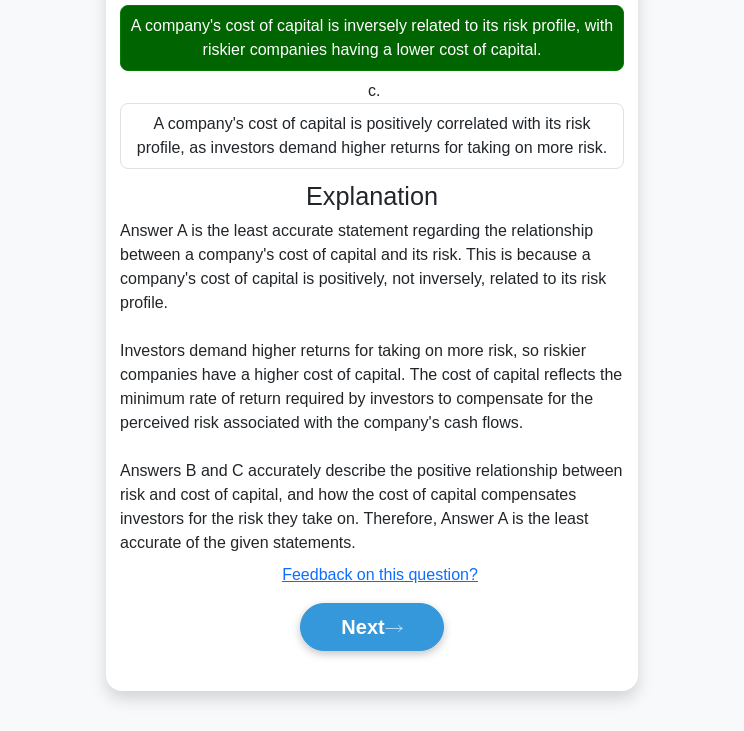 scroll, scrollTop: 0, scrollLeft: 0, axis: both 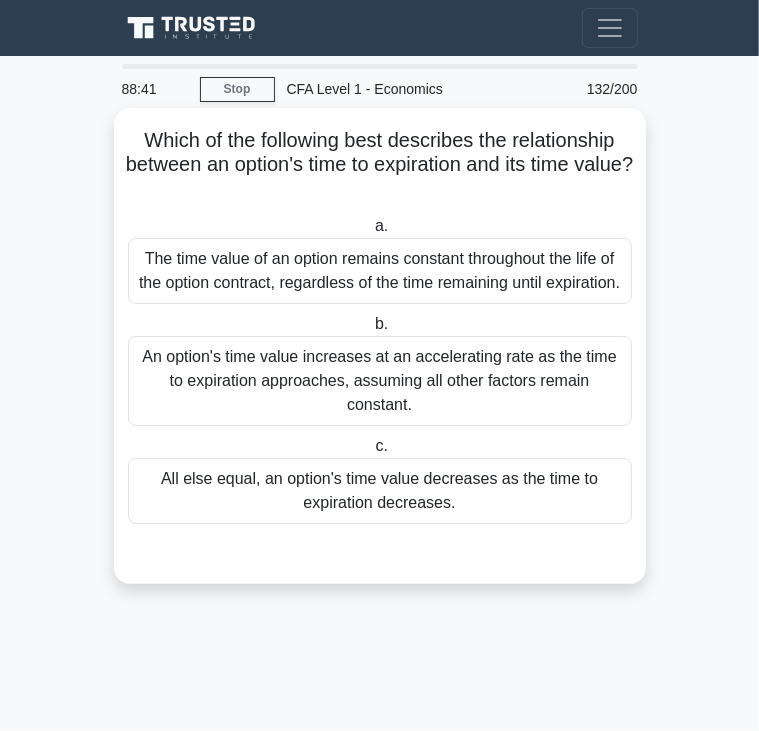 click on "Which of the following best describes the relationship between an option's time to expiration and its time value?
.spinner_0XTQ{transform-origin:center;animation:spinner_y6GP .75s linear infinite}@keyframes spinner_y6GP{100%{transform:rotate(360deg)}}" at bounding box center [380, 165] 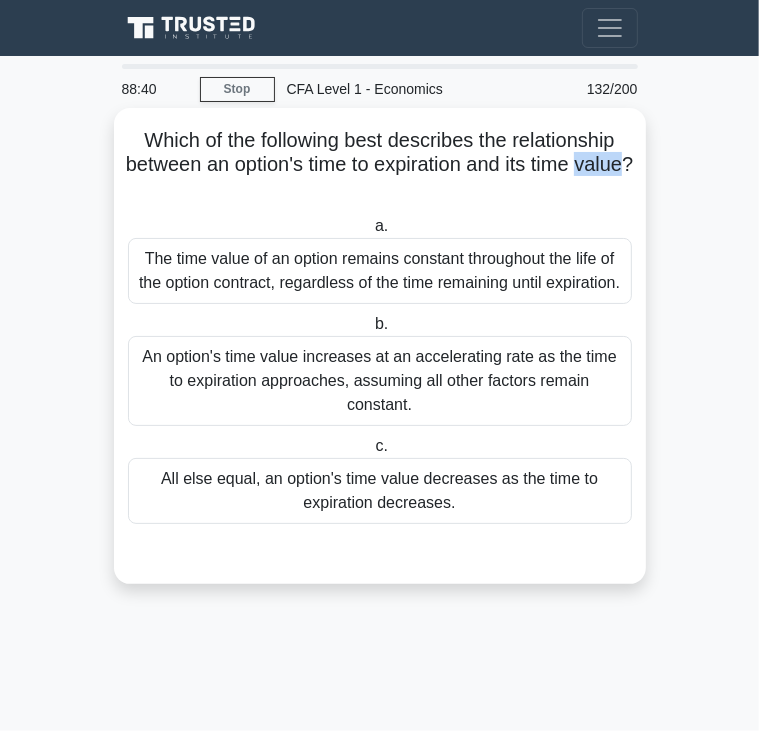 click on "Which of the following best describes the relationship between an option's time to expiration and its time value?
.spinner_0XTQ{transform-origin:center;animation:spinner_y6GP .75s linear infinite}@keyframes spinner_y6GP{100%{transform:rotate(360deg)}}" at bounding box center [380, 165] 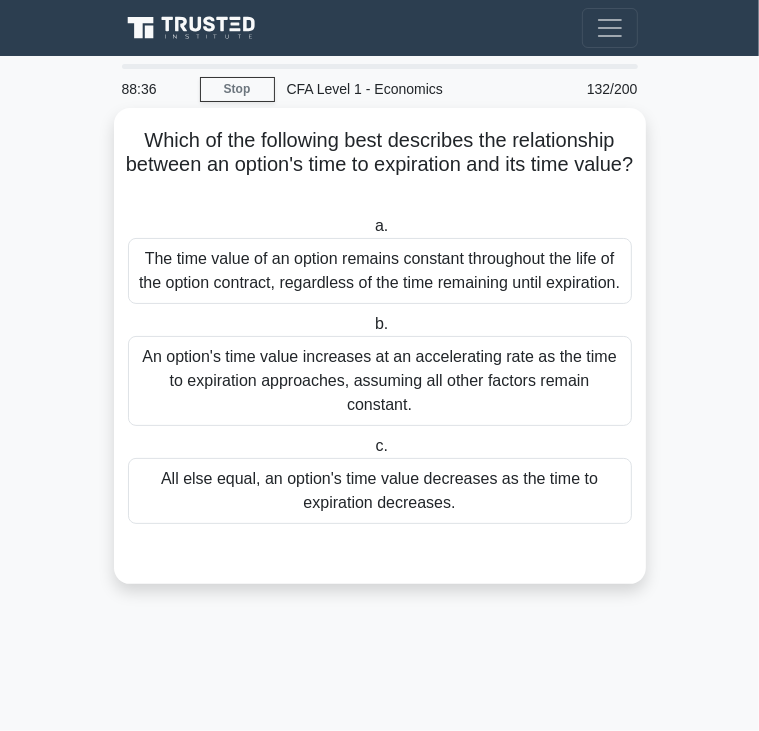 click on "An option's time value increases at an accelerating rate as the time to expiration approaches, assuming all other factors remain constant." at bounding box center [380, 381] 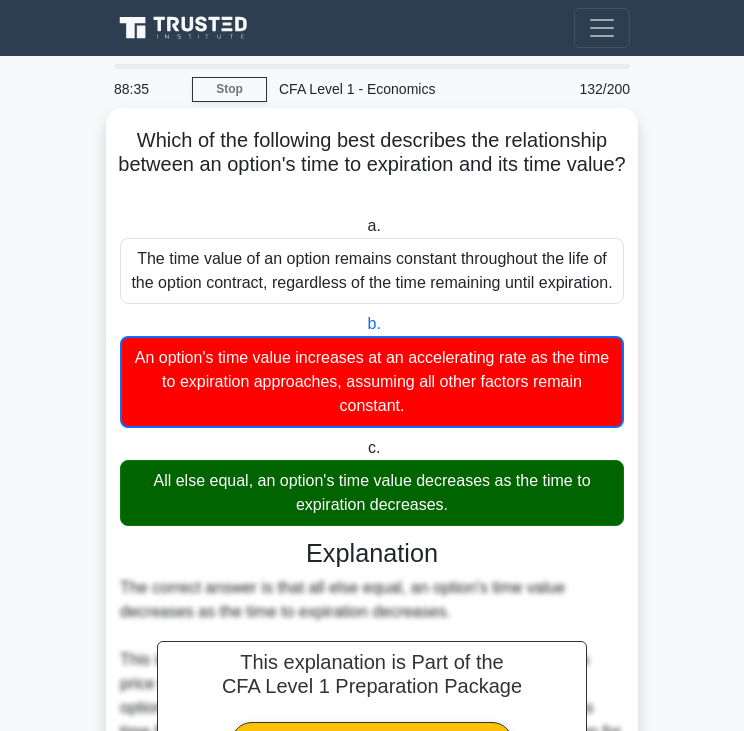 scroll, scrollTop: 452, scrollLeft: 0, axis: vertical 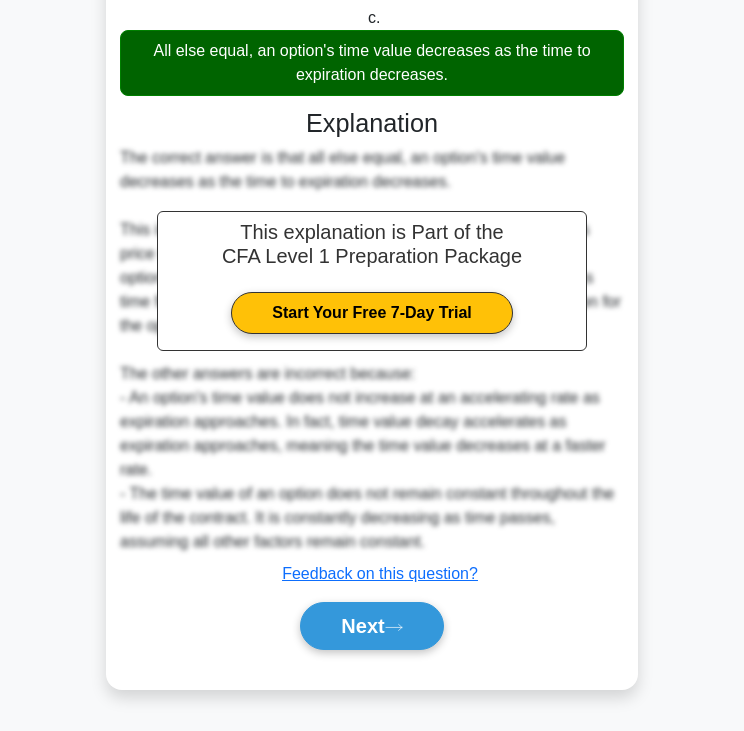 click on "Next" at bounding box center (372, 626) 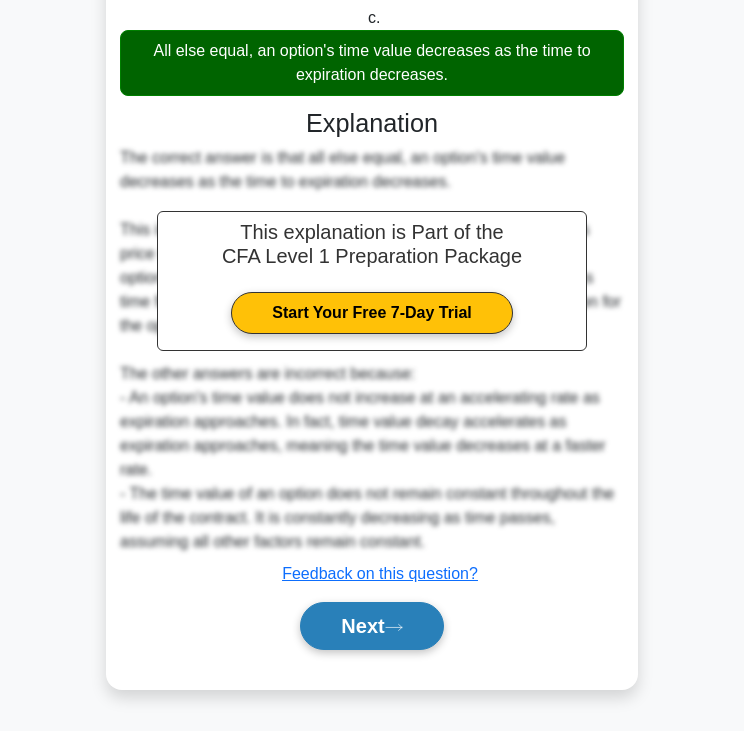 click on "Next" at bounding box center (371, 626) 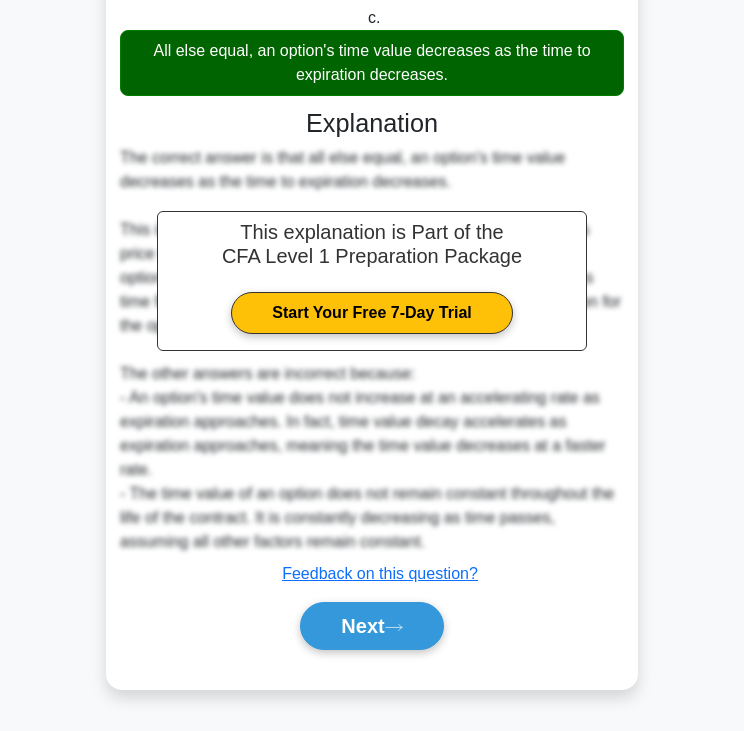 scroll, scrollTop: 61, scrollLeft: 0, axis: vertical 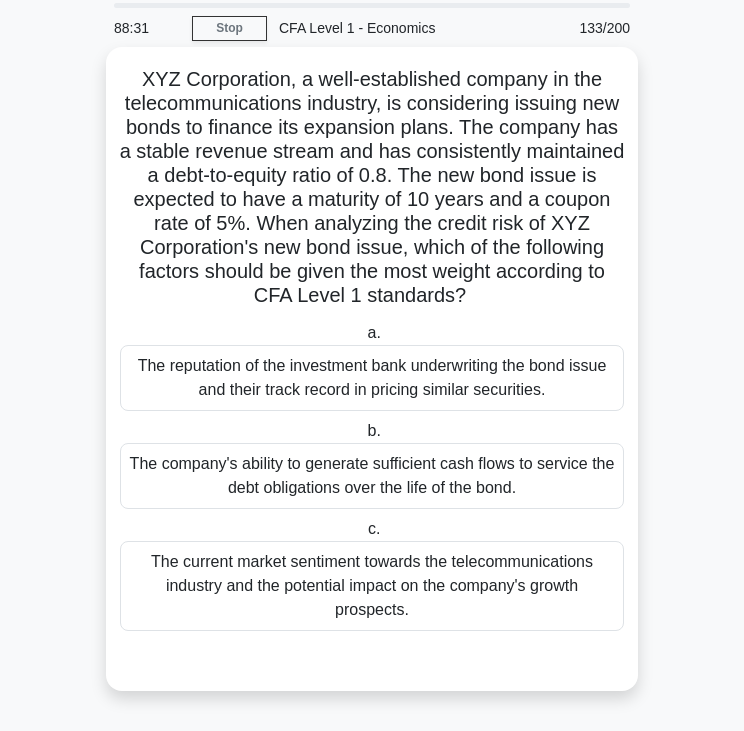 click on "XYZ Corporation, a well-established company in the telecommunications industry, is considering issuing new bonds to finance its expansion plans. The company has a stable revenue stream and has consistently maintained a debt-to-equity ratio of 0.8. The new bond issue is expected to have a maturity of 10 years and a coupon rate of 5%. When analyzing the credit risk of XYZ Corporation's new bond issue, which of the following factors should be given the most weight according to CFA Level 1 standards?
.spinner_0XTQ{transform-origin:center;animation:spinner_y6GP .75s linear infinite}@keyframes spinner_y6GP{100%{transform:rotate(360deg)}}" at bounding box center [372, 188] 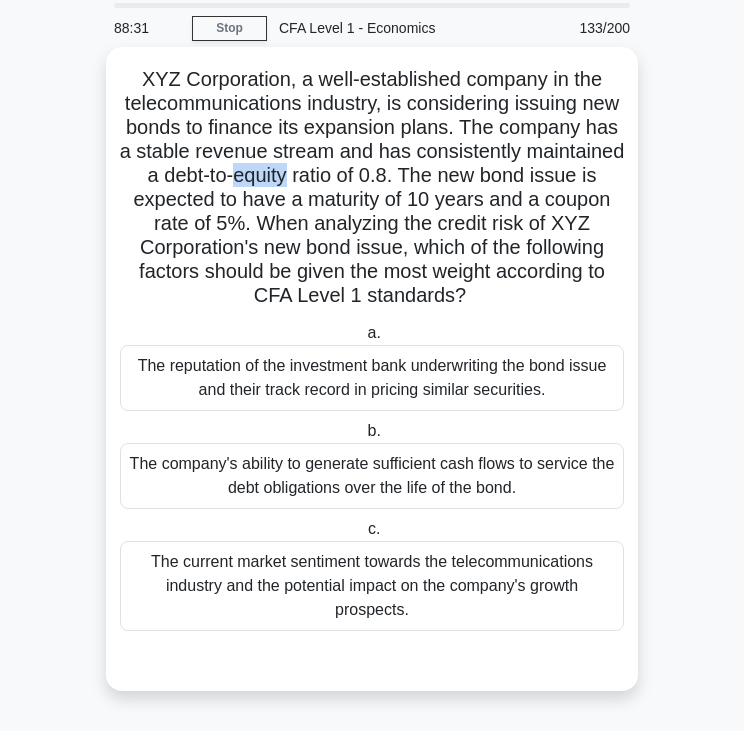 click on "XYZ Corporation, a well-established company in the telecommunications industry, is considering issuing new bonds to finance its expansion plans. The company has a stable revenue stream and has consistently maintained a debt-to-equity ratio of 0.8. The new bond issue is expected to have a maturity of 10 years and a coupon rate of 5%. When analyzing the credit risk of XYZ Corporation's new bond issue, which of the following factors should be given the most weight according to CFA Level 1 standards?
.spinner_0XTQ{transform-origin:center;animation:spinner_y6GP .75s linear infinite}@keyframes spinner_y6GP{100%{transform:rotate(360deg)}}" at bounding box center [372, 188] 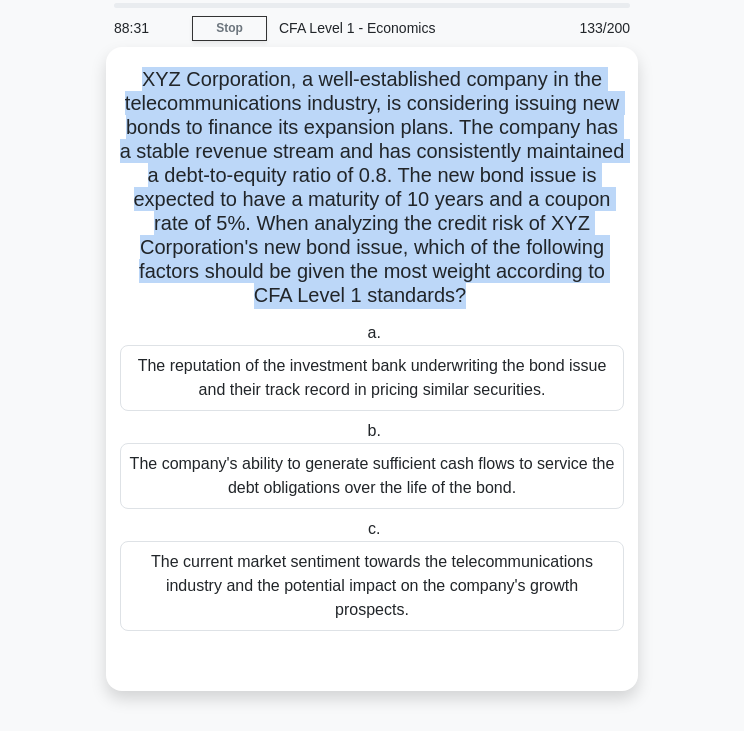click on "XYZ Corporation, a well-established company in the telecommunications industry, is considering issuing new bonds to finance its expansion plans. The company has a stable revenue stream and has consistently maintained a debt-to-equity ratio of 0.8. The new bond issue is expected to have a maturity of 10 years and a coupon rate of 5%. When analyzing the credit risk of XYZ Corporation's new bond issue, which of the following factors should be given the most weight according to CFA Level 1 standards?
.spinner_0XTQ{transform-origin:center;animation:spinner_y6GP .75s linear infinite}@keyframes spinner_y6GP{100%{transform:rotate(360deg)}}" at bounding box center [372, 188] 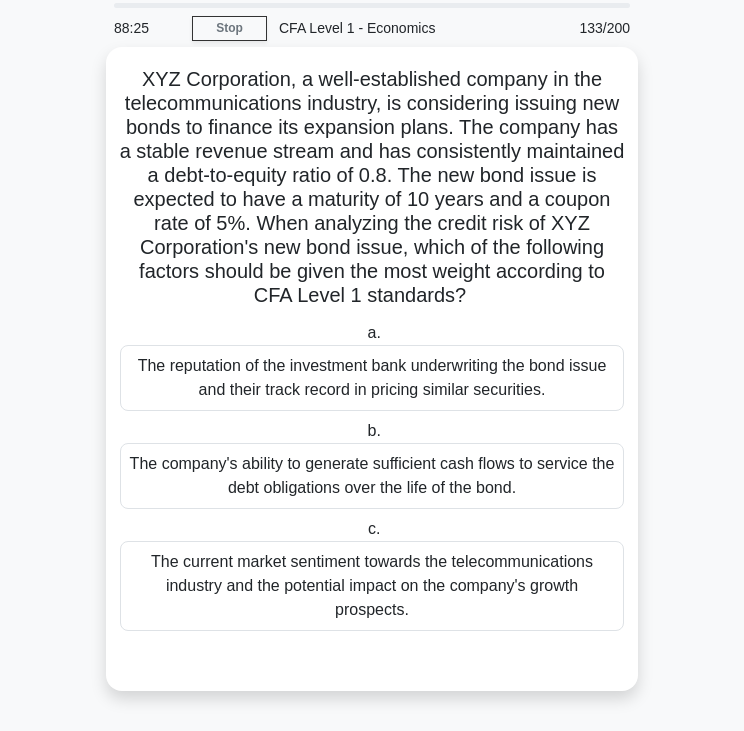 click on "The reputation of the investment bank underwriting the bond issue and their track record in pricing similar securities." at bounding box center (372, 378) 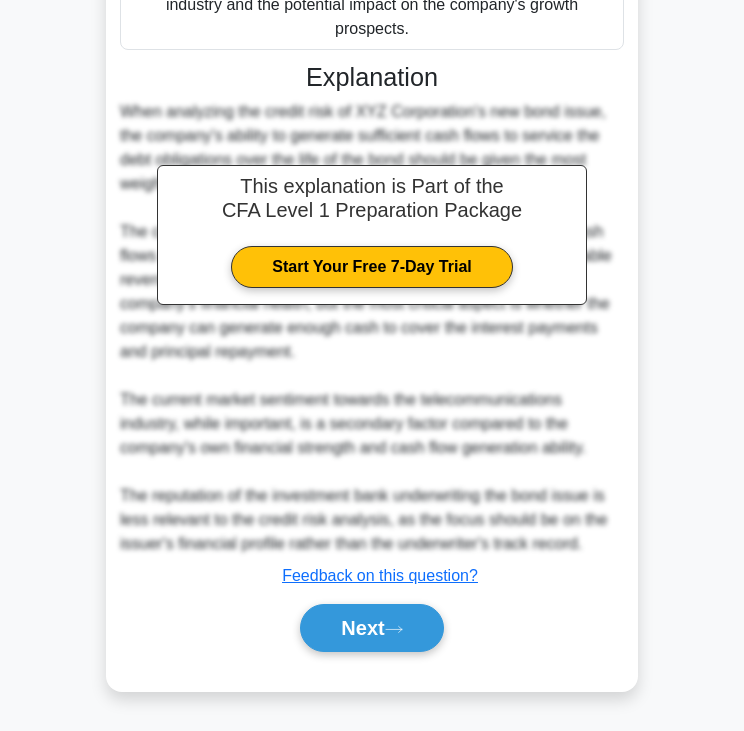 scroll, scrollTop: 644, scrollLeft: 0, axis: vertical 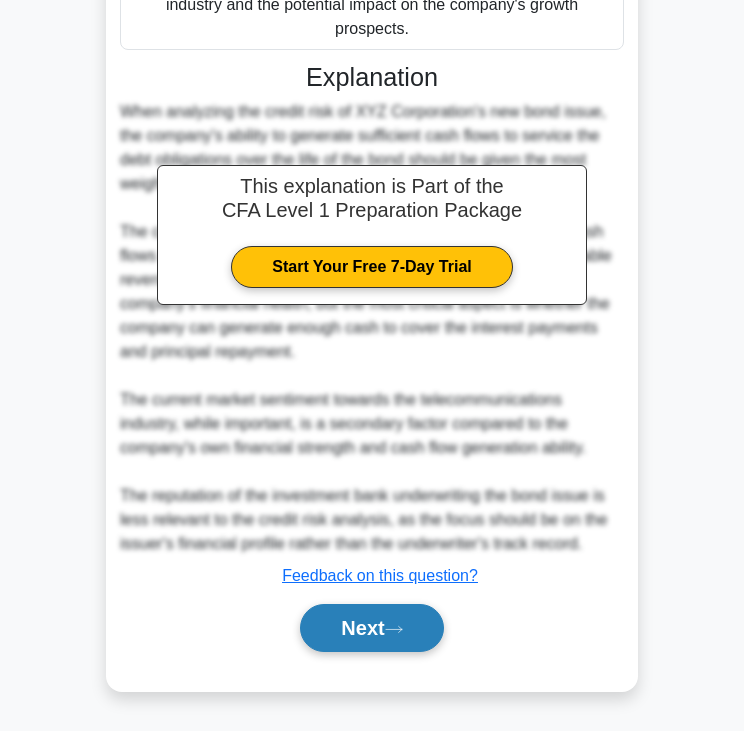 click on "Next" at bounding box center [371, 628] 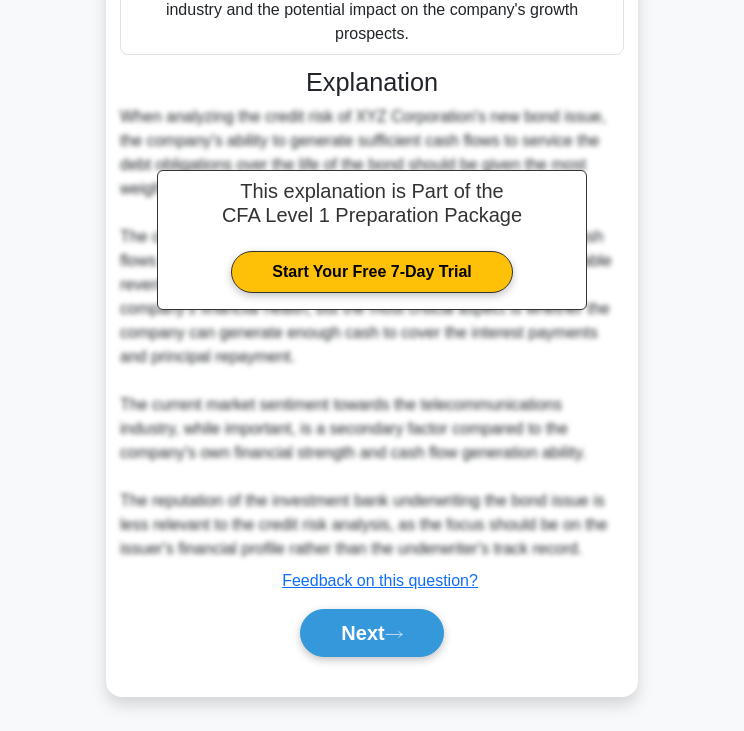 scroll, scrollTop: 0, scrollLeft: 0, axis: both 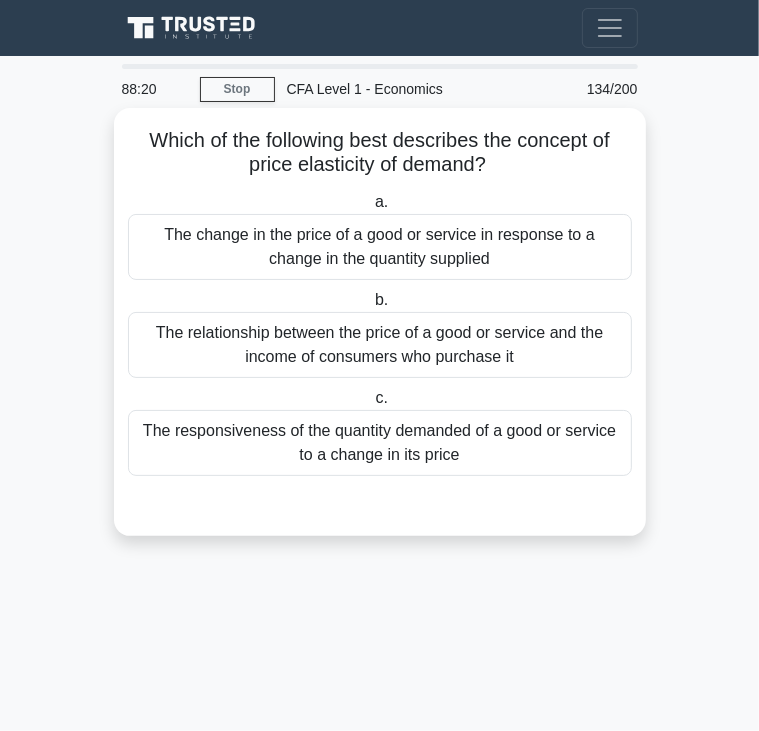 click on "Which of the following best describes the concept of price elasticity of demand?
.spinner_0XTQ{transform-origin:center;animation:spinner_y6GP .75s linear infinite}@keyframes spinner_y6GP{100%{transform:rotate(360deg)}}" at bounding box center [380, 153] 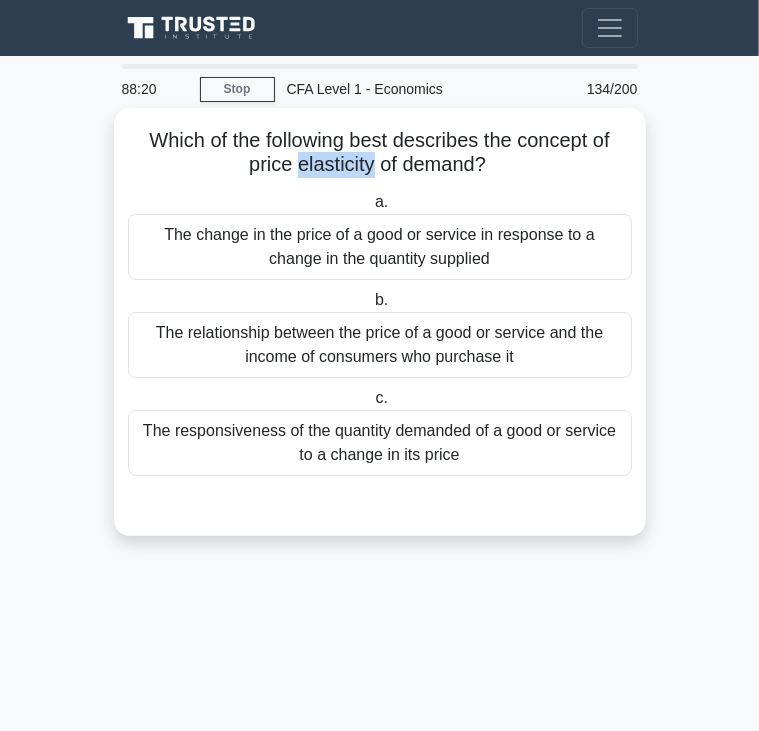 click on "Which of the following best describes the concept of price elasticity of demand?
.spinner_0XTQ{transform-origin:center;animation:spinner_y6GP .75s linear infinite}@keyframes spinner_y6GP{100%{transform:rotate(360deg)}}" at bounding box center (380, 153) 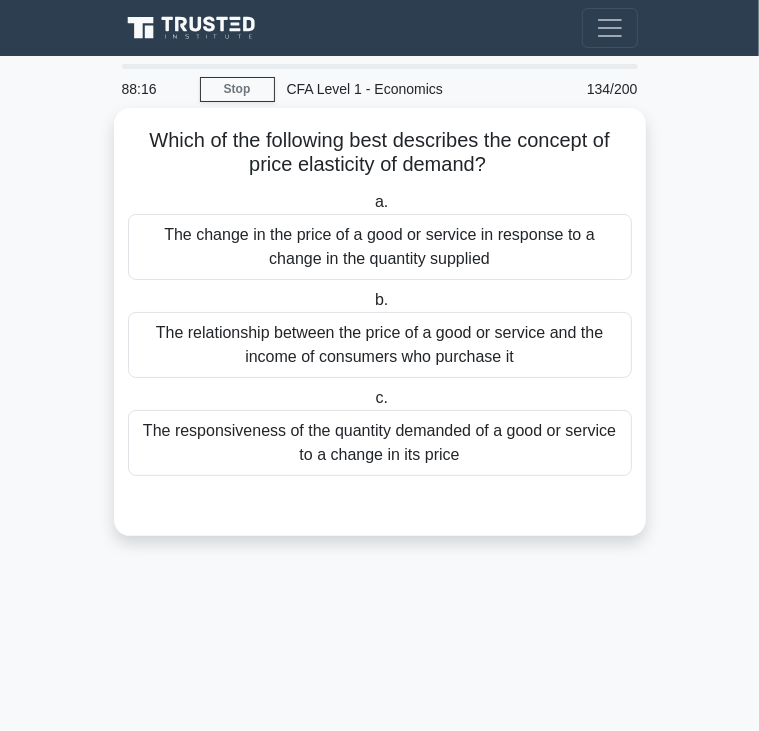 click on "The relationship between the price of a good or service and the income of consumers who purchase it" at bounding box center (380, 345) 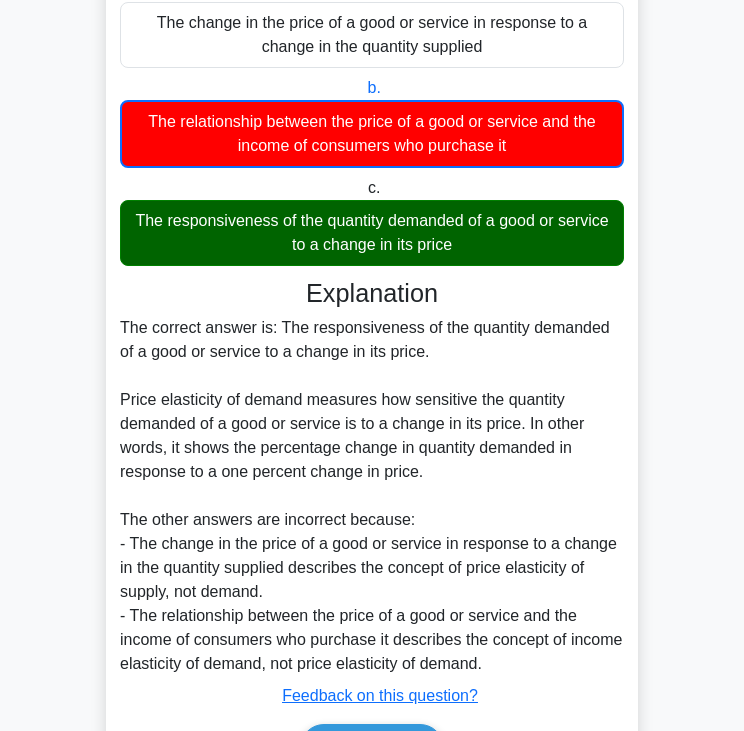 scroll, scrollTop: 332, scrollLeft: 0, axis: vertical 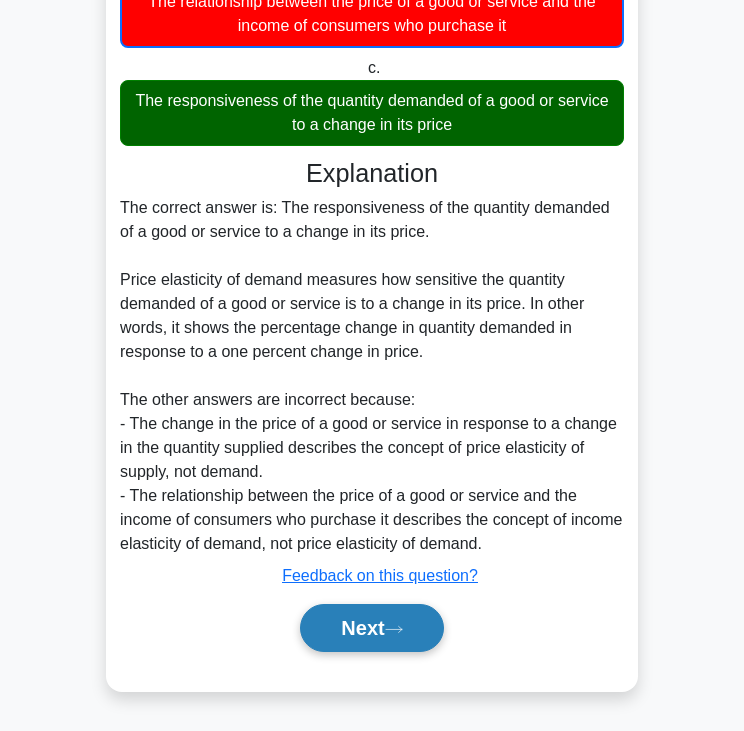 click on "Next" at bounding box center (371, 628) 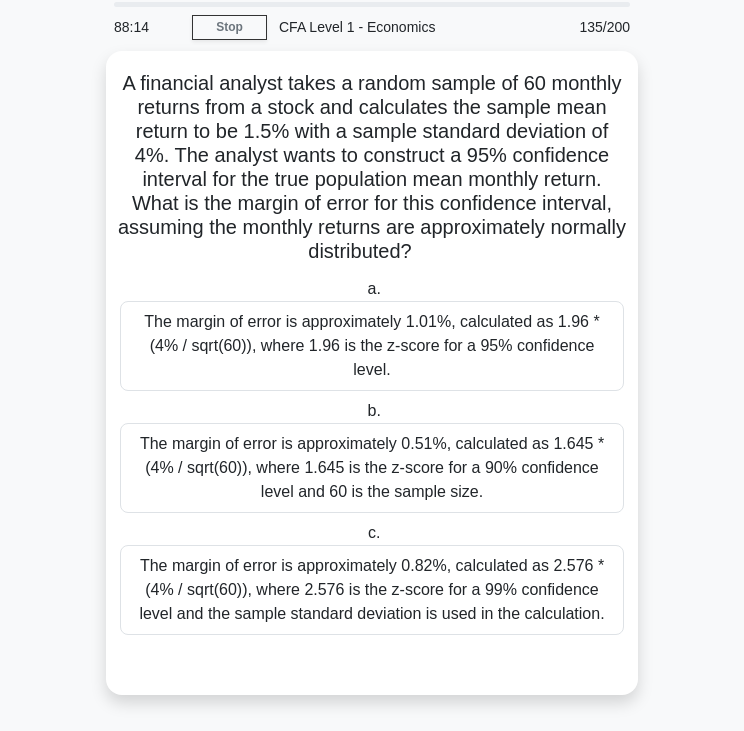 scroll, scrollTop: 37, scrollLeft: 0, axis: vertical 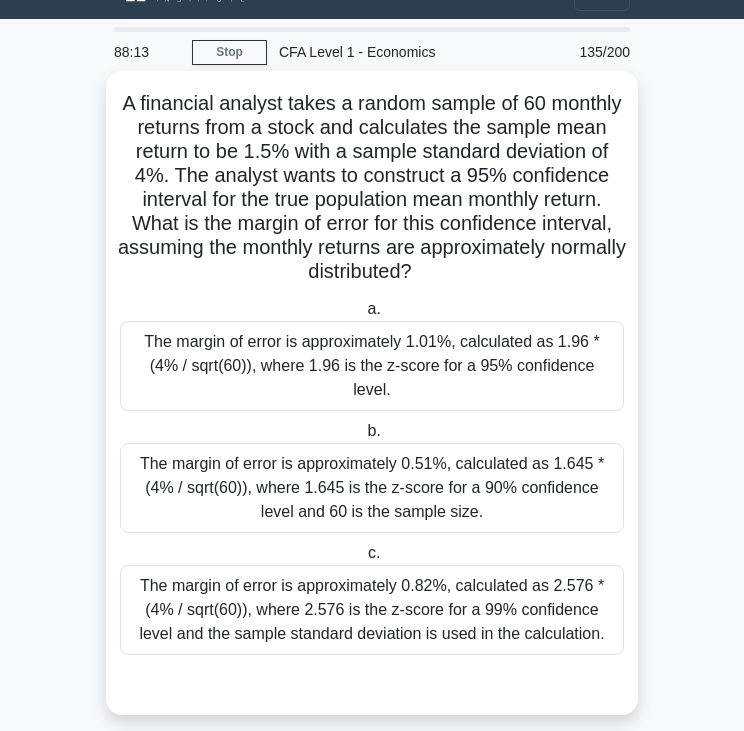 click on "A financial analyst takes a random sample of 60 monthly returns from a stock and calculates the sample mean return to be 1.5% with a sample standard deviation of 4%. The analyst wants to construct a 95% confidence interval for the true population mean monthly return. What is the margin of error for this confidence interval, assuming the monthly returns are approximately normally distributed?
.spinner_0XTQ{transform-origin:center;animation:spinner_y6GP .75s linear infinite}@keyframes spinner_y6GP{100%{transform:rotate(360deg)}}" at bounding box center (372, 188) 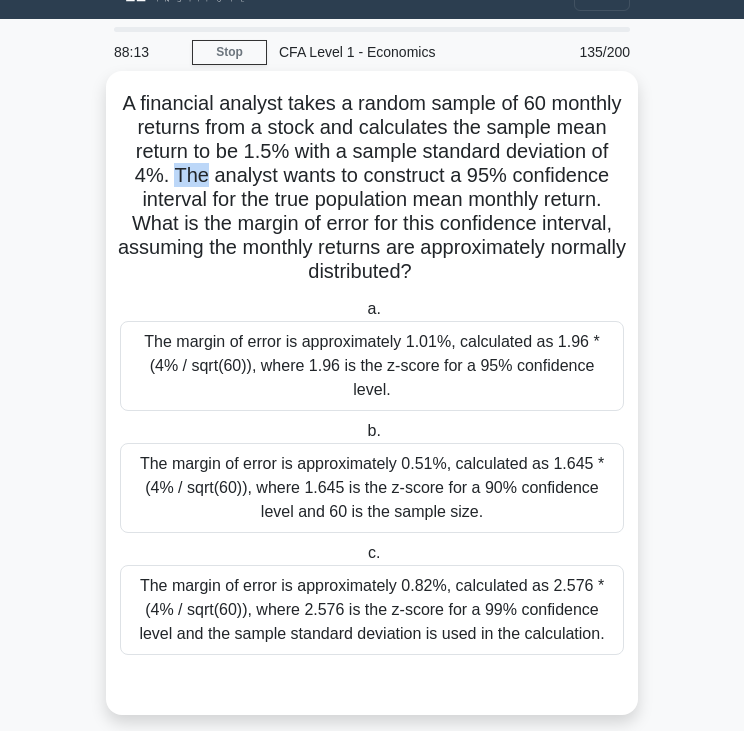 click on "A financial analyst takes a random sample of 60 monthly returns from a stock and calculates the sample mean return to be 1.5% with a sample standard deviation of 4%. The analyst wants to construct a 95% confidence interval for the true population mean monthly return. What is the margin of error for this confidence interval, assuming the monthly returns are approximately normally distributed?
.spinner_0XTQ{transform-origin:center;animation:spinner_y6GP .75s linear infinite}@keyframes spinner_y6GP{100%{transform:rotate(360deg)}}" at bounding box center [372, 188] 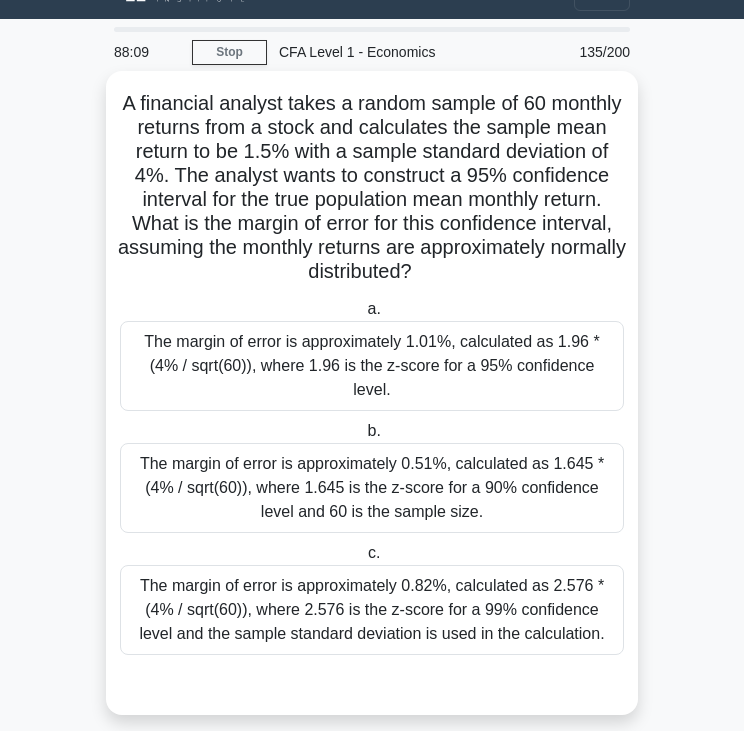click on "b.
The margin of error is approximately 0.51%, calculated as 1.645 * (4% / sqrt(60)), where 1.645 is the z-score for a 90% confidence level and 60 is the sample size." at bounding box center (372, 476) 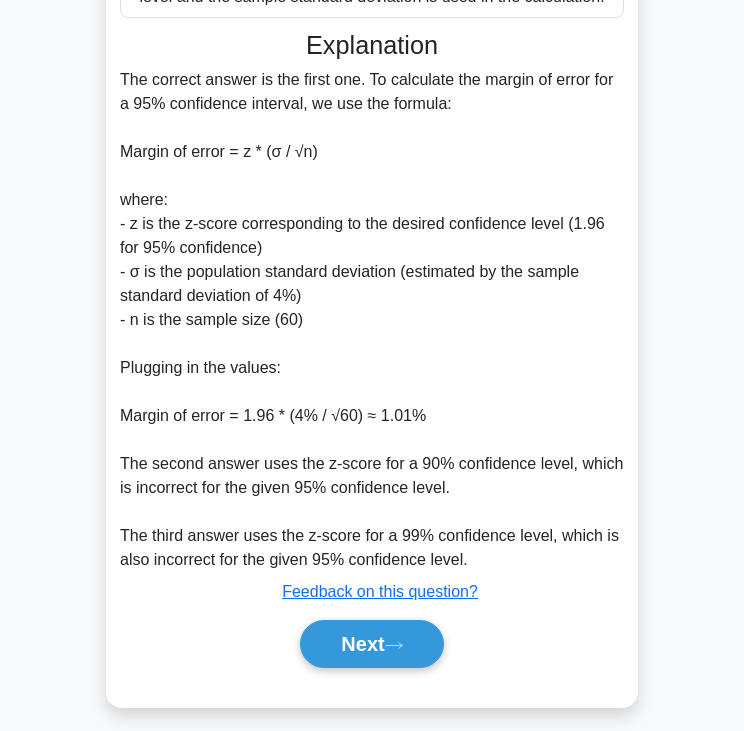 scroll, scrollTop: 692, scrollLeft: 0, axis: vertical 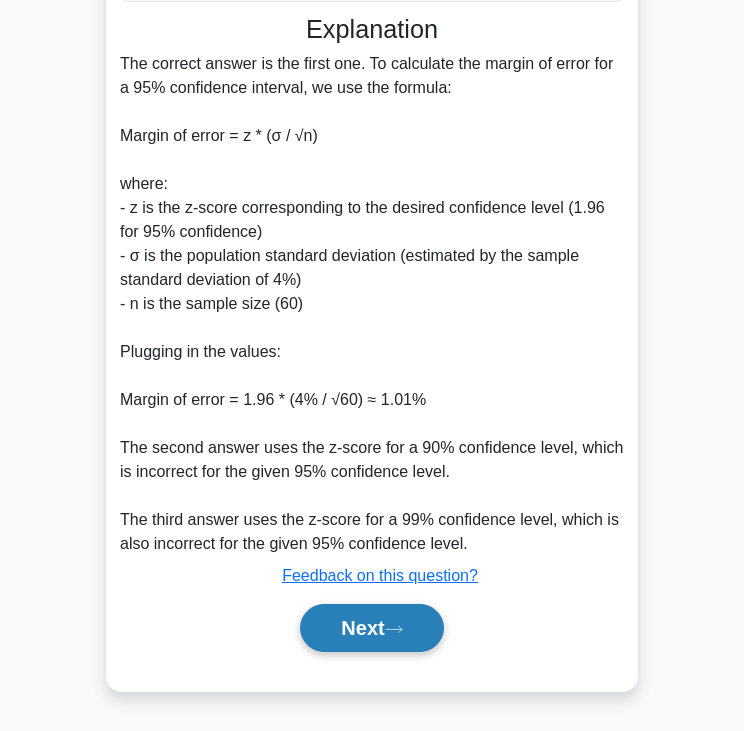 click on "Next" at bounding box center [371, 628] 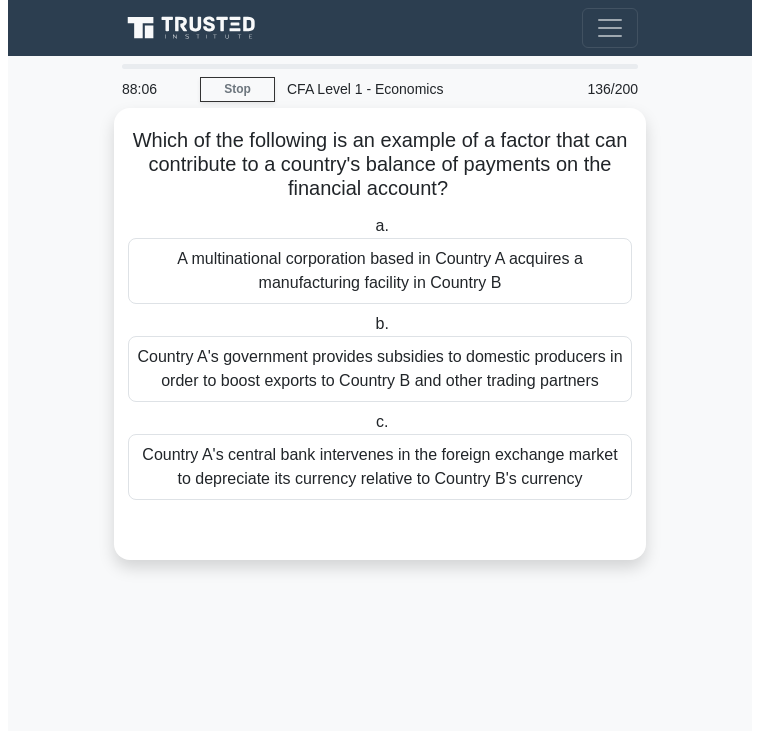 scroll, scrollTop: 0, scrollLeft: 0, axis: both 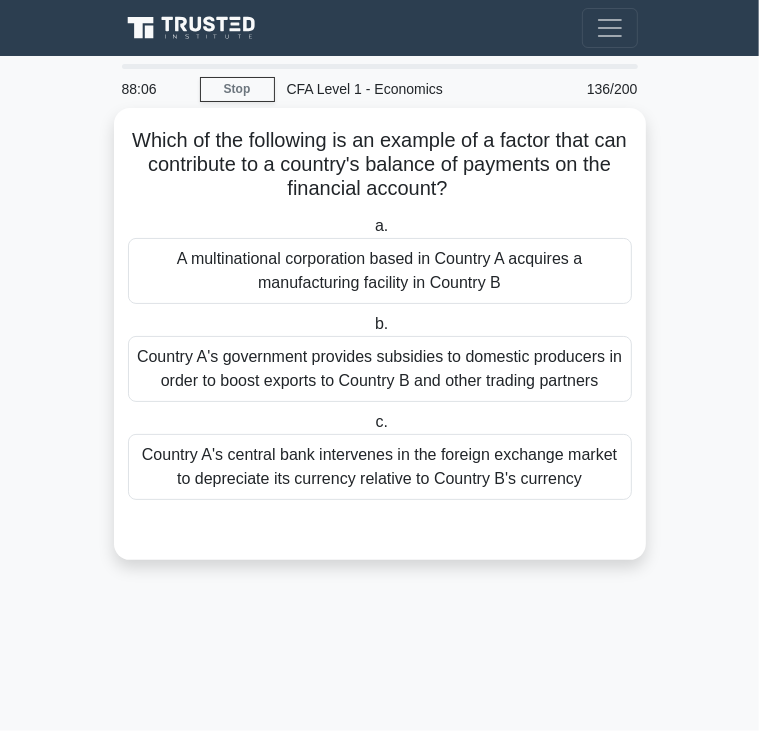 click on "Which of the following is an example of a factor that can contribute to a country's balance of payments on the financial account?
.spinner_0XTQ{transform-origin:center;animation:spinner_y6GP .75s linear infinite}@keyframes spinner_y6GP{100%{transform:rotate(360deg)}}" at bounding box center [380, 165] 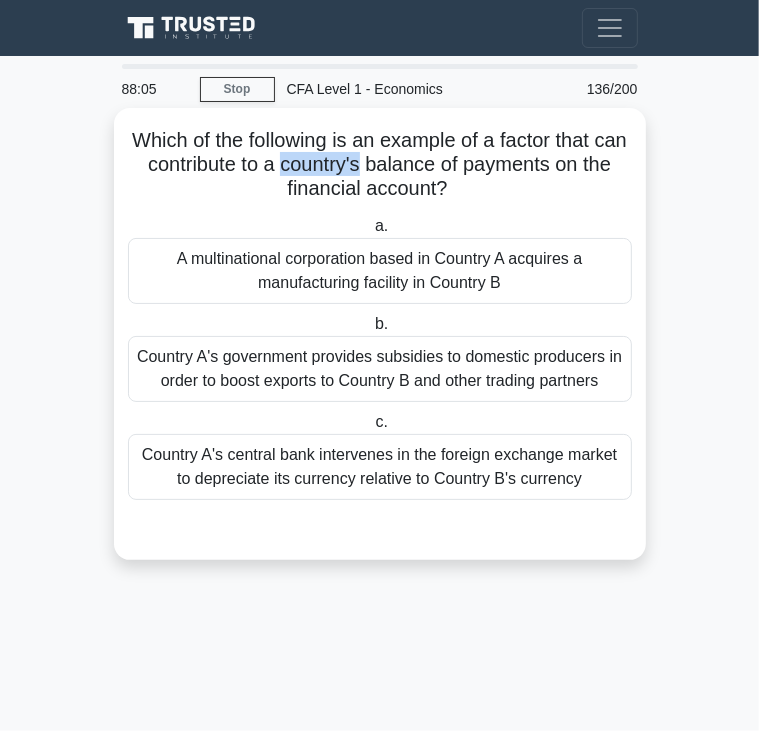 click on "Which of the following is an example of a factor that can contribute to a country's balance of payments on the financial account?
.spinner_0XTQ{transform-origin:center;animation:spinner_y6GP .75s linear infinite}@keyframes spinner_y6GP{100%{transform:rotate(360deg)}}" at bounding box center (380, 165) 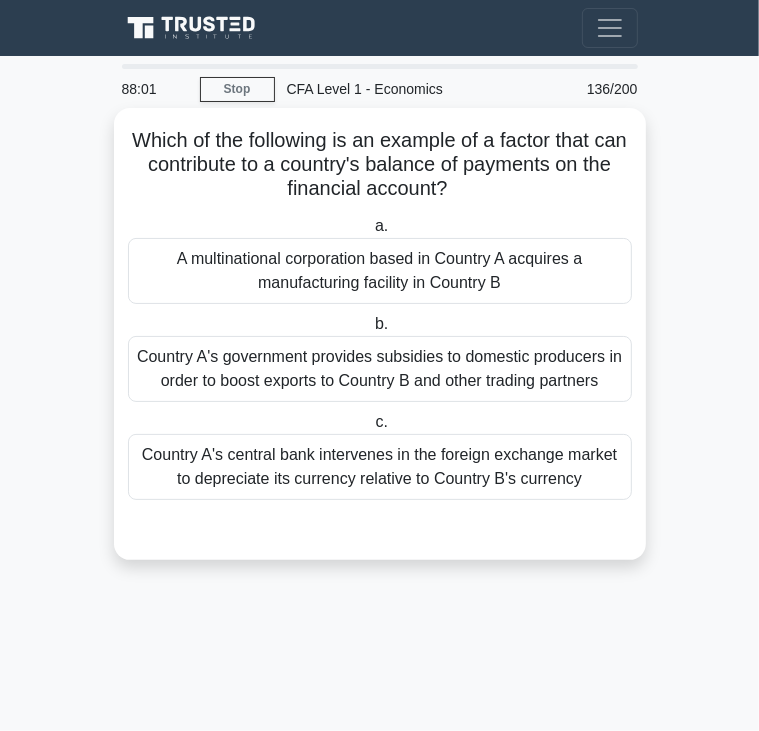 click on "Country A's central bank intervenes in the foreign exchange market to depreciate its currency relative to Country B's currency" at bounding box center [380, 467] 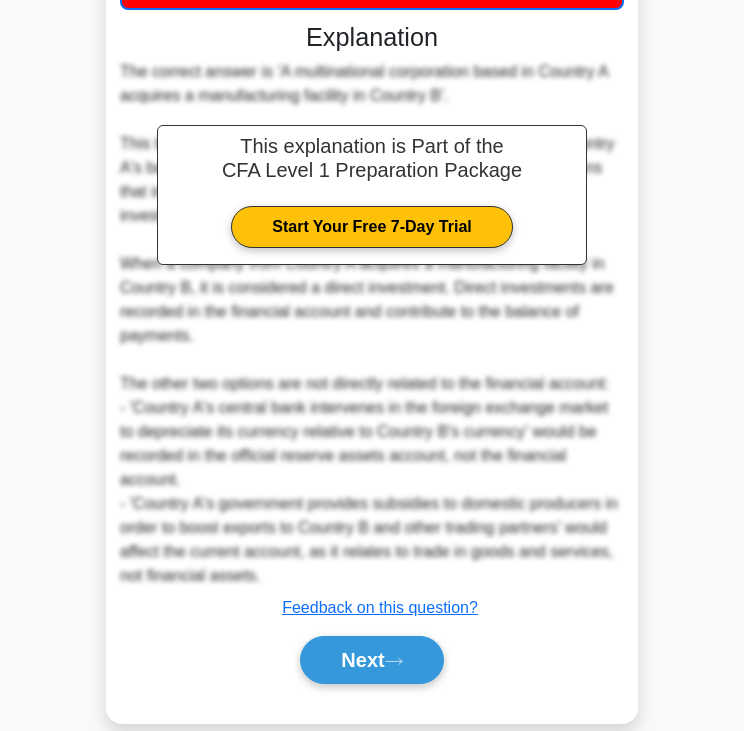 scroll, scrollTop: 496, scrollLeft: 0, axis: vertical 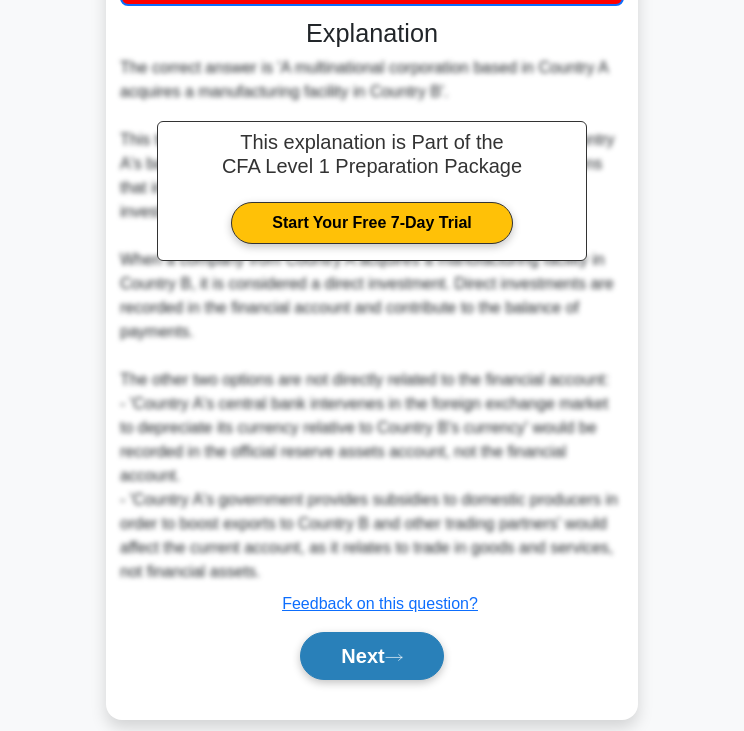 click on "Next" at bounding box center [371, 656] 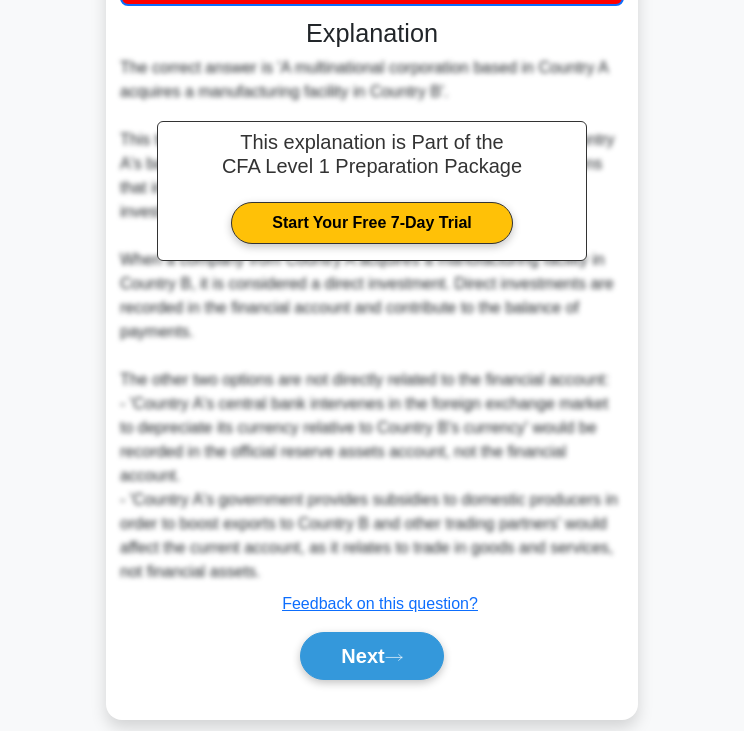 scroll, scrollTop: 109, scrollLeft: 0, axis: vertical 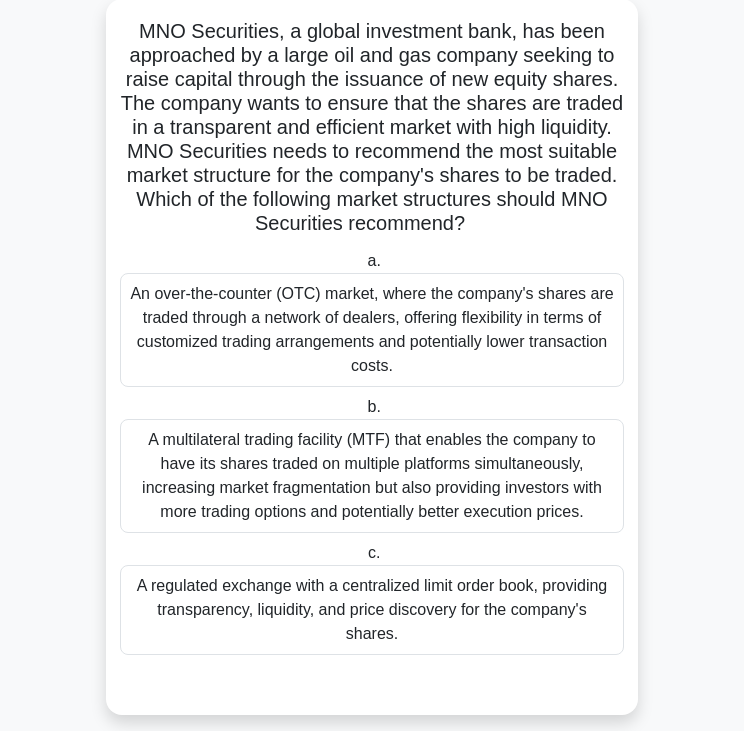 click on "MNO Securities, a global investment bank, has been approached by a large oil and gas company seeking to raise capital through the issuance of new equity shares. The company wants to ensure that the shares are traded in a transparent and efficient market with high liquidity. MNO Securities needs to recommend the most suitable market structure for the company's shares to be traded. Which of the following market structures should MNO Securities recommend?
.spinner_0XTQ{transform-origin:center;animation:spinner_y6GP .75s linear infinite}@keyframes spinner_y6GP{100%{transform:rotate(360deg)}}" at bounding box center [372, 128] 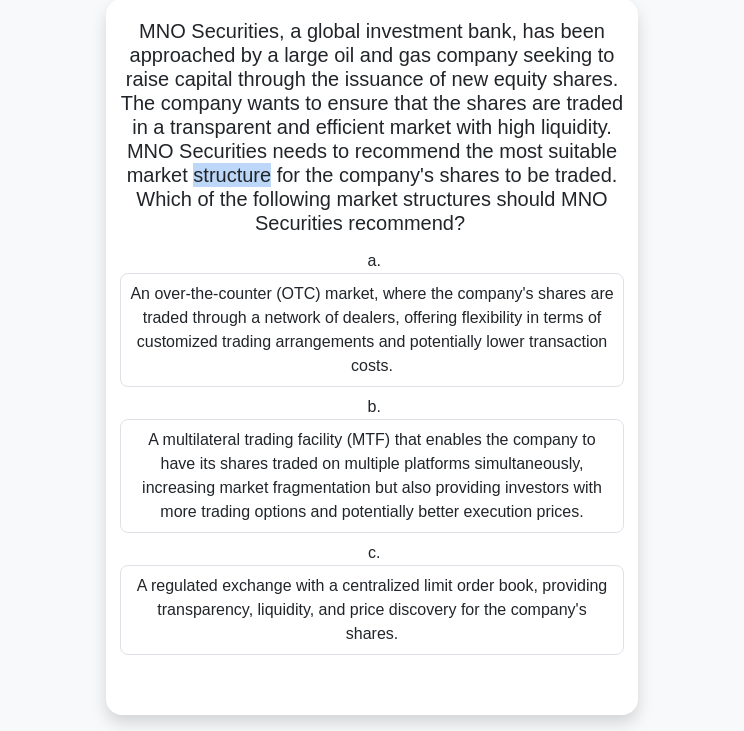 click 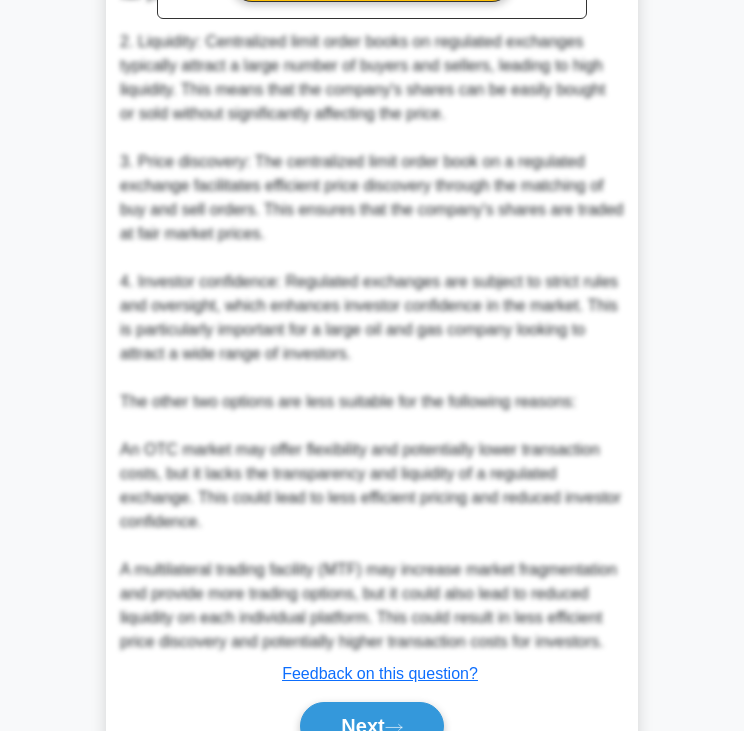 scroll, scrollTop: 1009, scrollLeft: 0, axis: vertical 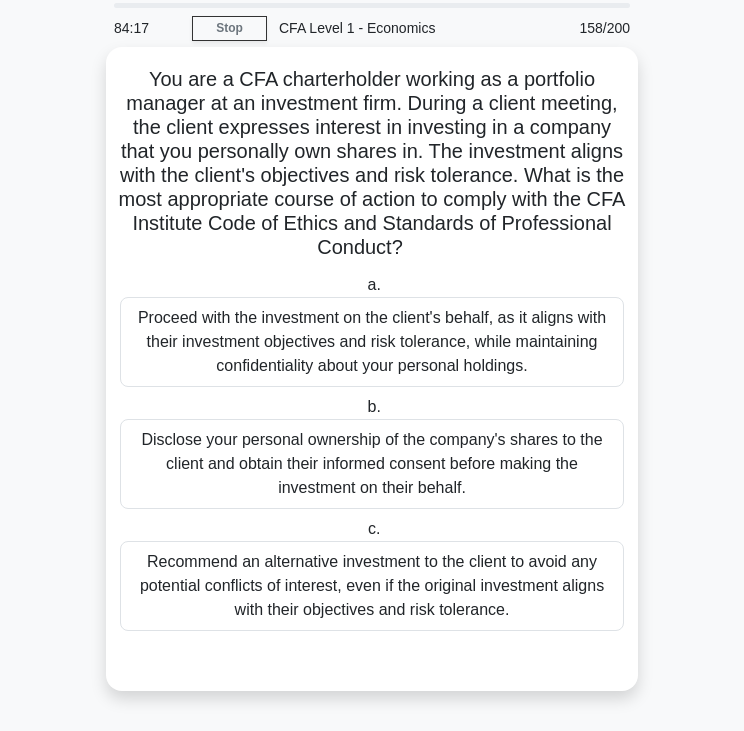 drag, startPoint x: 306, startPoint y: 314, endPoint x: 260, endPoint y: 343, distance: 54.378304 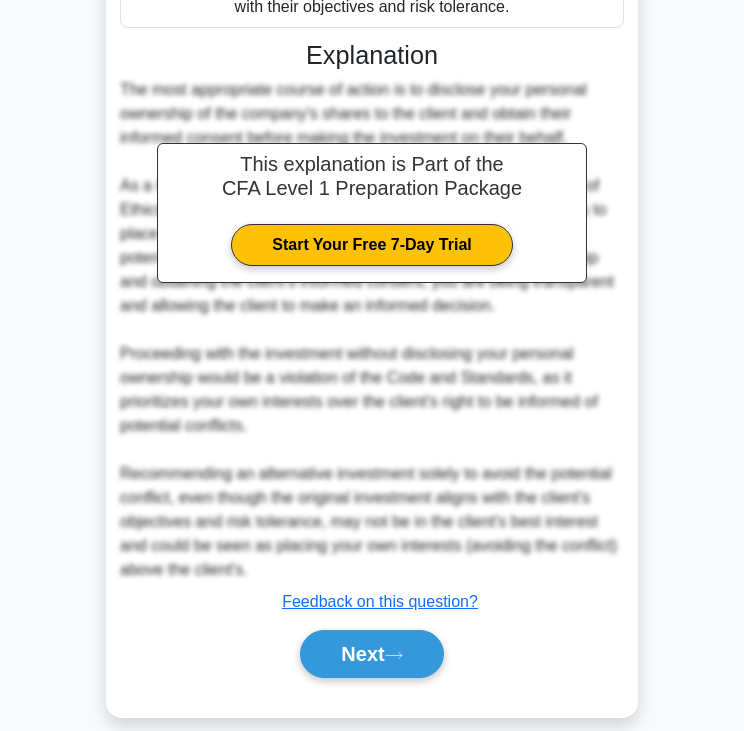 scroll, scrollTop: 668, scrollLeft: 0, axis: vertical 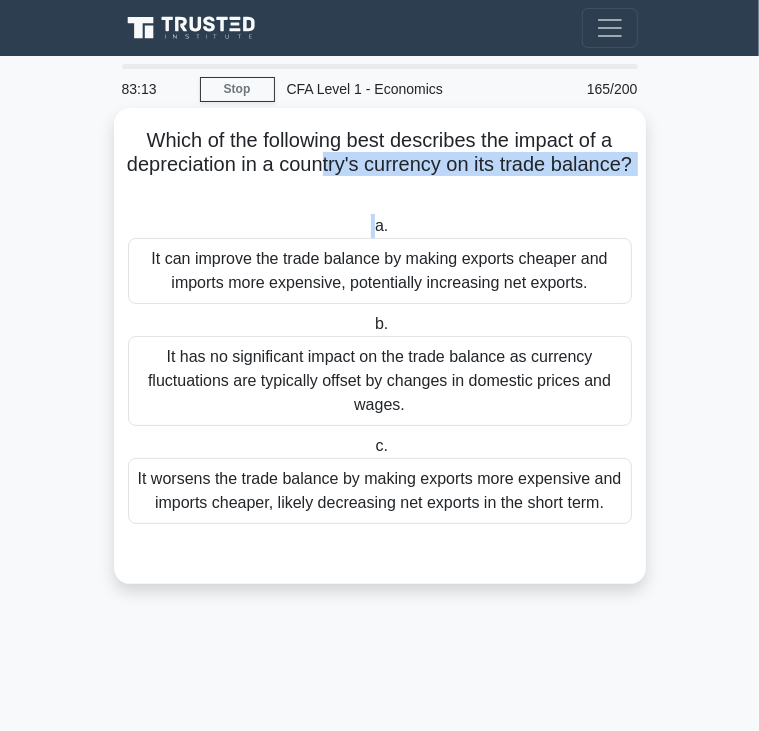 drag, startPoint x: 376, startPoint y: 150, endPoint x: 363, endPoint y: 159, distance: 15.811388 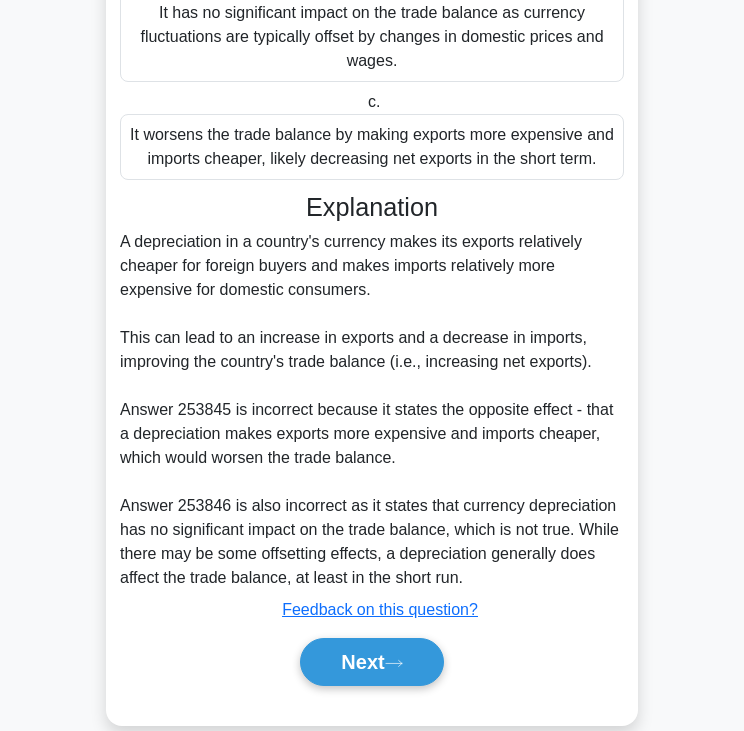 scroll, scrollTop: 379, scrollLeft: 0, axis: vertical 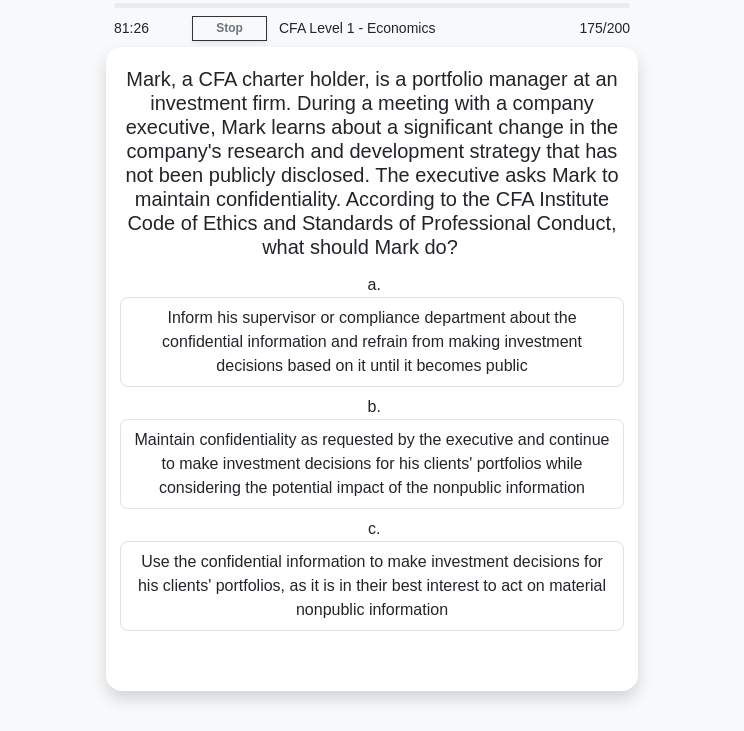 drag, startPoint x: 450, startPoint y: 288, endPoint x: 451, endPoint y: 324, distance: 36.013885 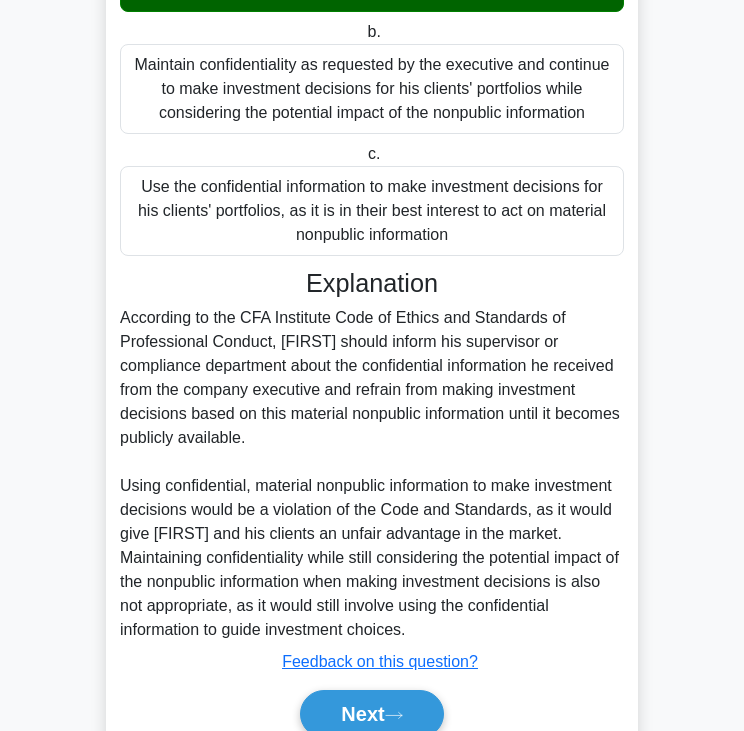 scroll, scrollTop: 523, scrollLeft: 0, axis: vertical 